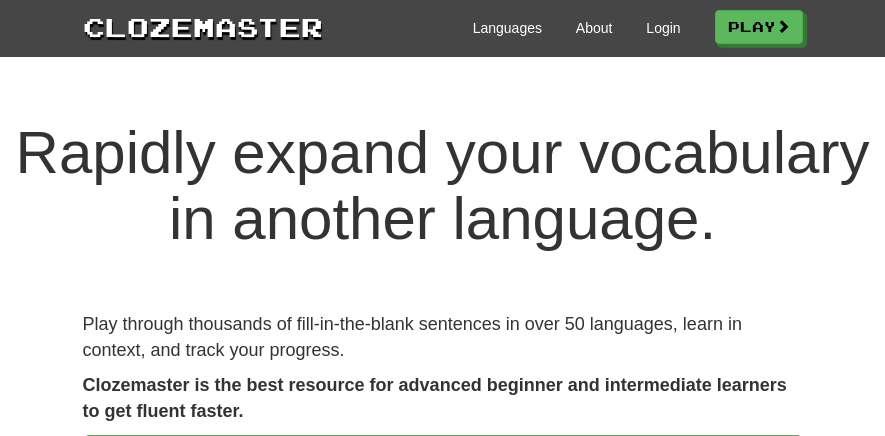 scroll, scrollTop: 0, scrollLeft: 0, axis: both 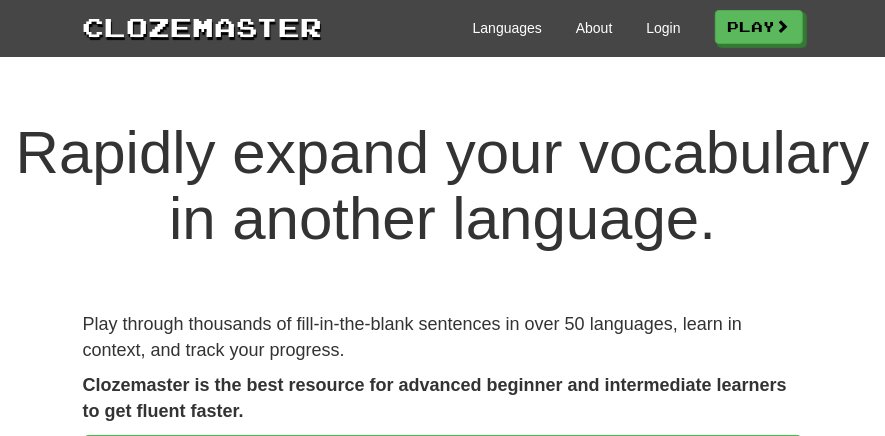 click on "Login" at bounding box center (663, 28) 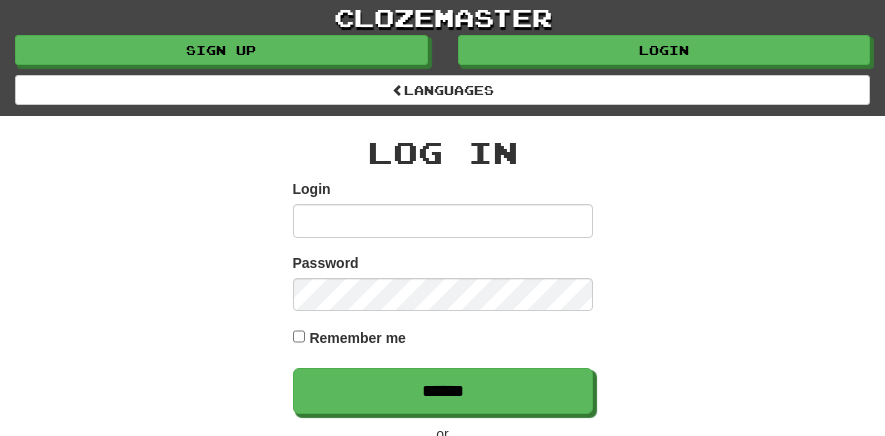 scroll, scrollTop: 0, scrollLeft: 0, axis: both 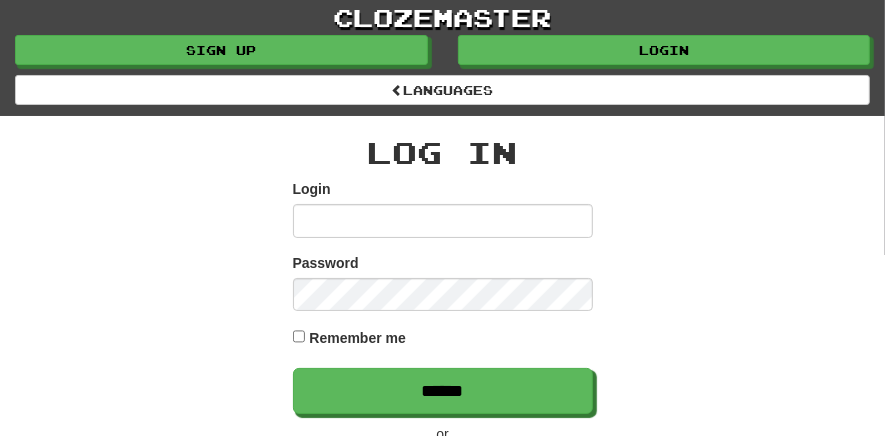 click on "Login" at bounding box center (443, 221) 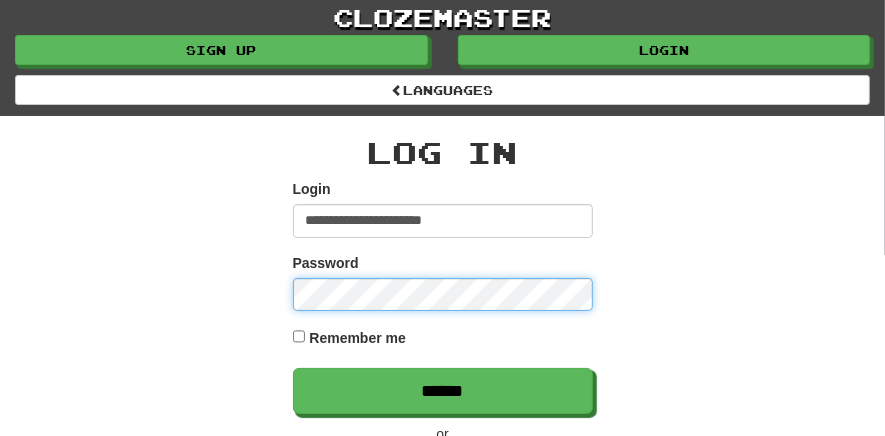 click on "******" at bounding box center (443, 391) 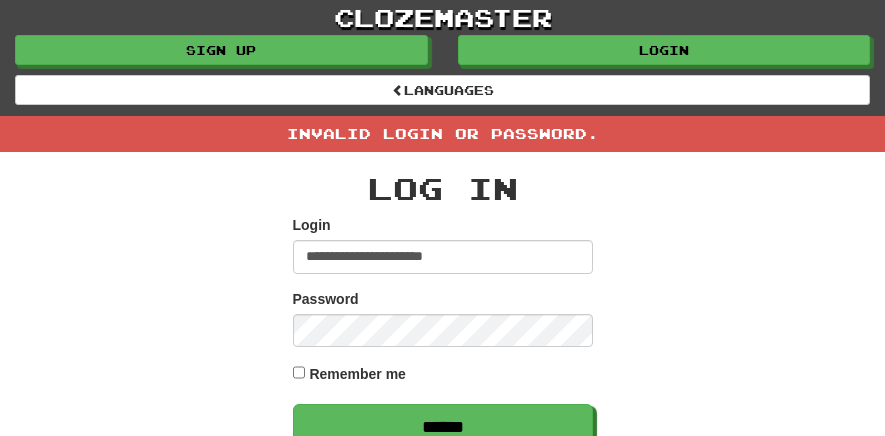 scroll, scrollTop: 0, scrollLeft: 0, axis: both 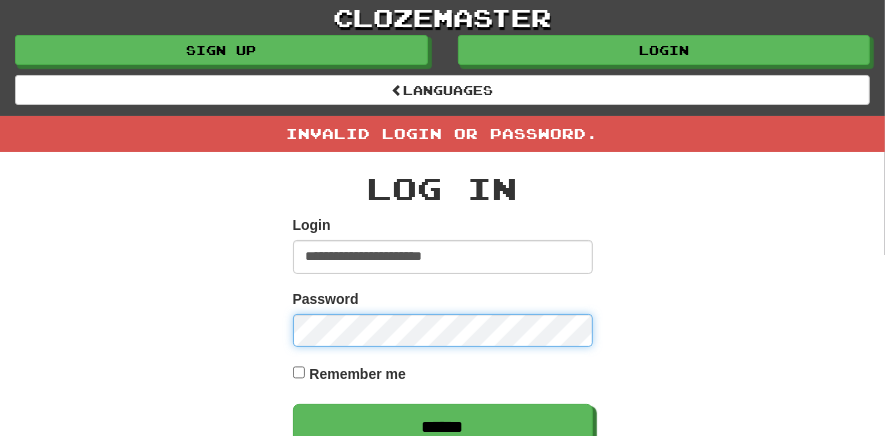 click on "******" at bounding box center [443, 427] 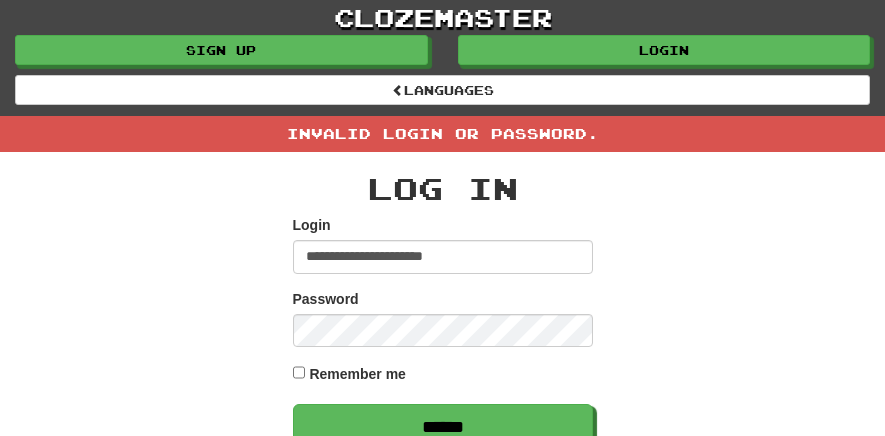 scroll, scrollTop: 0, scrollLeft: 0, axis: both 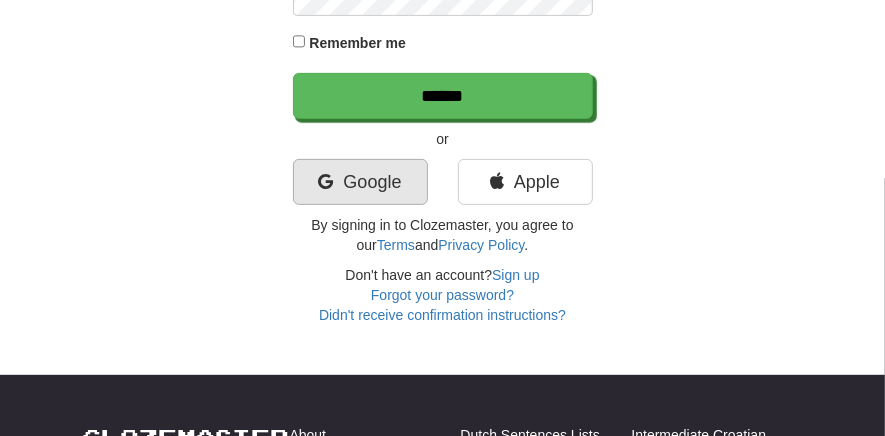 click on "Google" at bounding box center (360, 182) 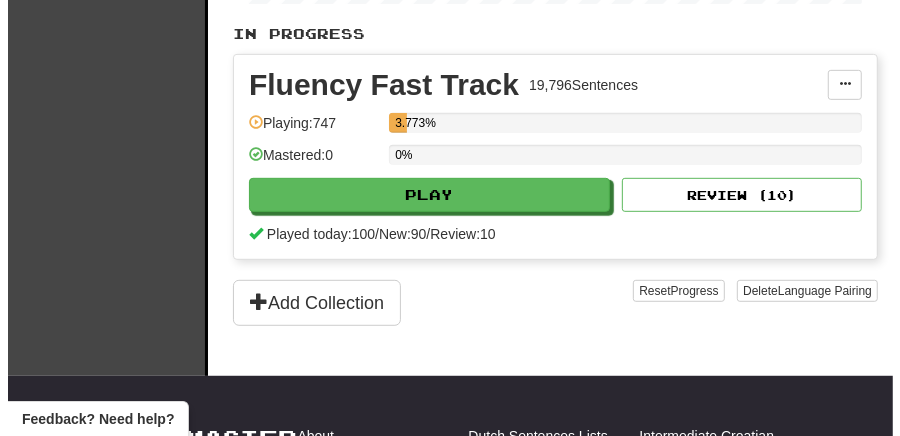 scroll, scrollTop: 456, scrollLeft: 0, axis: vertical 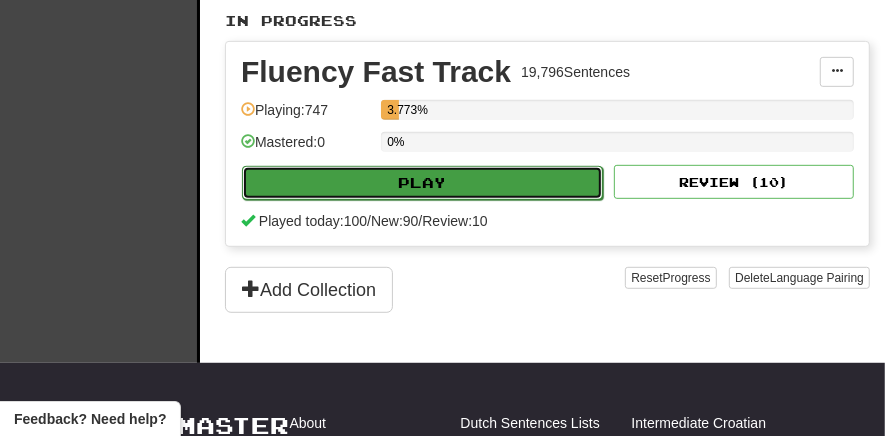 click on "Play" at bounding box center (422, 183) 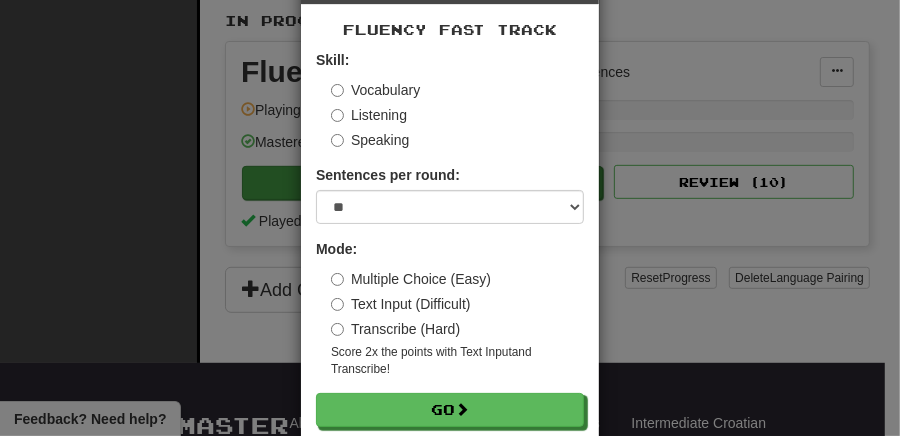 scroll, scrollTop: 114, scrollLeft: 0, axis: vertical 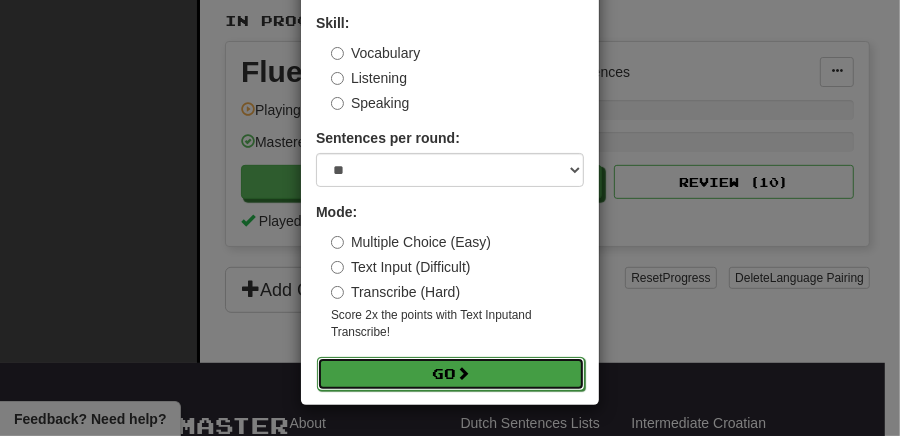 click on "Go" at bounding box center (451, 374) 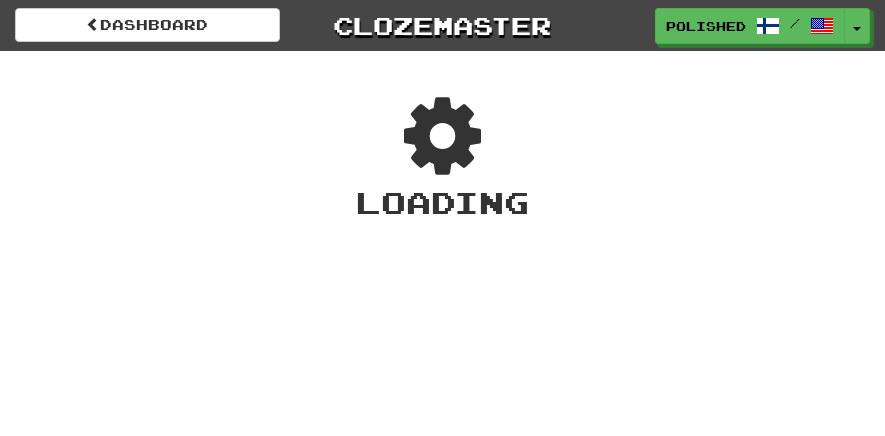 scroll, scrollTop: 0, scrollLeft: 0, axis: both 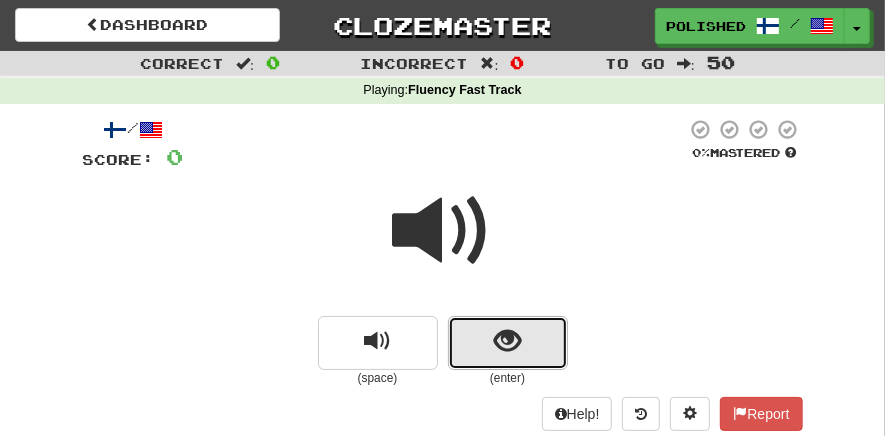 click at bounding box center (507, 341) 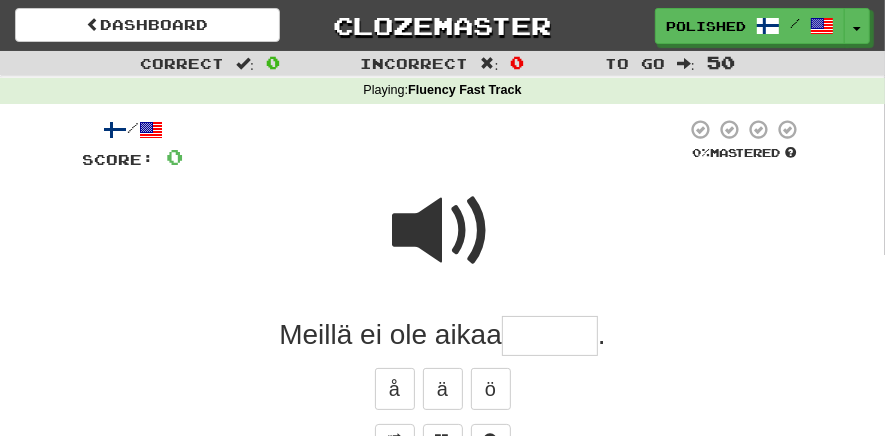 click at bounding box center (550, 336) 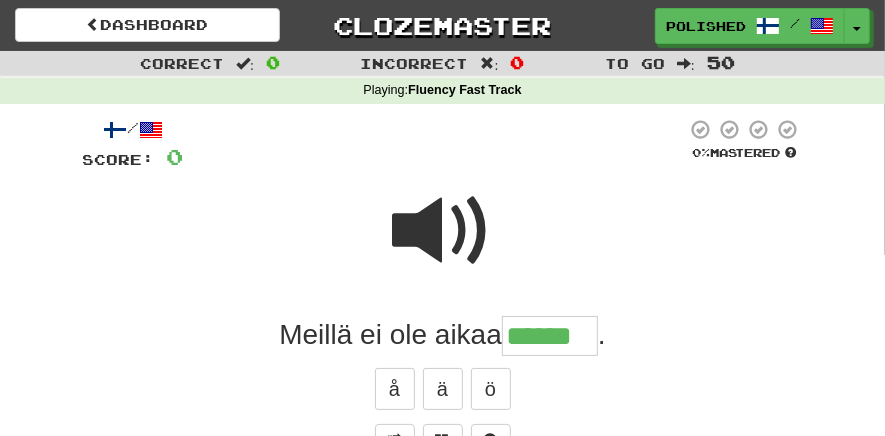 type on "******" 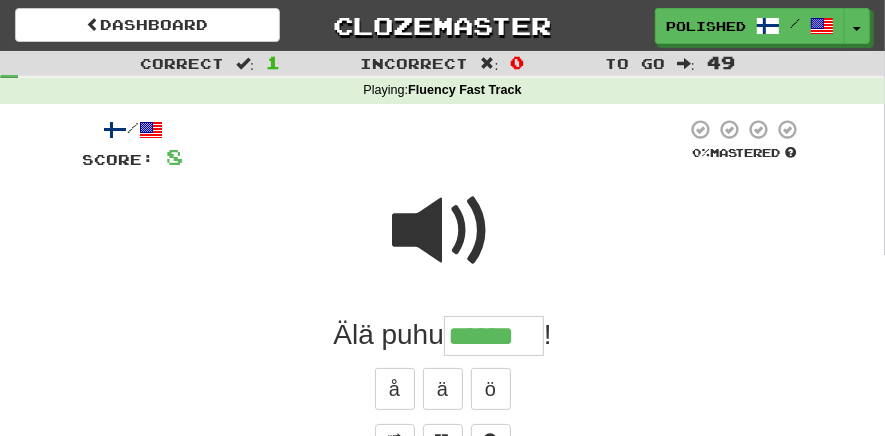 type on "******" 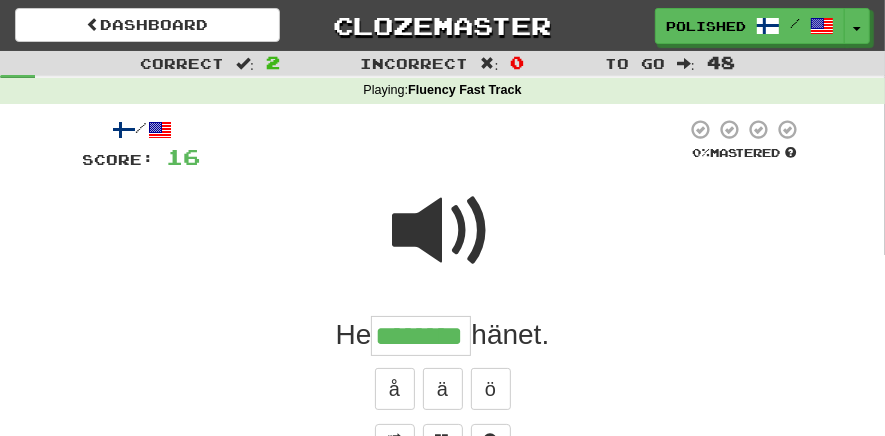 type on "********" 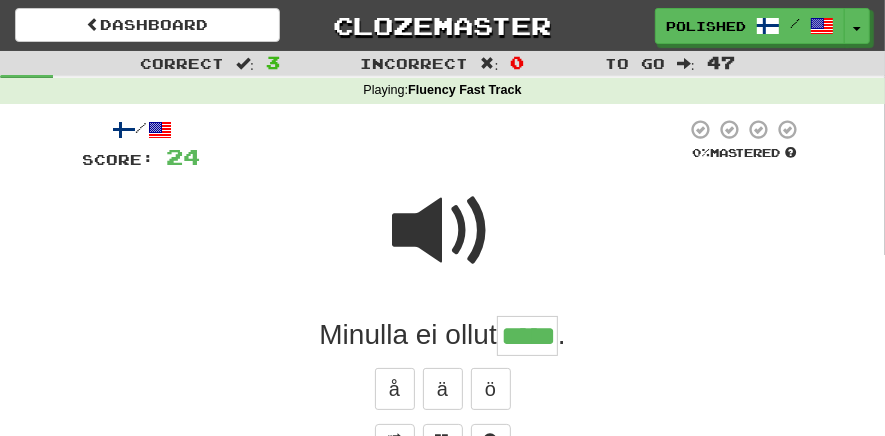 type on "*****" 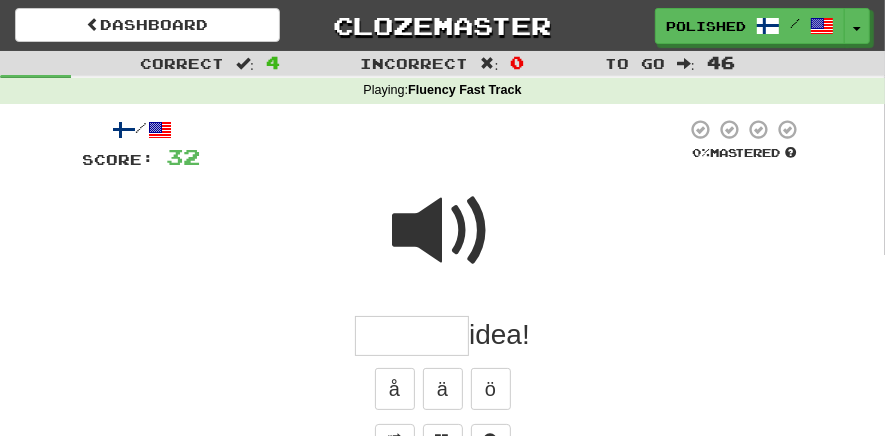 type on "*" 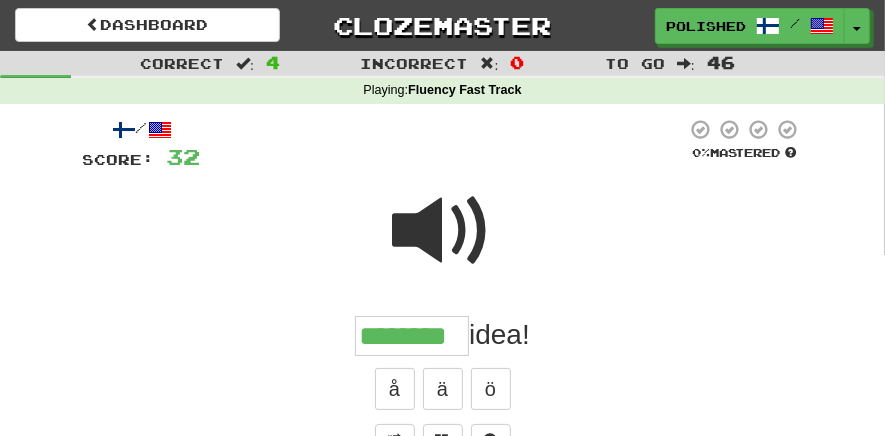 type on "********" 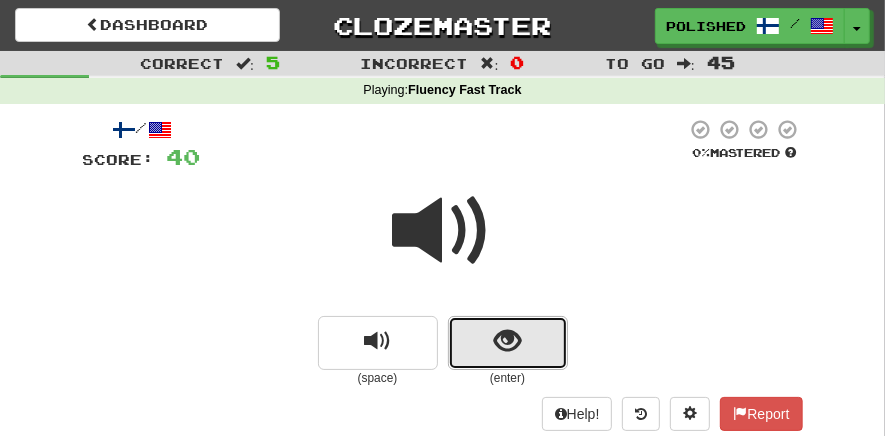click at bounding box center [508, 343] 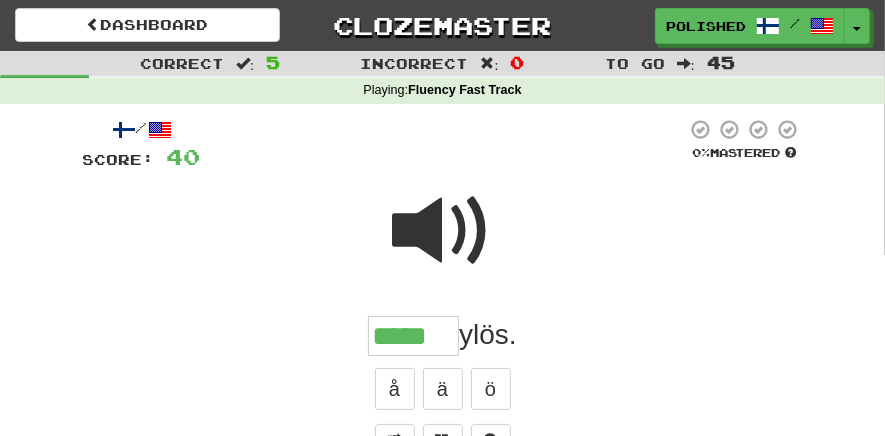 scroll, scrollTop: 0, scrollLeft: 0, axis: both 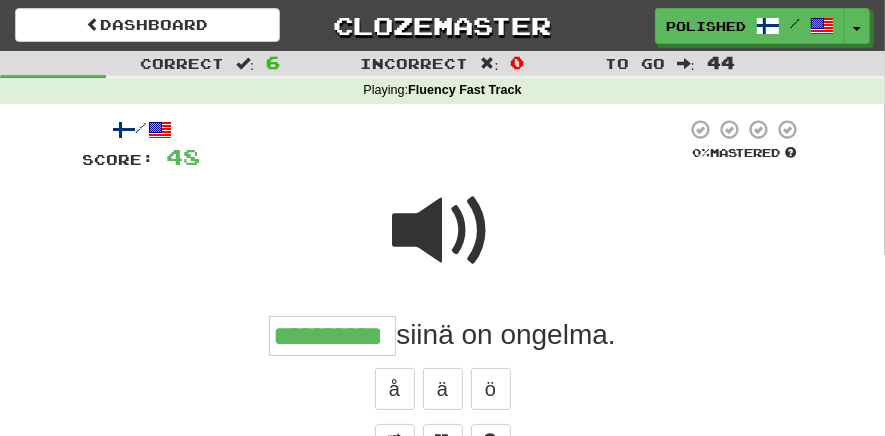type on "**********" 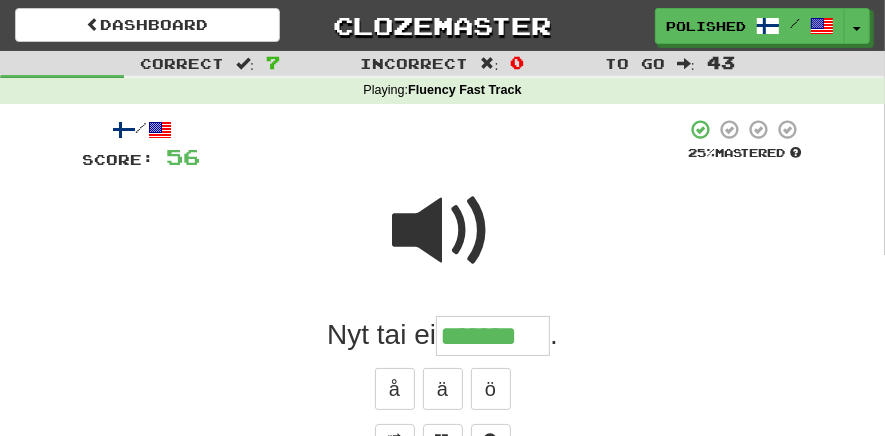 type on "*******" 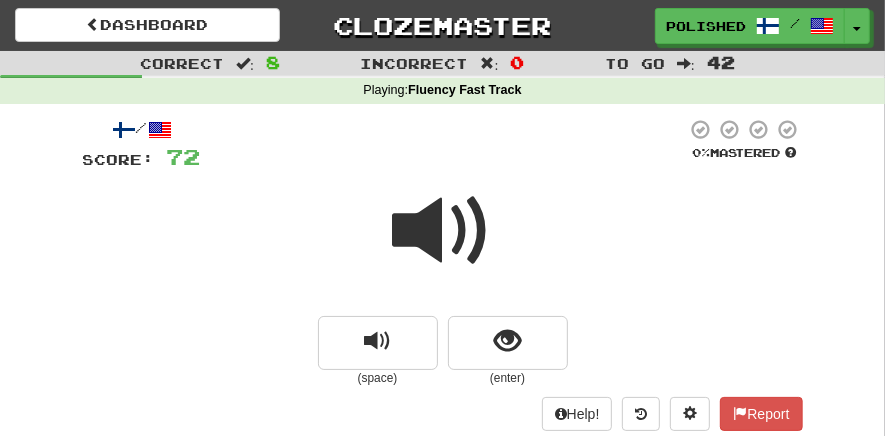 click at bounding box center (443, 231) 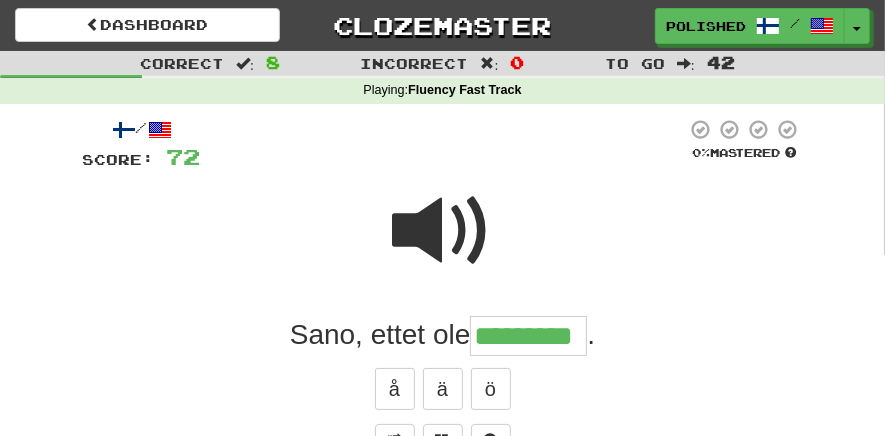 type on "*********" 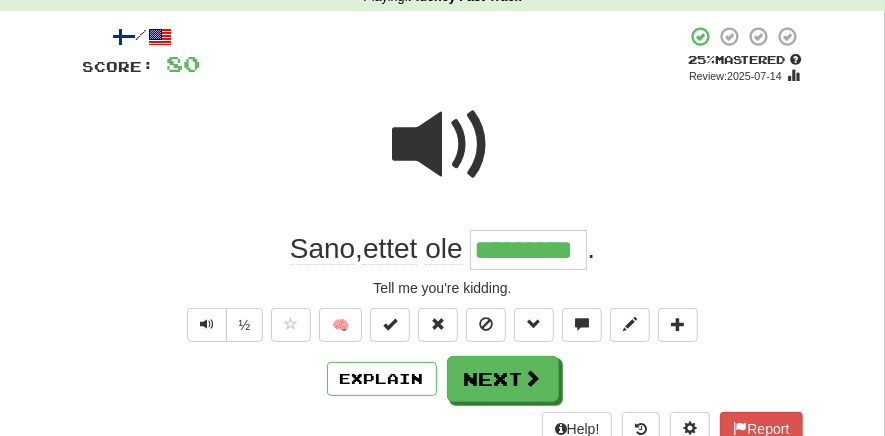 scroll, scrollTop: 103, scrollLeft: 0, axis: vertical 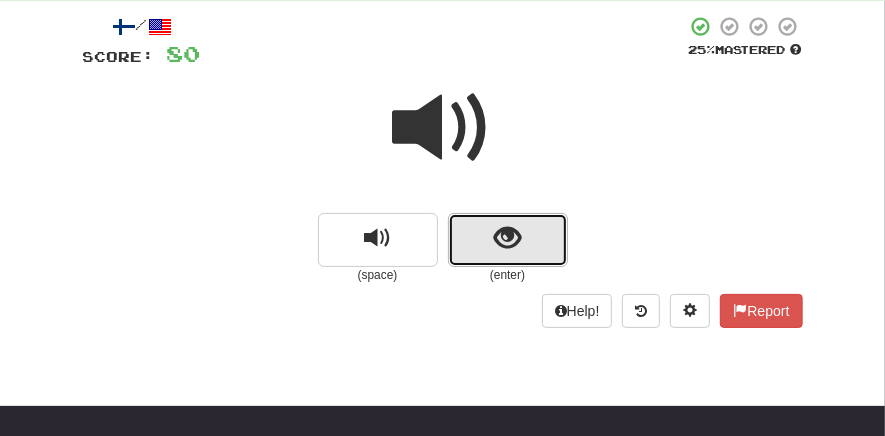 click at bounding box center [507, 238] 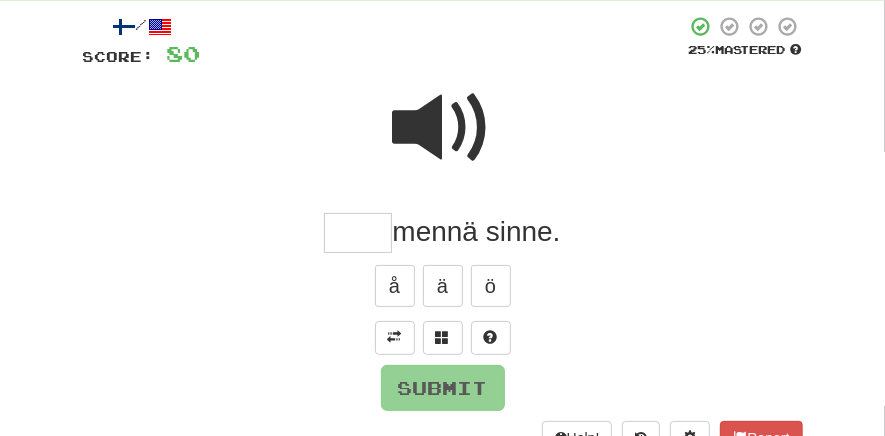 click at bounding box center (443, 141) 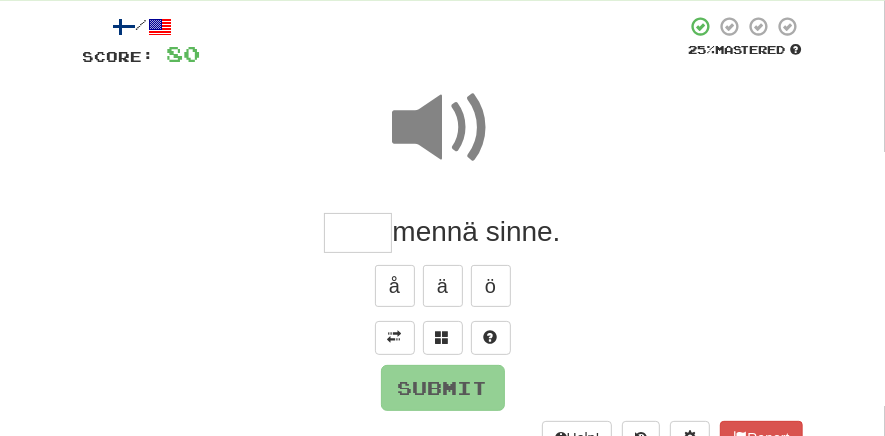 click at bounding box center (358, 233) 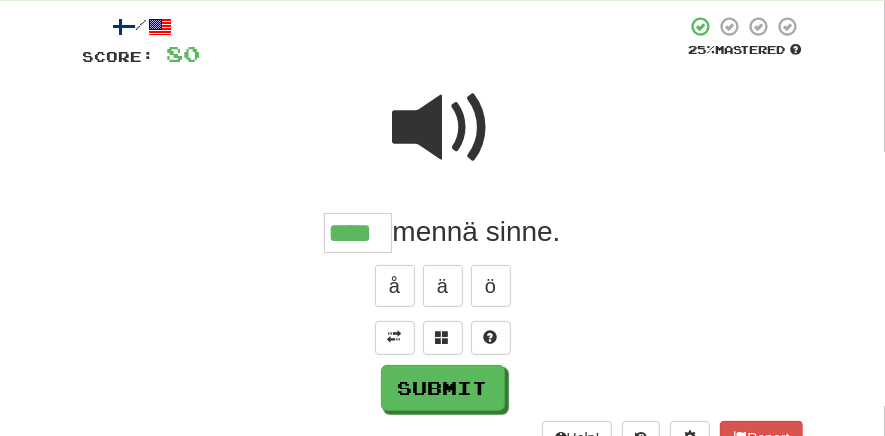 type on "****" 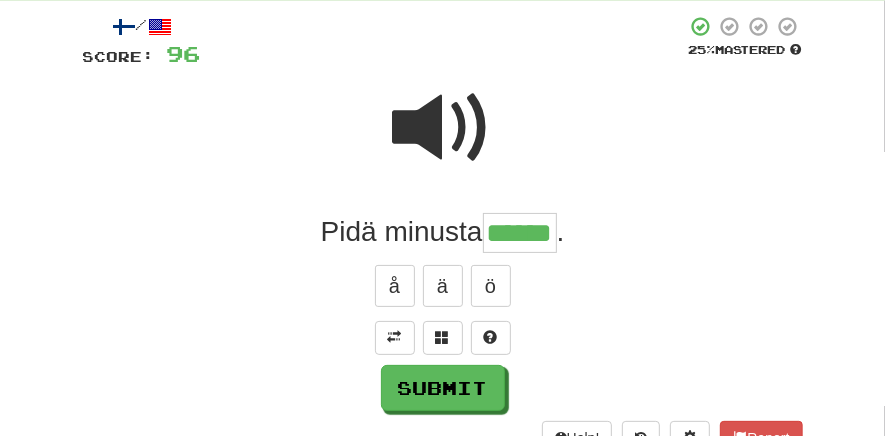 type on "******" 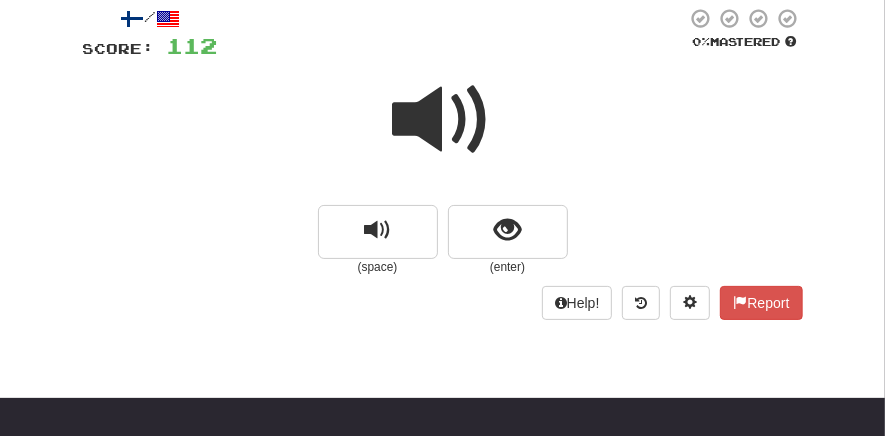 scroll, scrollTop: 114, scrollLeft: 0, axis: vertical 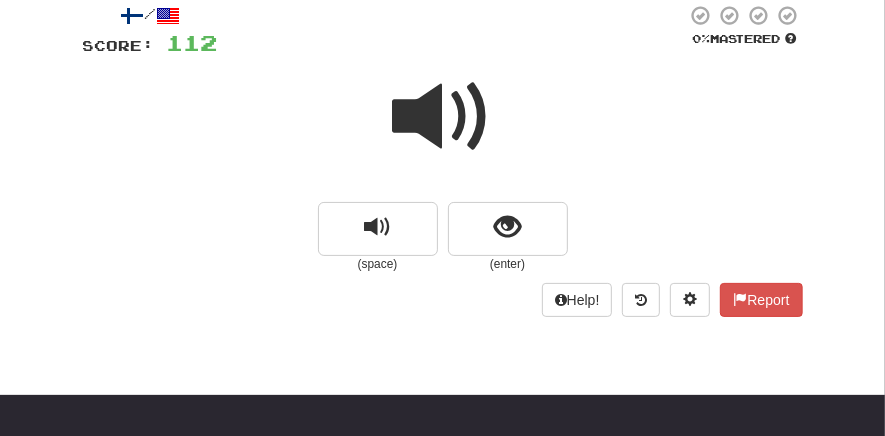 click at bounding box center [443, 117] 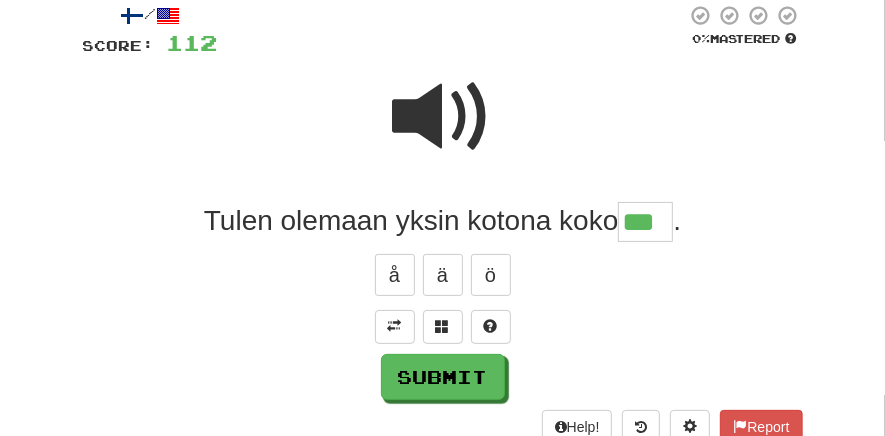type on "***" 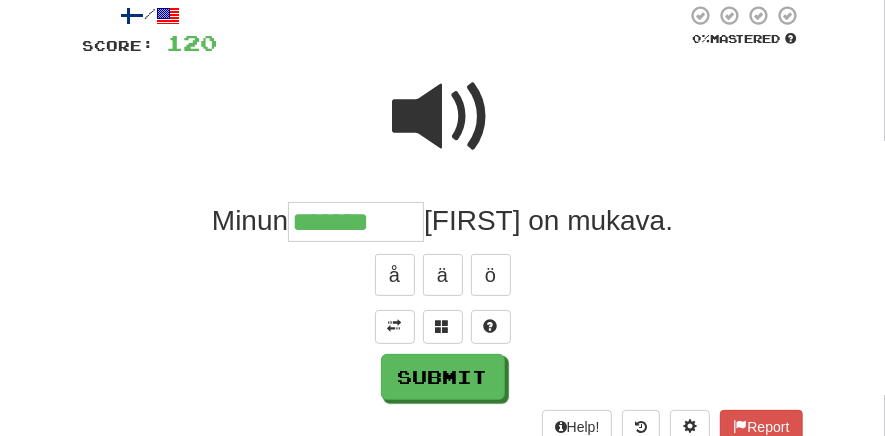 click at bounding box center [443, 117] 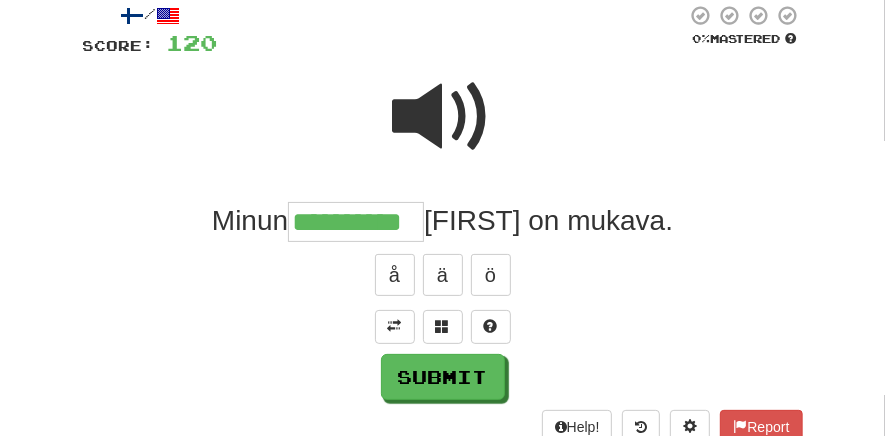 type on "**********" 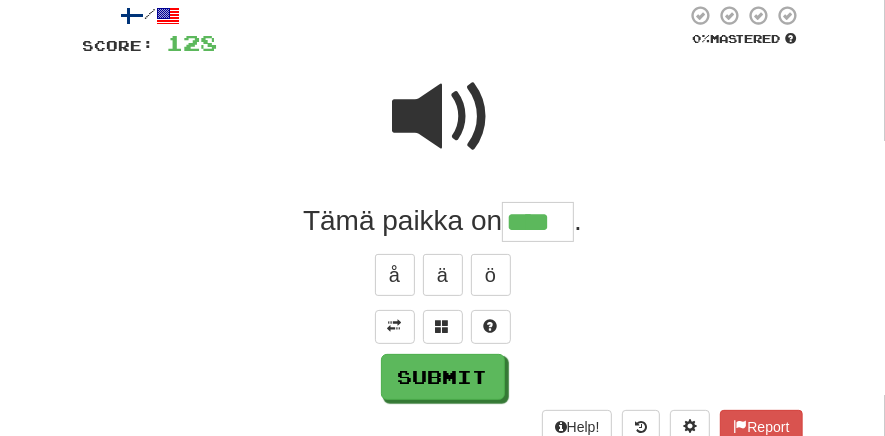type on "****" 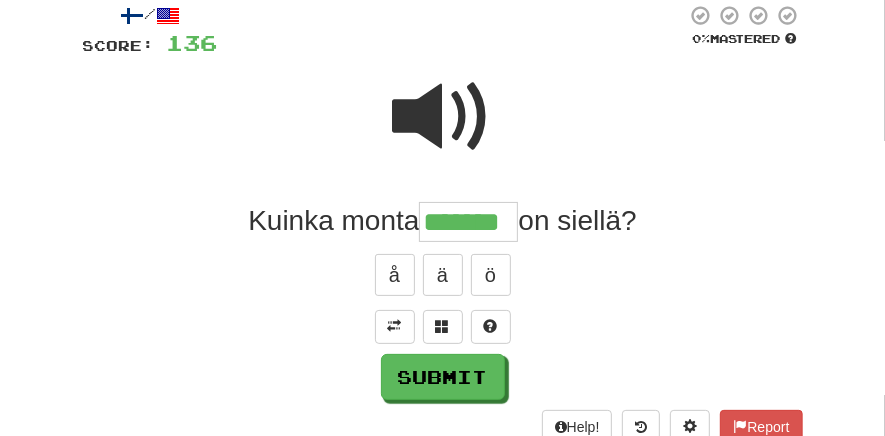 type on "*******" 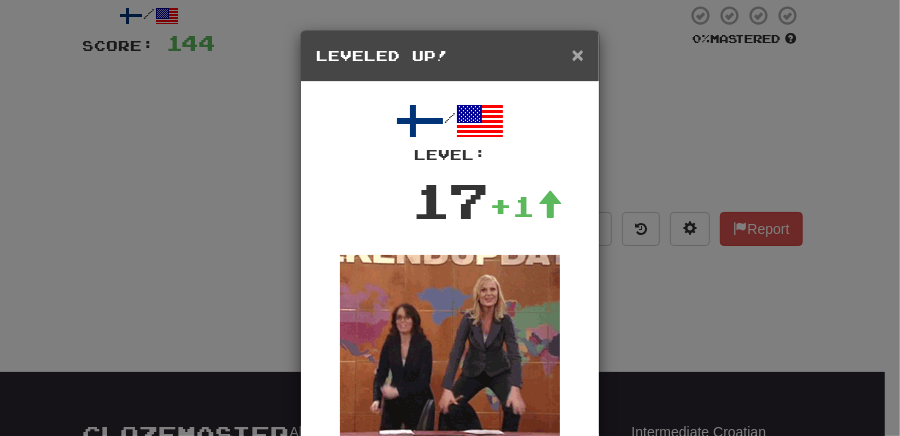 click on "×" at bounding box center (578, 54) 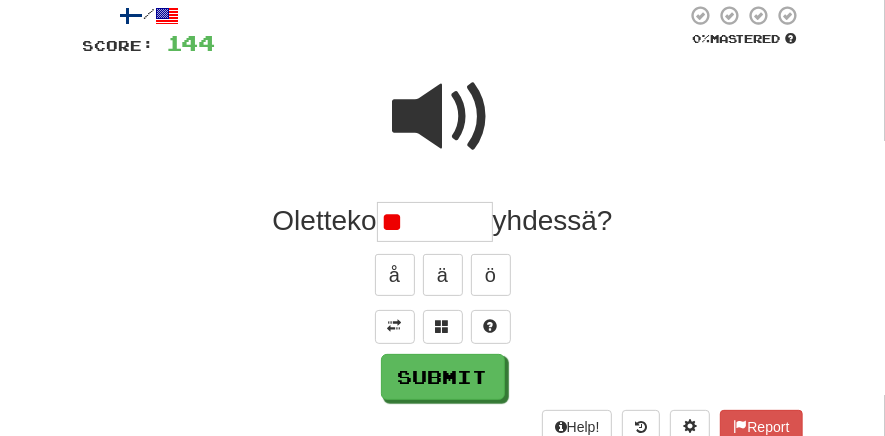 type on "*" 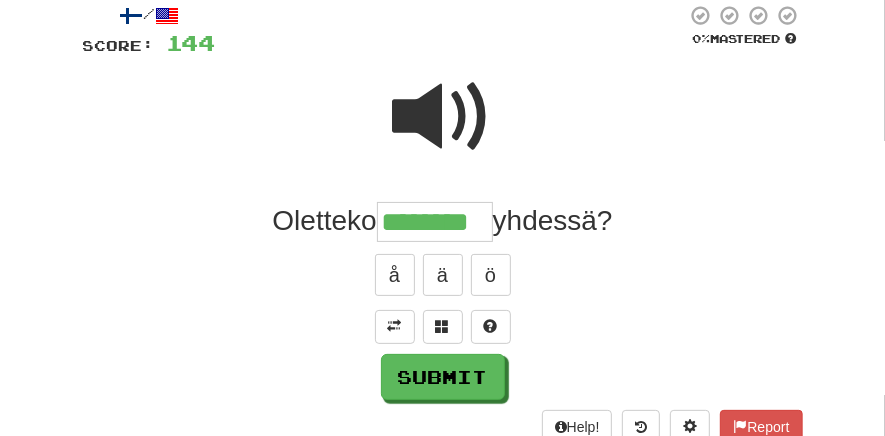type on "********" 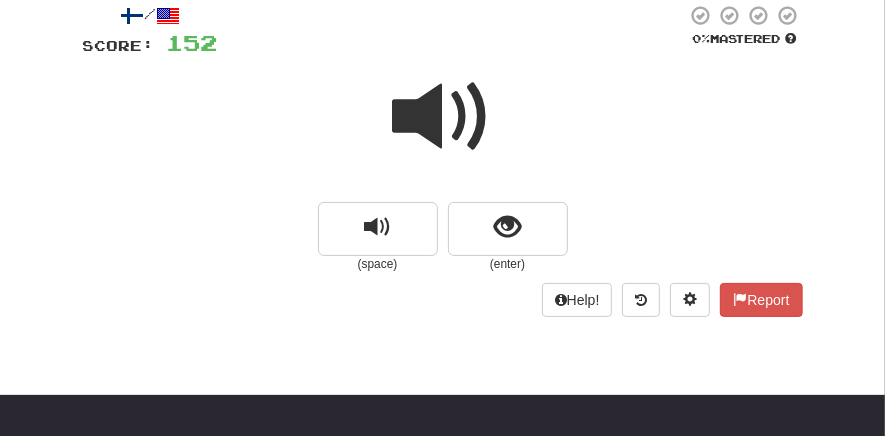 click at bounding box center (443, 117) 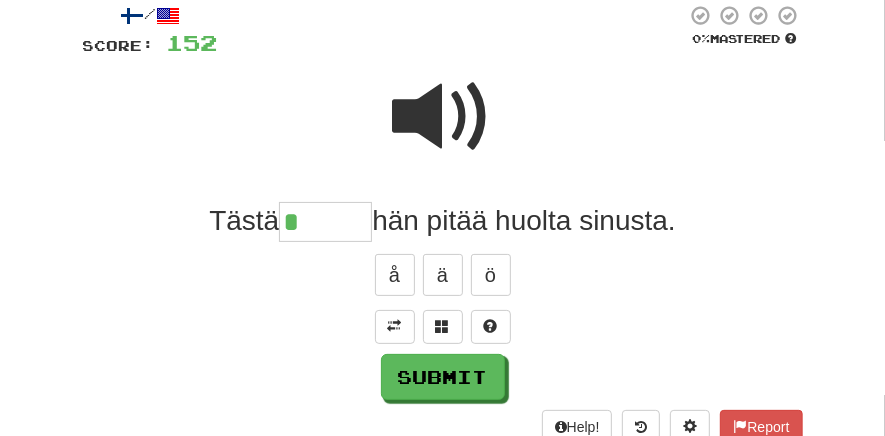 click at bounding box center (443, 117) 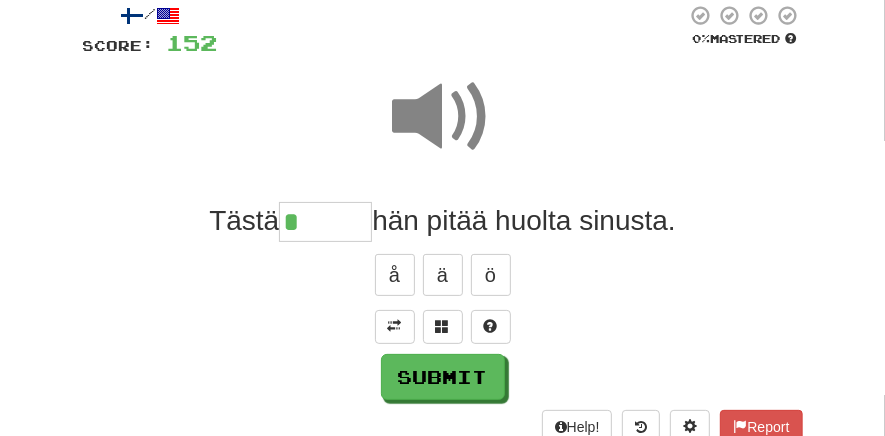 click on "*" at bounding box center [325, 222] 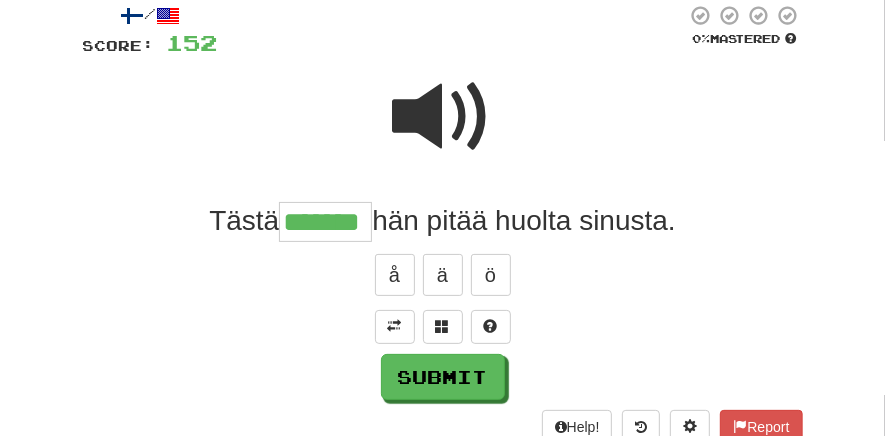 type on "*******" 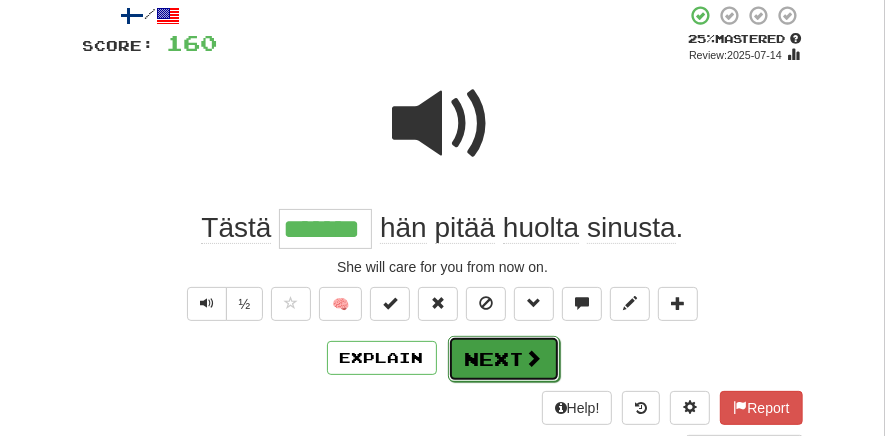 click on "Next" at bounding box center (504, 359) 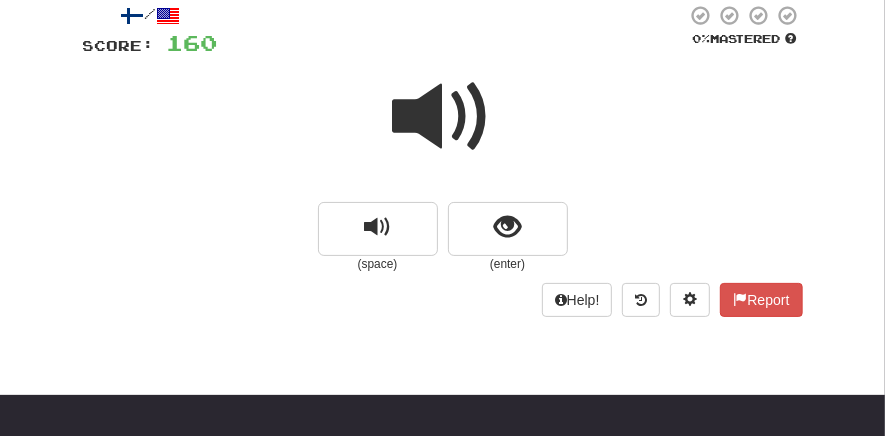 click at bounding box center [443, 130] 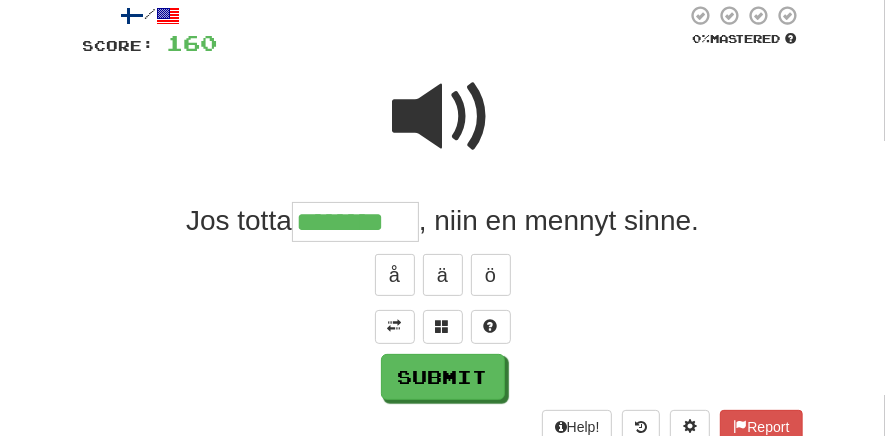 type on "********" 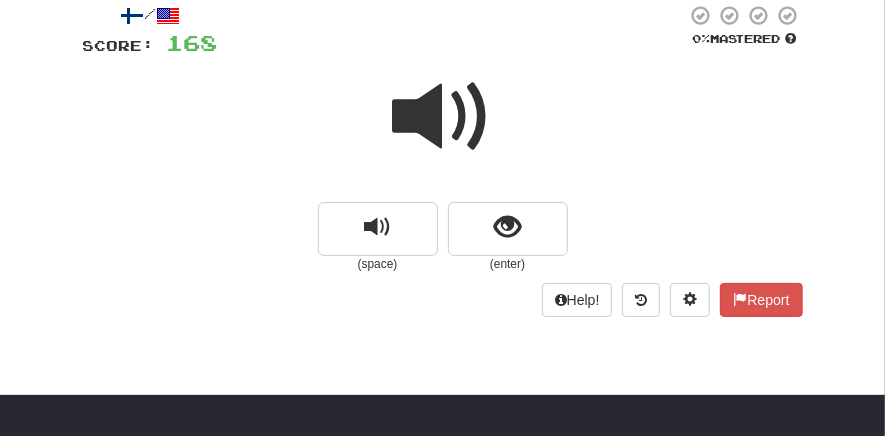 click at bounding box center (443, 117) 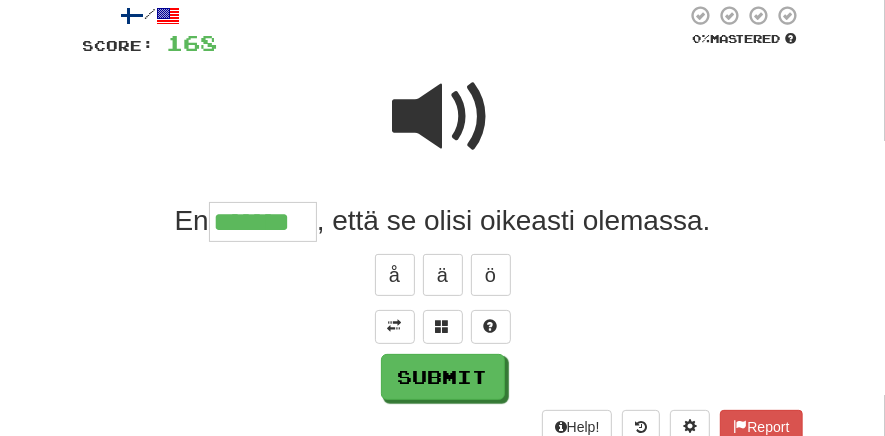 scroll, scrollTop: 0, scrollLeft: 0, axis: both 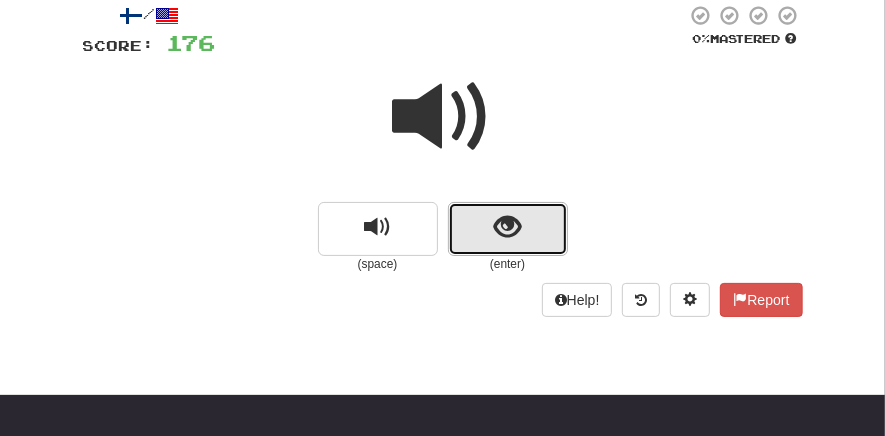 click at bounding box center (508, 229) 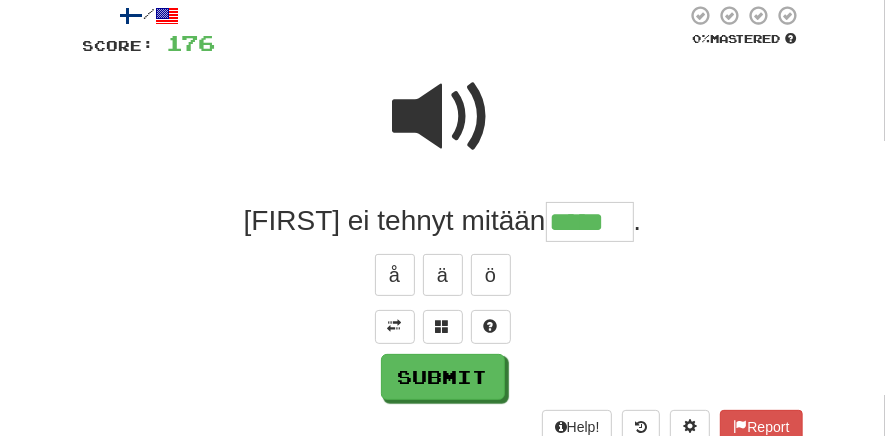 type on "*****" 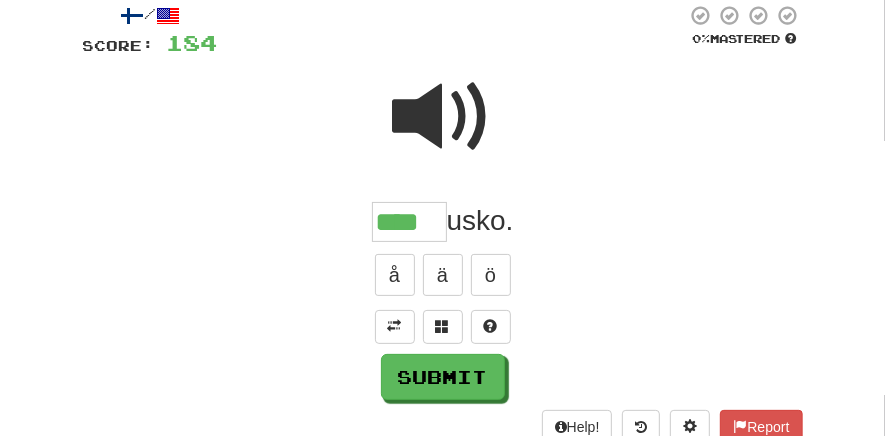 type on "****" 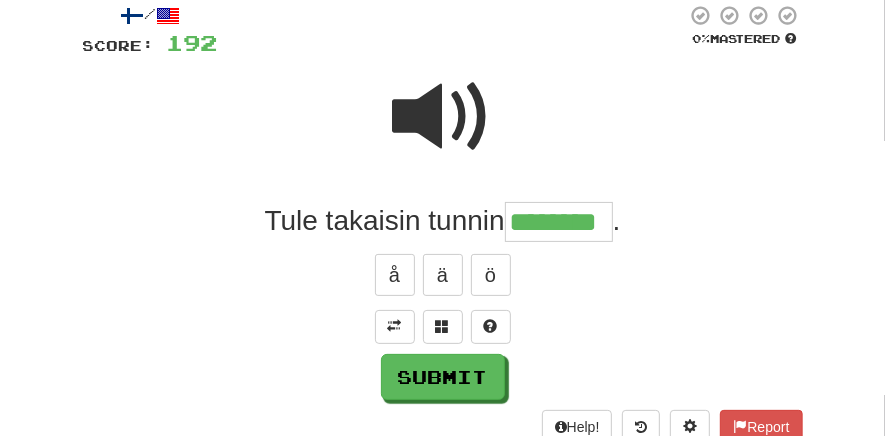 type on "********" 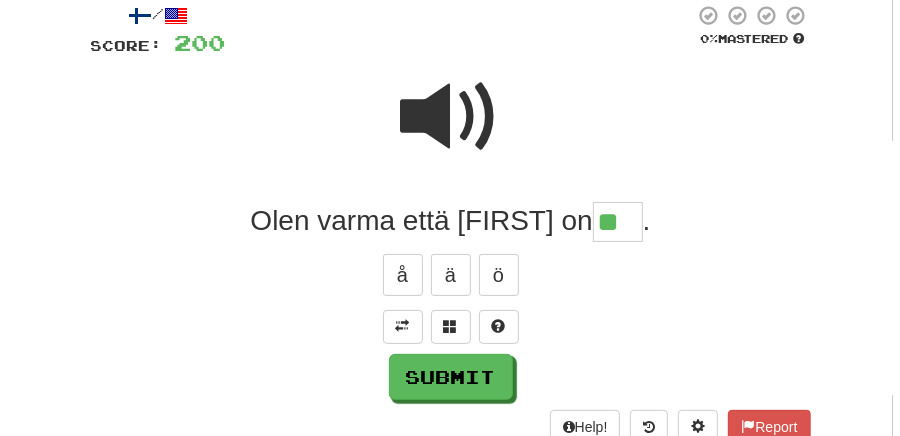 scroll, scrollTop: 0, scrollLeft: 0, axis: both 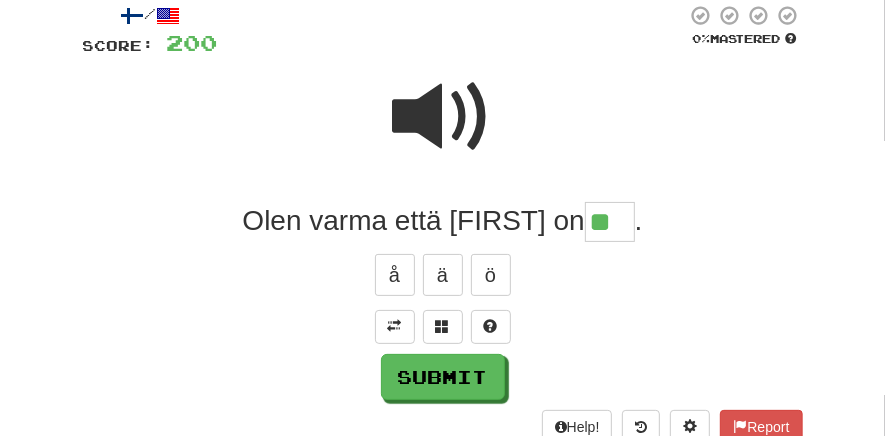 click at bounding box center (443, 117) 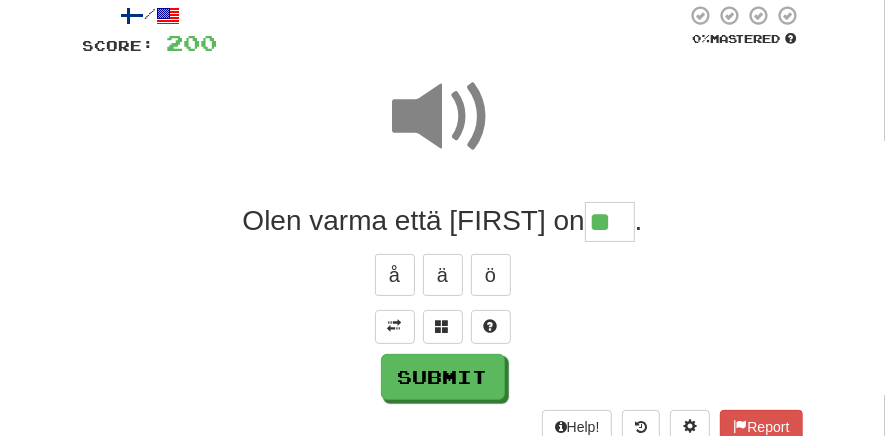 type on "**" 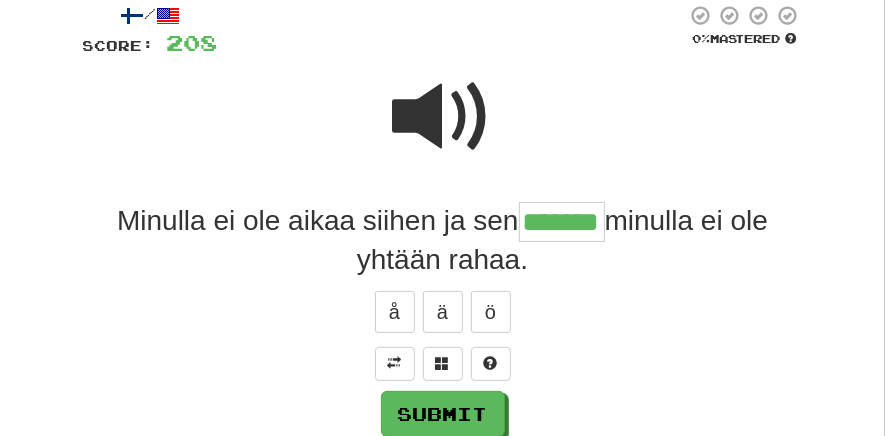 type on "*******" 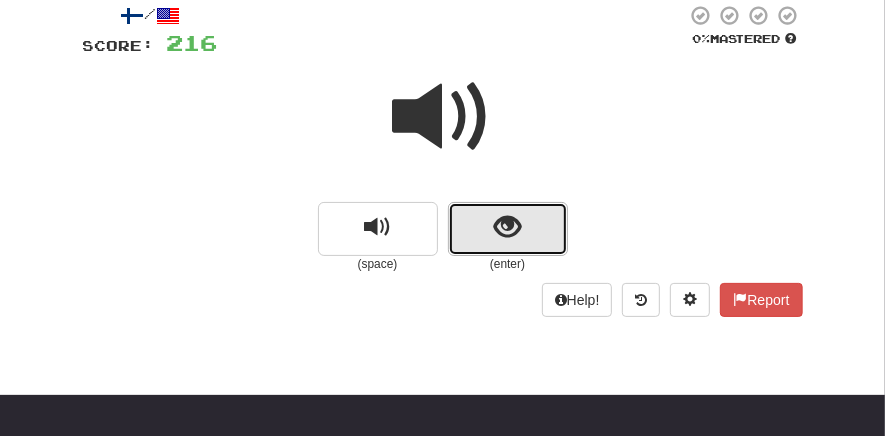 click at bounding box center (508, 229) 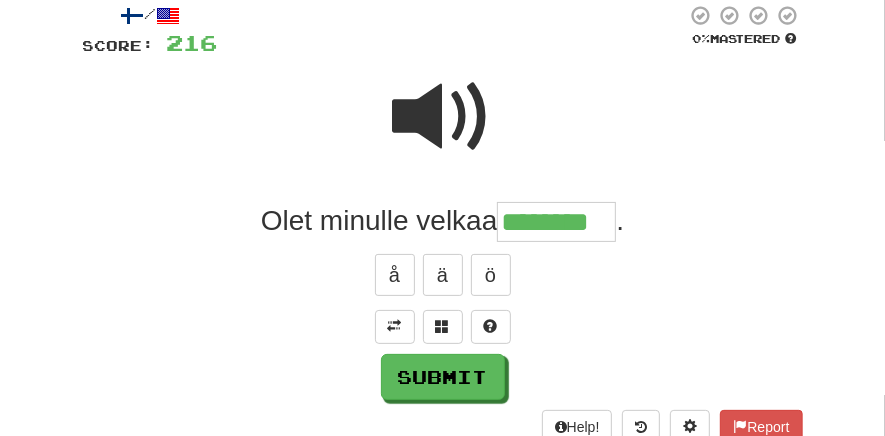 type on "********" 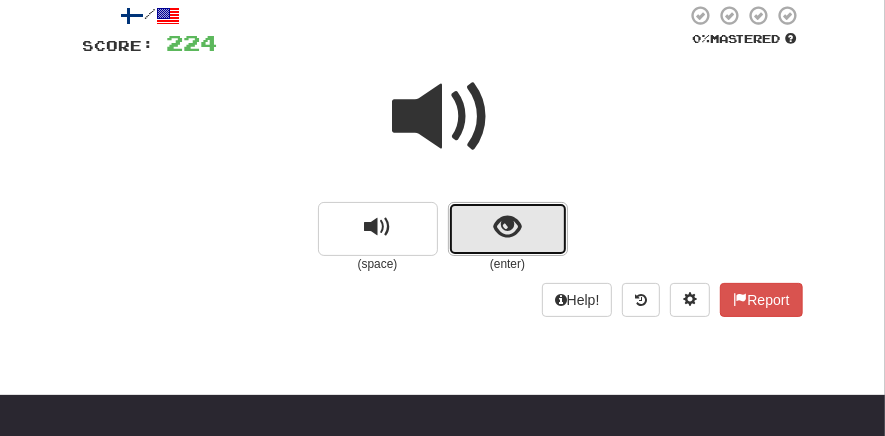 click at bounding box center [507, 227] 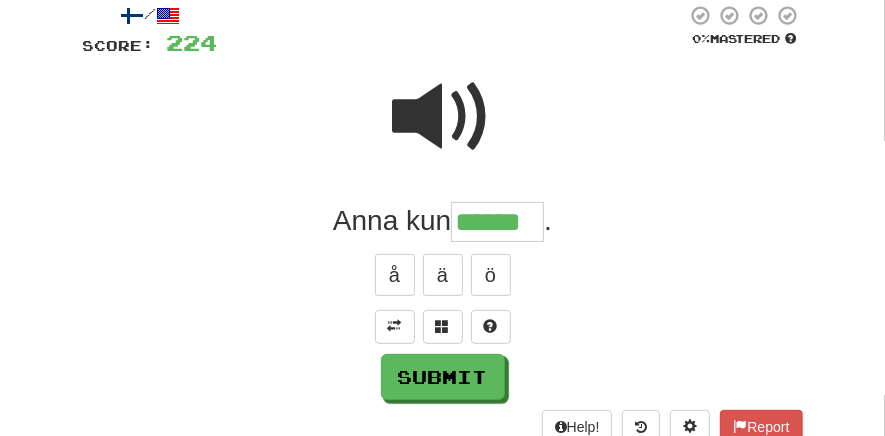 type on "******" 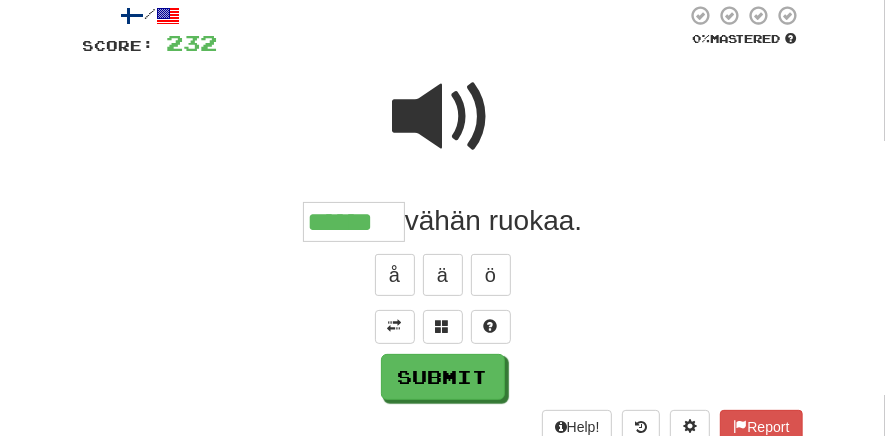 type on "******" 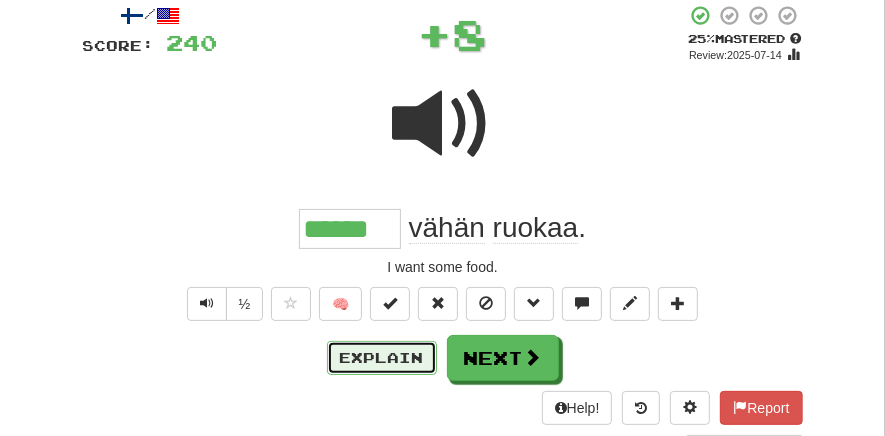 click on "Explain" at bounding box center (382, 358) 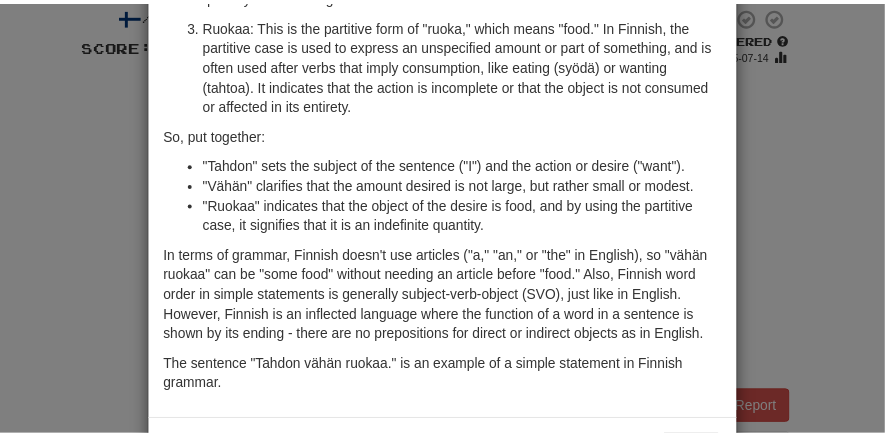 scroll, scrollTop: 311, scrollLeft: 0, axis: vertical 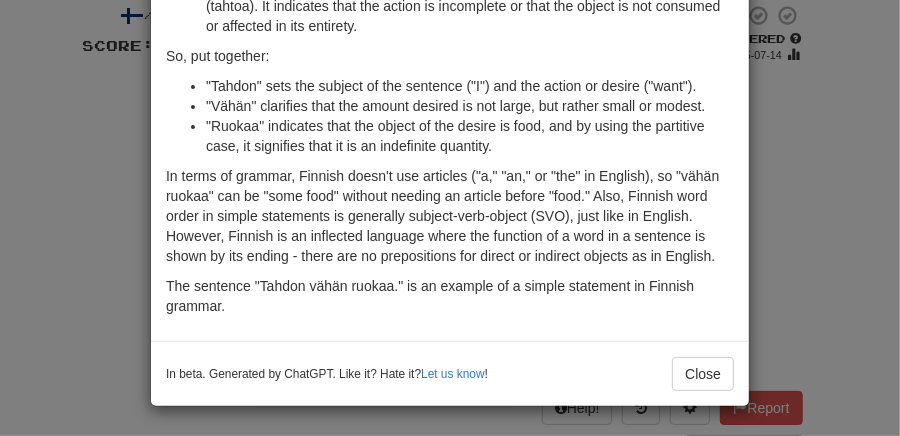 click on "× Explanation "Tahdon vähän ruokaa." is a Finnish phrase that translates to "I want a little bit of food." or "I want some food." in English. Let's break down the sentence for someone learning Finnish:
Tahdon: This is the first-person singular form of the verb "tahtoa," which means "to want" or "to desire." In this form, "tahdon" means "I want."
Vähän: This word means "a little" or "a bit" and is often used to express a small quantity of something.
Ruokaa: This is the partitive form of "ruoka," which means "food." In Finnish, the partitive case is used to express an unspecified amount or part of something, and is often used after verbs that imply consumption, like eating (syödä) or wanting (tahtoa). It indicates that the action is incomplete or that the object is not consumed or affected in its entirety.
So, put together:
"Tahdon" sets the subject of the sentence ("I") and the action or desire ("want").
In beta. Generated by ChatGPT. Like it? Hate it?  Let us know" at bounding box center (450, 218) 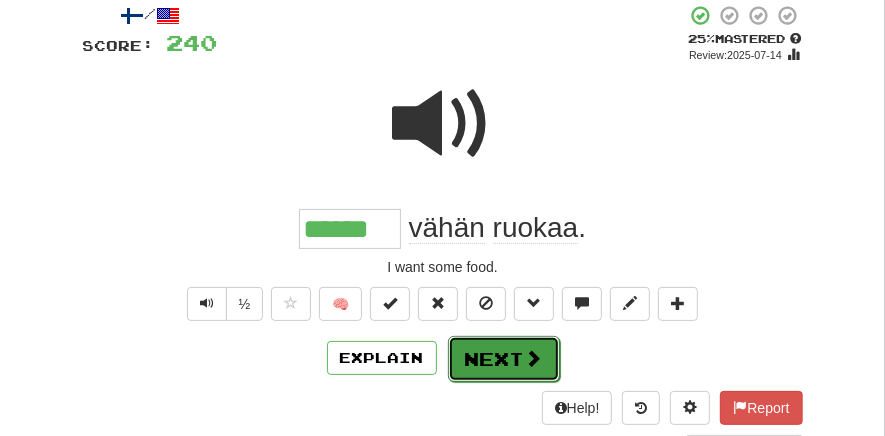 click on "Next" at bounding box center [504, 359] 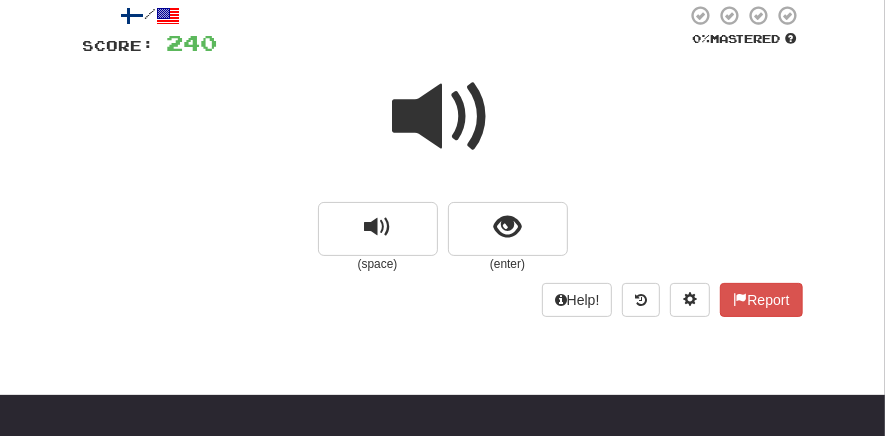 click at bounding box center [443, 117] 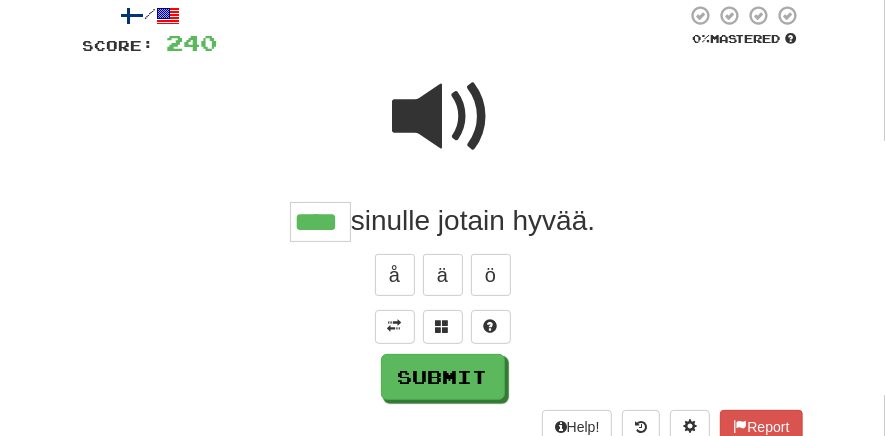 type on "****" 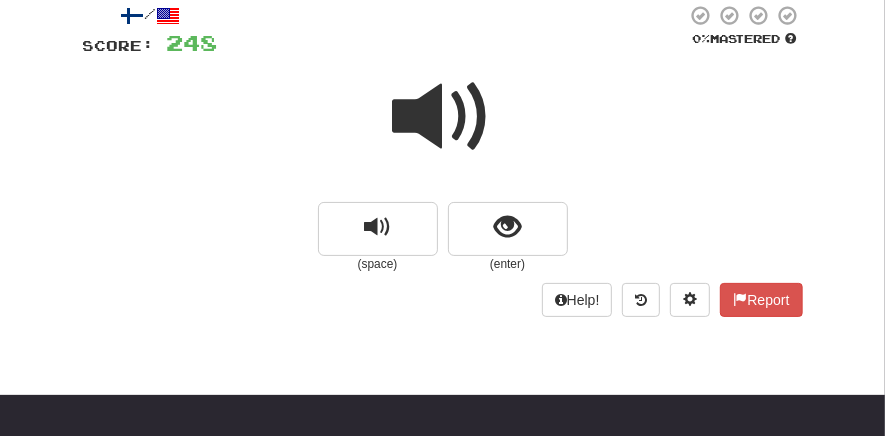 click at bounding box center (443, 117) 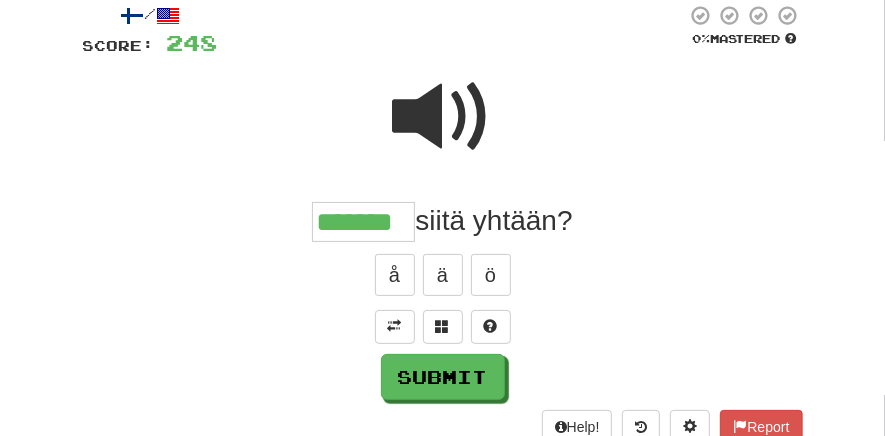 type on "*******" 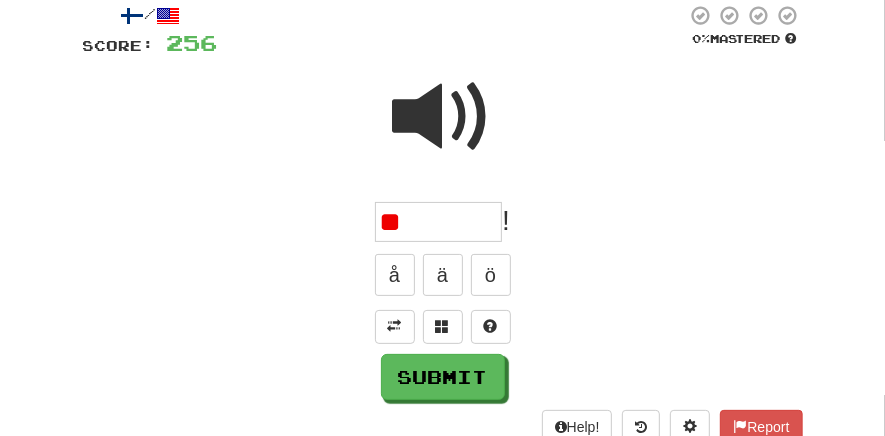 type on "*" 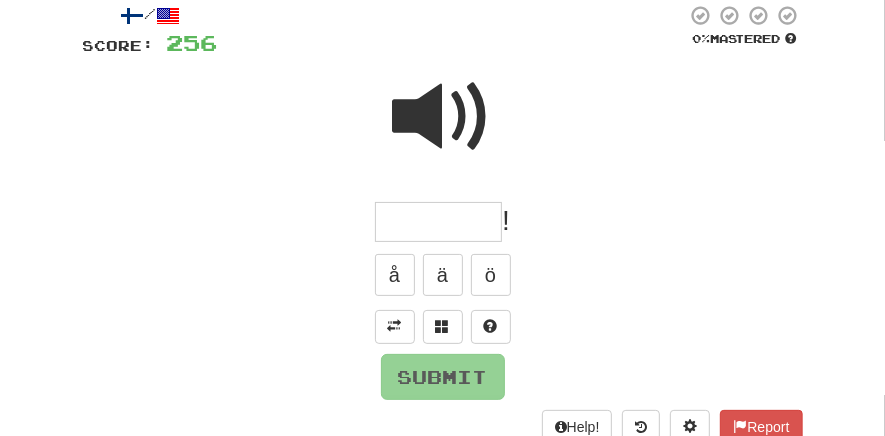 type on "*" 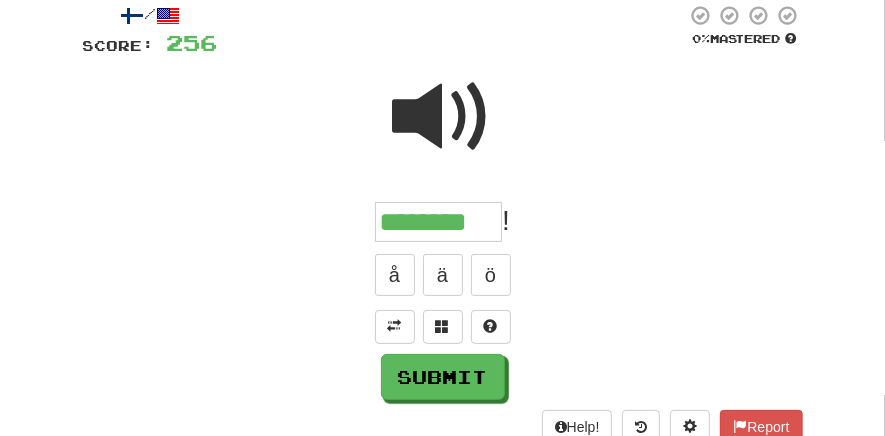 type on "********" 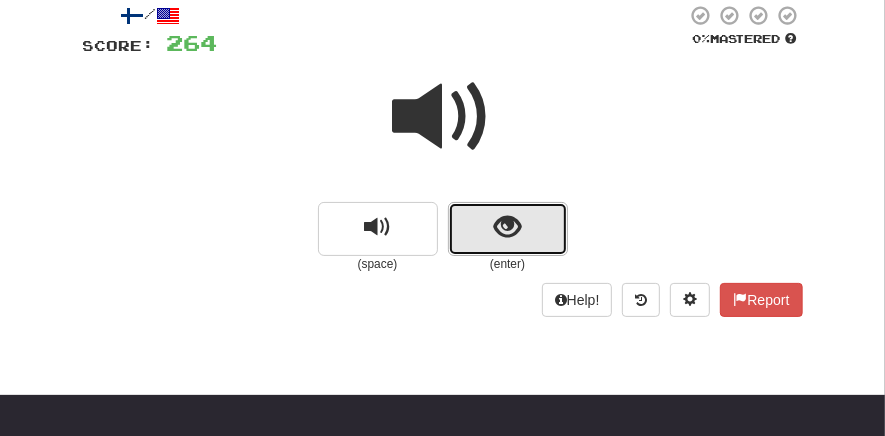 click at bounding box center [508, 229] 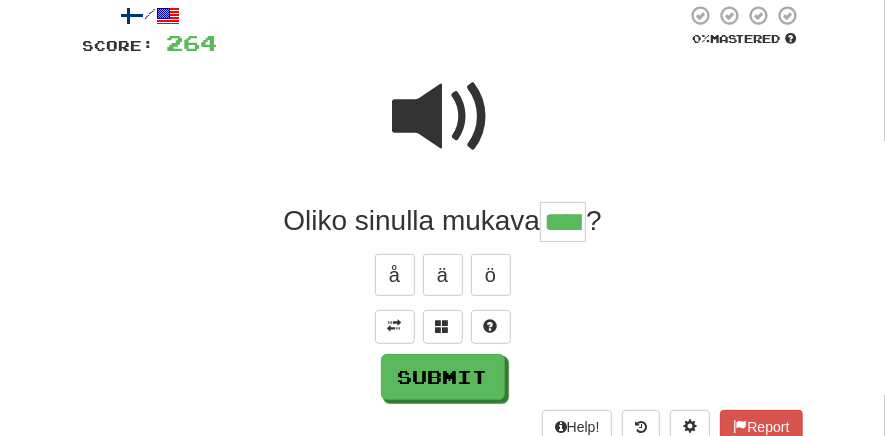 type on "****" 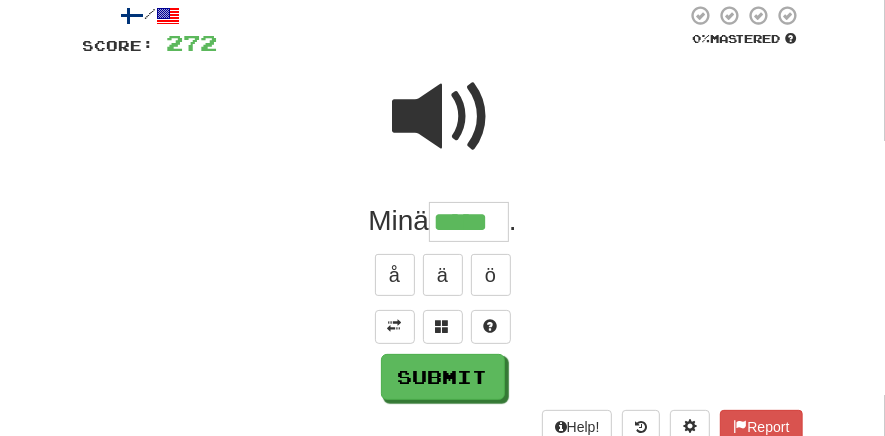 type on "*****" 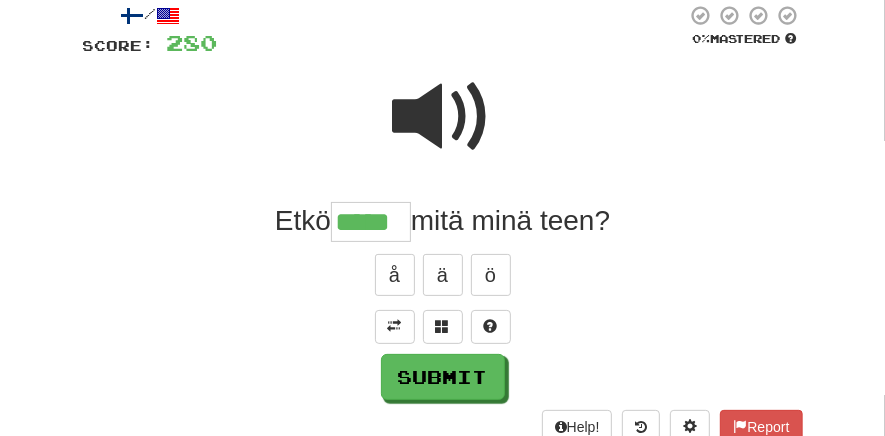 type on "*****" 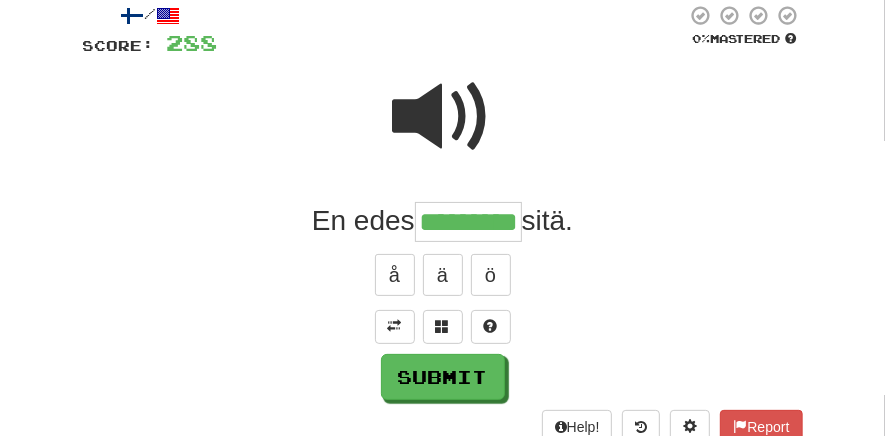 type on "*********" 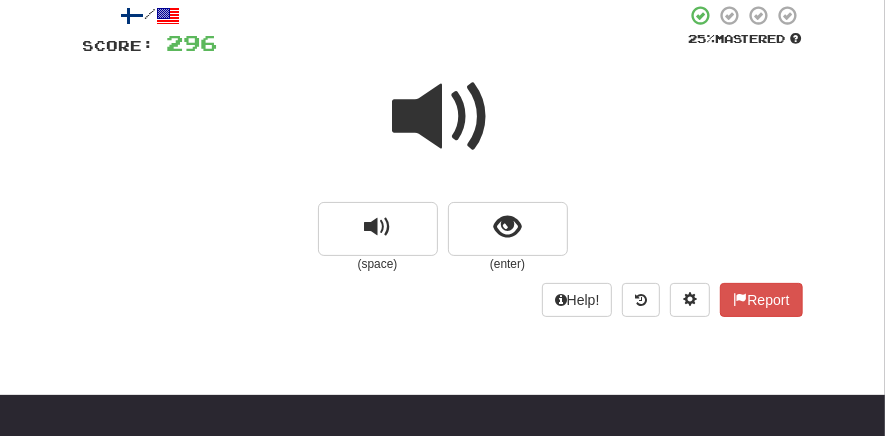 click at bounding box center (443, 117) 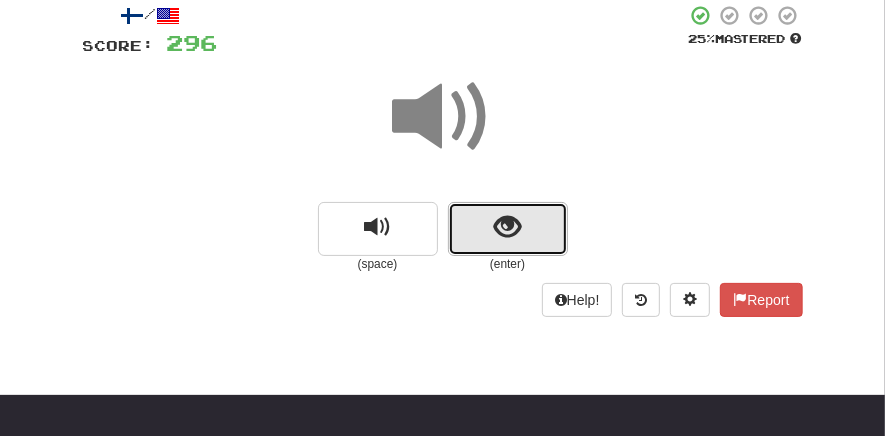 click at bounding box center [507, 227] 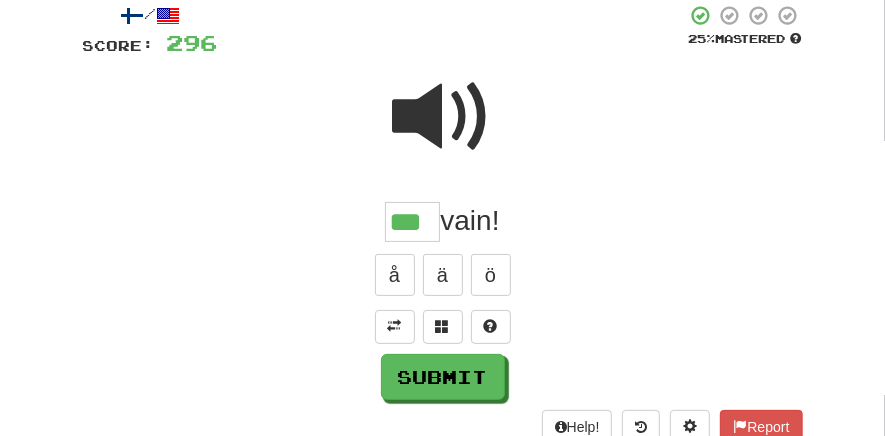 type on "***" 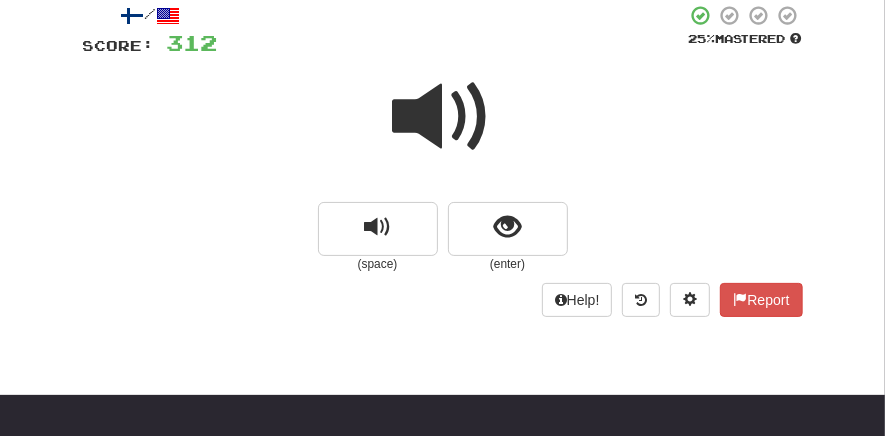 click at bounding box center [443, 117] 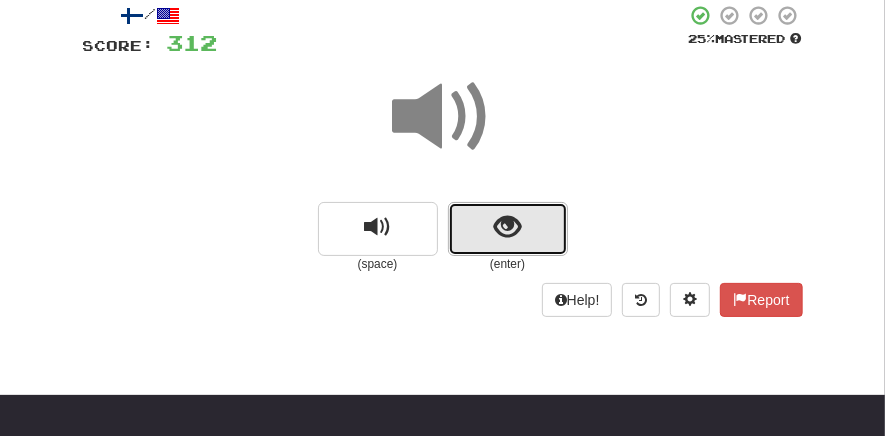 click at bounding box center [508, 229] 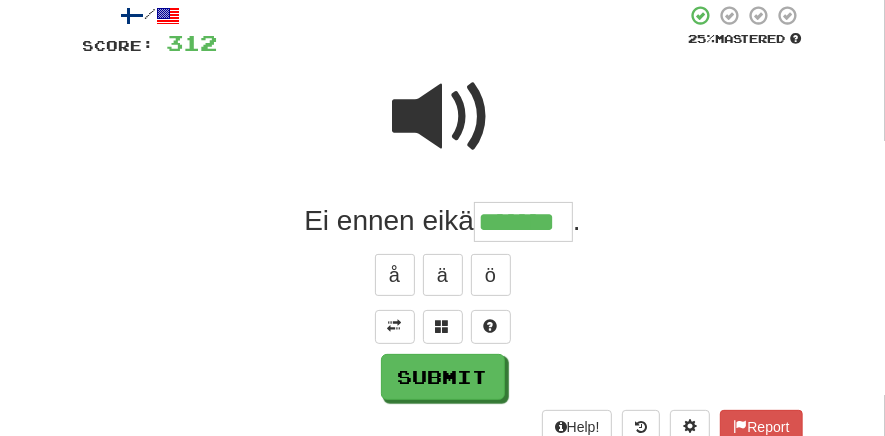 type on "*******" 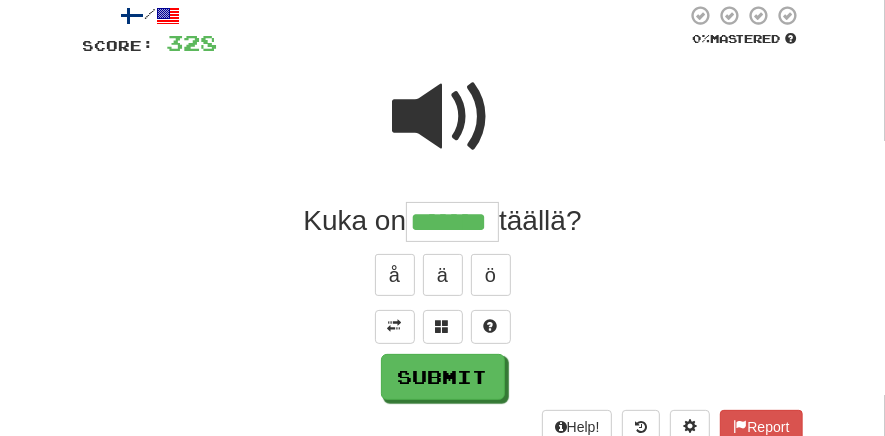 type on "*******" 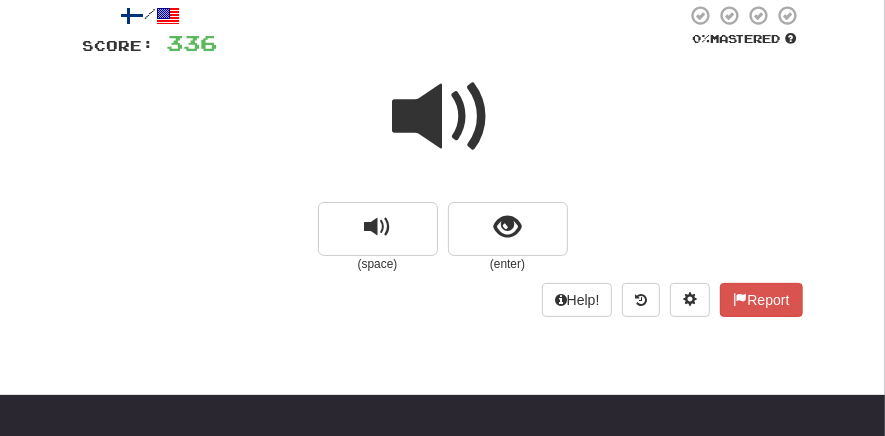 click at bounding box center [443, 117] 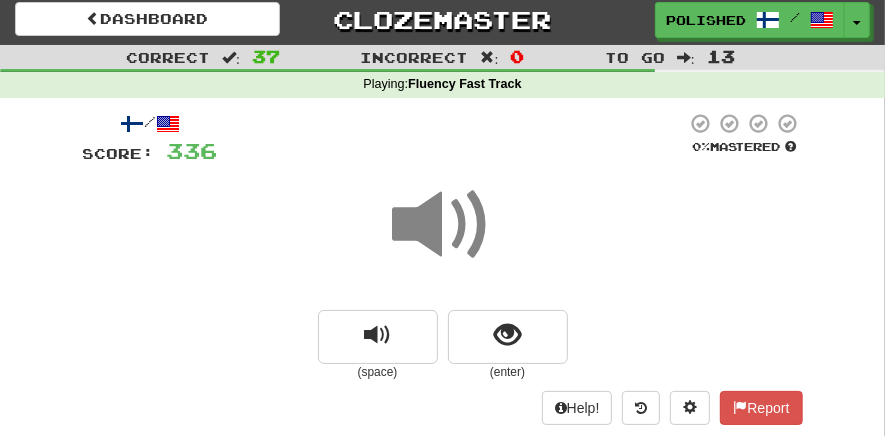 scroll, scrollTop: 26, scrollLeft: 0, axis: vertical 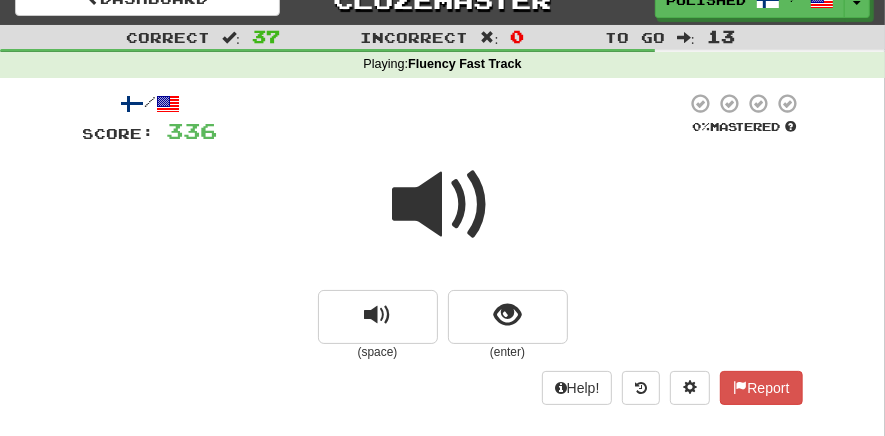 click at bounding box center [443, 205] 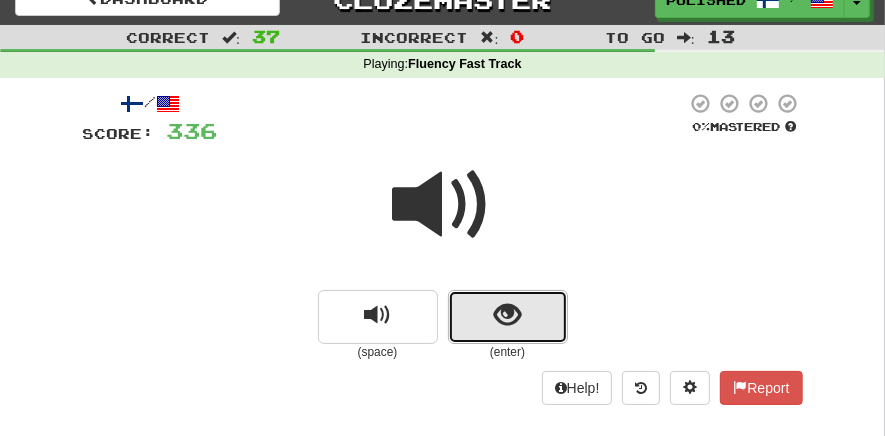 click at bounding box center (508, 317) 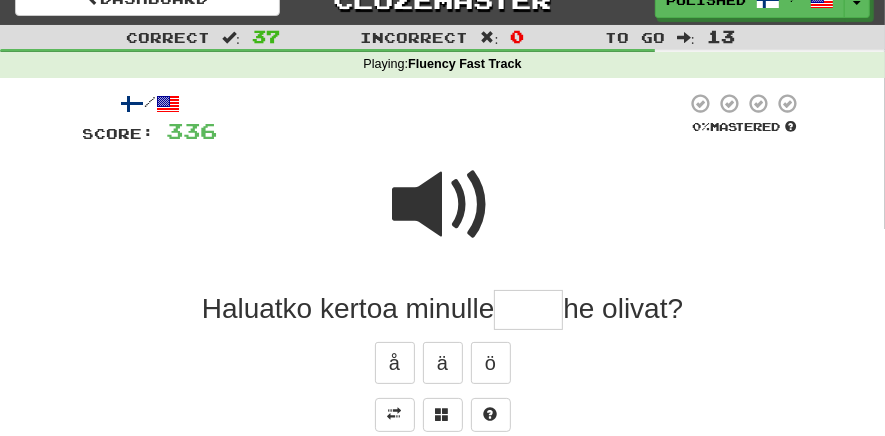 click at bounding box center (528, 310) 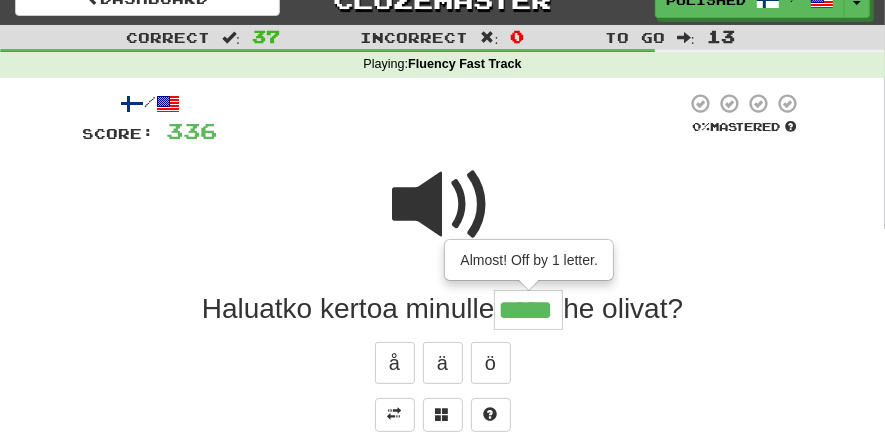 type on "*****" 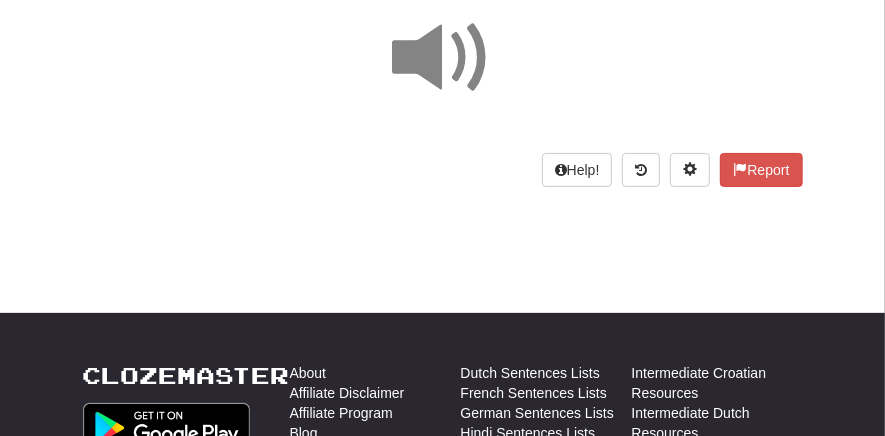 scroll, scrollTop: 0, scrollLeft: 0, axis: both 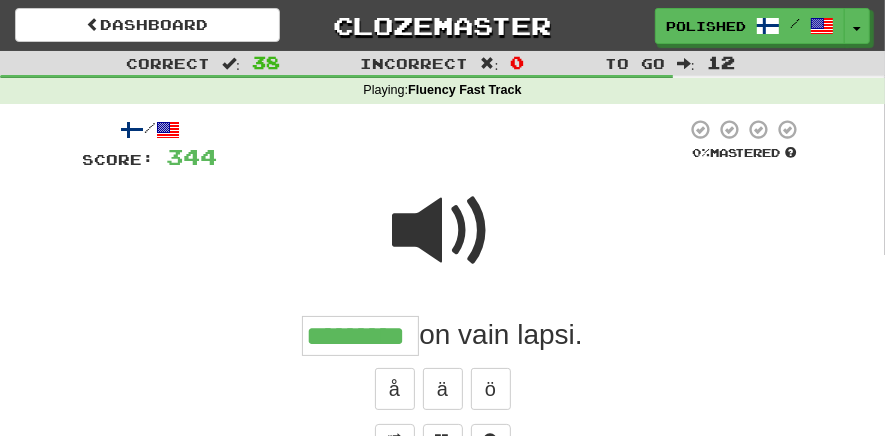 type on "*********" 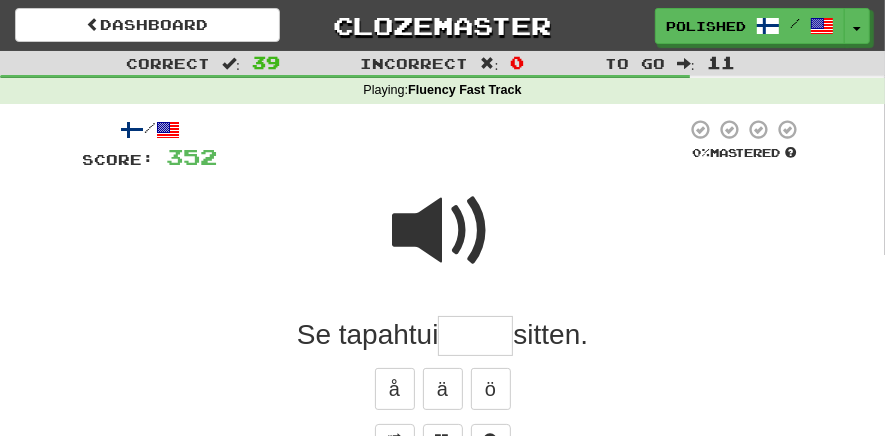 type on "*" 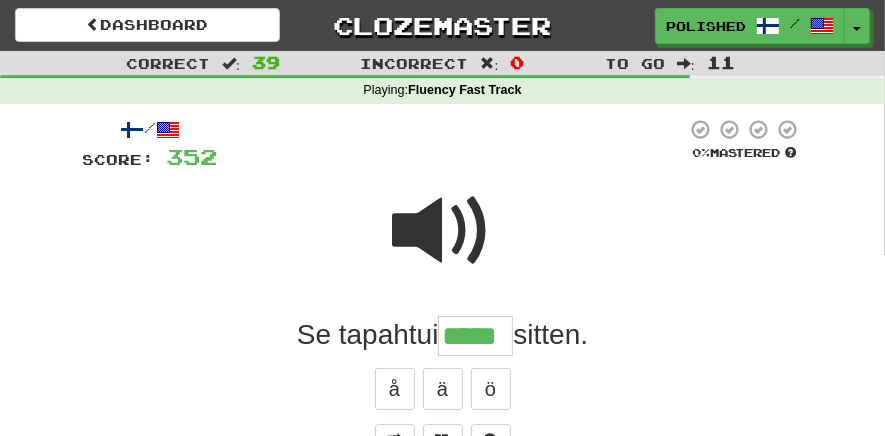 type on "*****" 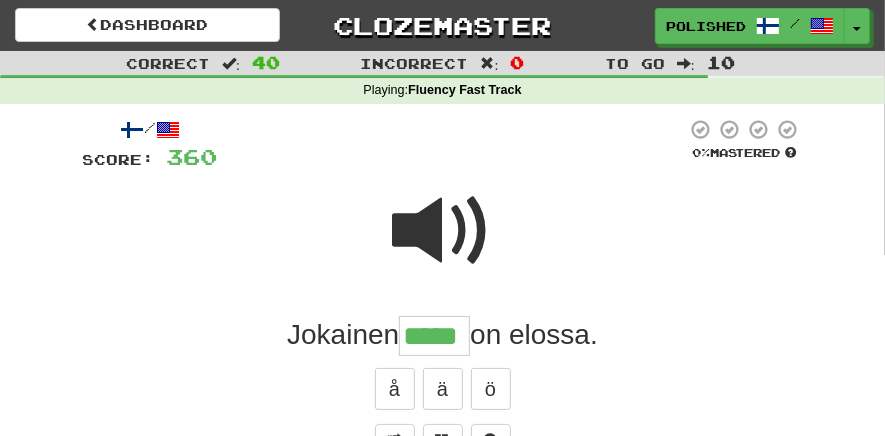 type on "*****" 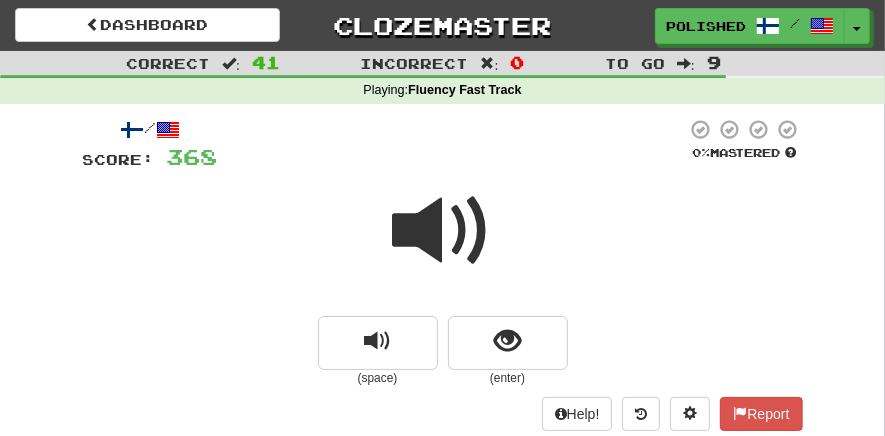 click at bounding box center [443, 231] 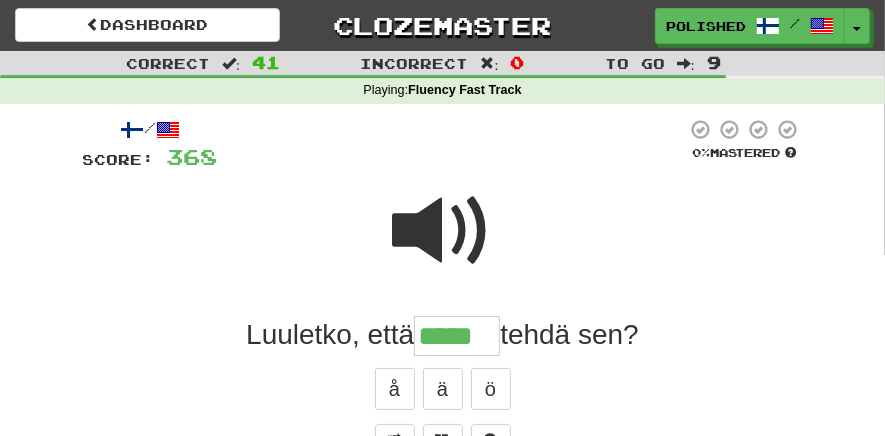 type on "*****" 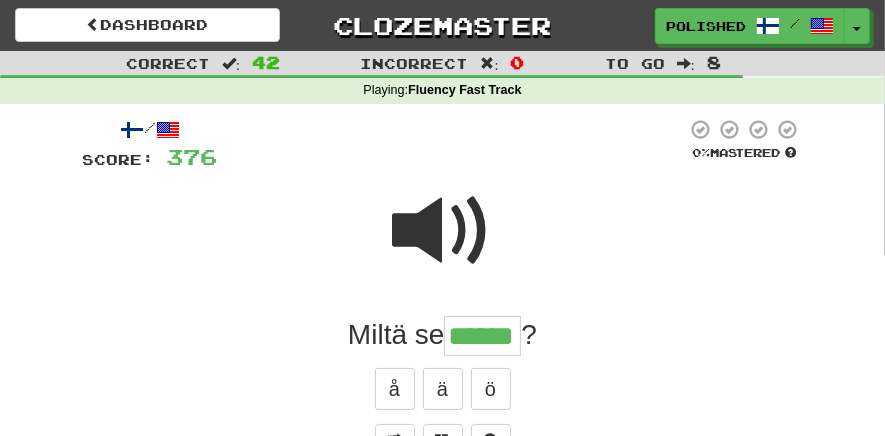 type on "******" 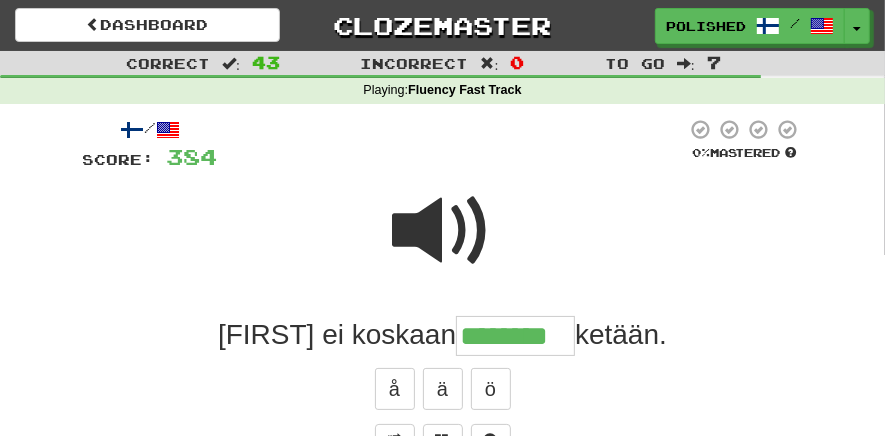 type on "********" 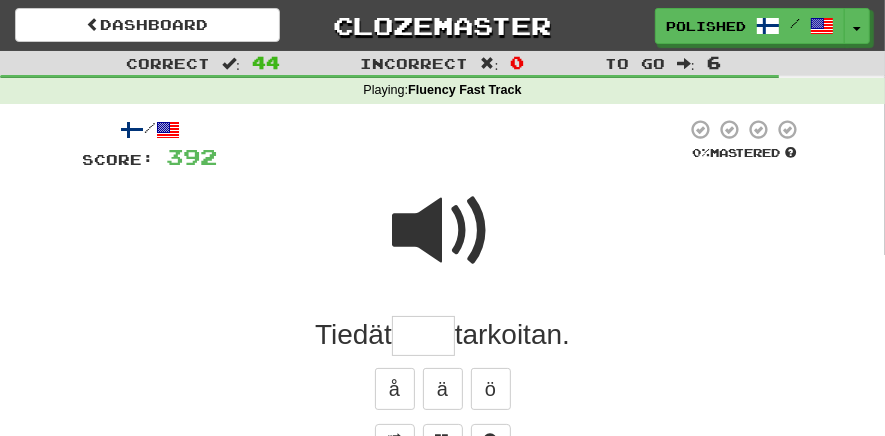 click at bounding box center (443, 231) 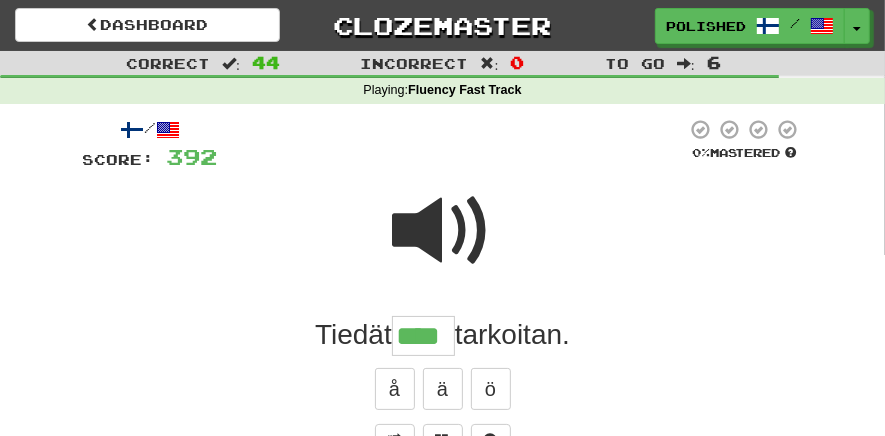 type on "****" 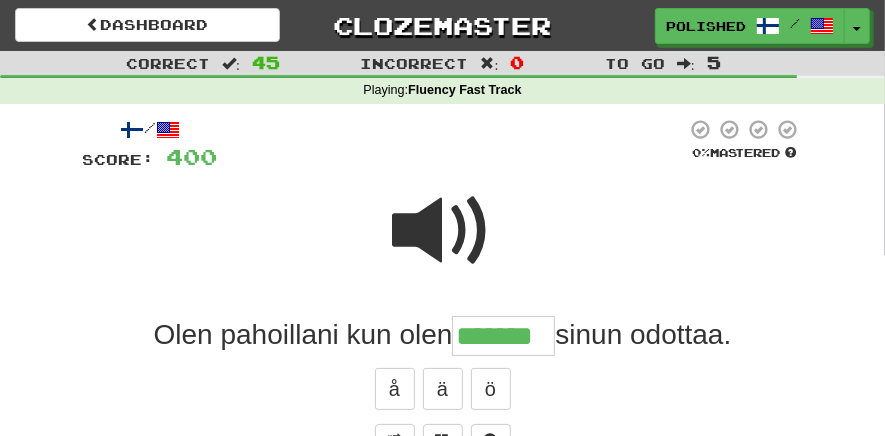 type on "*******" 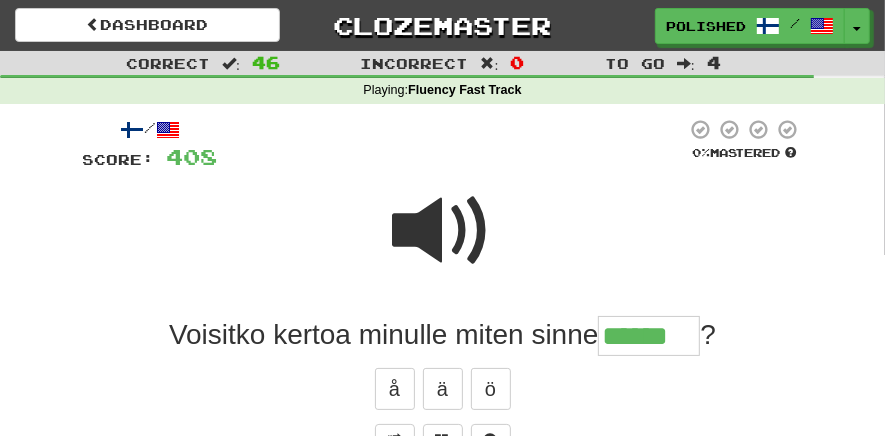 type on "******" 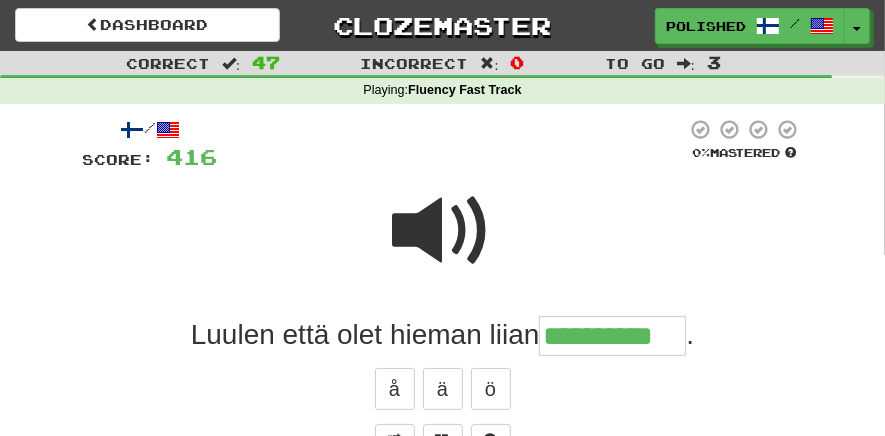 type on "**********" 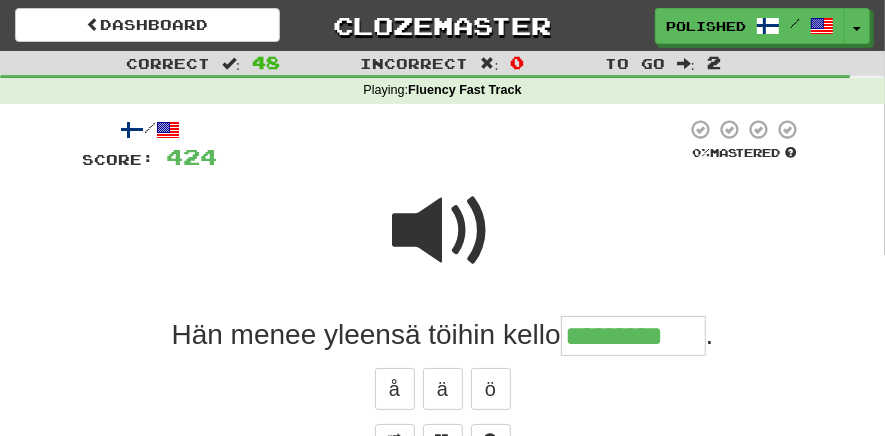 type on "*********" 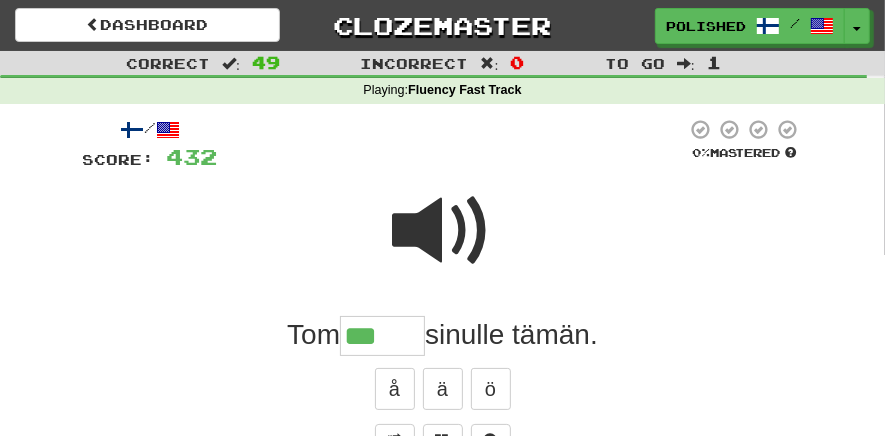 click at bounding box center [443, 231] 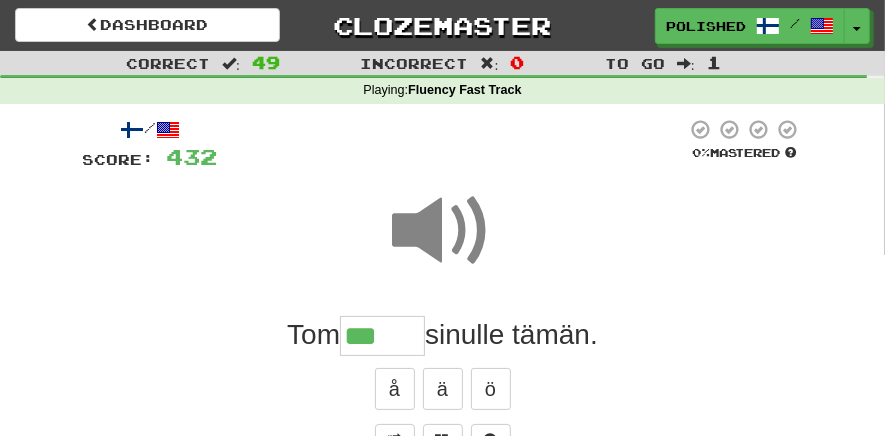 click on "***" at bounding box center [382, 336] 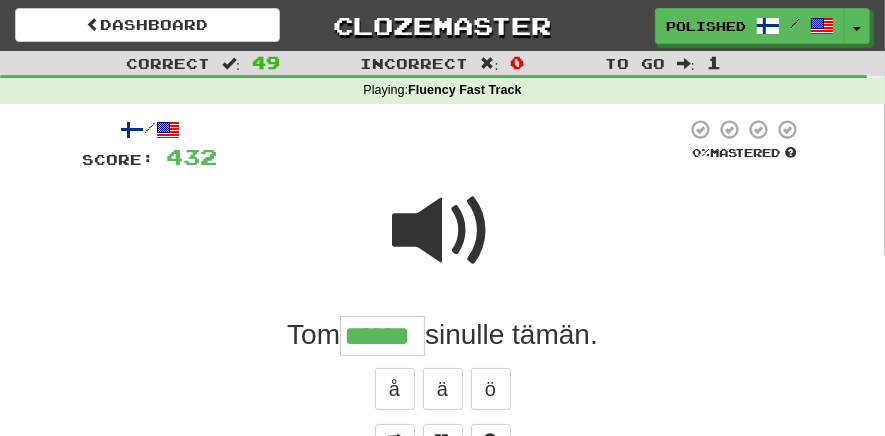 scroll, scrollTop: 0, scrollLeft: 0, axis: both 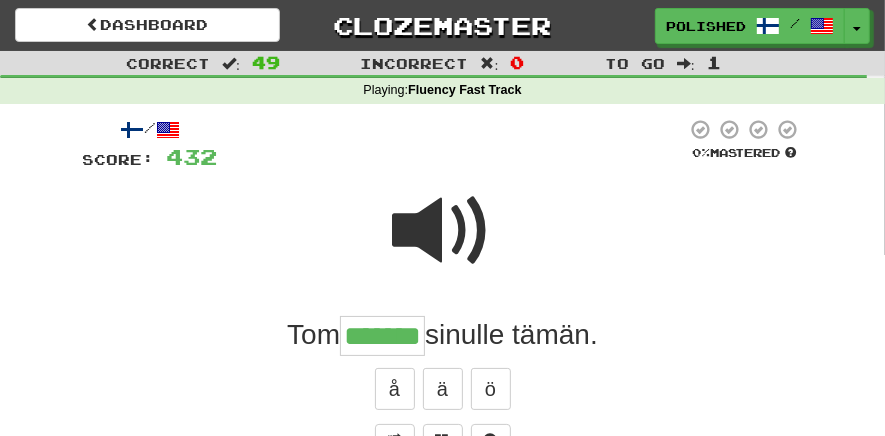 type on "*******" 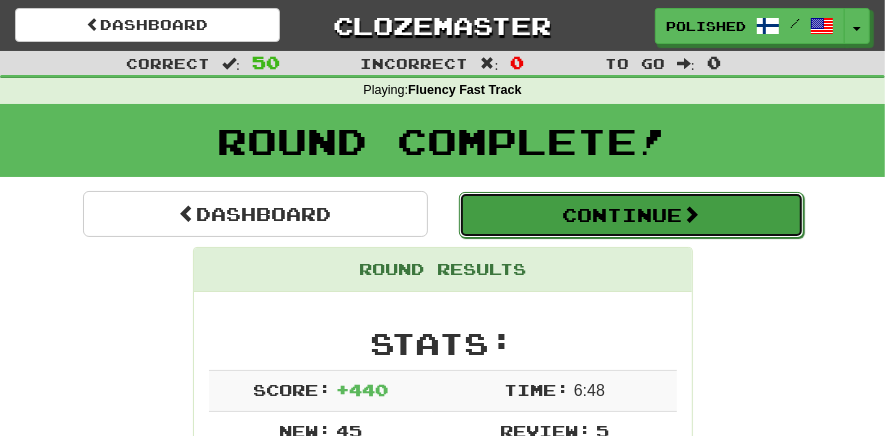 click on "Continue" at bounding box center [631, 215] 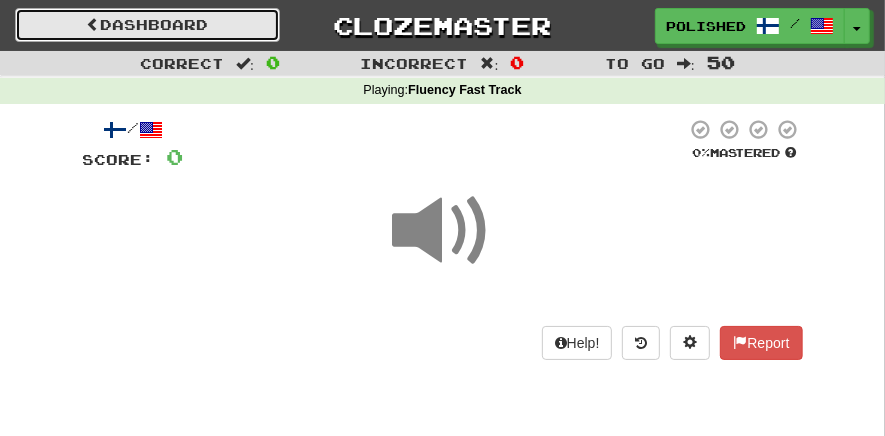 click at bounding box center (93, 24) 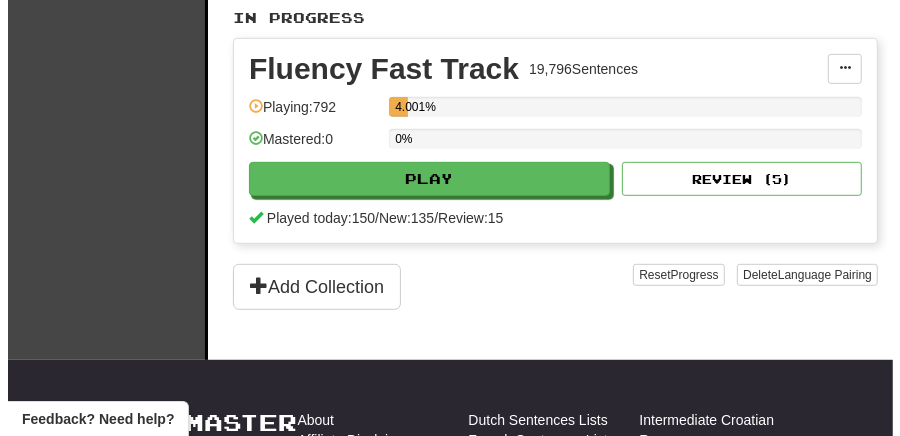 scroll, scrollTop: 461, scrollLeft: 0, axis: vertical 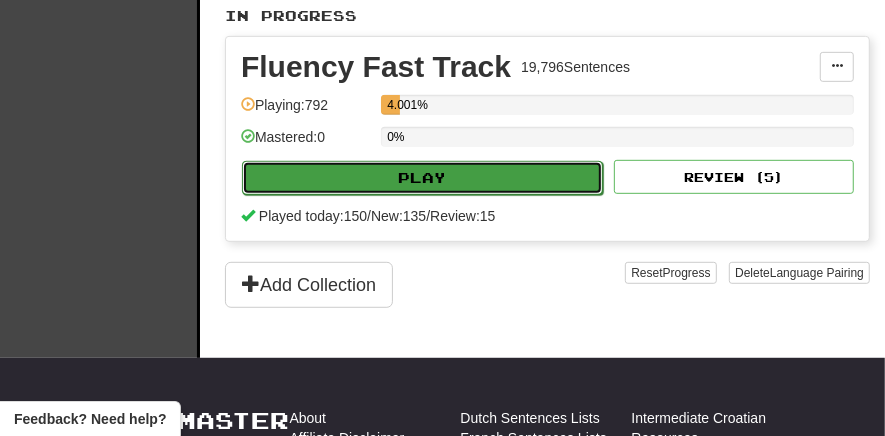 click on "Play" at bounding box center (422, 178) 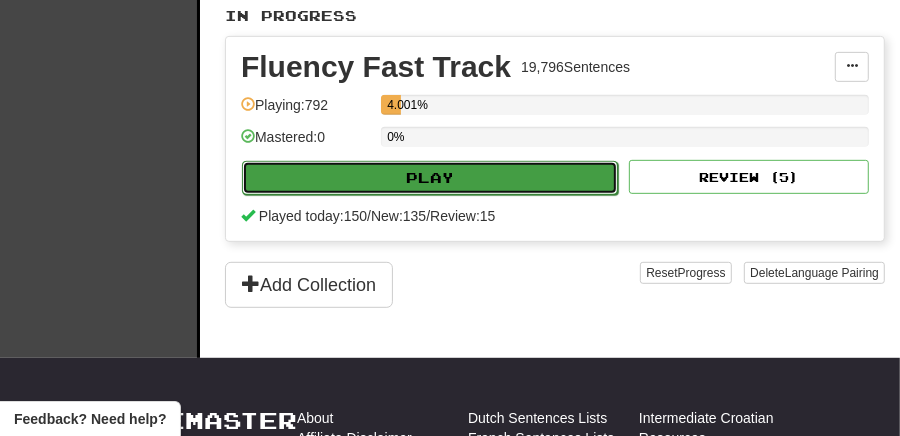 select on "**" 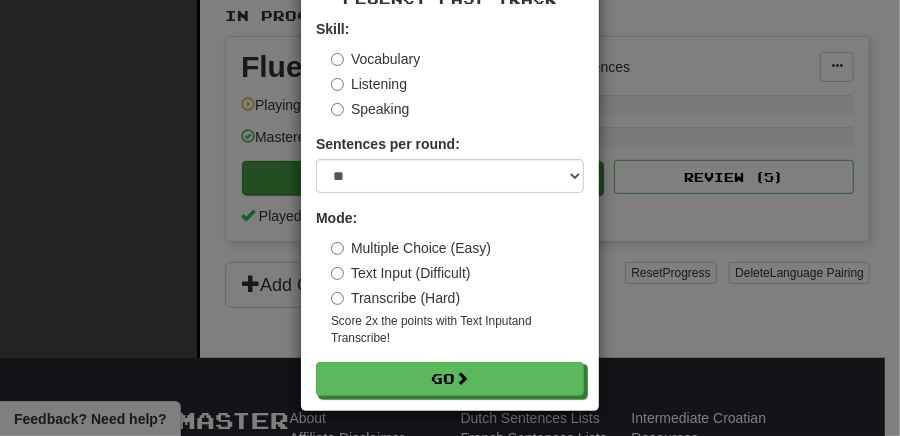 scroll, scrollTop: 108, scrollLeft: 0, axis: vertical 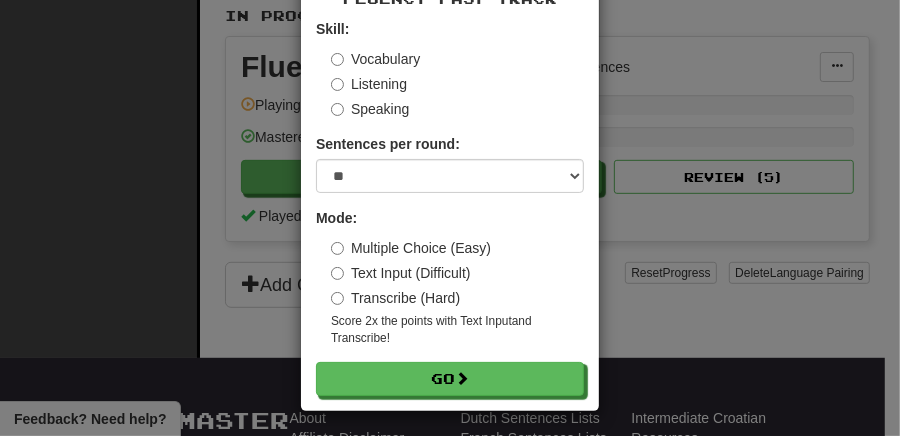 click on "Transcribe (Hard)" at bounding box center (395, 298) 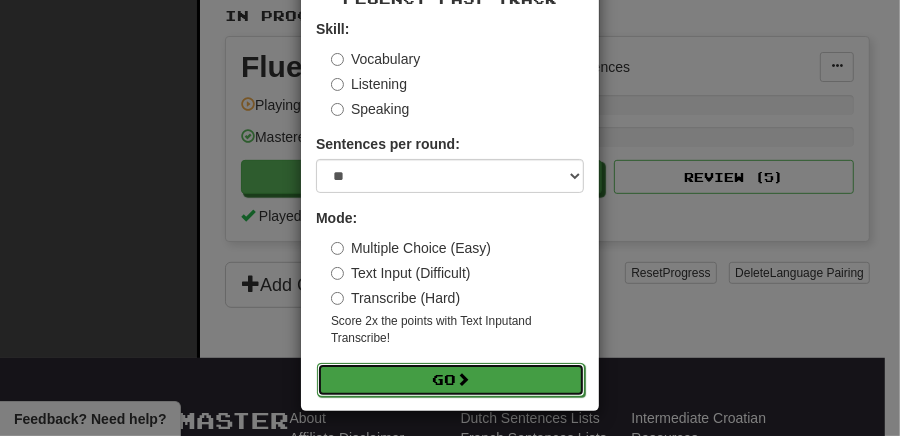 click on "Go" at bounding box center (451, 380) 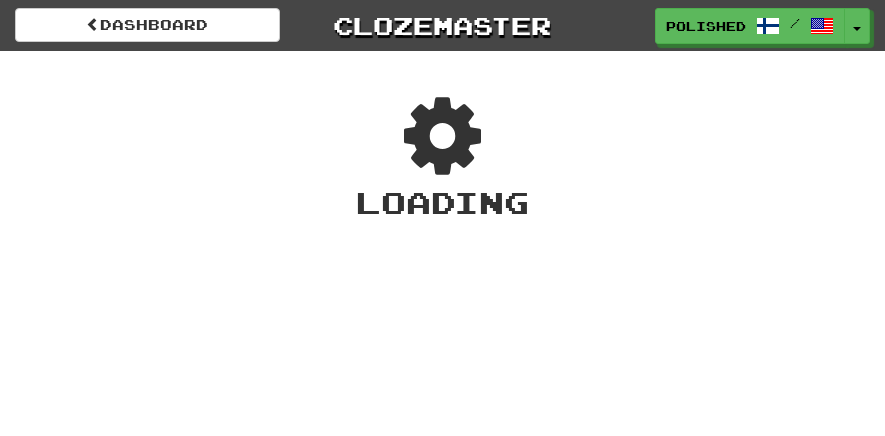 scroll, scrollTop: 0, scrollLeft: 0, axis: both 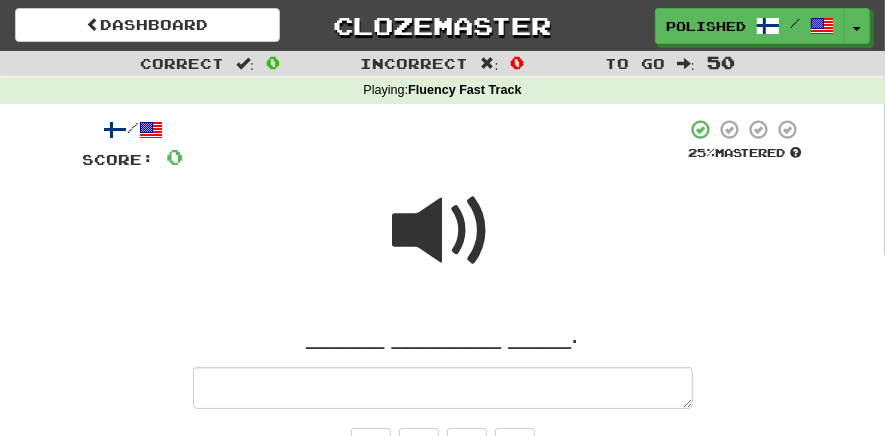 type on "*" 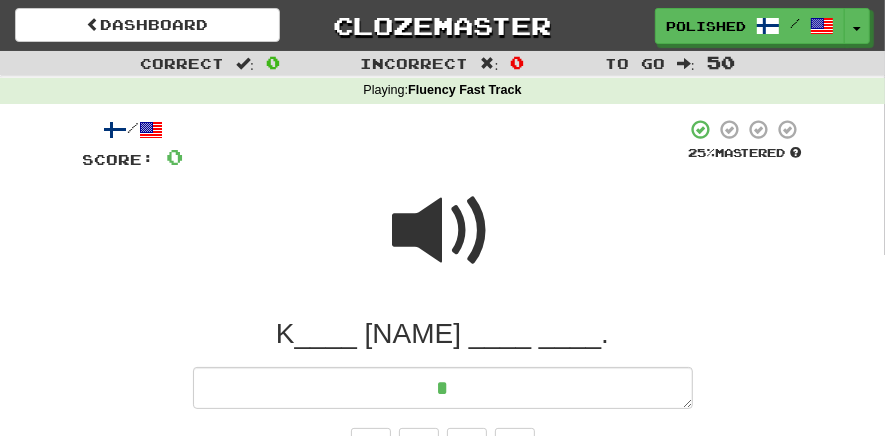 type on "*" 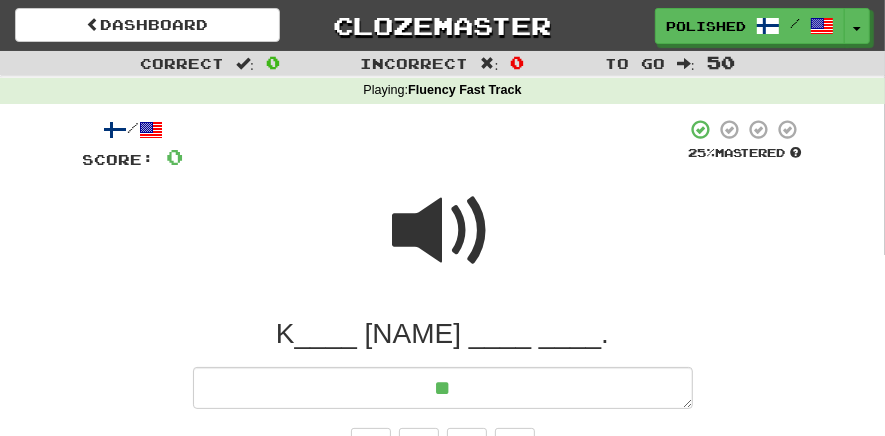 type on "*" 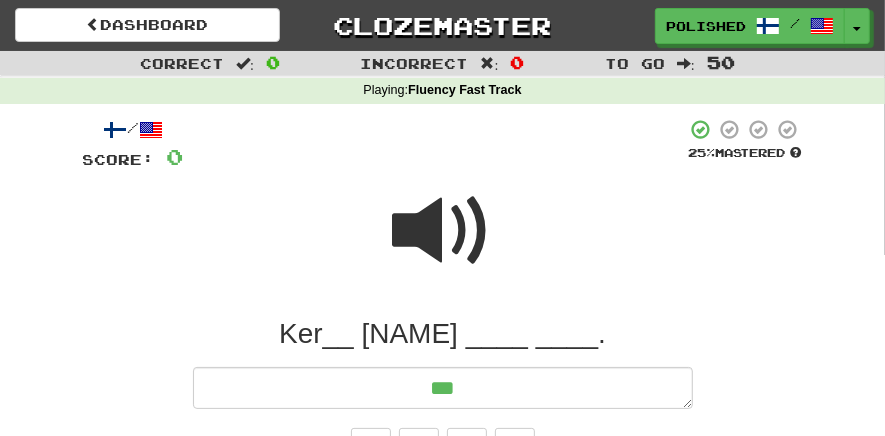type on "*" 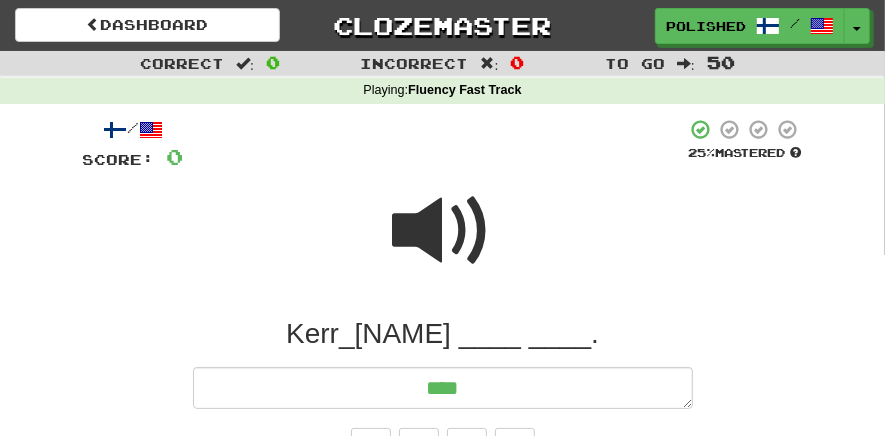 type on "*" 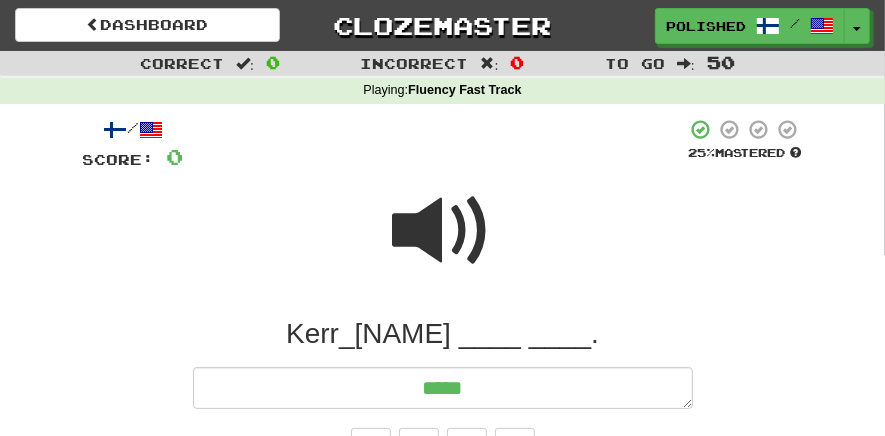 type on "*" 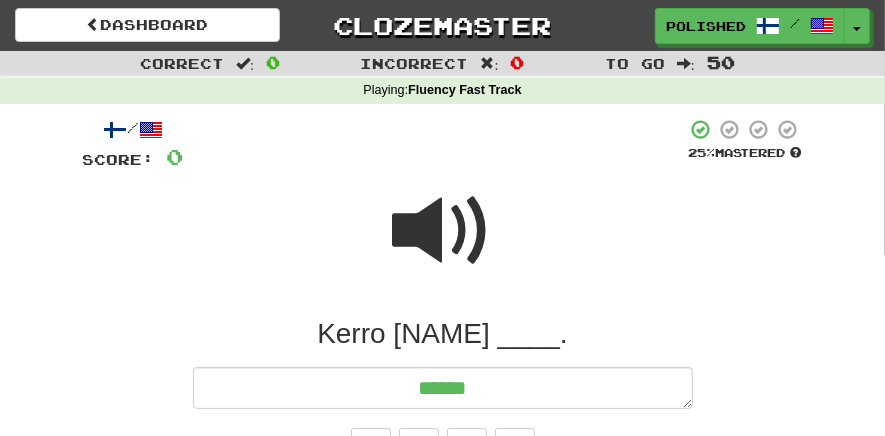 type on "*" 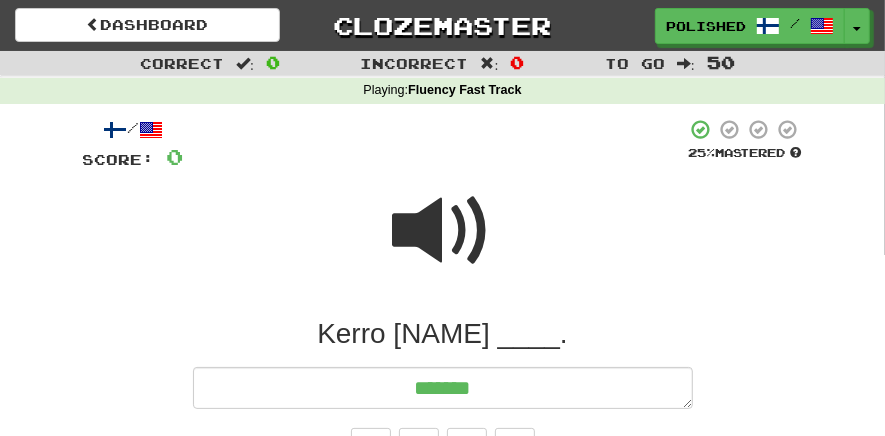 type on "*" 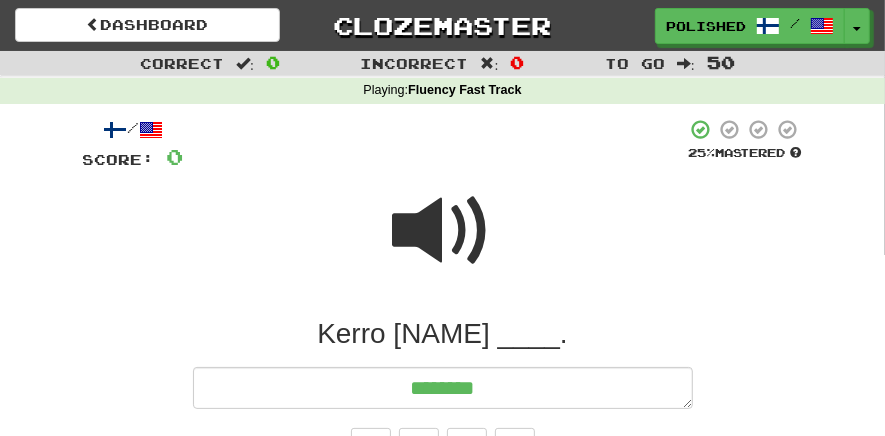 type on "*" 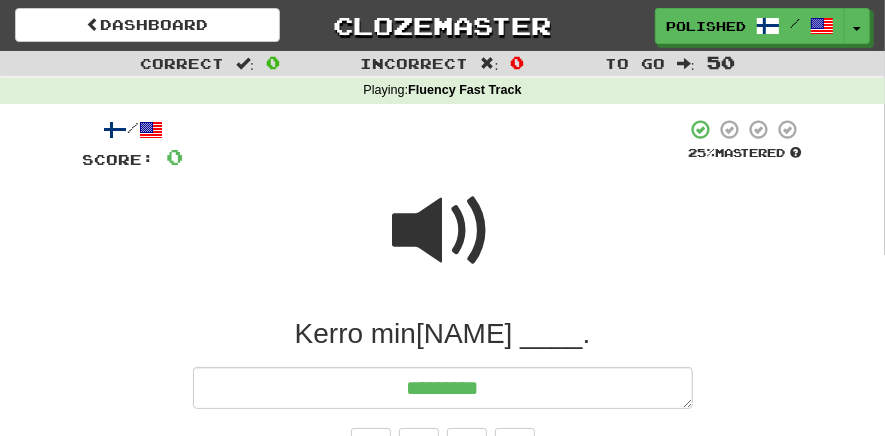 type on "*" 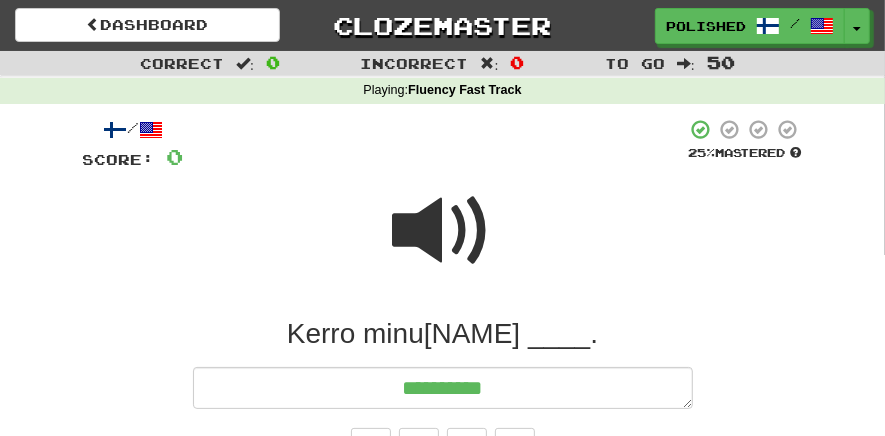 type on "*" 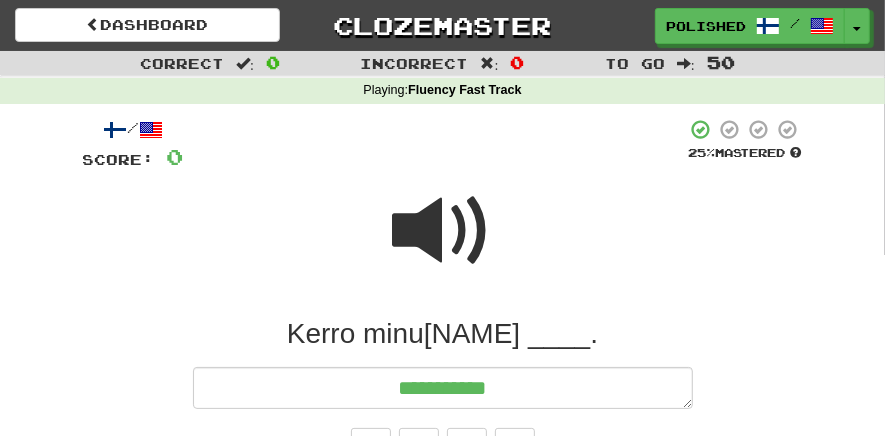 type on "*" 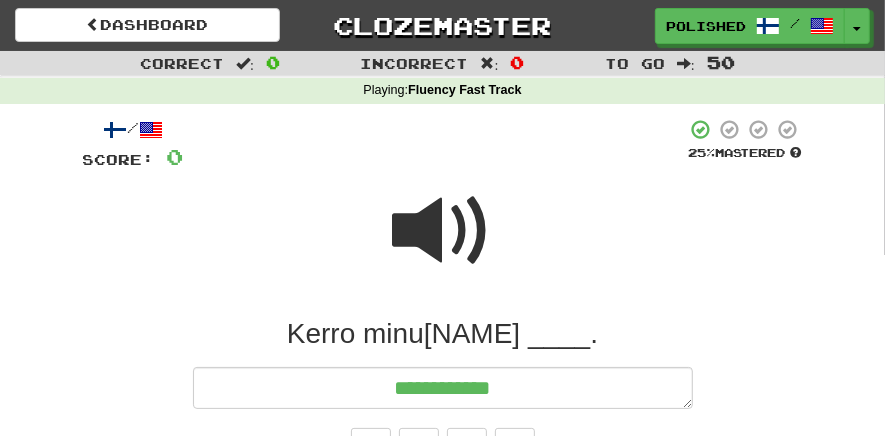type on "*" 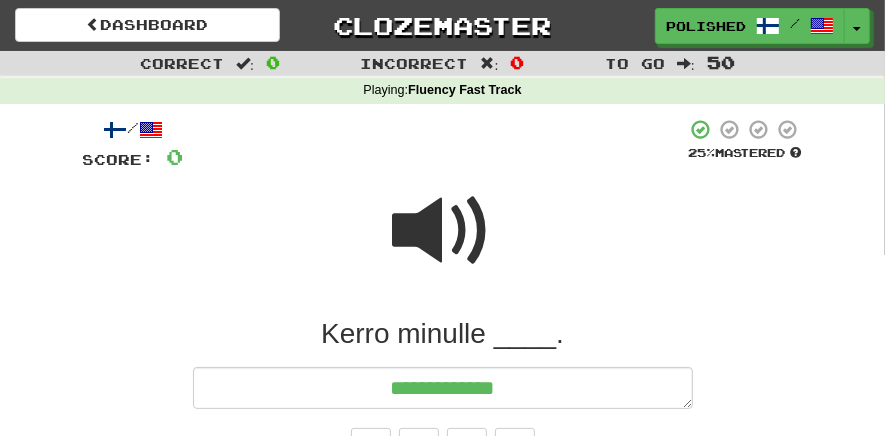 type on "*" 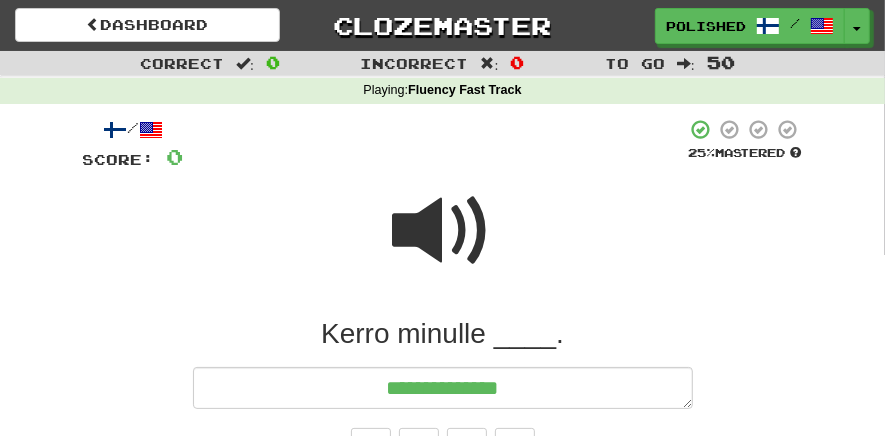 type on "*" 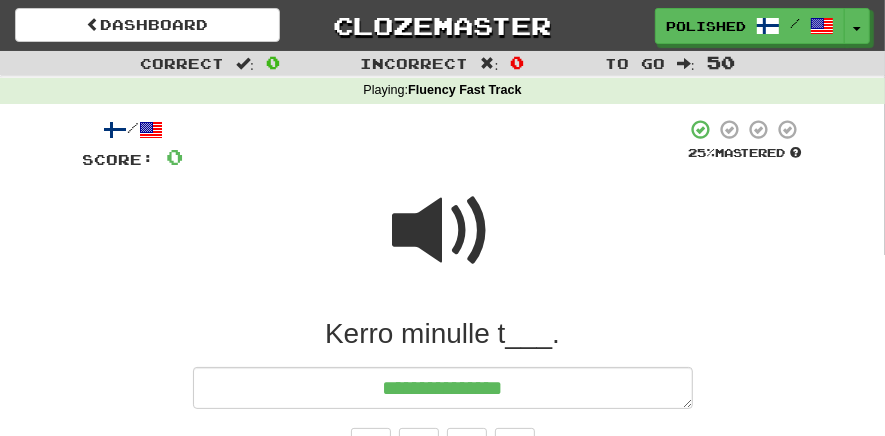 type on "*" 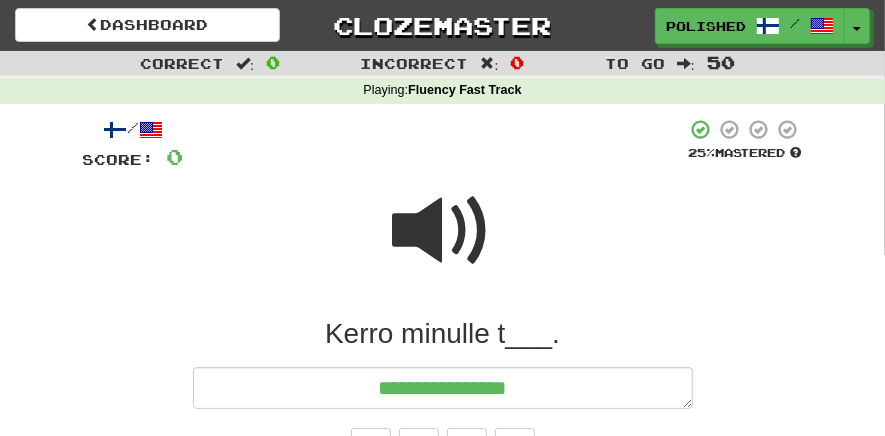 type on "*" 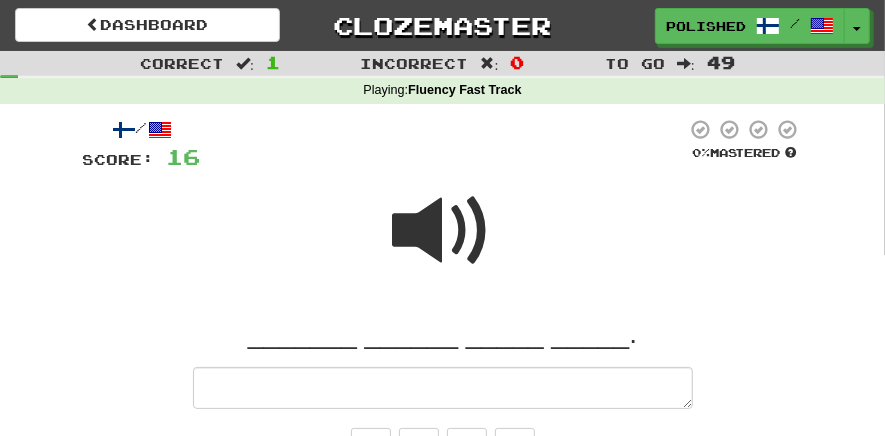 type on "*" 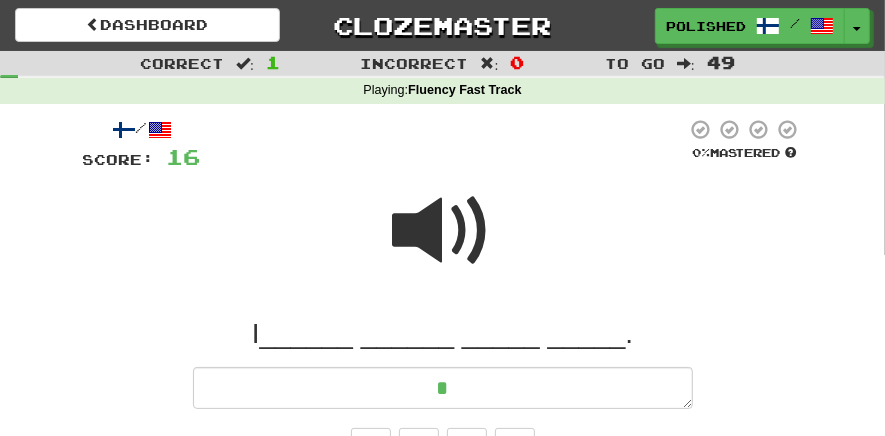 type on "*" 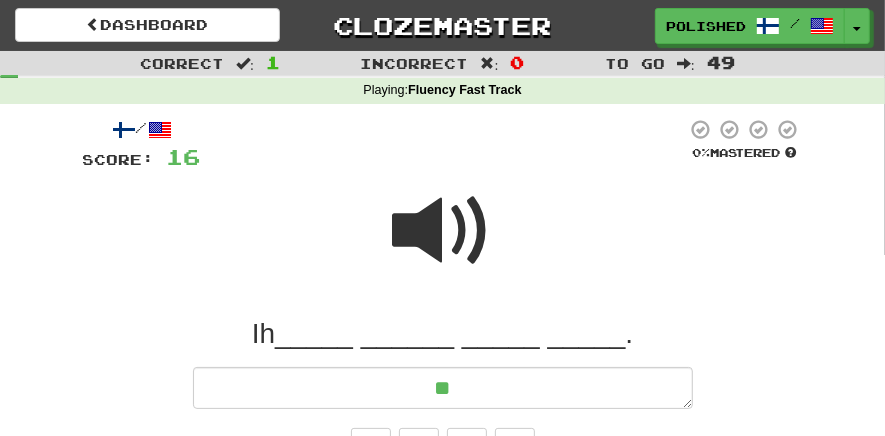 type on "*" 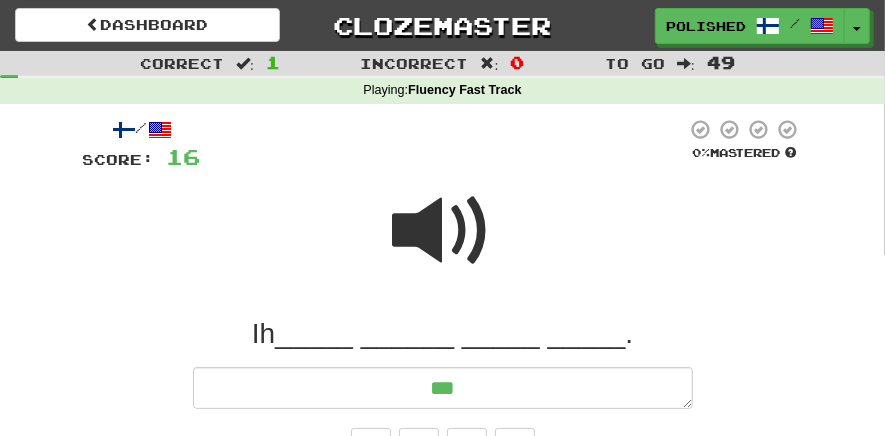 type on "*" 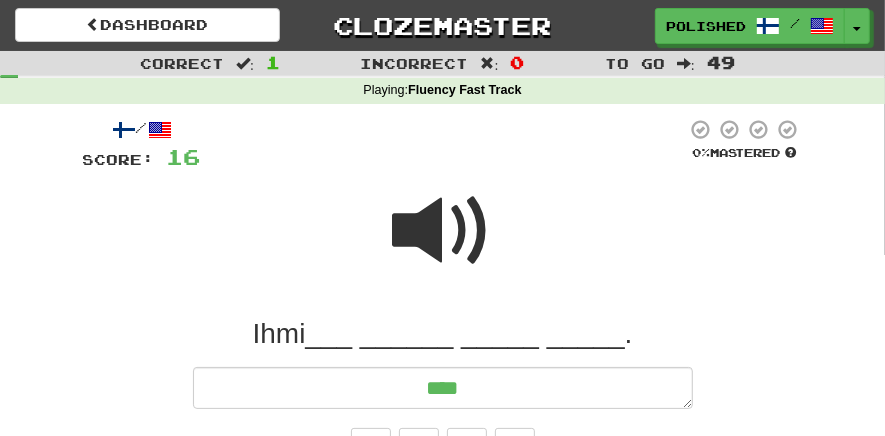 type on "*" 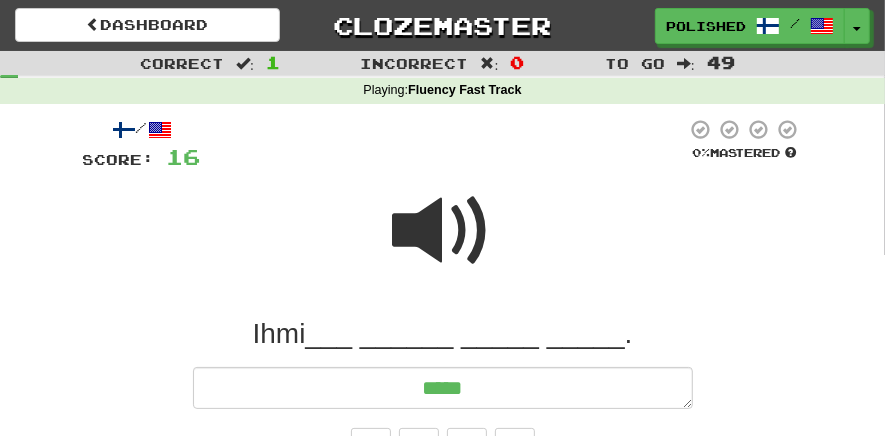 type on "******" 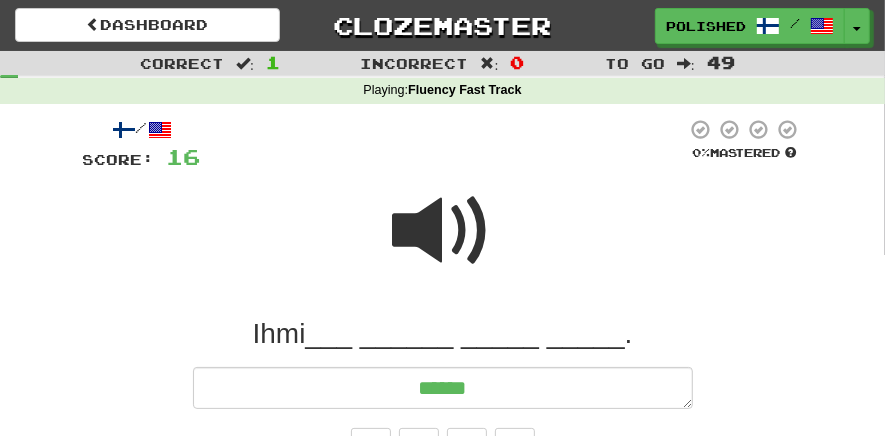 type on "*" 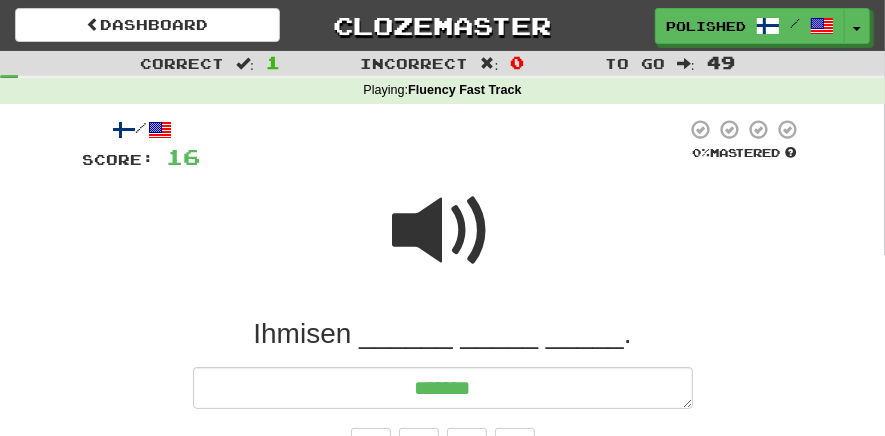 type on "*" 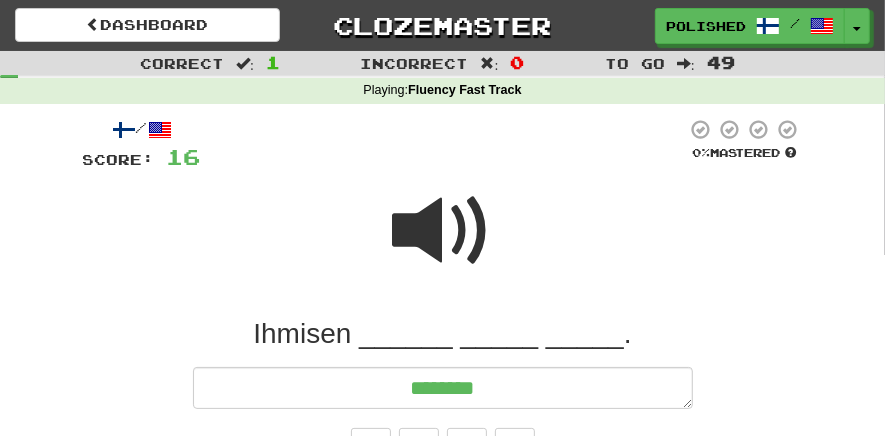 type on "*" 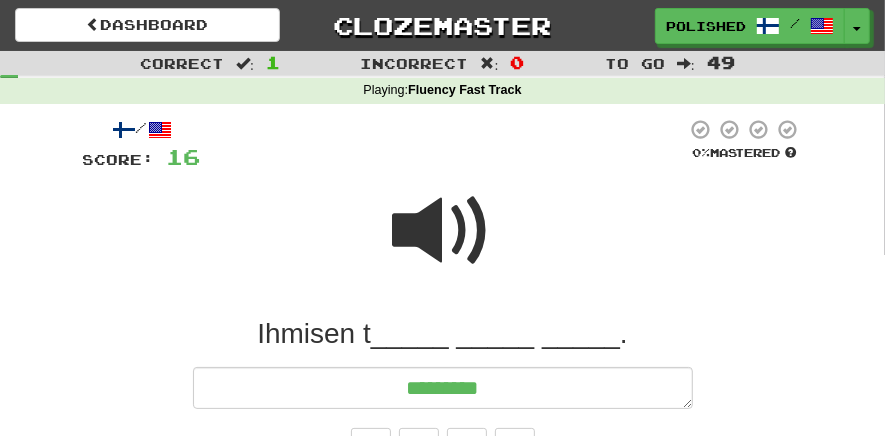 type on "*" 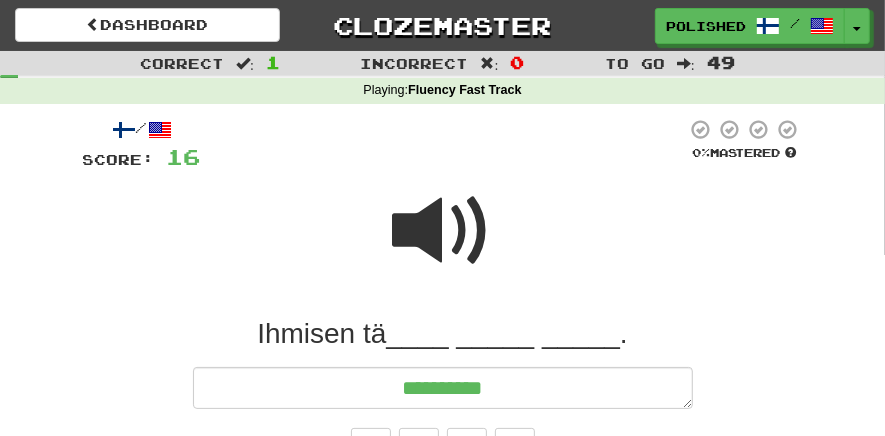 type on "*" 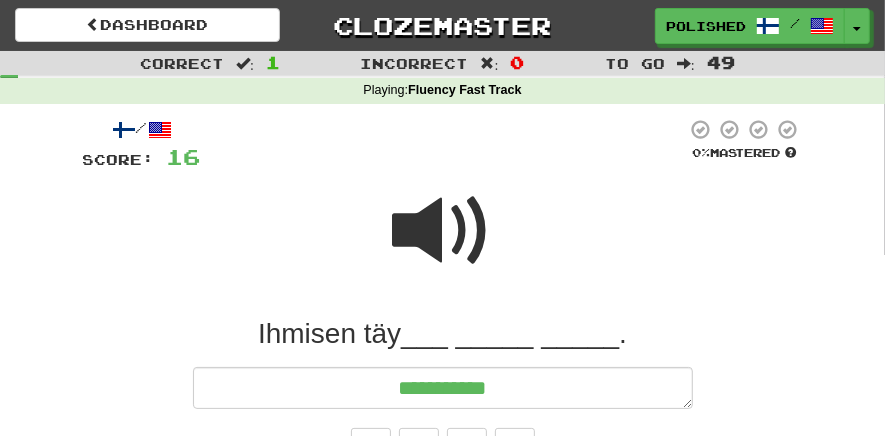 type on "*" 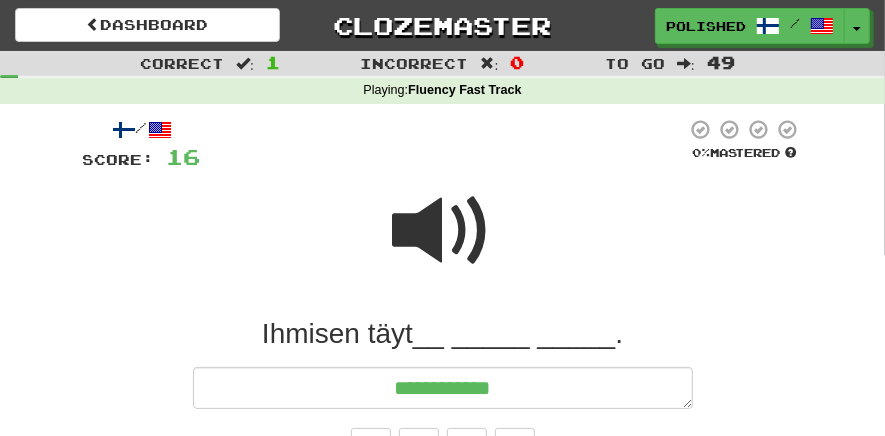 type on "**********" 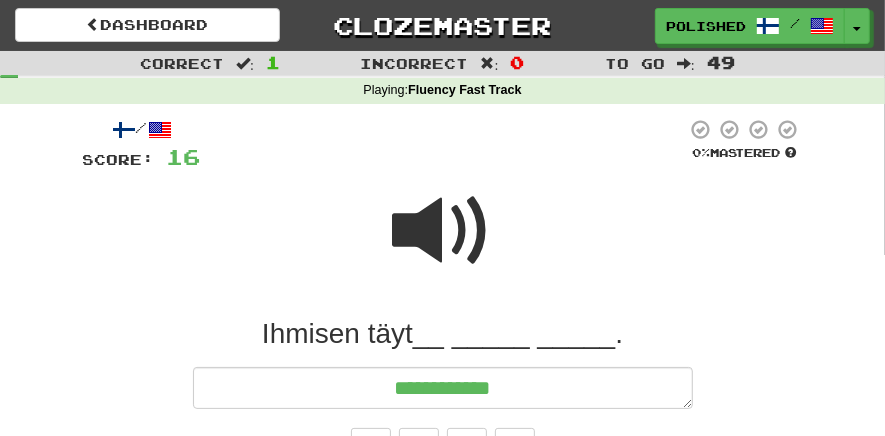 click on "Ihmisen täyt__ _____ _____." at bounding box center (443, 334) 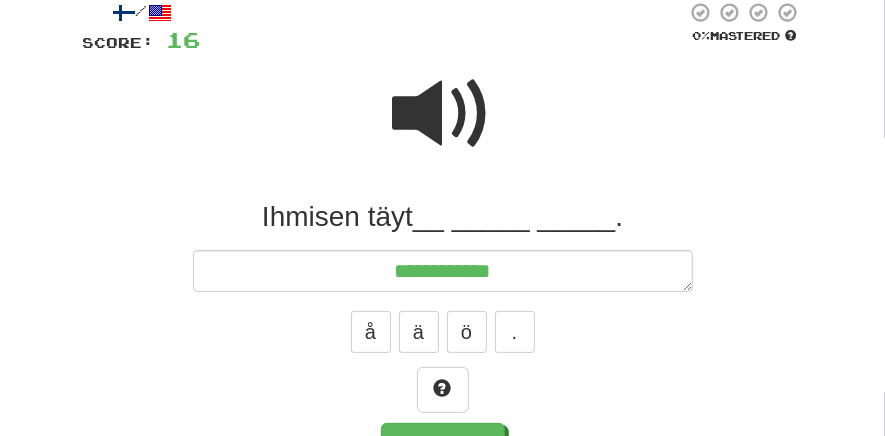 scroll, scrollTop: 125, scrollLeft: 0, axis: vertical 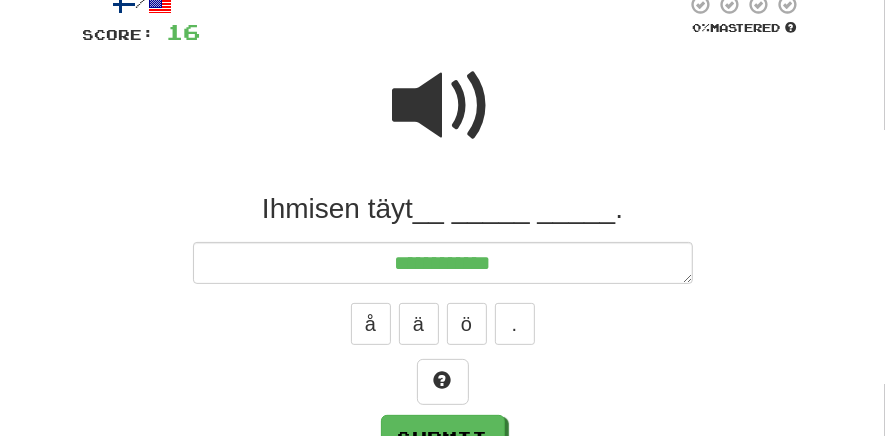 click on "Ihmisen täyt__ _____ _____." at bounding box center [443, 209] 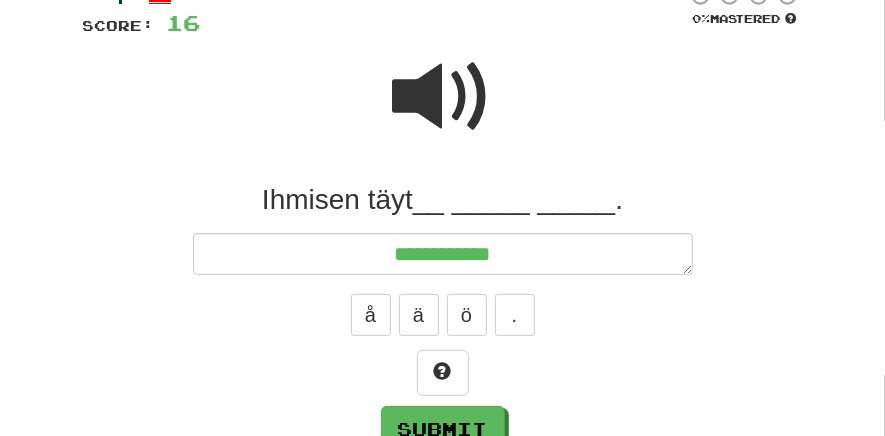 click on "Ihmisen täyt__ _____ _____." at bounding box center (443, 200) 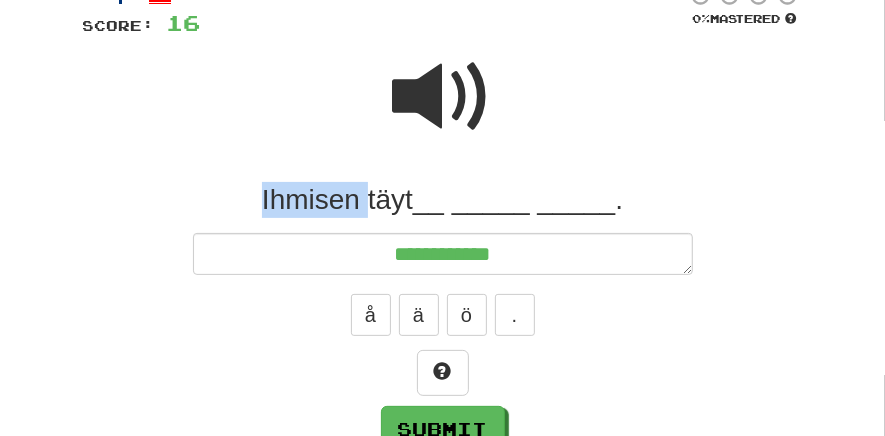 drag, startPoint x: 343, startPoint y: 204, endPoint x: 357, endPoint y: 201, distance: 14.3178215 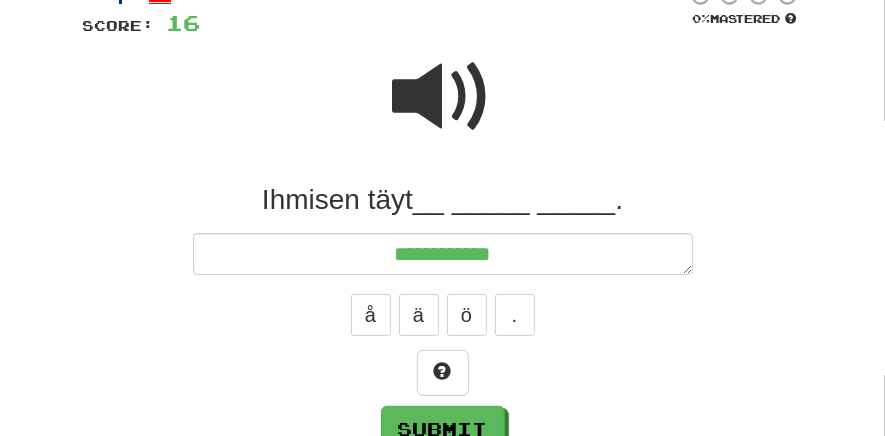 click on "Ihmisen täyt__ _____ _____." at bounding box center (443, 200) 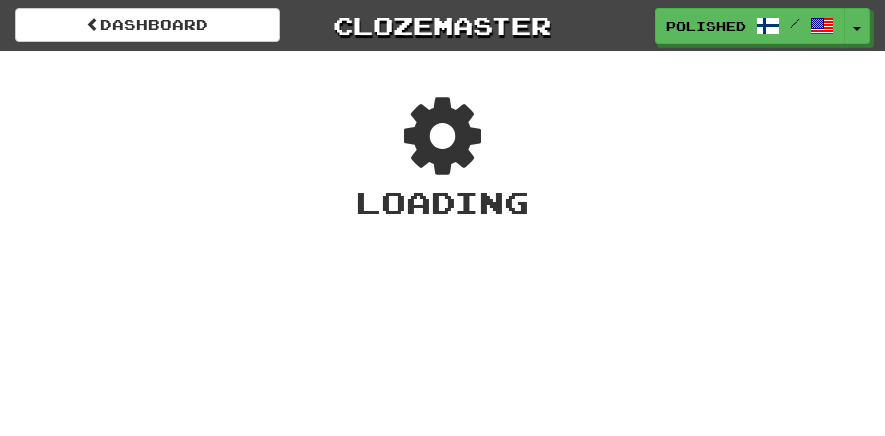 scroll, scrollTop: 0, scrollLeft: 0, axis: both 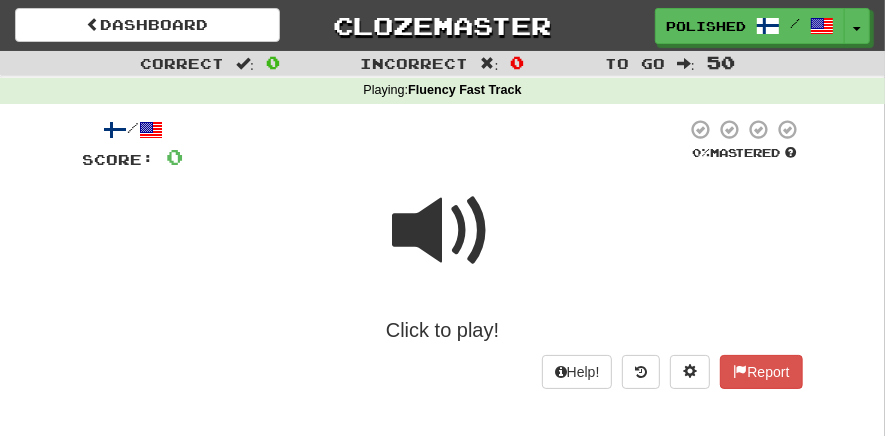 click at bounding box center (443, 231) 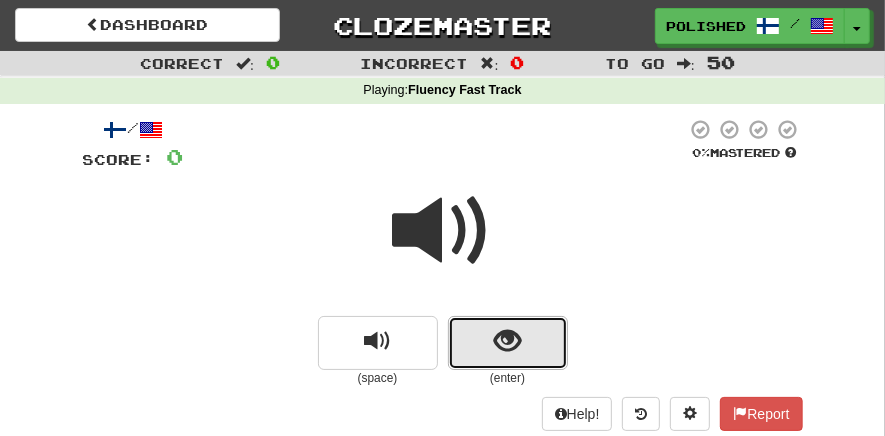 click at bounding box center (508, 343) 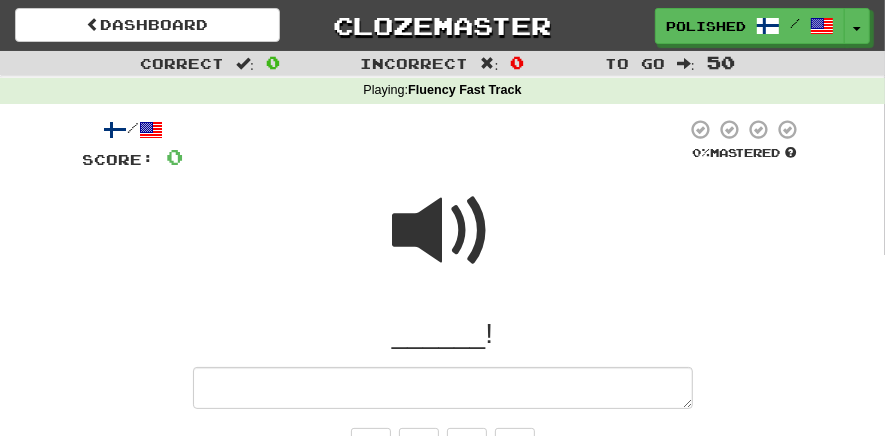 type on "*" 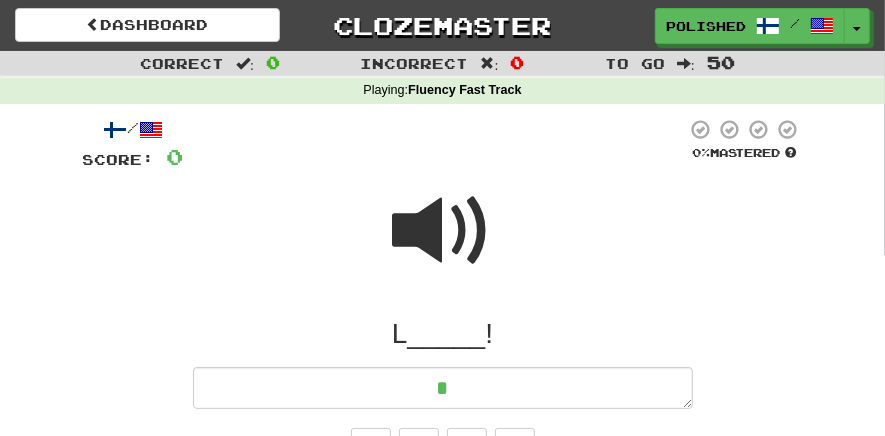 type on "*" 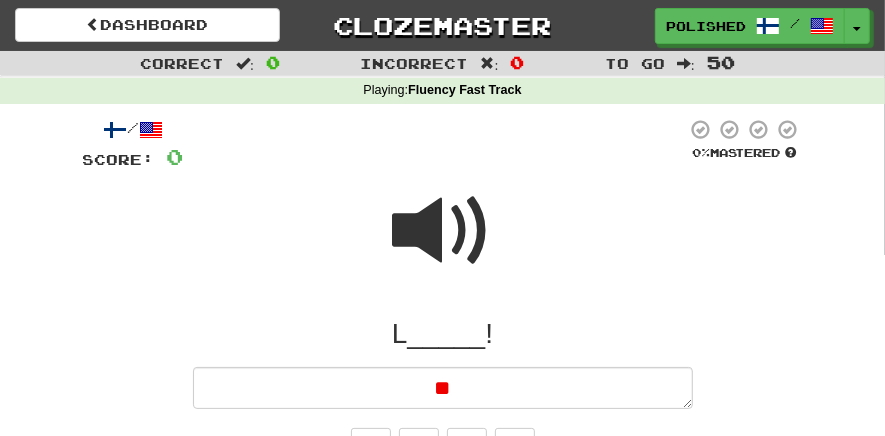 type on "*" 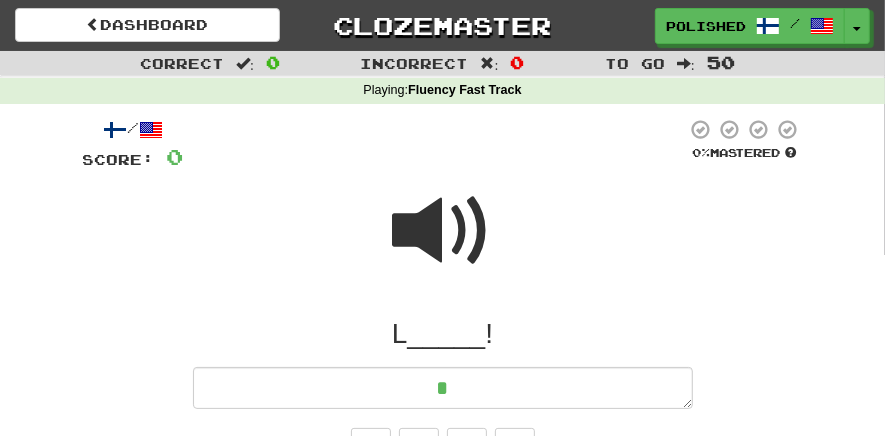 type on "*" 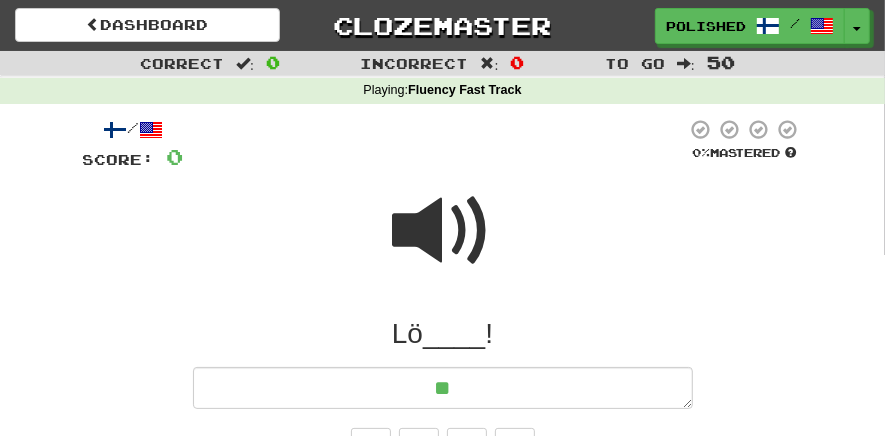 type on "*" 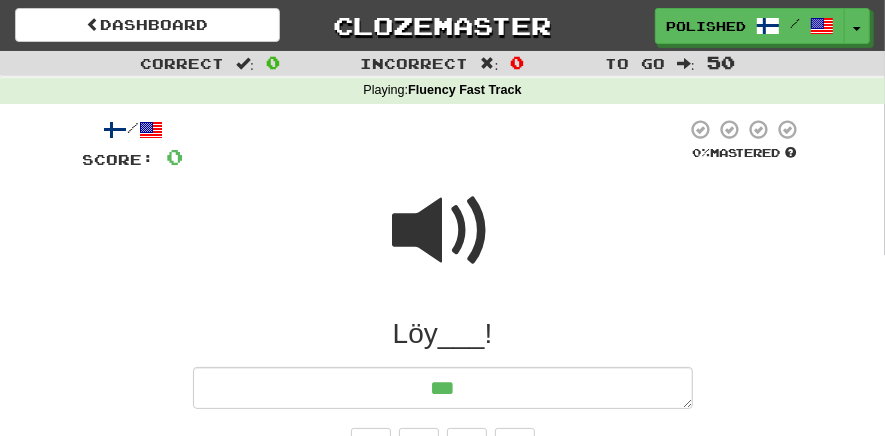 type on "*" 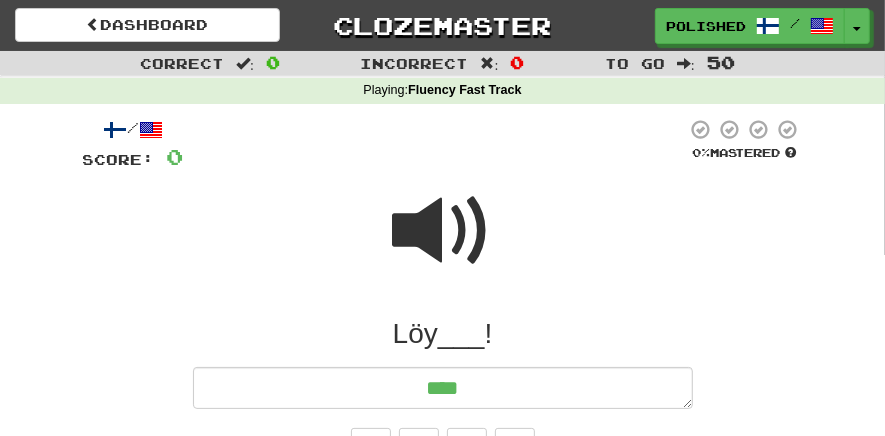 type on "*" 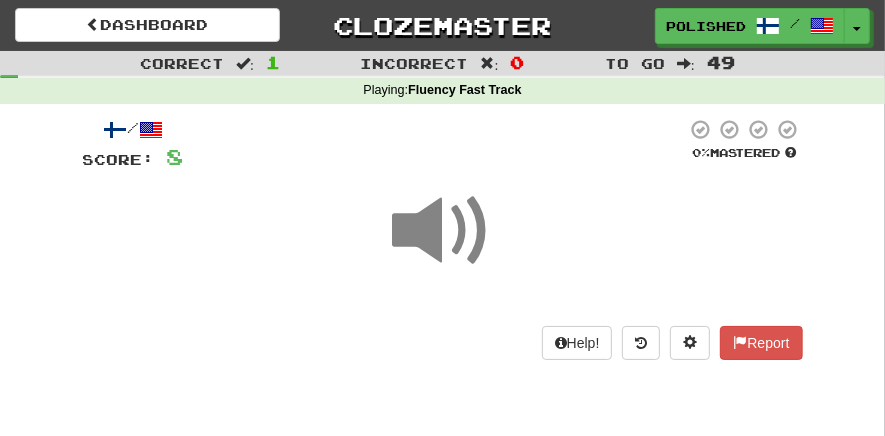 scroll, scrollTop: 0, scrollLeft: 0, axis: both 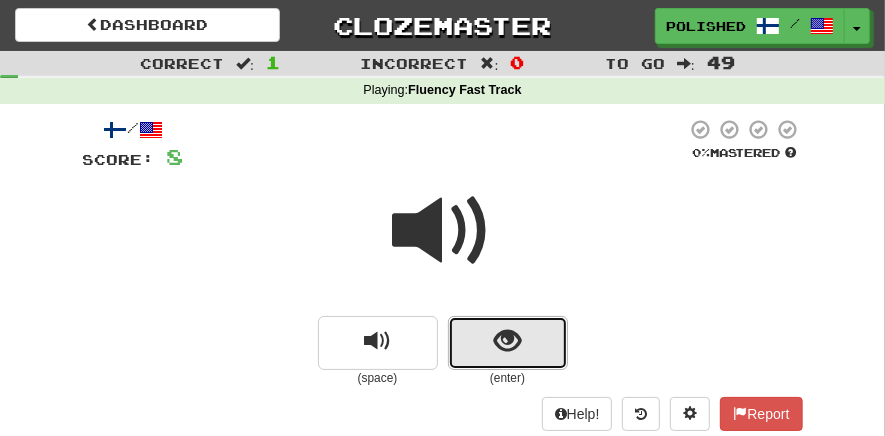 click at bounding box center (508, 343) 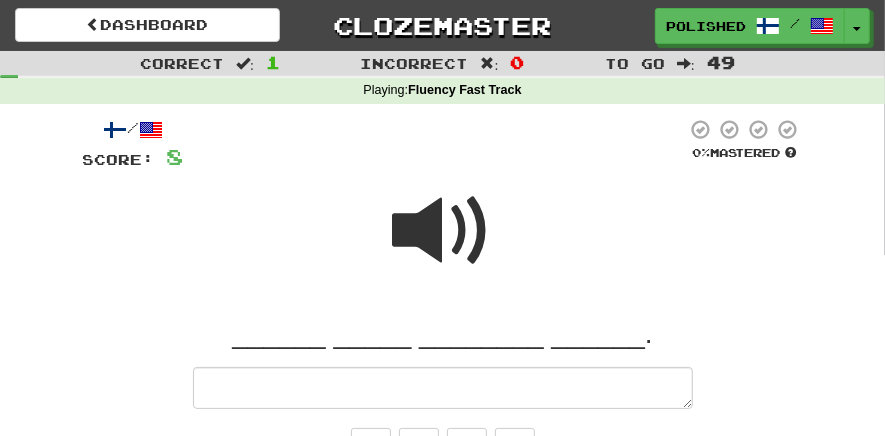 type on "*" 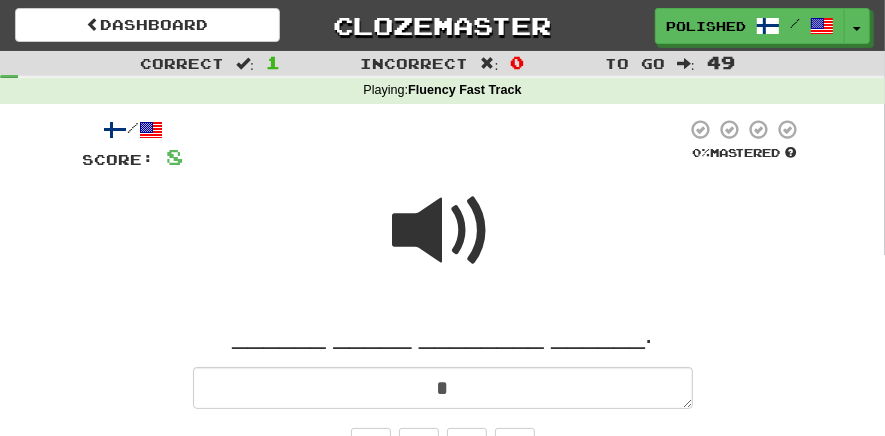 type on "**" 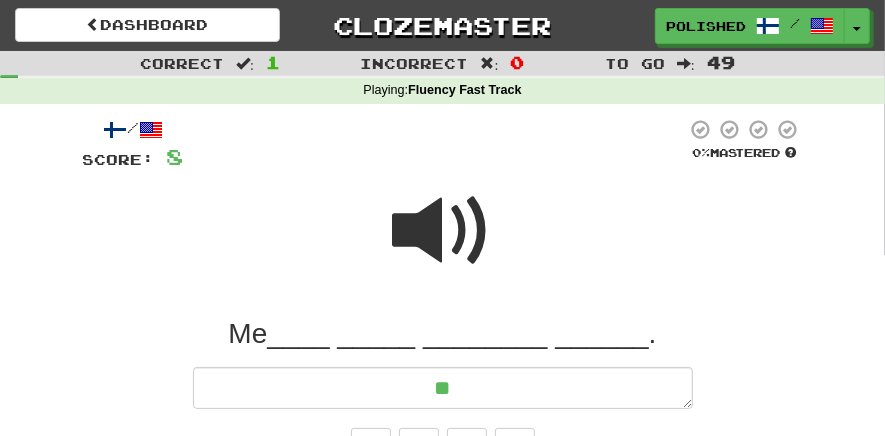 type on "*" 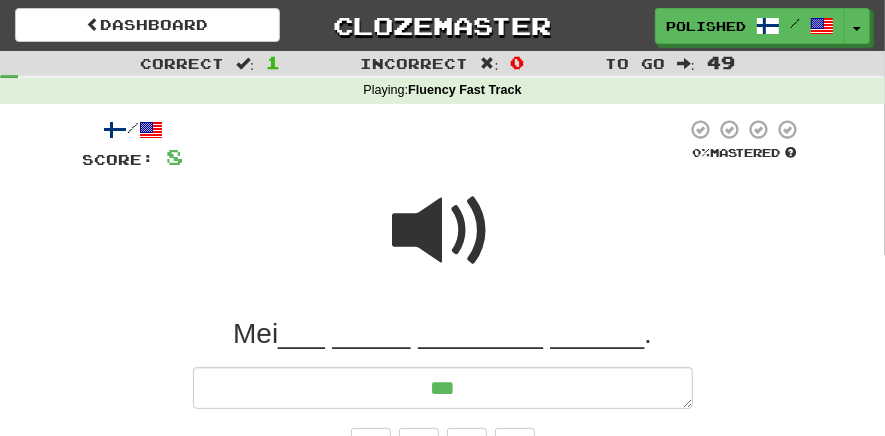 type on "*" 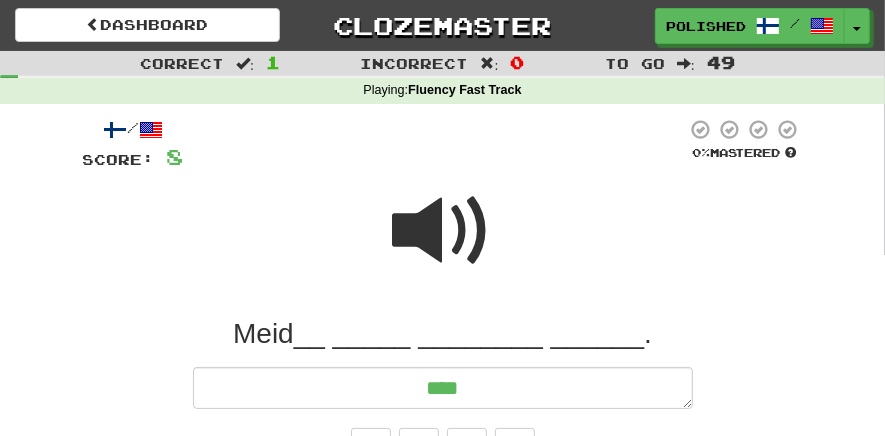 type on "*" 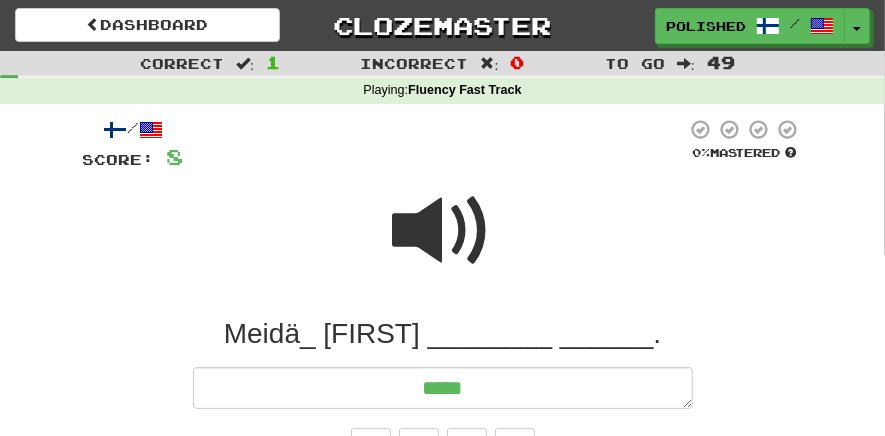 type on "*" 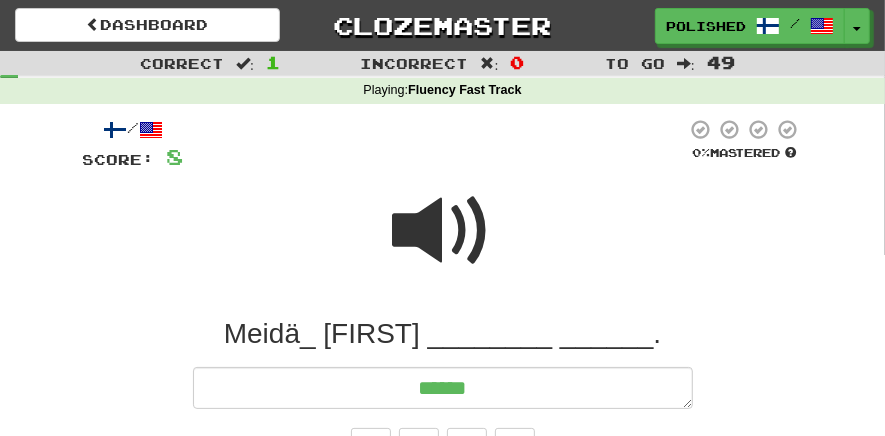 type on "*" 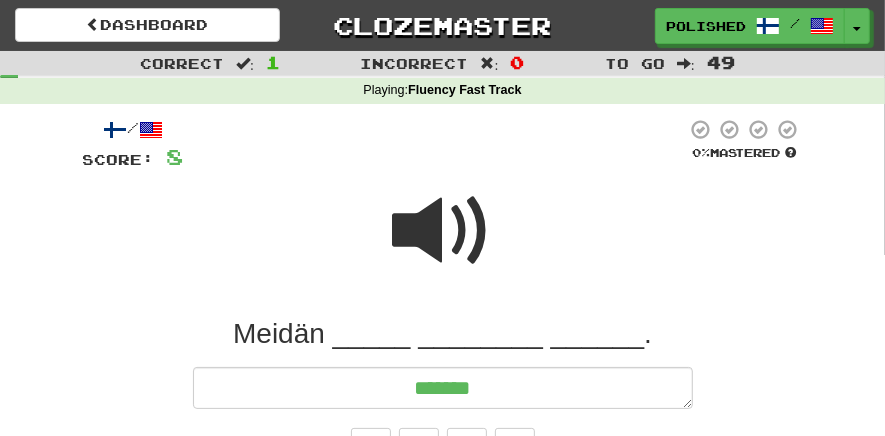 type on "*" 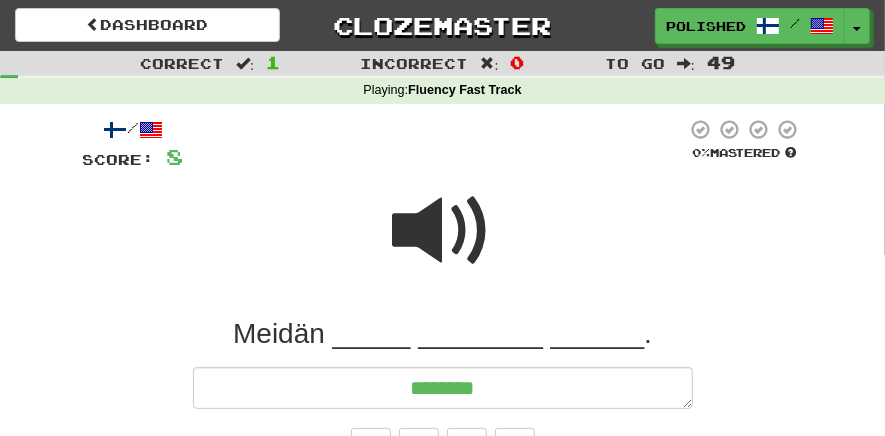 type on "*" 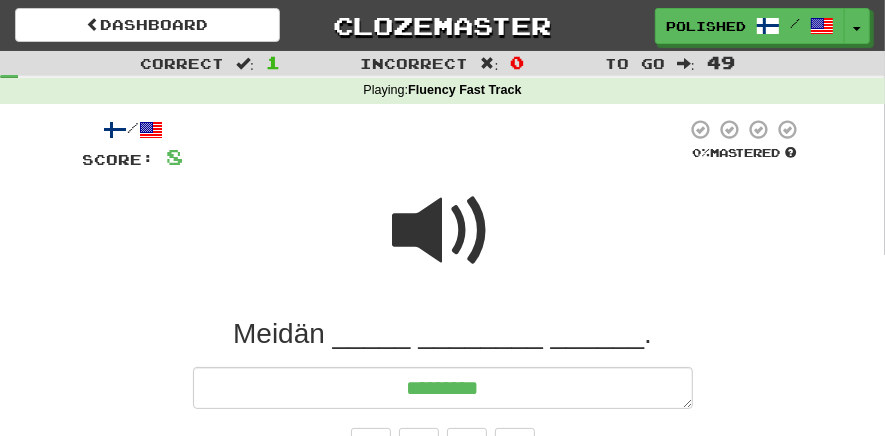 type on "*" 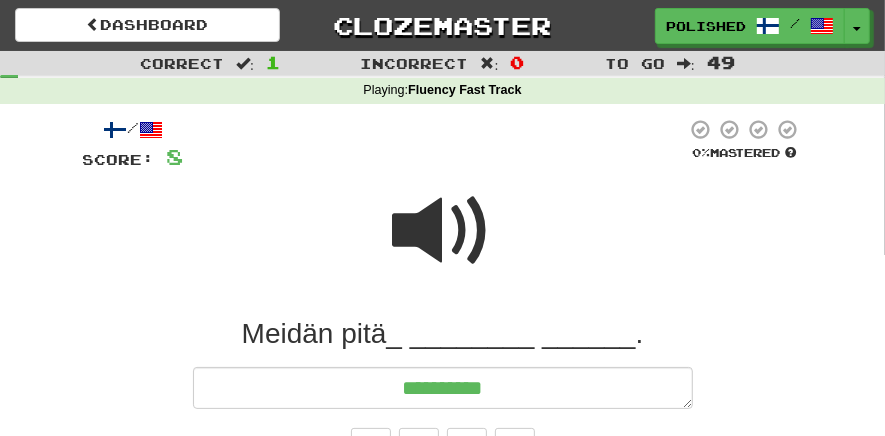 type on "*" 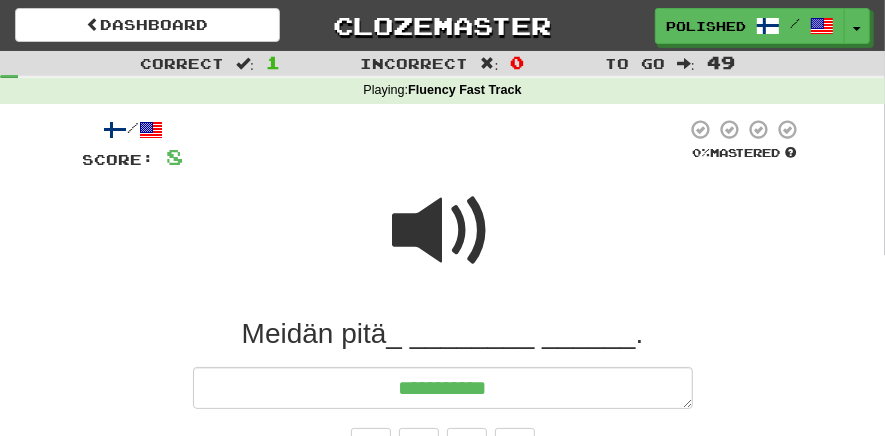 type on "*" 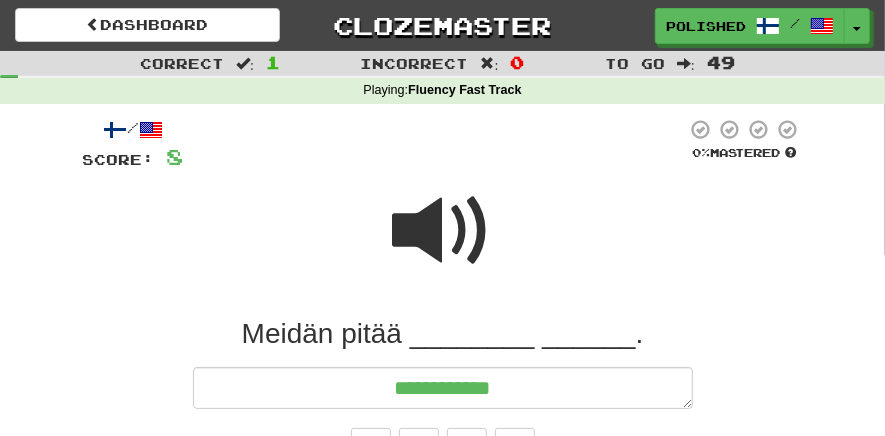 type on "*" 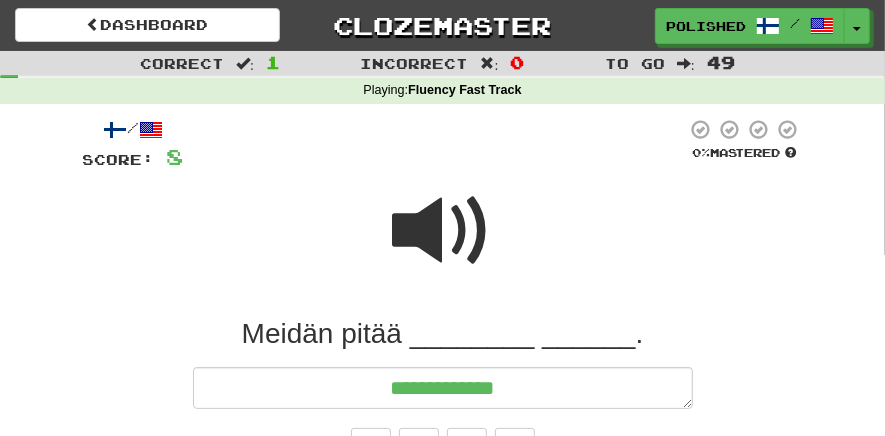 type on "*" 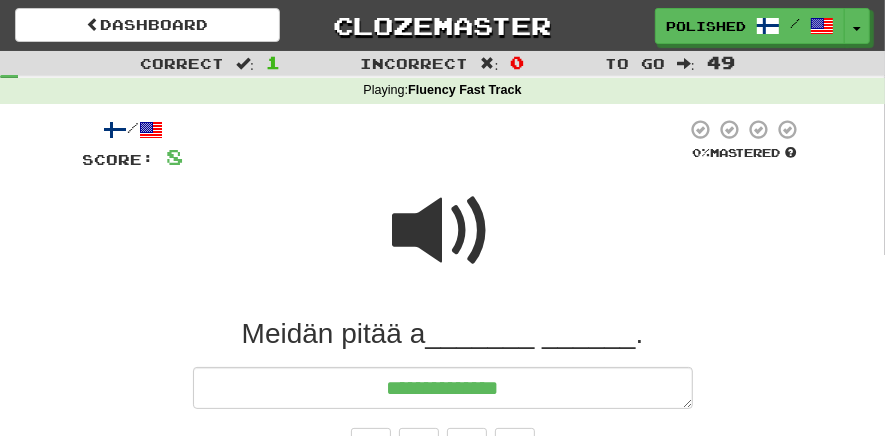 type on "*" 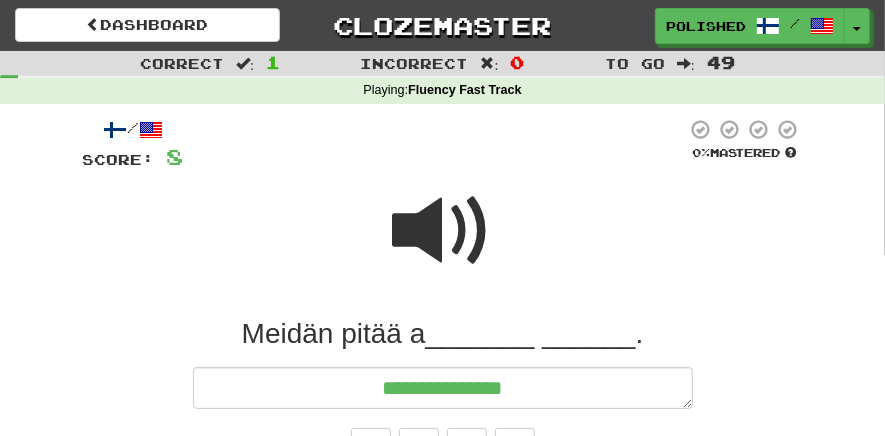 type on "*" 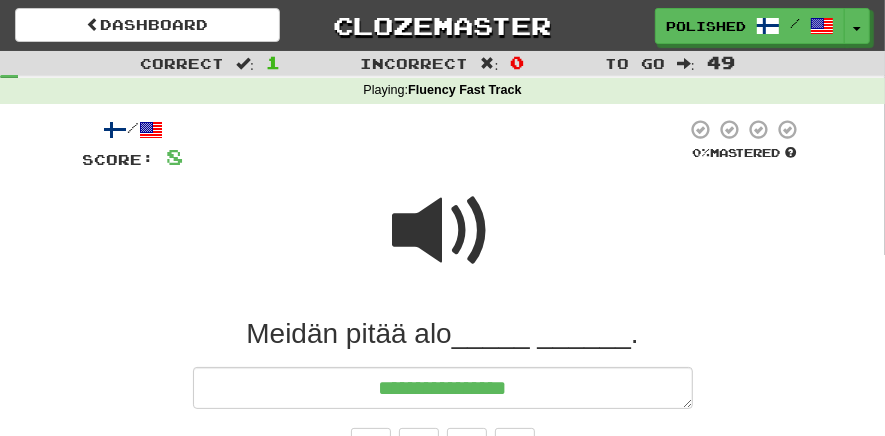 type on "*" 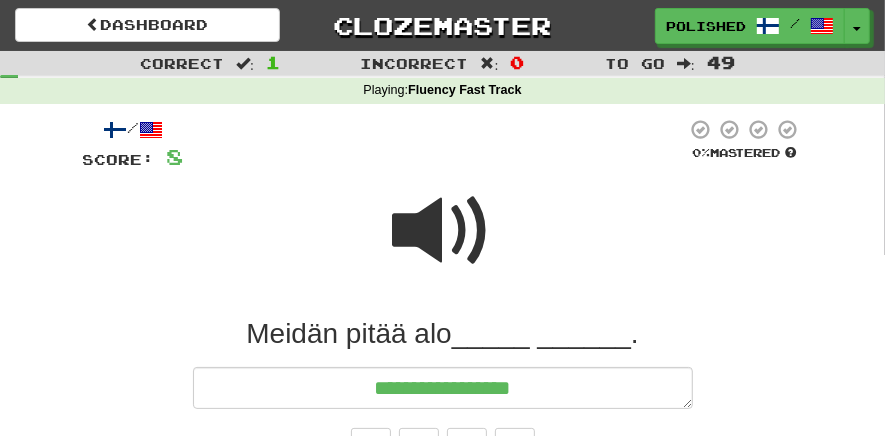 type on "*" 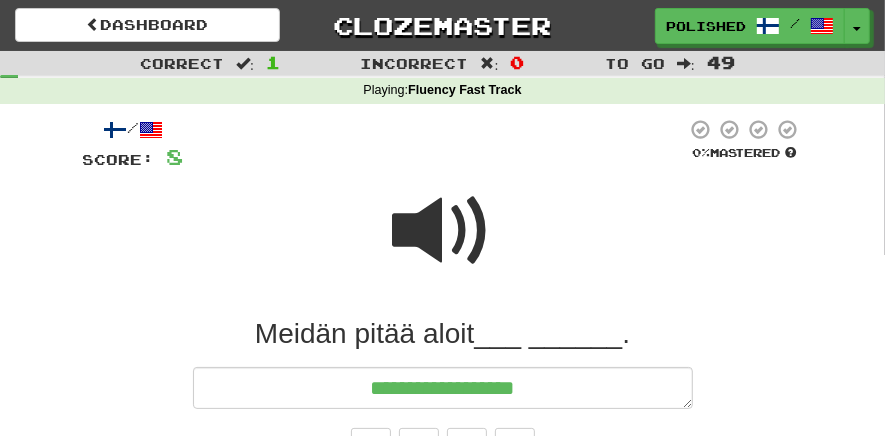 type on "*" 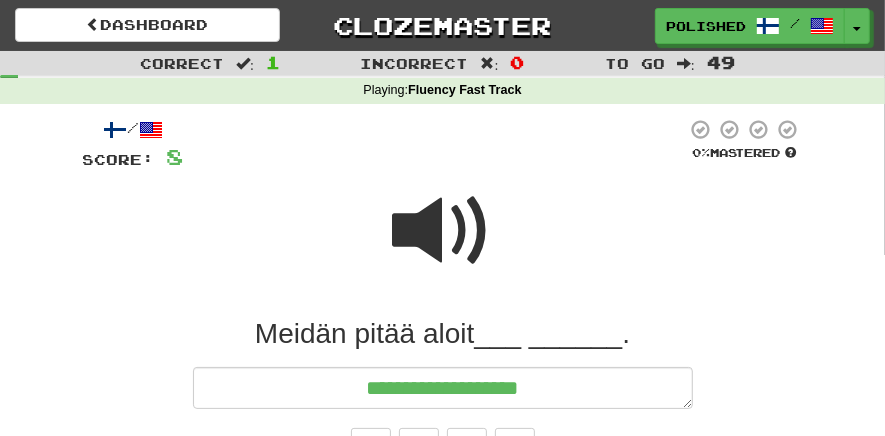 type on "*" 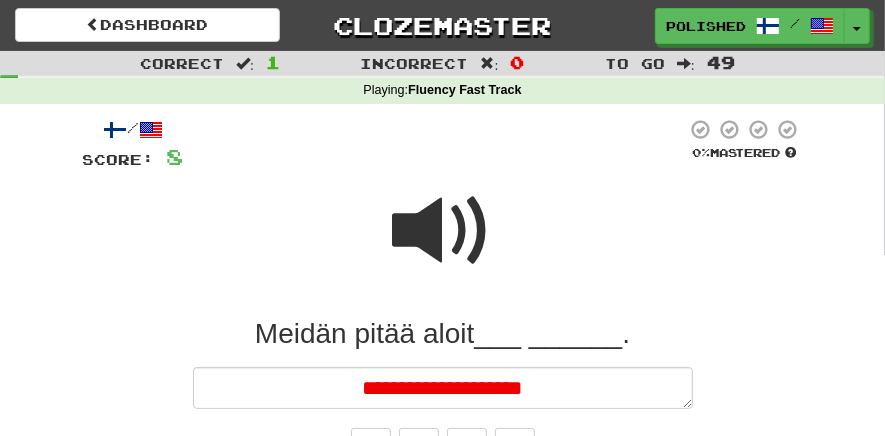 type on "*" 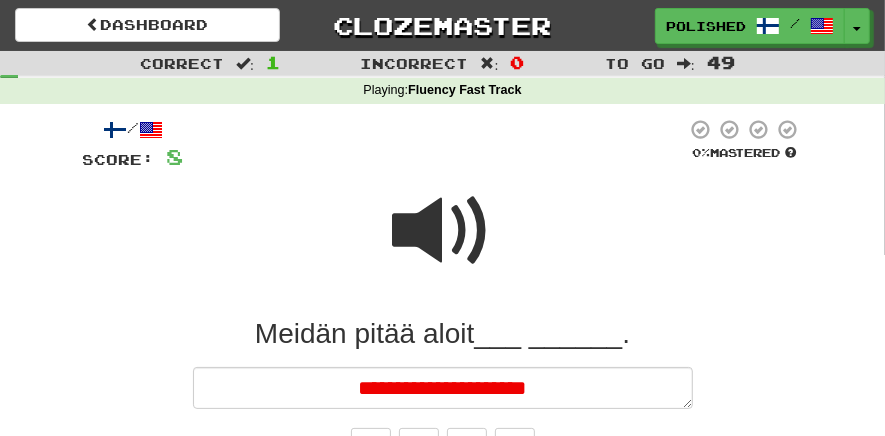 type on "*" 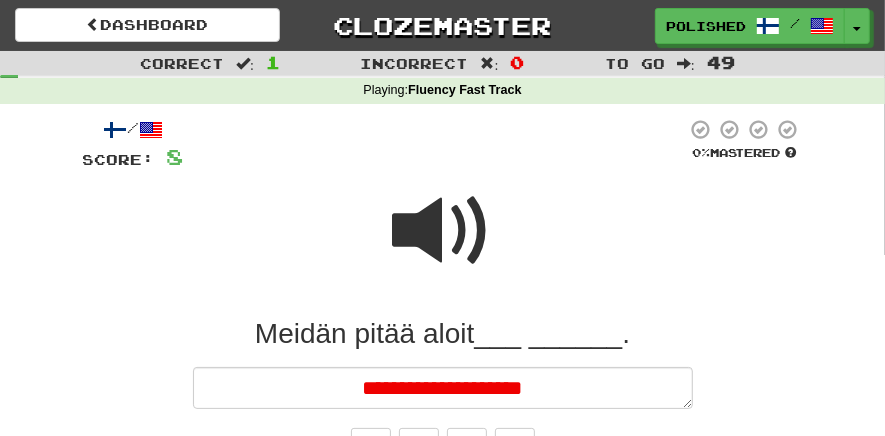 type on "*" 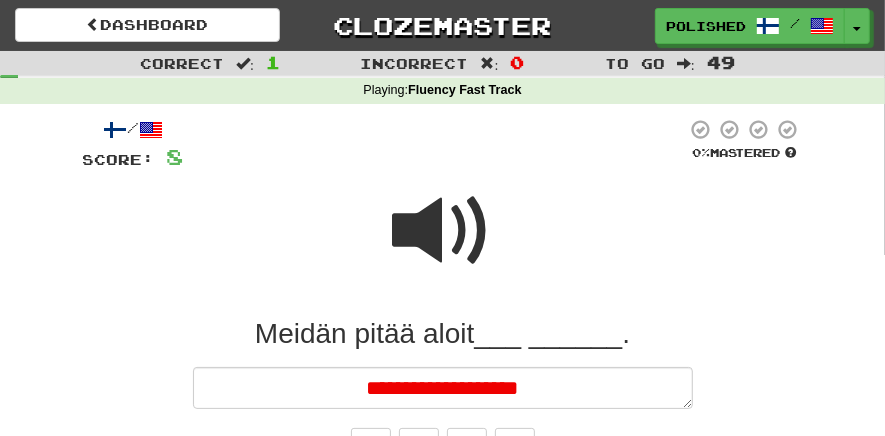 type on "**********" 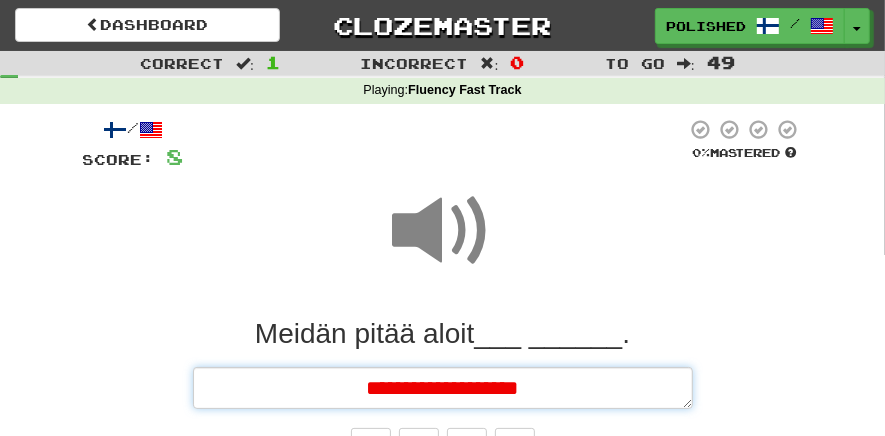 click on "**********" at bounding box center (443, 388) 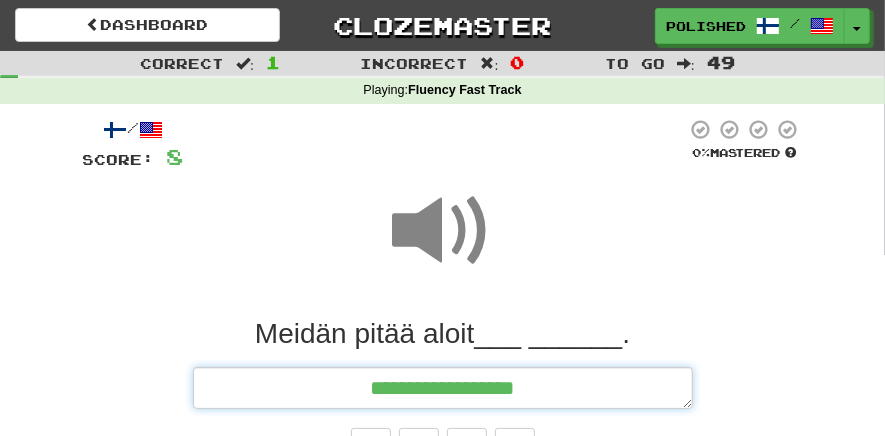 type on "*" 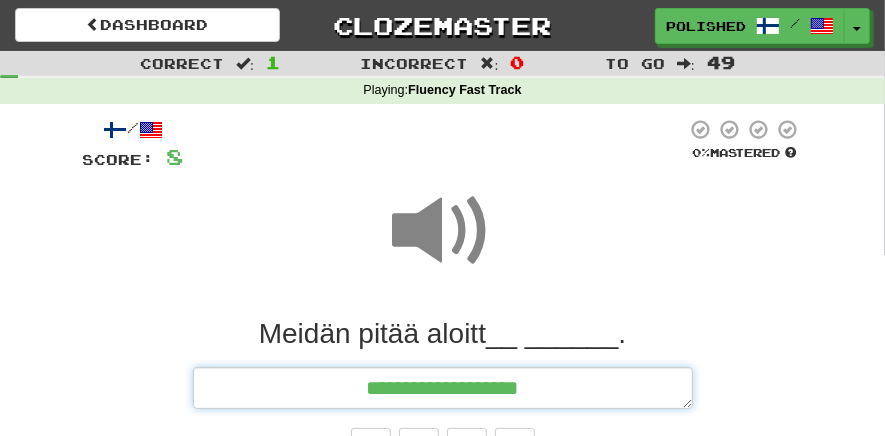 type on "*" 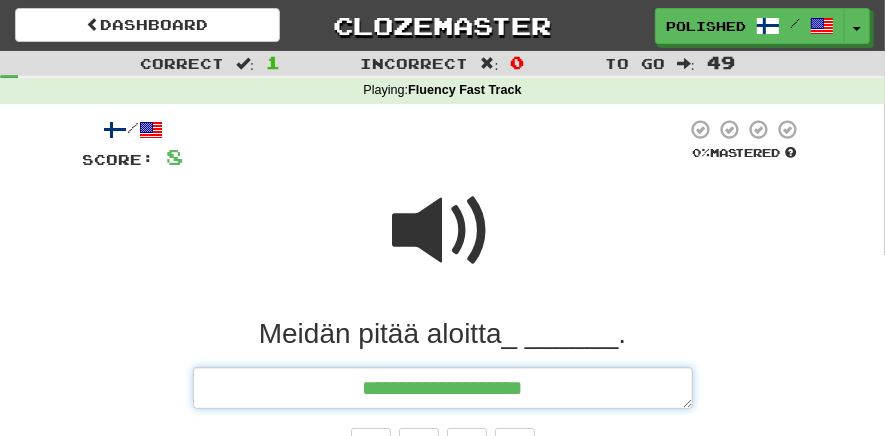 type on "*" 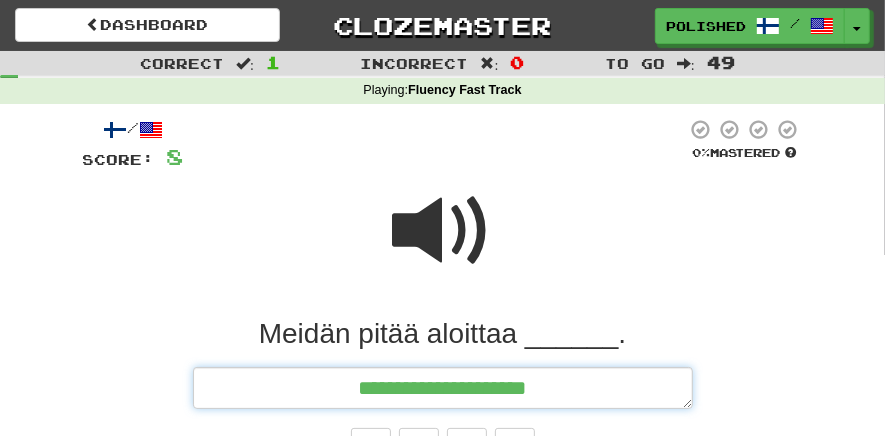 type on "*" 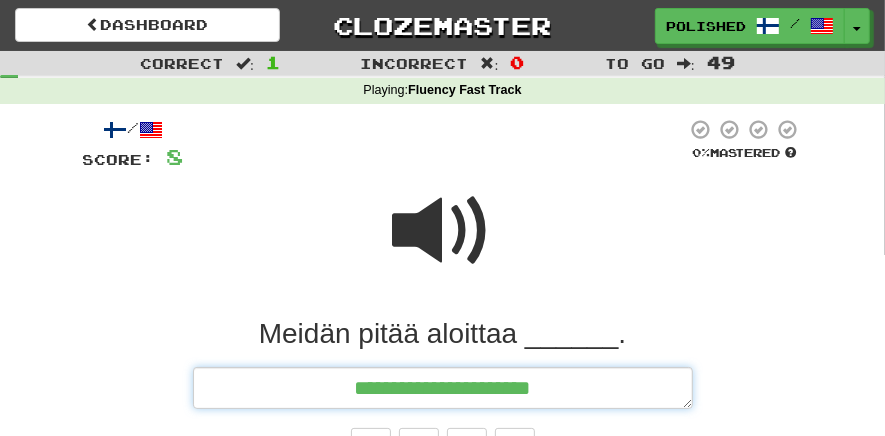 type on "*" 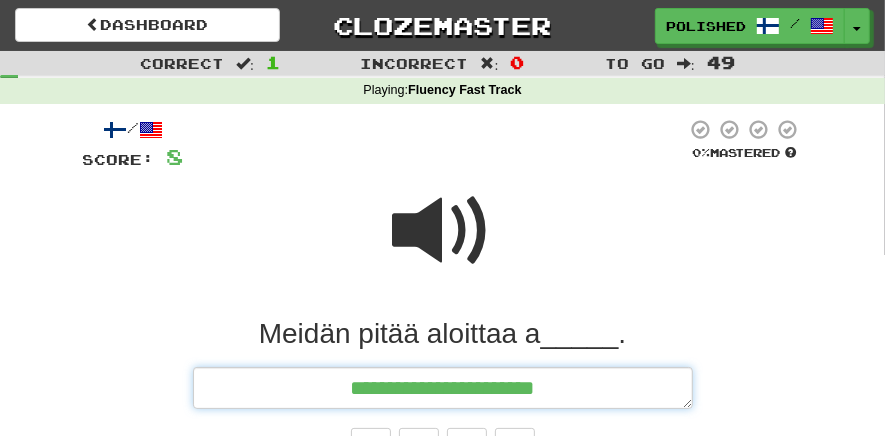 type on "*" 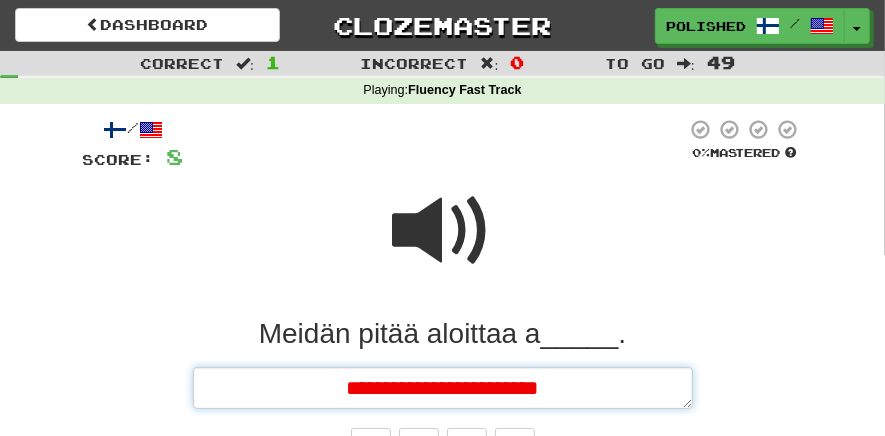 type on "*" 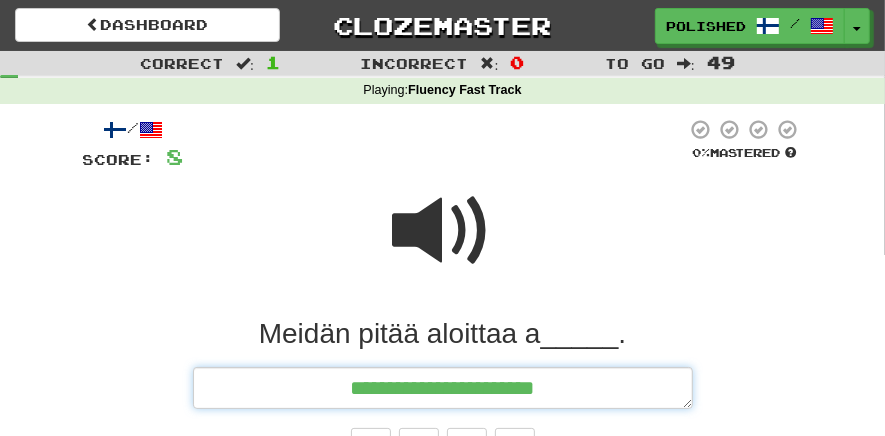 type on "*" 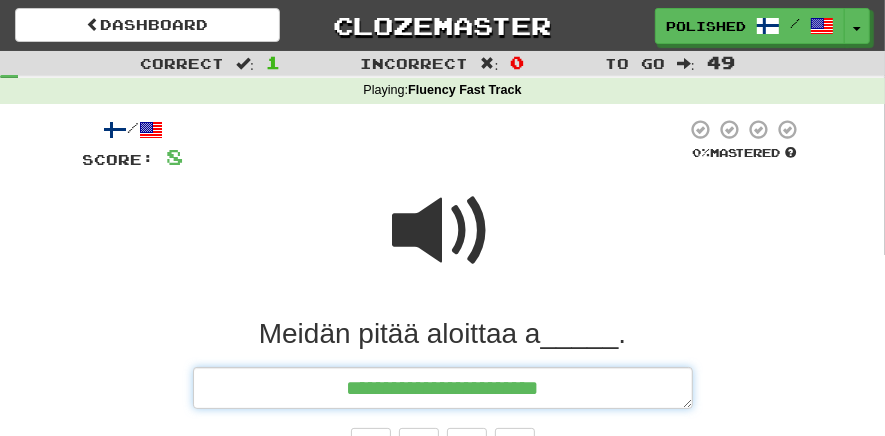 type on "*" 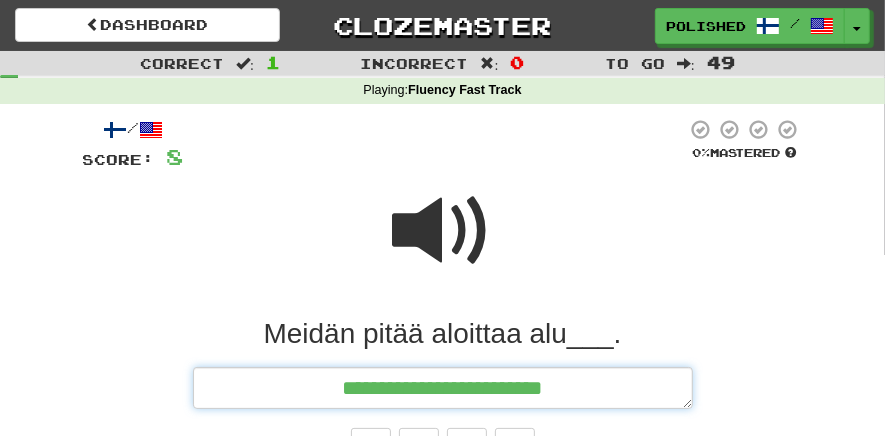 type on "**********" 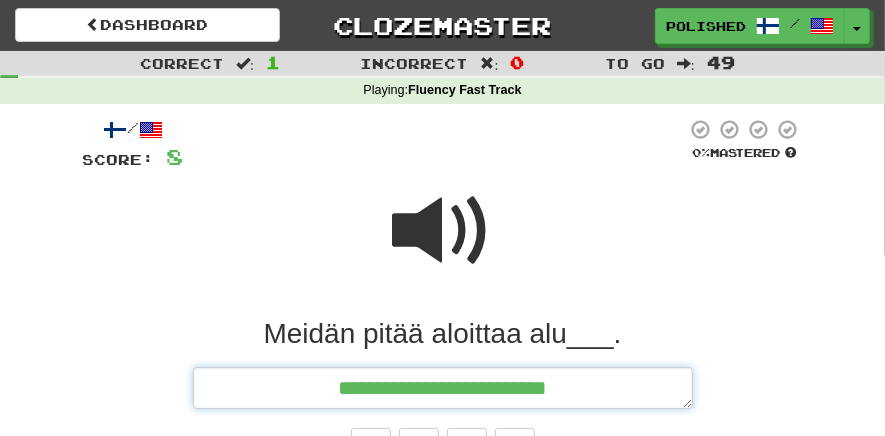 type on "*" 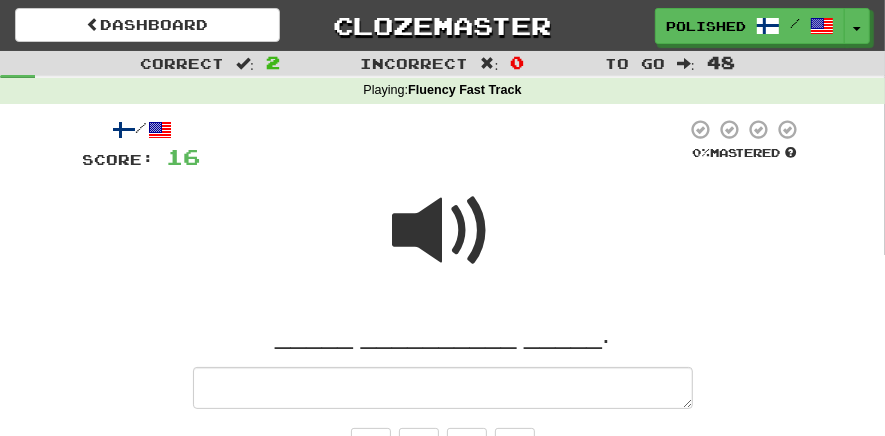 type on "*" 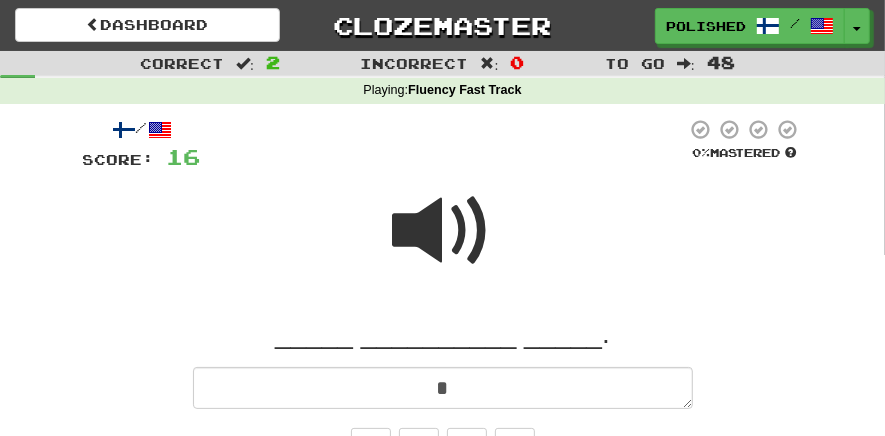type on "*" 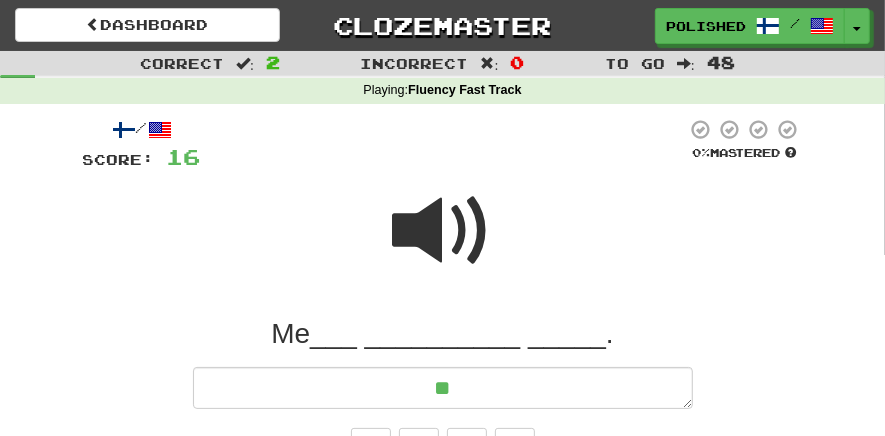 type on "*" 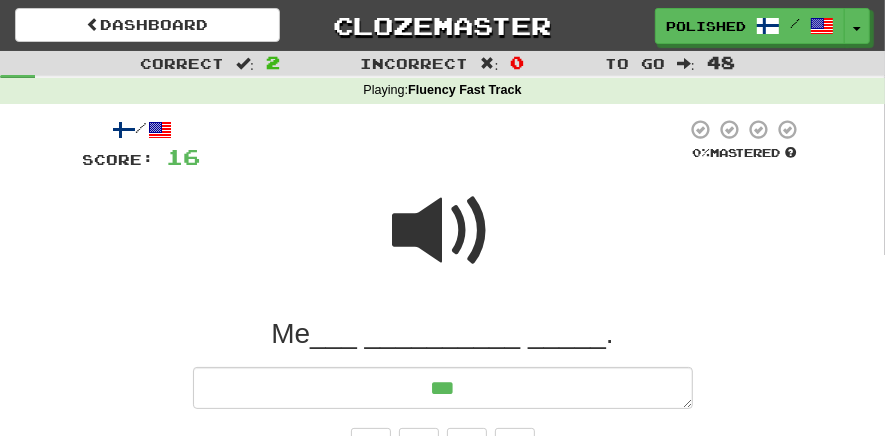 type on "*" 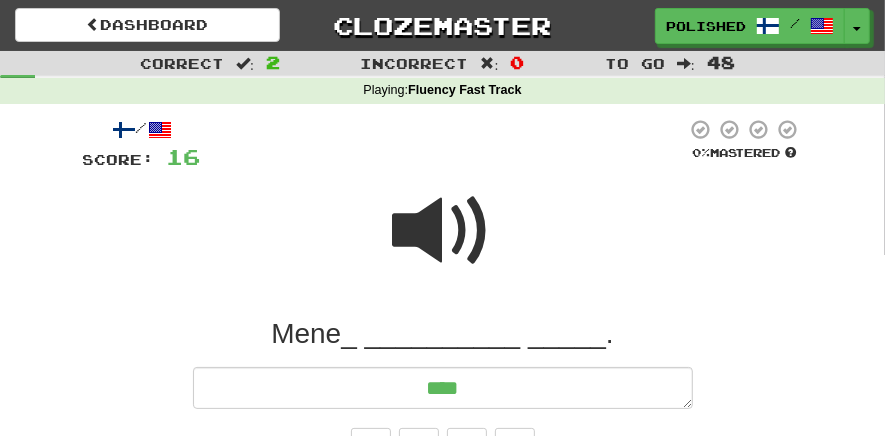 type on "*" 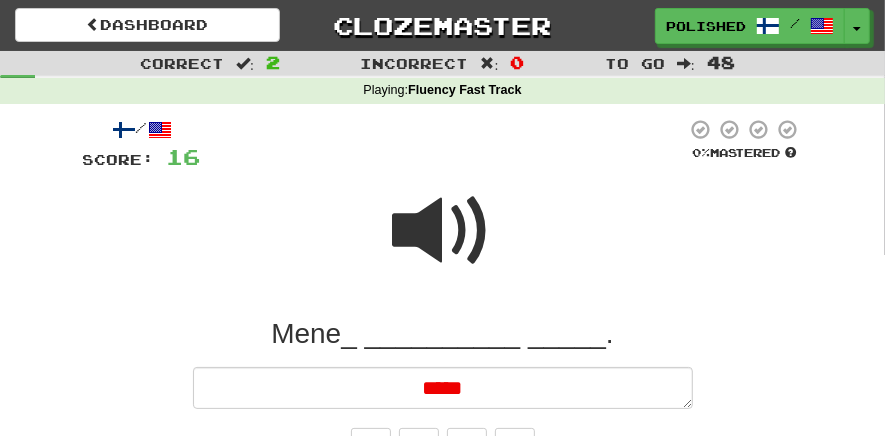 type on "*" 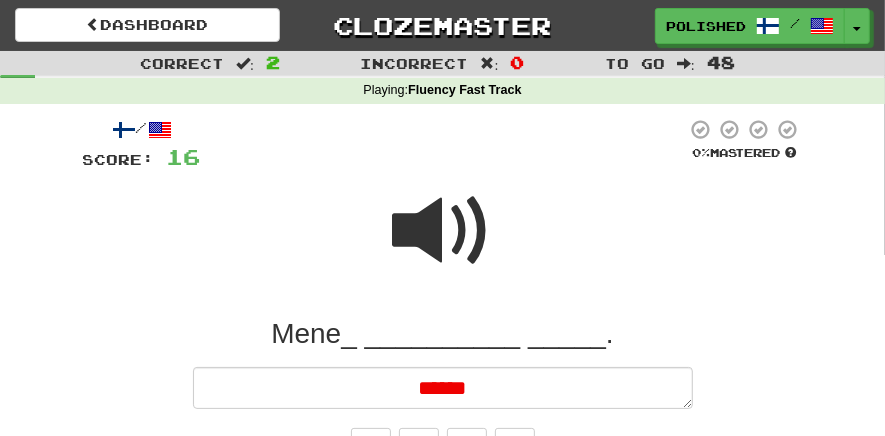 type on "*" 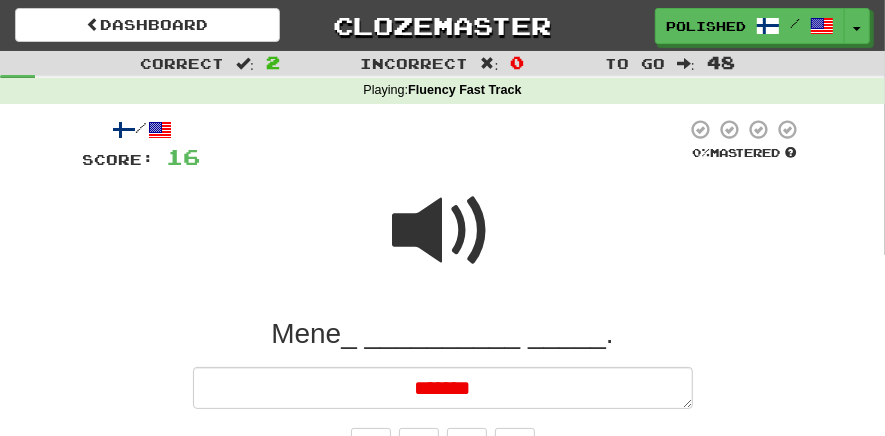 type on "*" 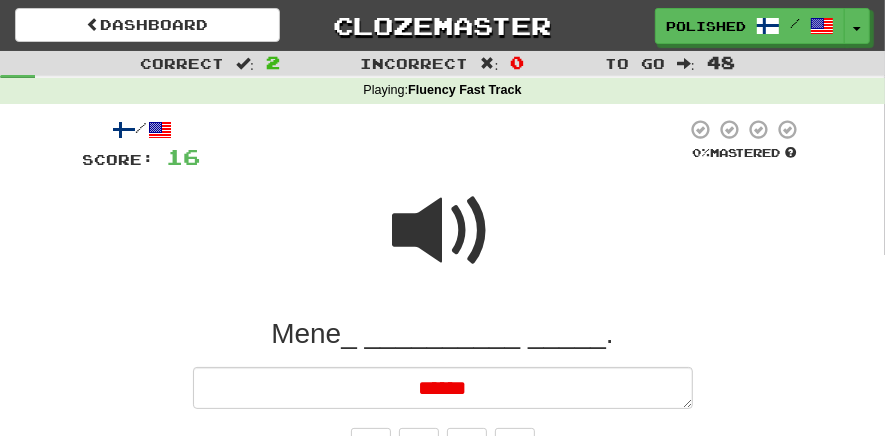 type on "*" 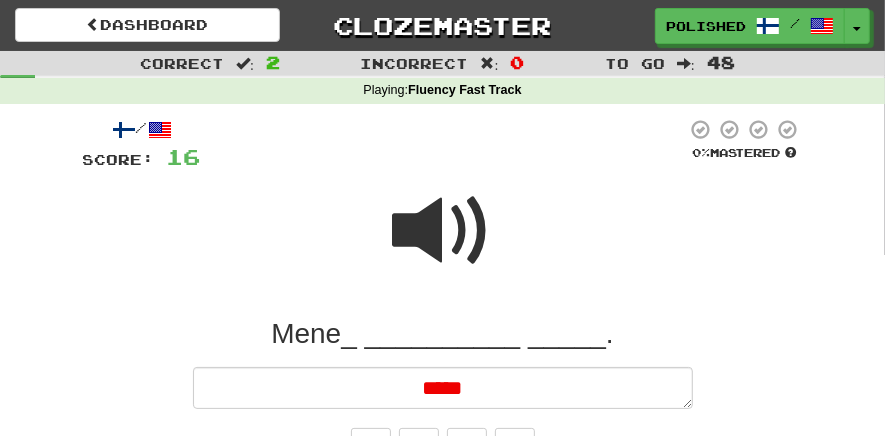 type on "*" 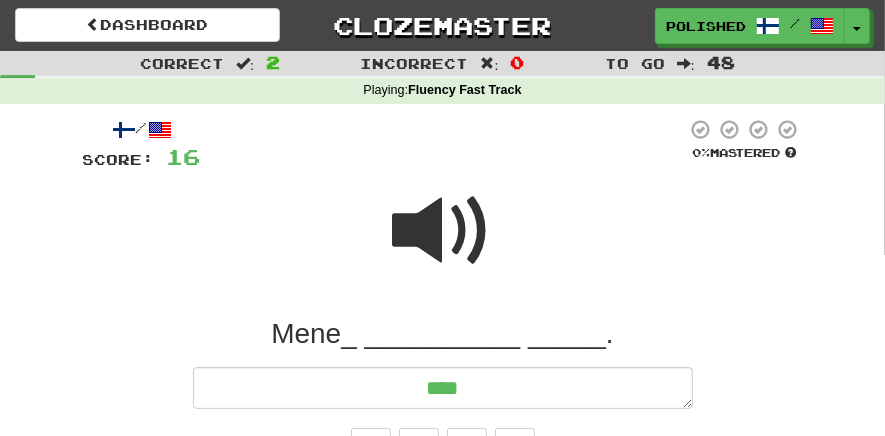 type on "*" 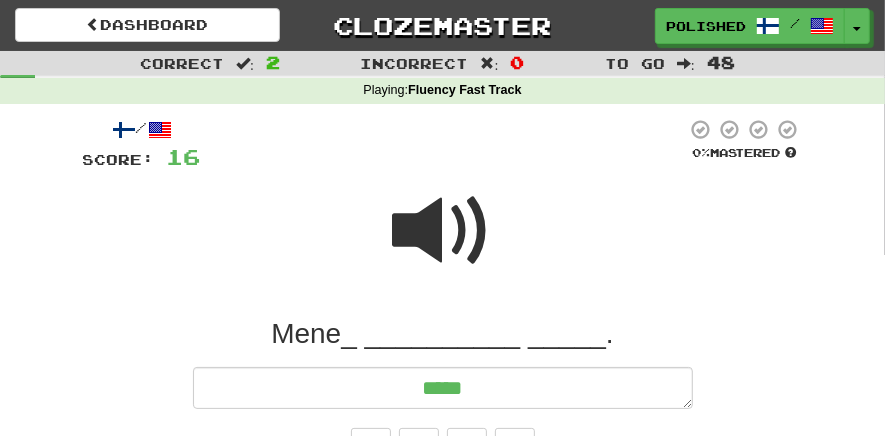 type on "*" 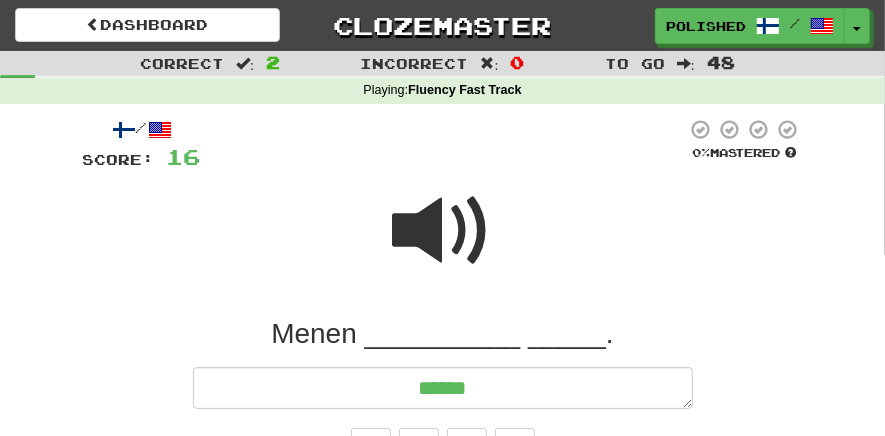 type on "*" 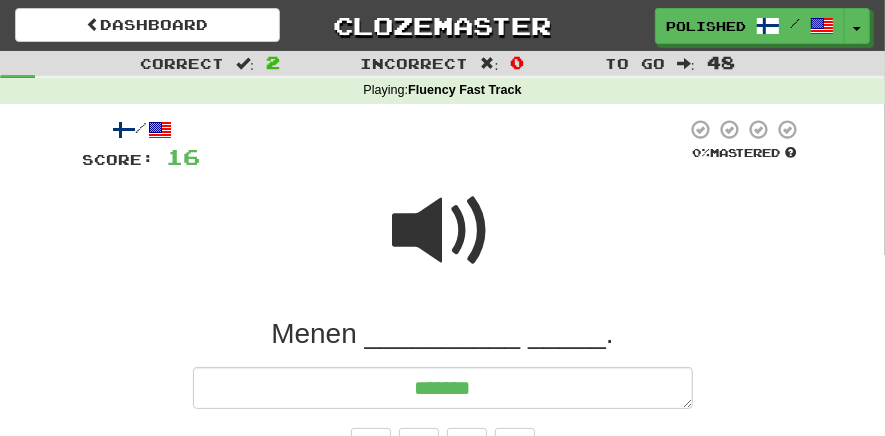 type on "*" 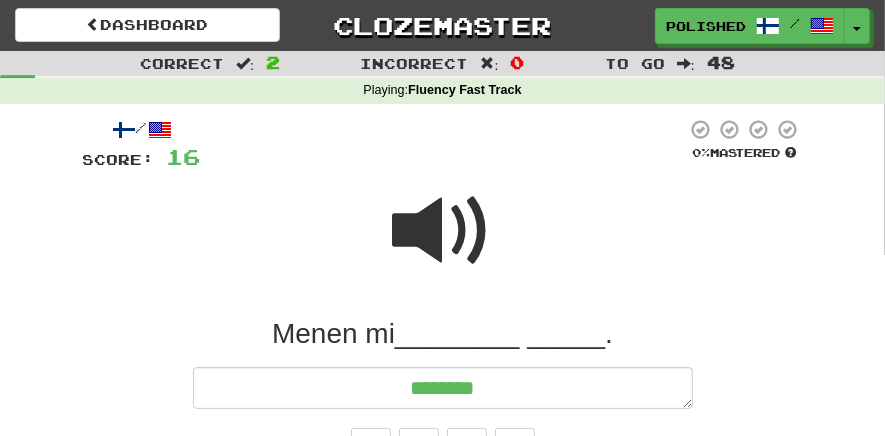 type on "*********" 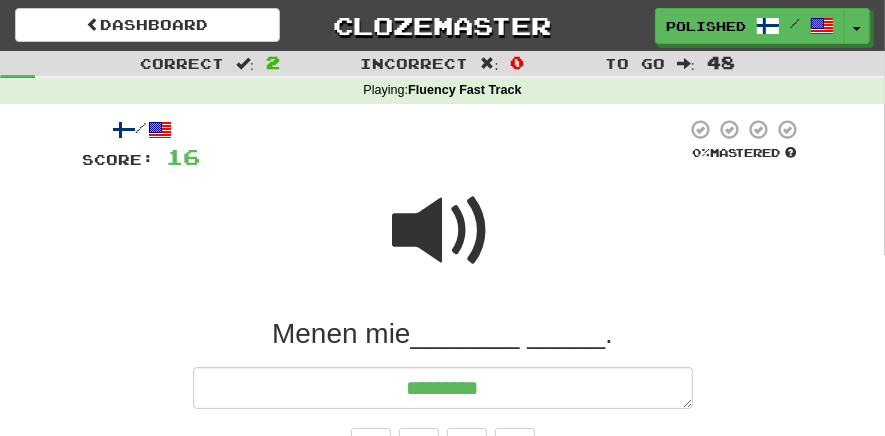 type on "*" 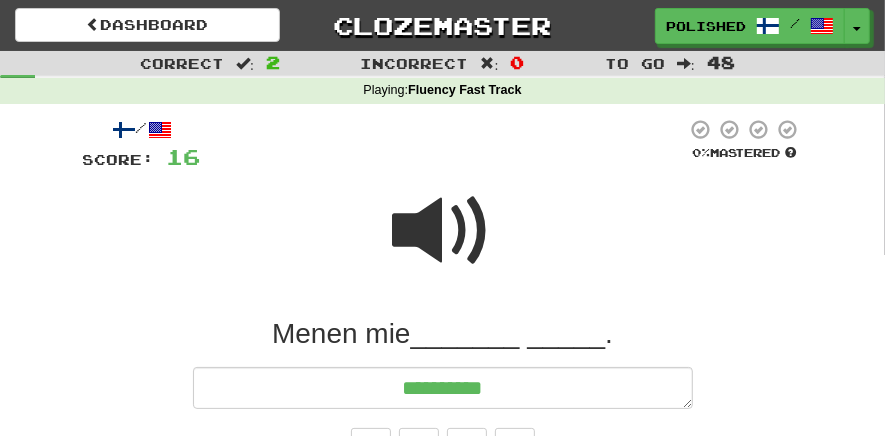 type on "*" 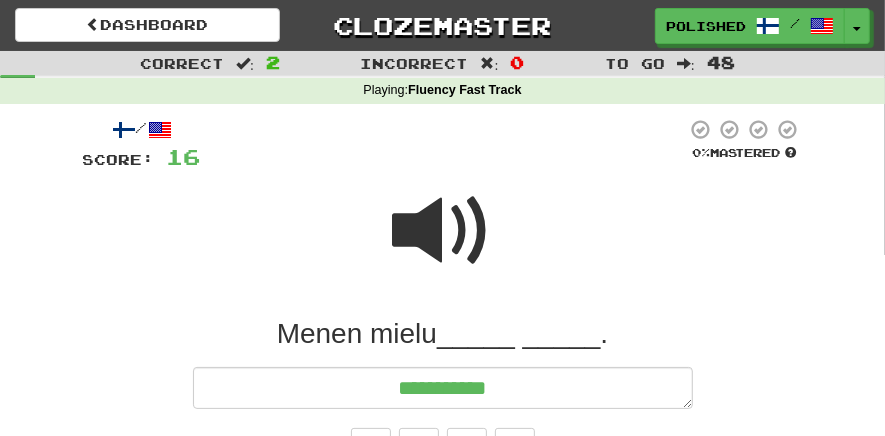 type on "*" 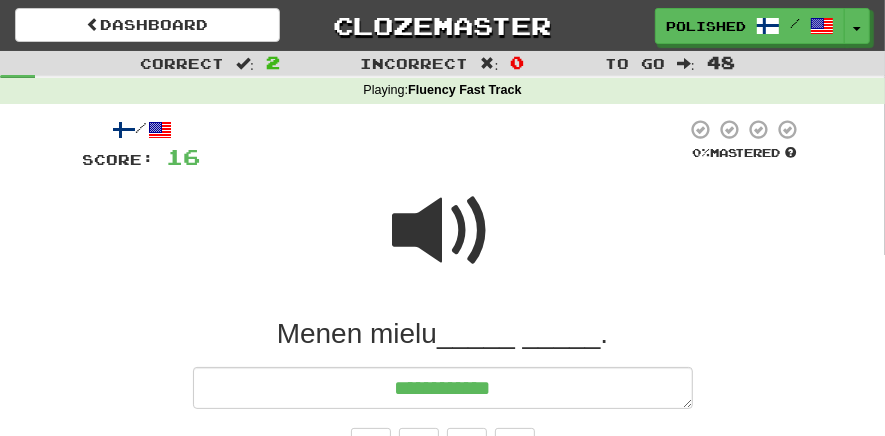 type on "*" 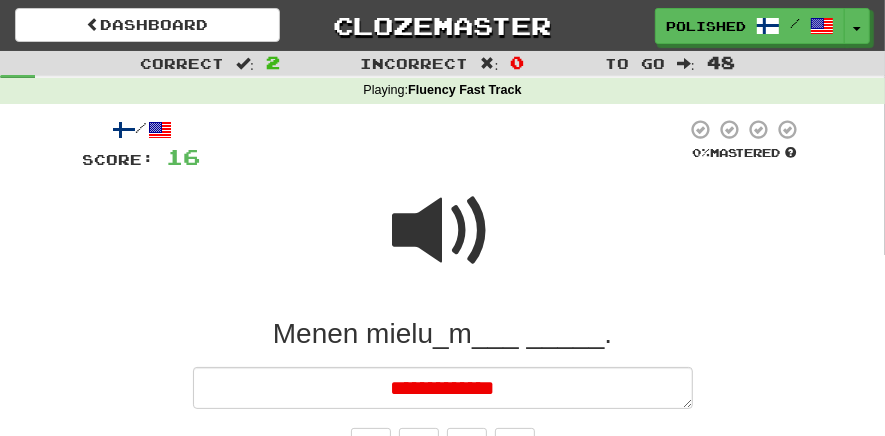 type on "*" 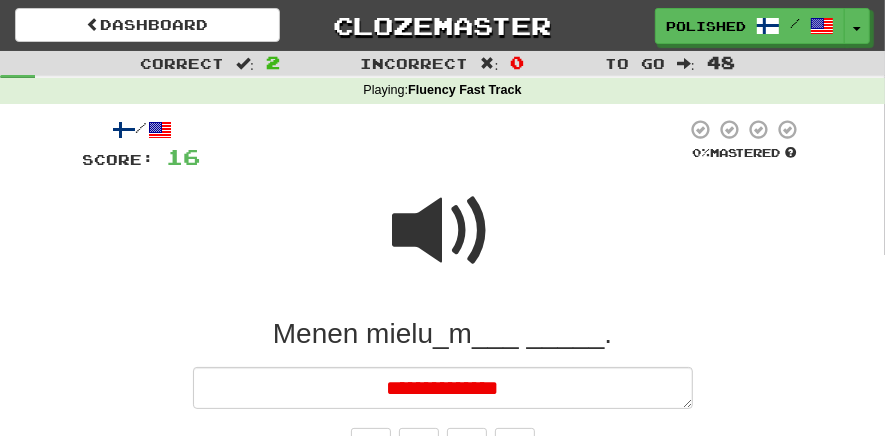 type on "*" 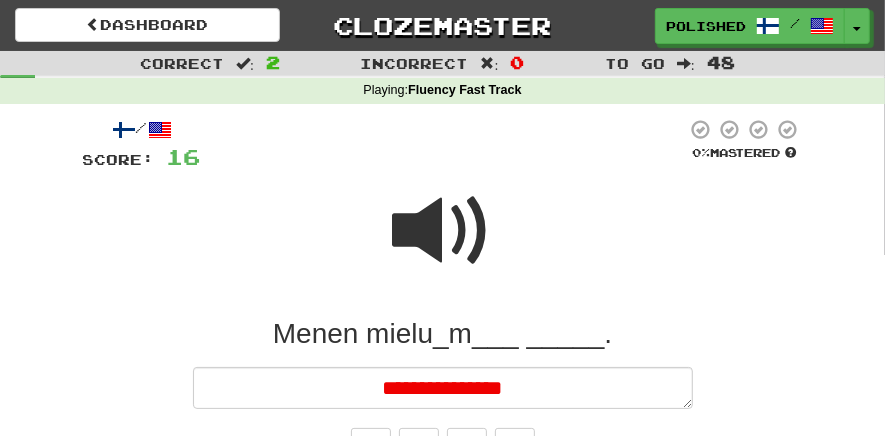 type on "*" 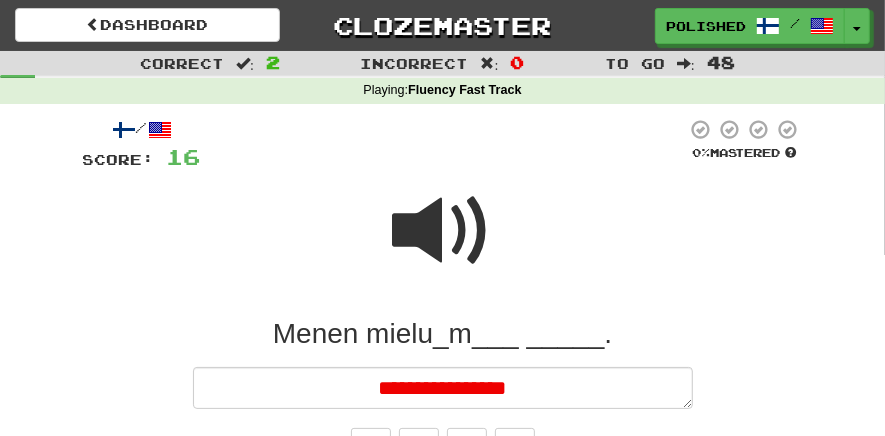 type on "*" 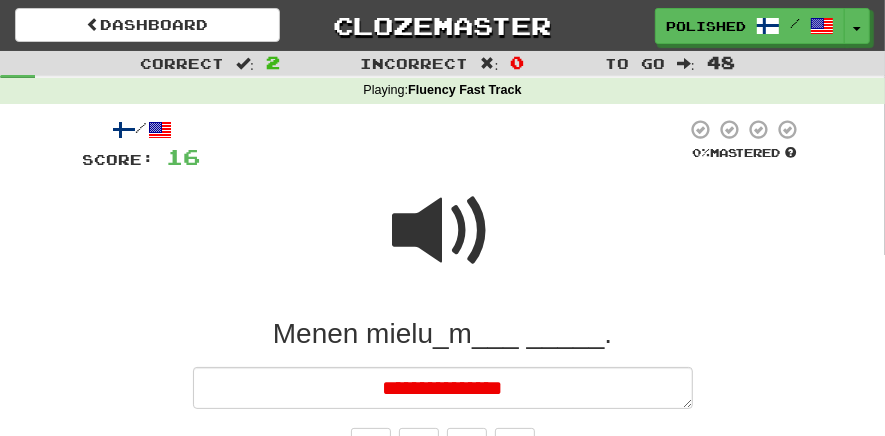 type on "*" 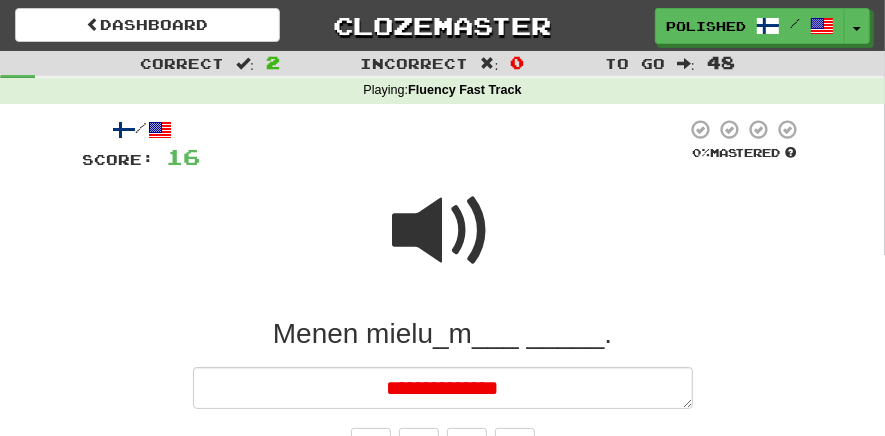 type on "*" 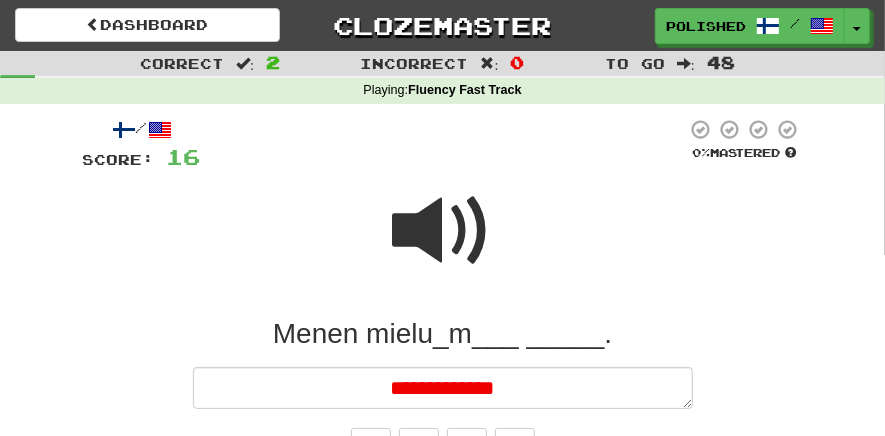type on "*" 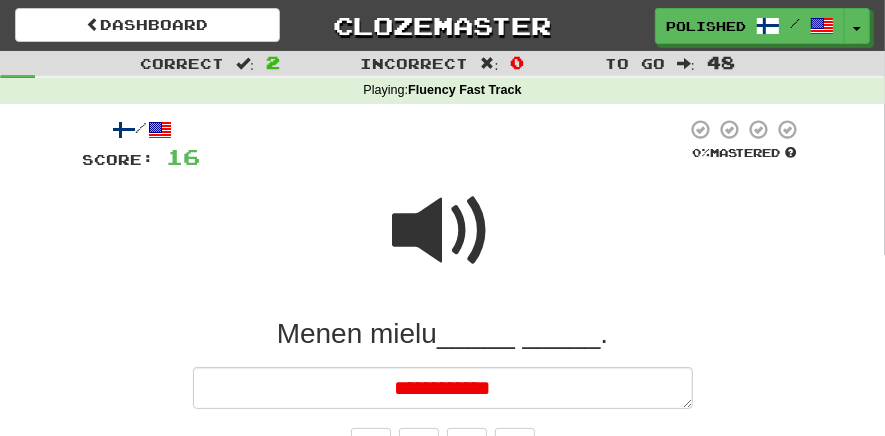 type on "*" 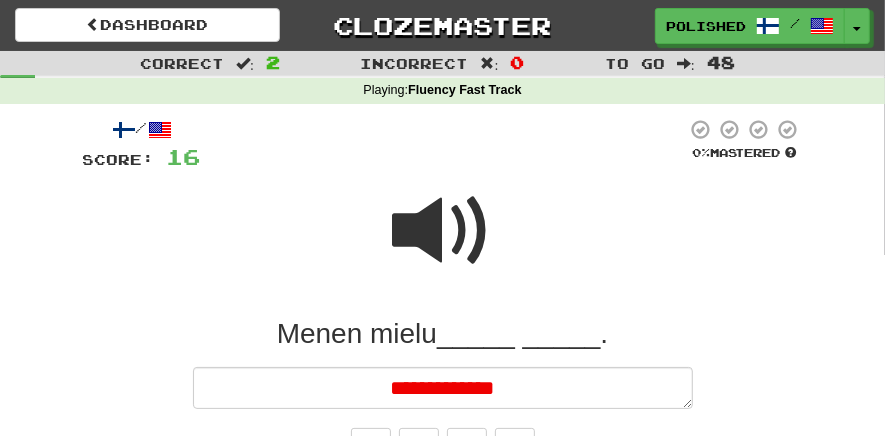 type on "*" 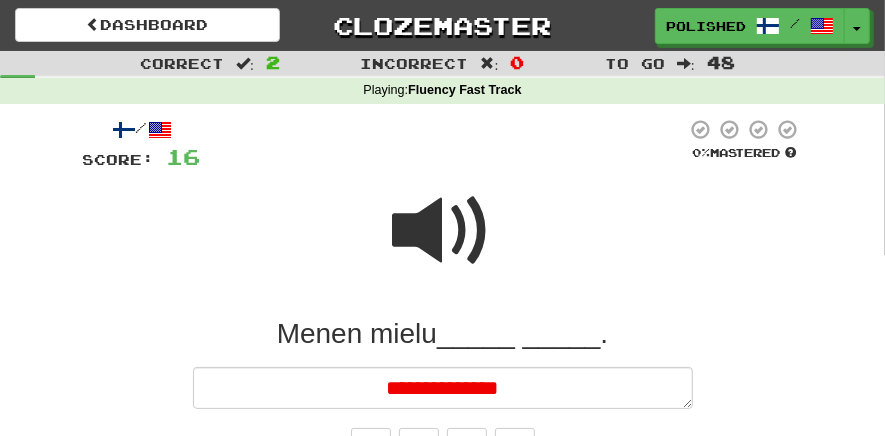 type on "*" 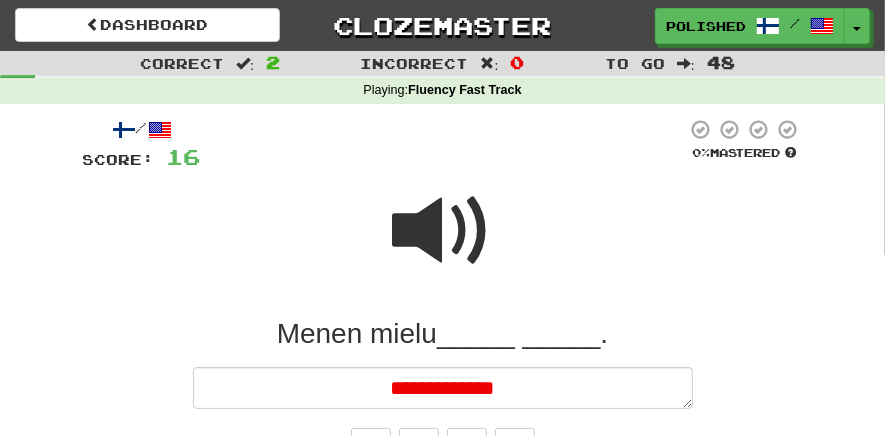 type on "*" 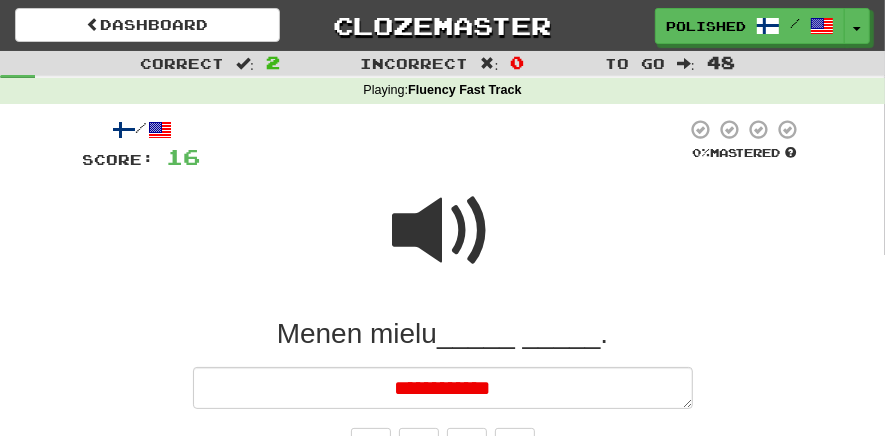 type on "*" 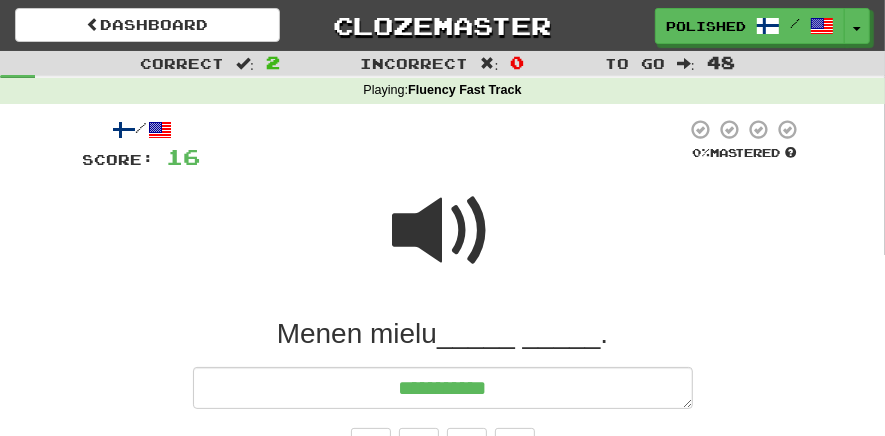 type on "*" 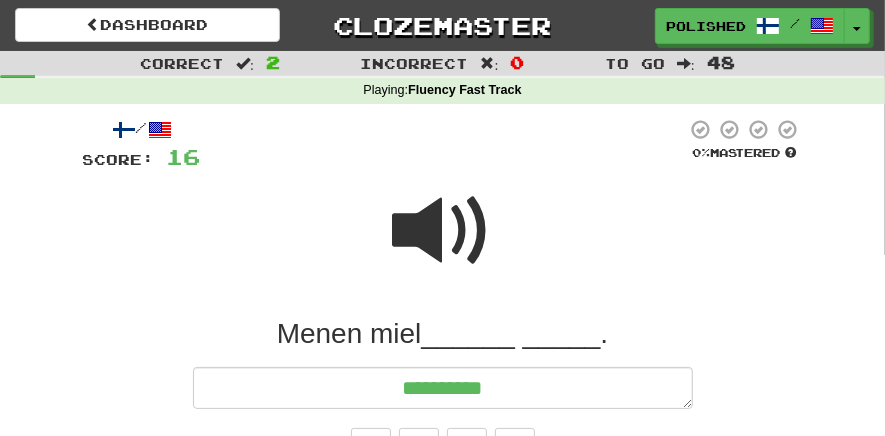 type on "*" 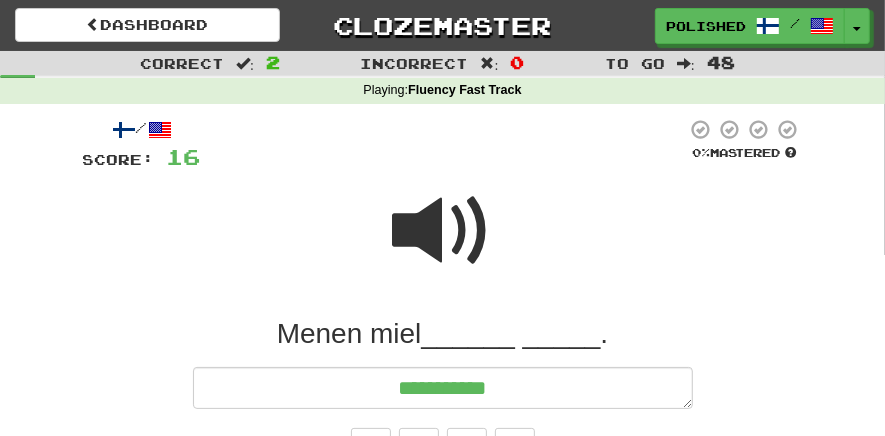 type on "*" 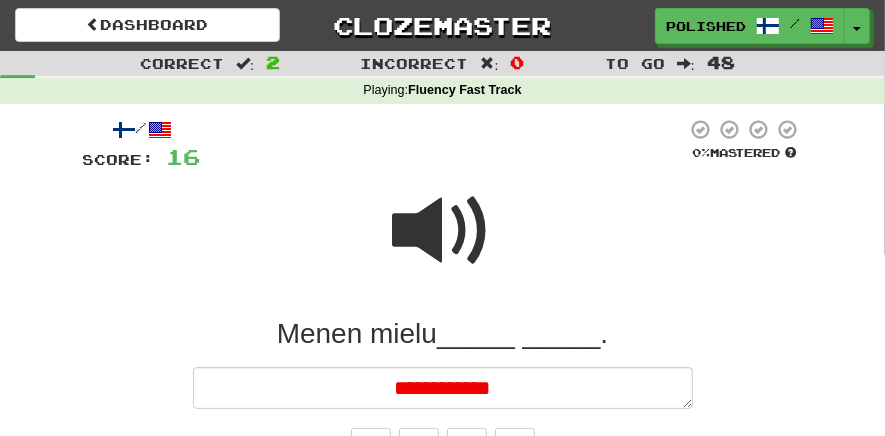 type on "*" 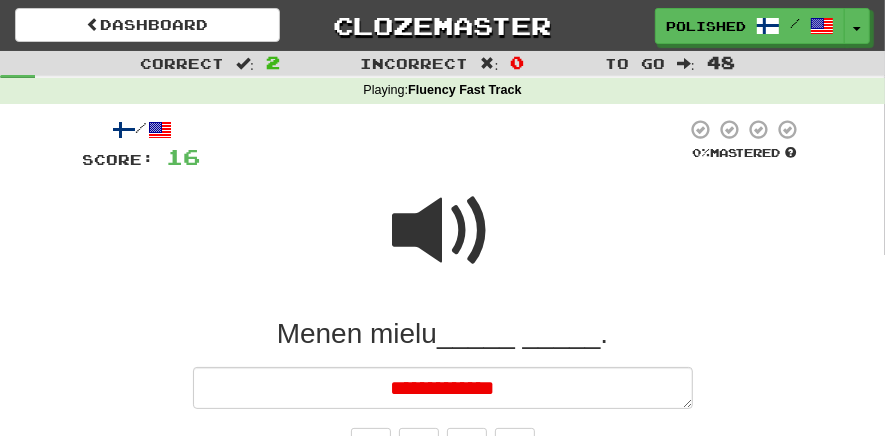 type on "*" 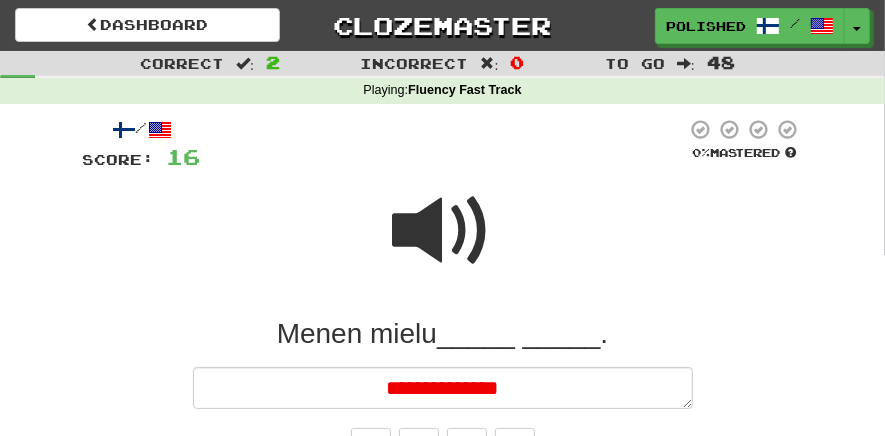 type on "*" 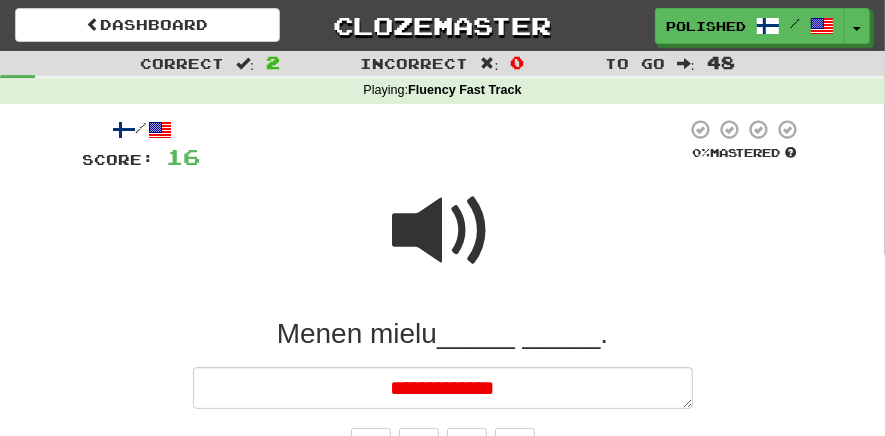 type on "*" 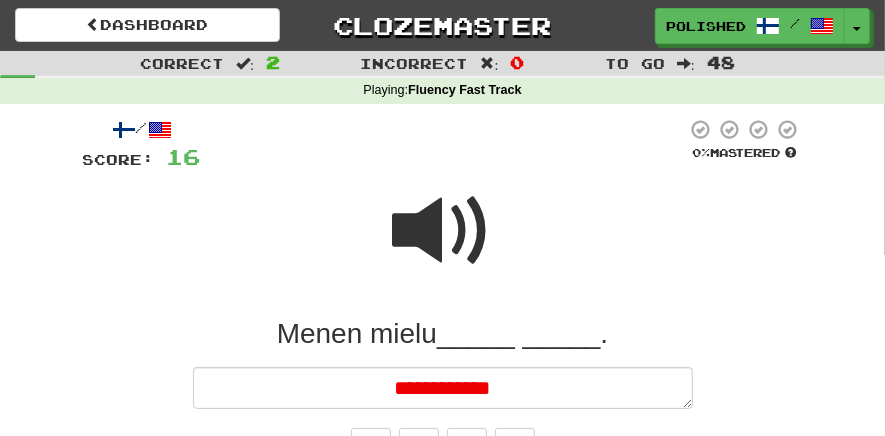 type on "*" 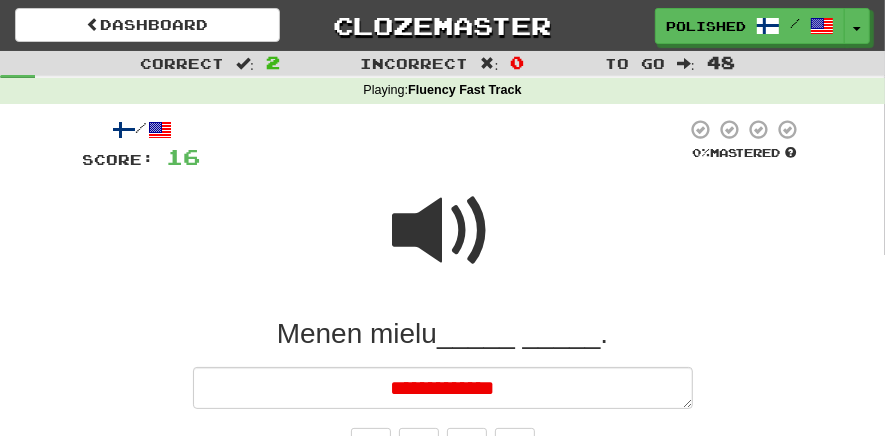 type on "*" 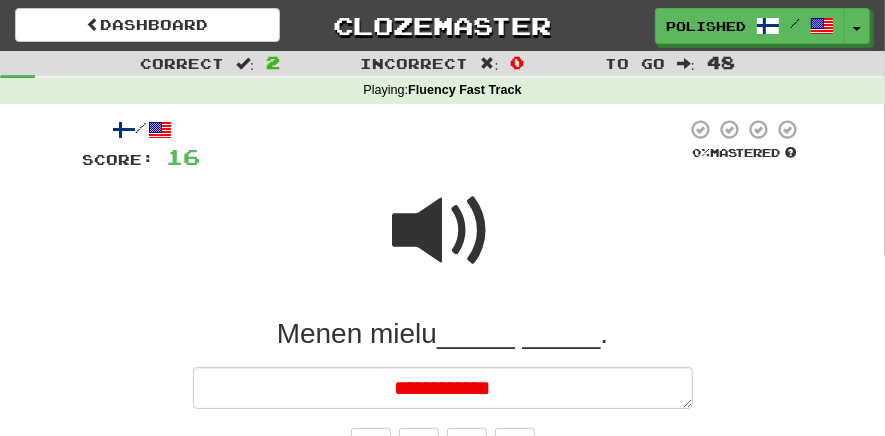 type on "*" 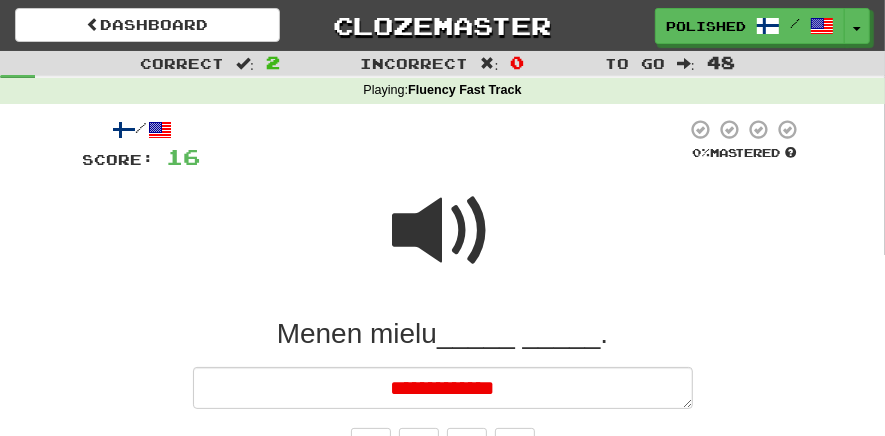 type on "*" 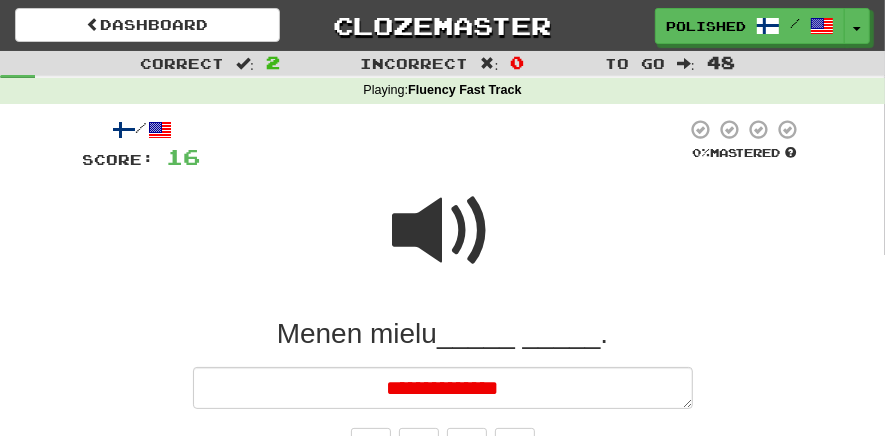 type on "*" 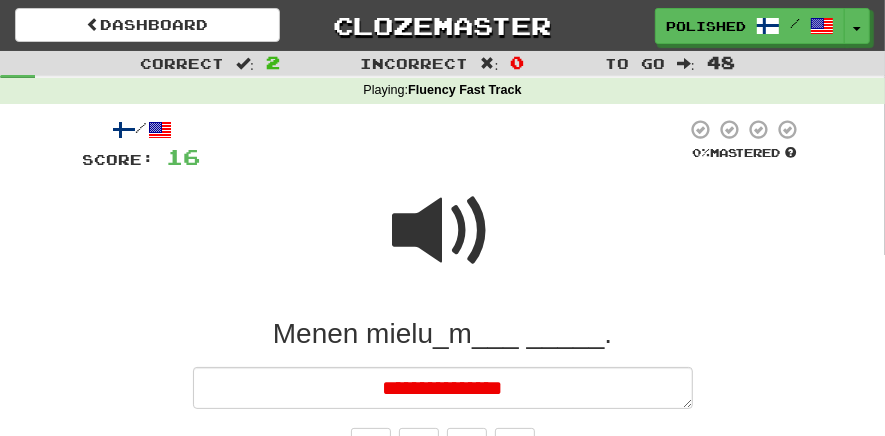 type on "*" 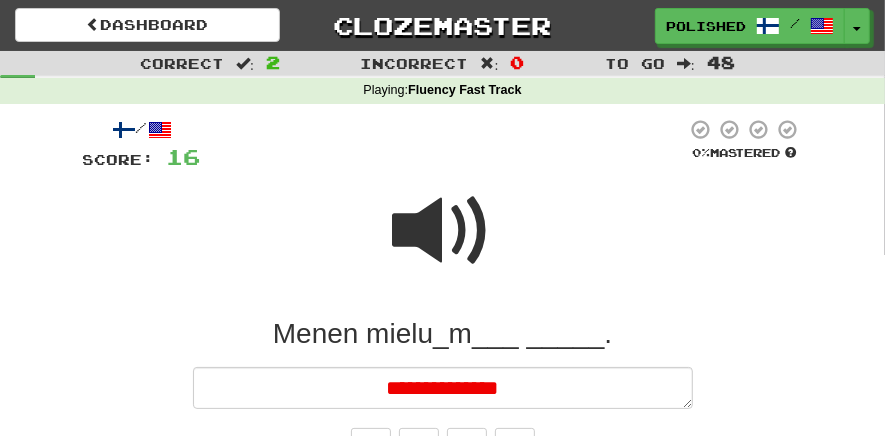 type on "*" 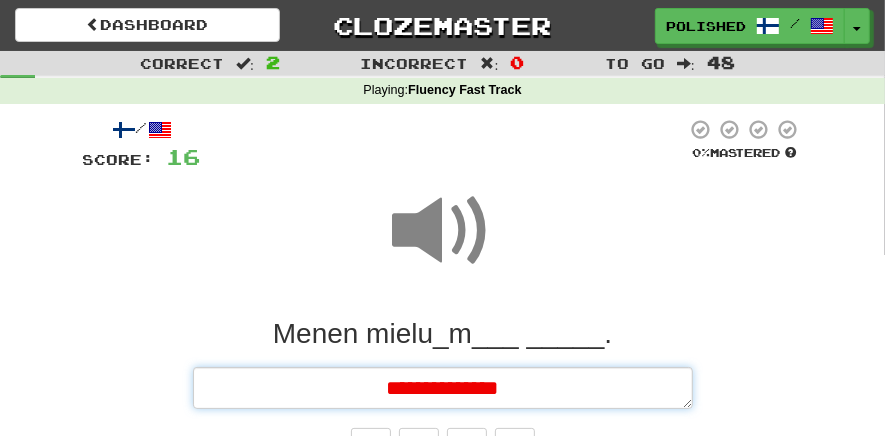 click on "**********" at bounding box center (443, 388) 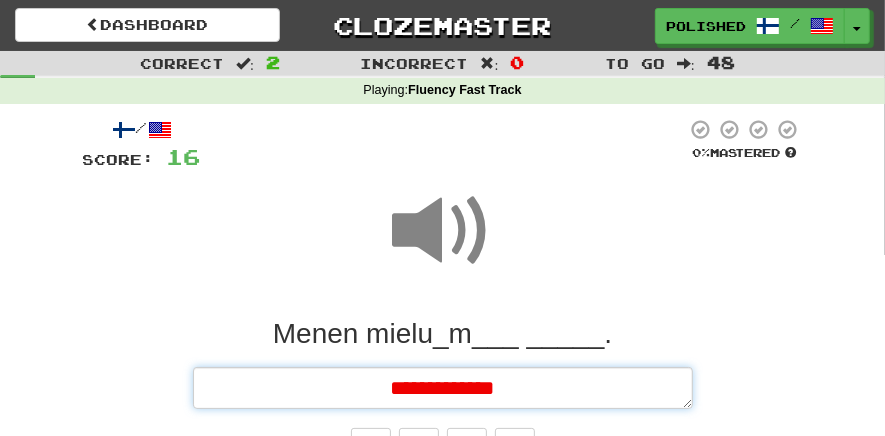 type on "*" 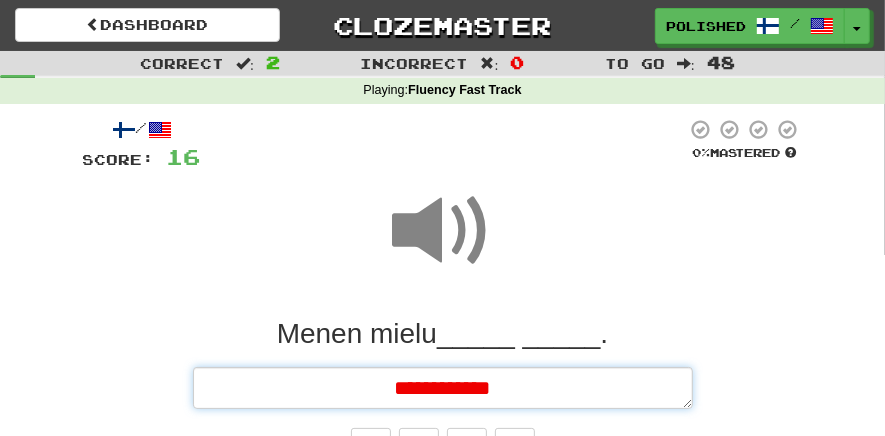 type on "*" 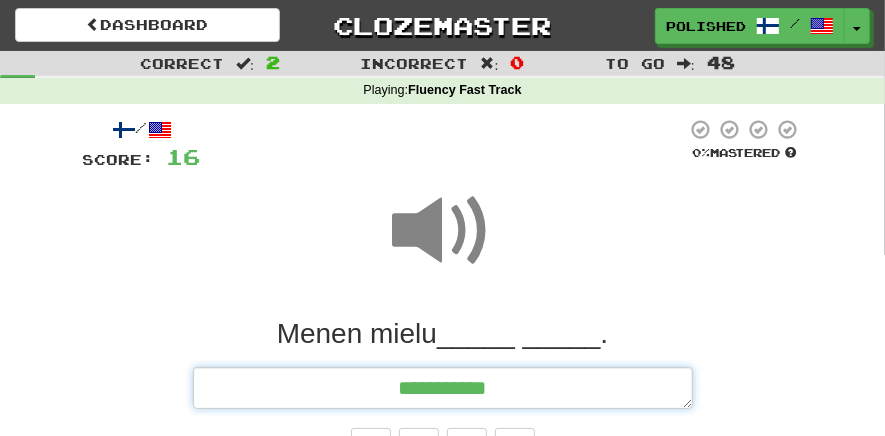 type on "*" 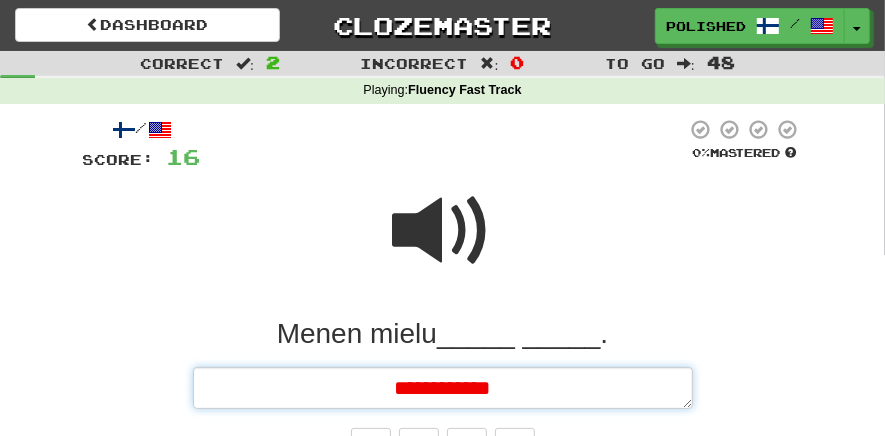 type on "*" 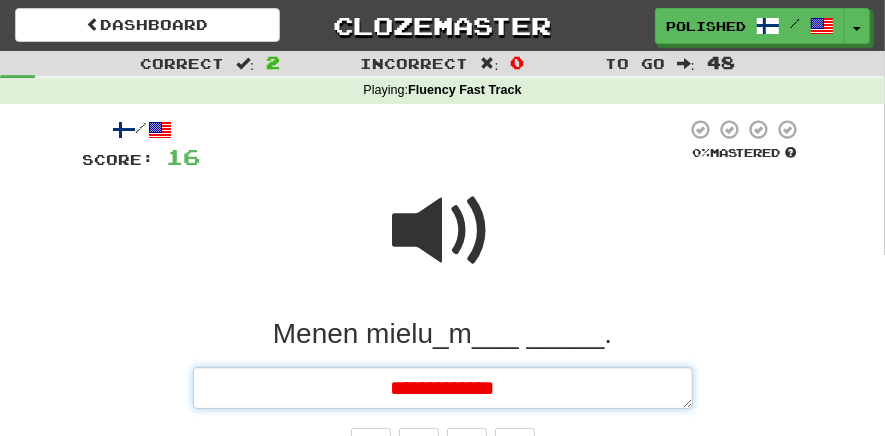 type on "*" 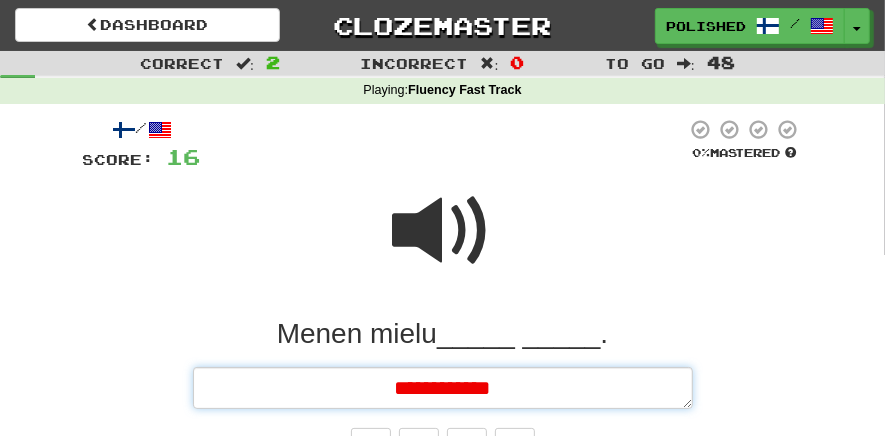 type on "*" 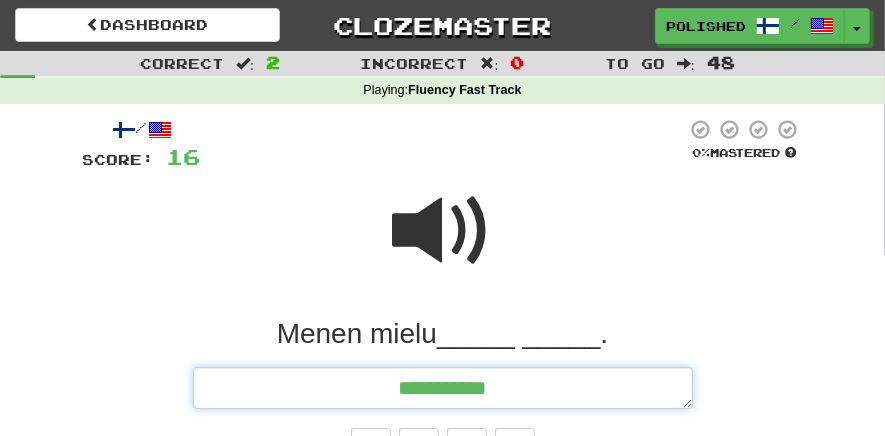 type on "*" 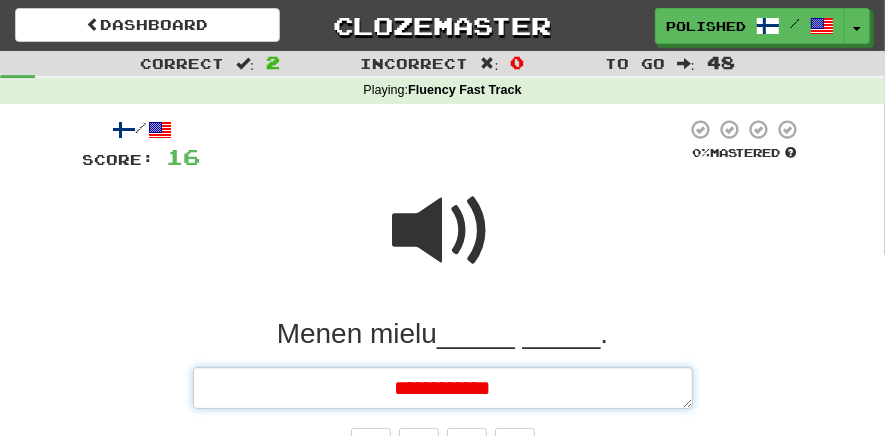 type on "*" 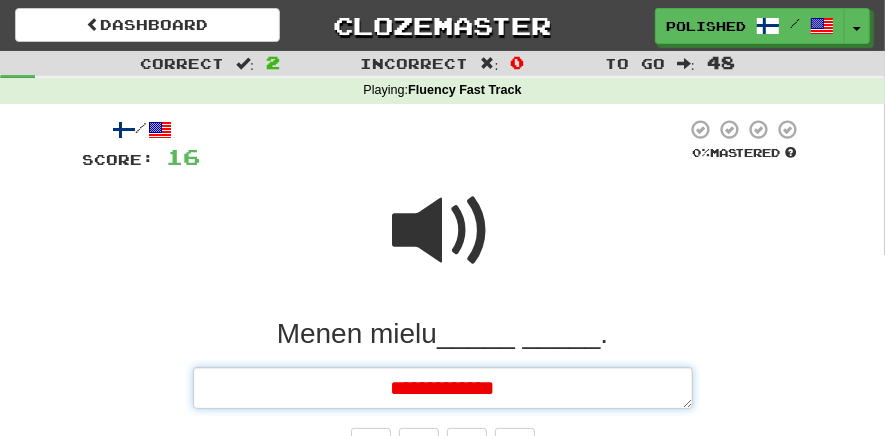 type on "*" 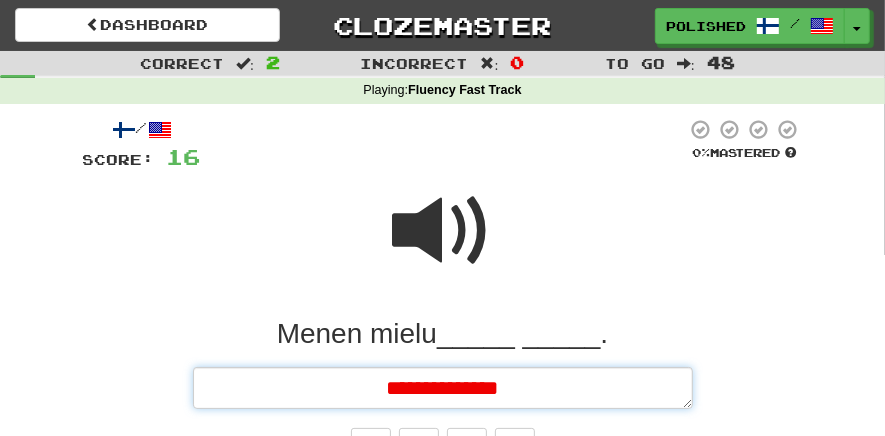 type on "*" 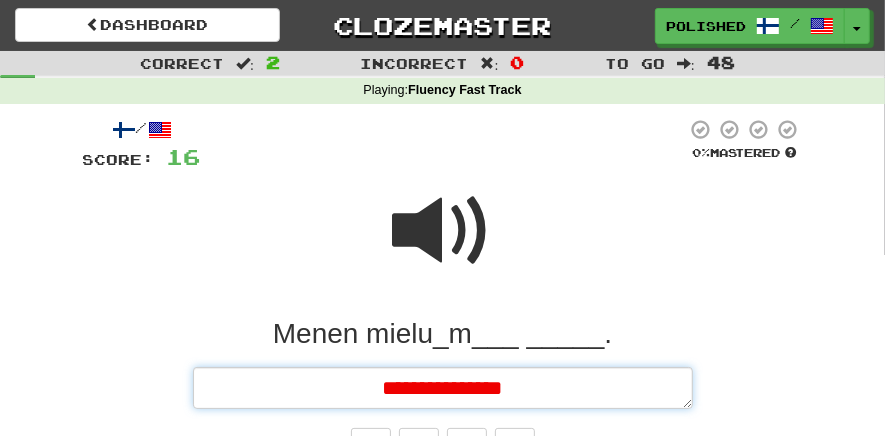 type on "*" 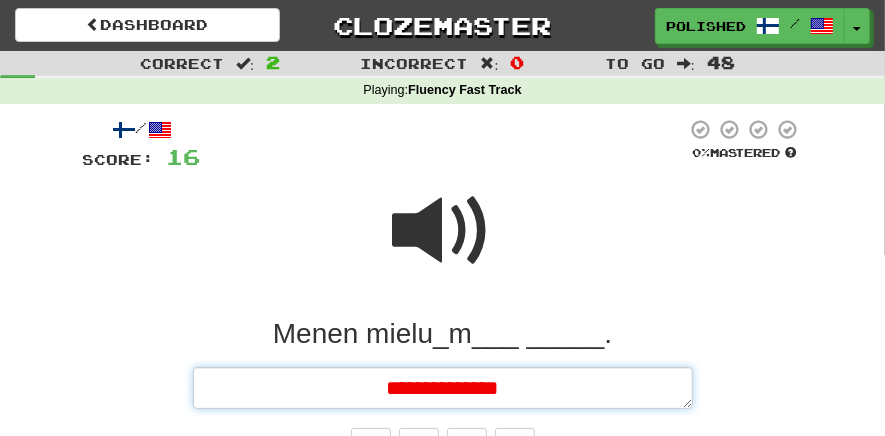 type on "*" 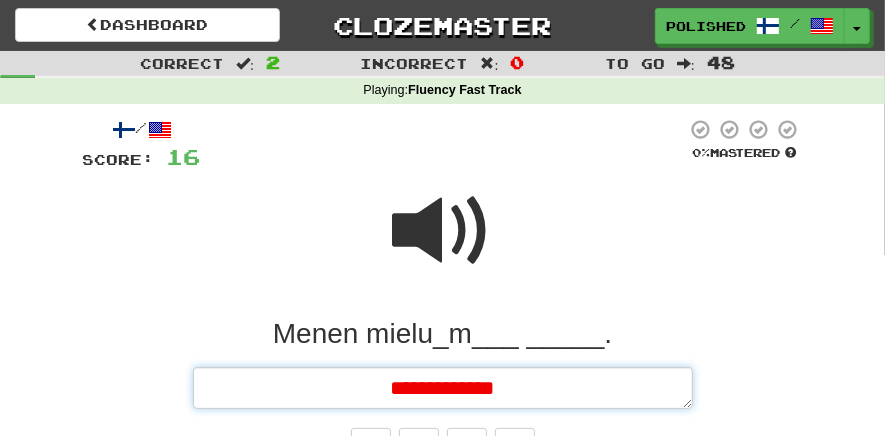 type on "*" 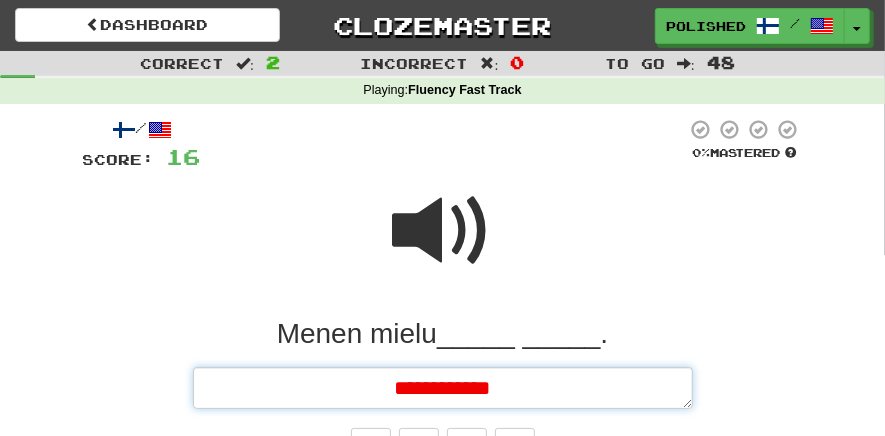 type on "*" 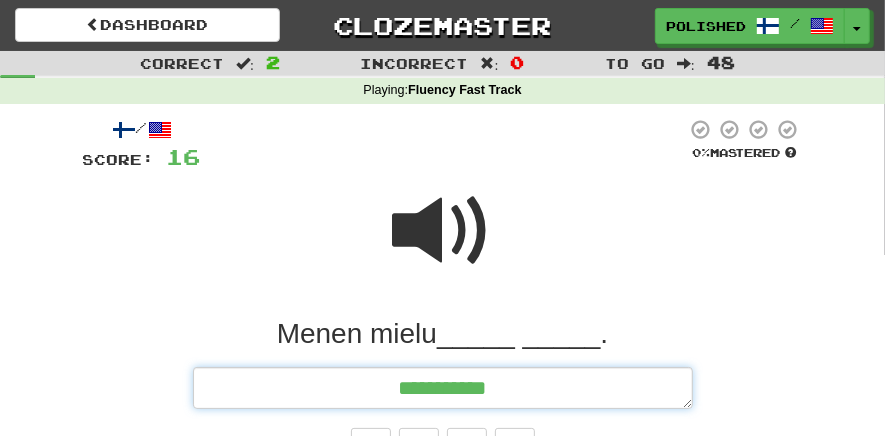 type on "*" 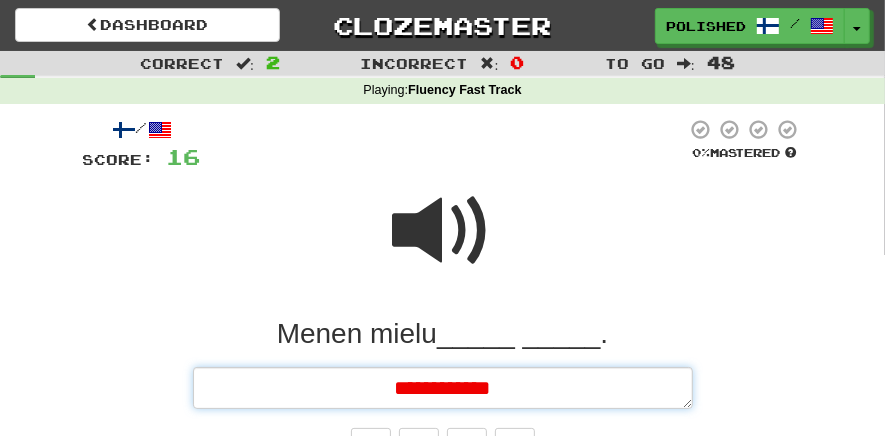 type 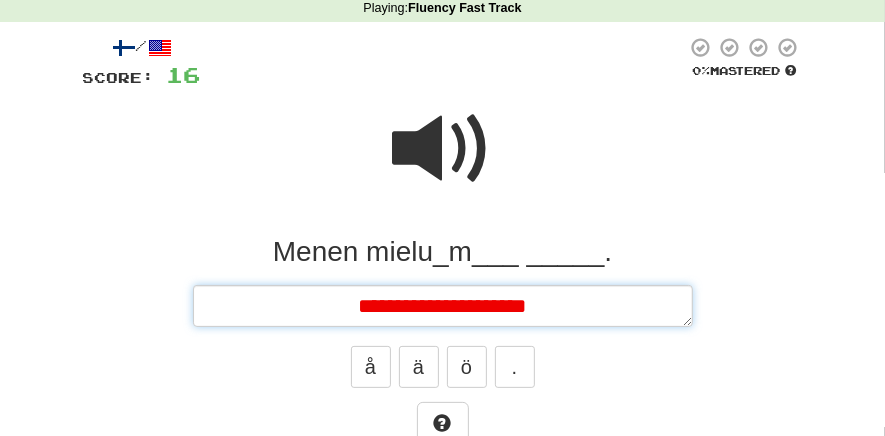 scroll, scrollTop: 121, scrollLeft: 0, axis: vertical 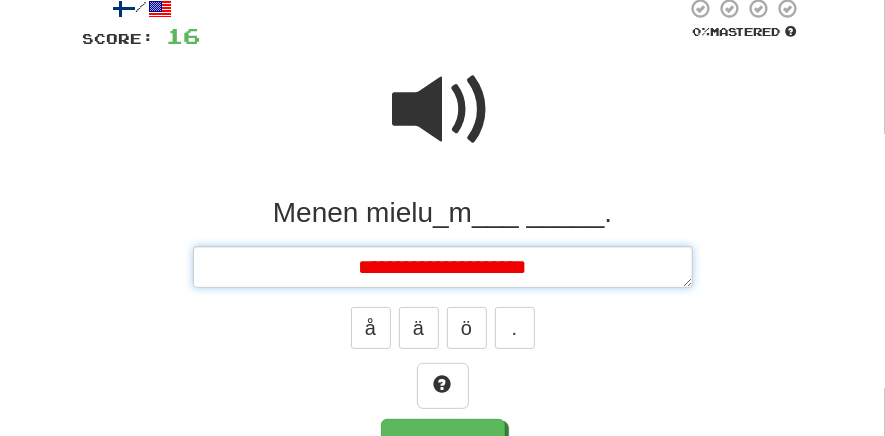 click on "**********" at bounding box center [443, 267] 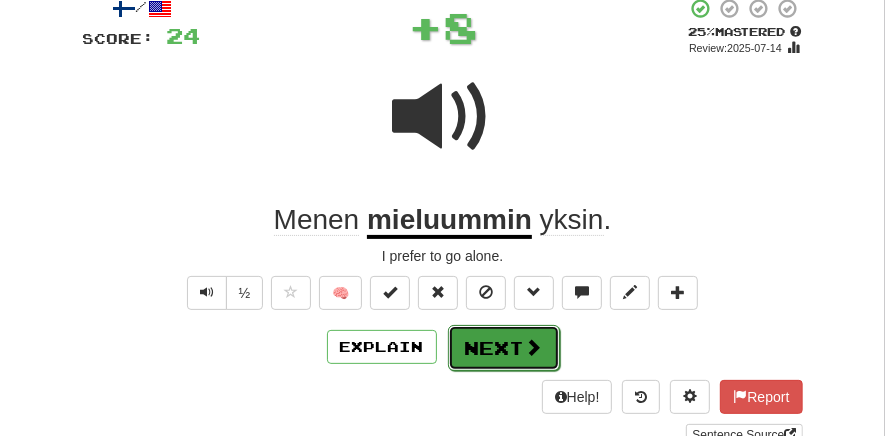 click on "Next" at bounding box center (504, 348) 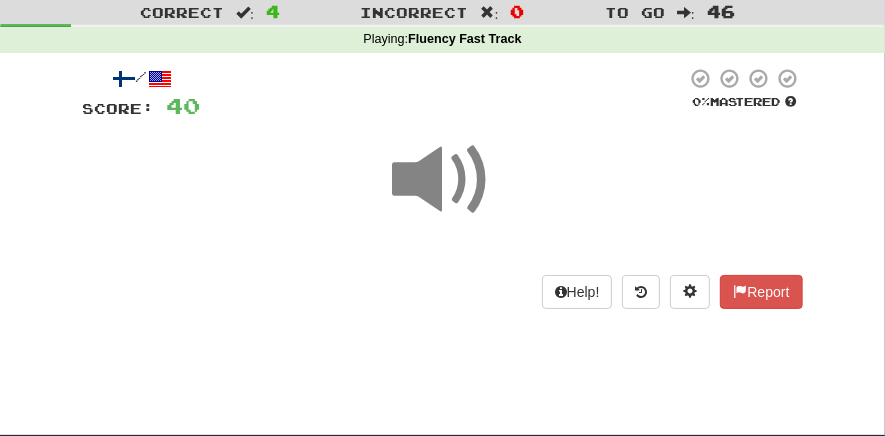 scroll, scrollTop: 51, scrollLeft: 0, axis: vertical 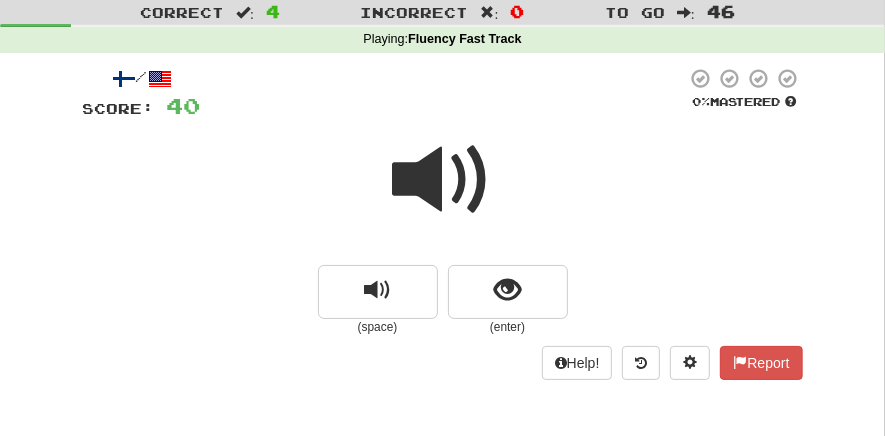 click at bounding box center (443, 180) 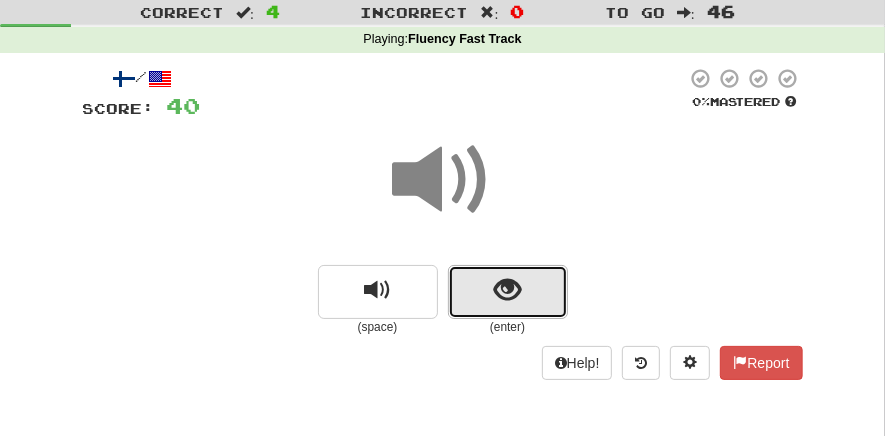 click at bounding box center [507, 290] 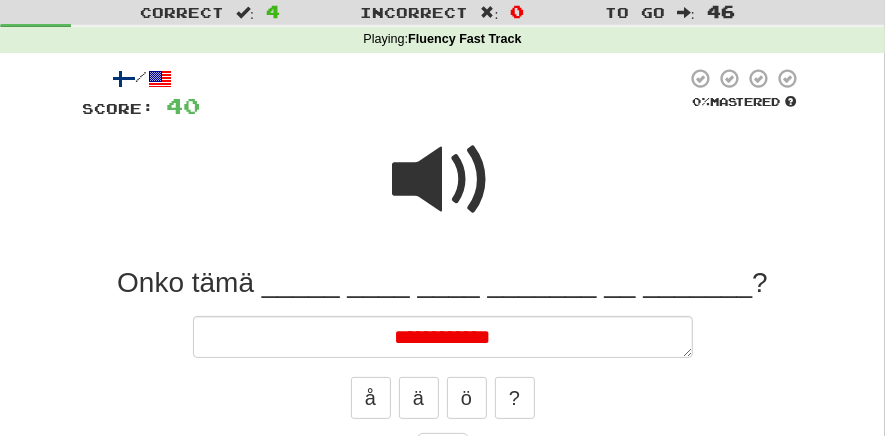 click at bounding box center [443, 180] 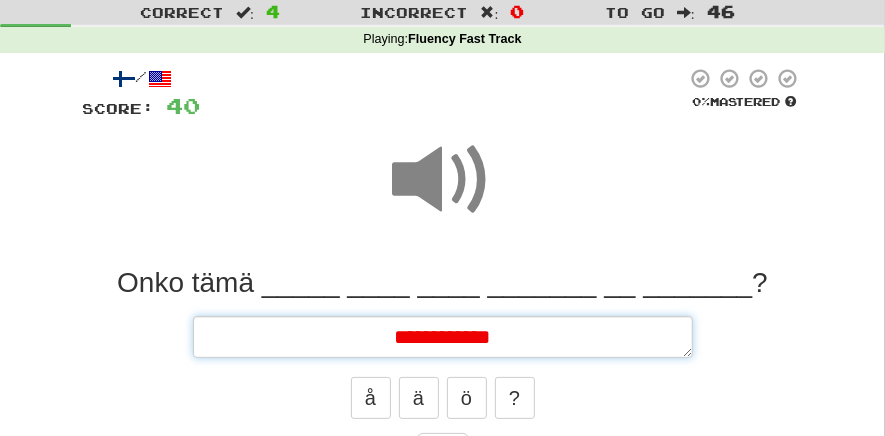 click on "**********" at bounding box center (443, 337) 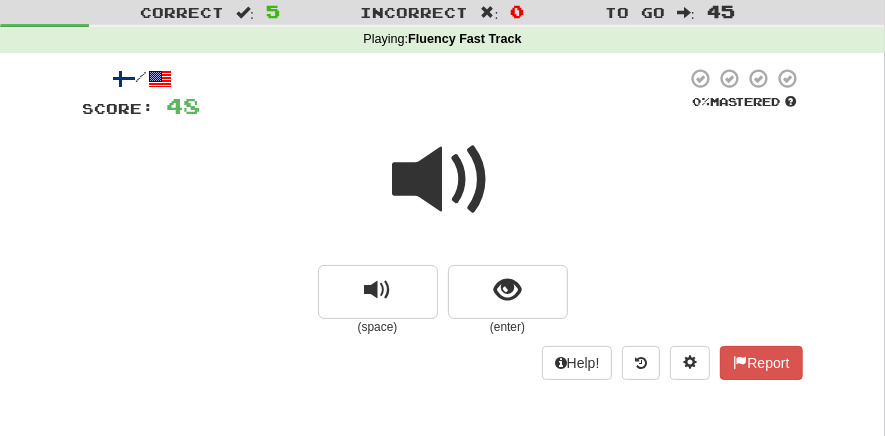 click at bounding box center (443, 180) 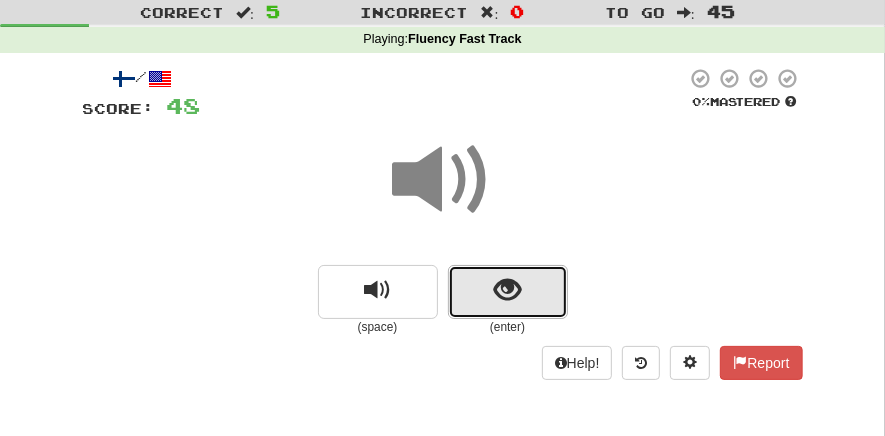click at bounding box center [508, 292] 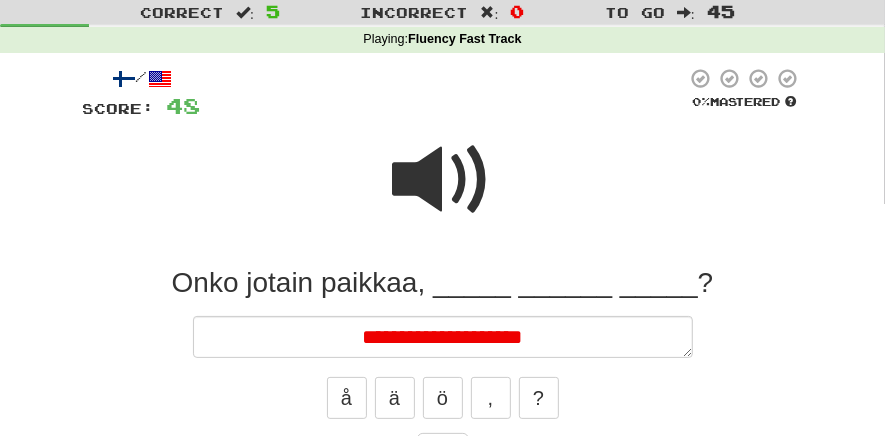 click at bounding box center [443, 180] 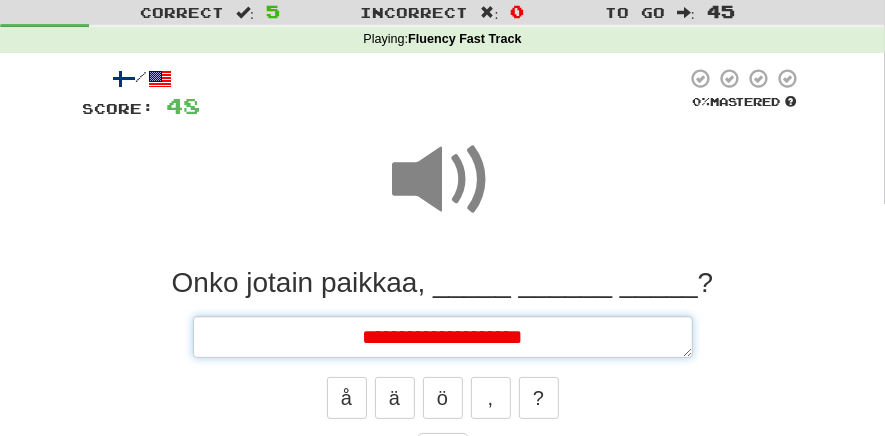 click on "**********" at bounding box center [443, 337] 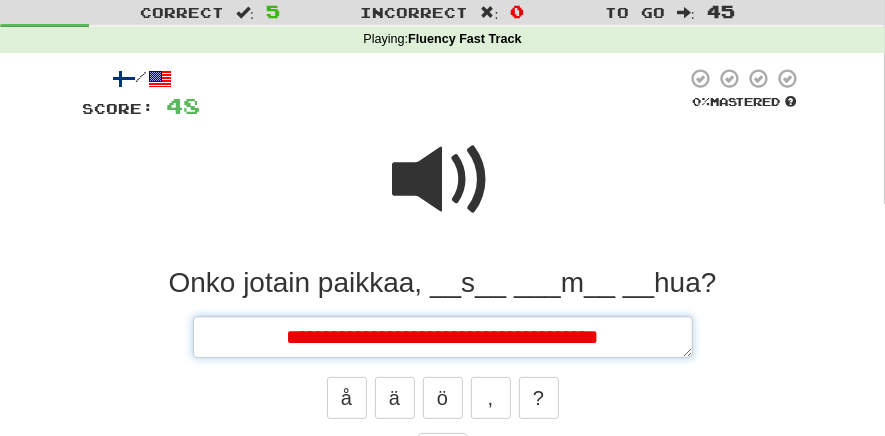 click on "**********" at bounding box center (443, 337) 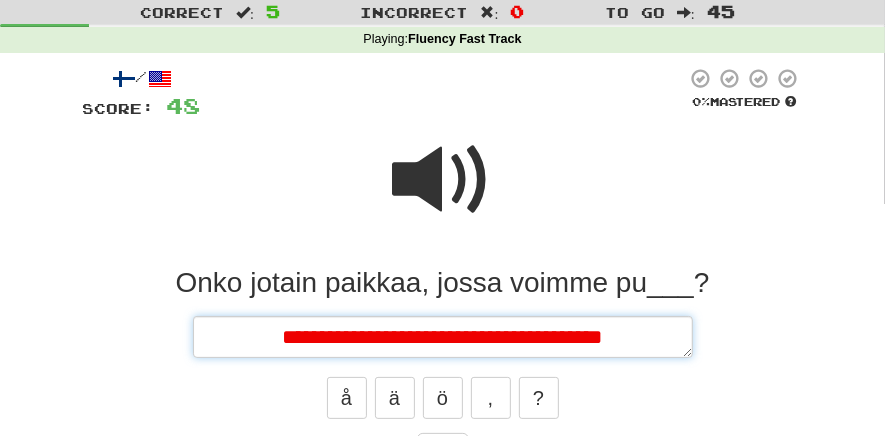 click on "**********" at bounding box center (443, 337) 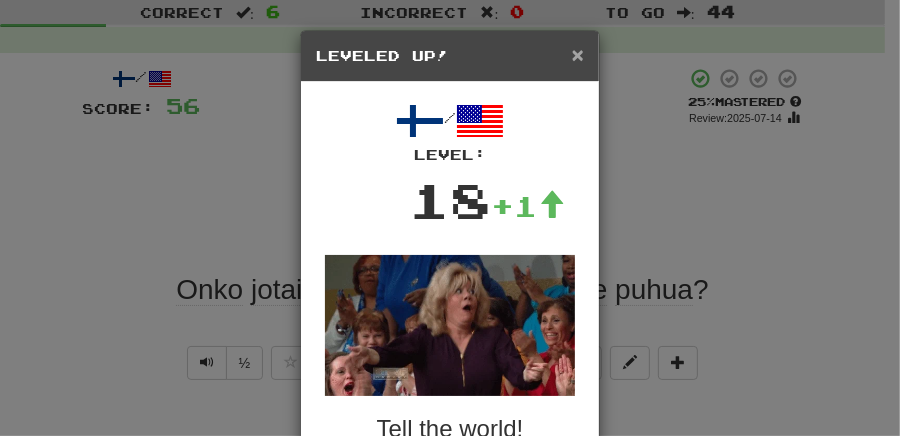 click on "×" at bounding box center [578, 54] 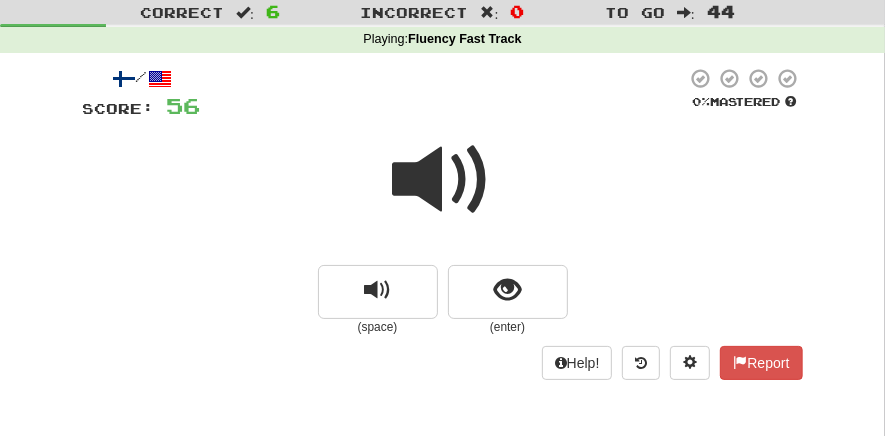 click at bounding box center (443, 180) 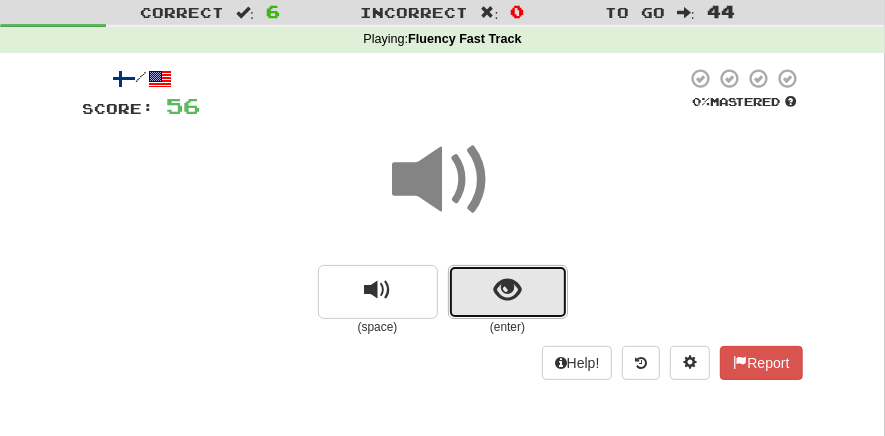 click at bounding box center [508, 292] 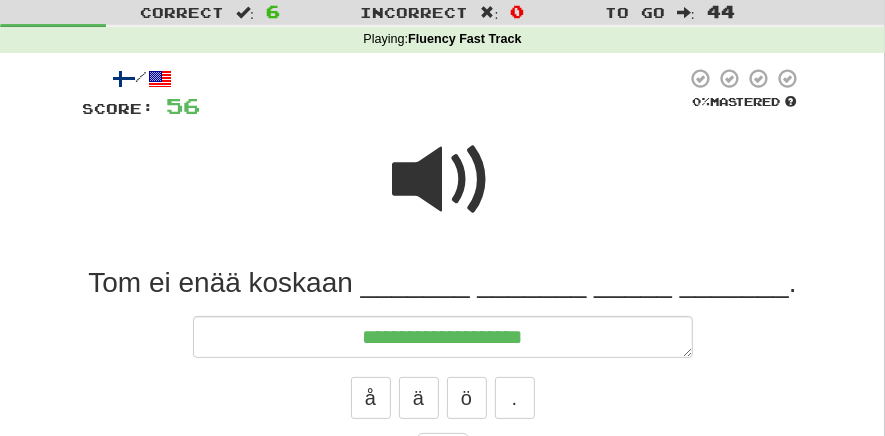 click at bounding box center (443, 180) 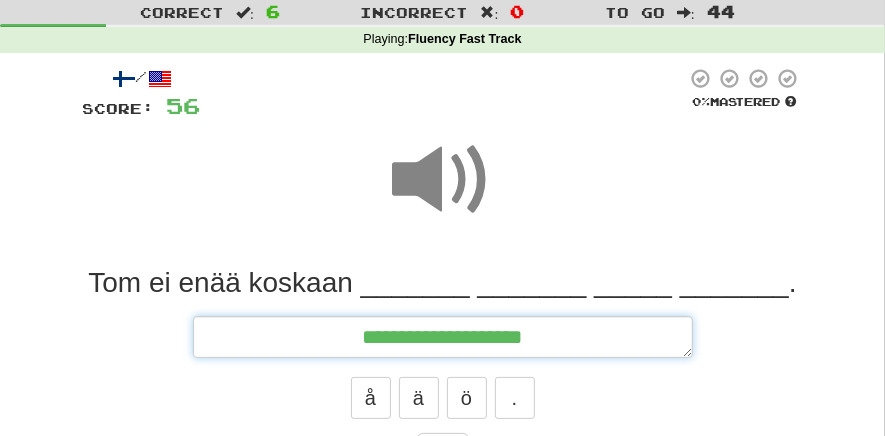 click on "**********" at bounding box center [443, 337] 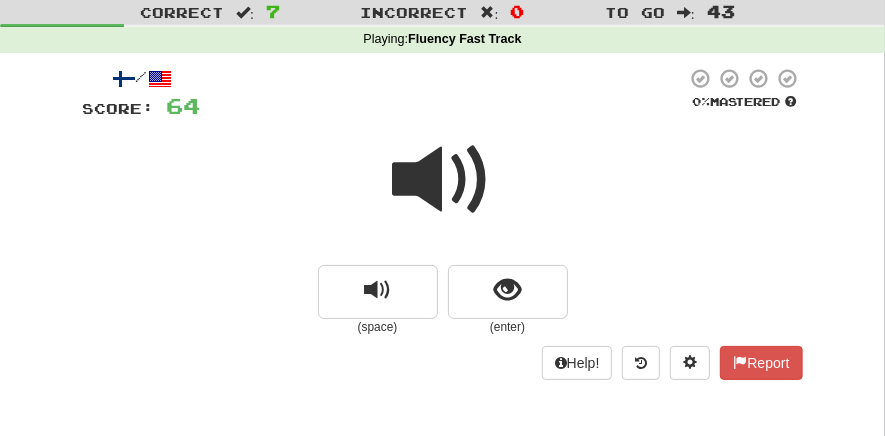 click at bounding box center (443, 180) 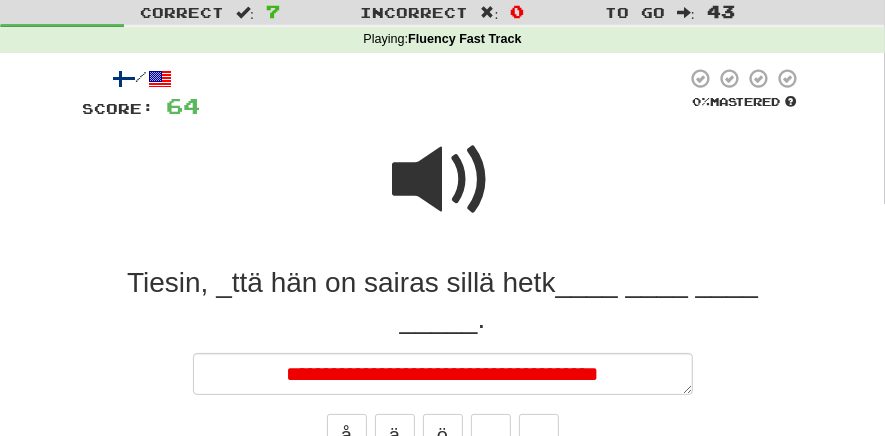 click at bounding box center [443, 180] 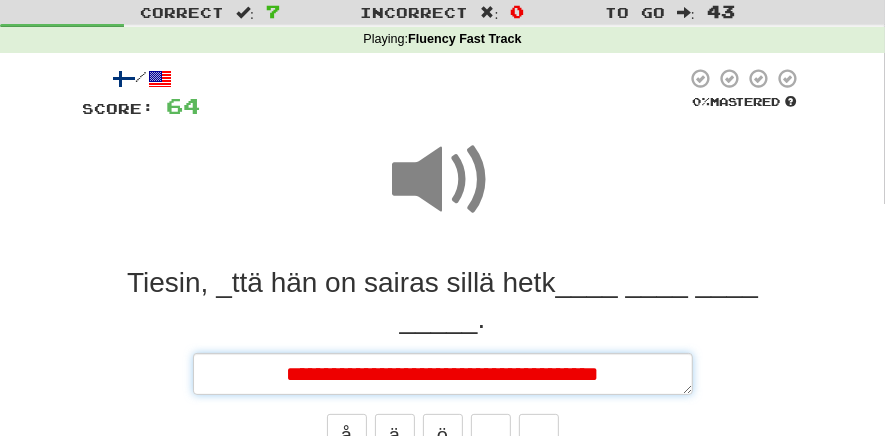 click on "**********" at bounding box center [443, 374] 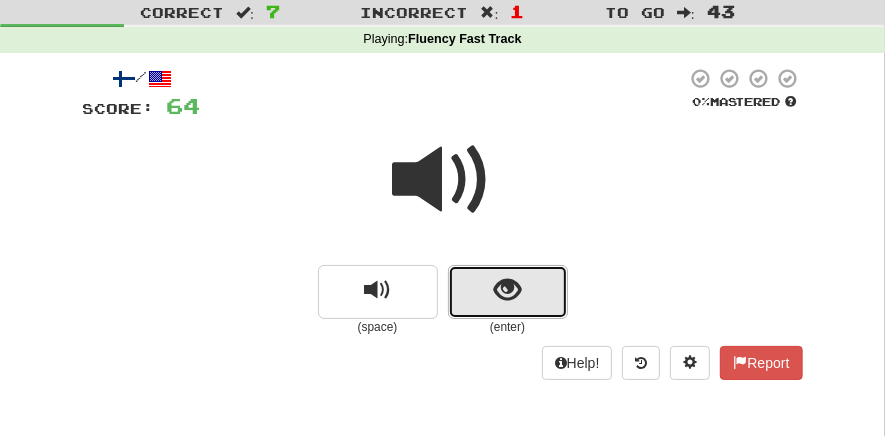 click at bounding box center [507, 290] 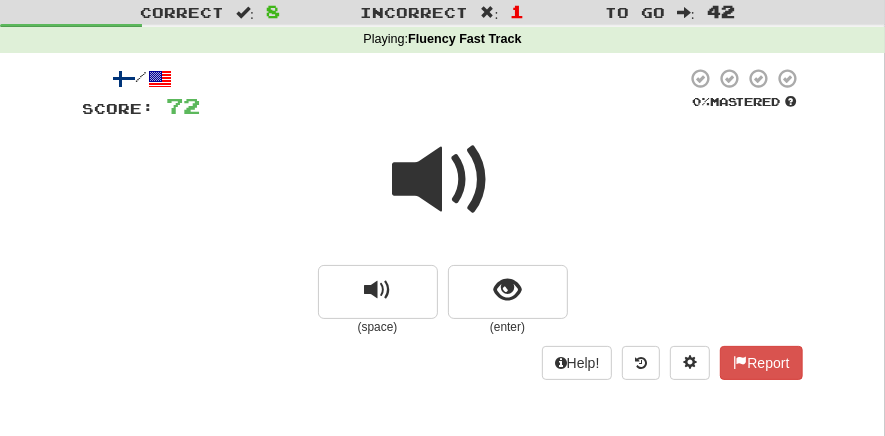 click at bounding box center (443, 193) 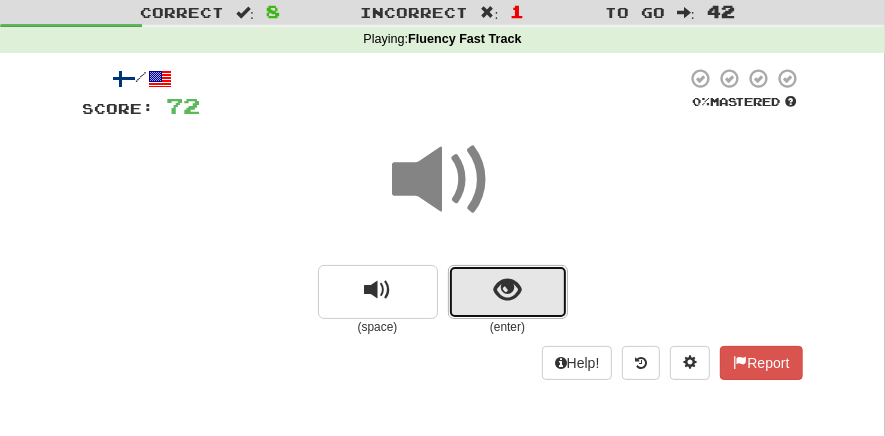 click at bounding box center (508, 292) 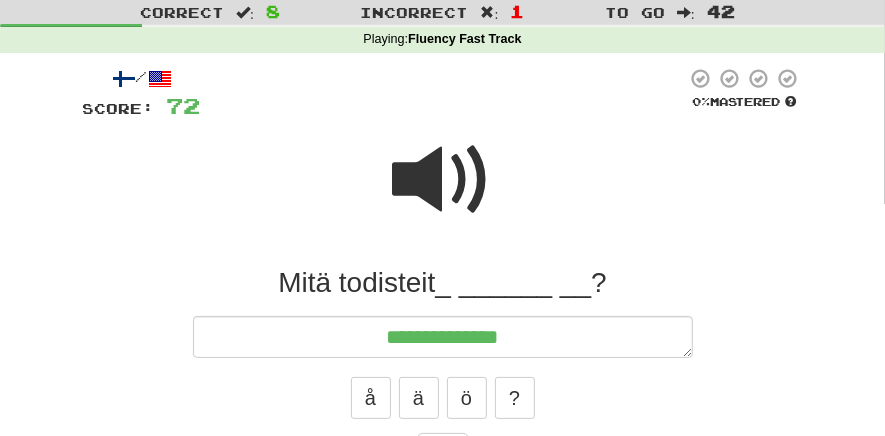 click at bounding box center (443, 180) 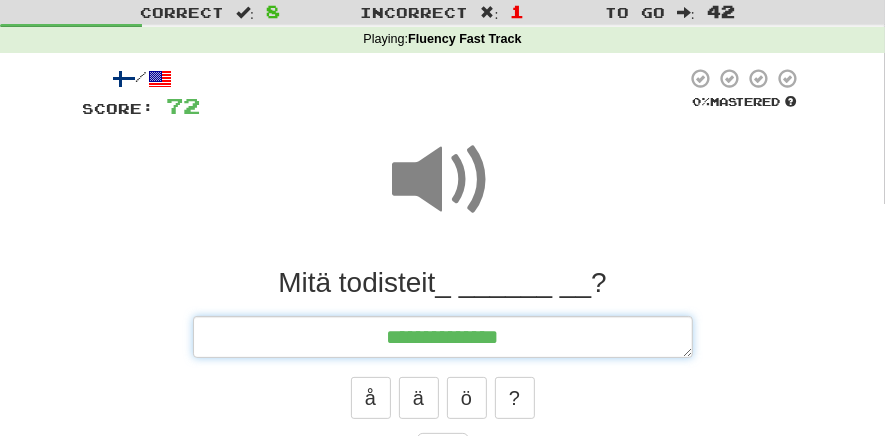 click on "**********" at bounding box center [443, 337] 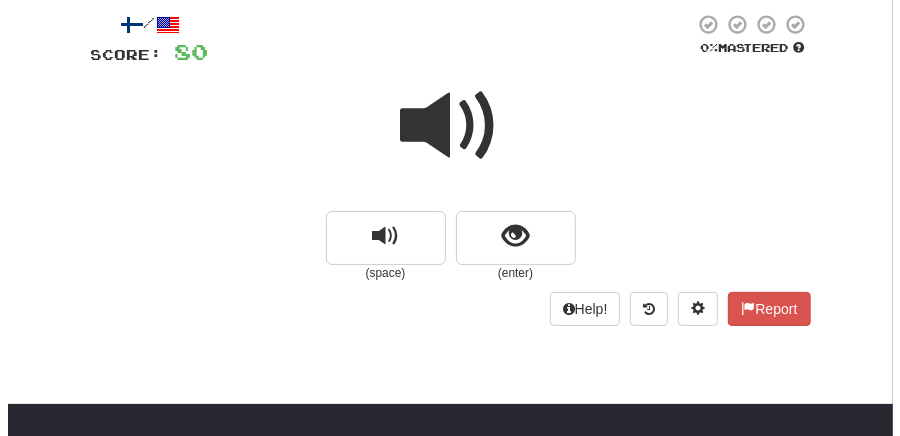 scroll, scrollTop: 104, scrollLeft: 0, axis: vertical 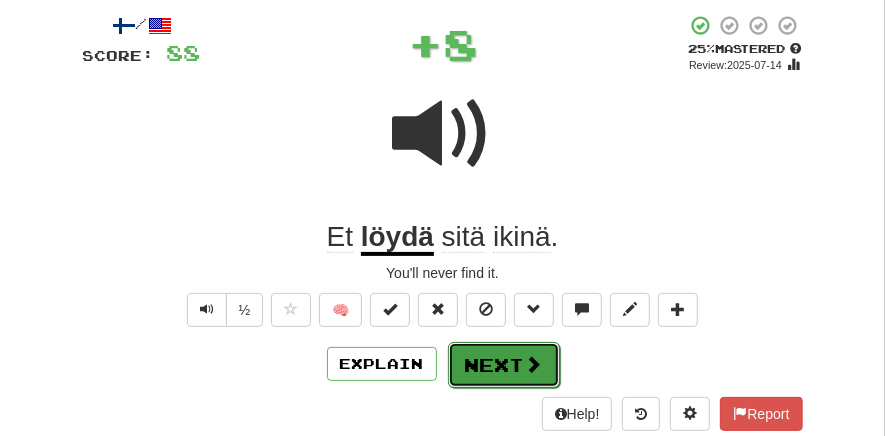 click on "Next" at bounding box center (504, 365) 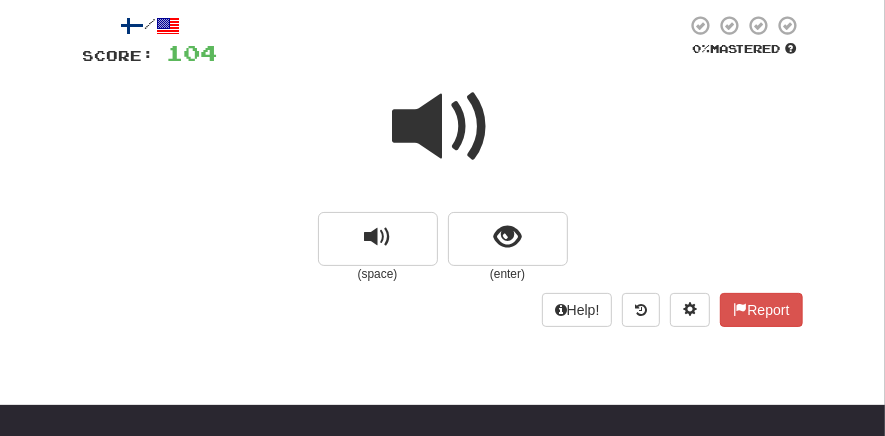 click at bounding box center (443, 127) 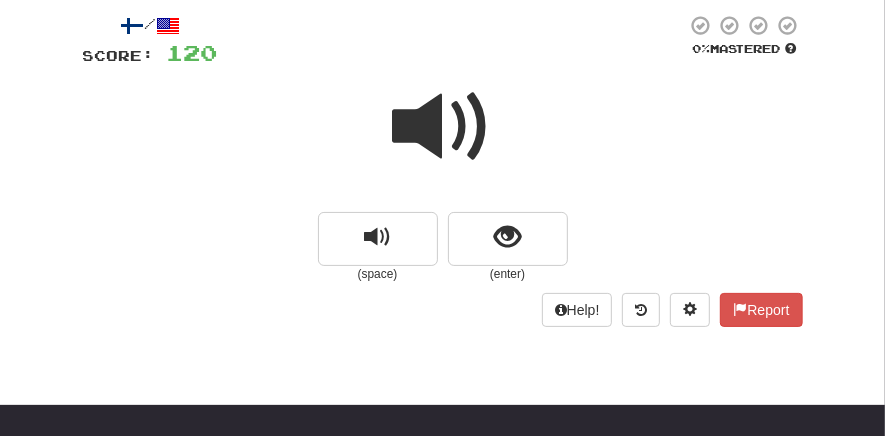 click at bounding box center (443, 127) 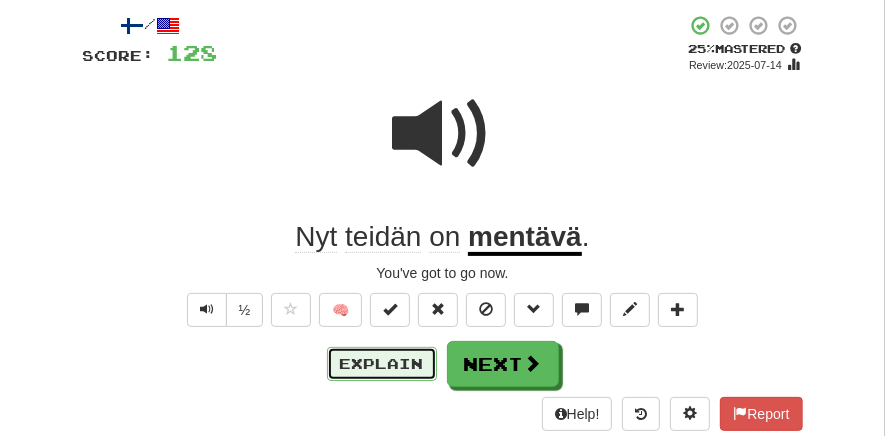 click on "Explain" at bounding box center (382, 364) 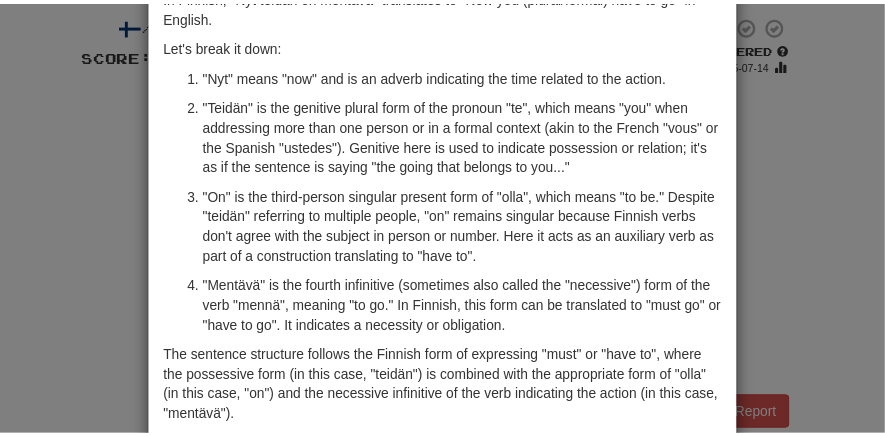 scroll, scrollTop: 145, scrollLeft: 0, axis: vertical 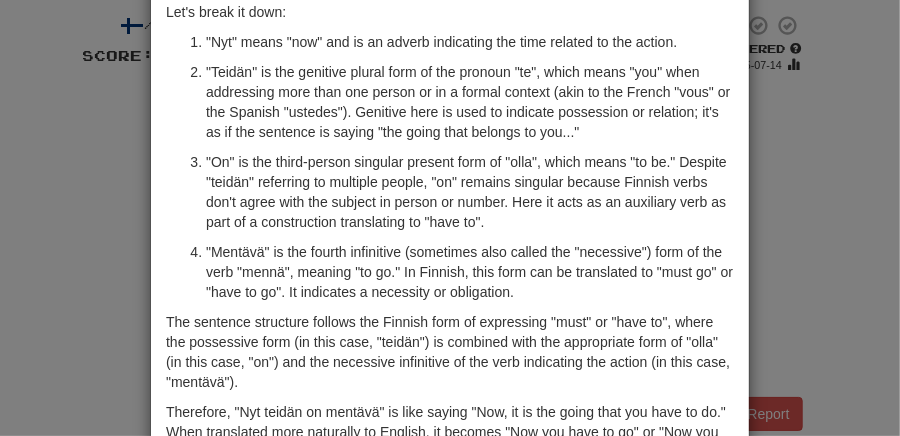 click on "× Explanation In Finnish, "Nyt teidän on mentävä" translates to "Now you (plural/formal) have to go" in English.
Let's break it down:
"Nyt" means "now" and is an adverb indicating the time related to the action.
"Teidän" is the genitive plural form of the pronoun "te", which means "you" when addressing more than one person or in a formal context (akin to the French "vous" or the Spanish "ustedes"). Genitive here is used to indicate possession or relation; it's as if the sentence is saying "the going that belongs to you..."
"On" is the third-person singular present form of "olla", which means "to be." Despite "teidän" referring to multiple people, "on" remains singular because Finnish verbs don't agree with the subject in person or number. Here it acts as an auxiliary verb as part of a construction translating to "have to".
In beta. Generated by ChatGPT. Like it? Hate it?  Let us know ! Close" at bounding box center (450, 218) 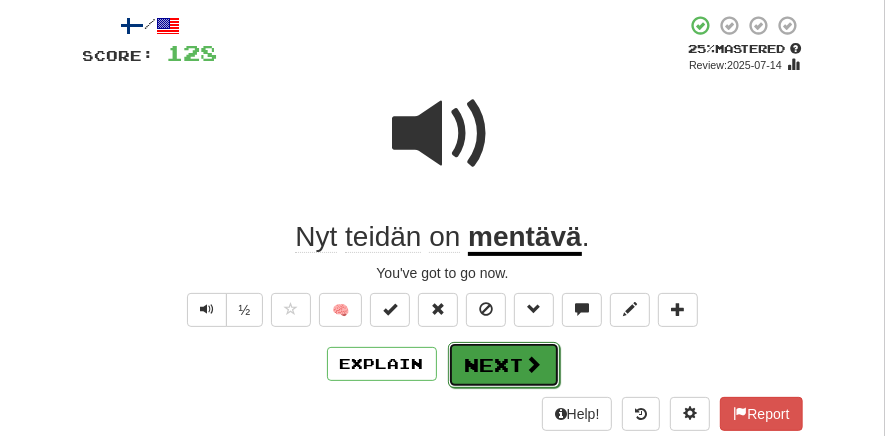 click at bounding box center [534, 364] 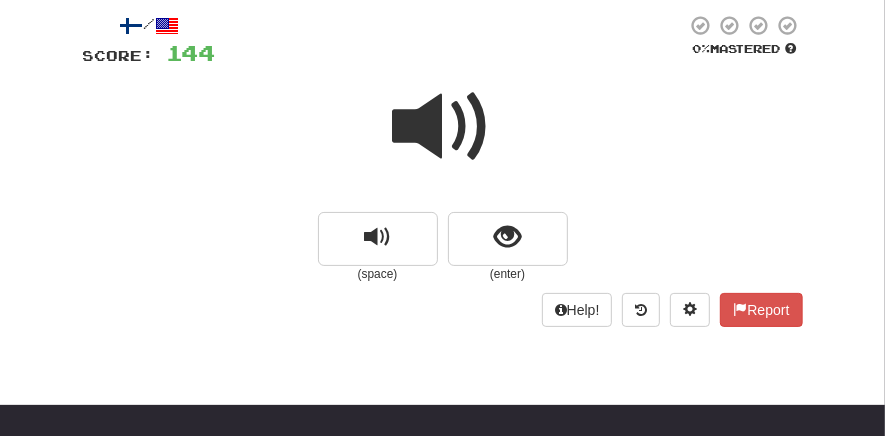 click at bounding box center (443, 127) 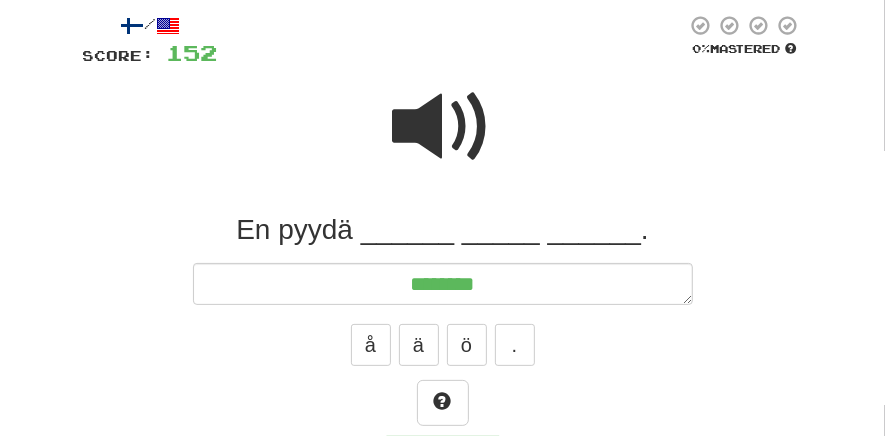 click at bounding box center [443, 127] 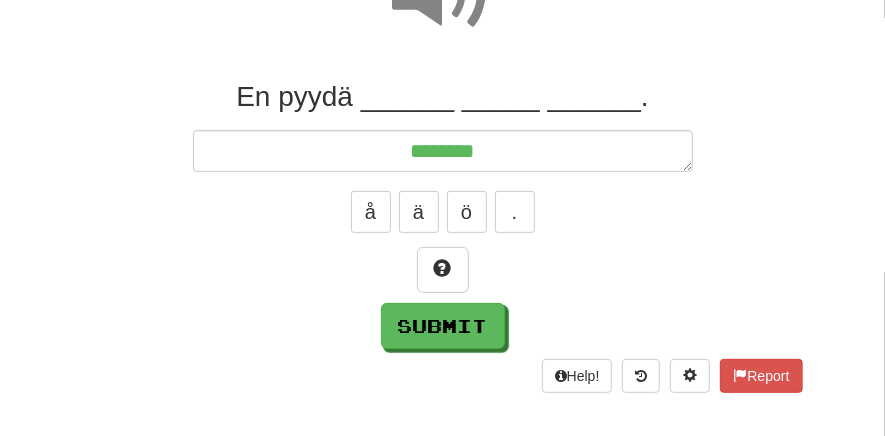 scroll, scrollTop: 236, scrollLeft: 0, axis: vertical 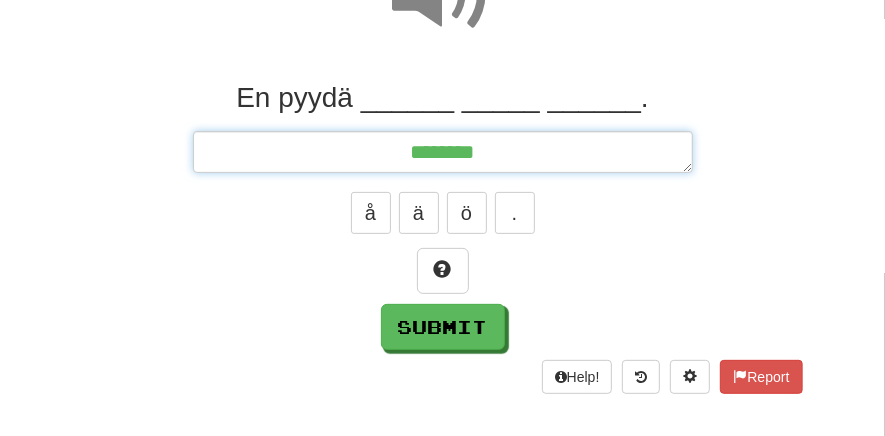 click on "********" at bounding box center (443, 152) 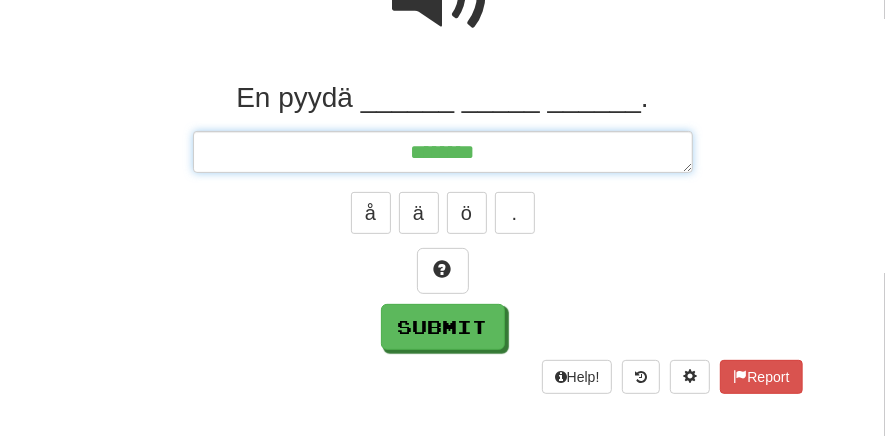 click on "********" at bounding box center [443, 152] 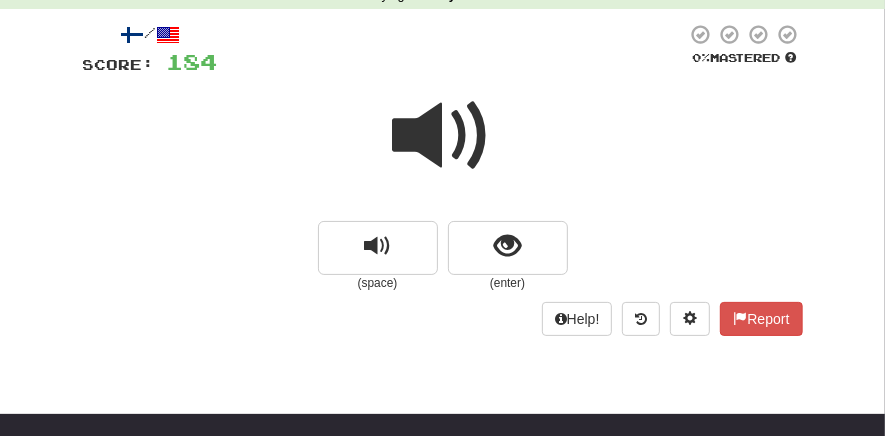 scroll, scrollTop: 103, scrollLeft: 0, axis: vertical 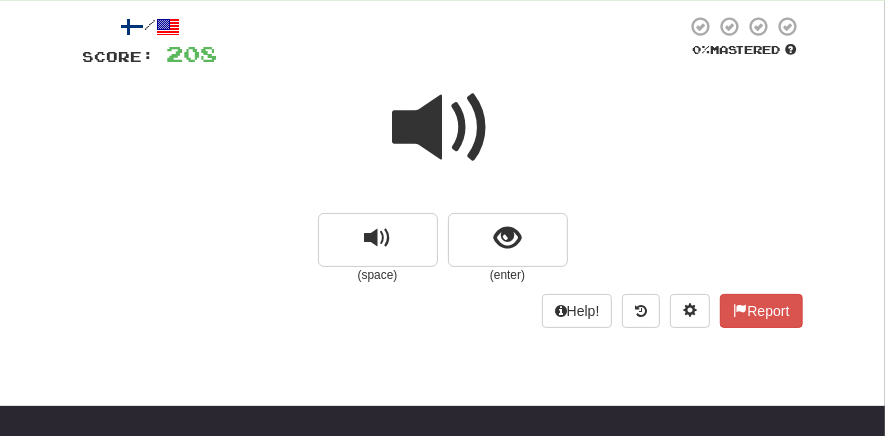 click at bounding box center (443, 128) 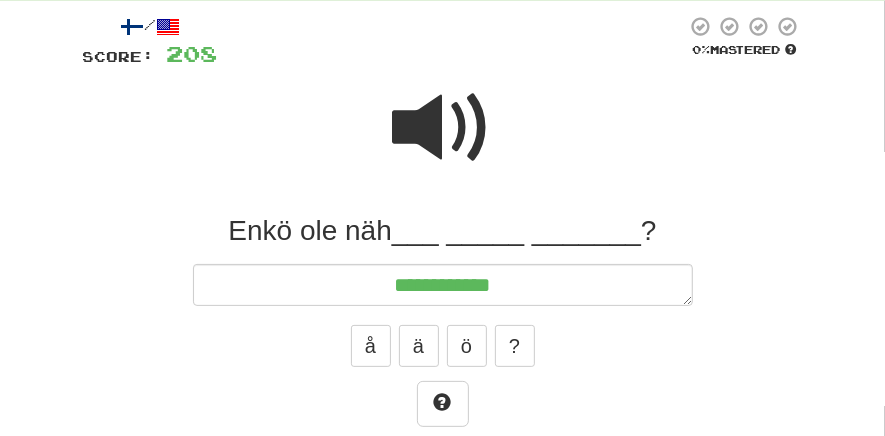 click at bounding box center (443, 128) 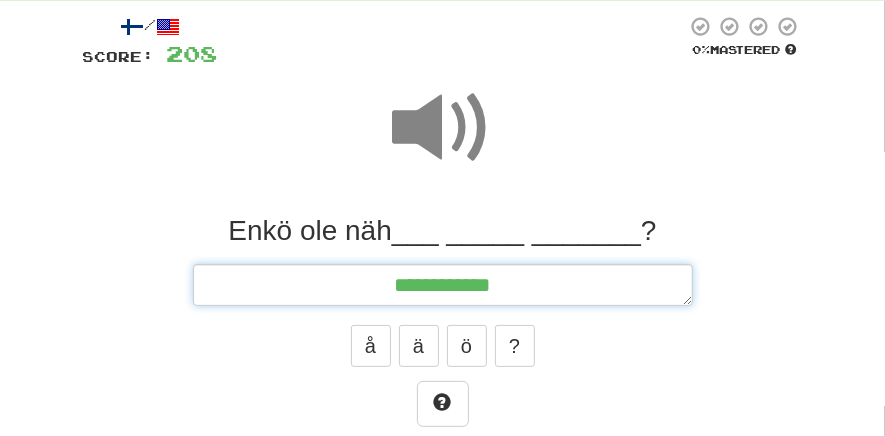 click on "**********" at bounding box center [443, 285] 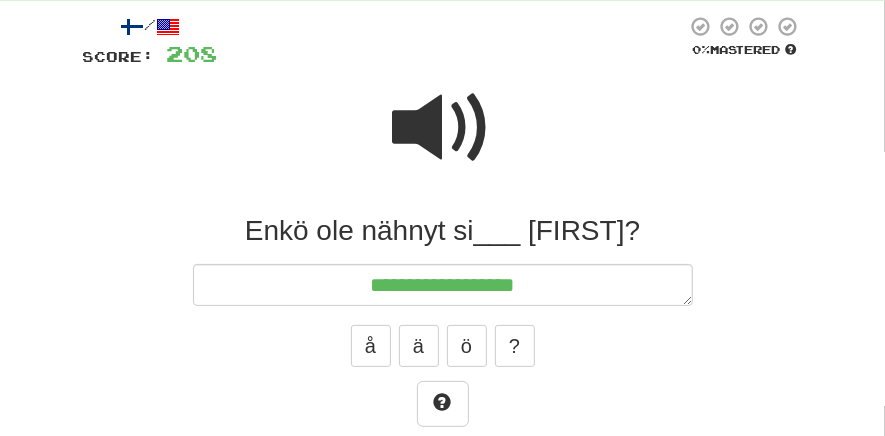 click at bounding box center [443, 128] 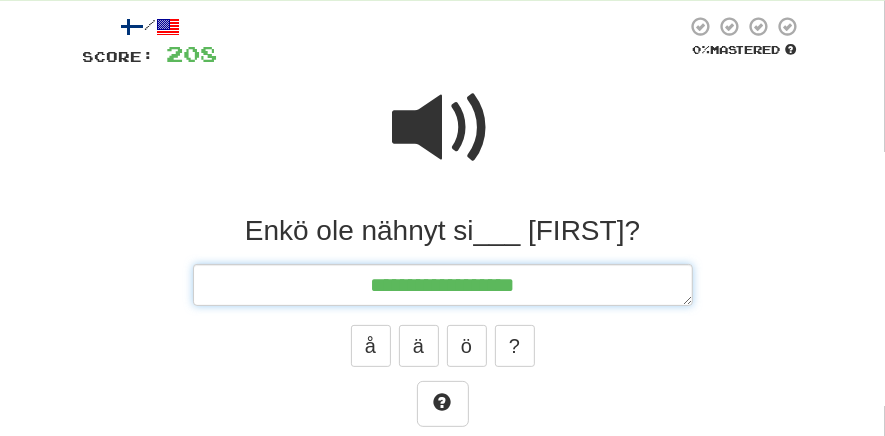 click on "**********" at bounding box center (443, 285) 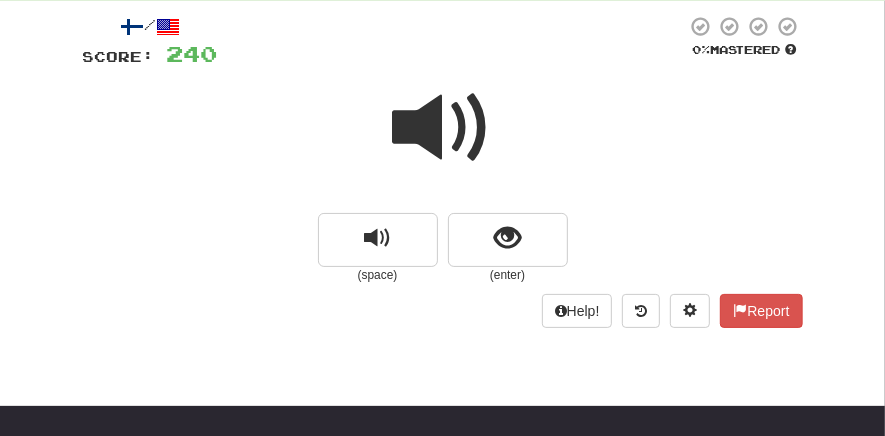 click at bounding box center (443, 128) 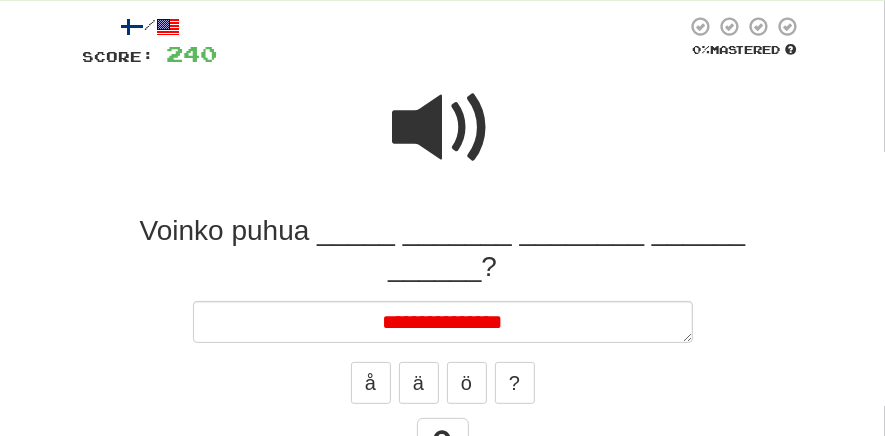 click at bounding box center (443, 128) 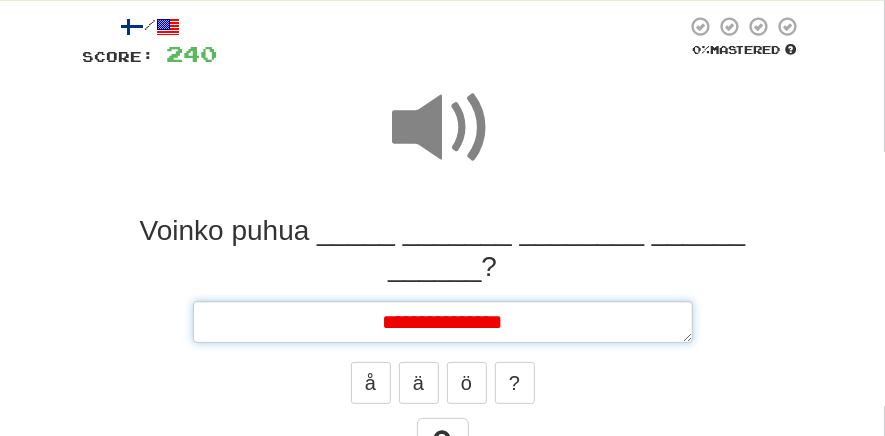 click on "**********" at bounding box center [443, 322] 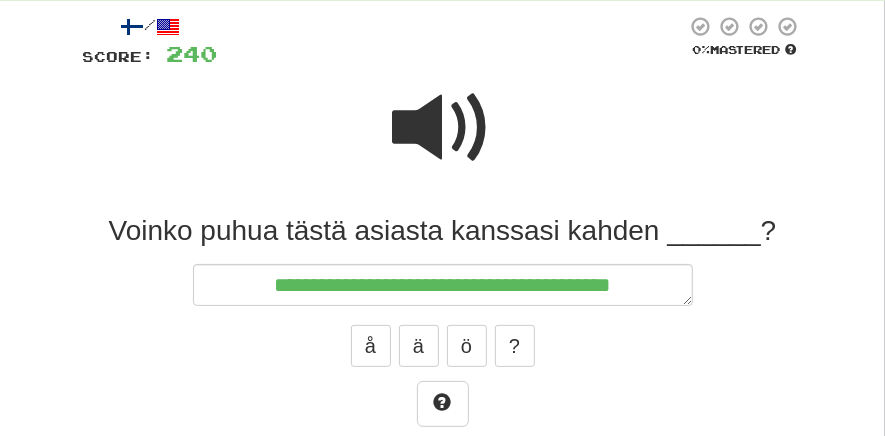 click at bounding box center [443, 128] 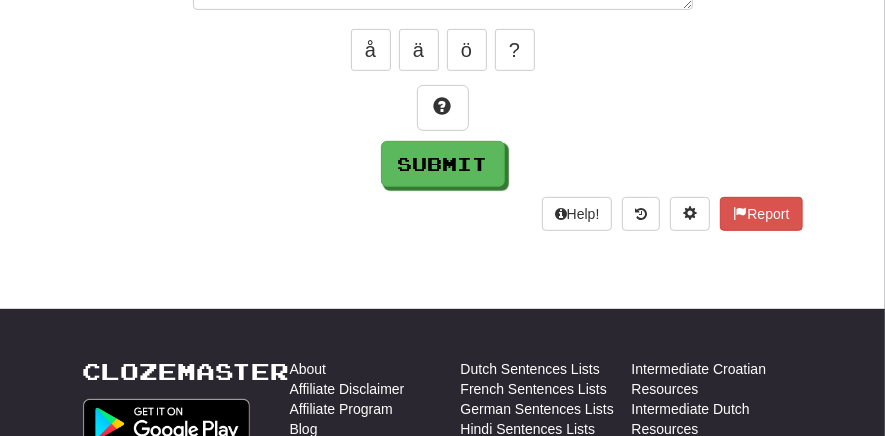 scroll, scrollTop: 318, scrollLeft: 0, axis: vertical 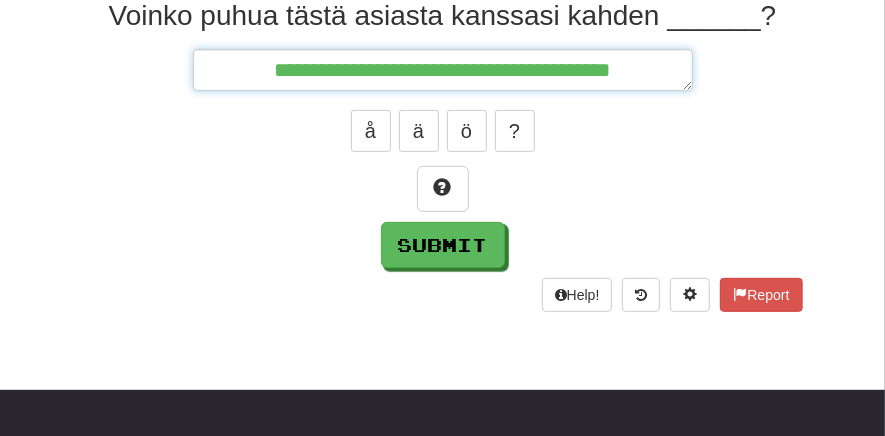 click on "**********" at bounding box center (443, 70) 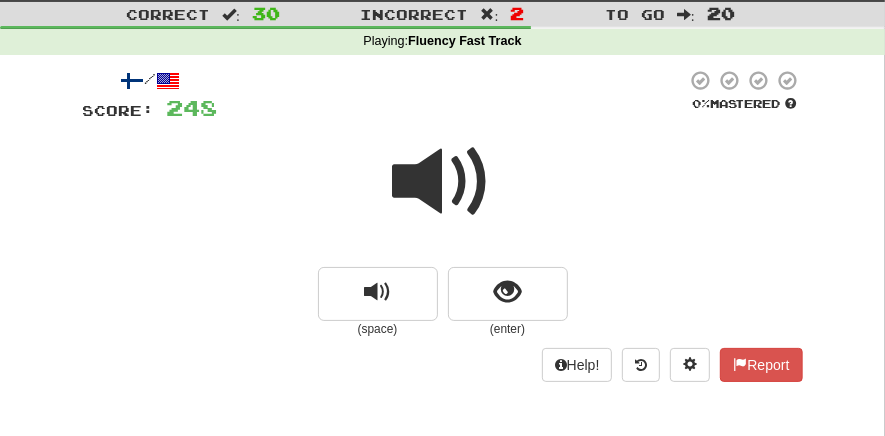 scroll, scrollTop: 121, scrollLeft: 0, axis: vertical 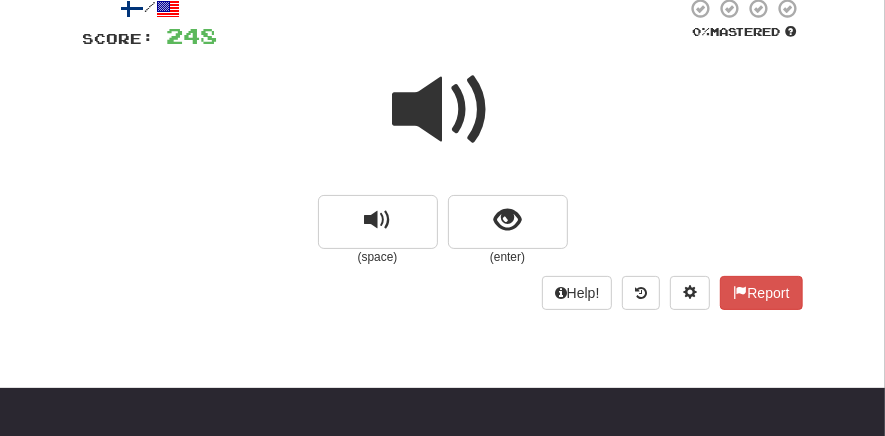 click at bounding box center (443, 110) 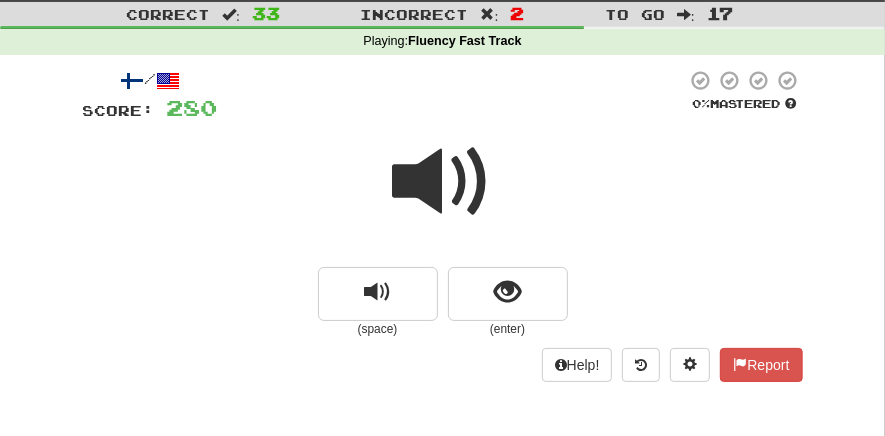 scroll, scrollTop: 121, scrollLeft: 0, axis: vertical 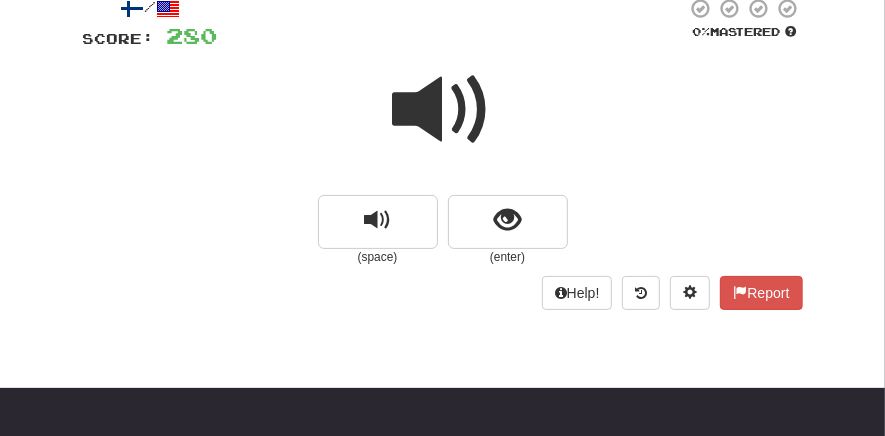 click at bounding box center (443, 110) 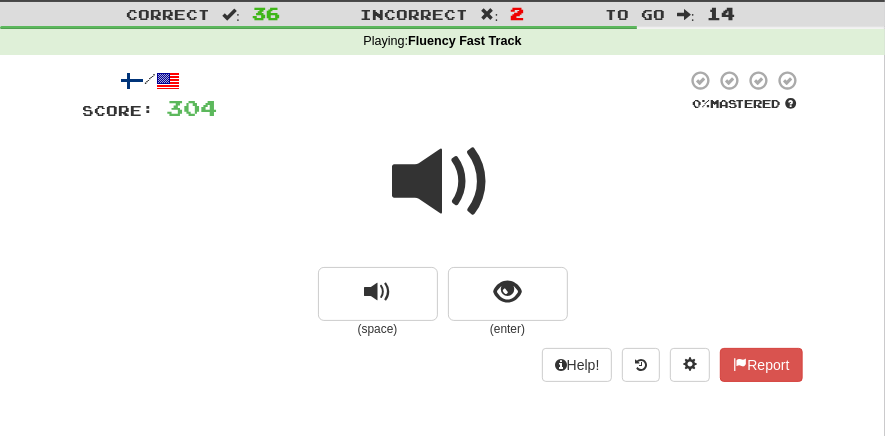 scroll, scrollTop: 121, scrollLeft: 0, axis: vertical 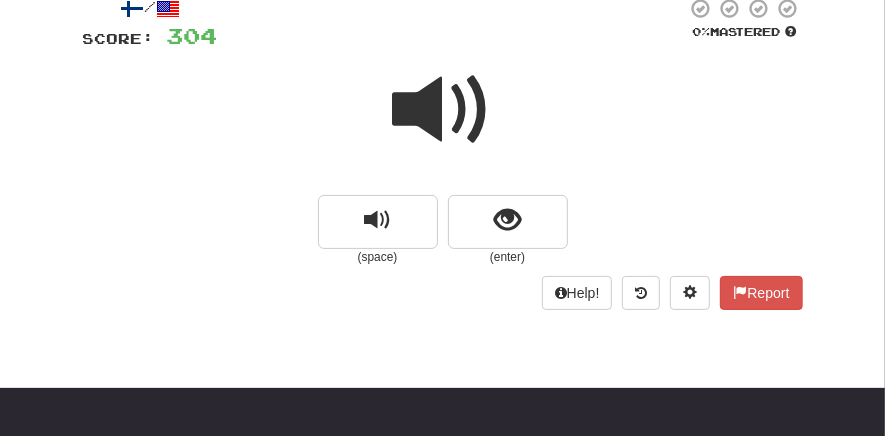 click at bounding box center [443, 110] 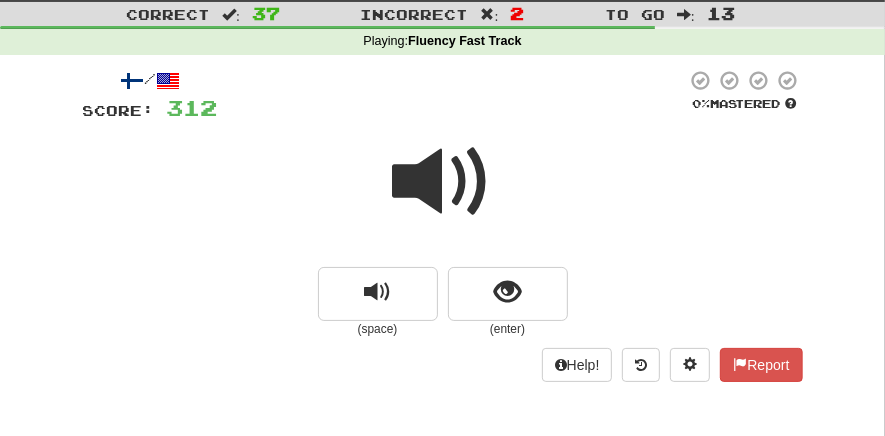 scroll, scrollTop: 121, scrollLeft: 0, axis: vertical 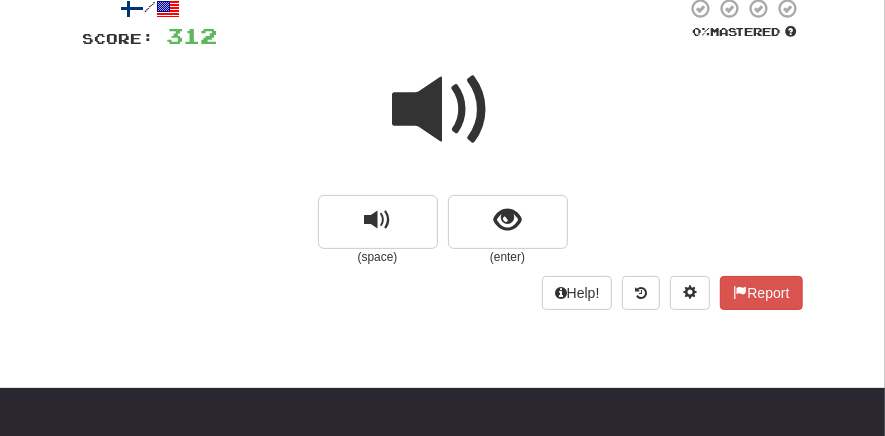 click at bounding box center (443, 110) 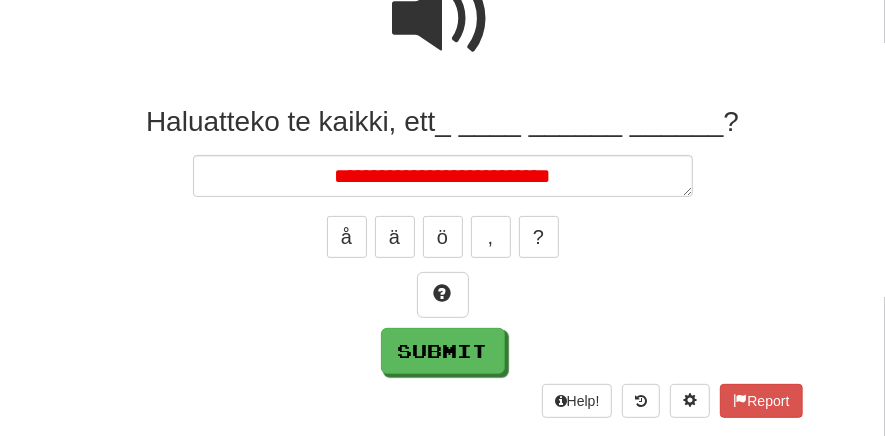 scroll, scrollTop: 136, scrollLeft: 0, axis: vertical 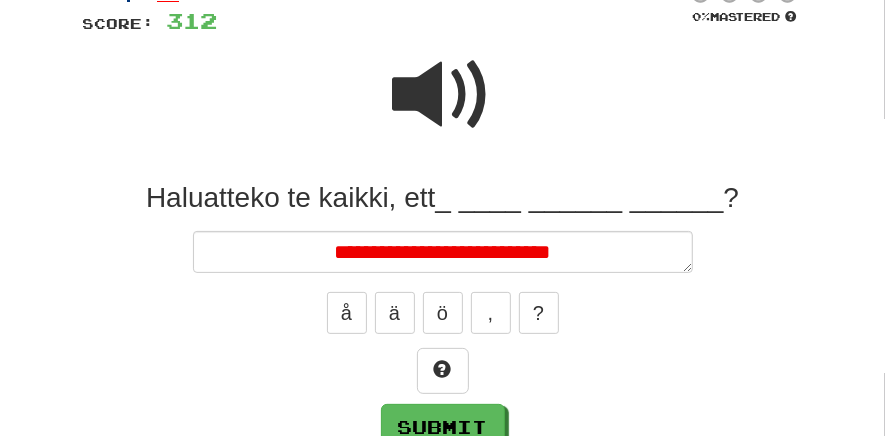 click at bounding box center (443, 95) 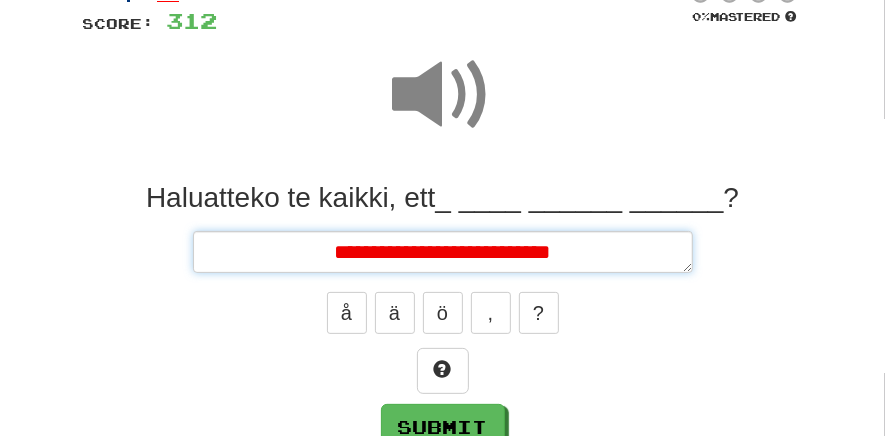 click on "**********" at bounding box center (443, 252) 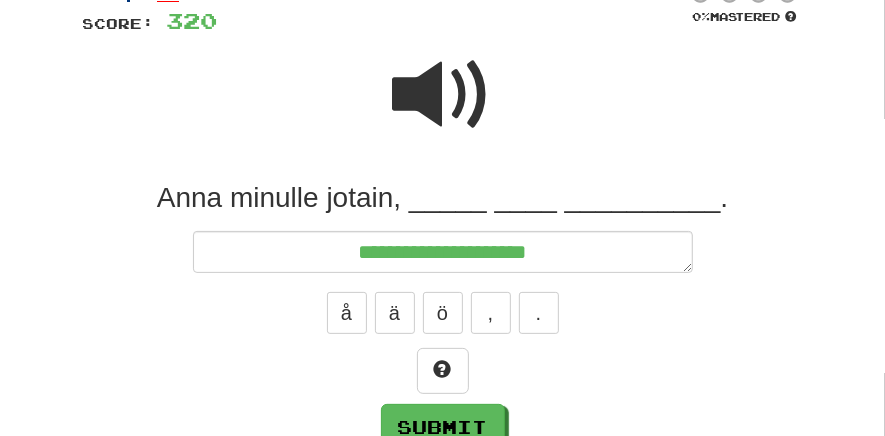 click at bounding box center [443, 95] 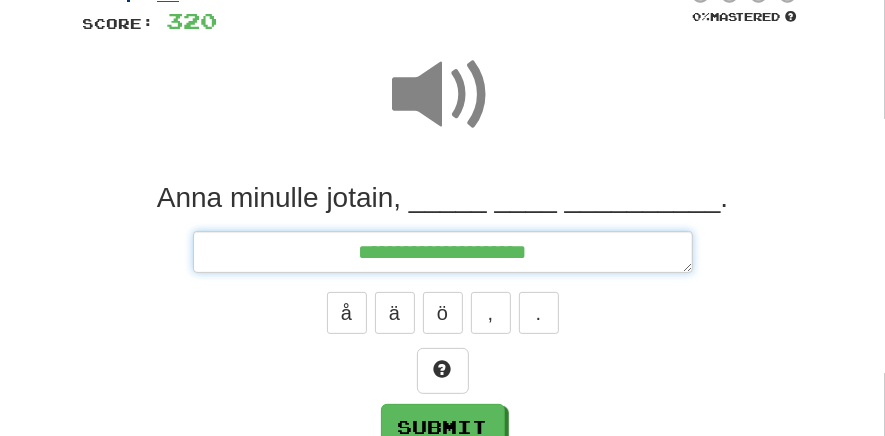 click on "**********" at bounding box center [443, 252] 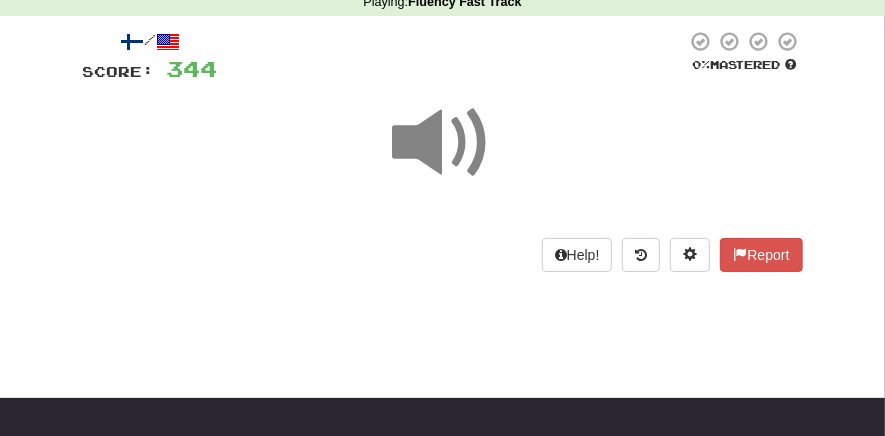 scroll, scrollTop: 55, scrollLeft: 0, axis: vertical 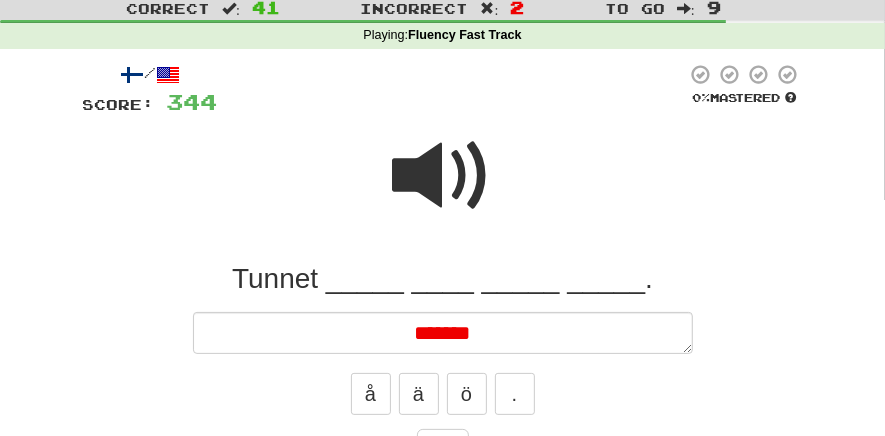 click at bounding box center [443, 176] 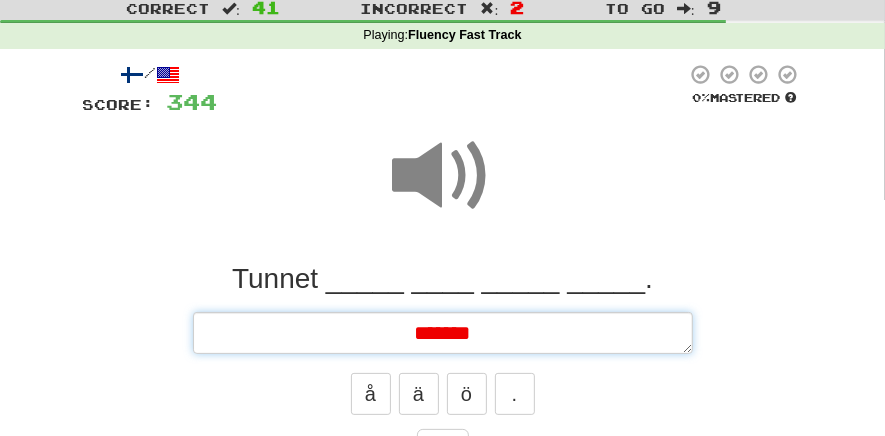 click on "*******" at bounding box center (443, 333) 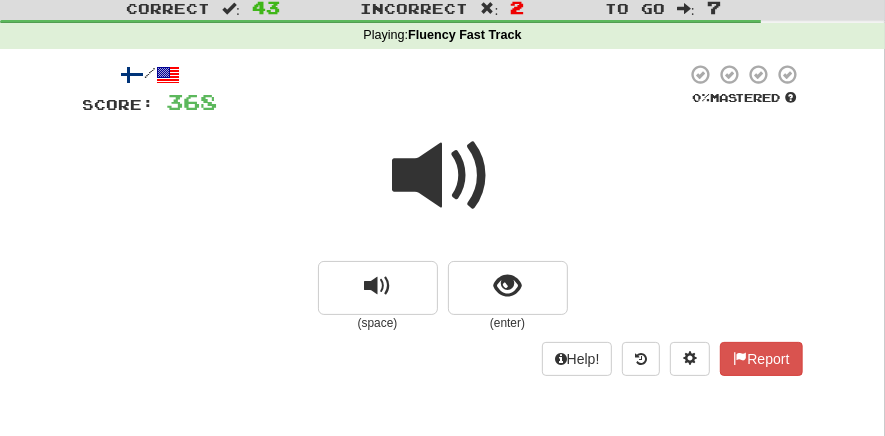 click at bounding box center [443, 176] 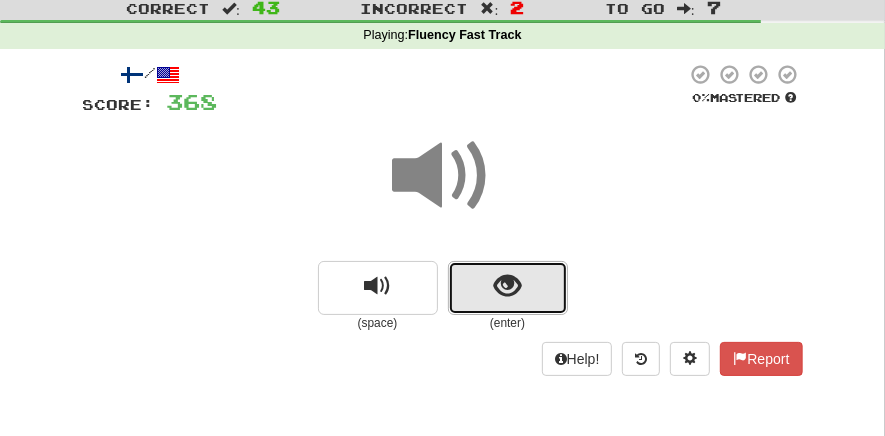 click at bounding box center (507, 286) 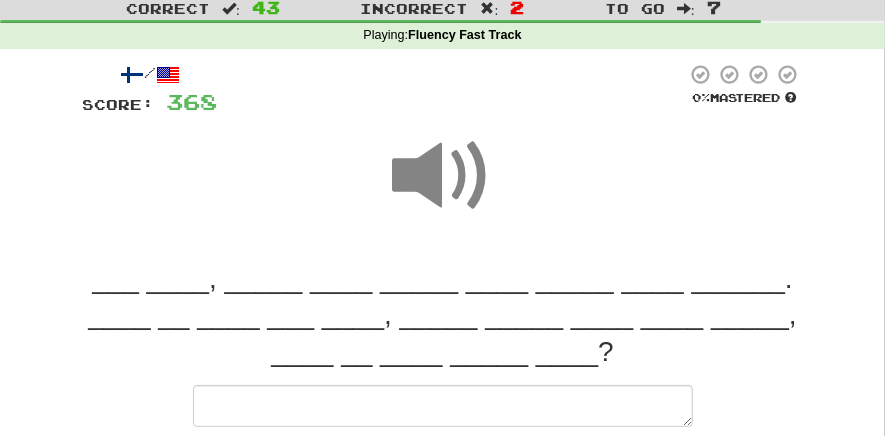 click on "___ ____, _____ ____ _____ ____ _____ ____ ______. ____ __ ____ ___ ____, _____ _____ ____ ____ _____, ____ __ ____ _____ ____?" at bounding box center (443, 315) 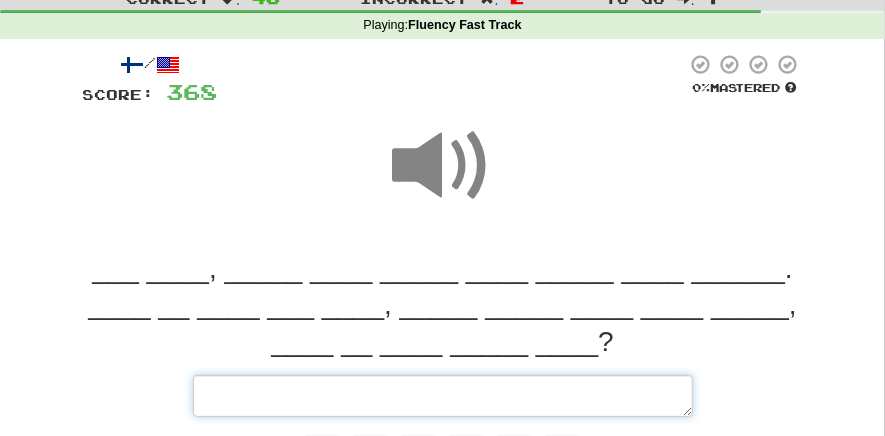 click at bounding box center (443, 396) 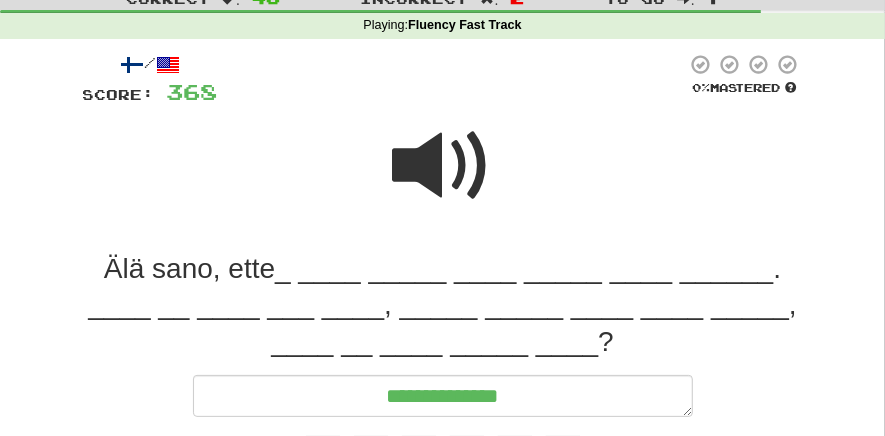 click at bounding box center [443, 166] 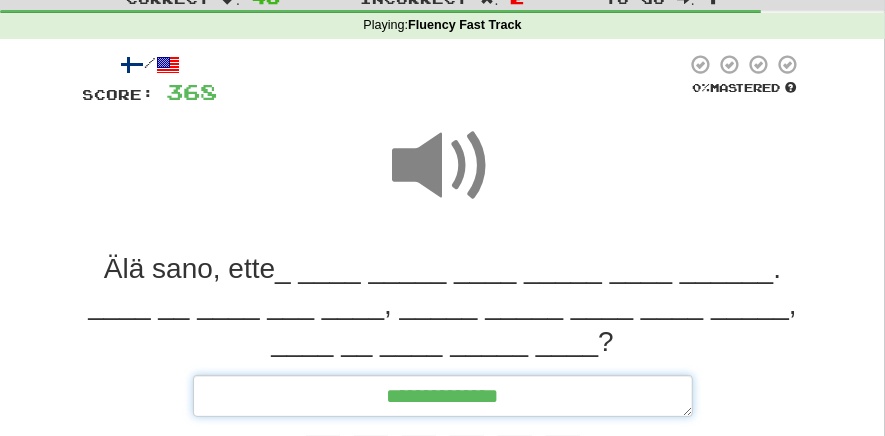 click on "**********" at bounding box center (443, 396) 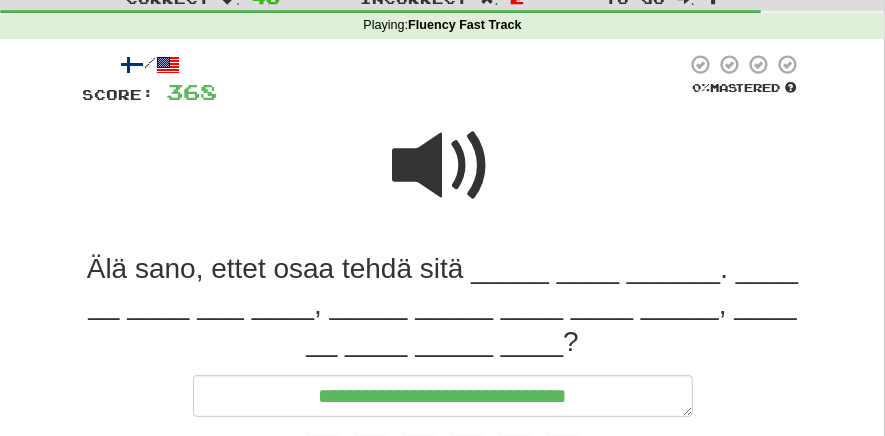 click at bounding box center (443, 166) 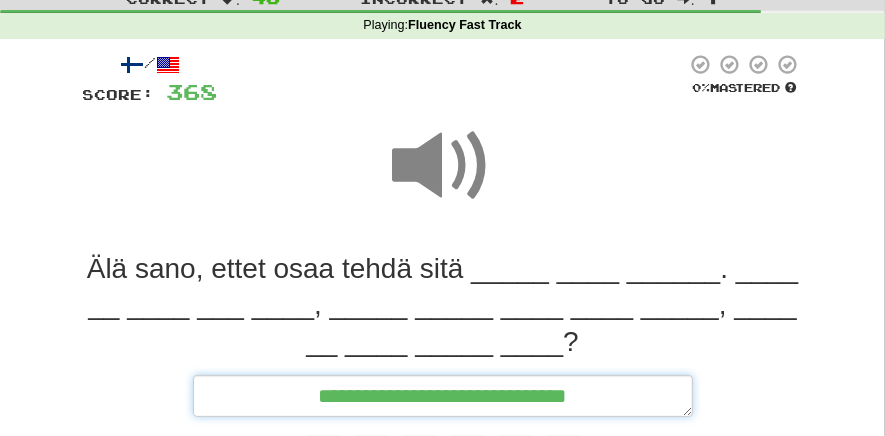 click on "**********" at bounding box center [443, 396] 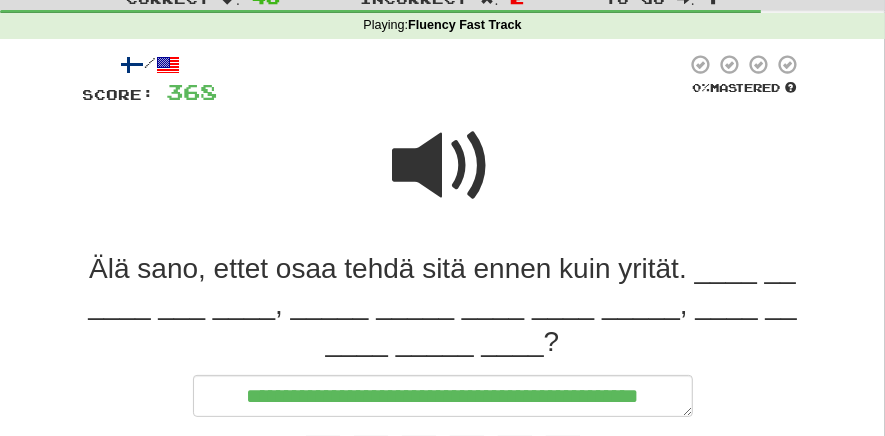 click at bounding box center (443, 166) 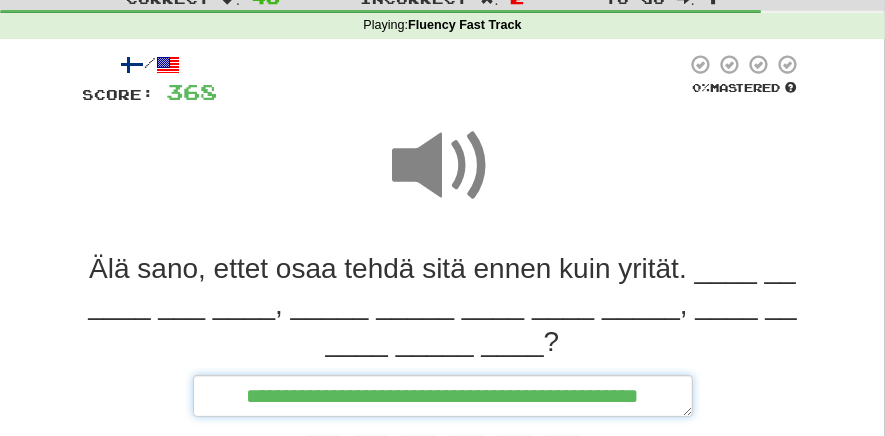 click on "**********" at bounding box center [443, 396] 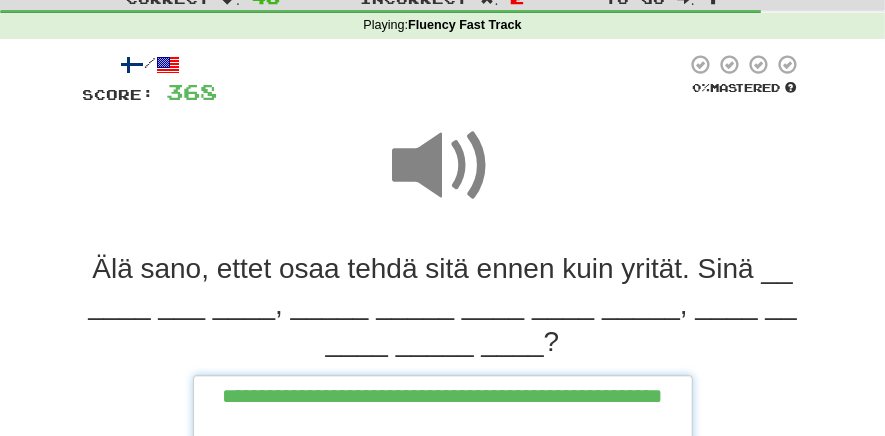 scroll, scrollTop: 67, scrollLeft: 0, axis: vertical 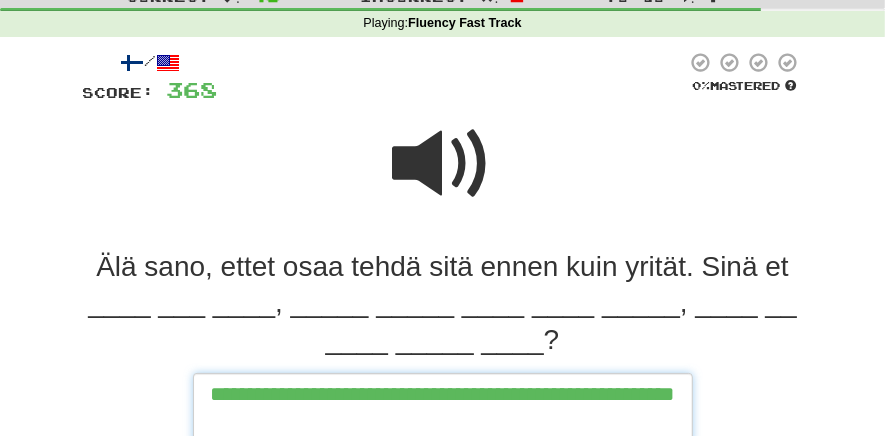 click on "**********" at bounding box center (443, 409) 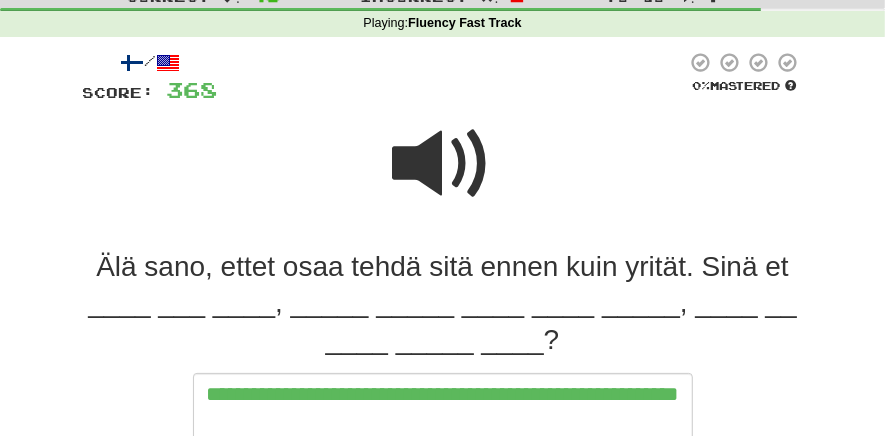click at bounding box center [443, 164] 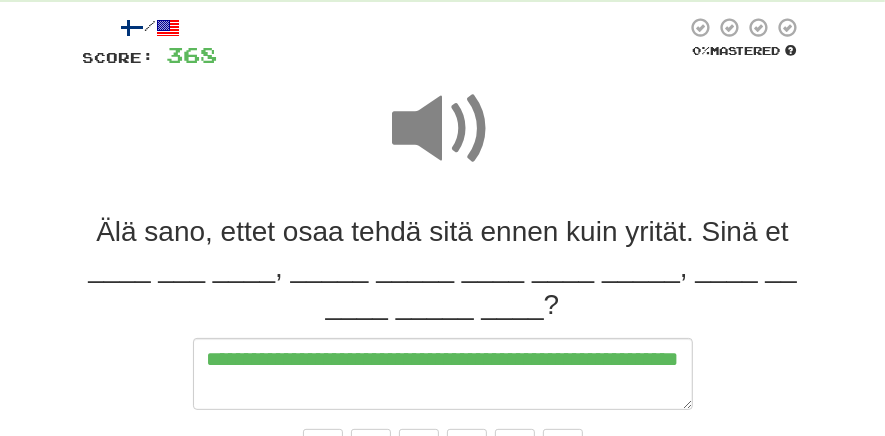 scroll, scrollTop: 103, scrollLeft: 0, axis: vertical 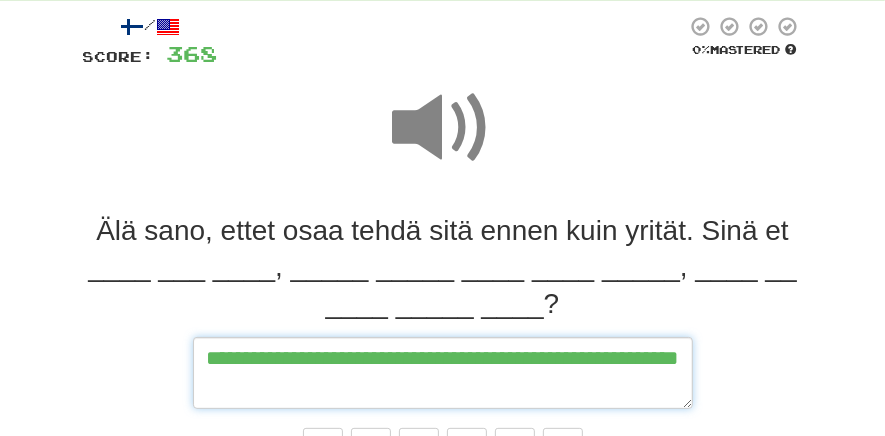 click on "**********" at bounding box center [443, 373] 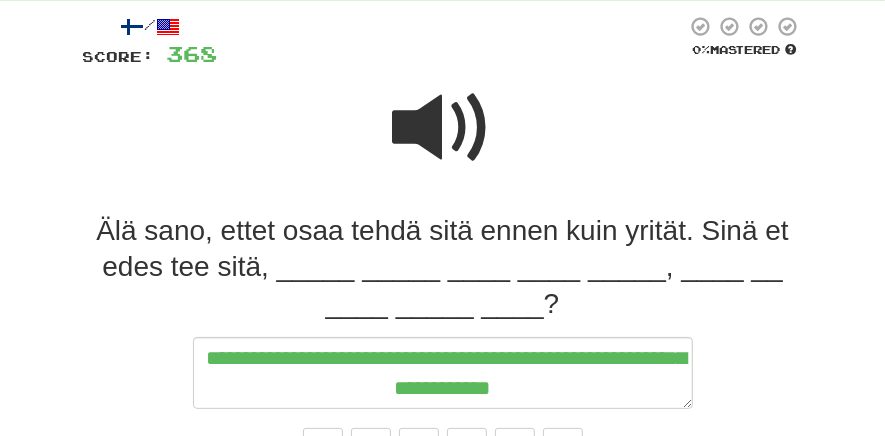 click at bounding box center (443, 128) 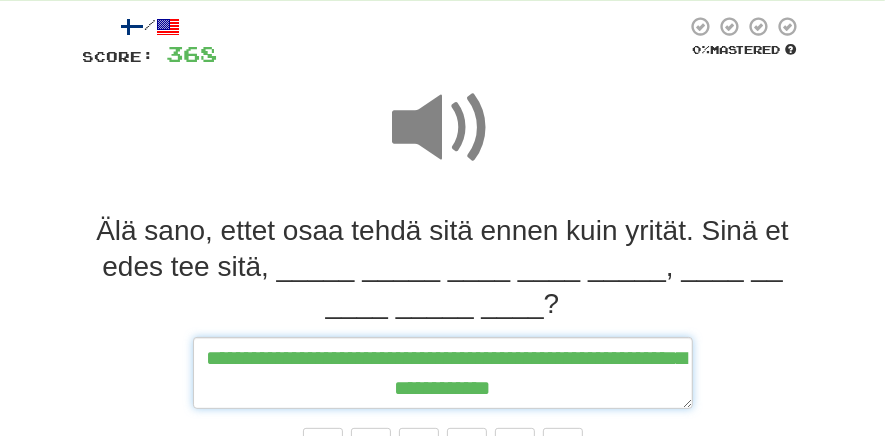 click on "**********" at bounding box center (443, 373) 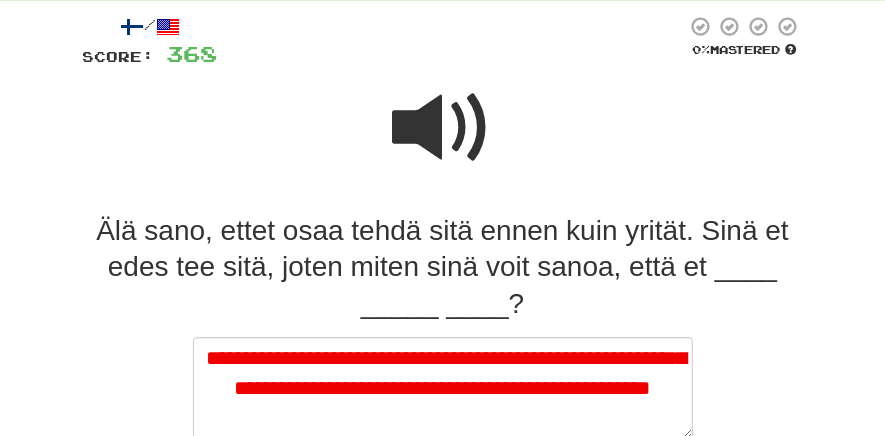 click at bounding box center (443, 128) 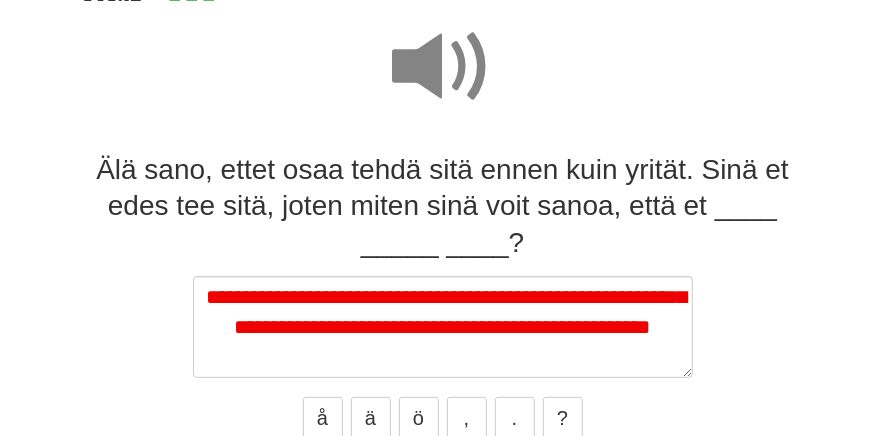 scroll, scrollTop: 185, scrollLeft: 0, axis: vertical 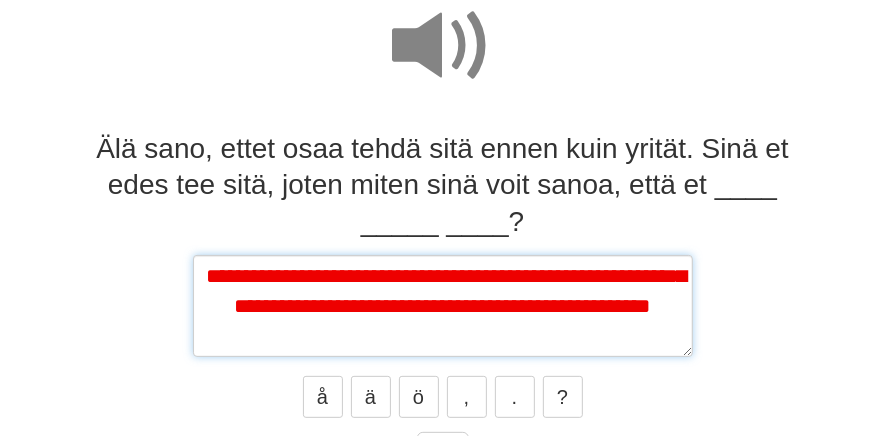 click on "**********" at bounding box center (443, 306) 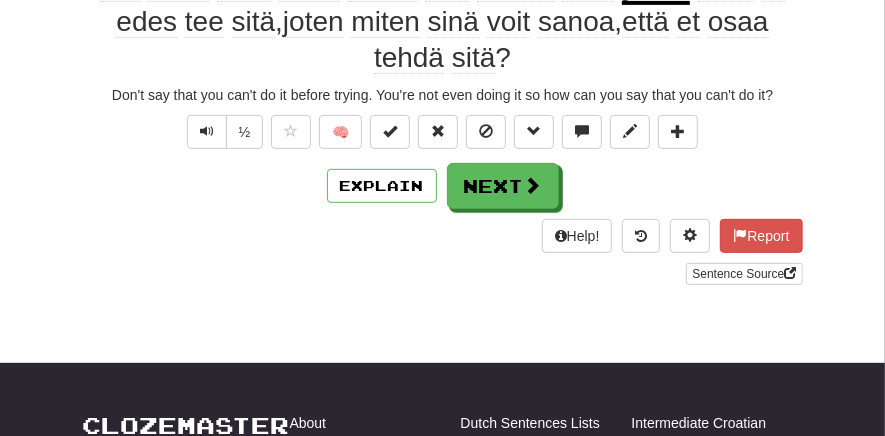 scroll, scrollTop: 200, scrollLeft: 0, axis: vertical 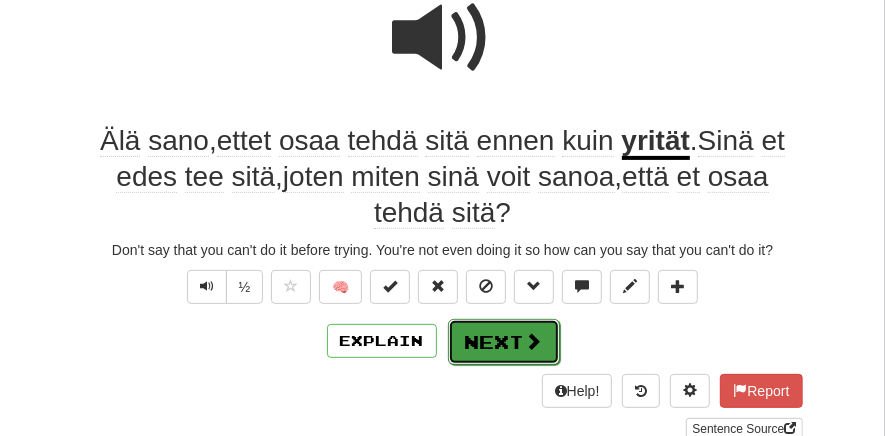 click on "Next" at bounding box center [504, 342] 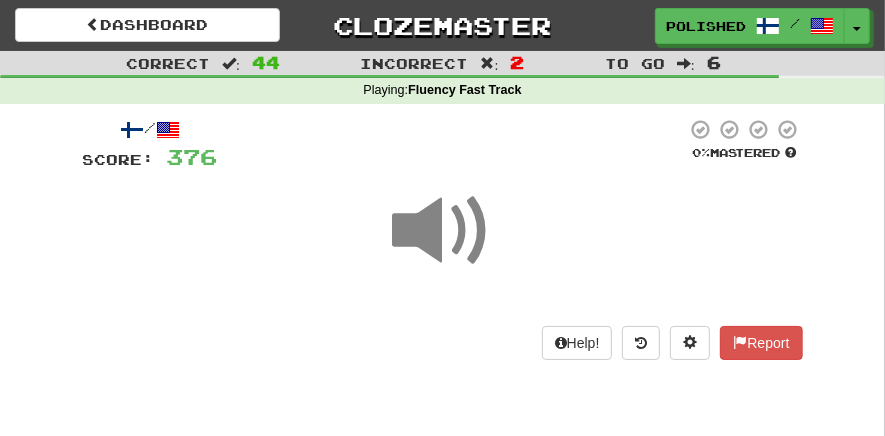 scroll, scrollTop: 14, scrollLeft: 0, axis: vertical 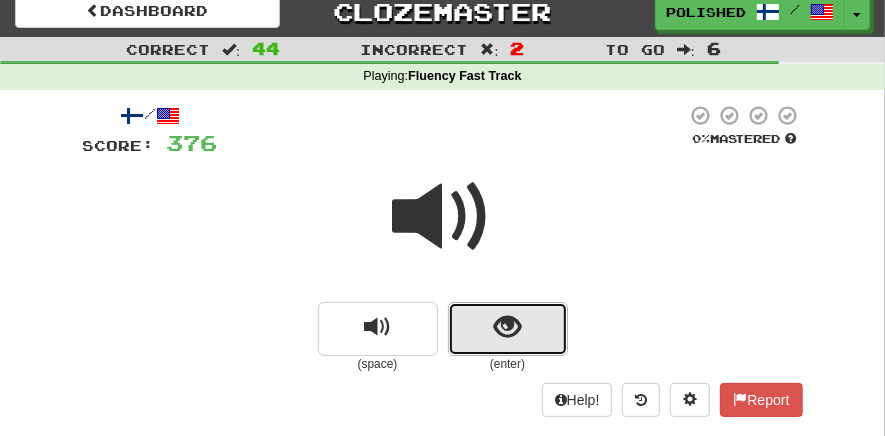 click at bounding box center [508, 329] 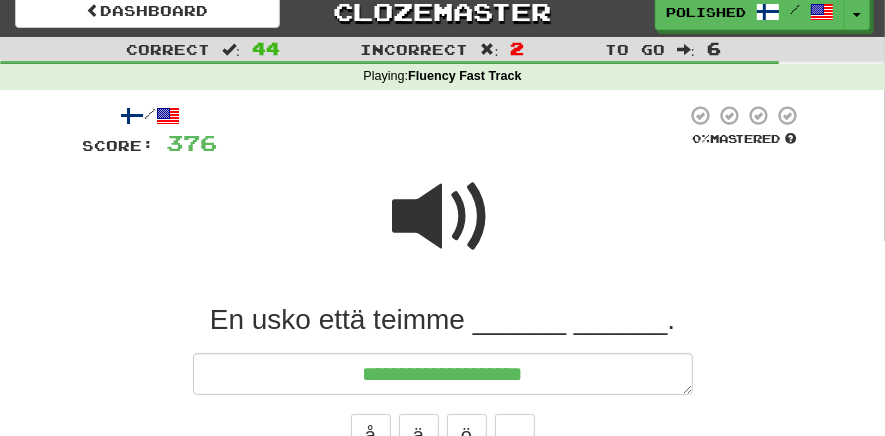 click at bounding box center (443, 217) 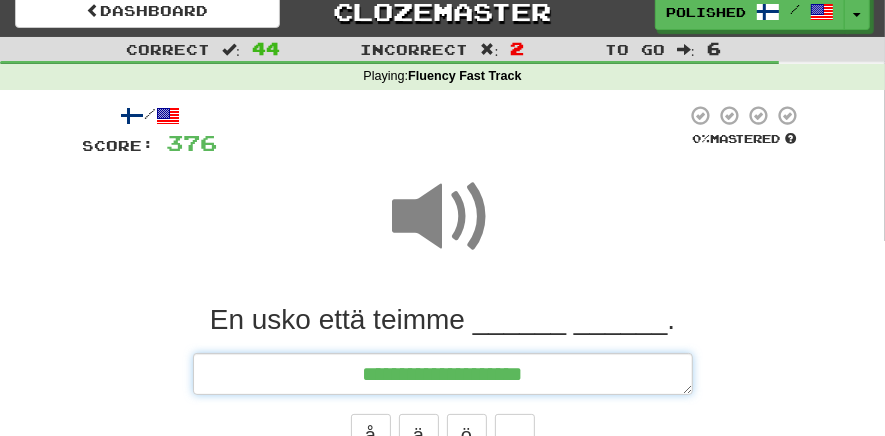click on "**********" at bounding box center [443, 374] 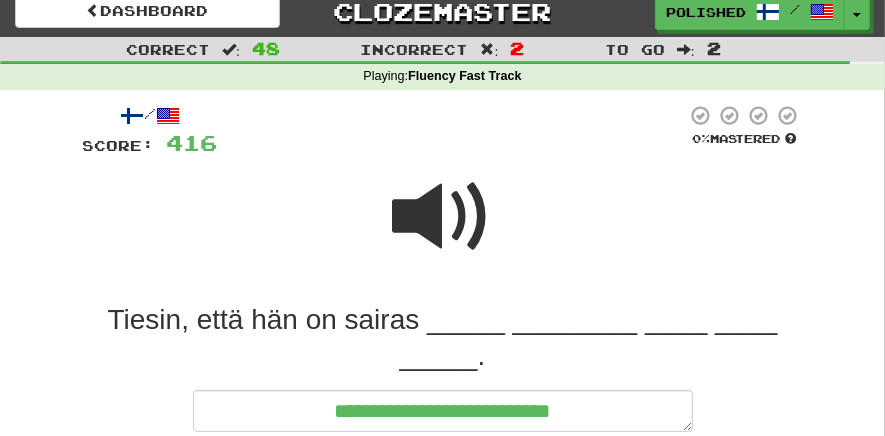 click at bounding box center [443, 217] 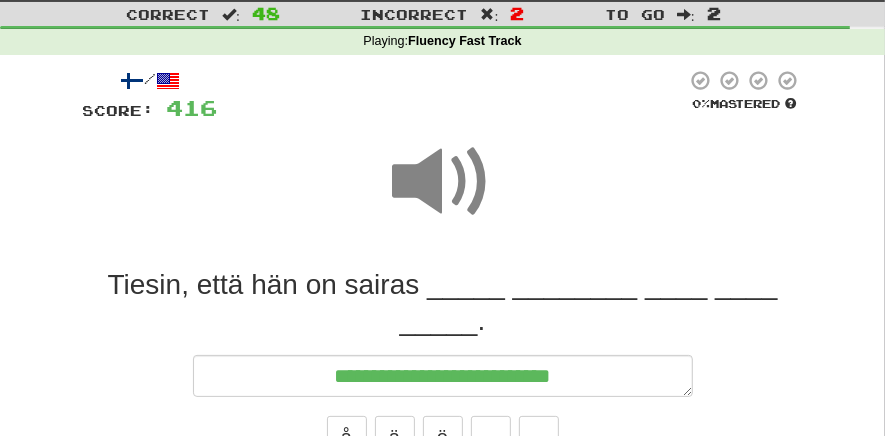 scroll, scrollTop: 51, scrollLeft: 0, axis: vertical 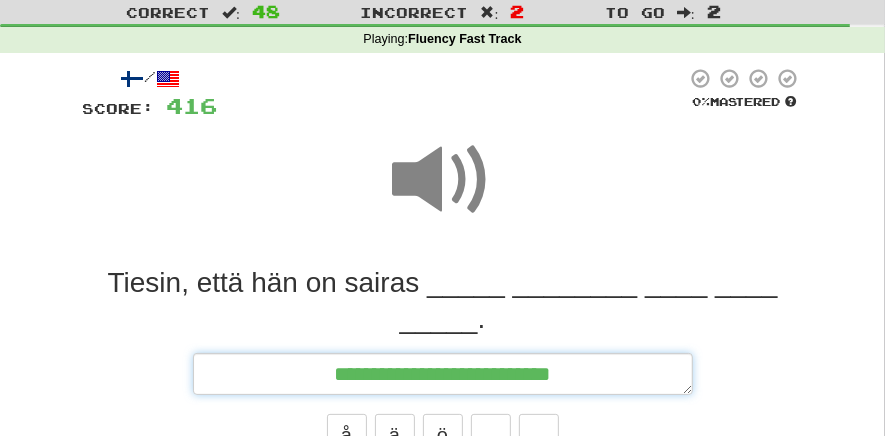 click on "**********" at bounding box center [443, 374] 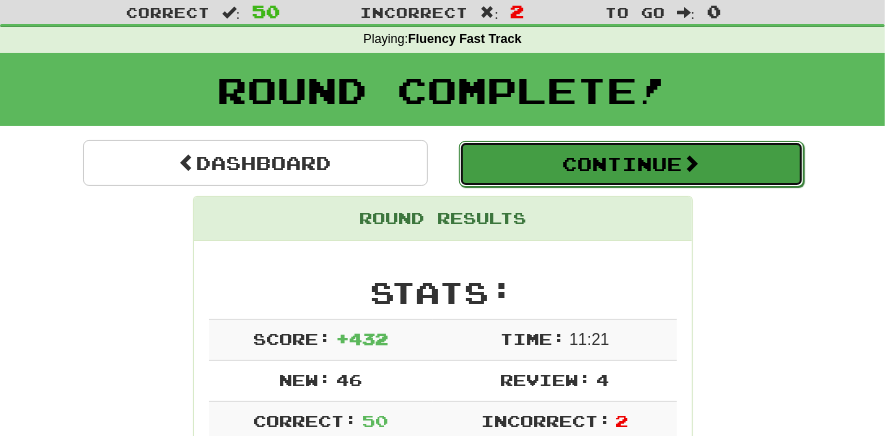 click on "Continue" at bounding box center (631, 164) 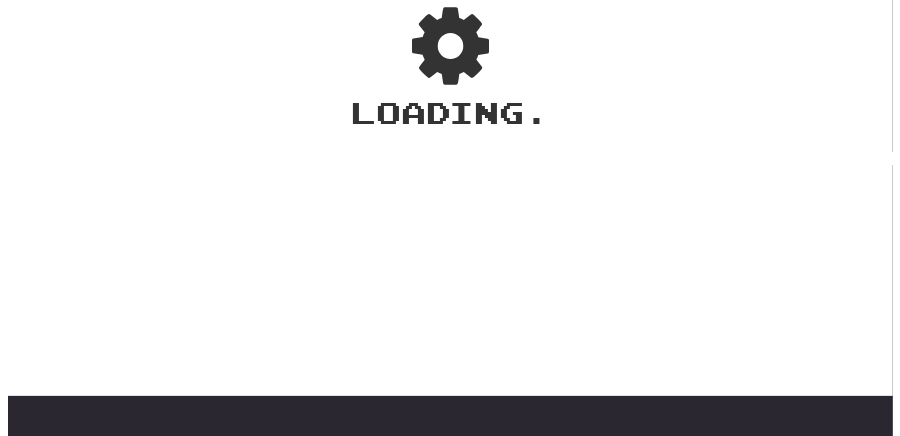 scroll, scrollTop: 51, scrollLeft: 0, axis: vertical 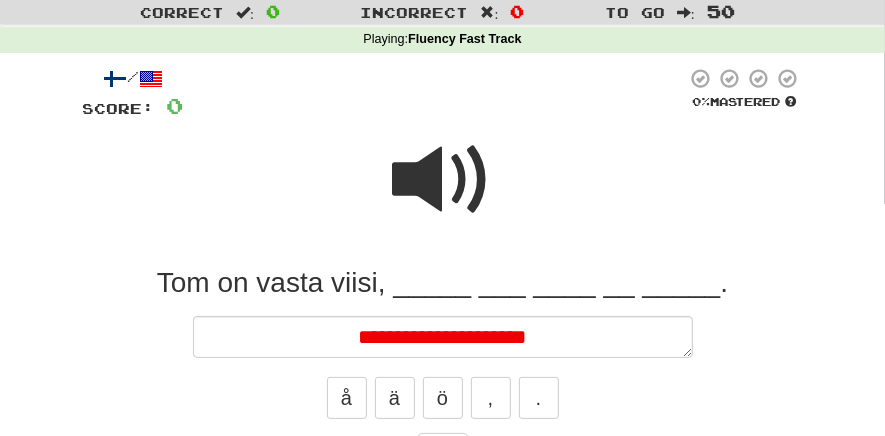 click at bounding box center (443, 180) 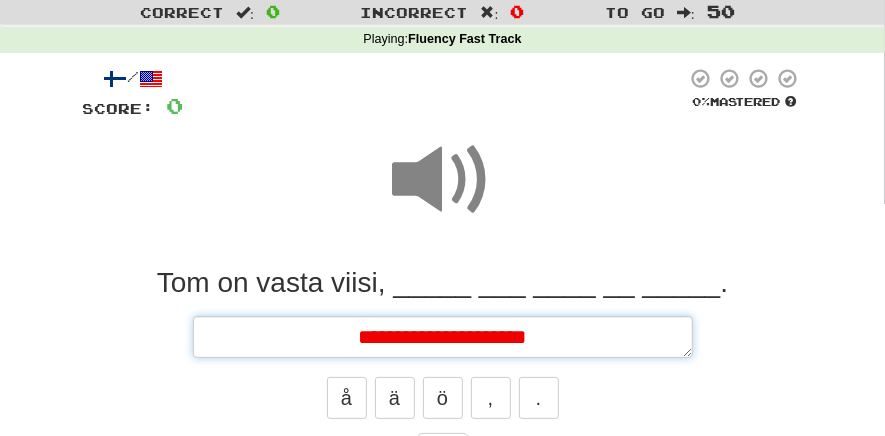 click on "**********" at bounding box center [443, 337] 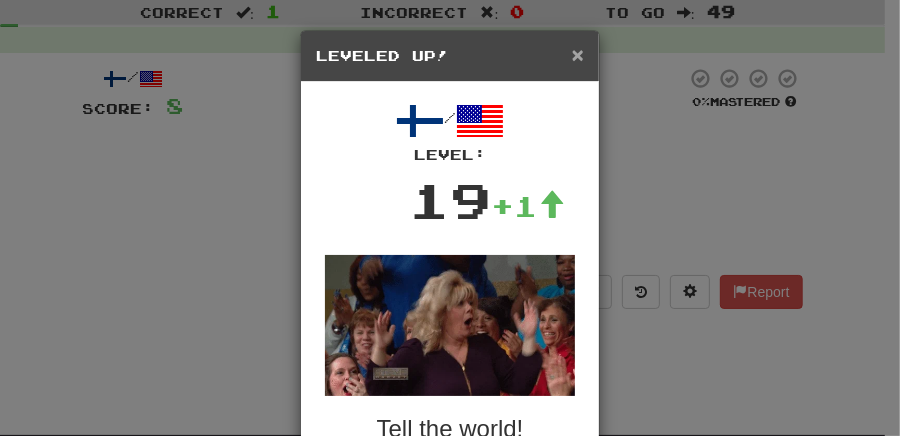 click on "×" at bounding box center [578, 54] 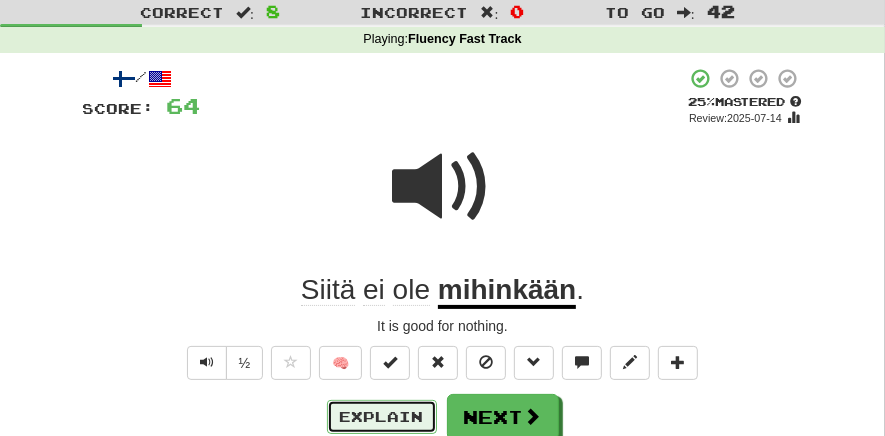 click on "Explain" at bounding box center [382, 417] 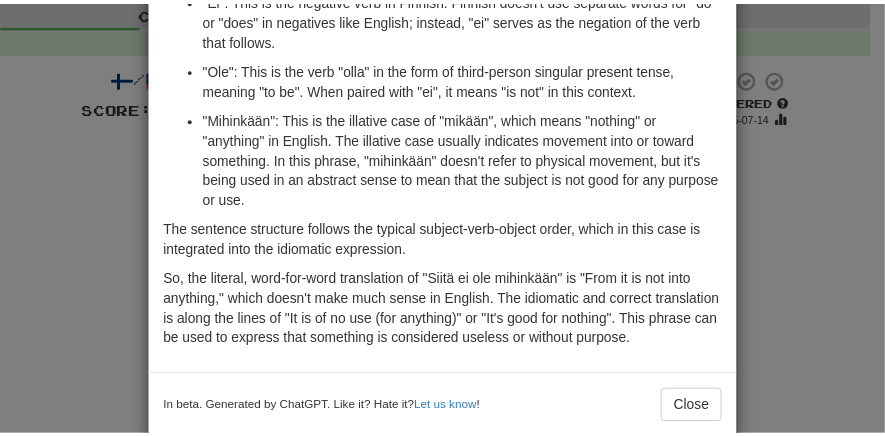 scroll, scrollTop: 279, scrollLeft: 0, axis: vertical 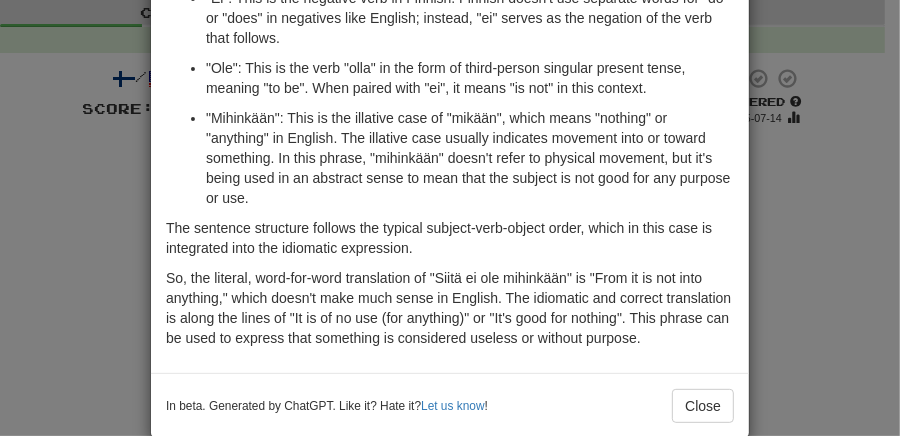 click on "× Explanation "Siitä ei ole mihinkään." is a Finnish phrase that translates roughly to "It's good for nothing" or "It's useless" in English.
Let's break the phrase down for grammar:
"Siitä": This is the elative case of the pronoun "se", which means "it" in English. The elative case is used to indicate a point of departure or origin, and it is often translated to English as "from". However, in this context, "siitä" isn't used in the literal sense of "from it" but rather as part of an idiomatic expression.
"Ei": This is the negative verb in Finnish. Finnish doesn't use separate words for "do" or "does" in negatives like English; instead, "ei" serves as the negation of the verb that follows.
"Ole": This is the verb "olla" in the form of third-person singular present tense, meaning "to be". When paired with "ei", it means "is not" in this context.
In beta. Generated by ChatGPT. Like it? Hate it?  Let us know ! Close" at bounding box center [450, 218] 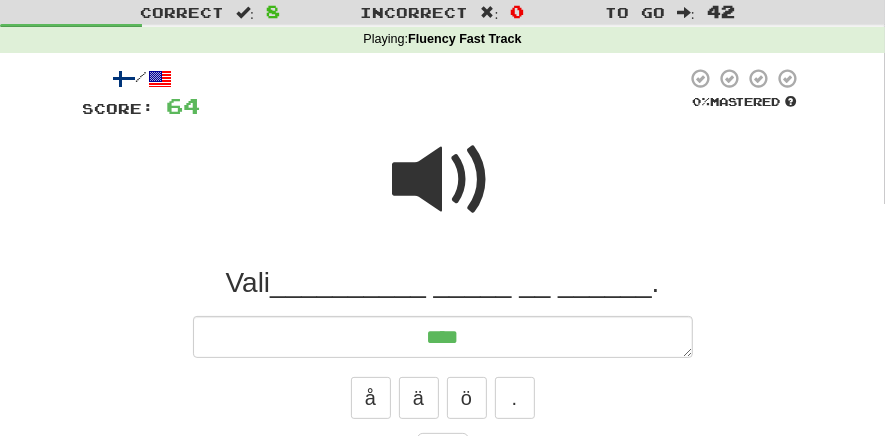 click at bounding box center [443, 180] 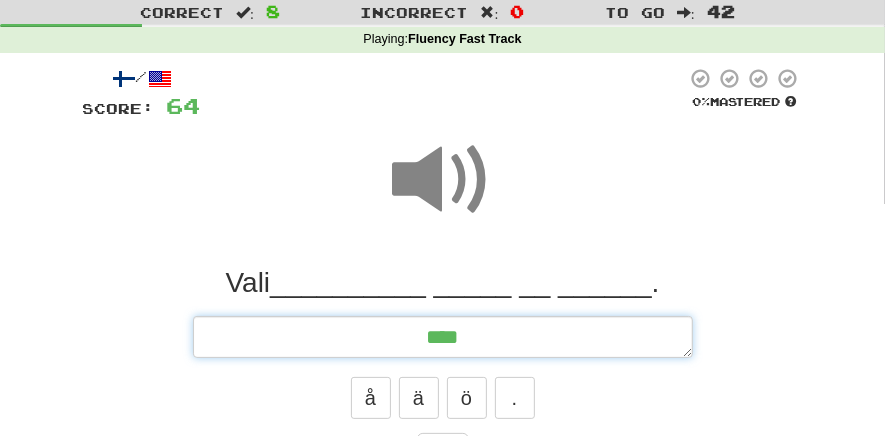 click on "****" at bounding box center [443, 337] 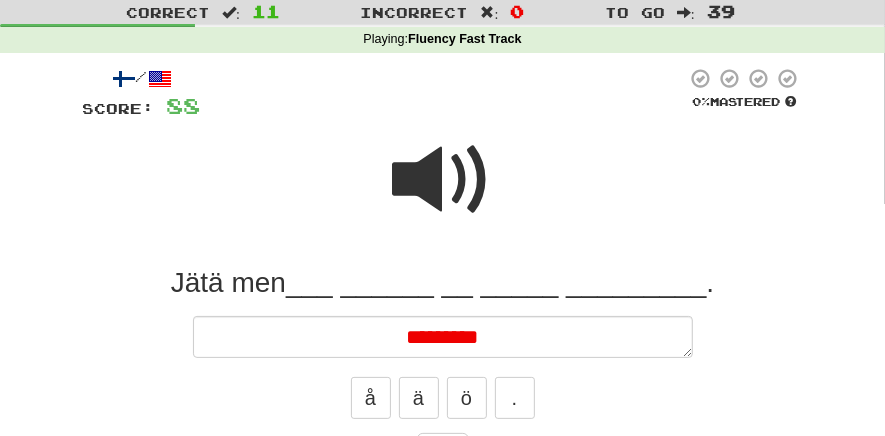 click at bounding box center [443, 180] 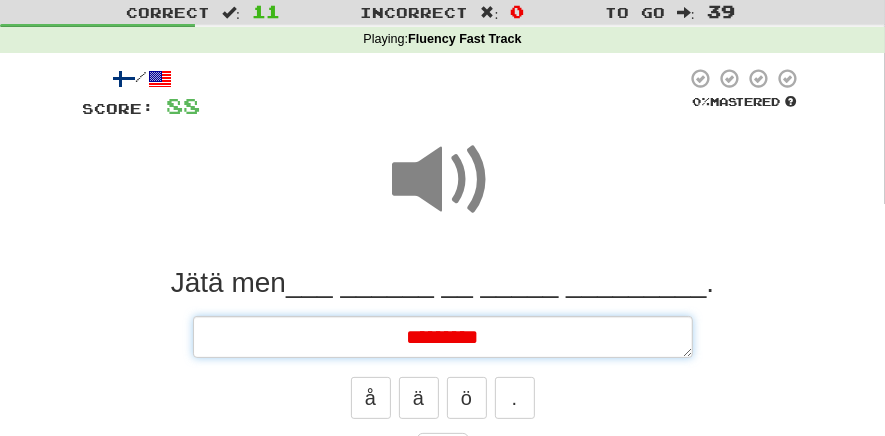 click on "*********" at bounding box center [443, 337] 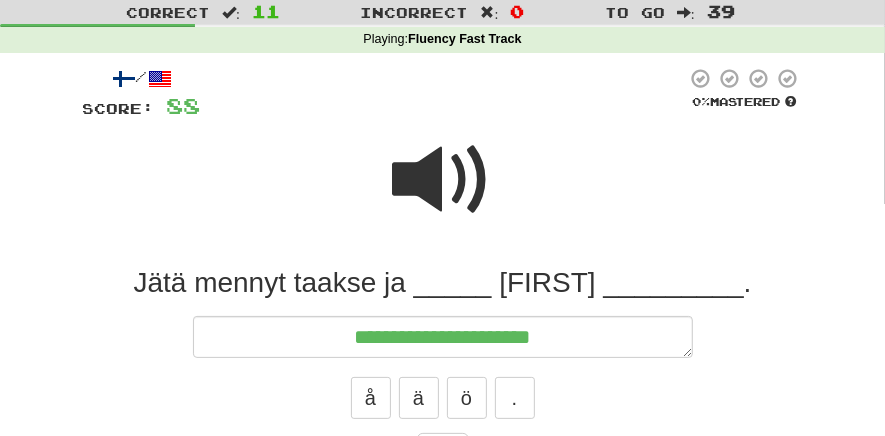 click at bounding box center (443, 180) 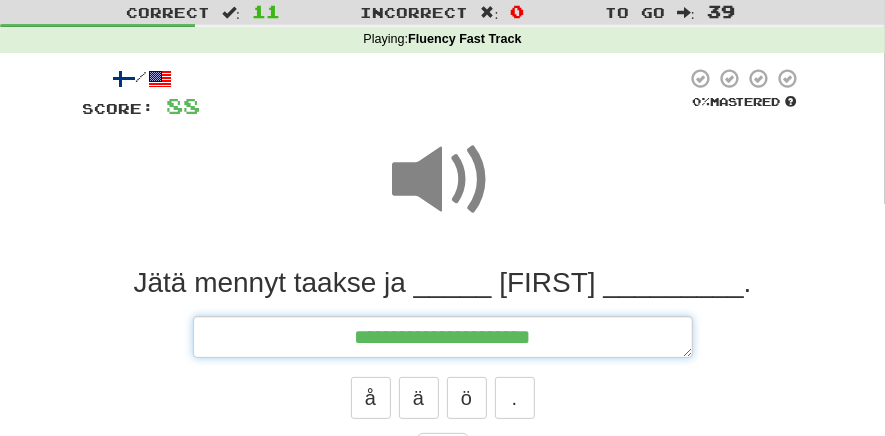 click on "**********" at bounding box center (443, 337) 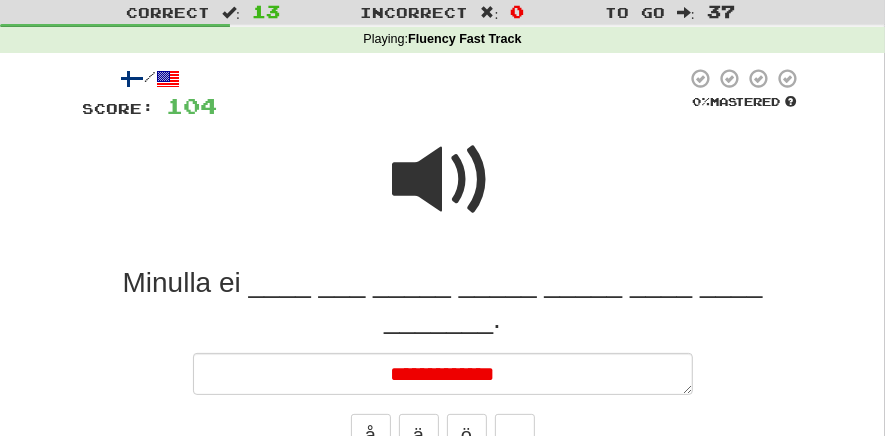 click at bounding box center [443, 180] 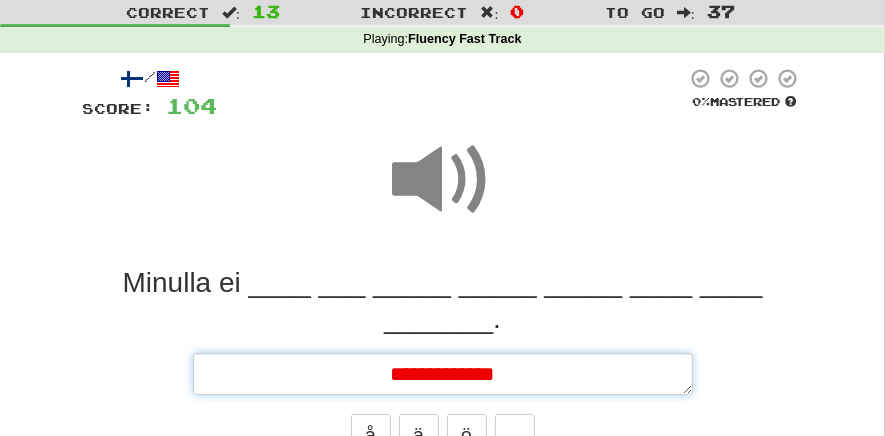 click on "**********" at bounding box center [443, 374] 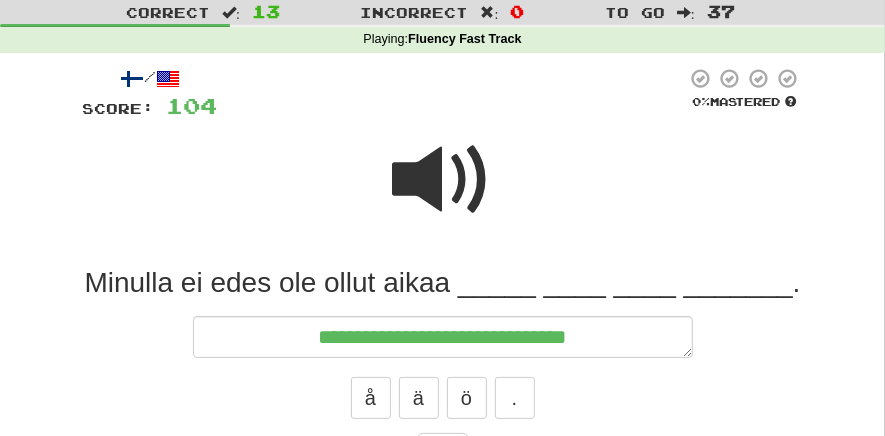 click at bounding box center (443, 180) 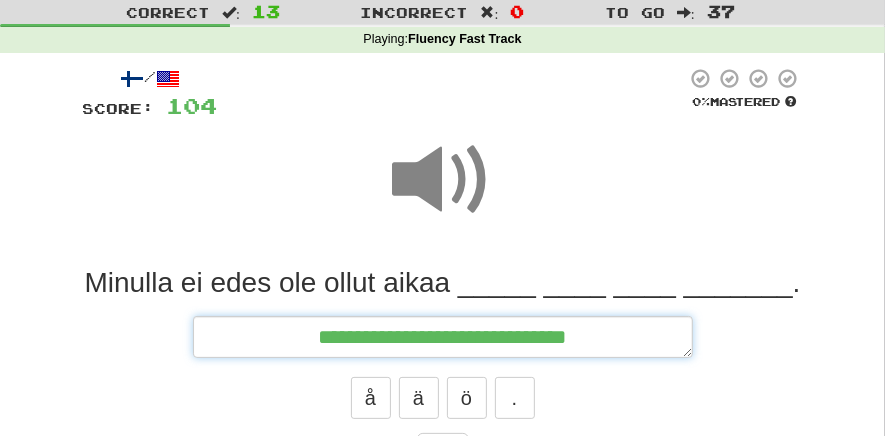 click on "**********" at bounding box center [443, 337] 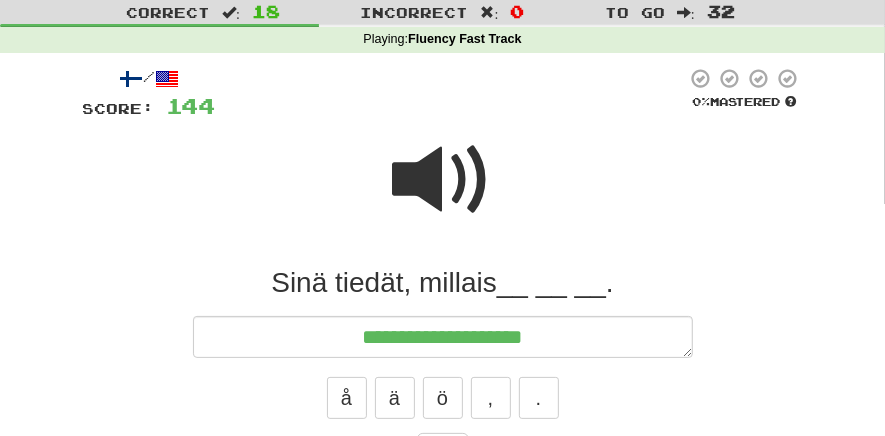 click at bounding box center [443, 180] 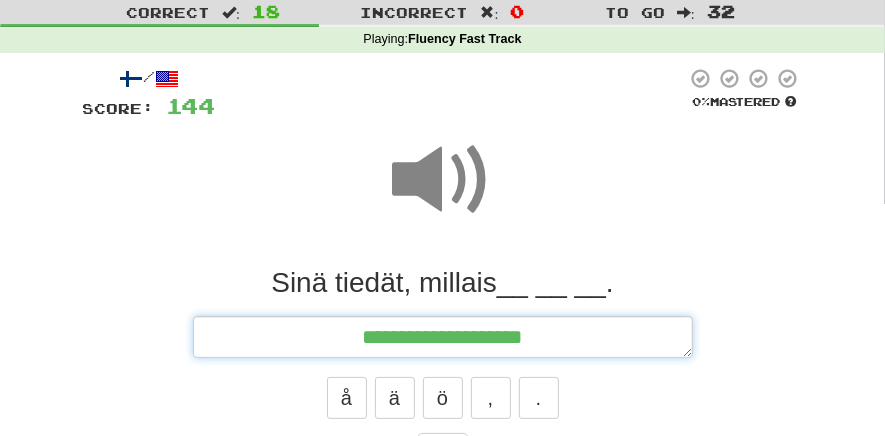 click on "**********" at bounding box center [443, 337] 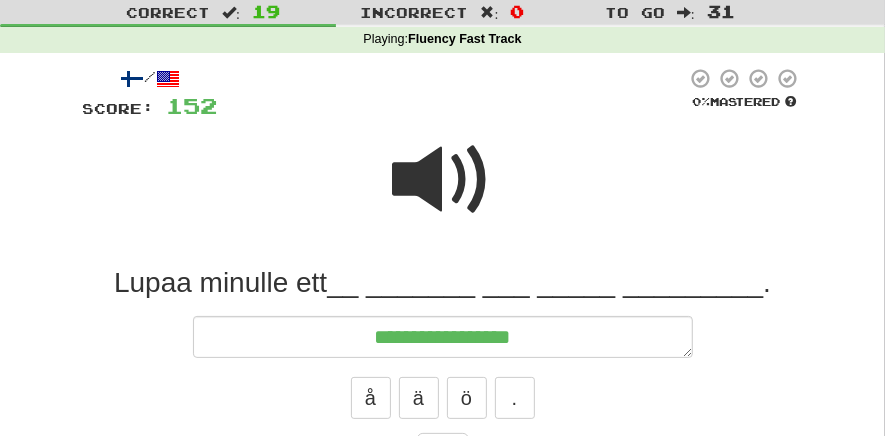 click at bounding box center [443, 180] 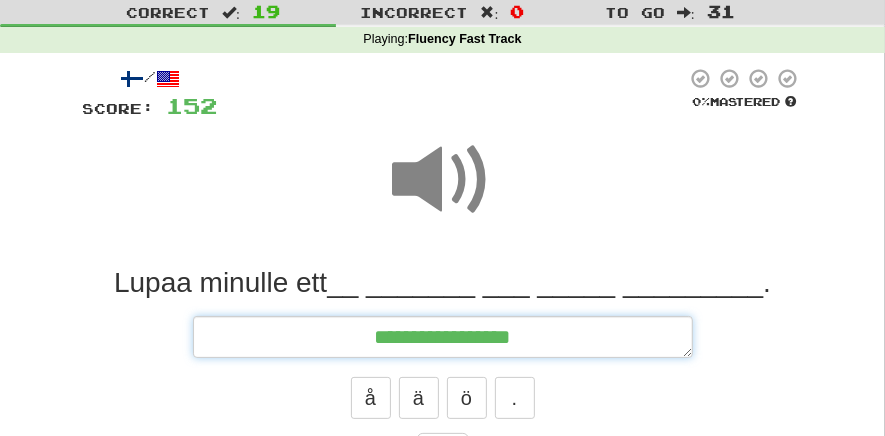 click on "**********" at bounding box center [443, 337] 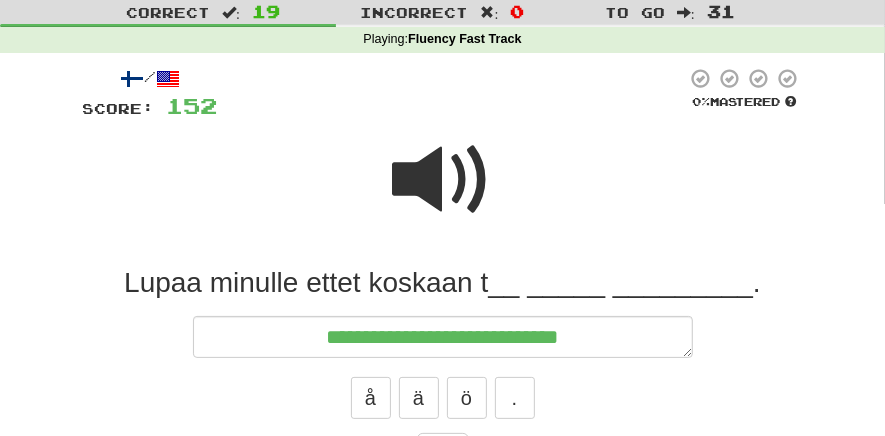 click at bounding box center (443, 180) 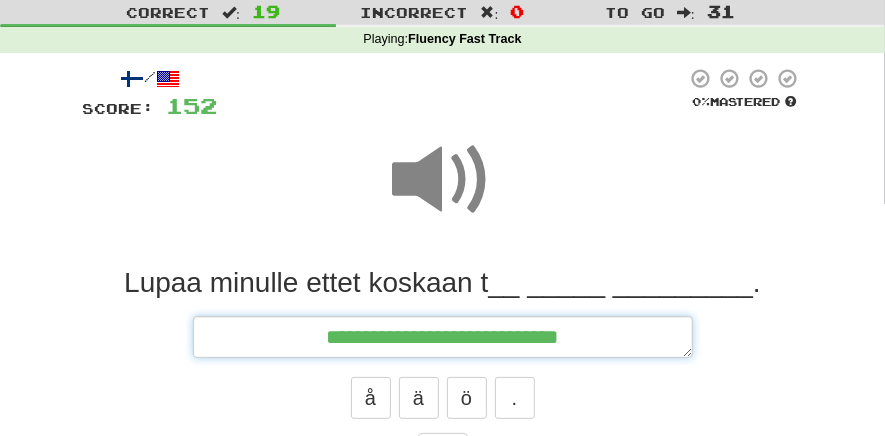 click on "**********" at bounding box center [443, 337] 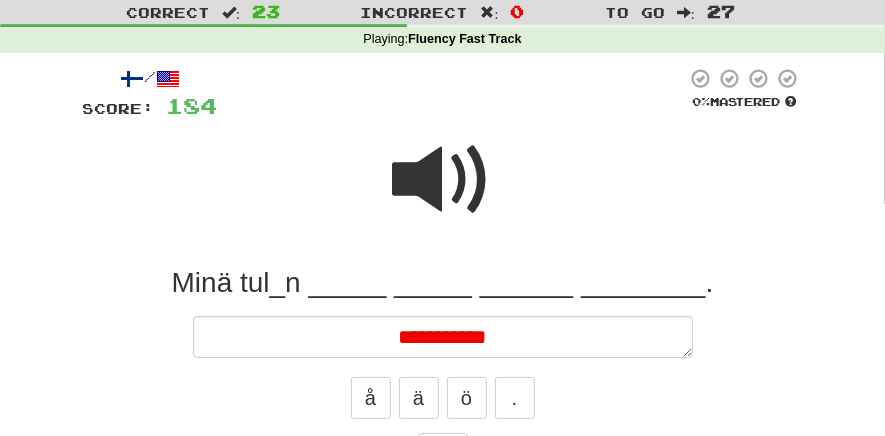 click at bounding box center [443, 180] 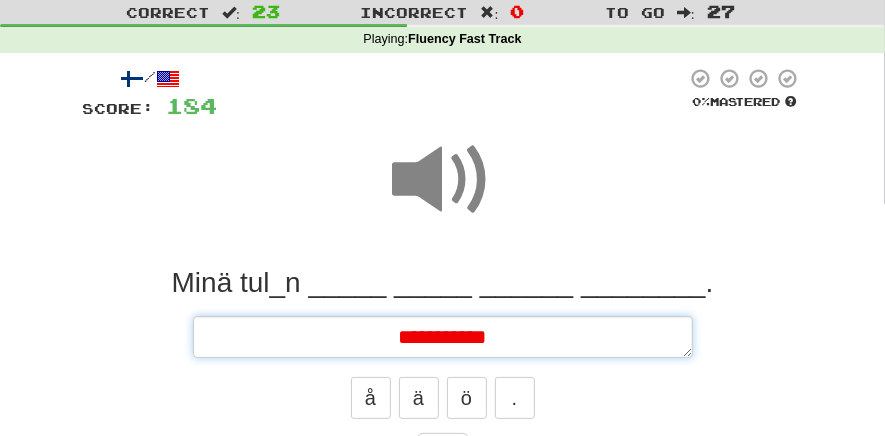 click on "**********" at bounding box center (443, 337) 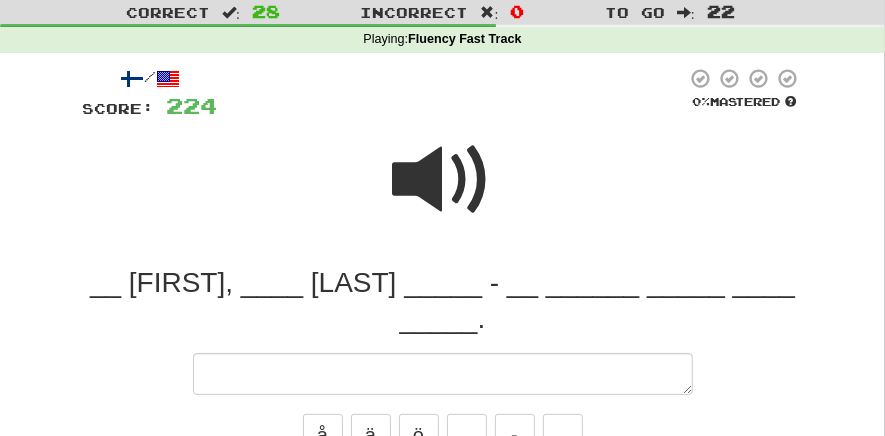 click at bounding box center (443, 180) 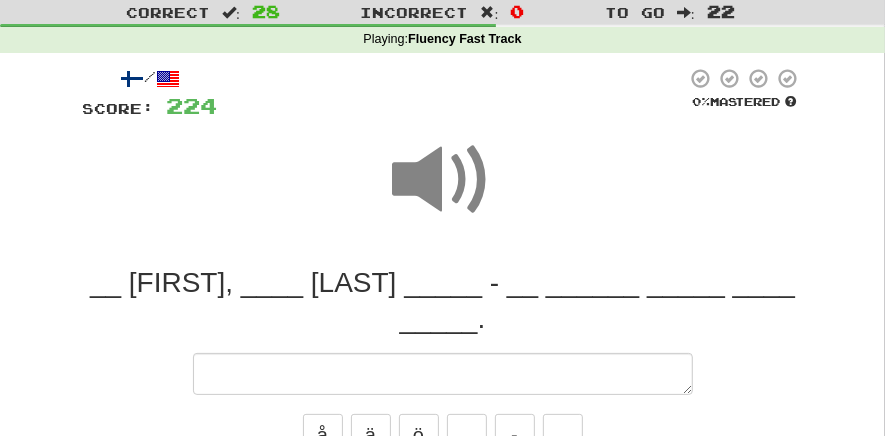 click on "__ _____, ____ _____ _____ - __ ______ _____ ____ _____. å ä ö , - . Submit" at bounding box center [443, 418] 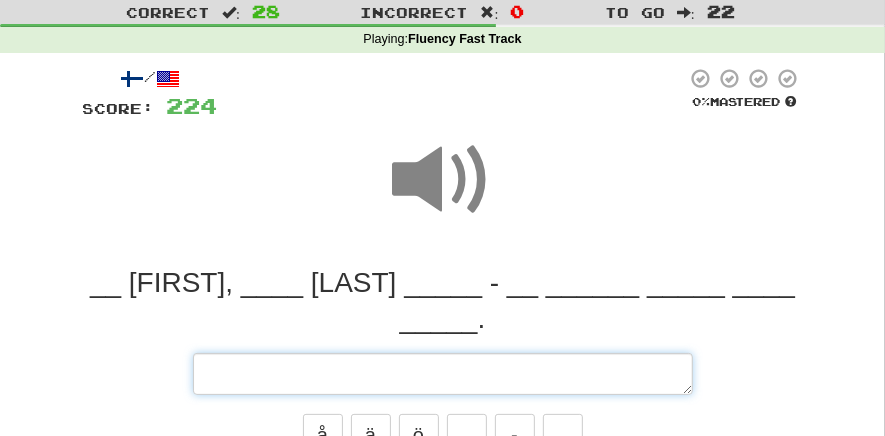 click at bounding box center (443, 374) 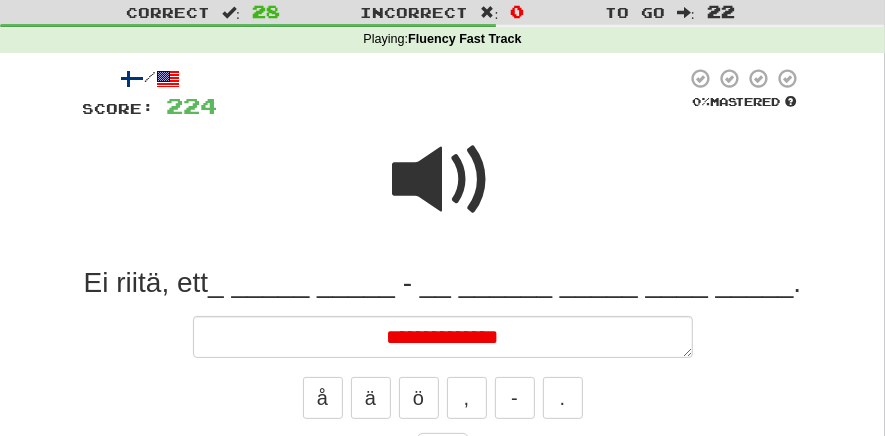 click at bounding box center (443, 180) 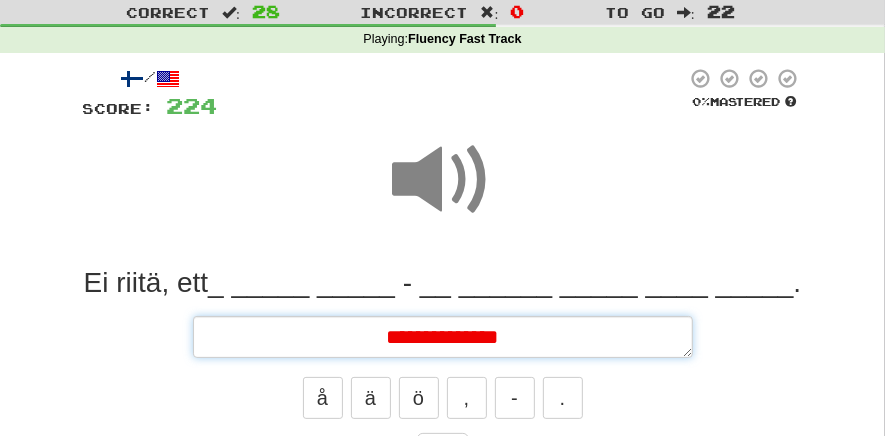 click on "**********" at bounding box center (443, 337) 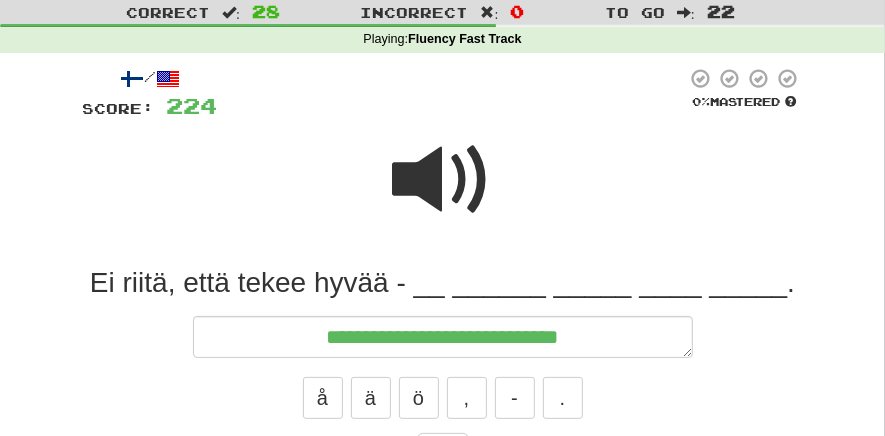 click at bounding box center [443, 180] 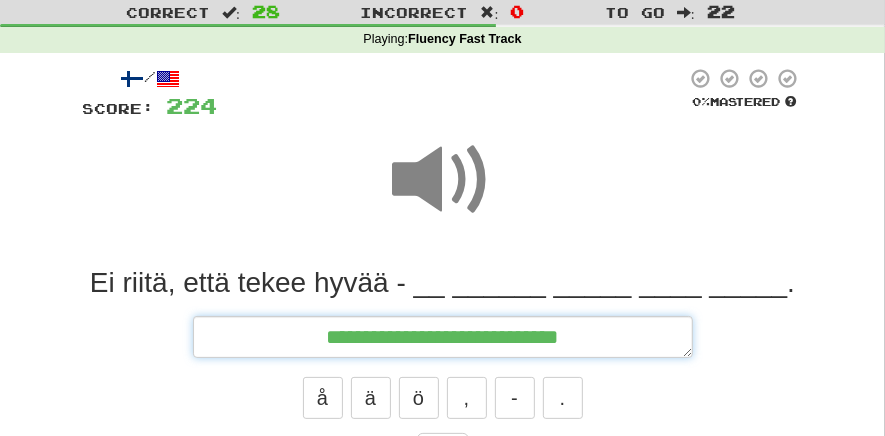 click on "**********" at bounding box center [443, 337] 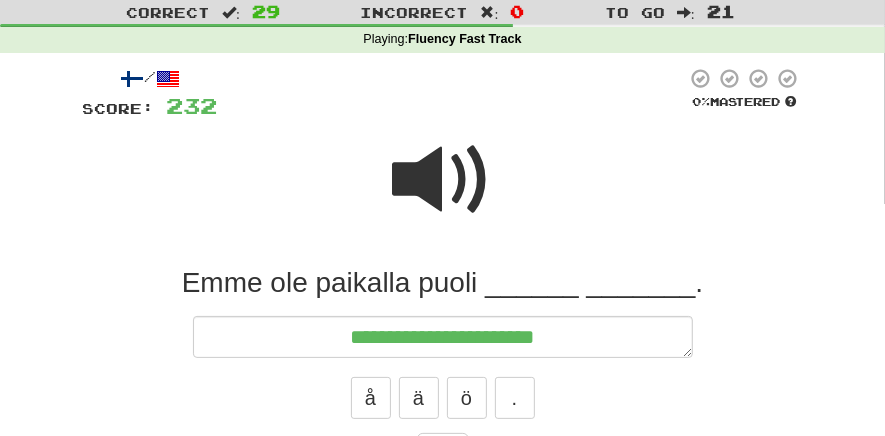 click at bounding box center [443, 180] 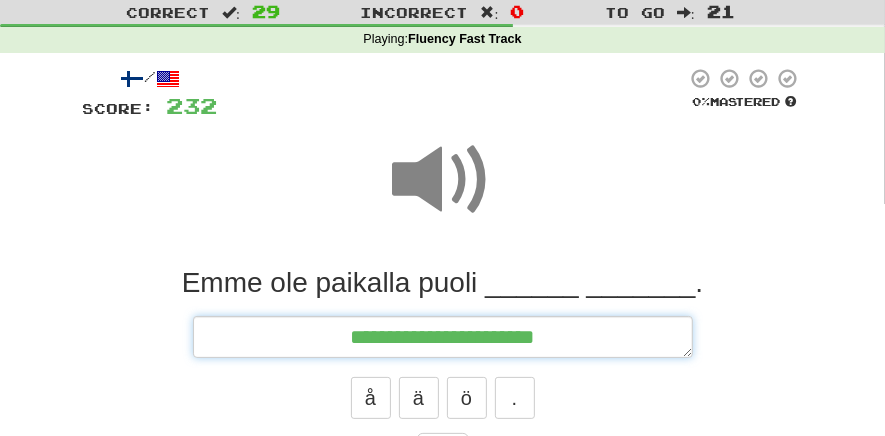 click on "**********" at bounding box center [443, 337] 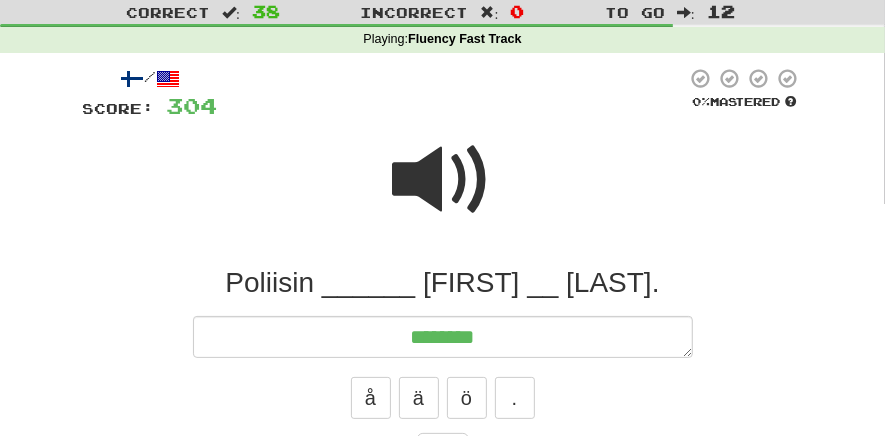 click at bounding box center [443, 180] 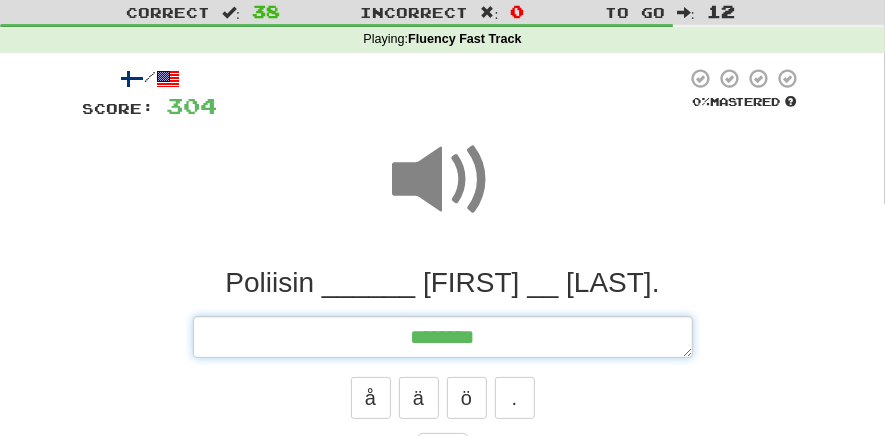 click on "********" at bounding box center [443, 337] 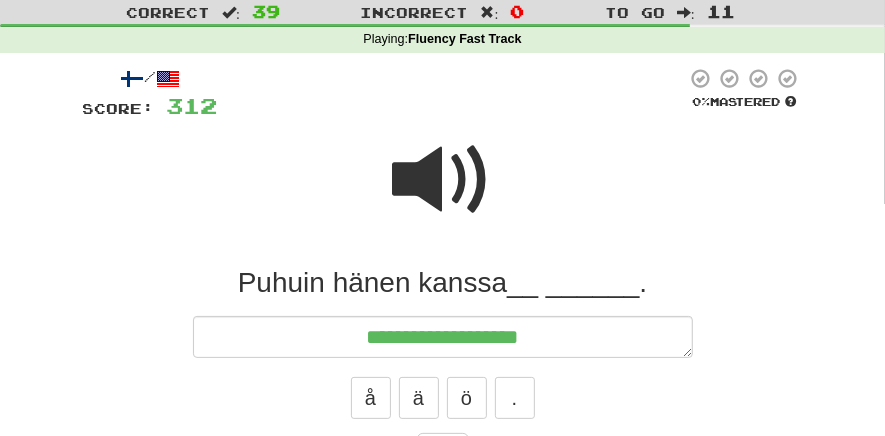 click at bounding box center (443, 180) 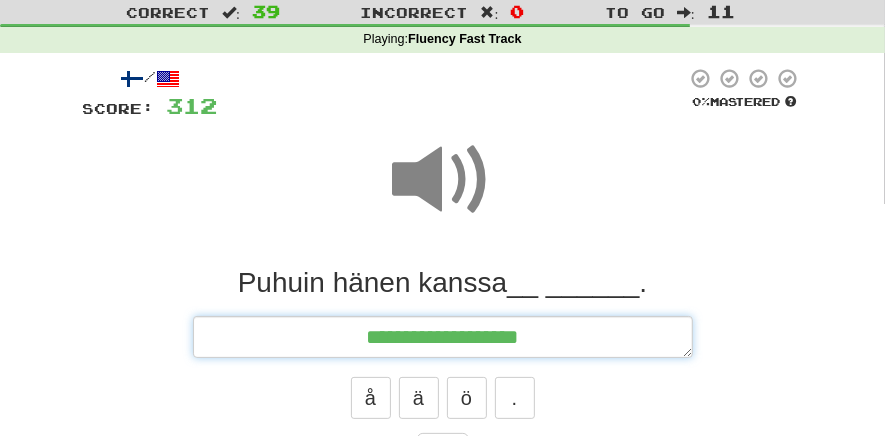 click on "**********" at bounding box center [443, 337] 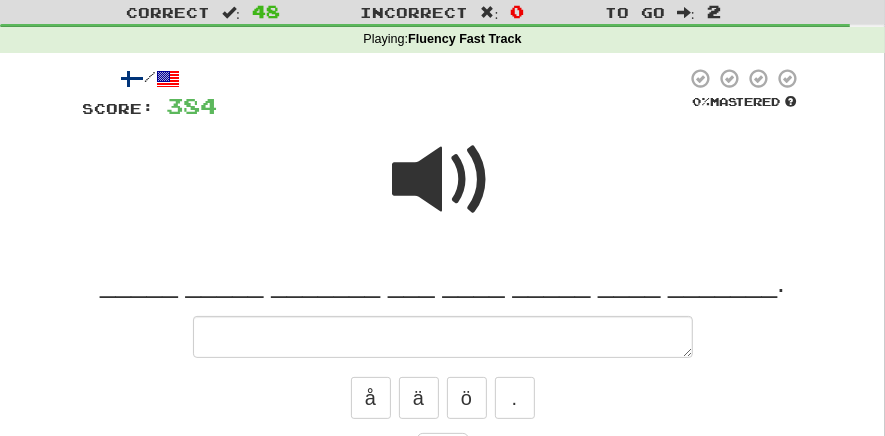 click at bounding box center [443, 180] 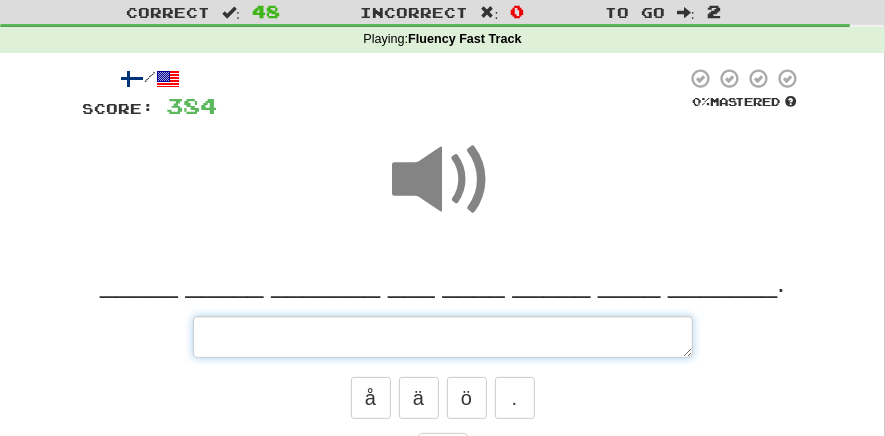 click at bounding box center (443, 337) 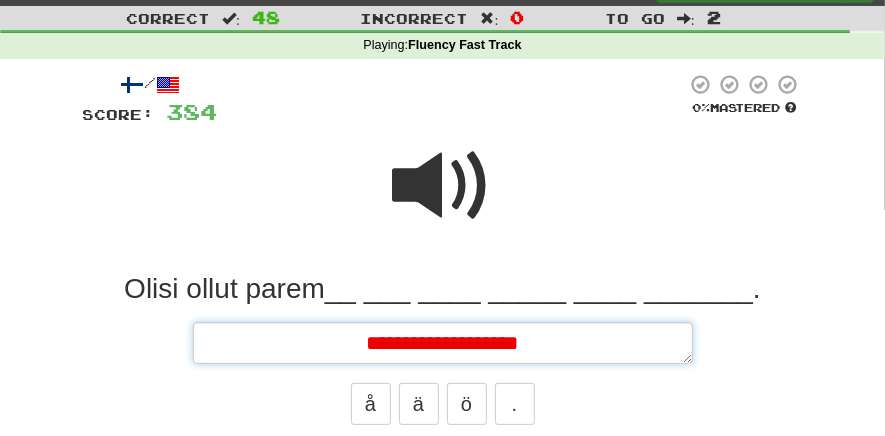 scroll, scrollTop: 42, scrollLeft: 0, axis: vertical 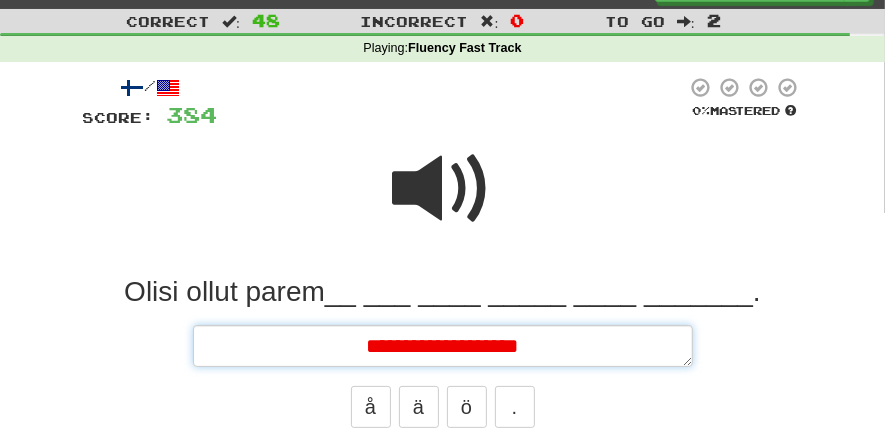 click on "**********" at bounding box center (443, 346) 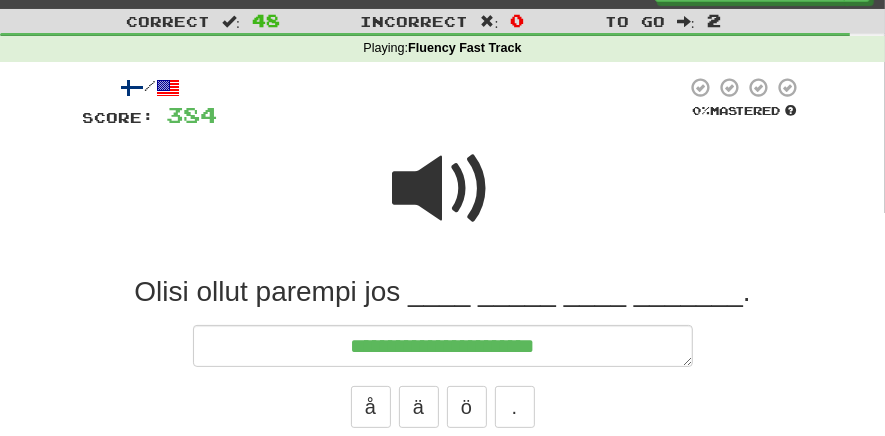 click at bounding box center [443, 189] 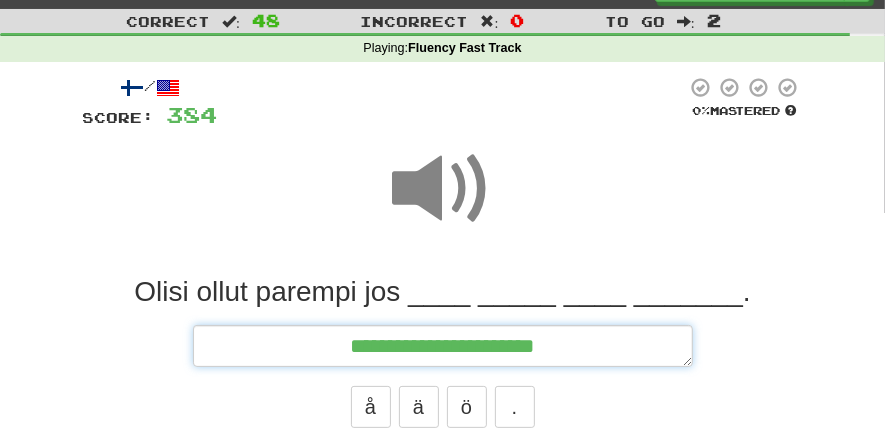 click on "**********" at bounding box center [443, 346] 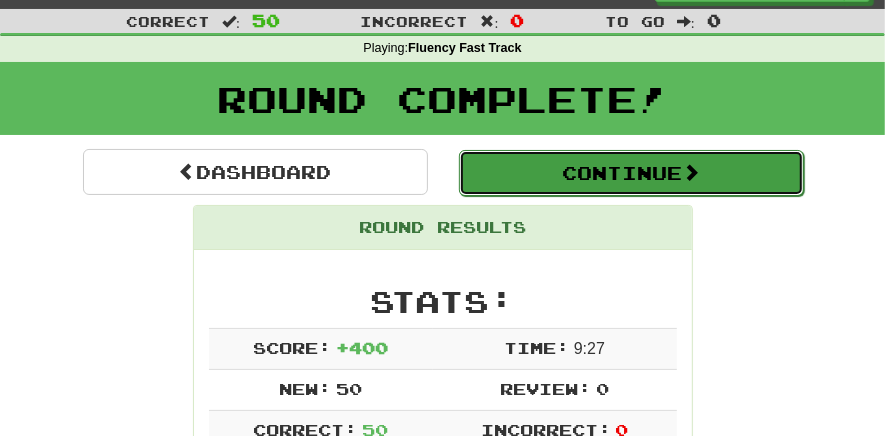 click on "Continue" at bounding box center (631, 173) 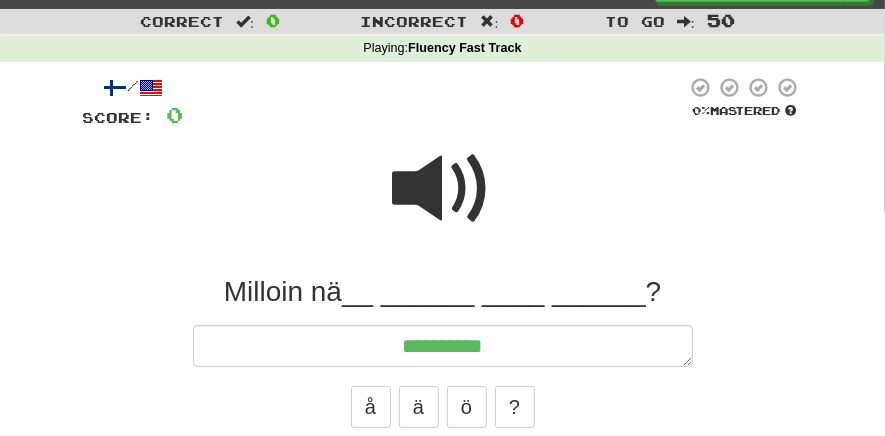 click at bounding box center [443, 189] 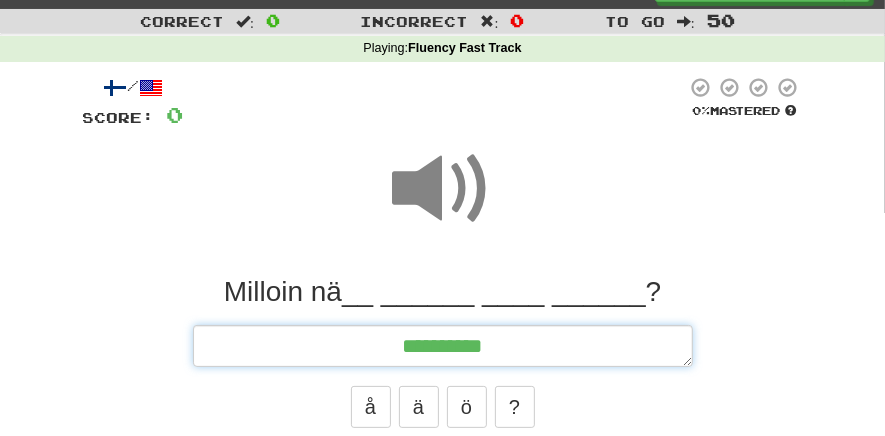 click on "**********" at bounding box center (443, 346) 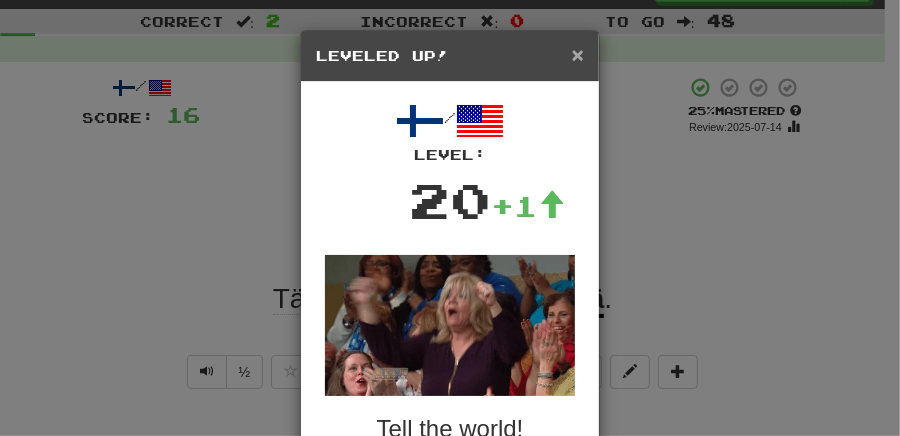 click on "×" at bounding box center [578, 54] 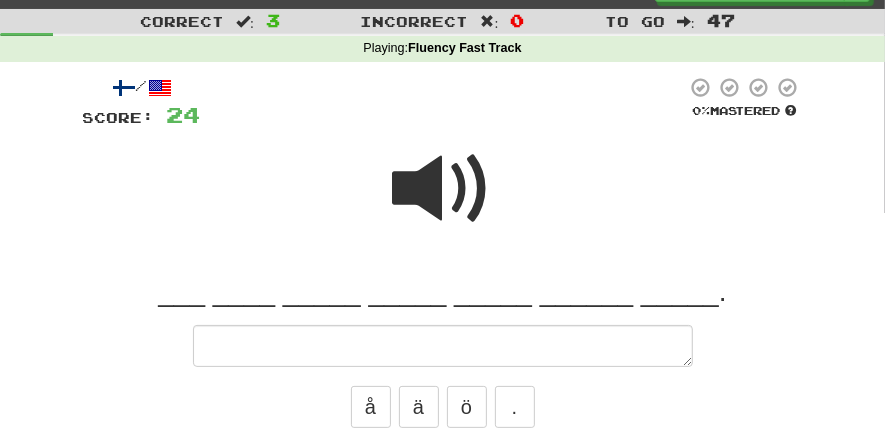 click at bounding box center (443, 189) 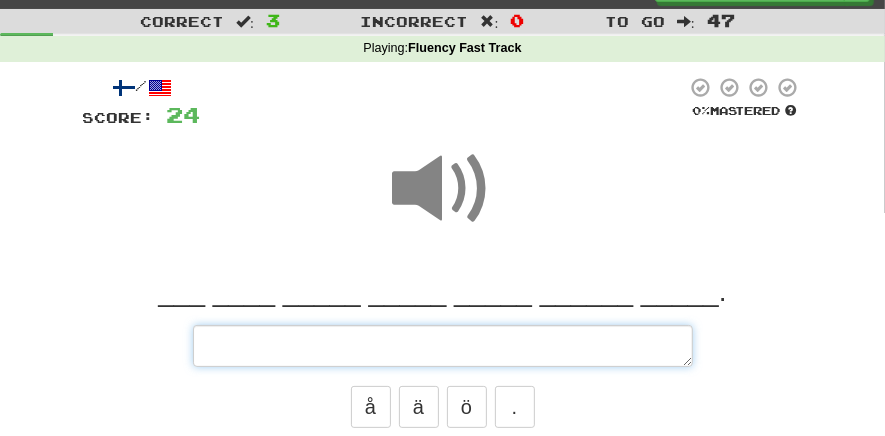 click at bounding box center [443, 346] 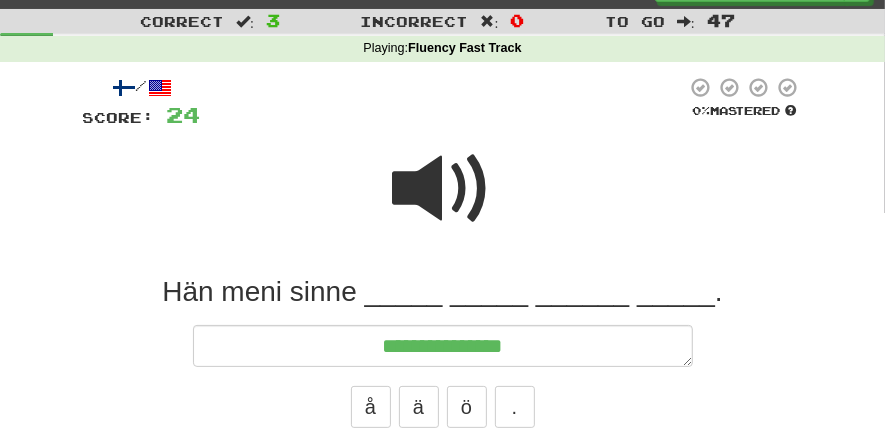 click at bounding box center [443, 189] 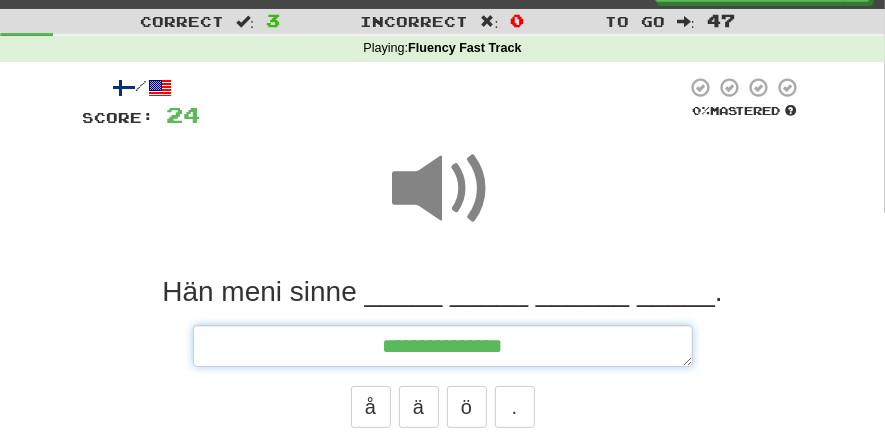 click on "**********" at bounding box center [443, 346] 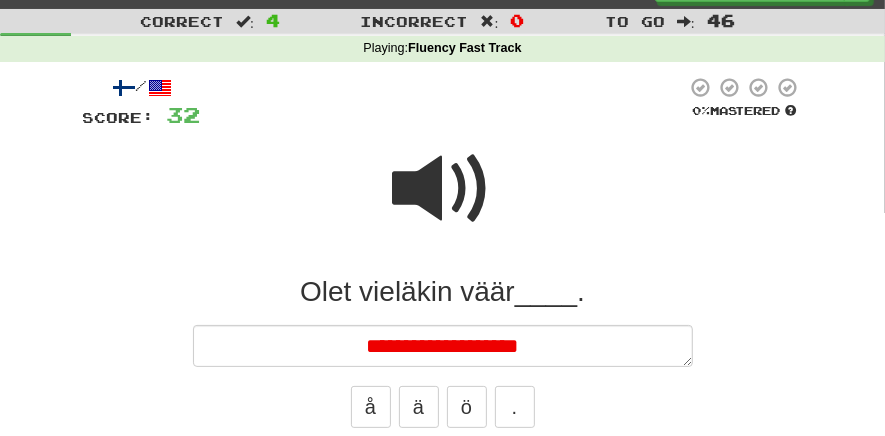 click at bounding box center [443, 189] 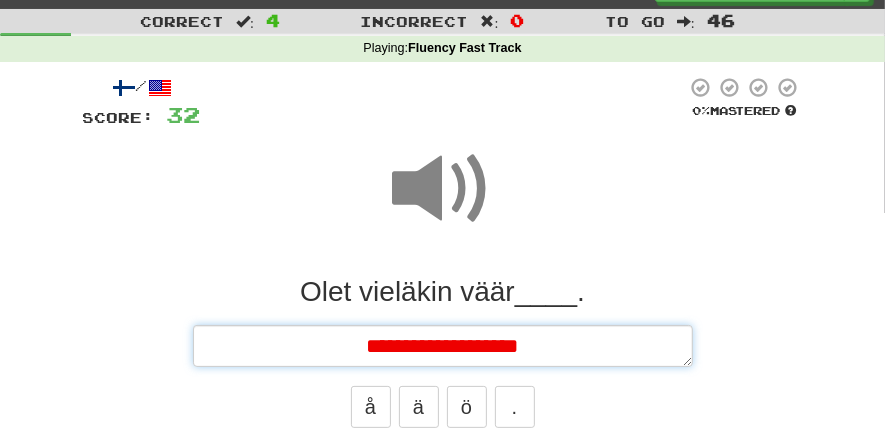 click on "**********" at bounding box center [443, 346] 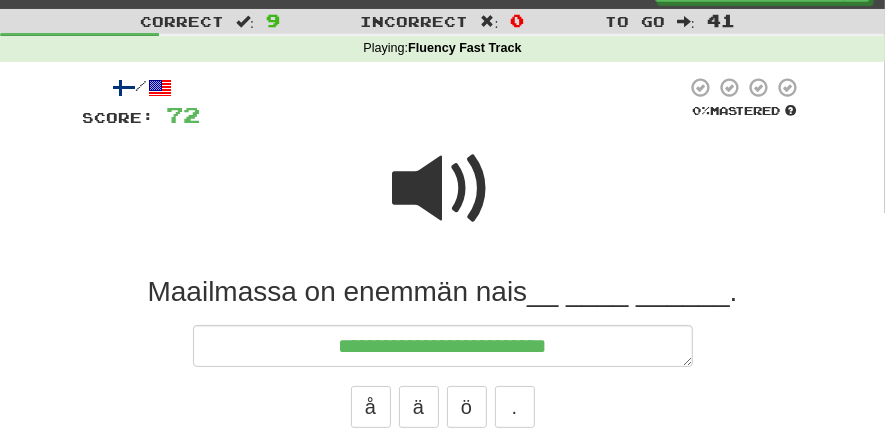 click at bounding box center (443, 189) 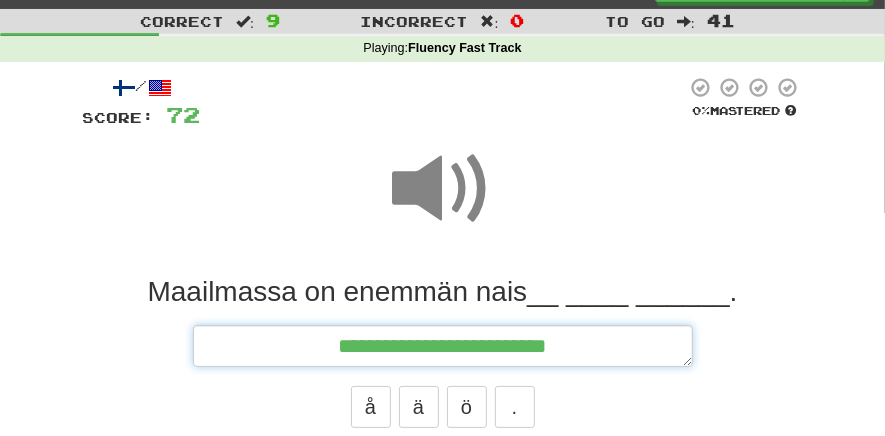 click on "**********" at bounding box center [443, 346] 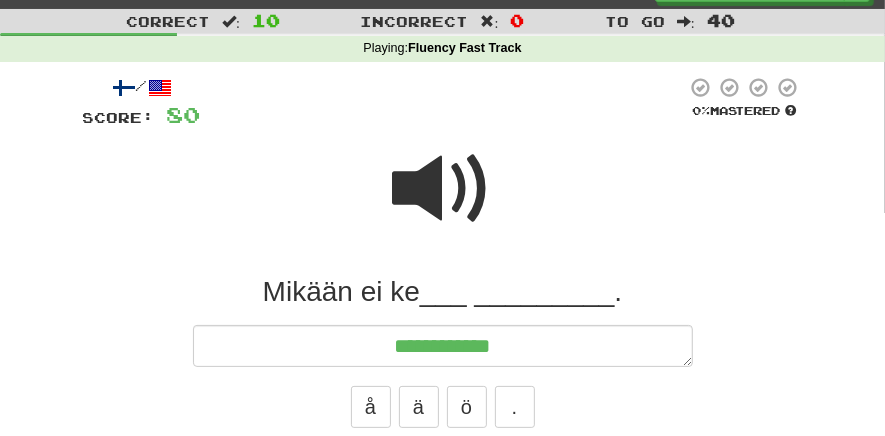 click at bounding box center (443, 189) 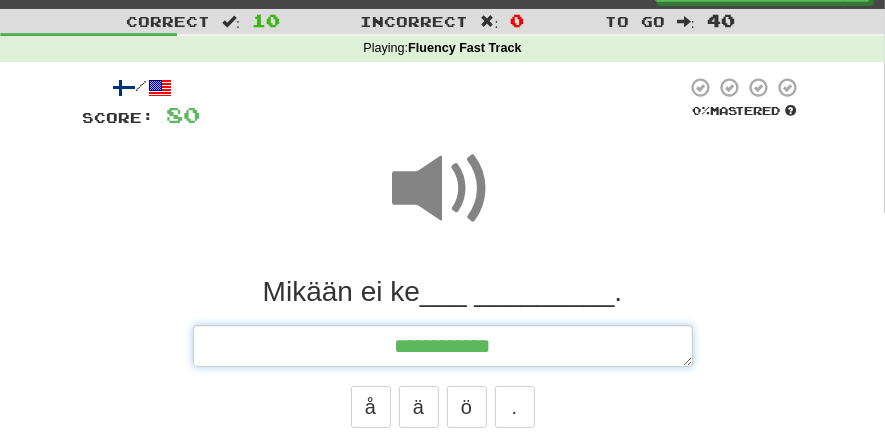 click on "**********" at bounding box center (443, 346) 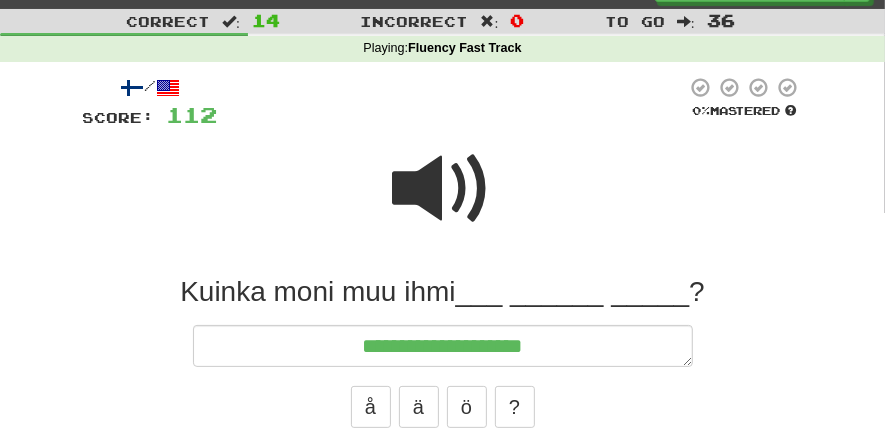 click at bounding box center [443, 189] 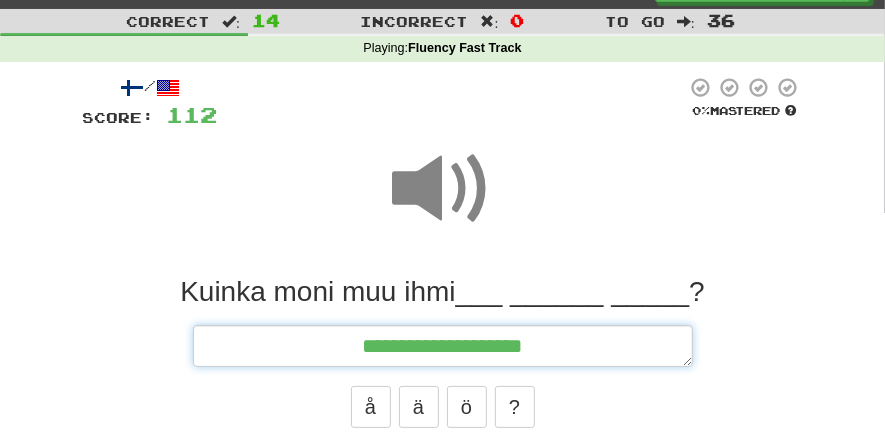click on "**********" at bounding box center (443, 346) 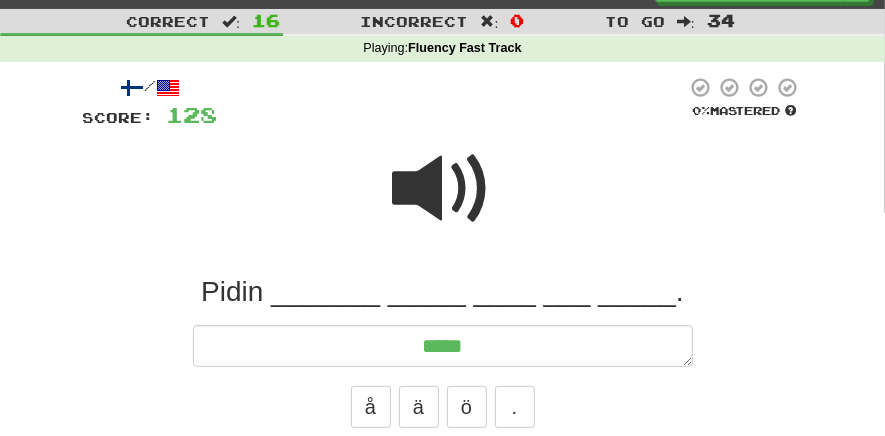 click at bounding box center [443, 189] 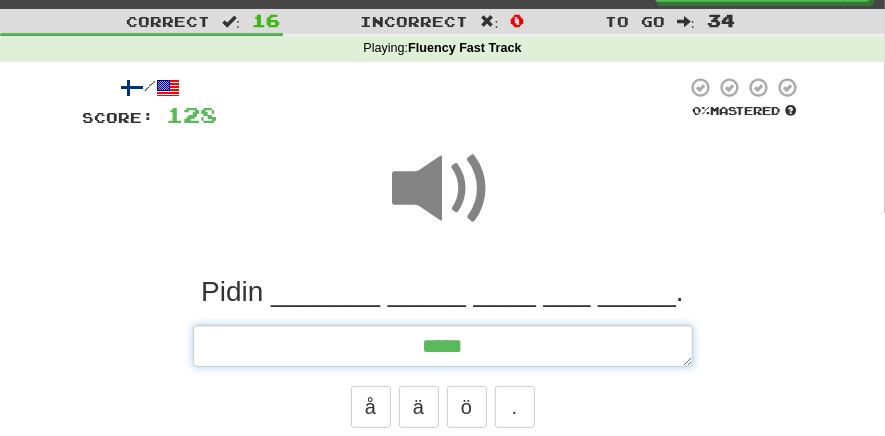 click on "*****" at bounding box center [443, 346] 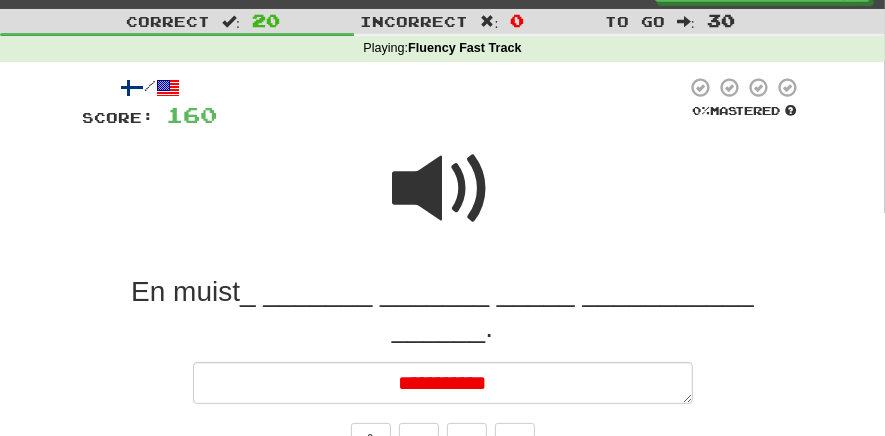 click on "**********" at bounding box center (443, 383) 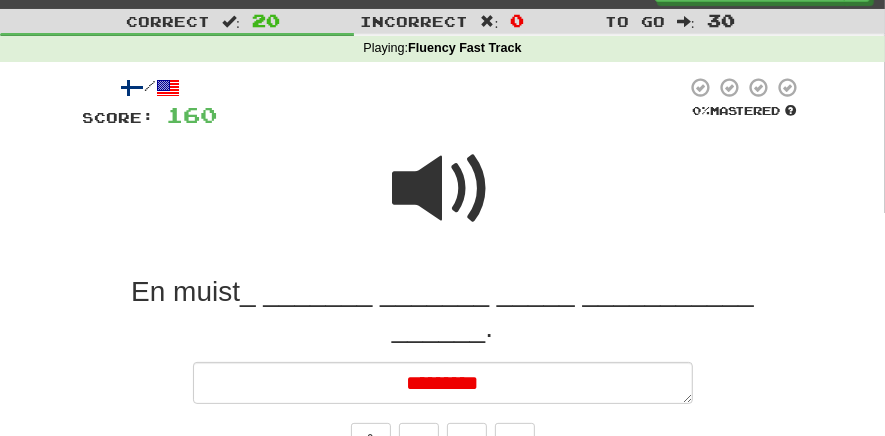 click at bounding box center [443, 189] 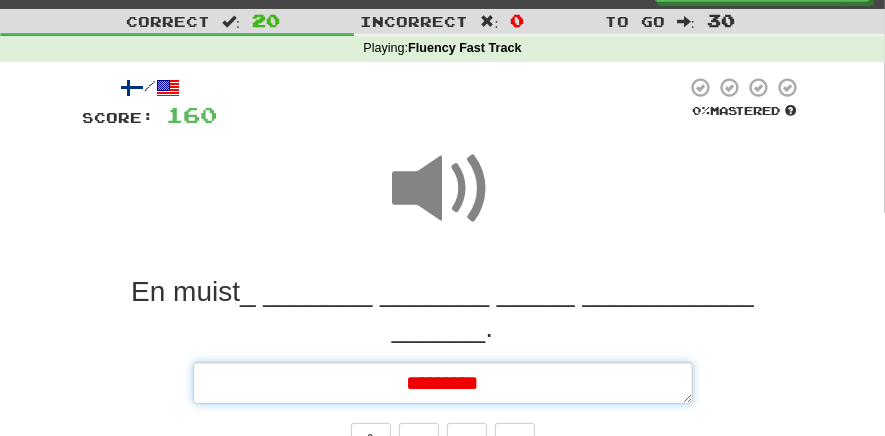 click on "*********" at bounding box center [443, 383] 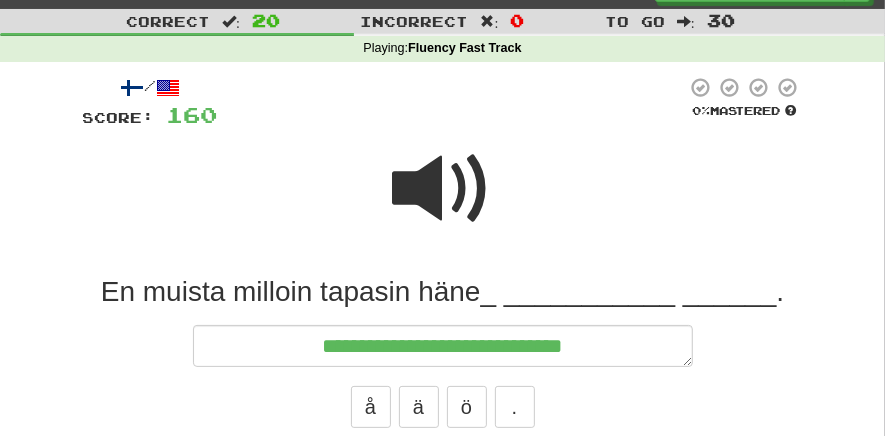 click at bounding box center (443, 189) 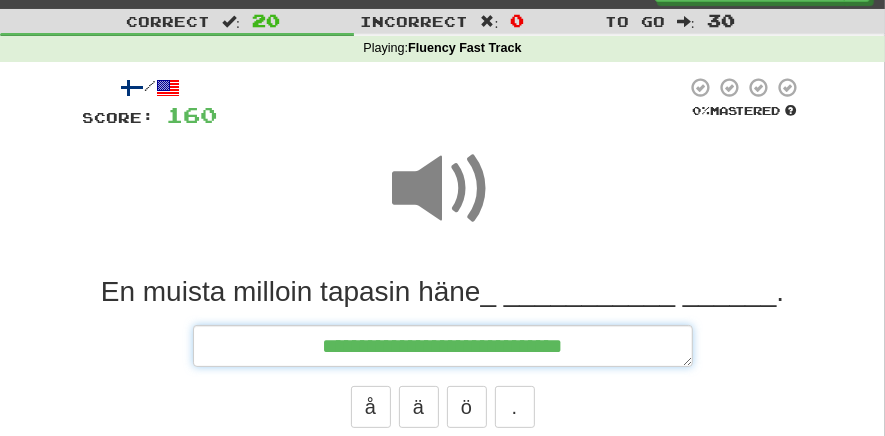click on "**********" at bounding box center (443, 346) 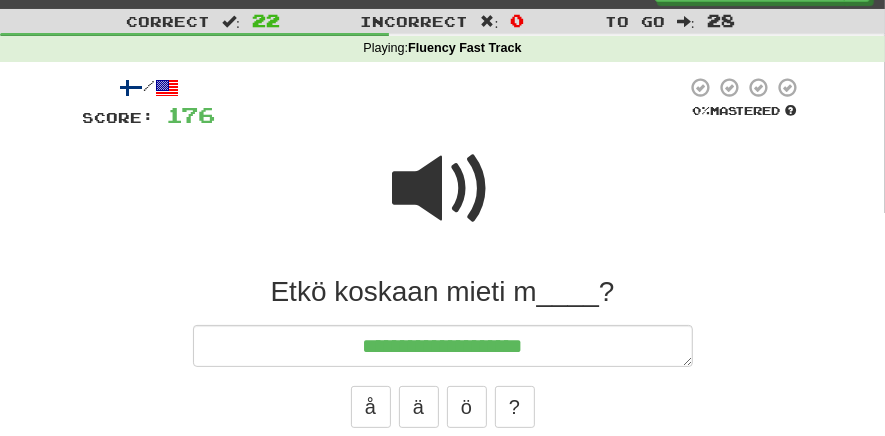 click at bounding box center [443, 189] 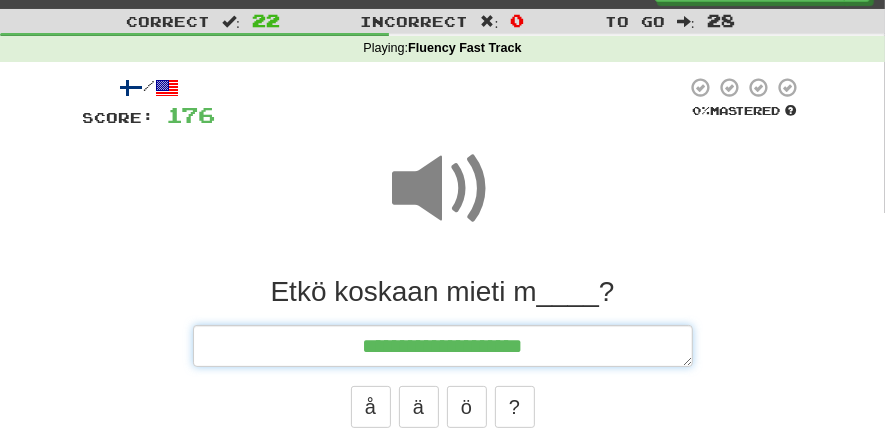 click on "**********" at bounding box center (443, 346) 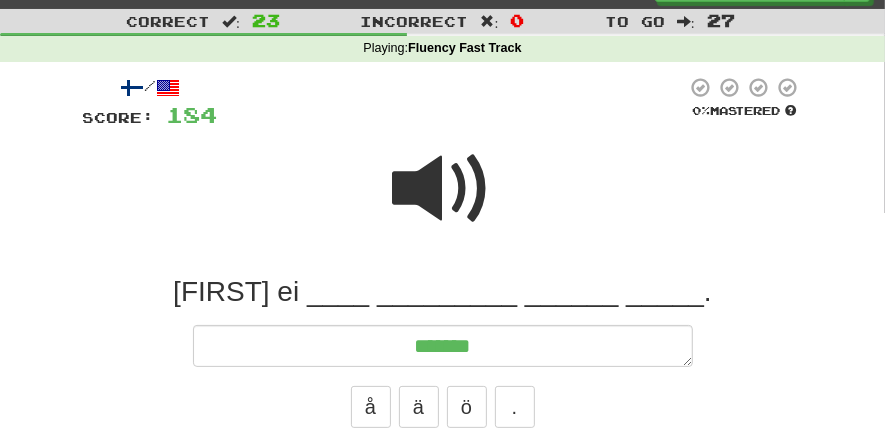 click at bounding box center [443, 189] 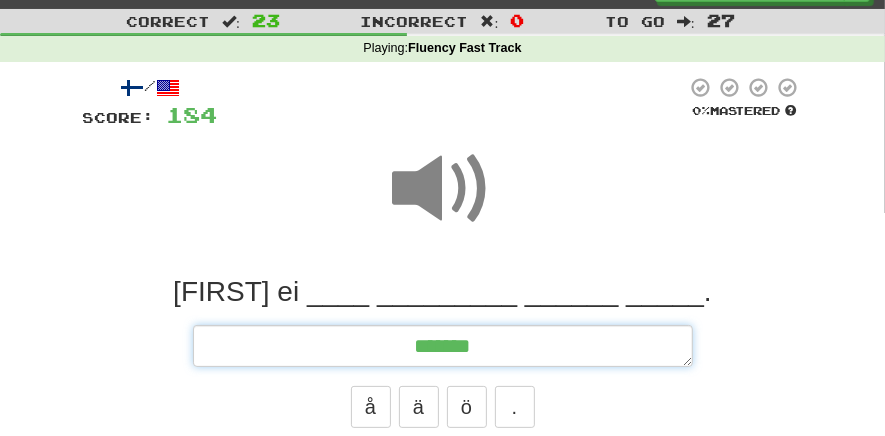 click on "******" at bounding box center [443, 346] 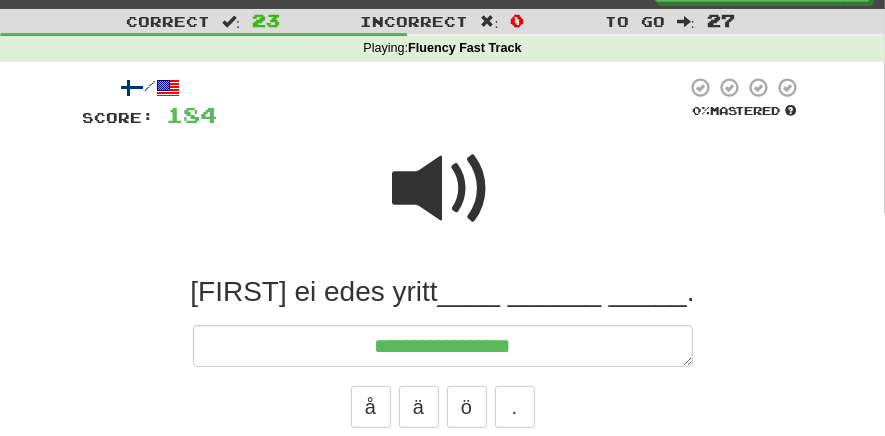 click at bounding box center [443, 189] 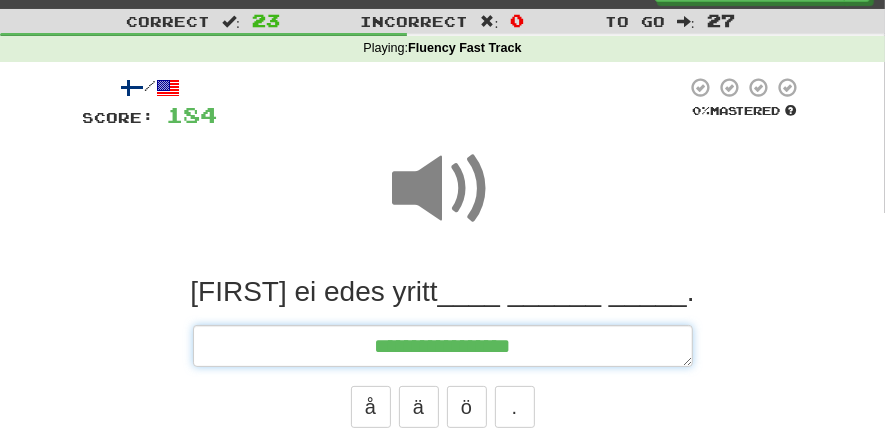 click on "**********" at bounding box center (443, 346) 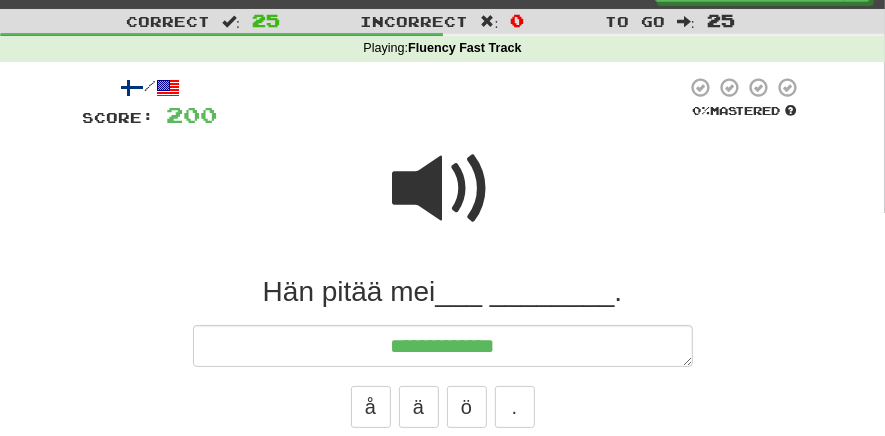 click at bounding box center [443, 189] 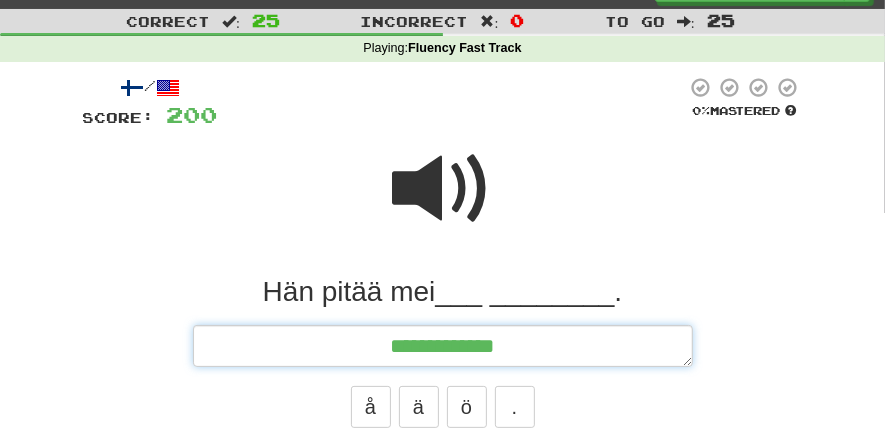 click on "**********" at bounding box center (443, 346) 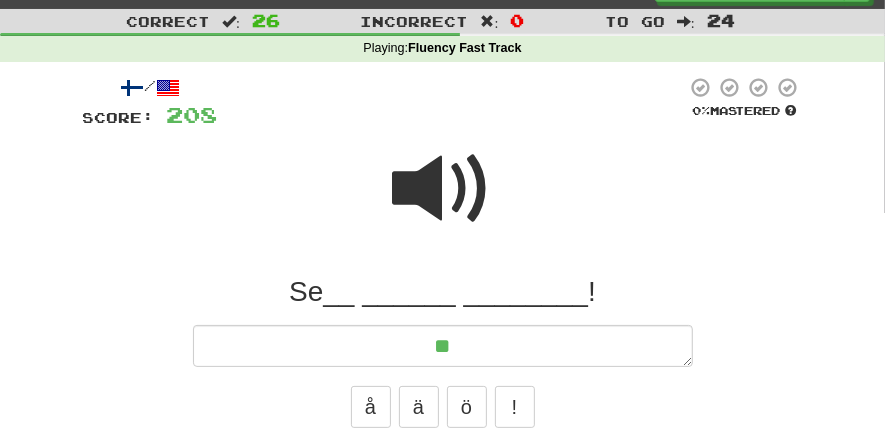 click at bounding box center [443, 189] 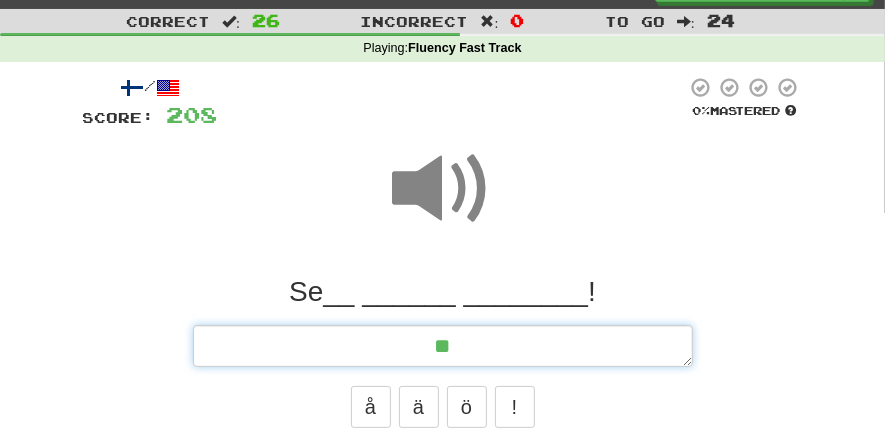 click on "**" at bounding box center (443, 346) 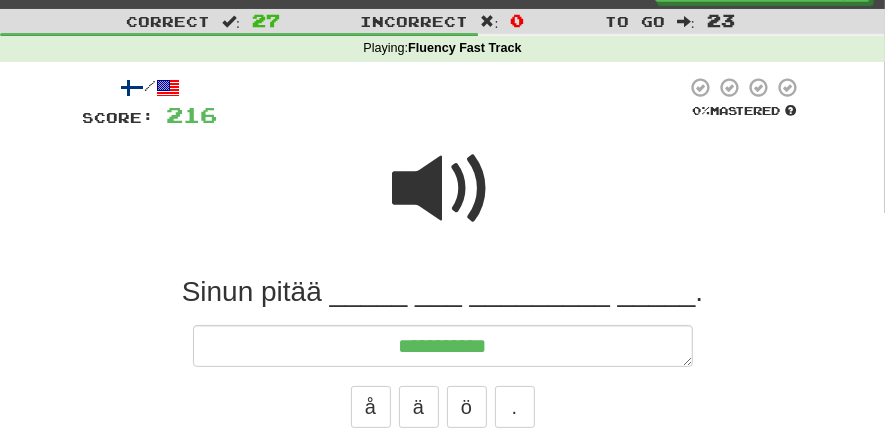 click at bounding box center (443, 189) 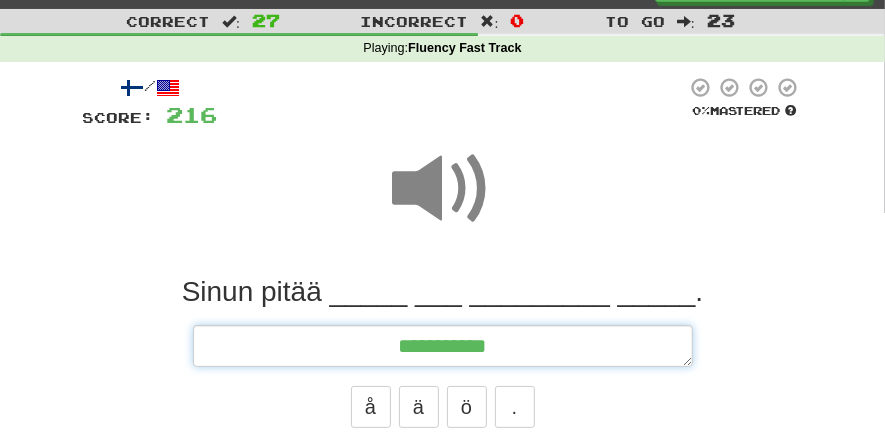 click on "**********" at bounding box center (443, 346) 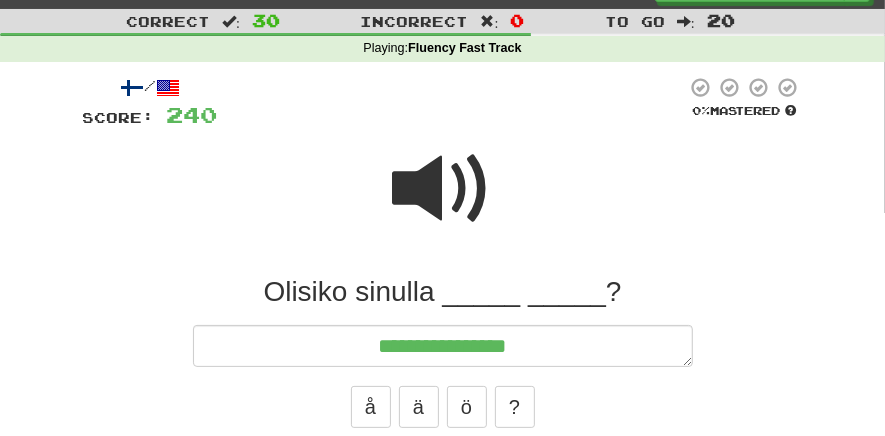 click at bounding box center (443, 189) 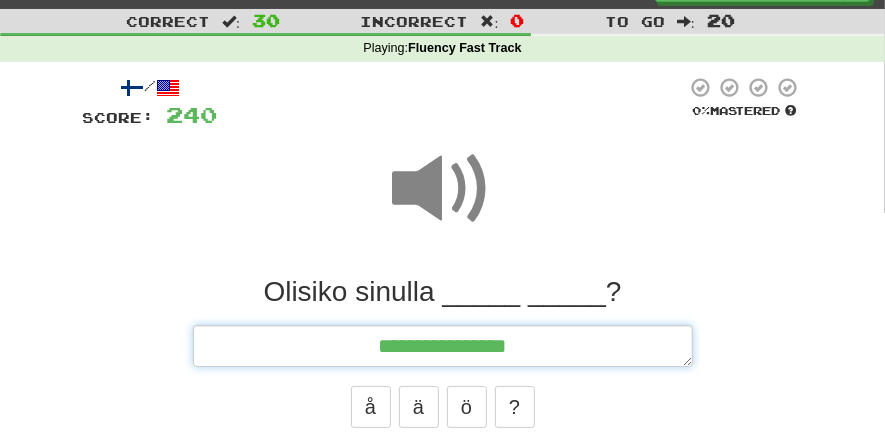 click on "**********" at bounding box center [443, 346] 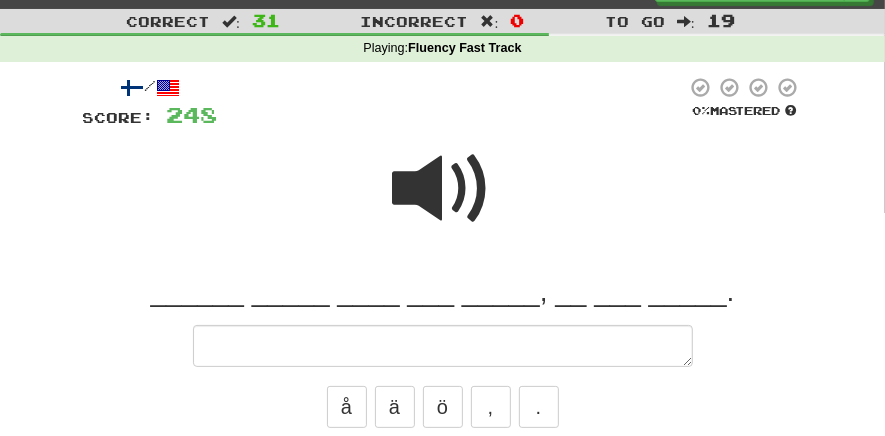 click at bounding box center [443, 189] 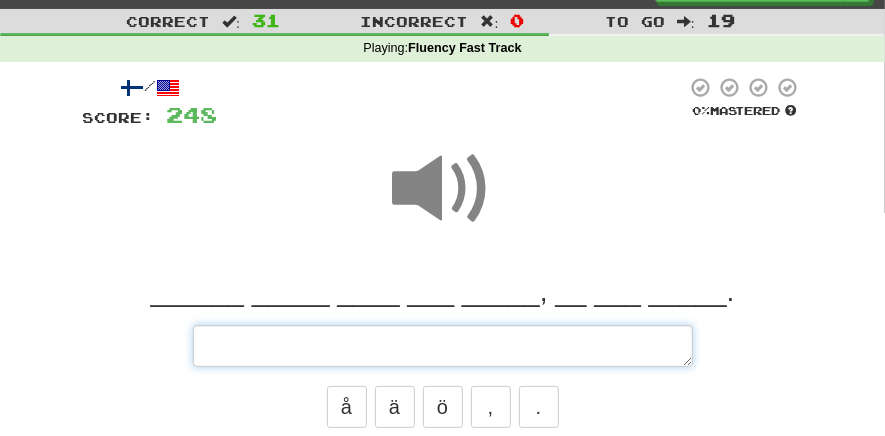 click at bounding box center (443, 346) 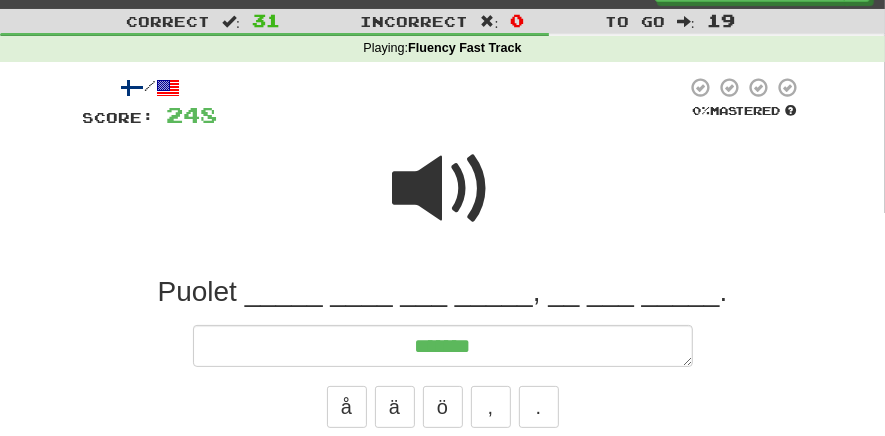 click at bounding box center [443, 189] 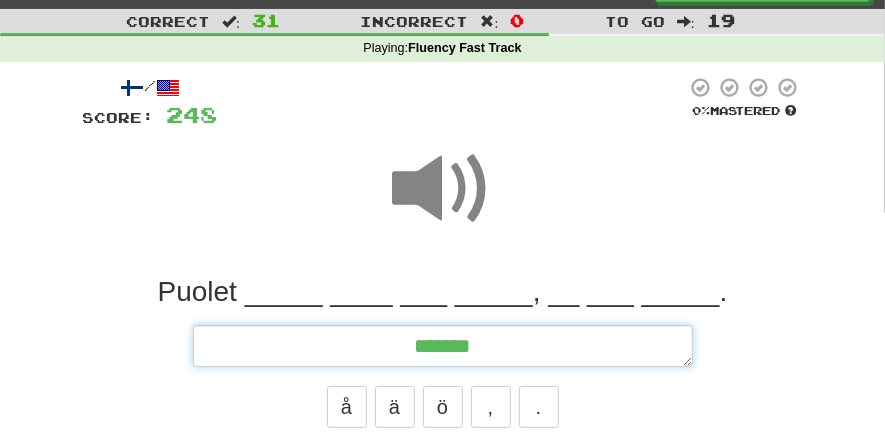 click on "******" at bounding box center (443, 346) 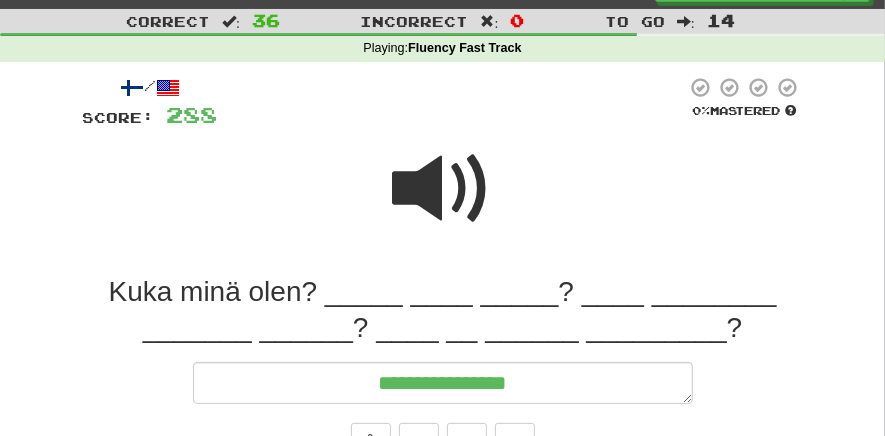 click at bounding box center (443, 189) 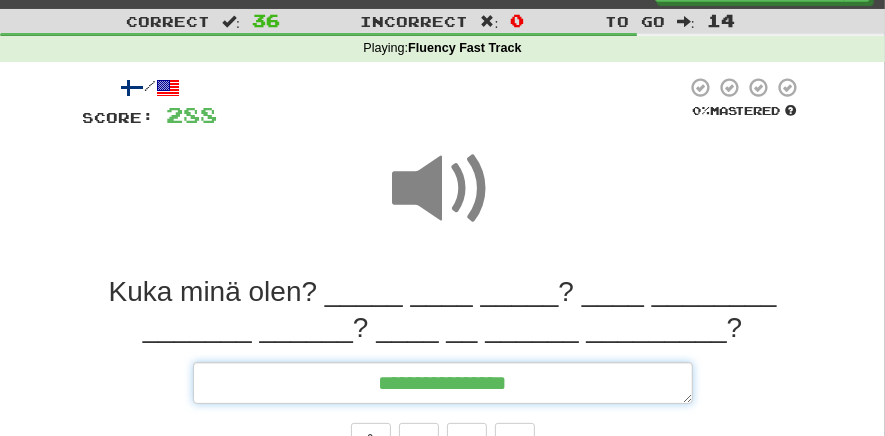click on "**********" at bounding box center [443, 383] 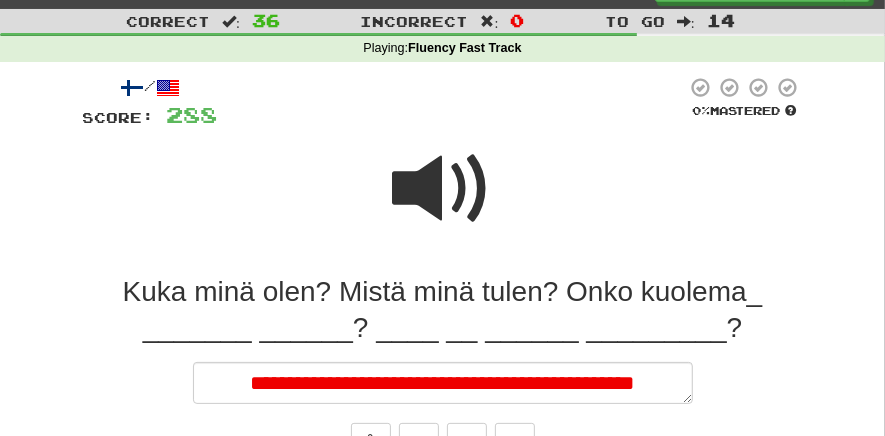 click at bounding box center [443, 189] 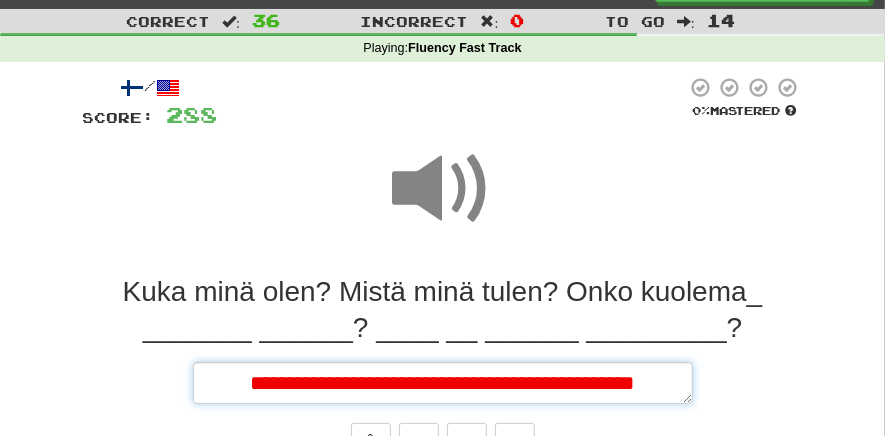 click on "**********" at bounding box center (443, 383) 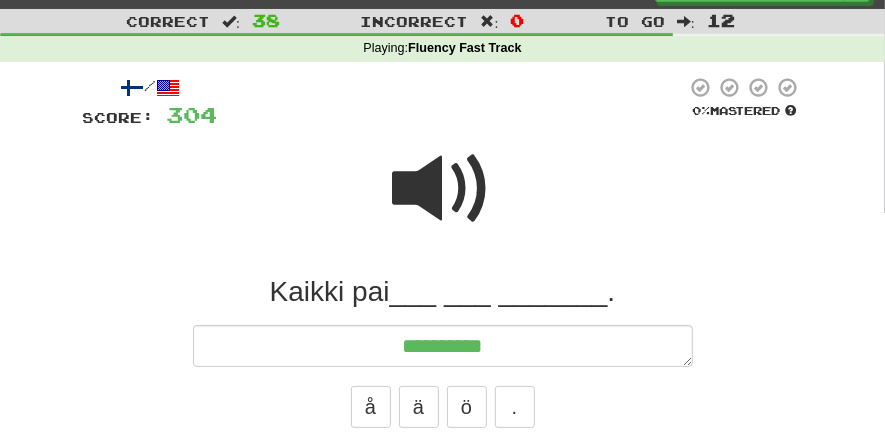 click on "**********" at bounding box center [443, 346] 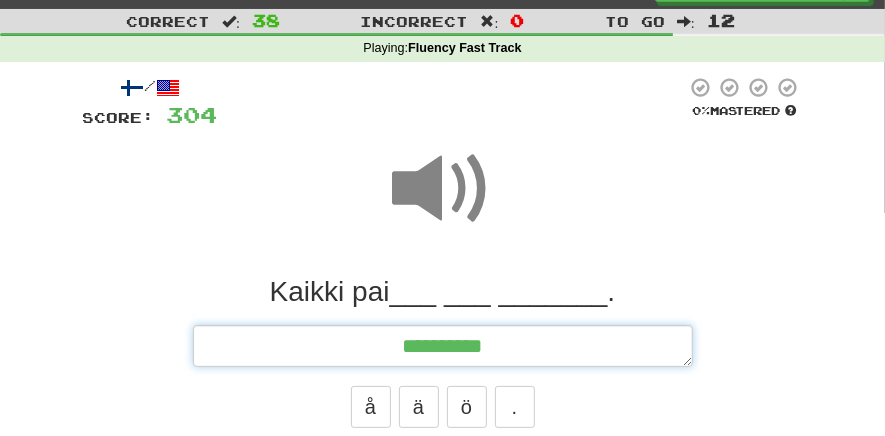 click on "**********" at bounding box center [443, 346] 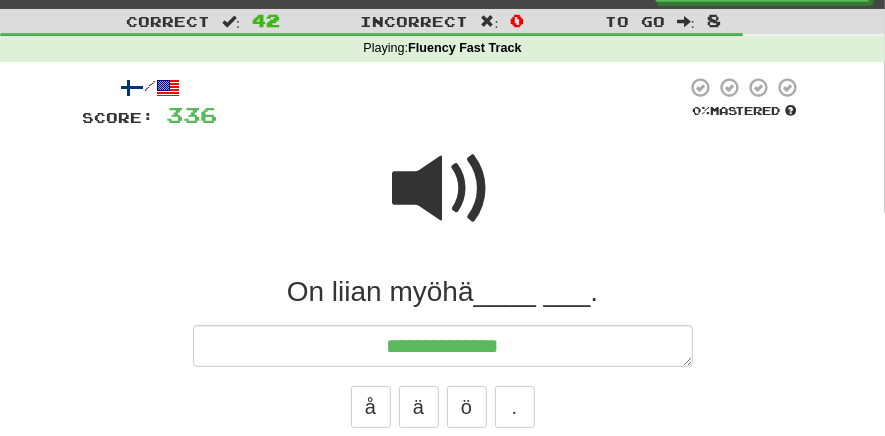 click on "**********" at bounding box center [443, 346] 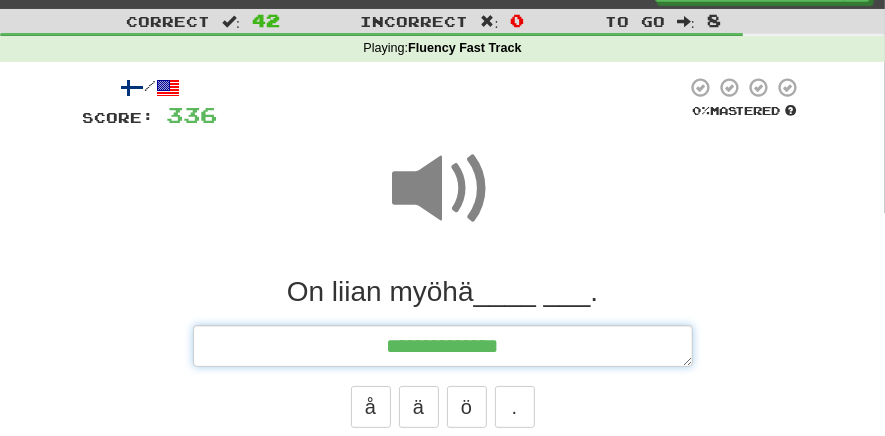click on "**********" at bounding box center (443, 346) 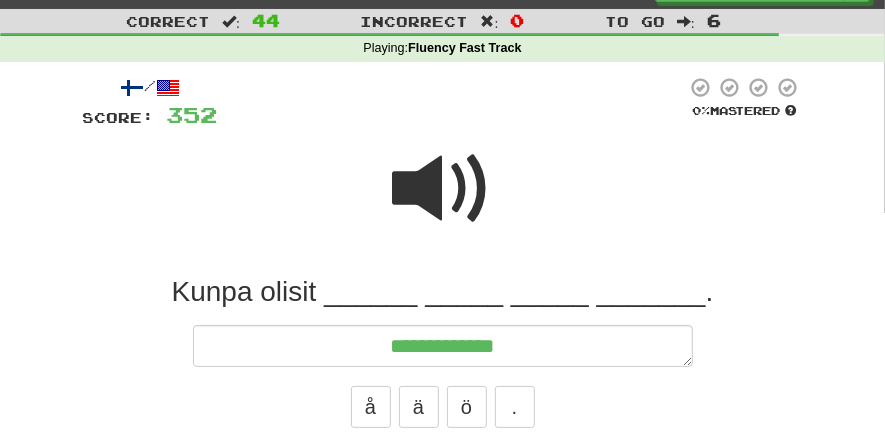 click at bounding box center (443, 189) 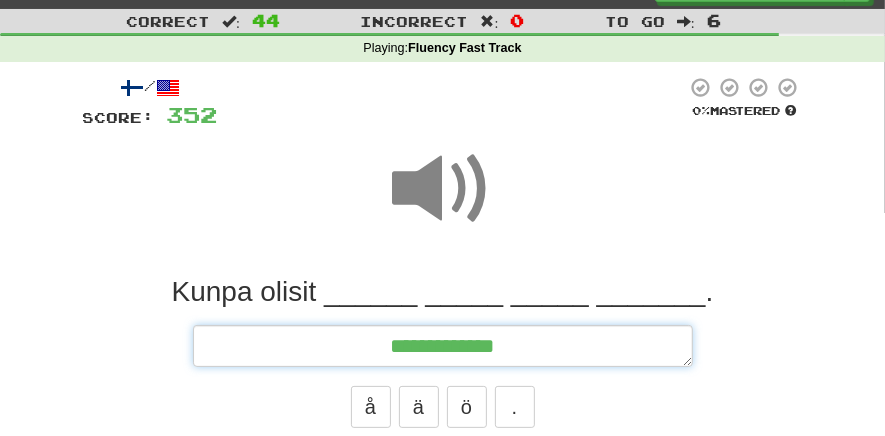 click on "**********" at bounding box center (443, 346) 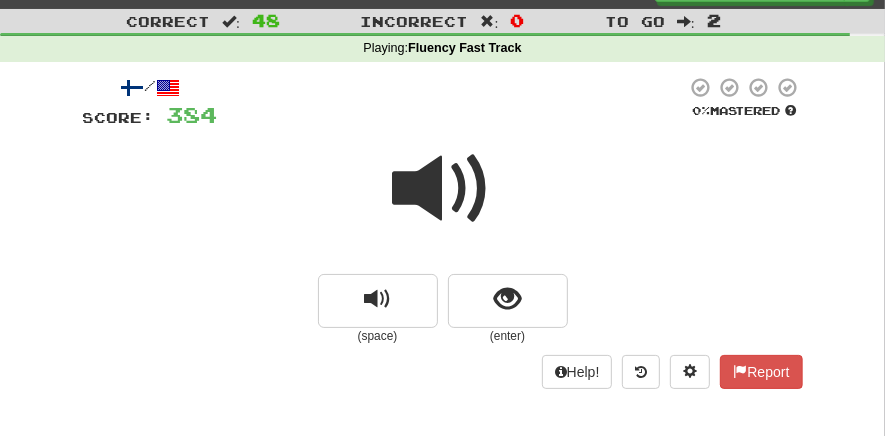 click at bounding box center [443, 189] 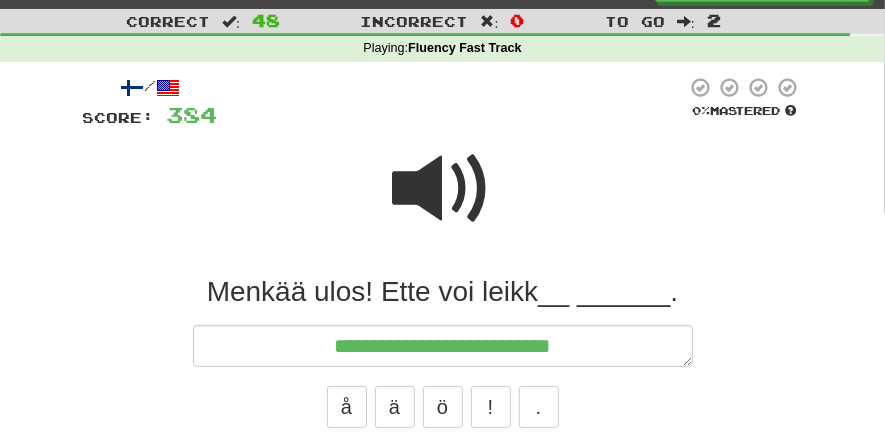 click at bounding box center [443, 189] 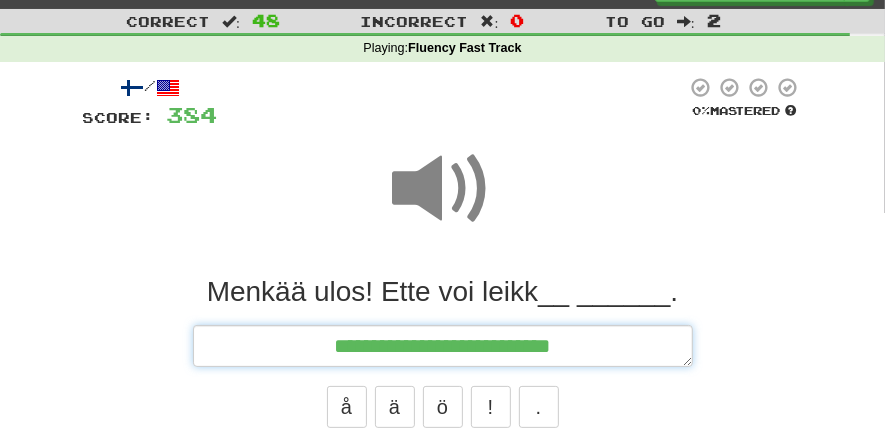 click on "**********" at bounding box center [443, 346] 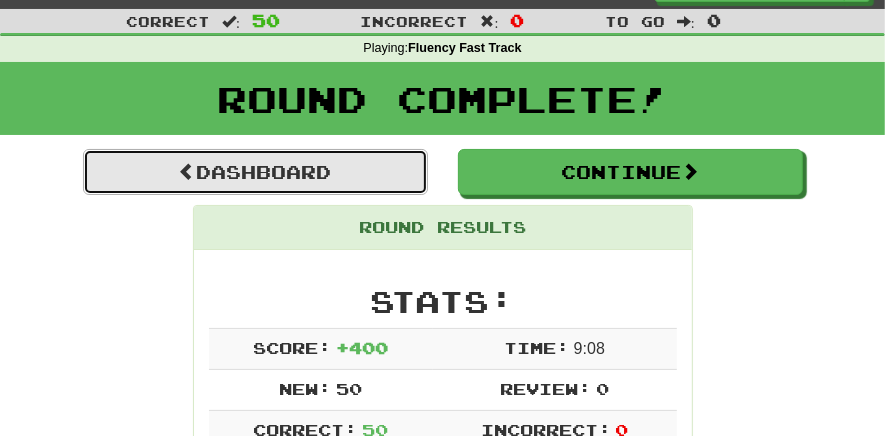 click on "Dashboard" at bounding box center [255, 172] 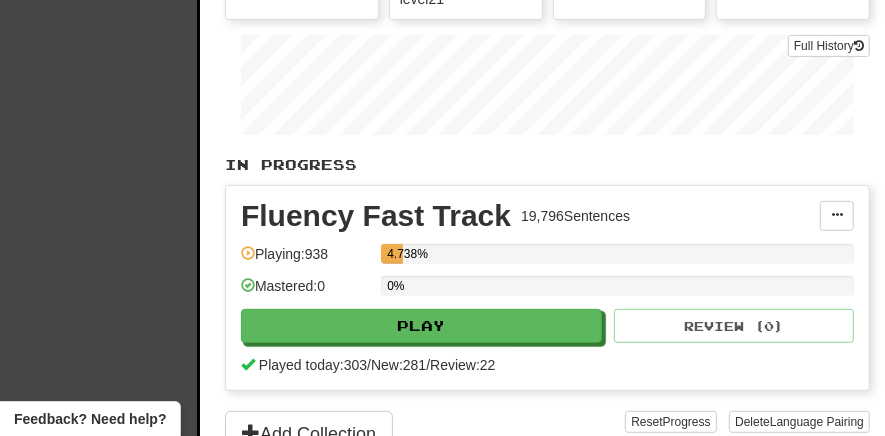 scroll, scrollTop: 441, scrollLeft: 0, axis: vertical 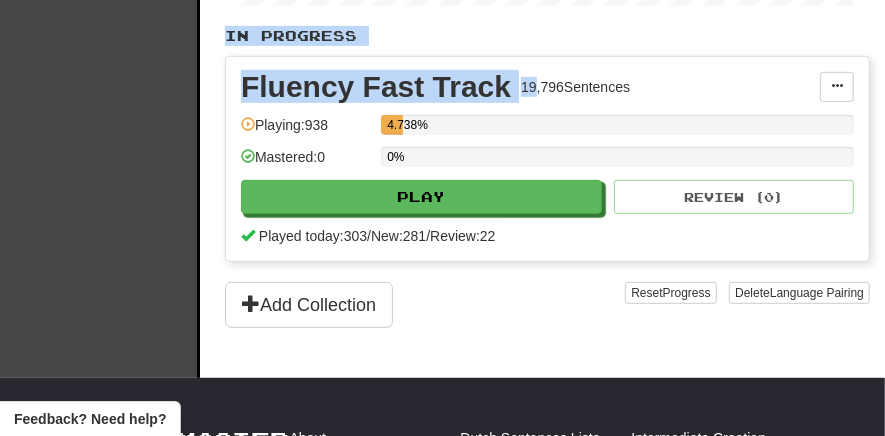 drag, startPoint x: 78, startPoint y: 204, endPoint x: 596, endPoint y: 97, distance: 528.9357 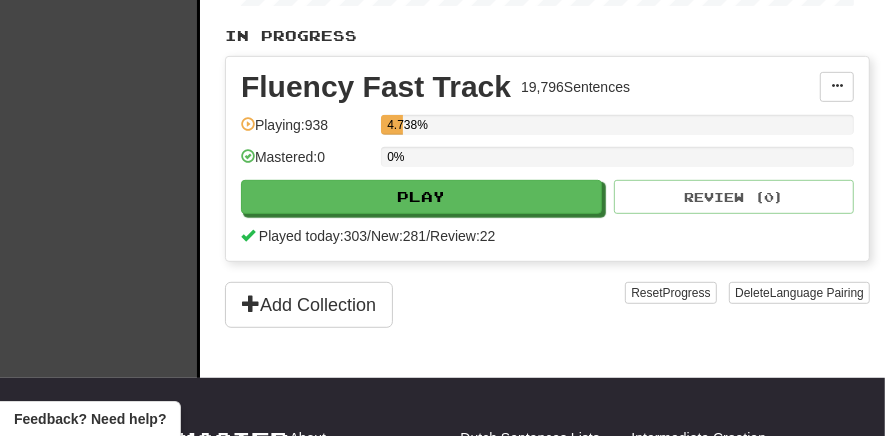 click on "Fluency Fast Track 19,796  Sentences Manage Sentences Unpin from Dashboard  Playing:  938 4.738%  Mastered:  0 0% Play Review ( 0 )   Played today:  303  /  New:  281  /  Review:  22" at bounding box center (547, 159) 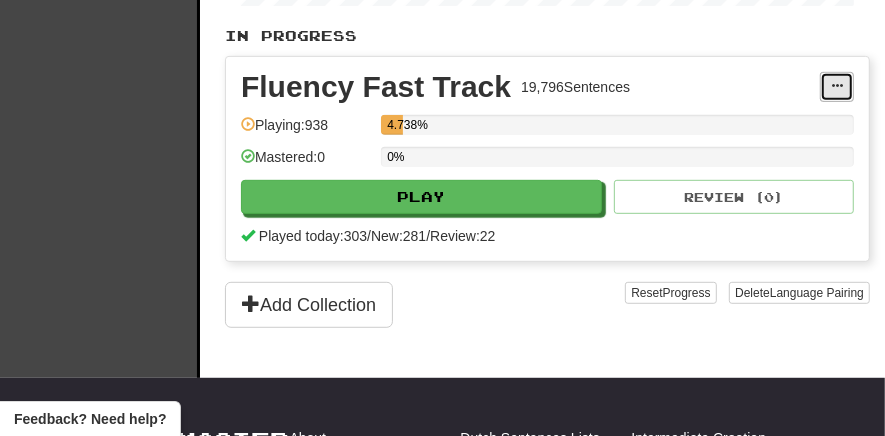 click at bounding box center (837, 86) 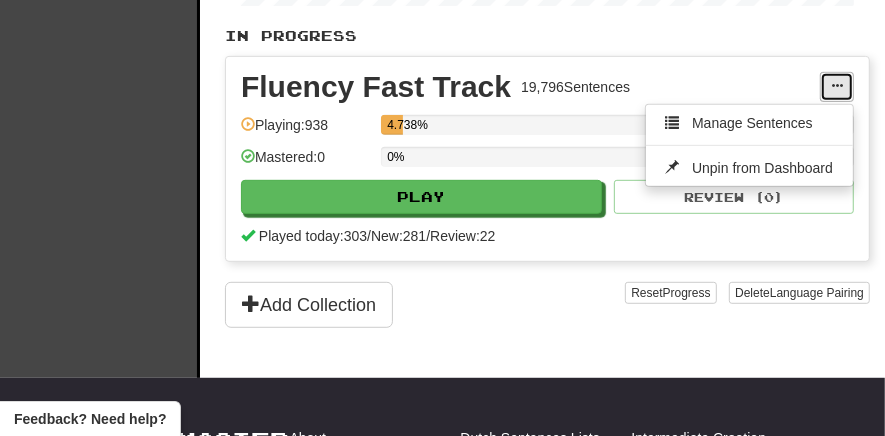 click at bounding box center (837, 87) 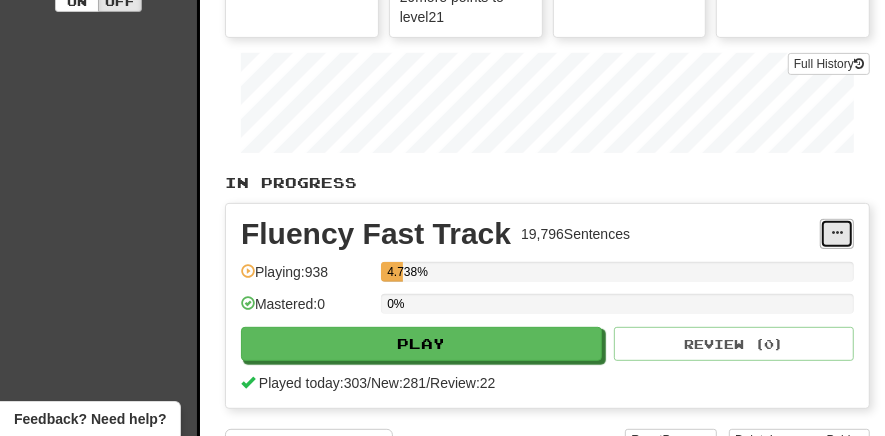 scroll, scrollTop: 0, scrollLeft: 0, axis: both 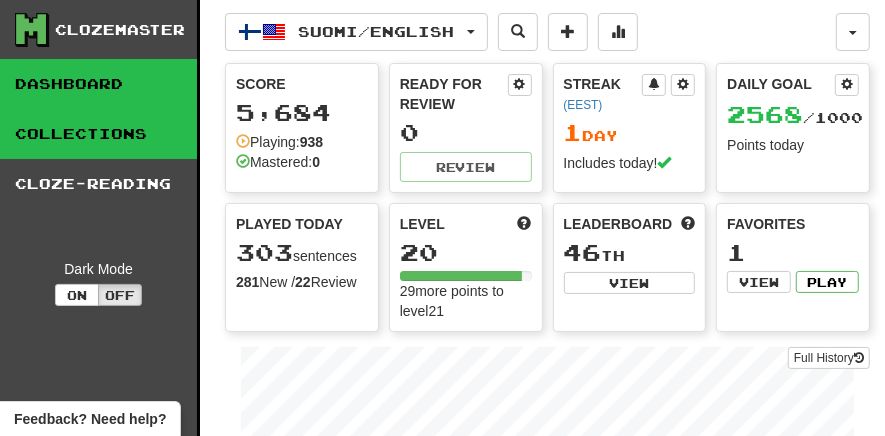 click on "Collections" at bounding box center (98, 134) 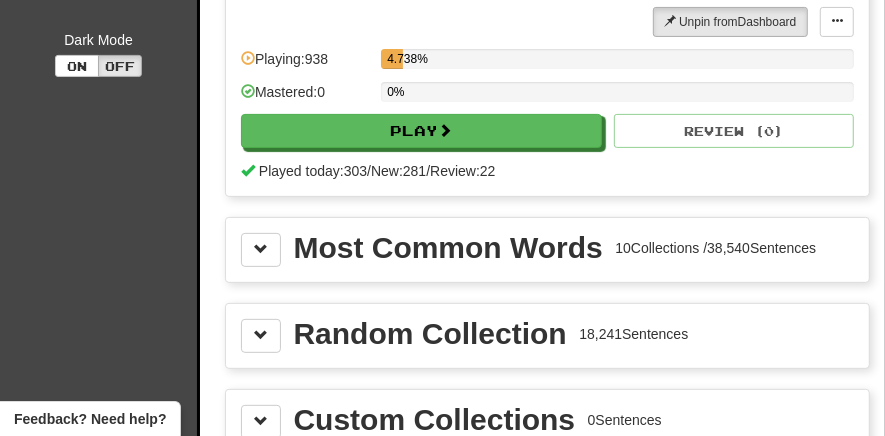 scroll, scrollTop: 249, scrollLeft: 0, axis: vertical 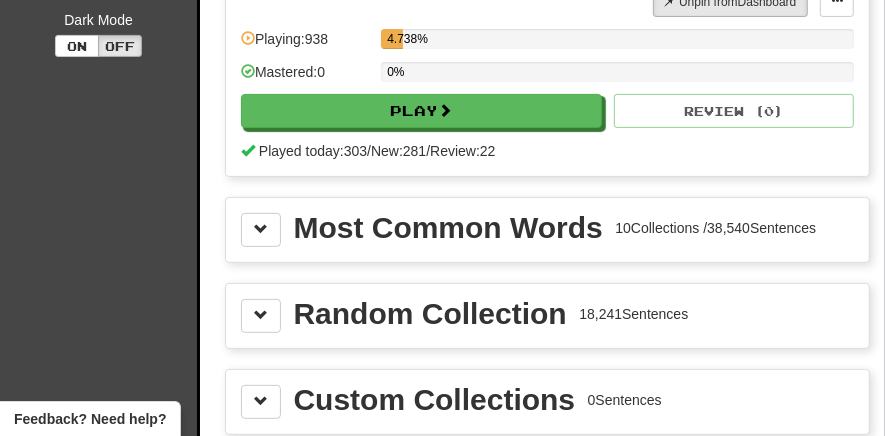 click on "10  Collections /  38,540  Sentences" at bounding box center [715, 228] 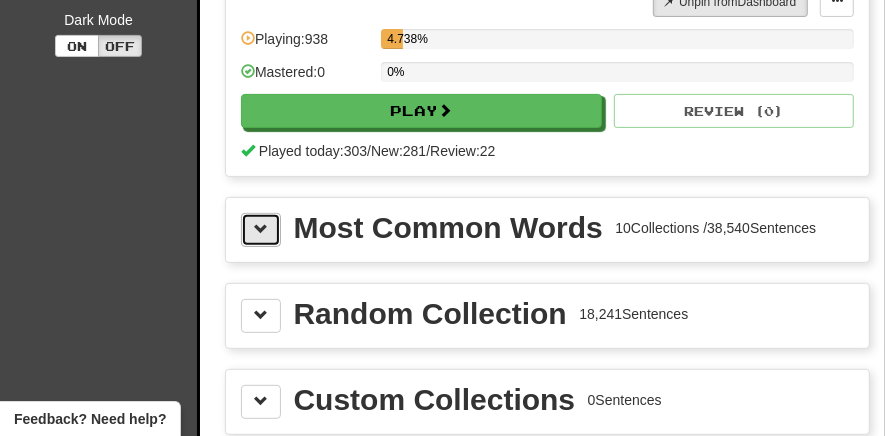 click at bounding box center (261, 230) 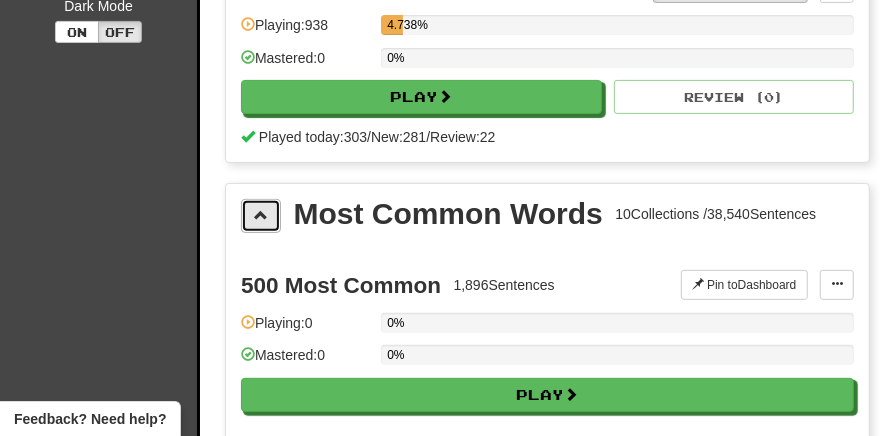 click at bounding box center [261, 215] 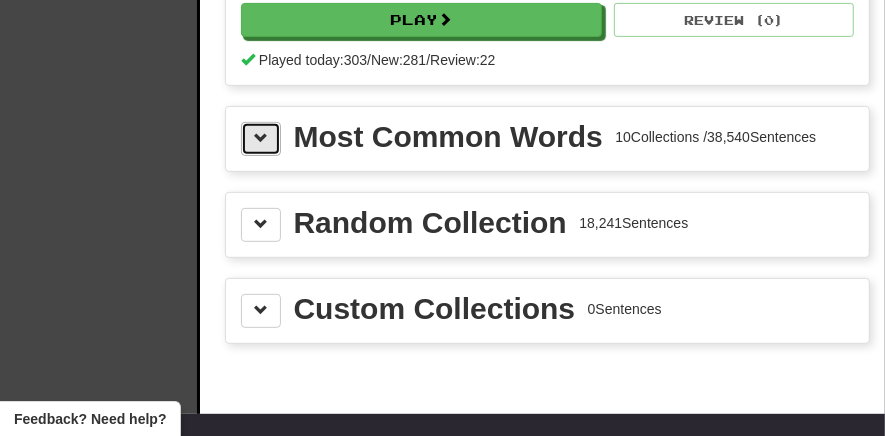scroll, scrollTop: 349, scrollLeft: 0, axis: vertical 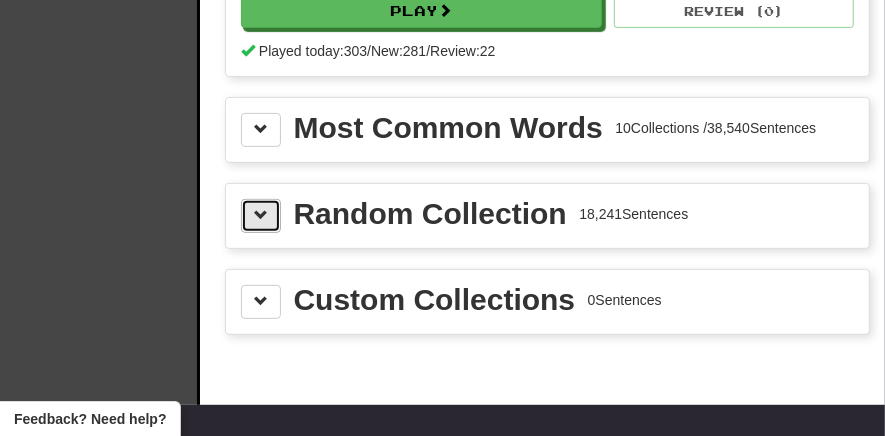 click at bounding box center [261, 216] 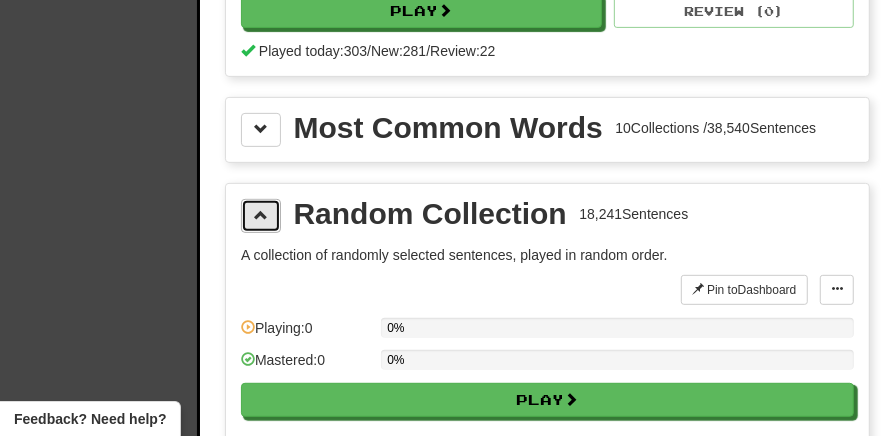 click at bounding box center [261, 216] 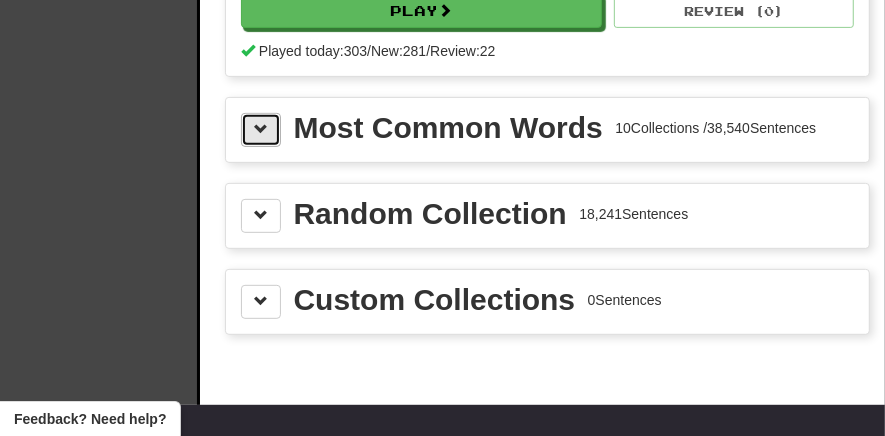 click at bounding box center [261, 129] 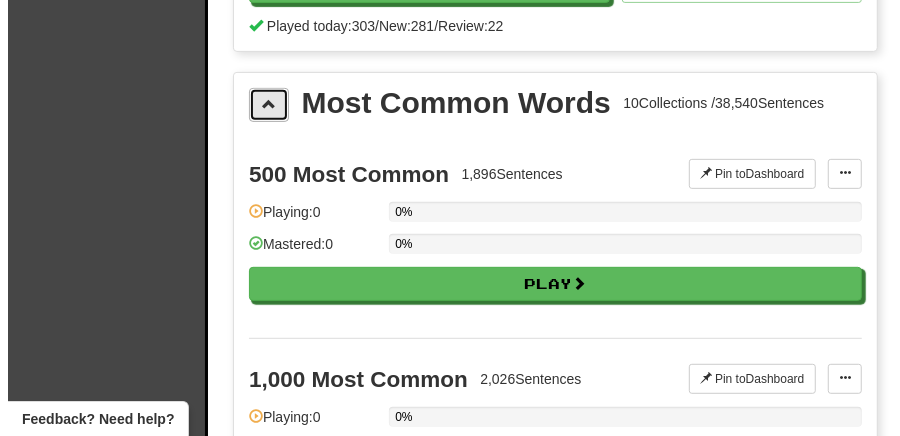 scroll, scrollTop: 375, scrollLeft: 0, axis: vertical 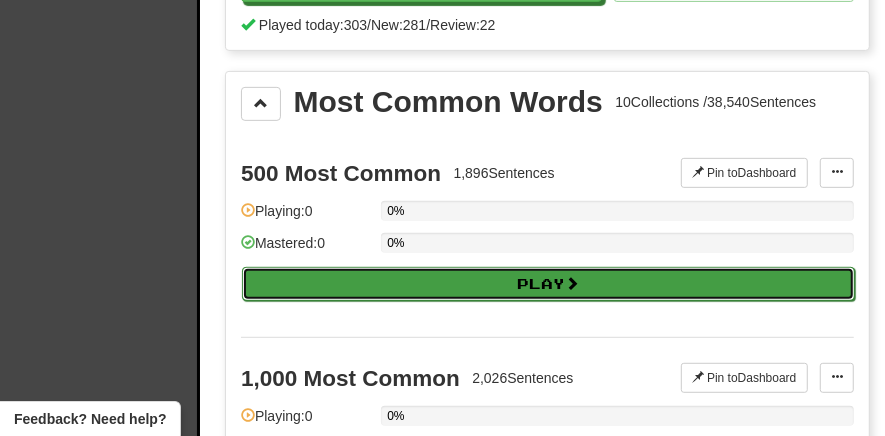 click on "Play" at bounding box center [548, 284] 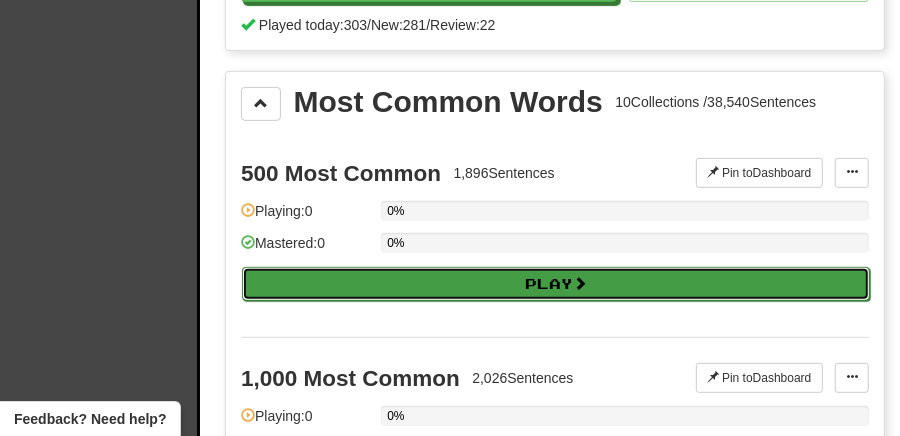select on "**" 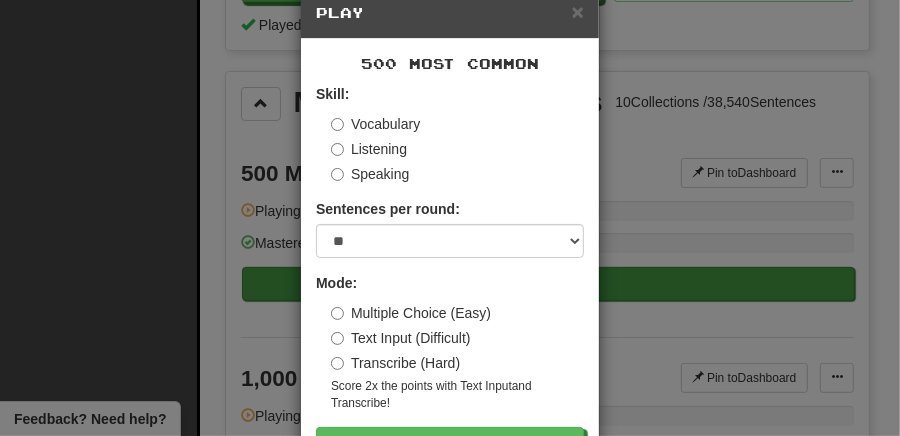 scroll, scrollTop: 111, scrollLeft: 0, axis: vertical 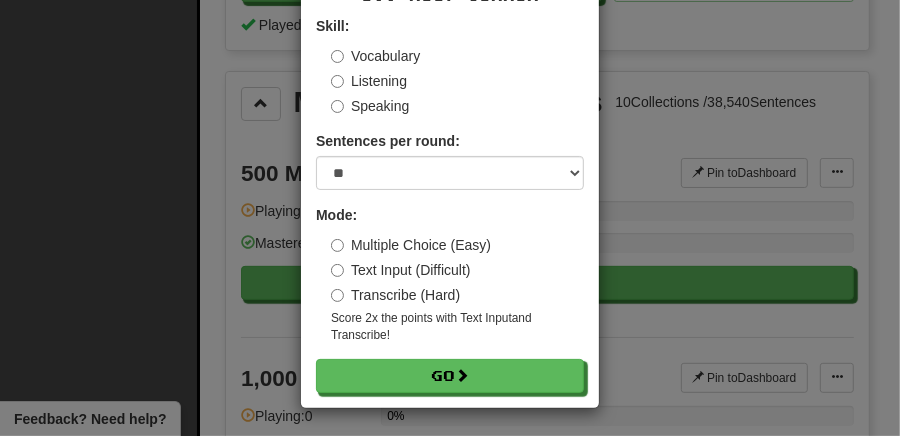 click on "Transcribe (Hard)" at bounding box center (395, 295) 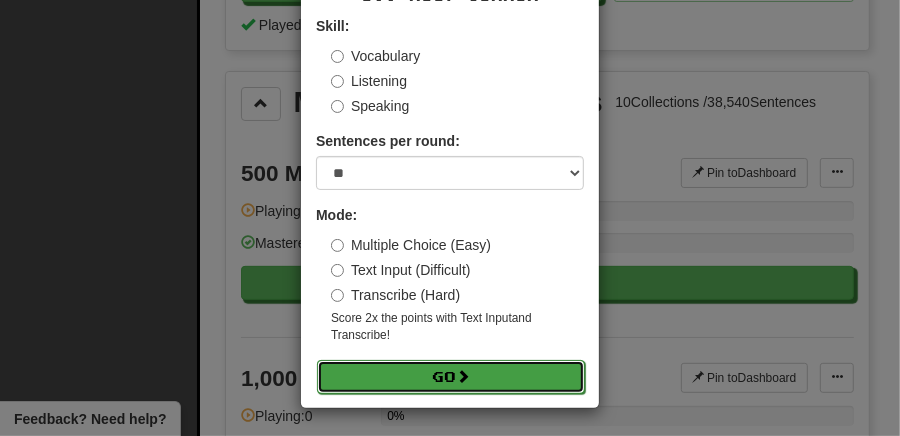 click on "Go" at bounding box center (451, 377) 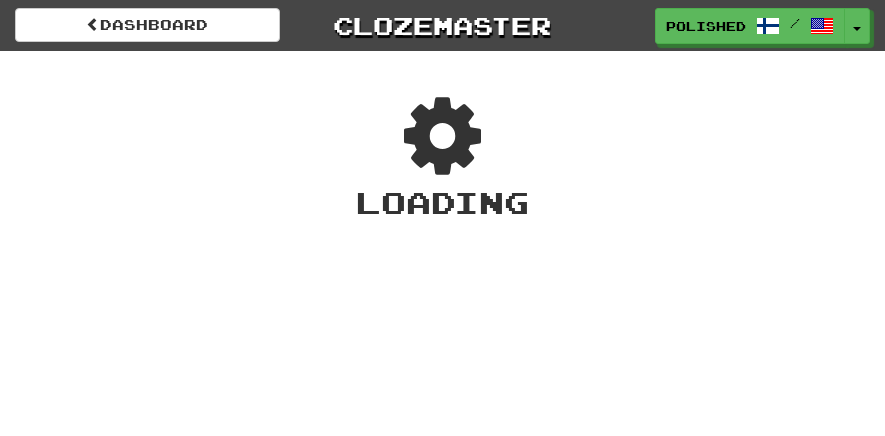 scroll, scrollTop: 0, scrollLeft: 0, axis: both 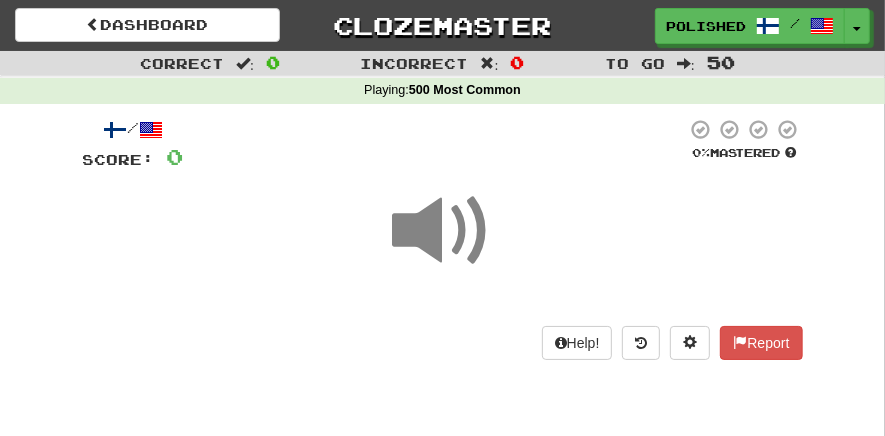 click at bounding box center (443, 231) 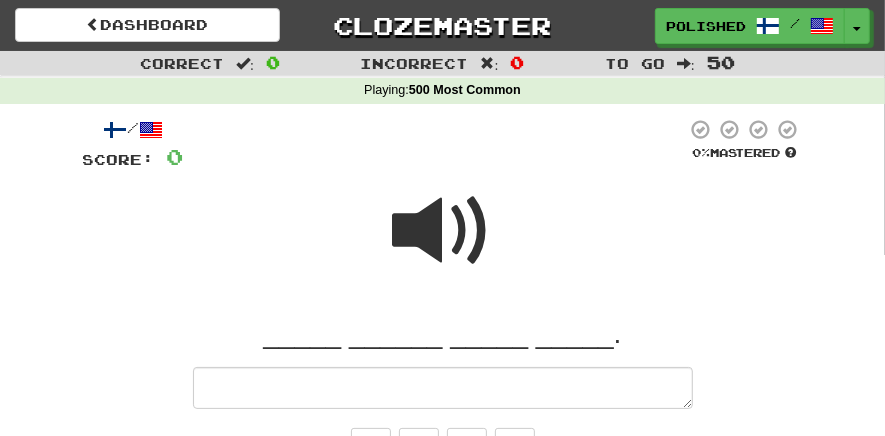 type on "*" 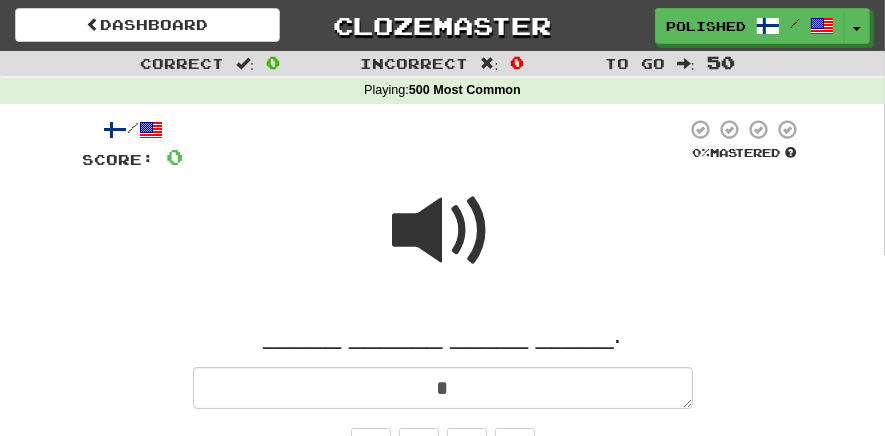 type on "*" 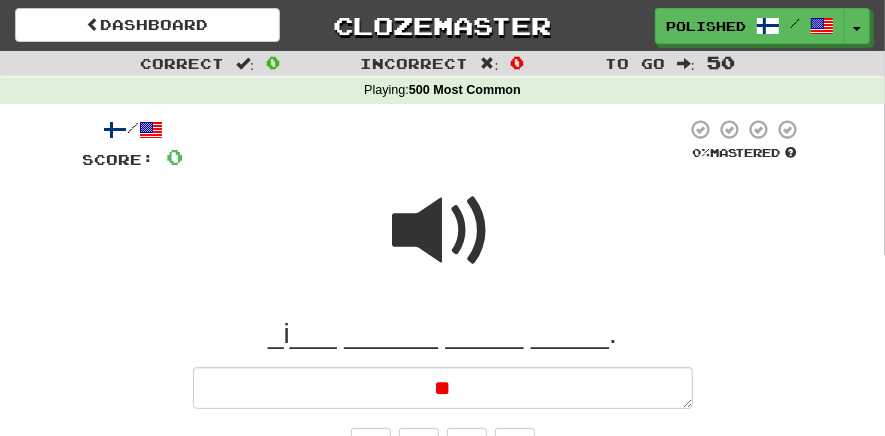 type on "*" 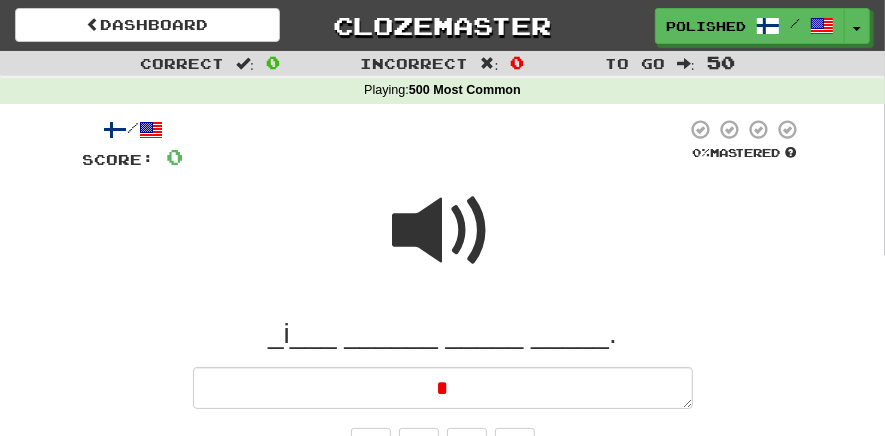 type 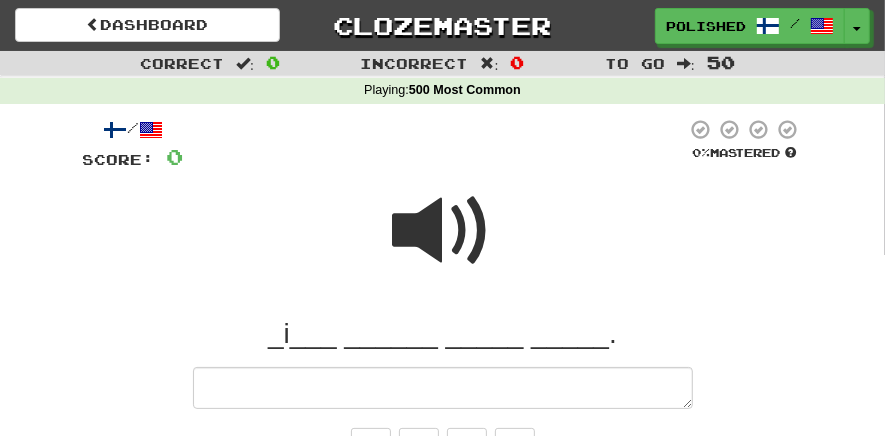 type on "*" 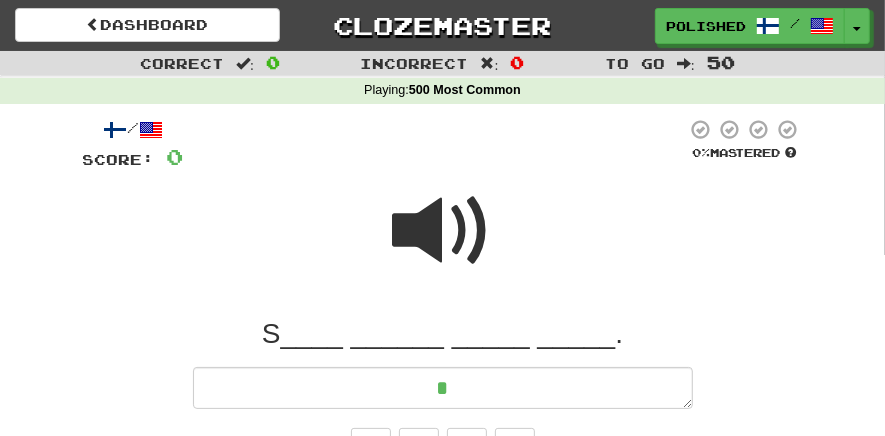 type on "*" 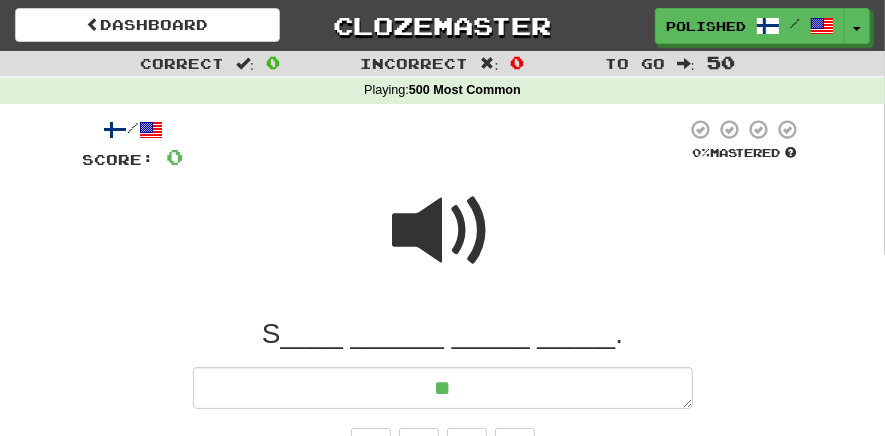 type on "*" 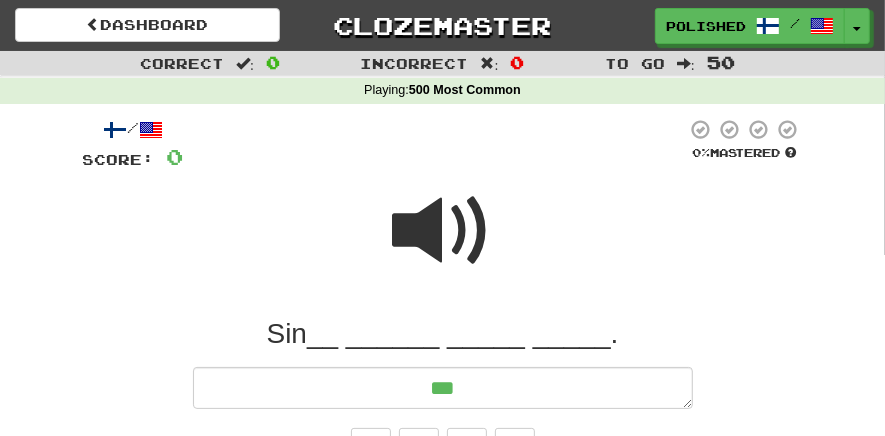 type on "*" 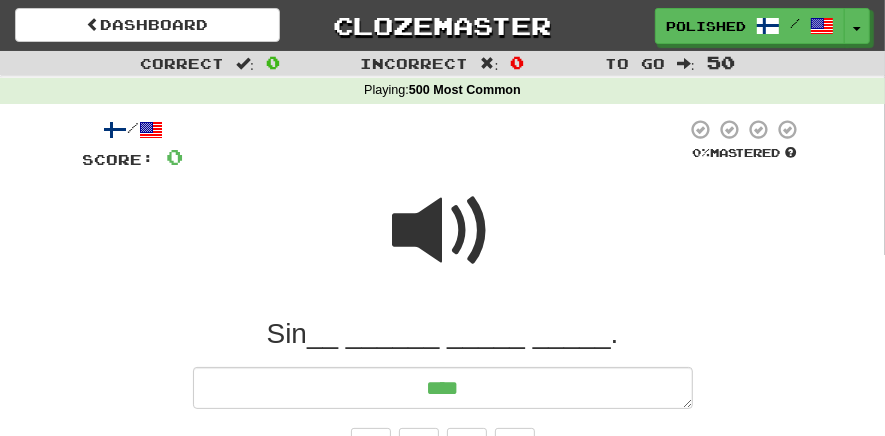 type on "*" 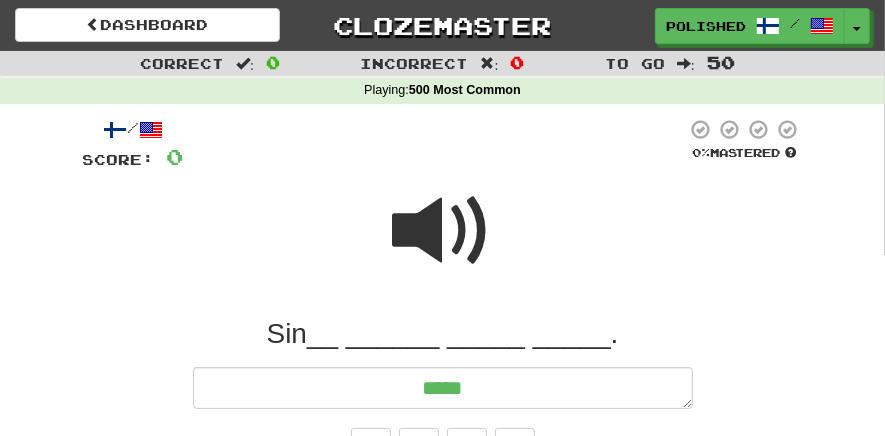 type on "*" 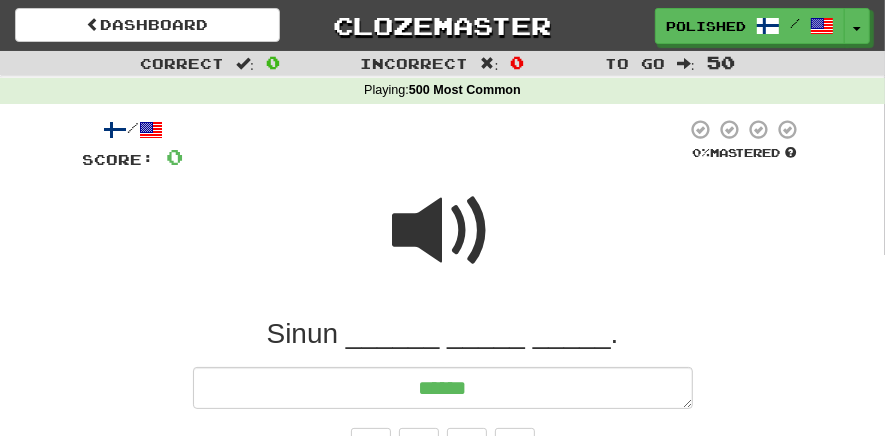 type on "*" 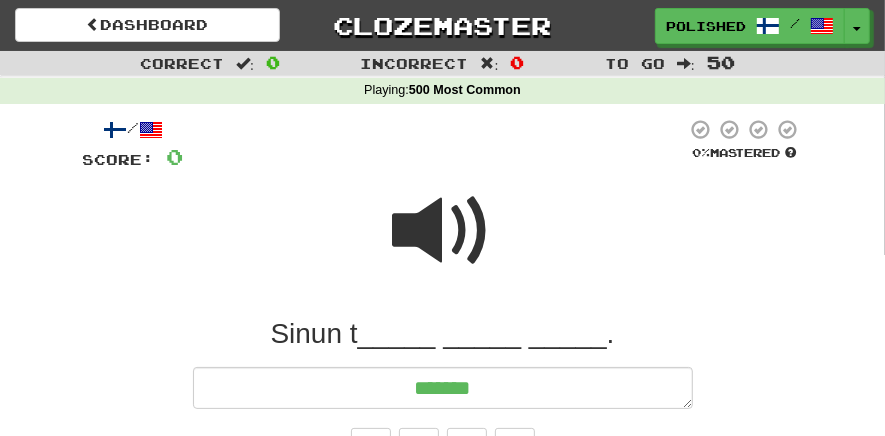 type on "*" 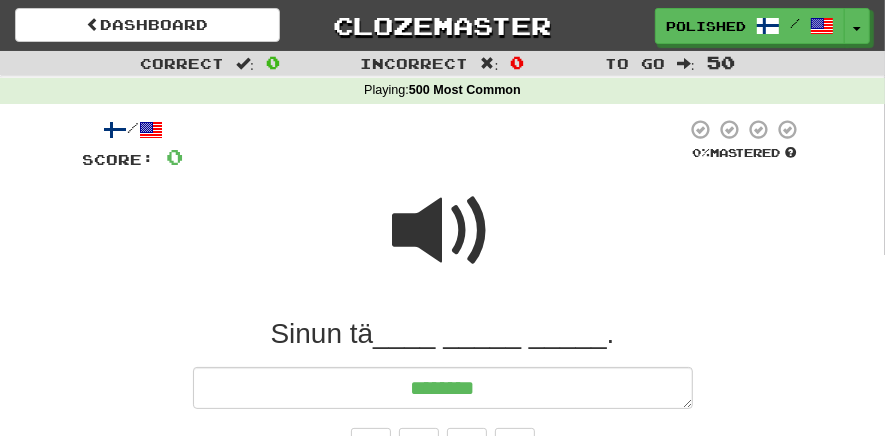 type on "*" 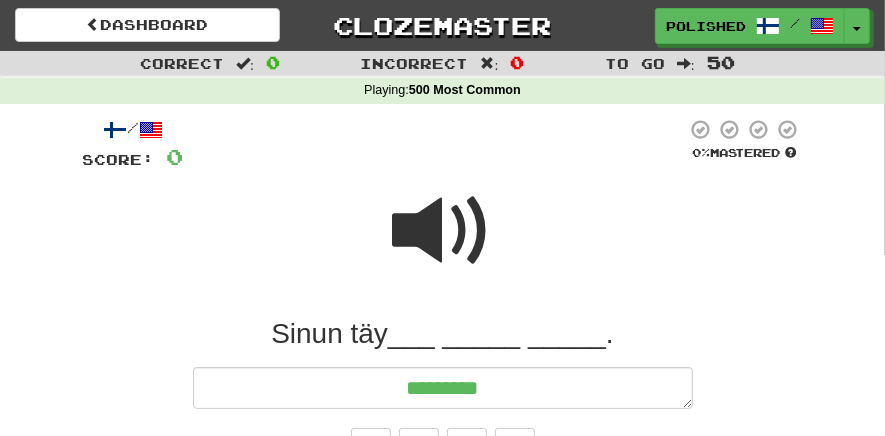 type on "*" 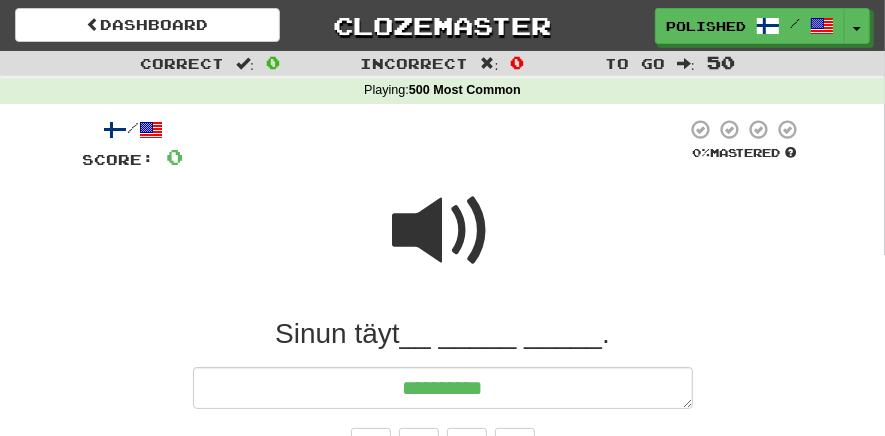 type on "**********" 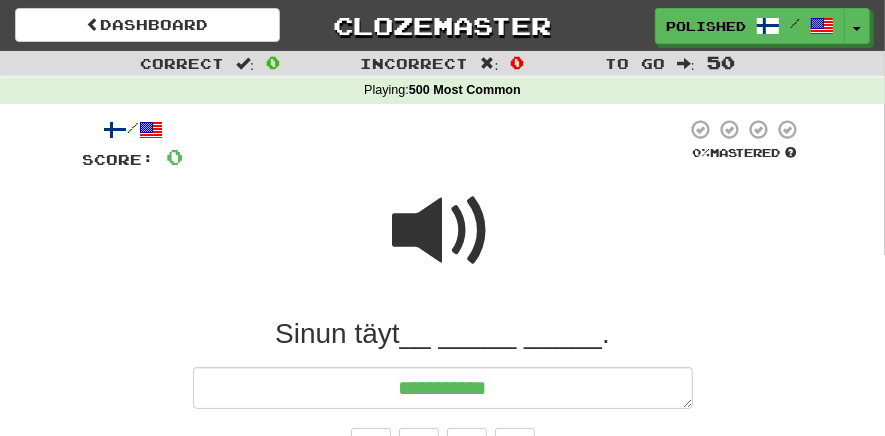 type on "*" 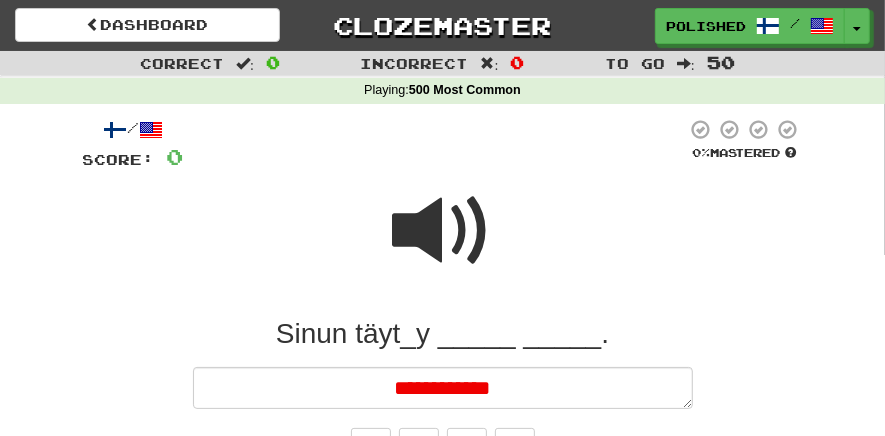type on "*" 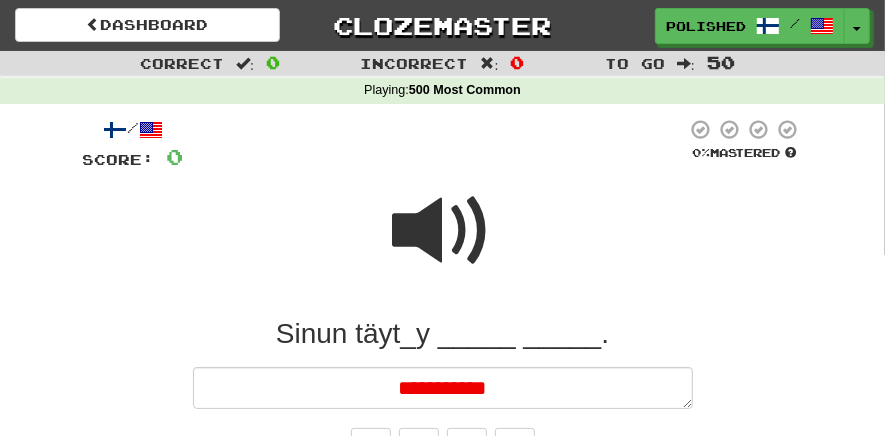 type on "*" 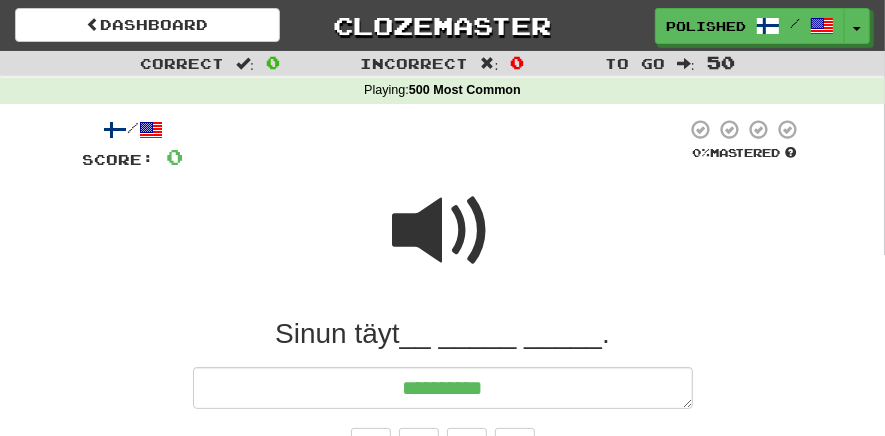 type on "*" 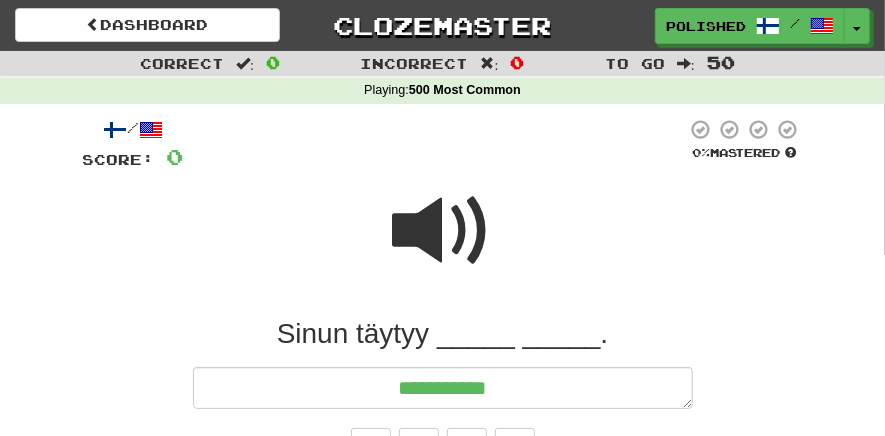 type on "*" 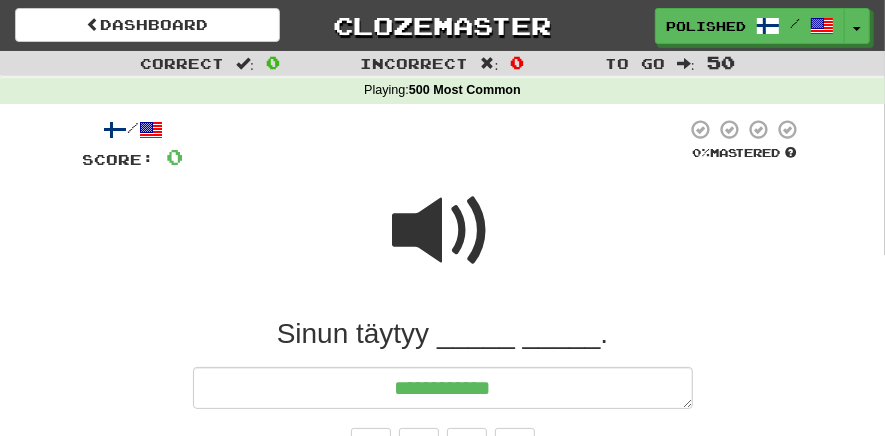 type on "*" 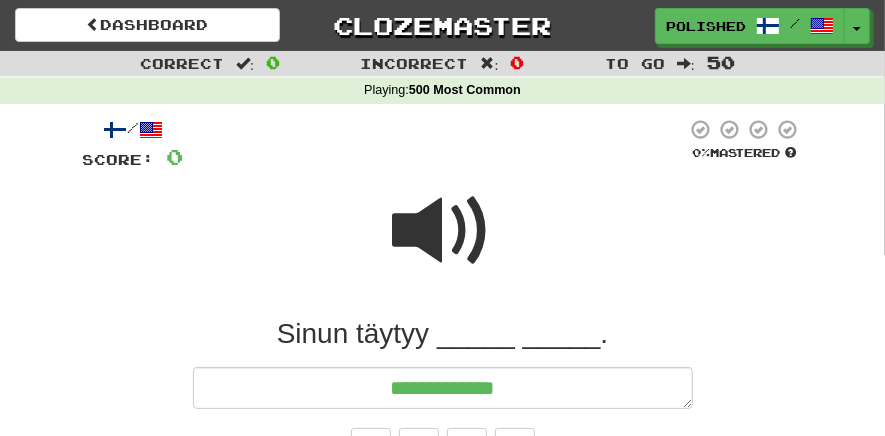 type on "*" 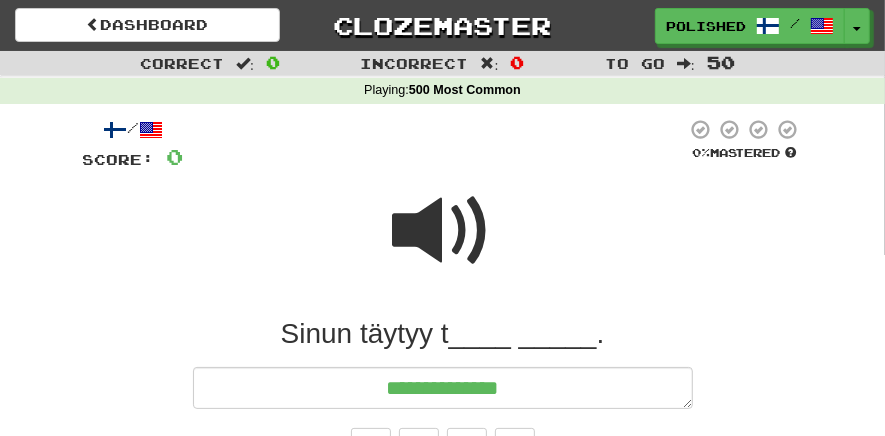 type on "*" 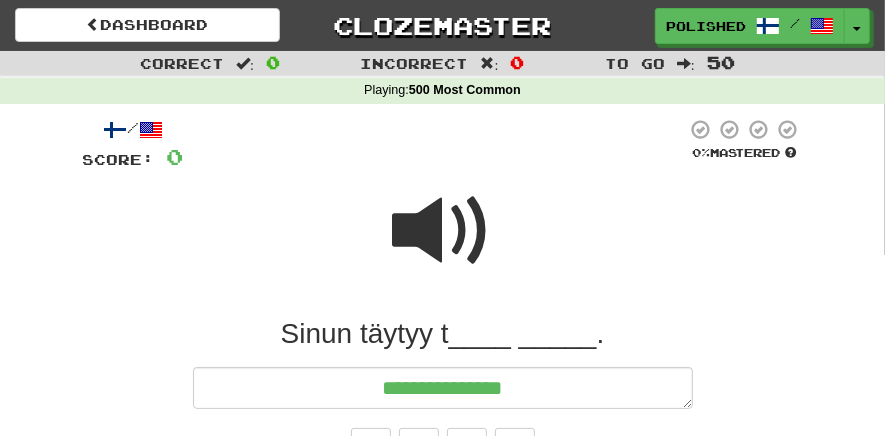 type on "*" 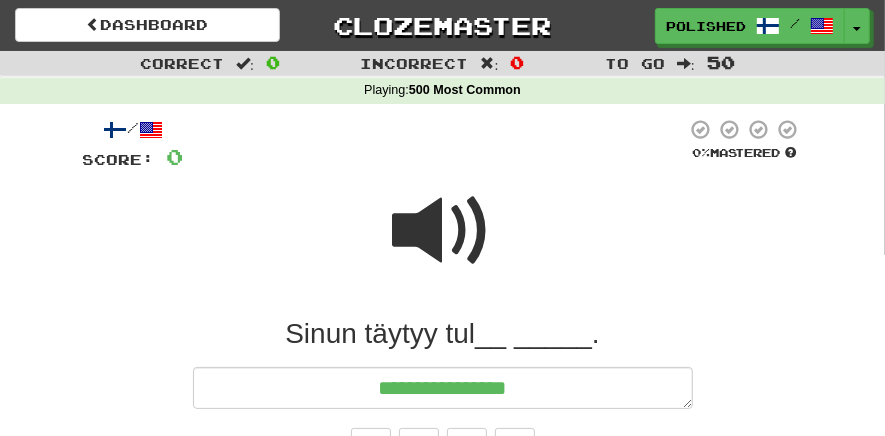 type on "*" 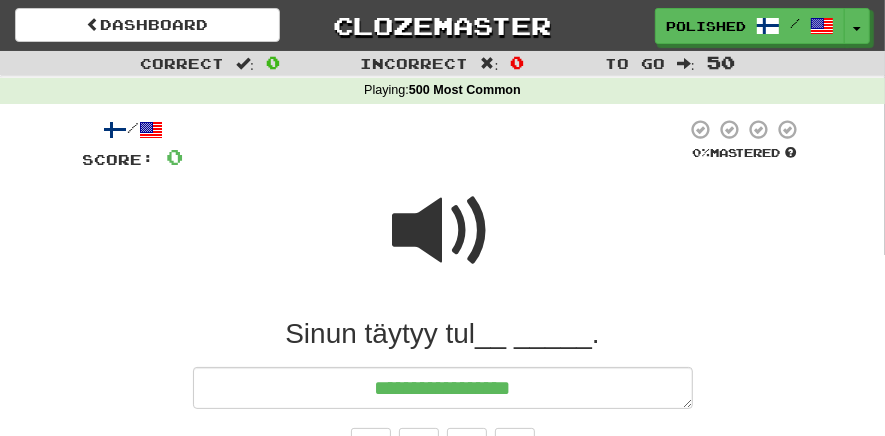type on "*" 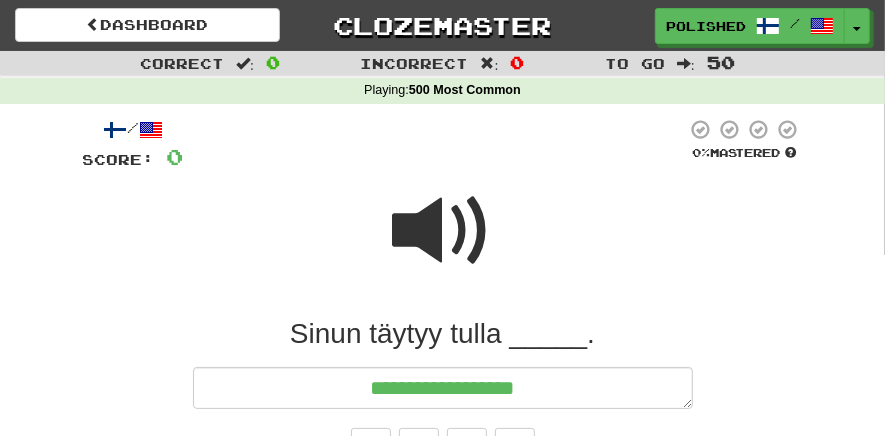 type on "*" 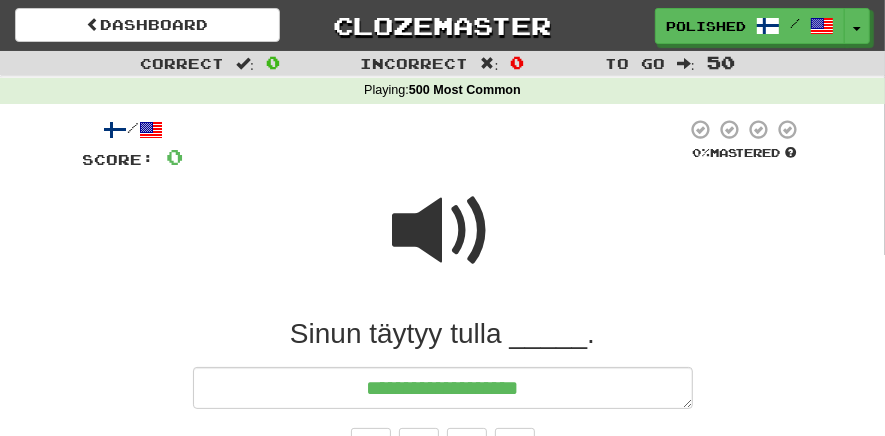 type on "*" 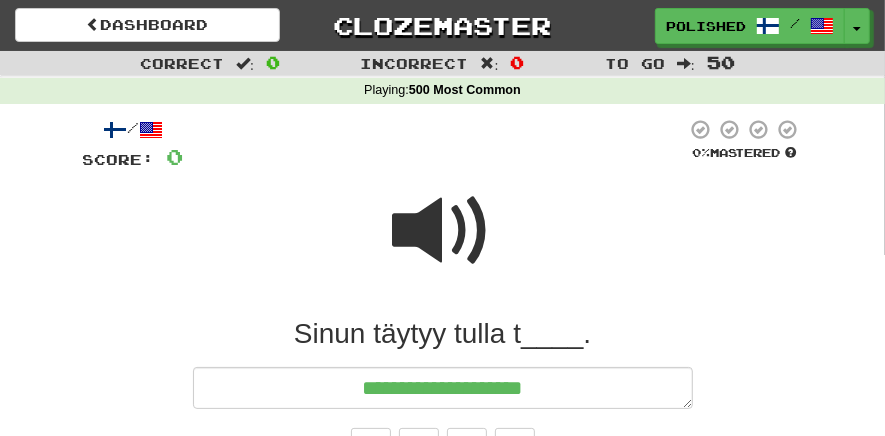 type on "*" 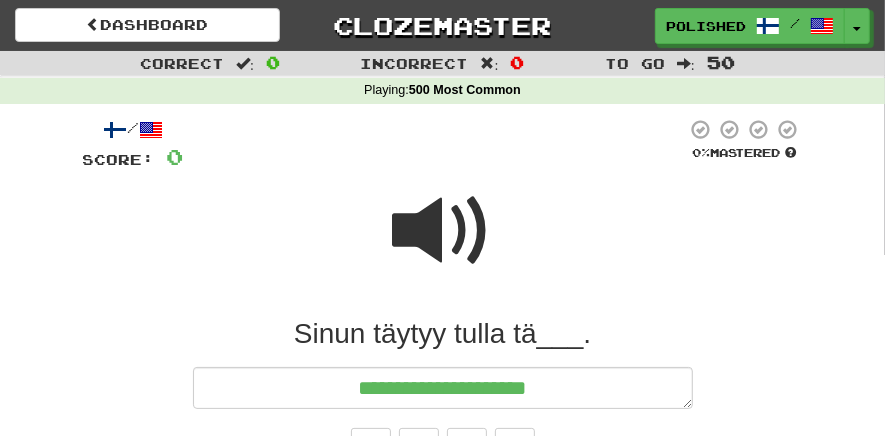 type on "*" 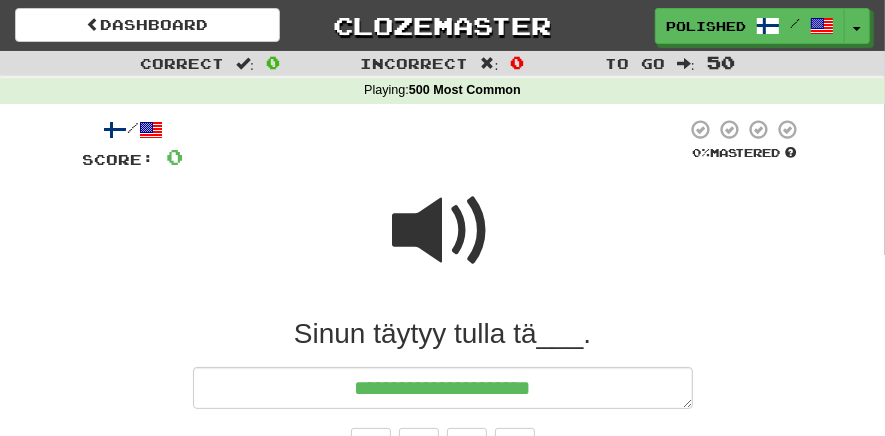 type on "*" 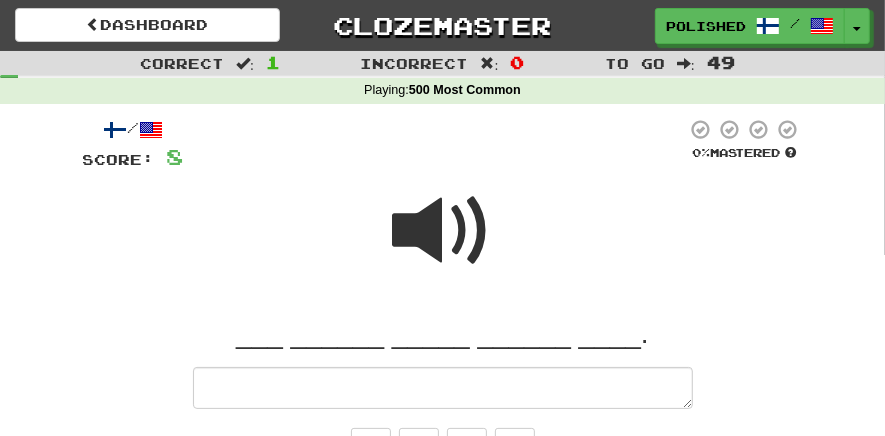 type on "*" 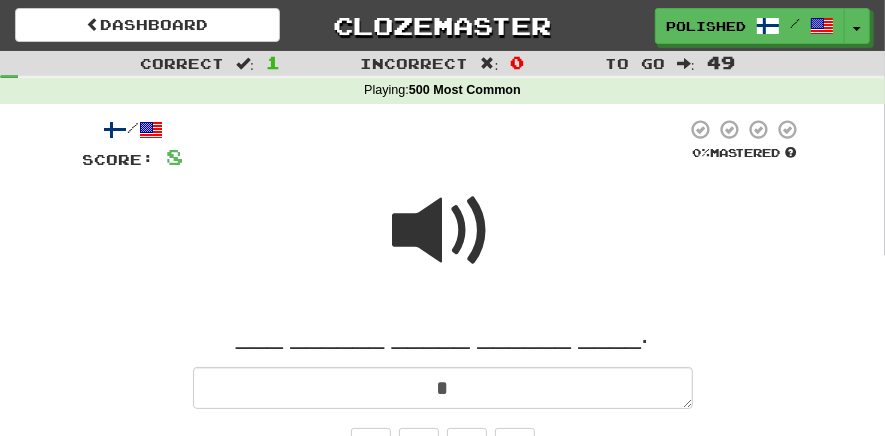 type on "*" 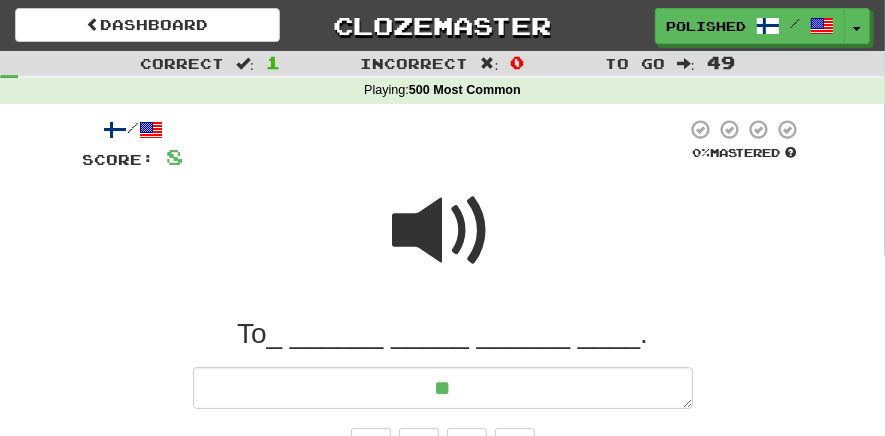 type on "*" 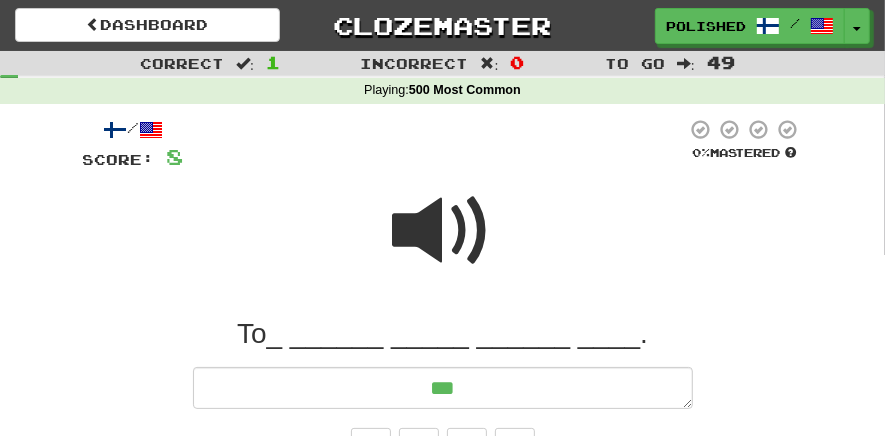 type on "*" 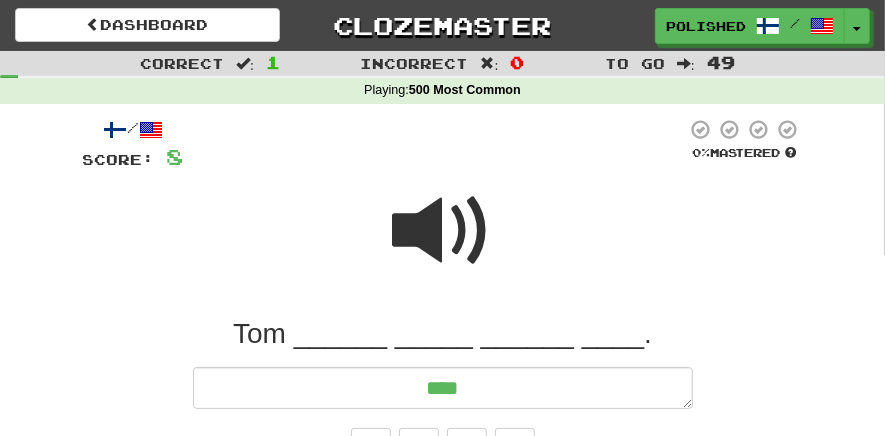 type on "*" 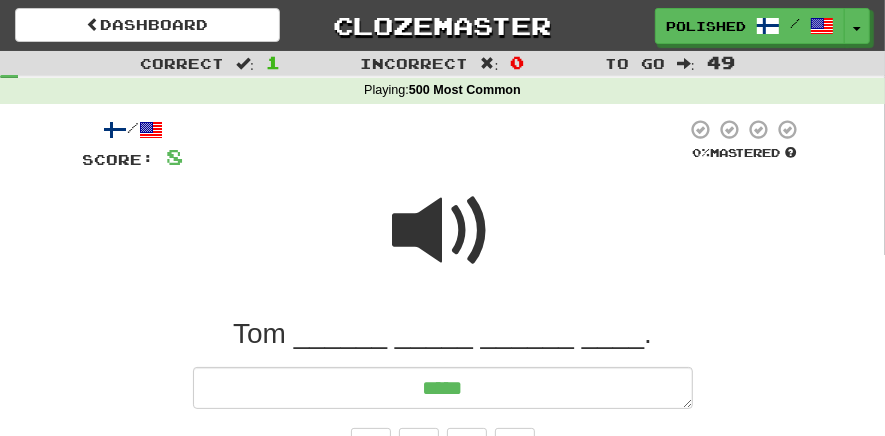type on "*" 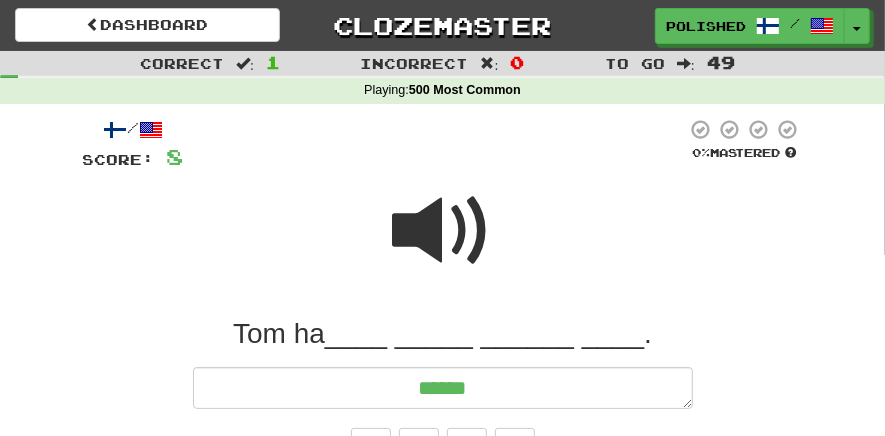 type on "*" 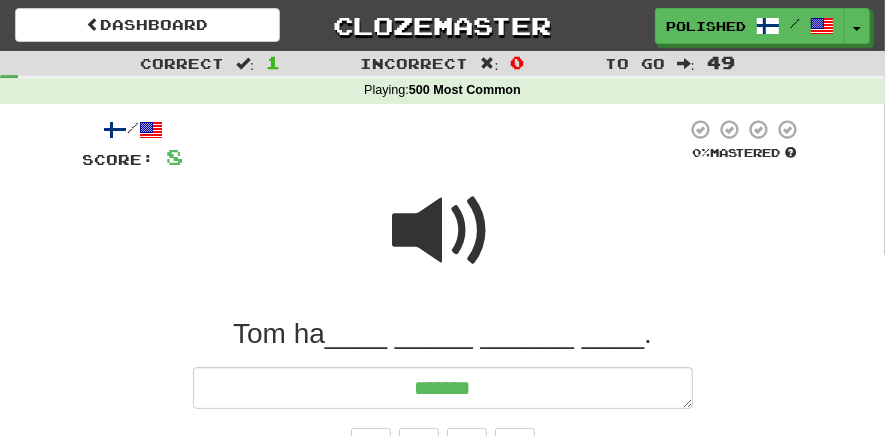 type on "*" 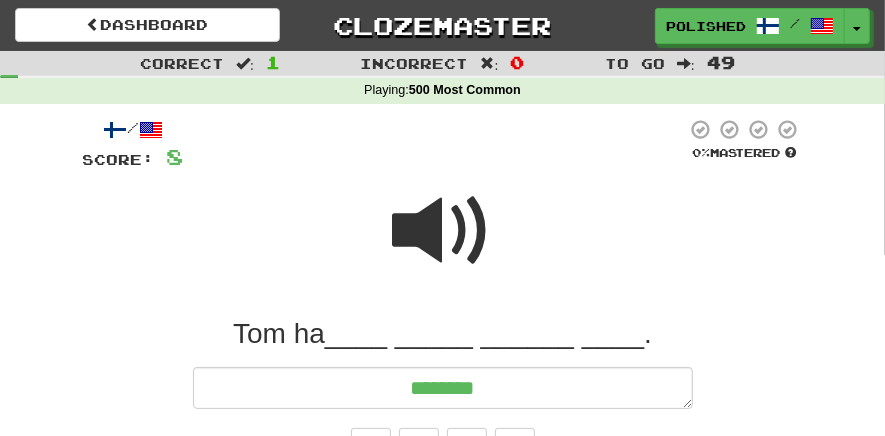 type on "*" 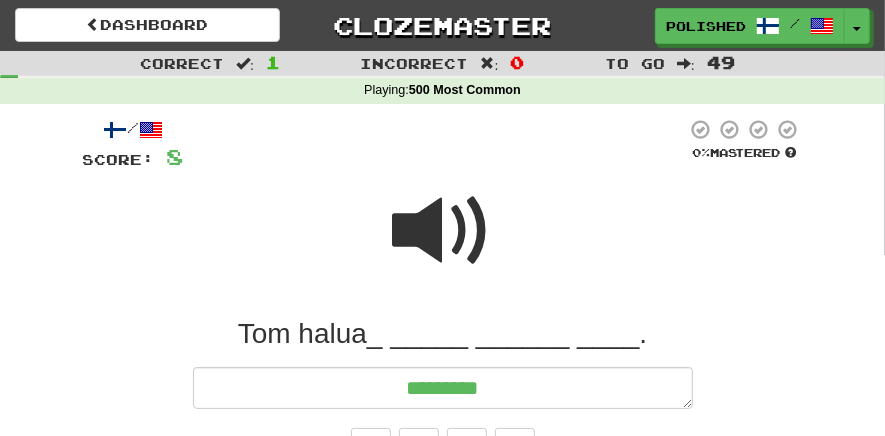 type on "*" 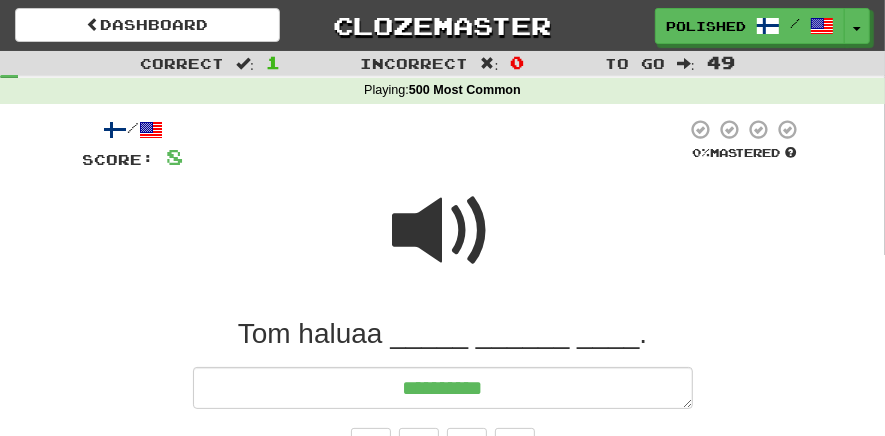 type on "*" 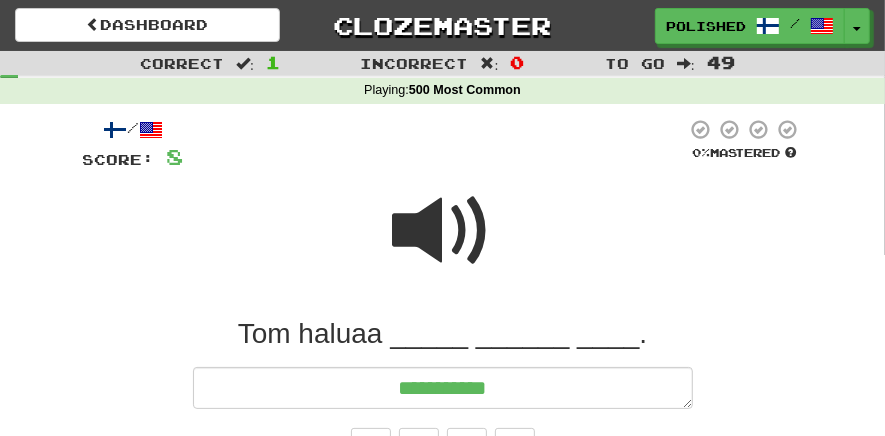 type on "*" 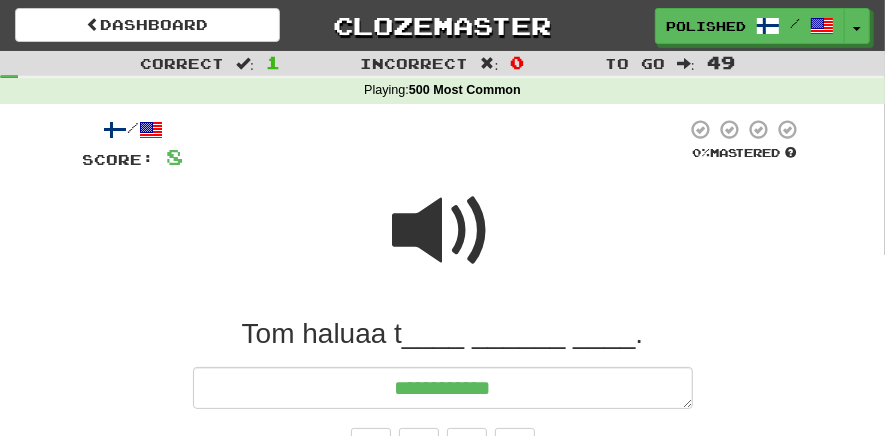 type on "*" 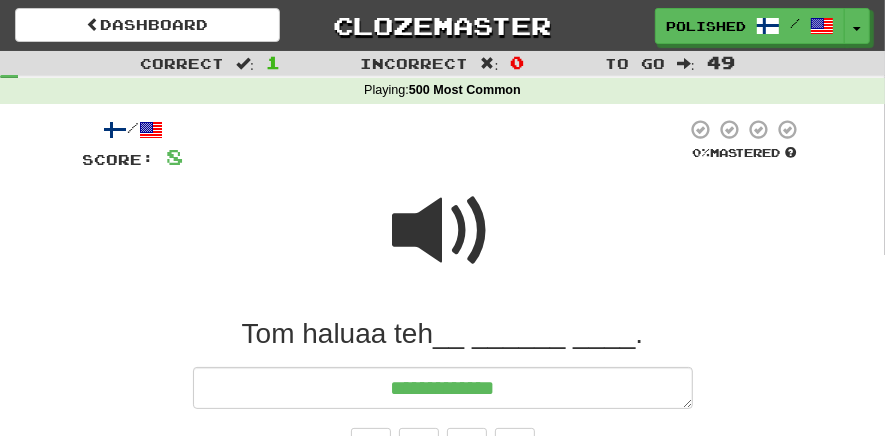 type on "*" 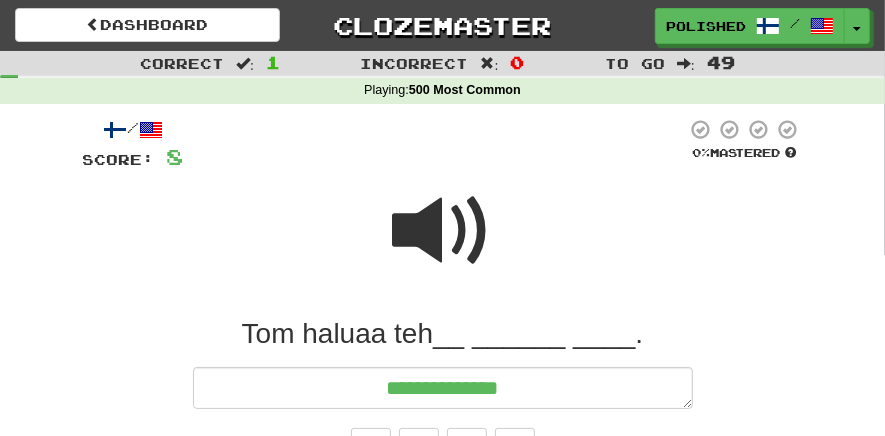 type on "*" 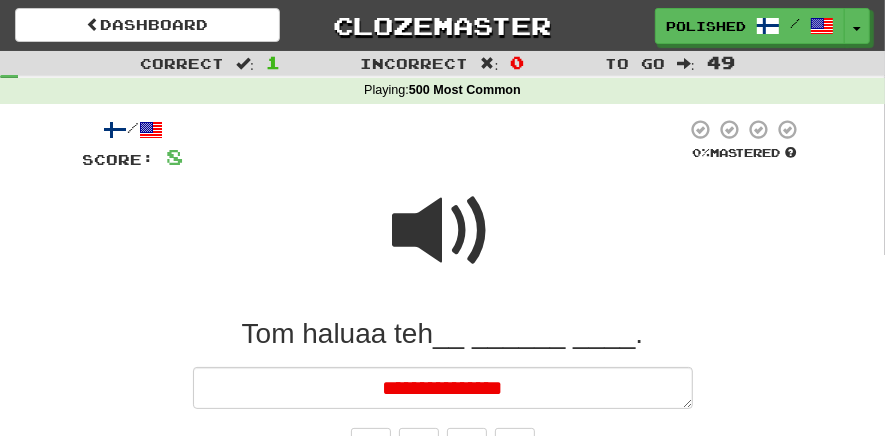 type on "*" 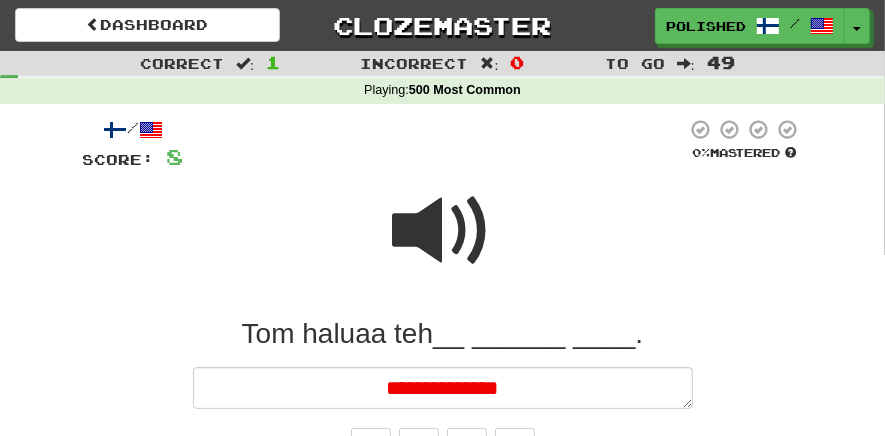 type on "*" 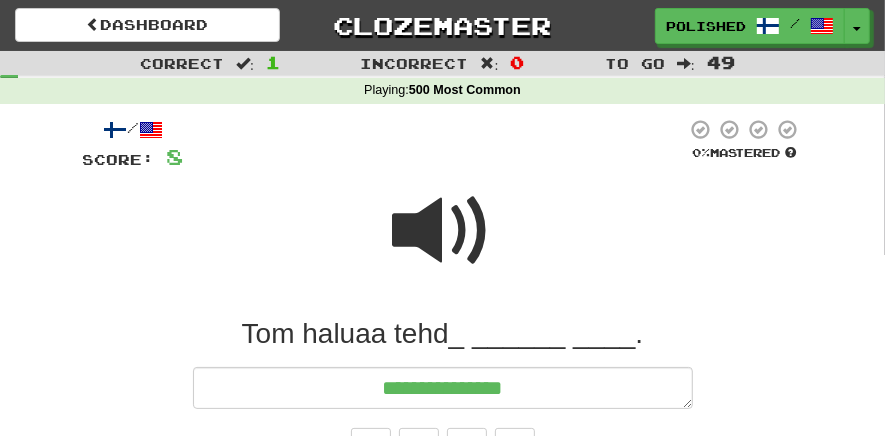 type on "*" 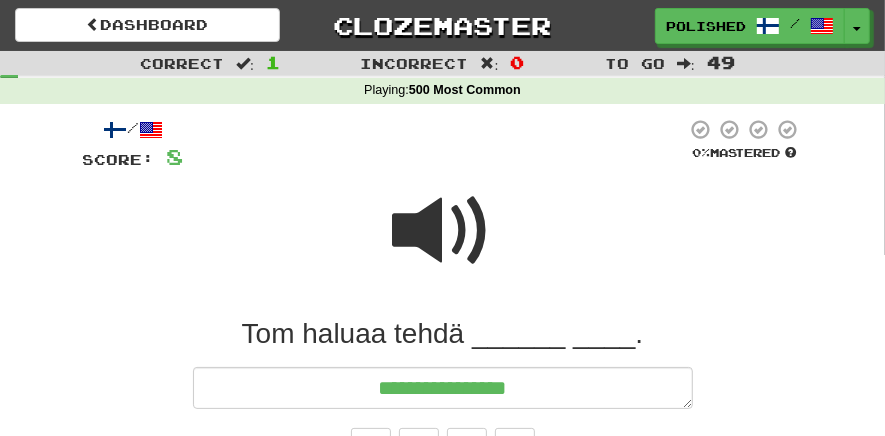 type on "*" 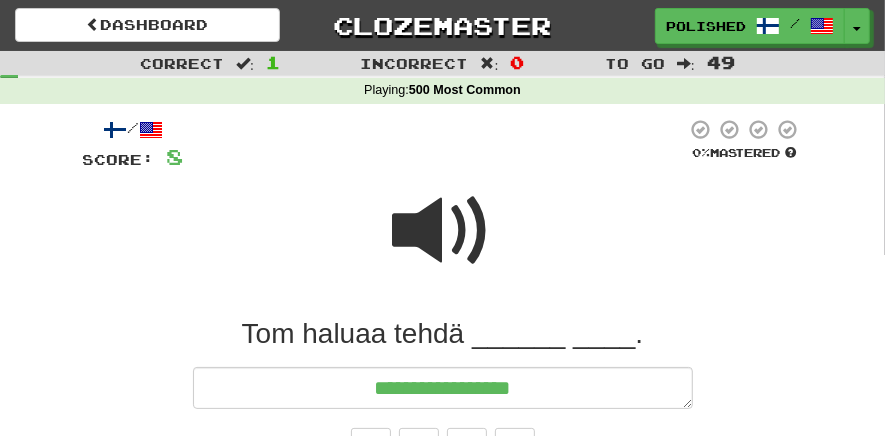 type on "*" 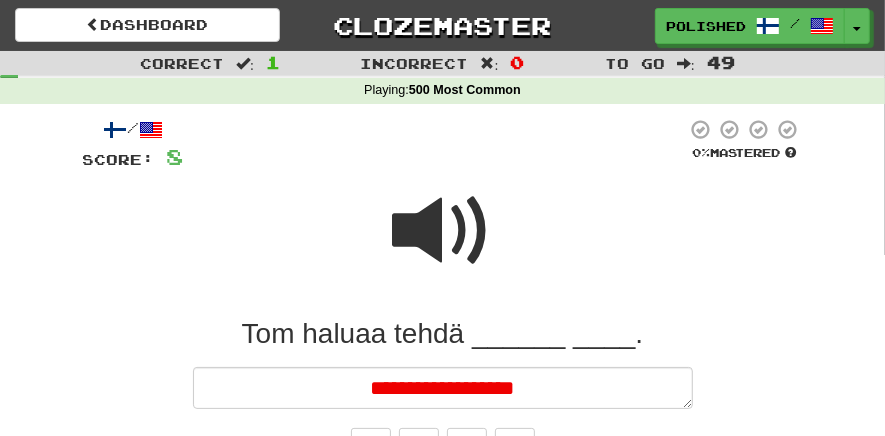 type on "*" 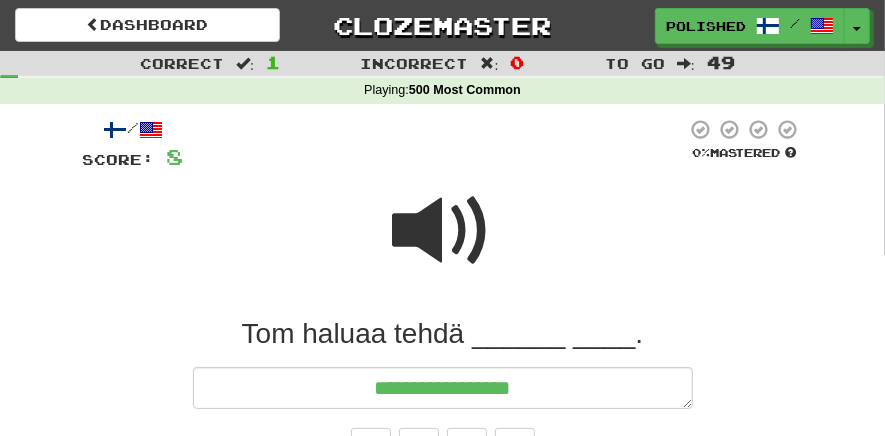 type on "*" 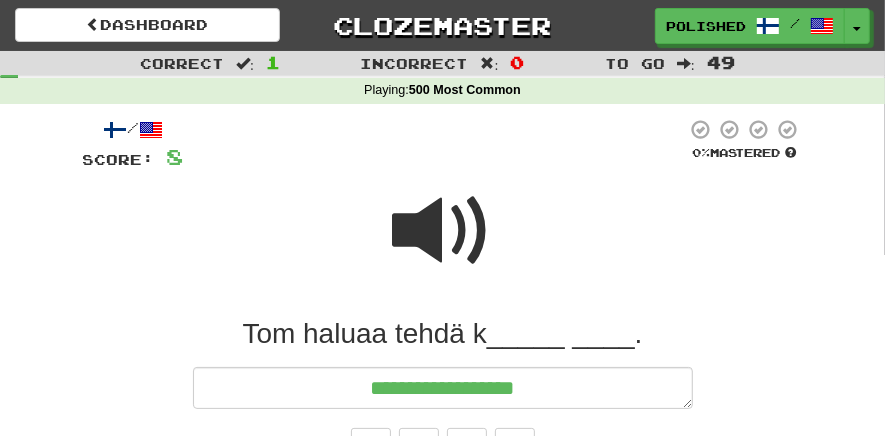 type on "*" 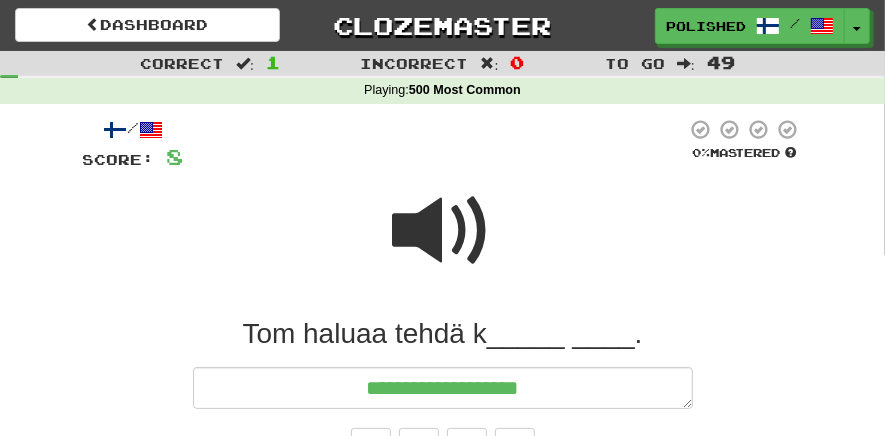 type on "*" 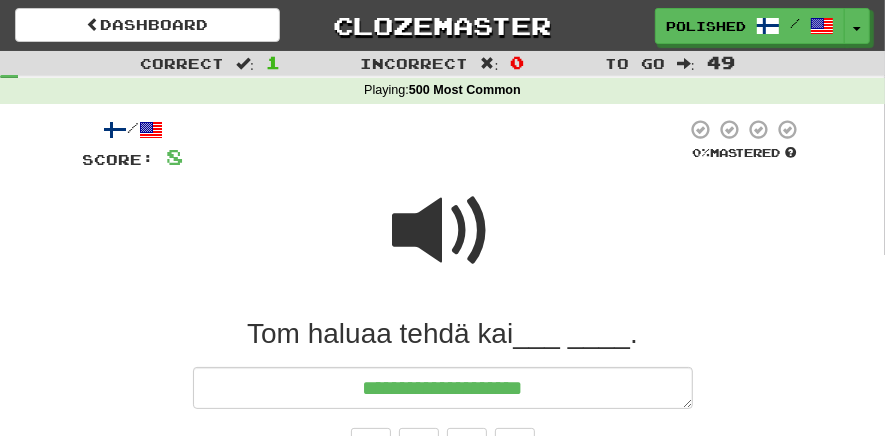 type on "*" 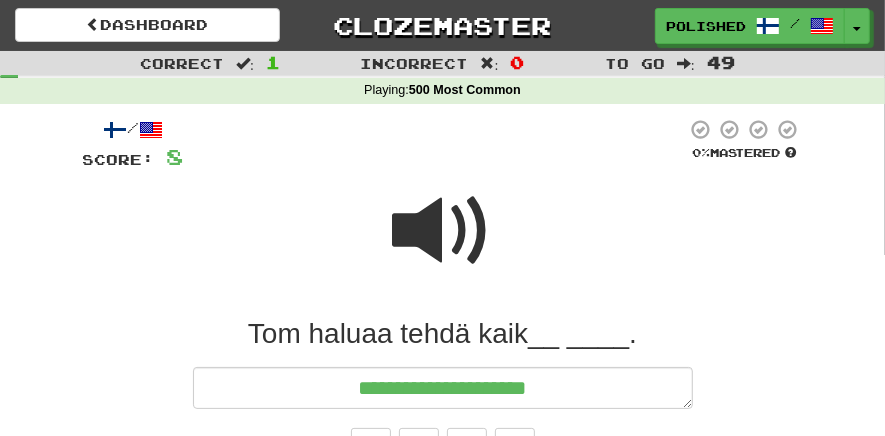 type on "*" 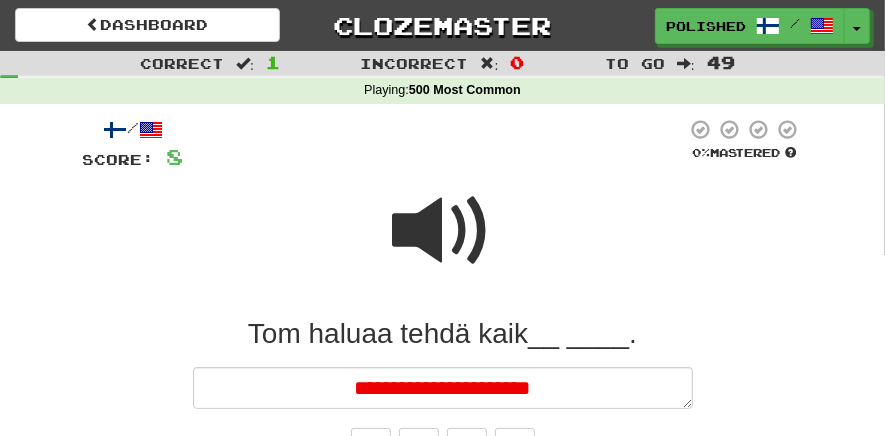 type on "*" 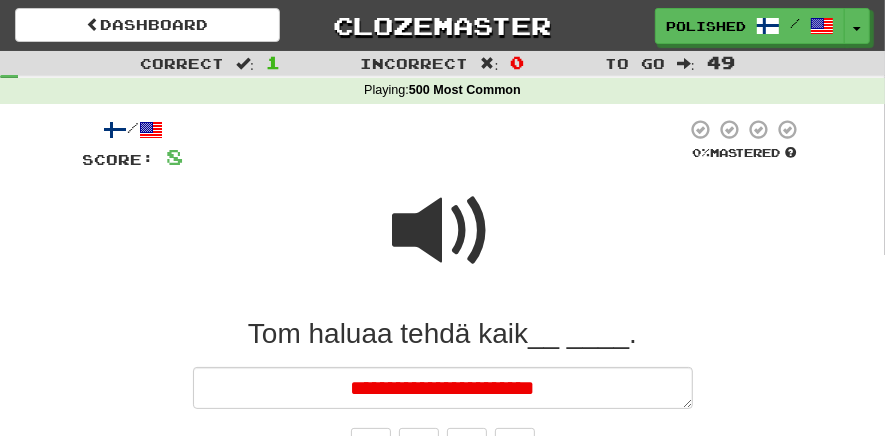 type on "*" 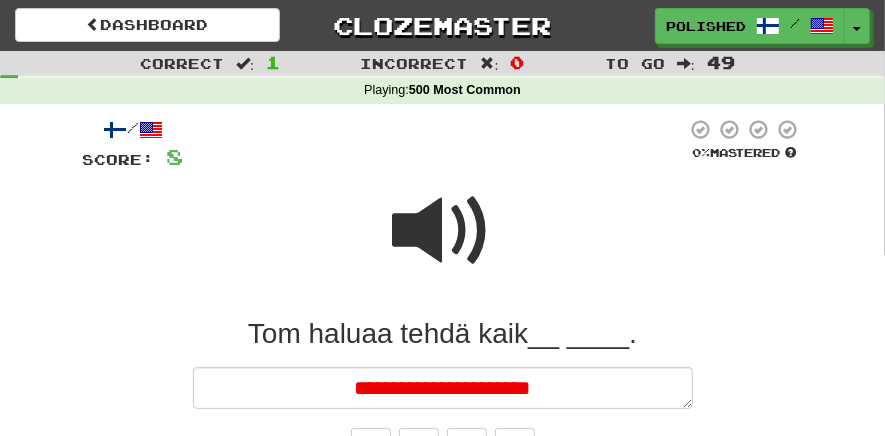 type on "*" 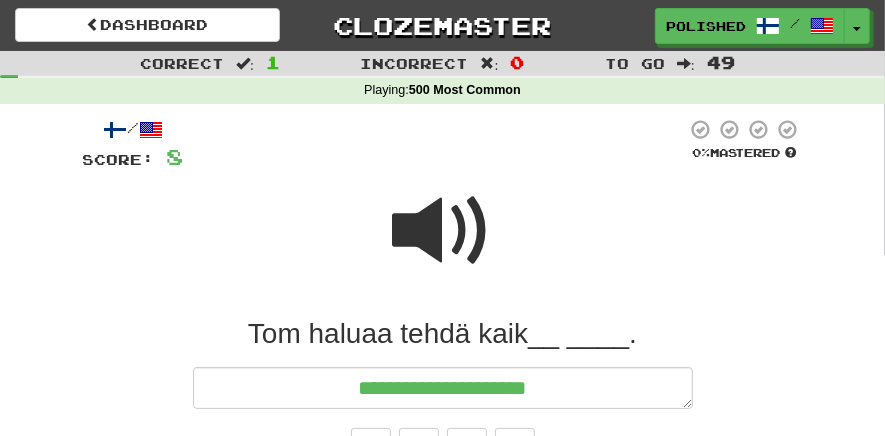 type on "*" 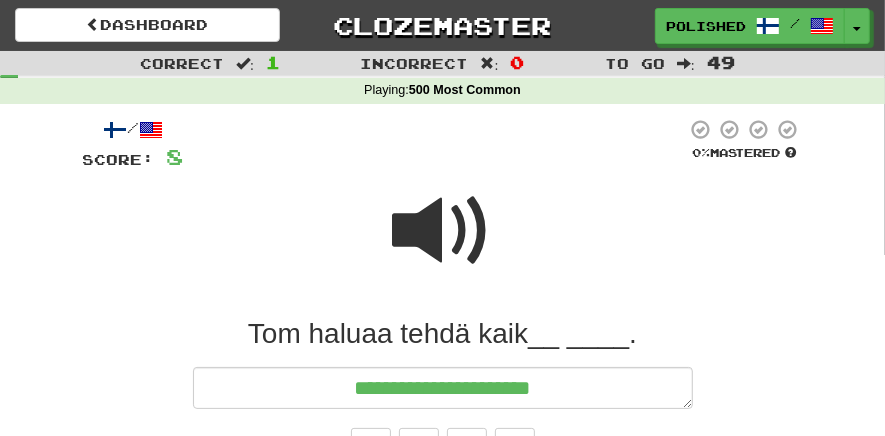 type on "*" 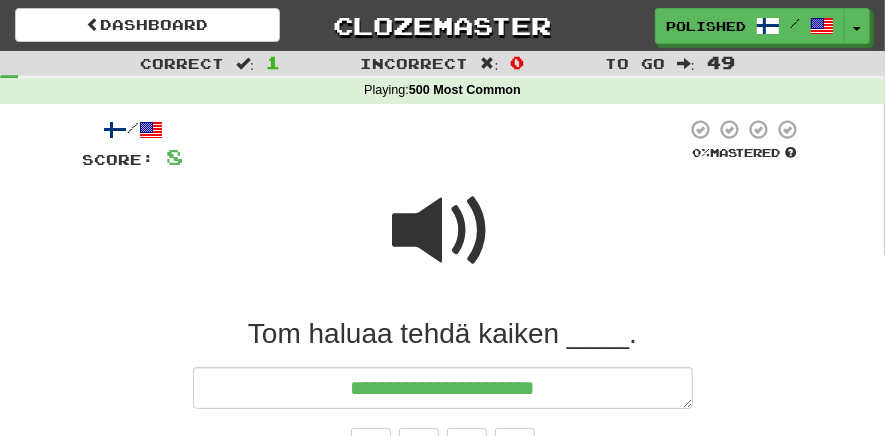 type on "*" 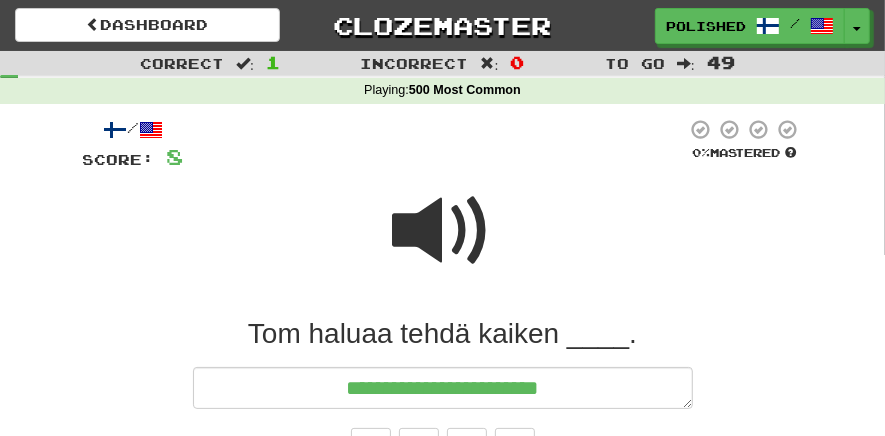 type on "*" 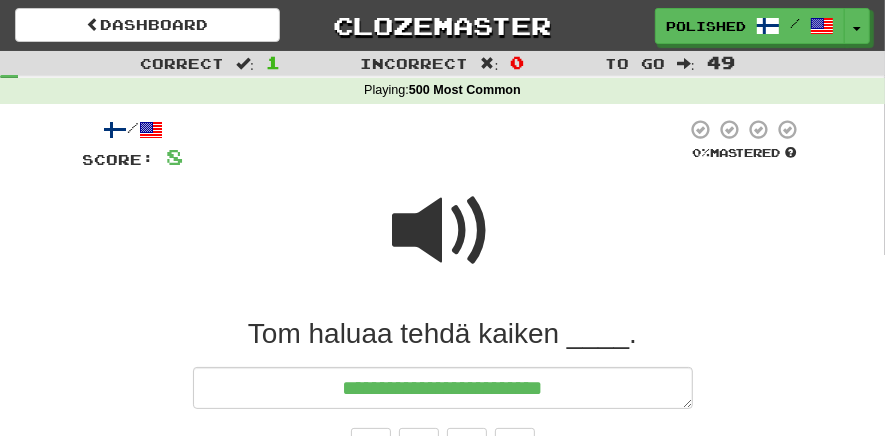 type on "*" 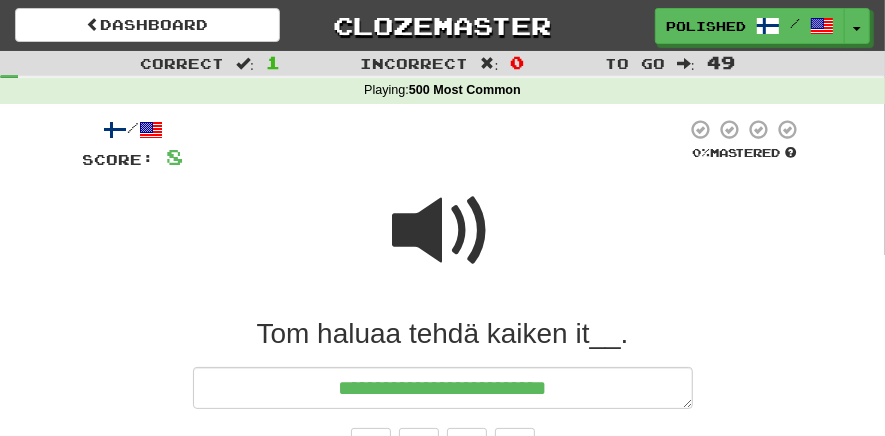 type on "*" 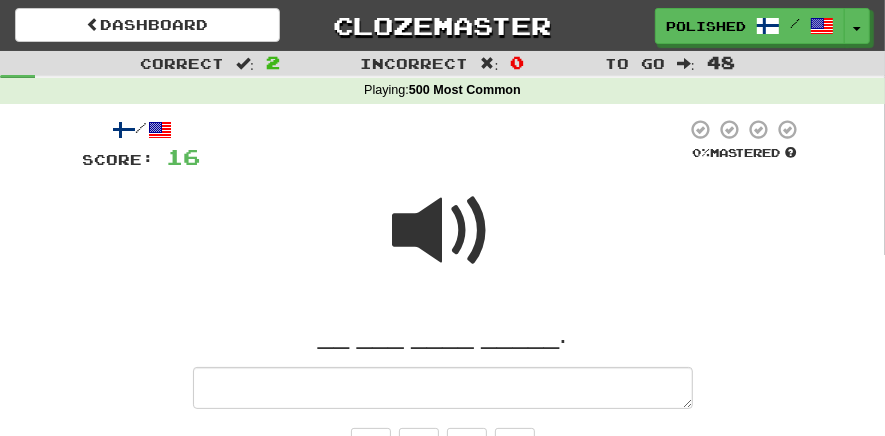 type on "*" 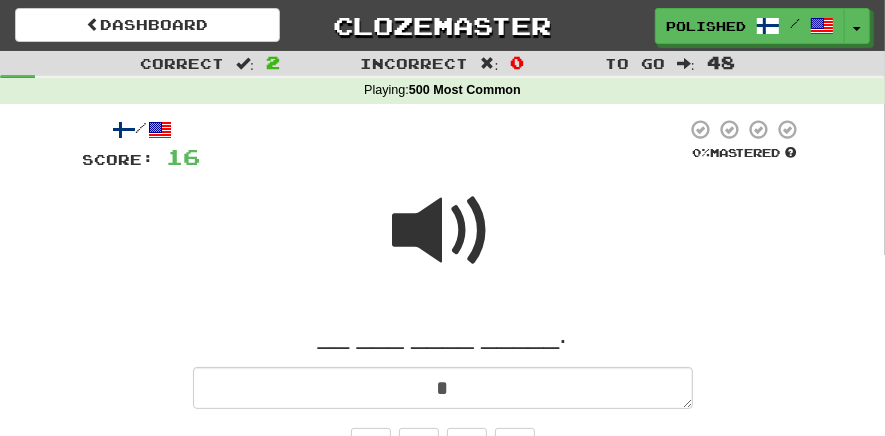 type on "*" 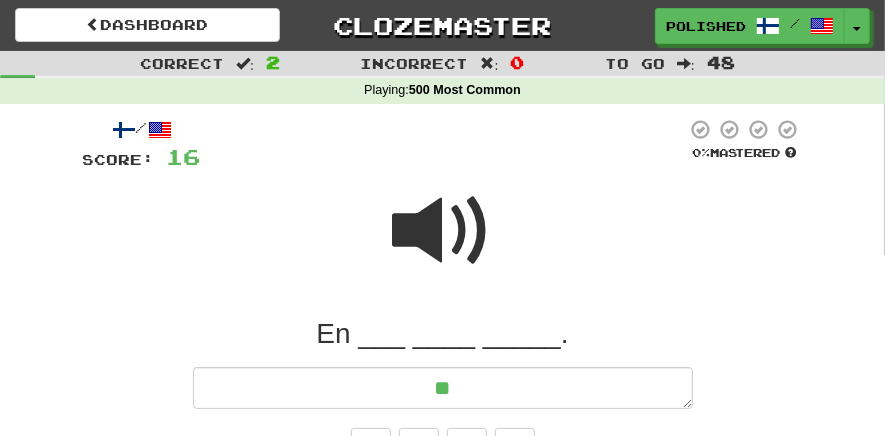 type on "**" 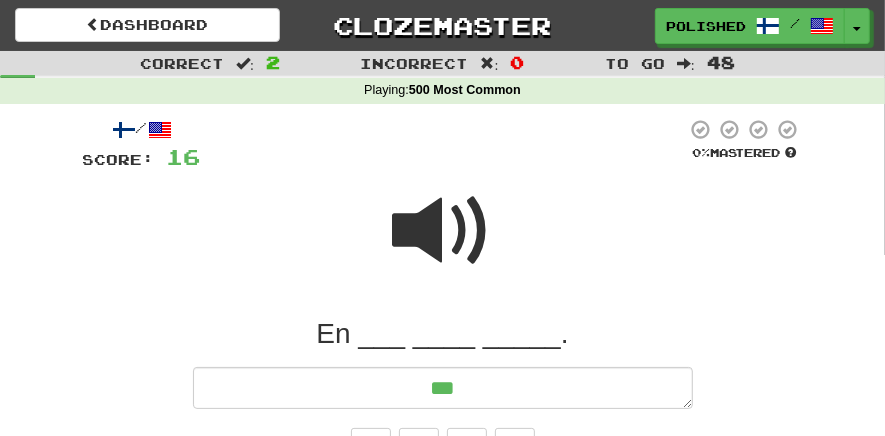 type on "*" 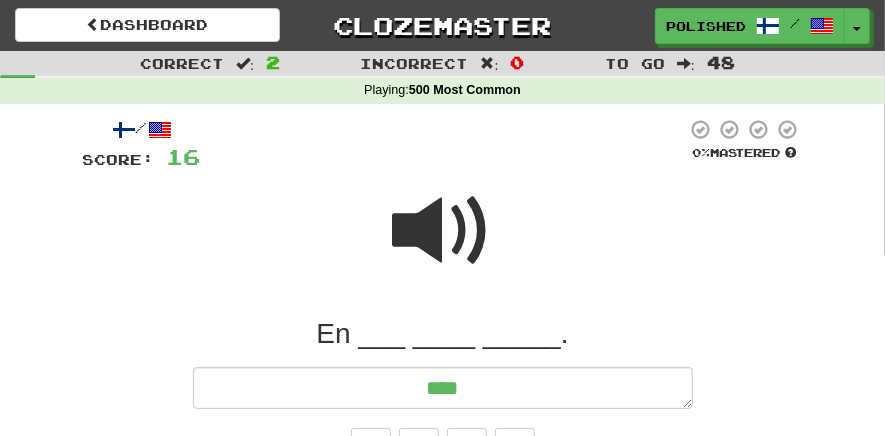 type on "*" 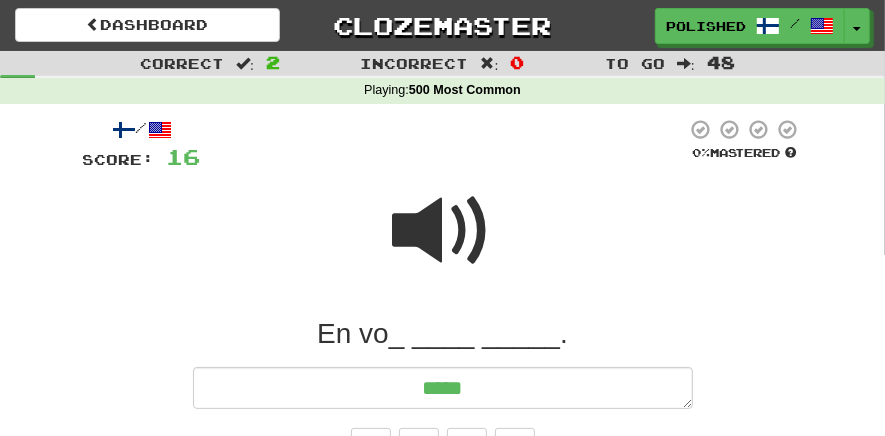 type on "*" 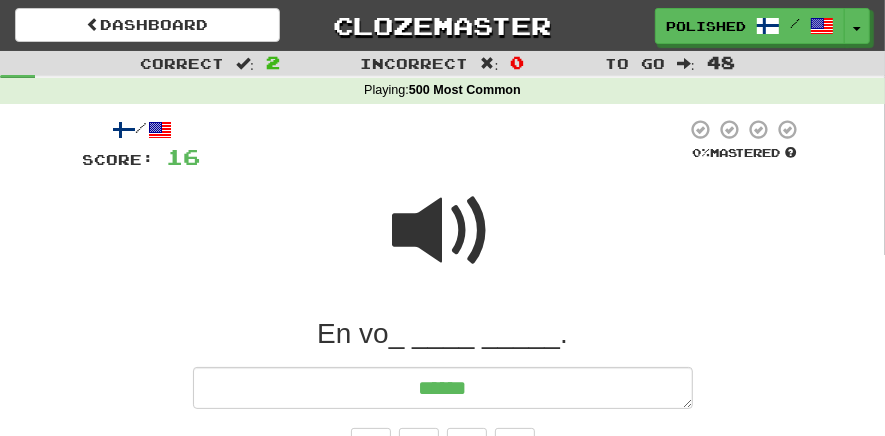 type on "*" 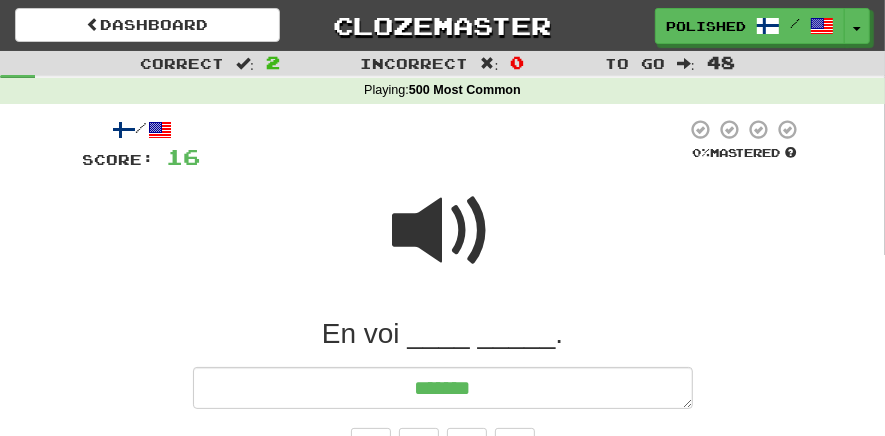 type on "*" 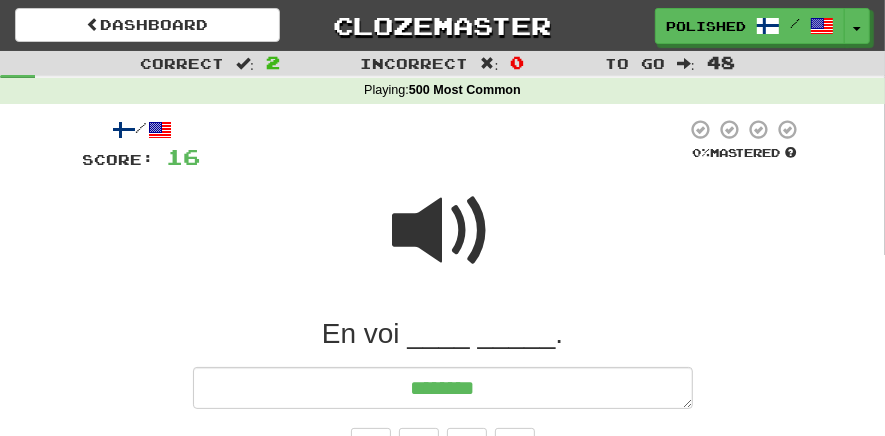 type on "*" 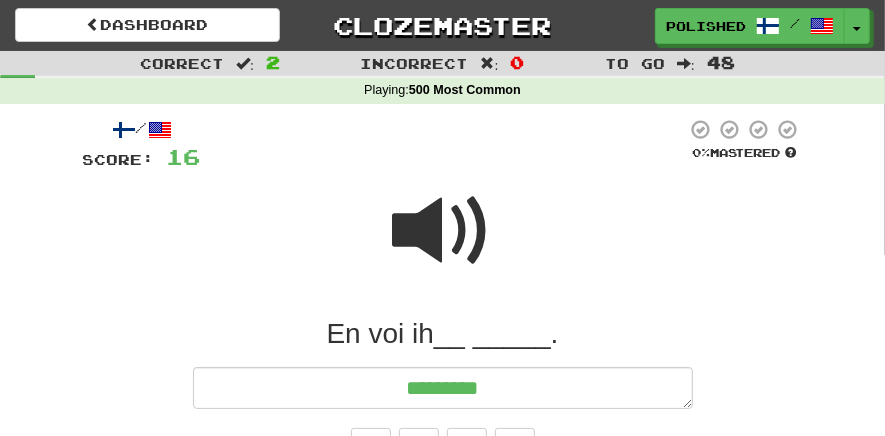 type on "*" 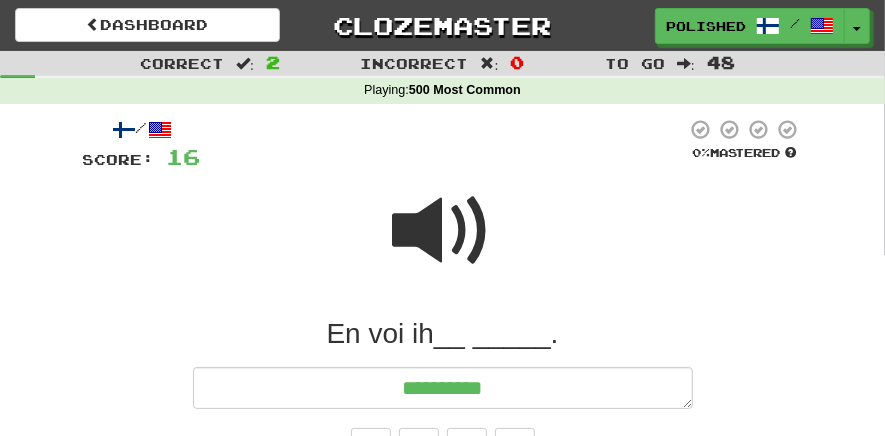 type on "*" 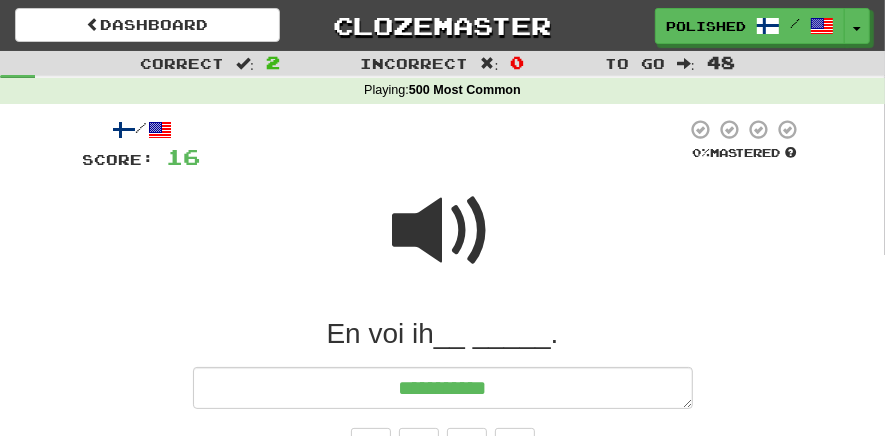 type on "*" 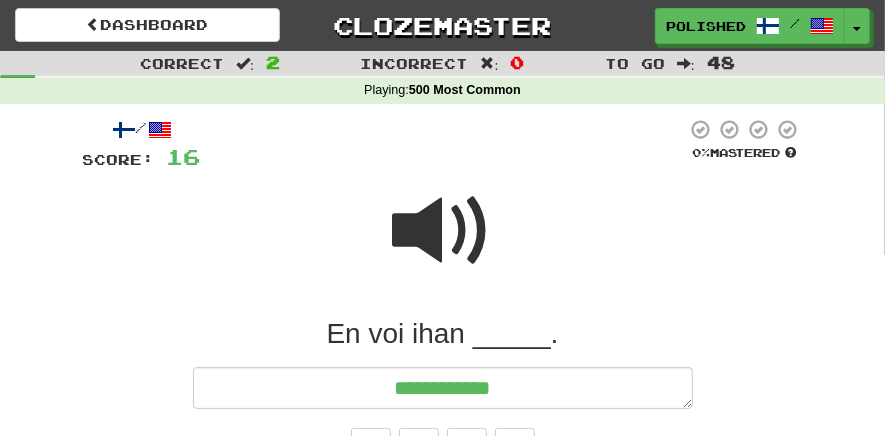 type on "*" 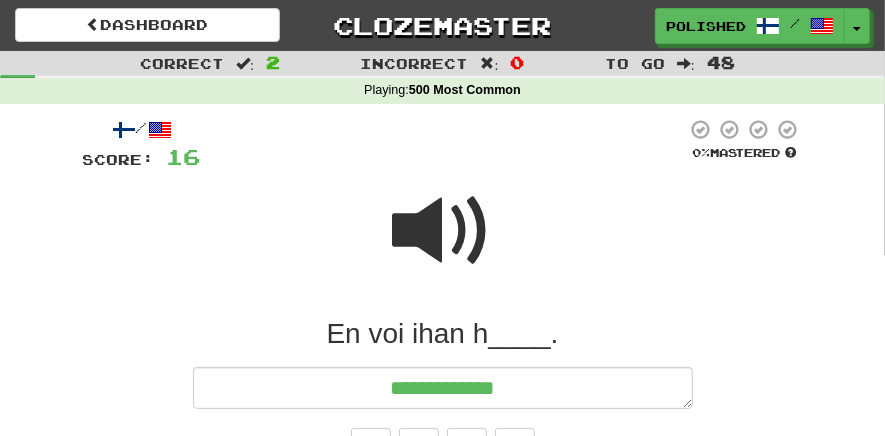 type on "*" 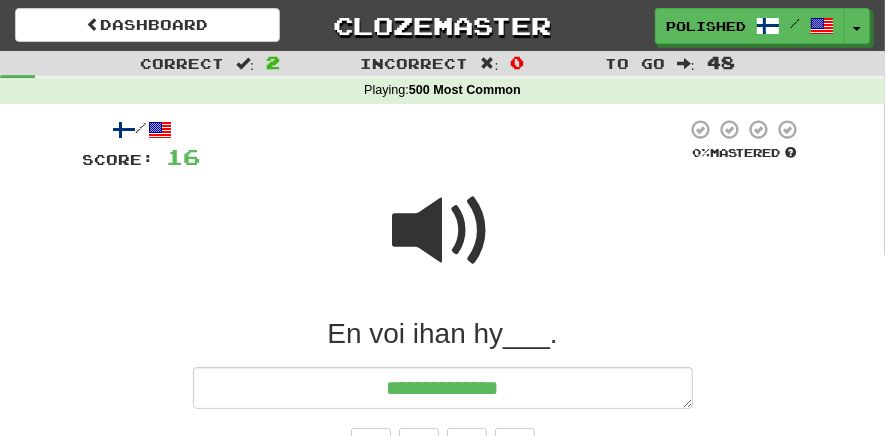 type on "*" 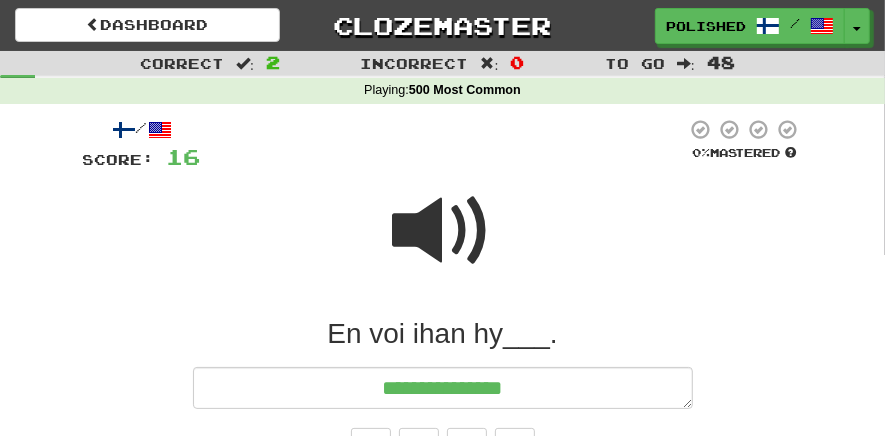 type on "*" 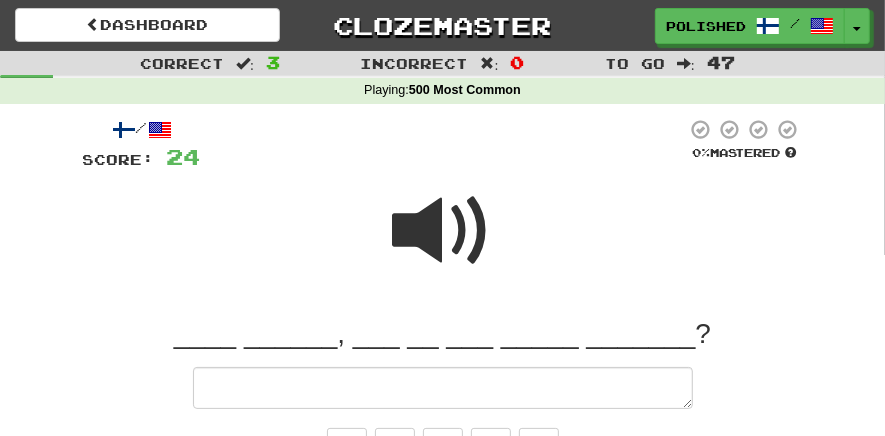 type on "*" 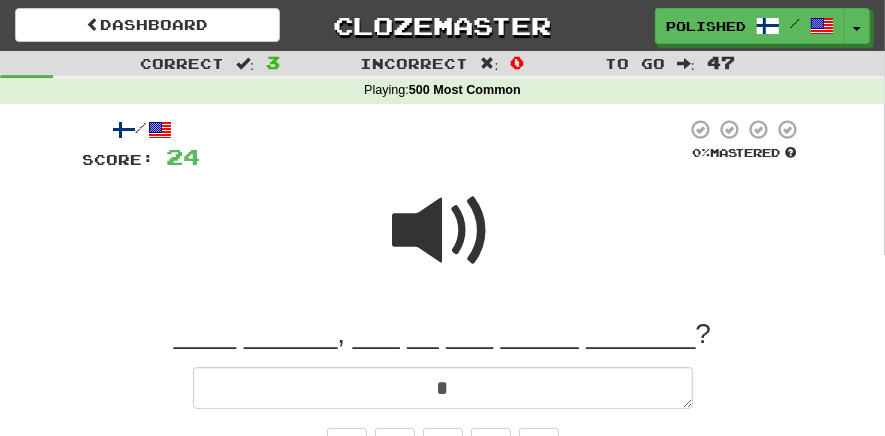 type on "*" 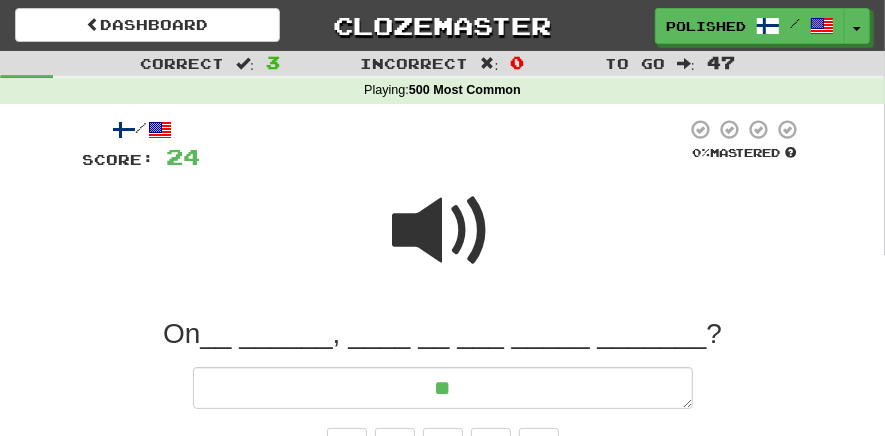 type on "*" 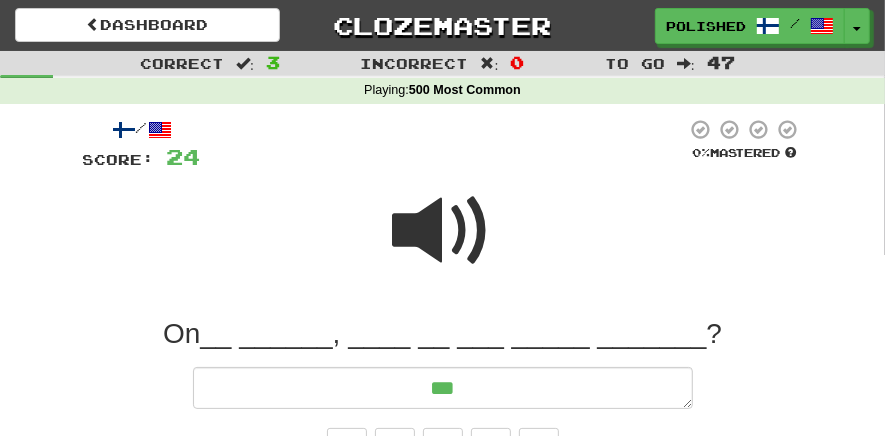 type on "*" 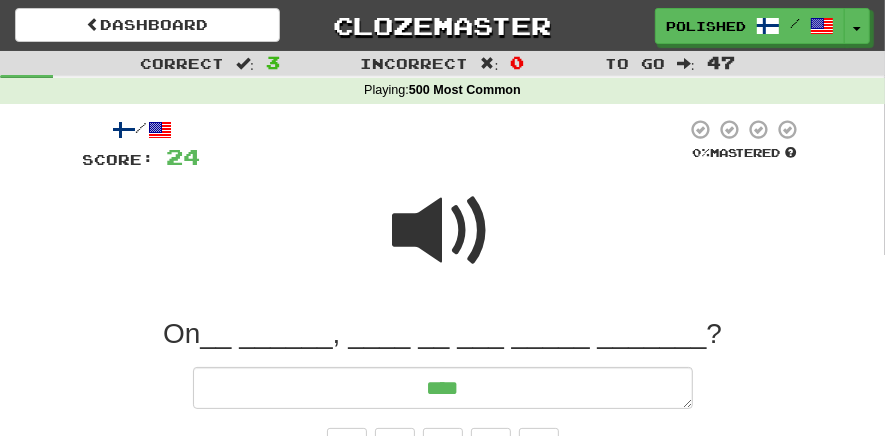 type on "*" 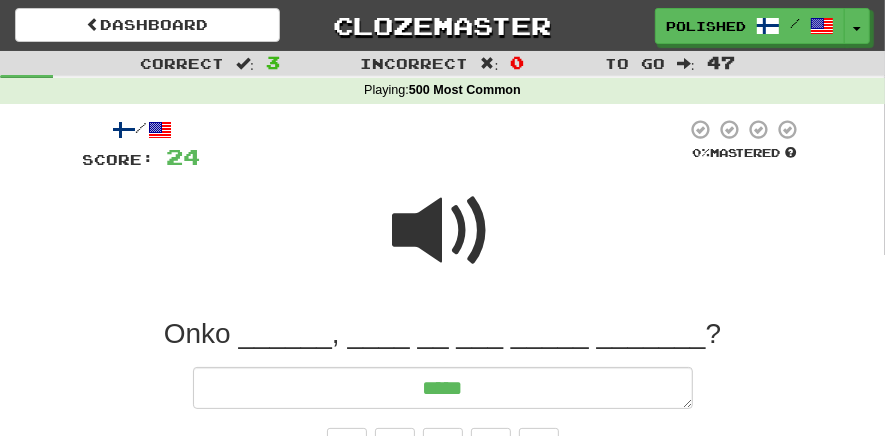 type on "*" 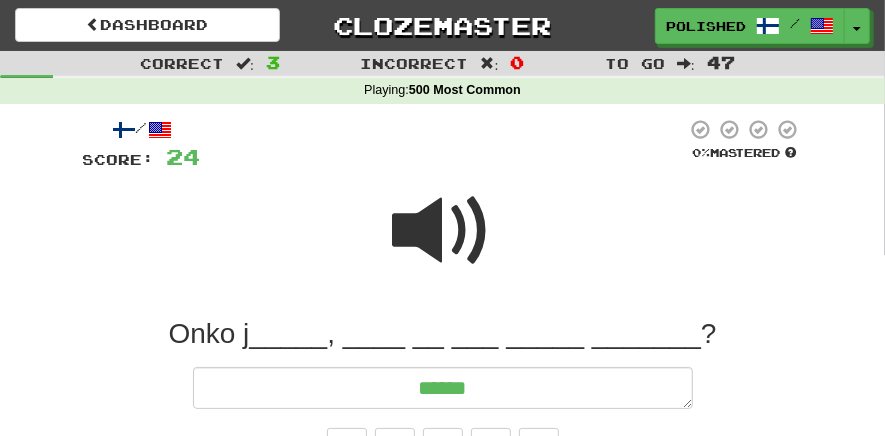 type on "*" 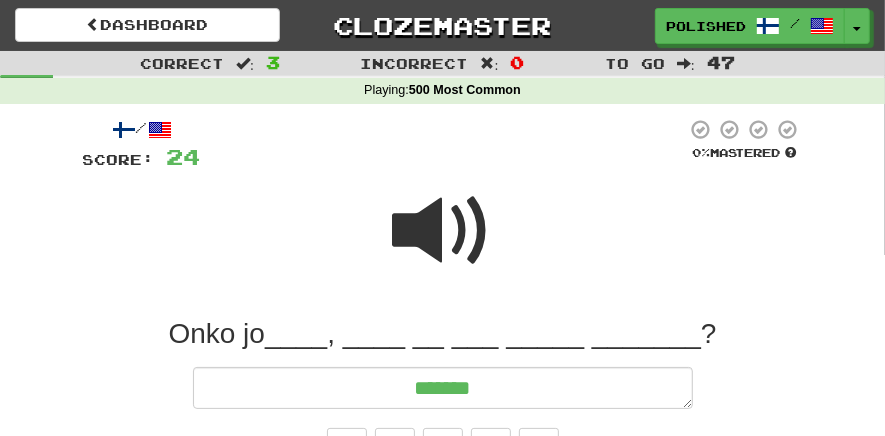 type on "*" 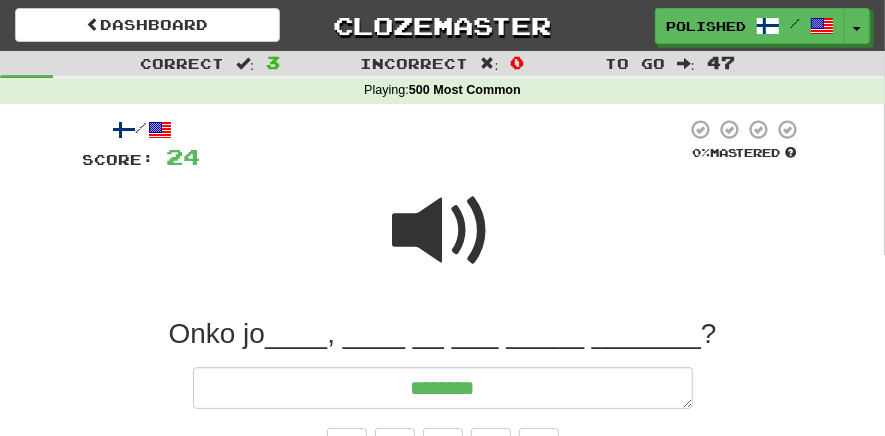 type on "*" 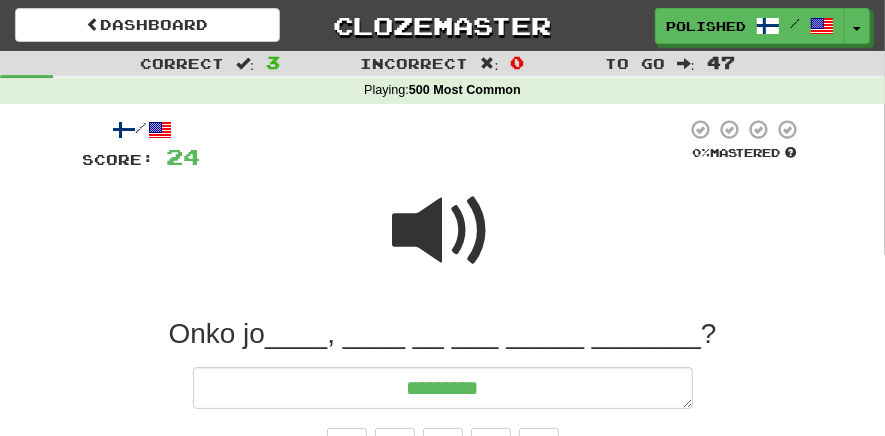 type on "*" 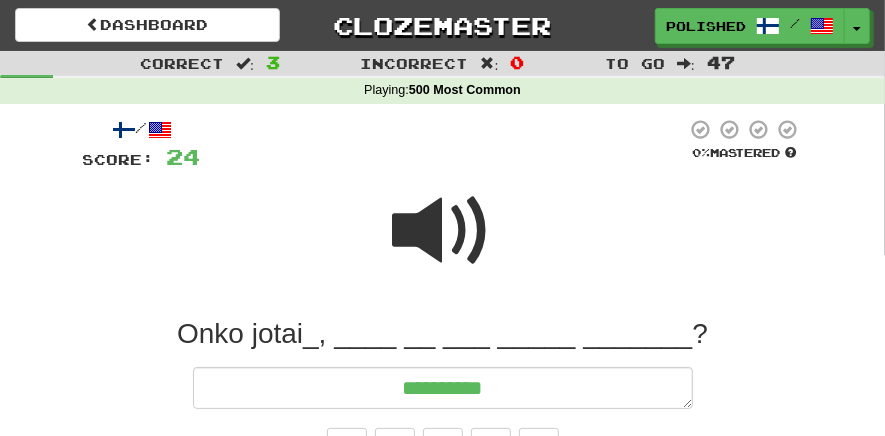 type on "*" 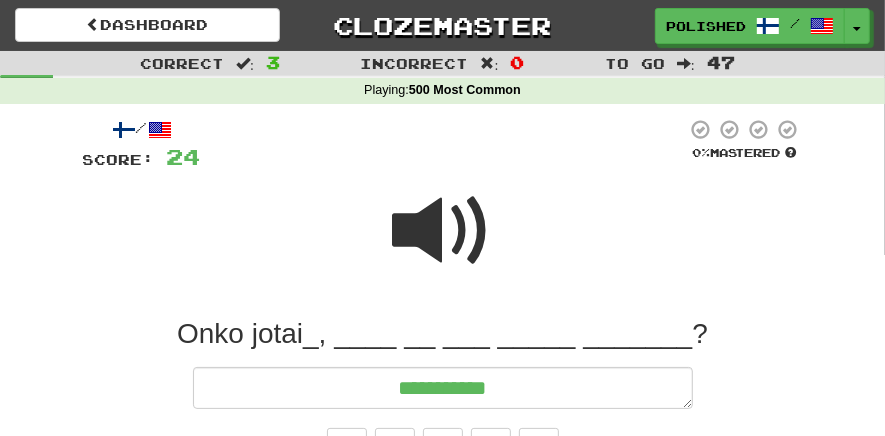 type on "*" 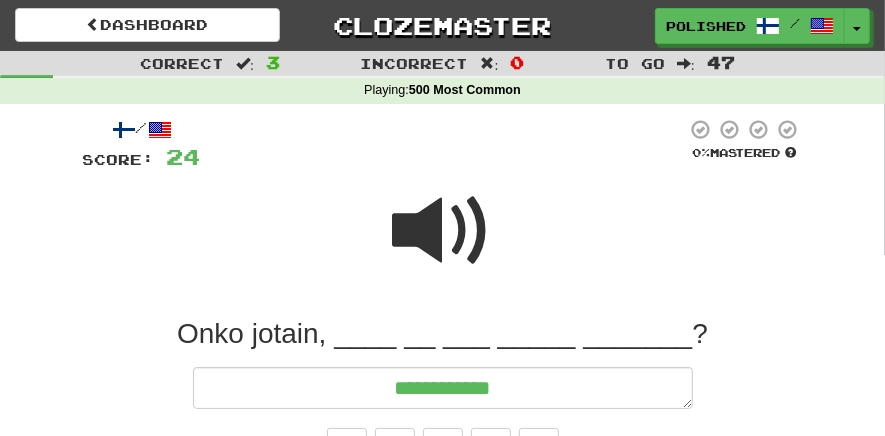 type on "*" 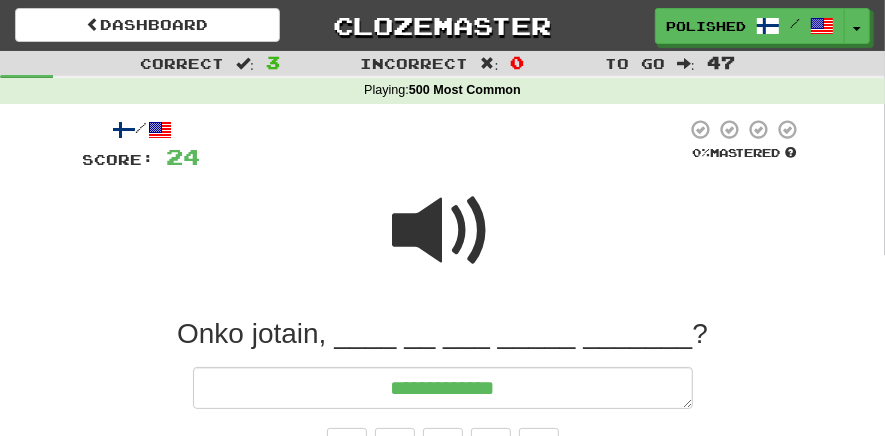 type on "*" 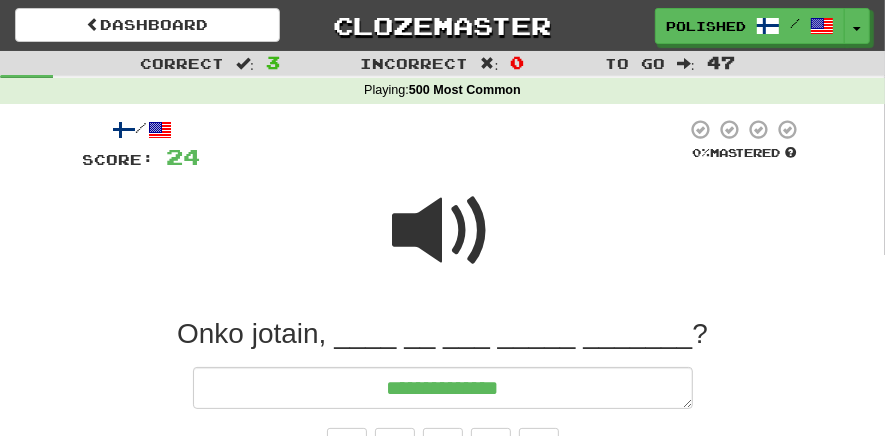 type on "*" 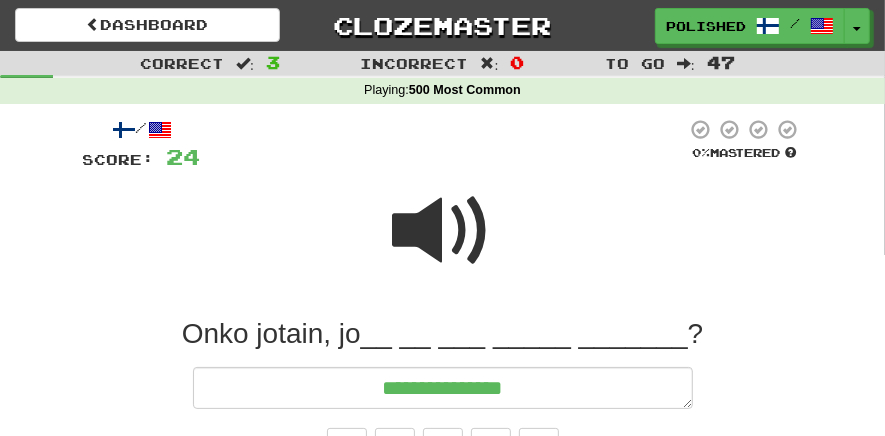 type on "*" 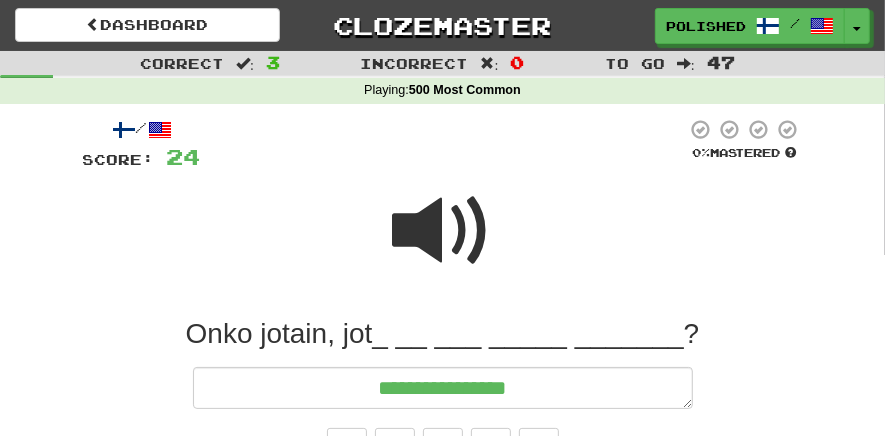 type on "*" 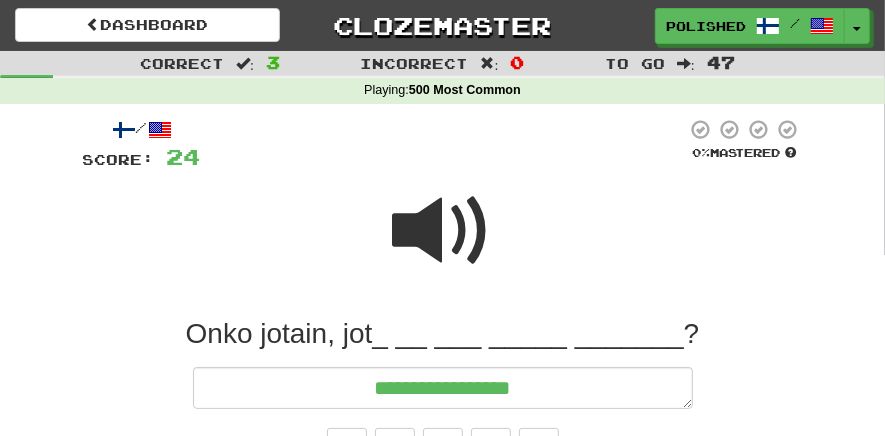 type on "*" 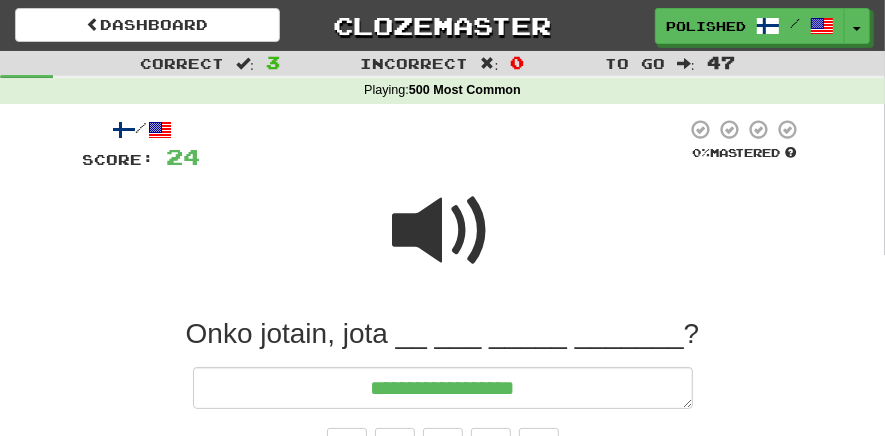 type on "*" 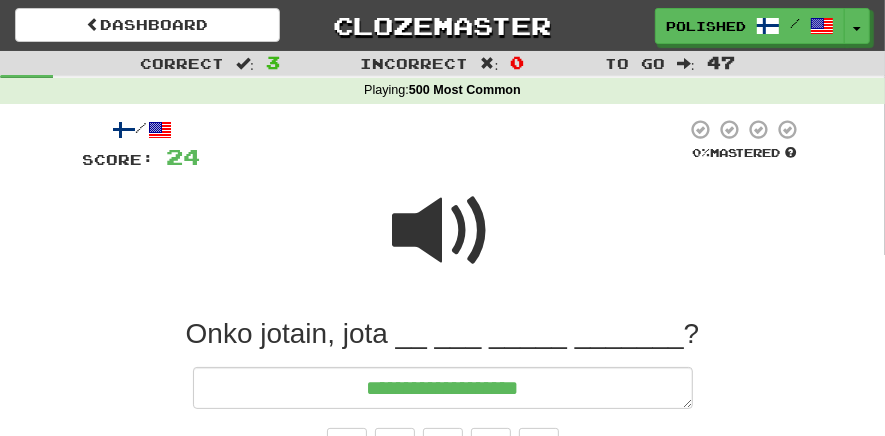 type on "*" 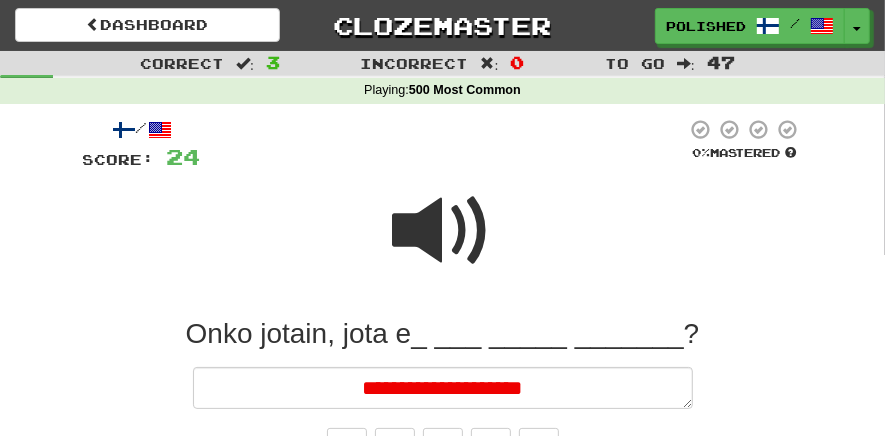 type on "*" 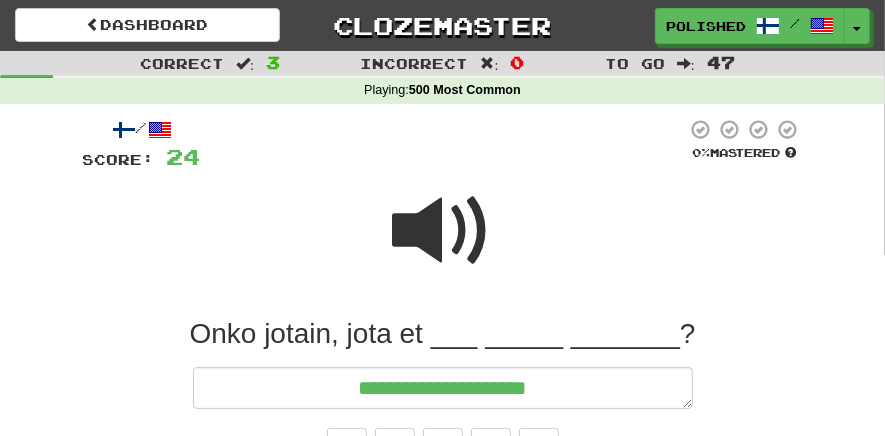 click at bounding box center (443, 231) 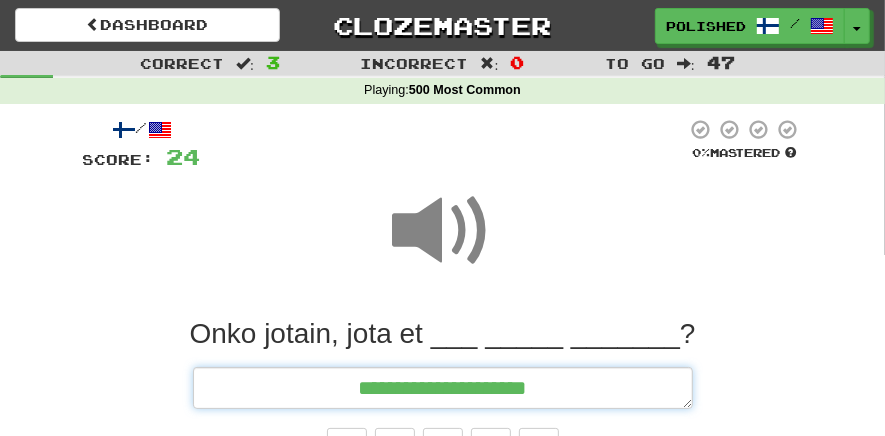 click on "**********" at bounding box center [443, 388] 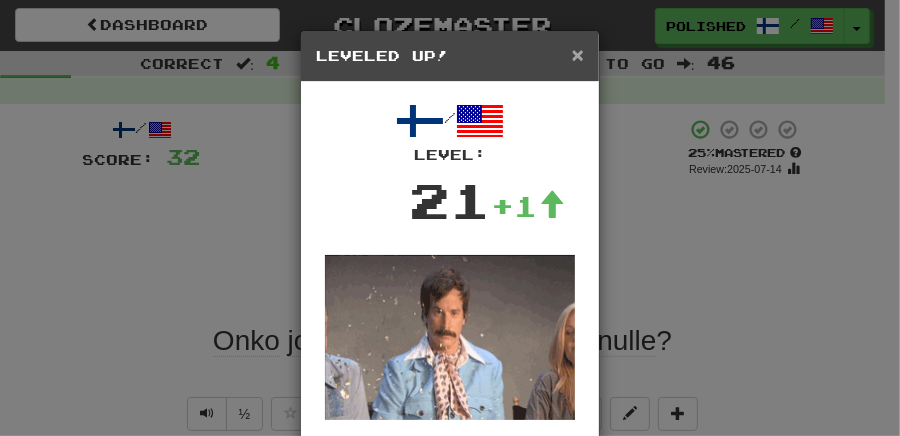 click on "×" at bounding box center [578, 54] 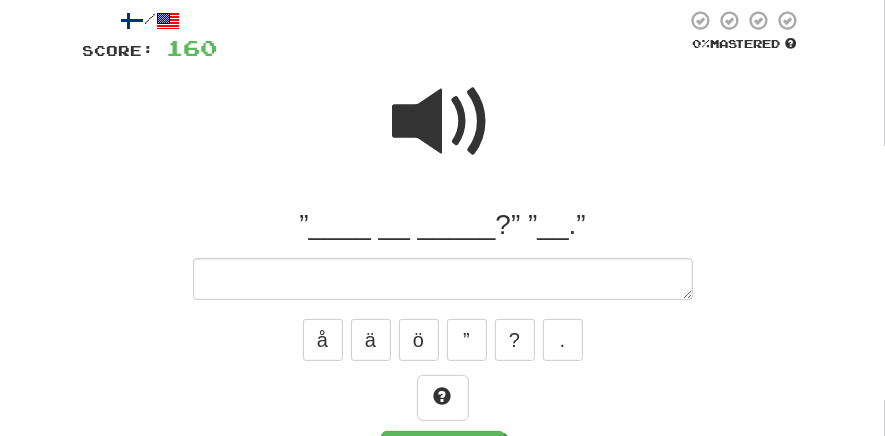 scroll, scrollTop: 132, scrollLeft: 0, axis: vertical 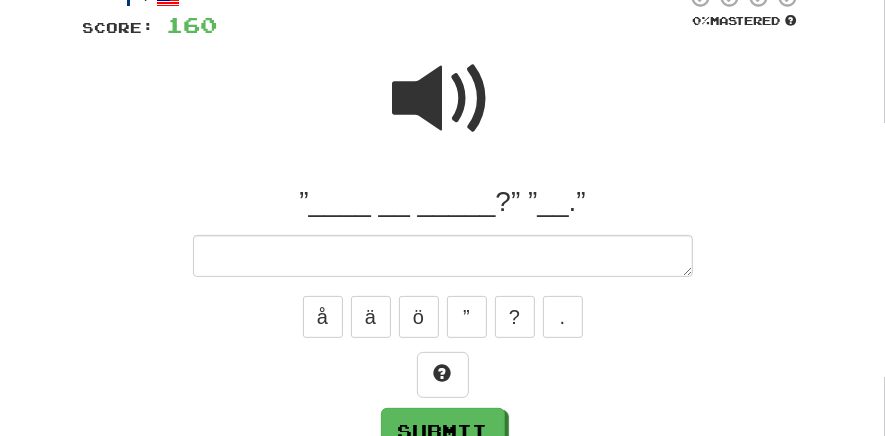 click on "å ä ö ” ? ." at bounding box center [443, 317] 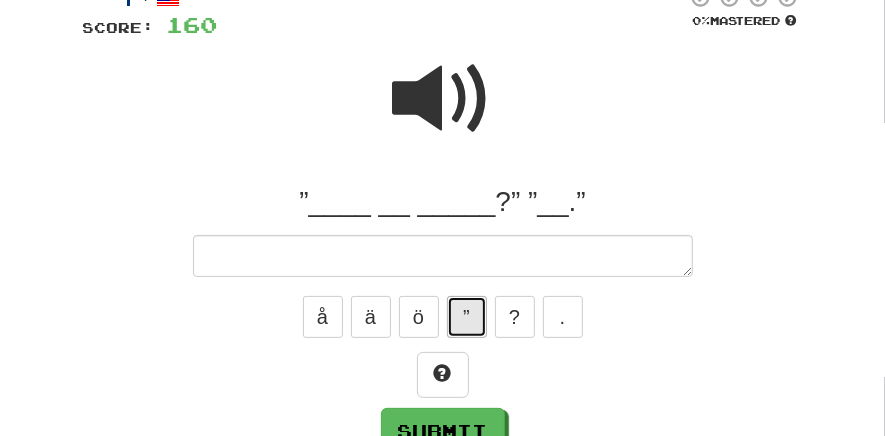 click on "”" at bounding box center (467, 317) 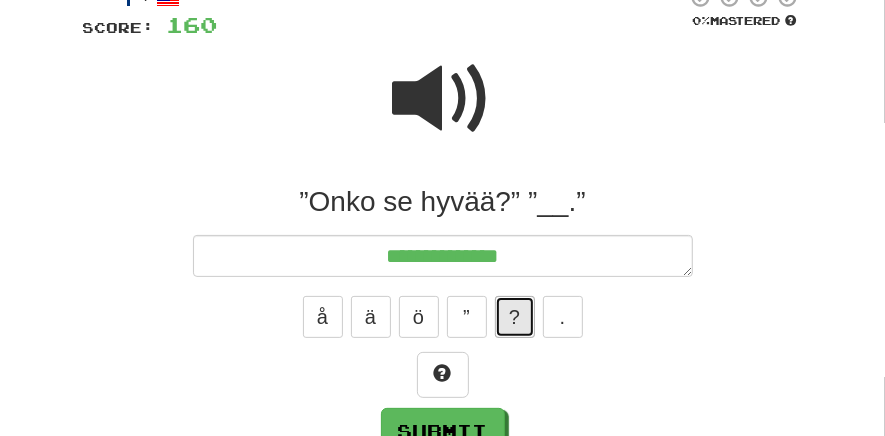 click on "?" at bounding box center (515, 317) 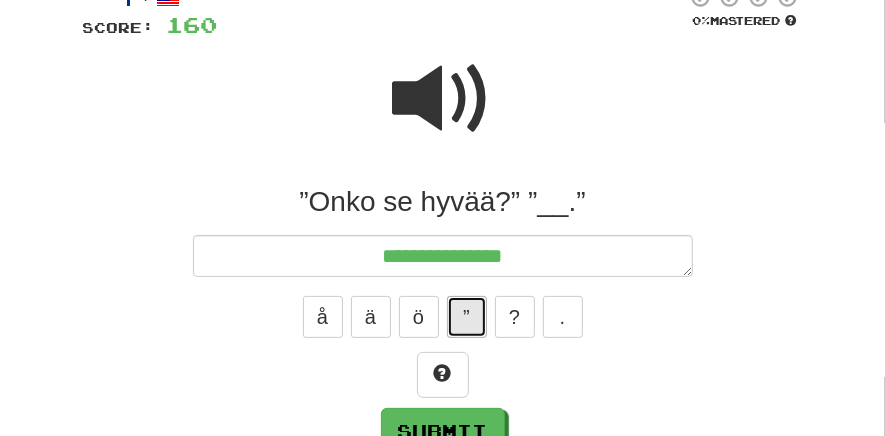 click on "”" at bounding box center [467, 317] 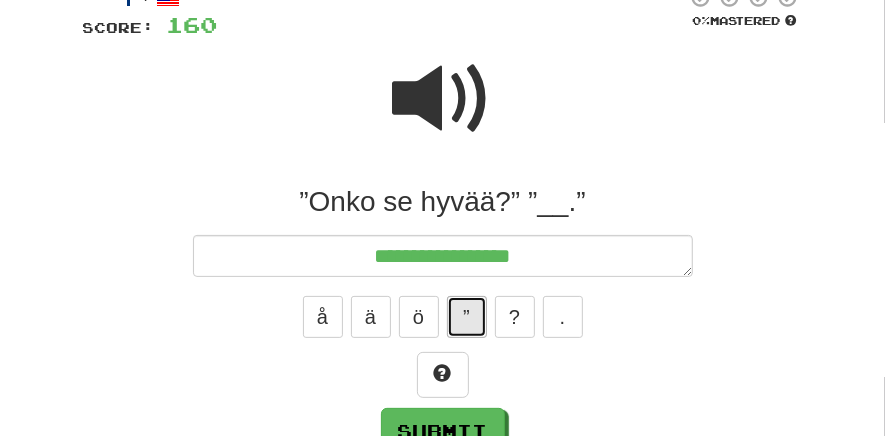 click on "”" at bounding box center (467, 317) 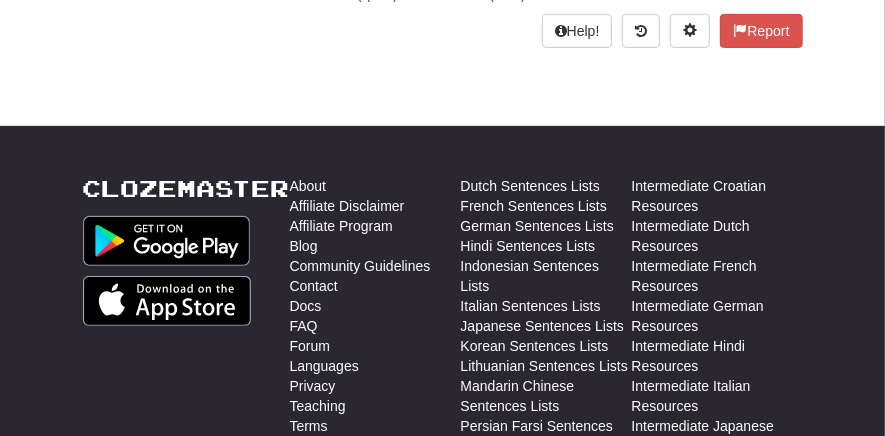 scroll, scrollTop: 0, scrollLeft: 0, axis: both 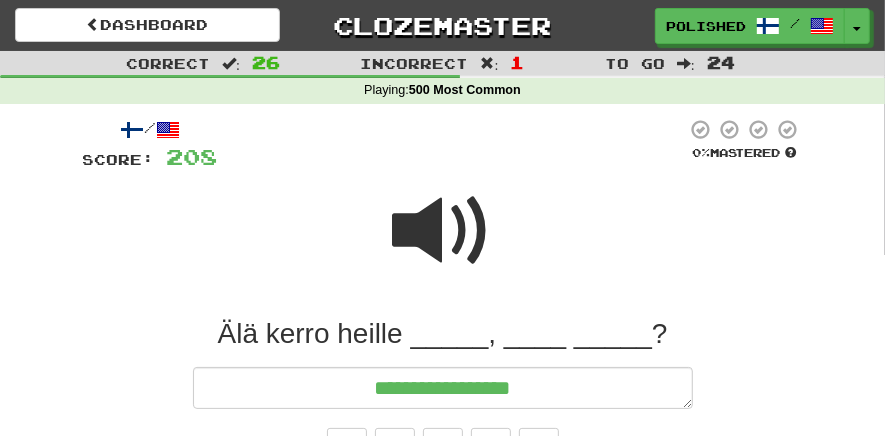 click at bounding box center (443, 231) 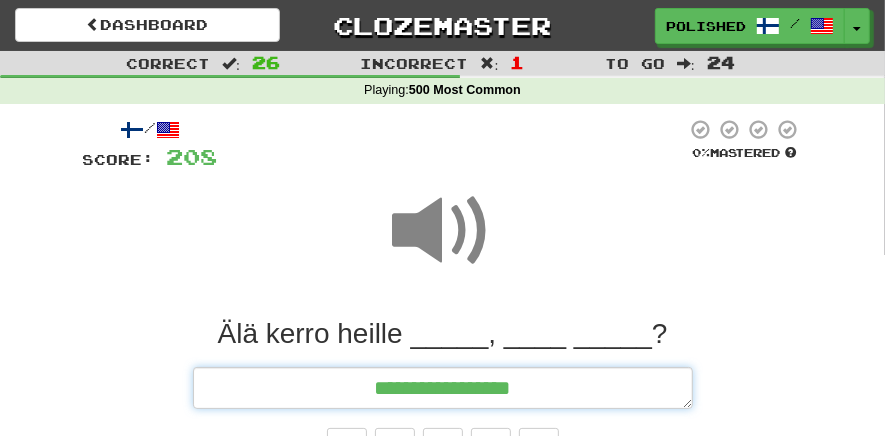 click on "**********" at bounding box center (443, 388) 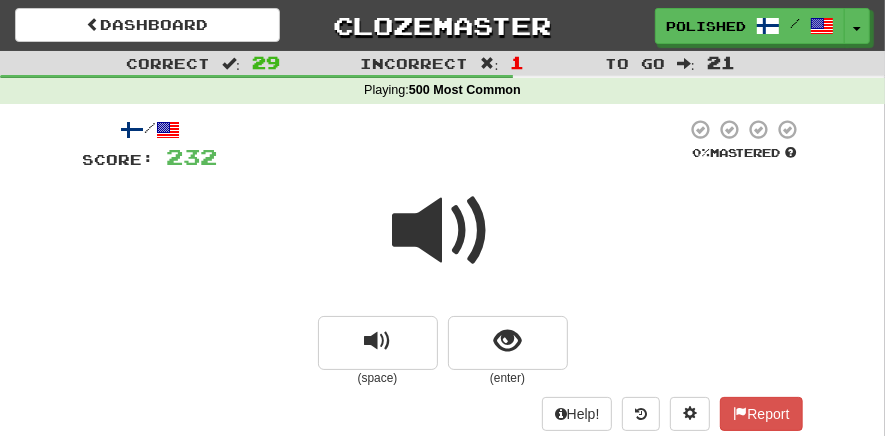 click at bounding box center (443, 231) 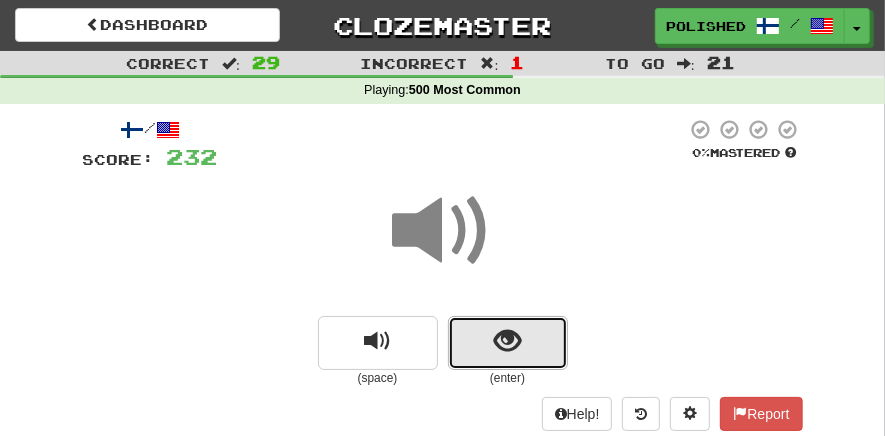 click at bounding box center [507, 341] 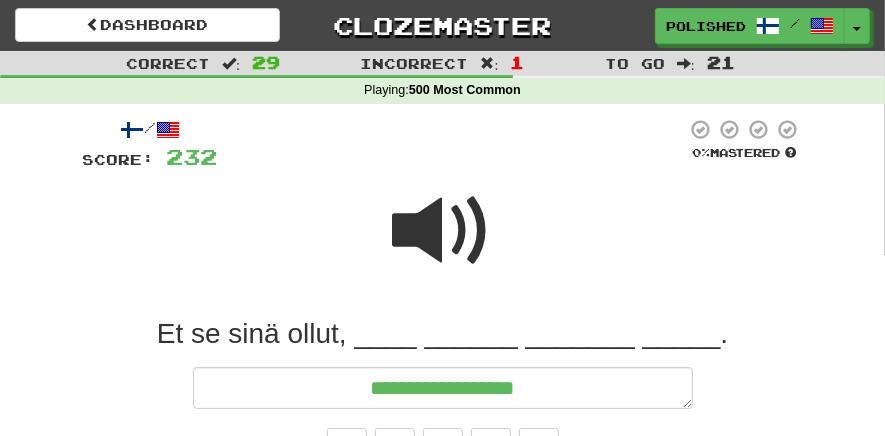 click at bounding box center (443, 231) 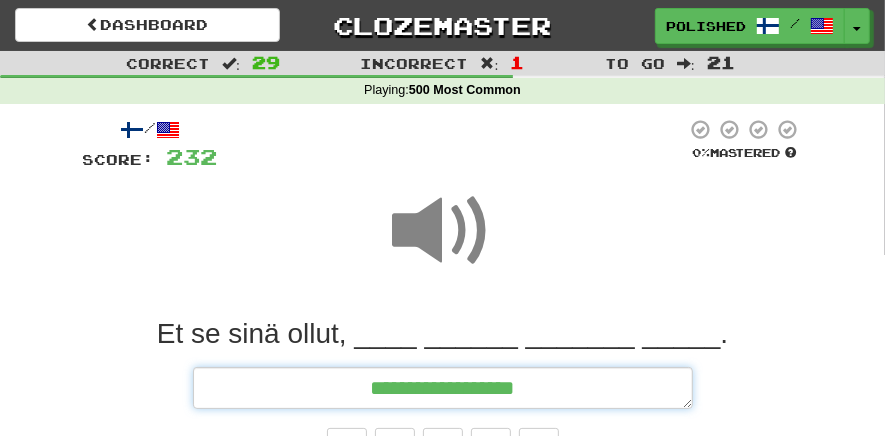 click on "**********" at bounding box center (443, 388) 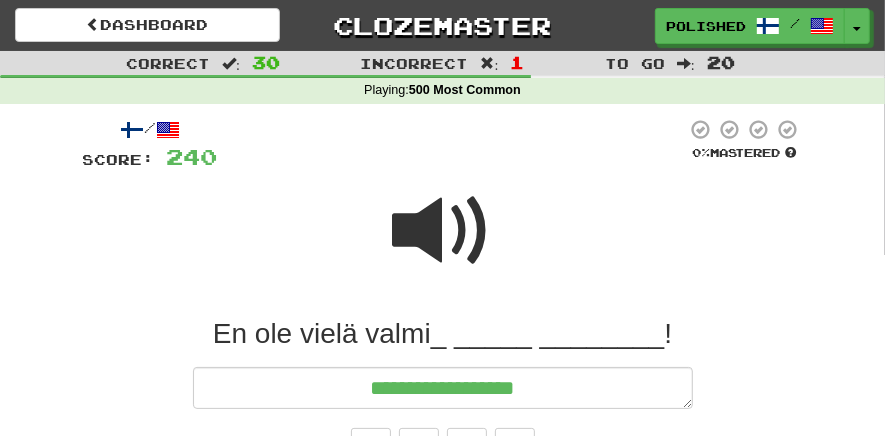 click at bounding box center [443, 231] 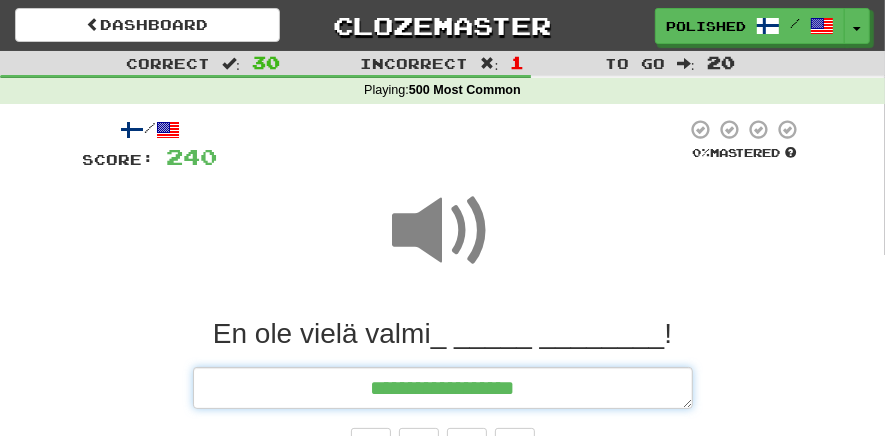 click on "**********" at bounding box center (443, 388) 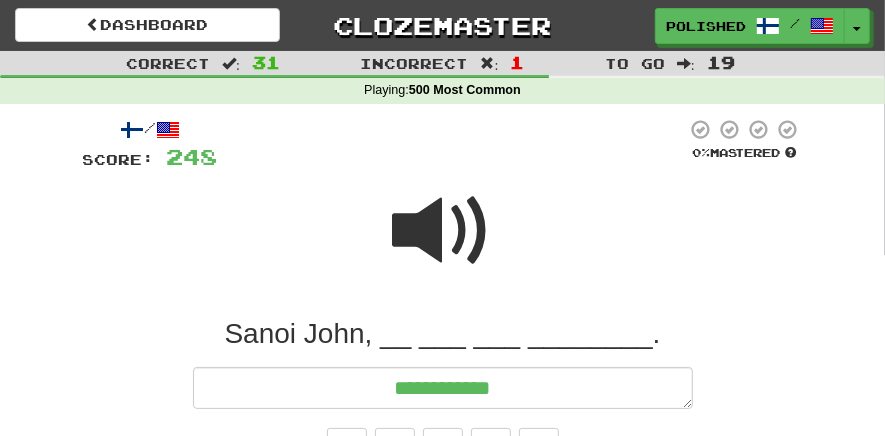 click at bounding box center (443, 231) 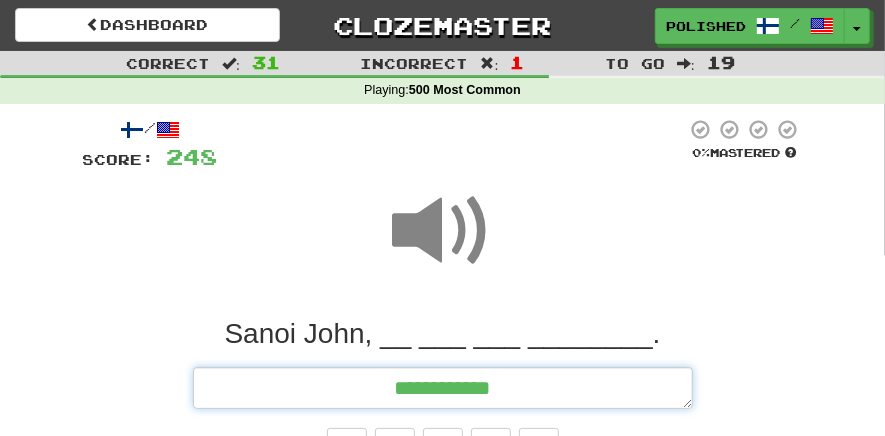 click on "**********" at bounding box center [443, 388] 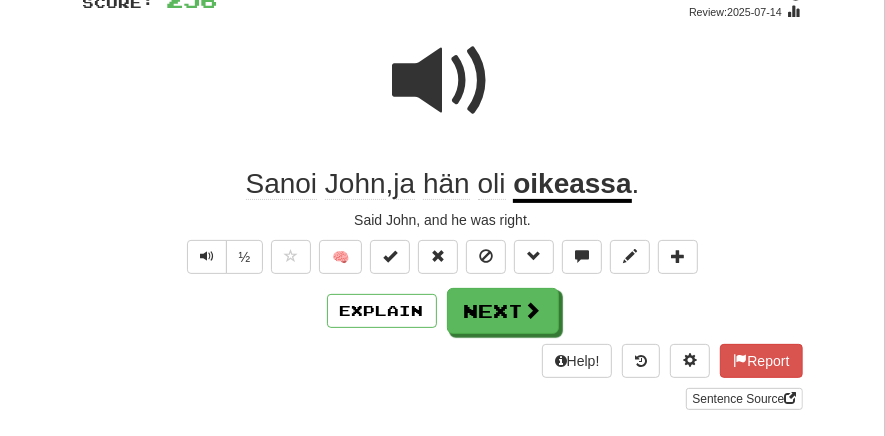 scroll, scrollTop: 162, scrollLeft: 0, axis: vertical 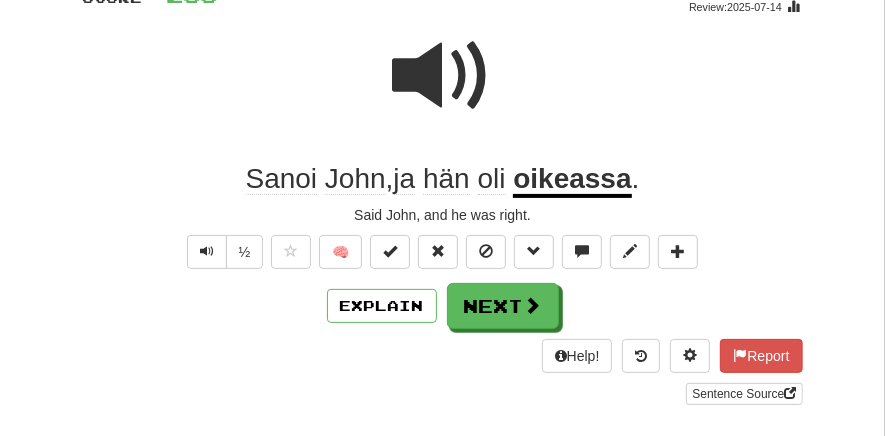 click on "Help!  Report Sentence Source" at bounding box center (443, 372) 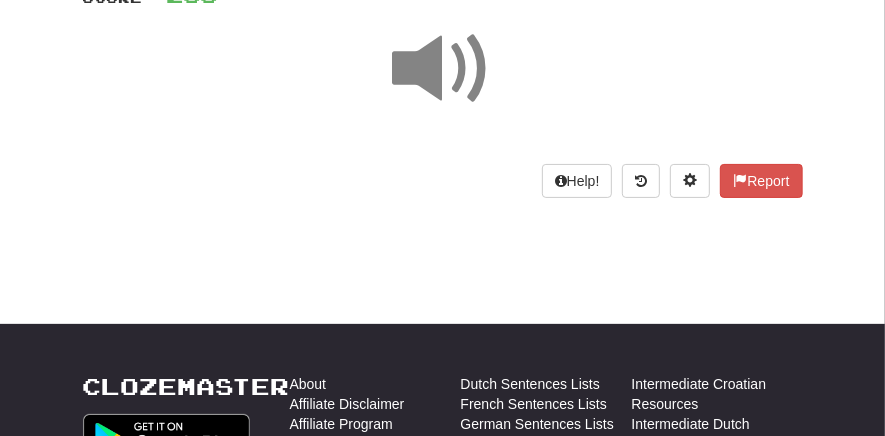 scroll, scrollTop: 0, scrollLeft: 0, axis: both 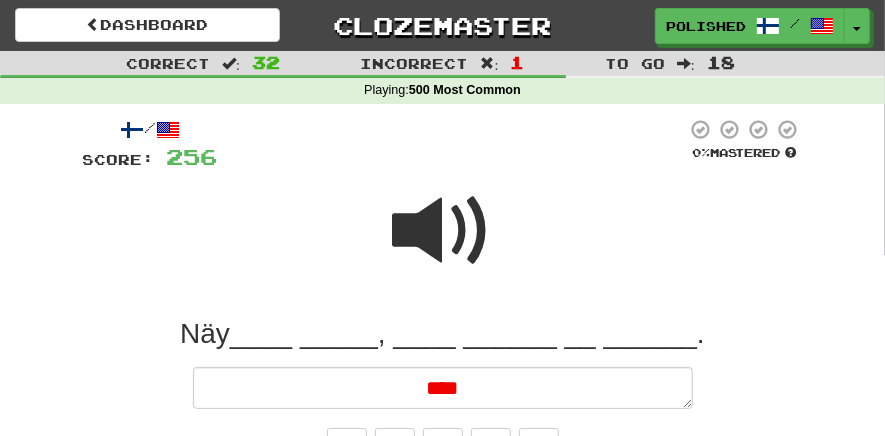 click at bounding box center [443, 231] 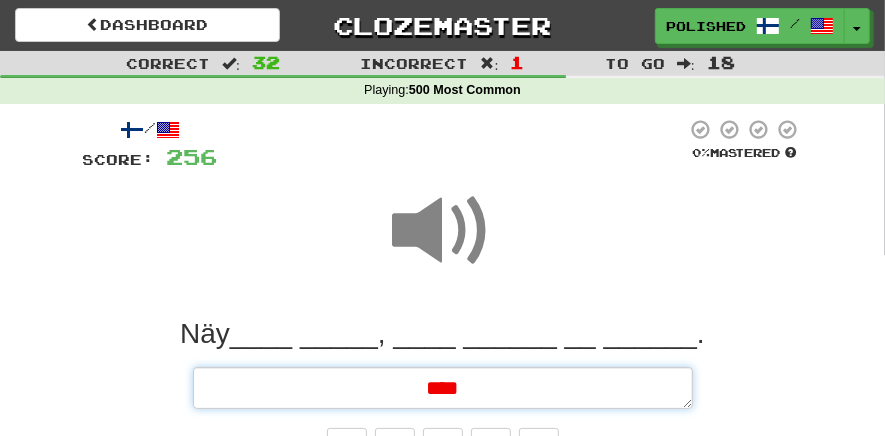 click on "****" at bounding box center (443, 388) 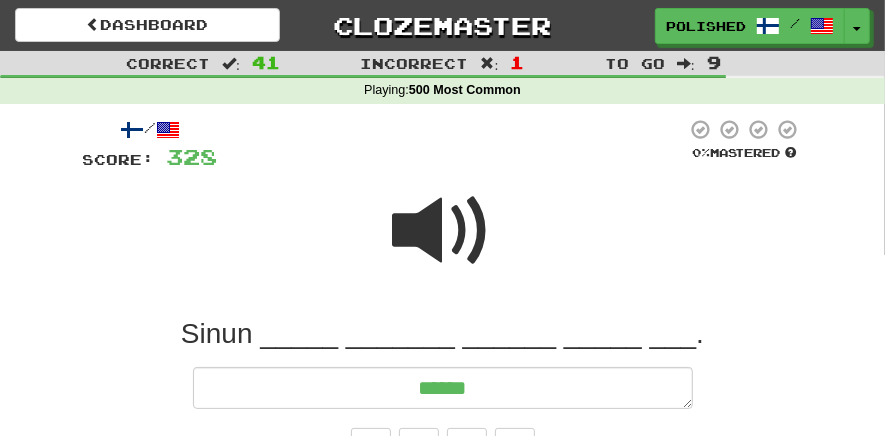 click at bounding box center [443, 231] 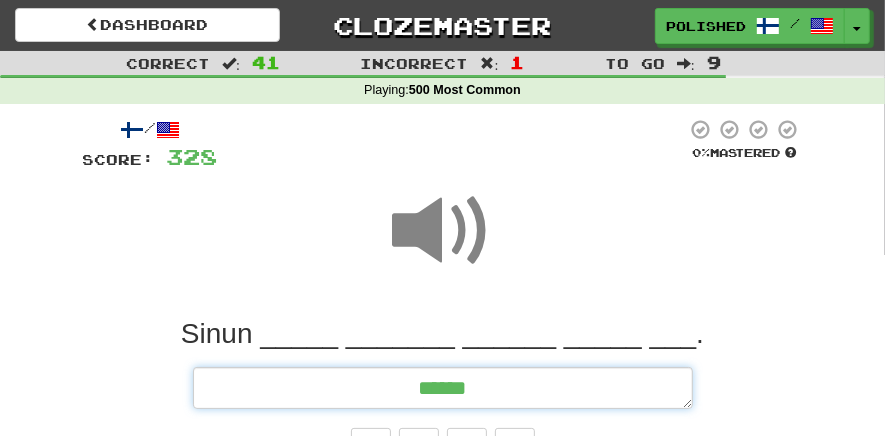 click on "*****" at bounding box center (443, 388) 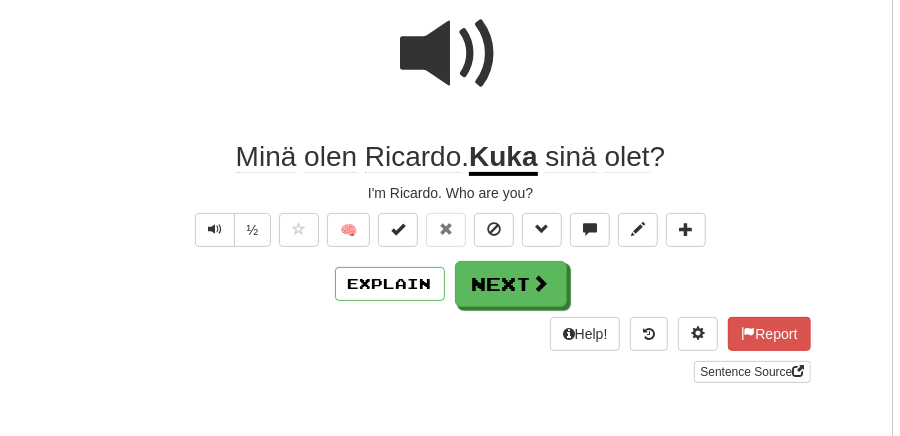 scroll, scrollTop: 185, scrollLeft: 0, axis: vertical 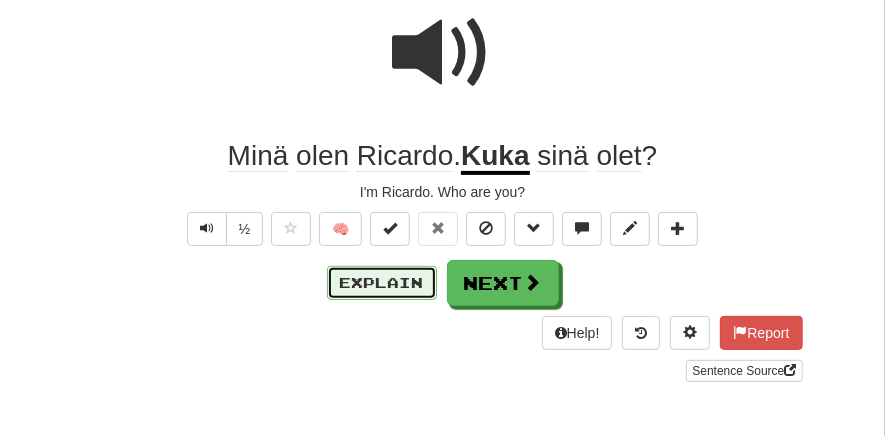 click on "Explain" at bounding box center (382, 283) 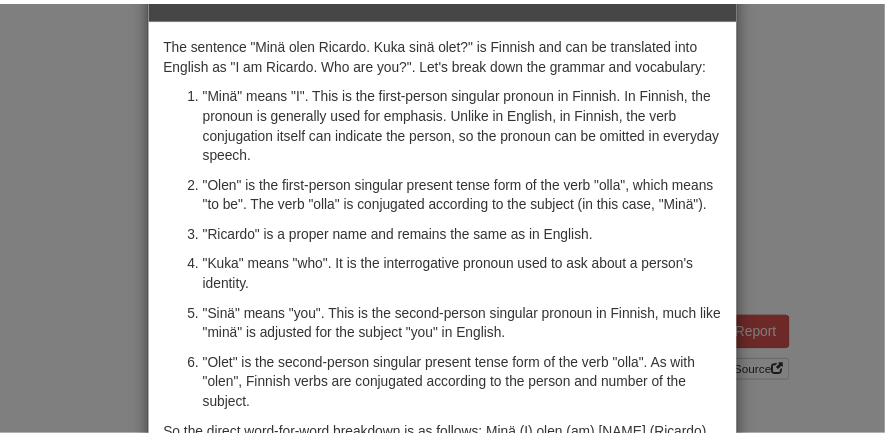 scroll, scrollTop: 68, scrollLeft: 0, axis: vertical 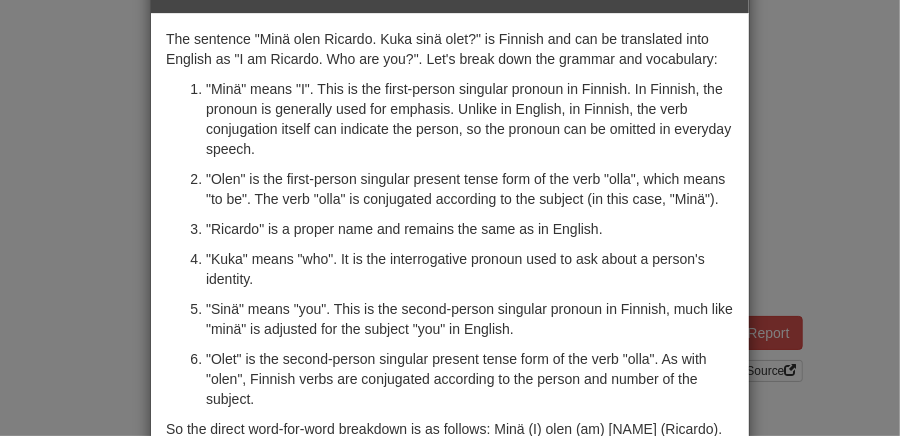 click on "× Explanation The sentence "Minä olen Ricardo. Kuka sinä olet?" is Finnish and can be translated into English as "I am Ricardo. Who are you?". Let's break down the grammar and vocabulary:
"Minä" means "I". This is the first-person singular pronoun in Finnish. In Finnish, the pronoun is generally used for emphasis. Unlike in English, in Finnish, the verb conjugation itself can indicate the person, so the pronoun can be omitted in everyday speech.
"Olen" is the first-person singular present tense form of the verb "olla", which means "to be". The verb "olla" is conjugated according to the subject (in this case, "Minä").
"Ricardo" is a proper name and remains the same as in English.
"Kuka" means "who". It is the interrogative pronoun used to ask about a person's identity.
"Sinä" means "you". This is the second-person singular pronoun in Finnish, much like "minä" is adjusted for the subject "you" in English.
In beta. Generated by ChatGPT. Like it? Hate it?  !" at bounding box center [450, 218] 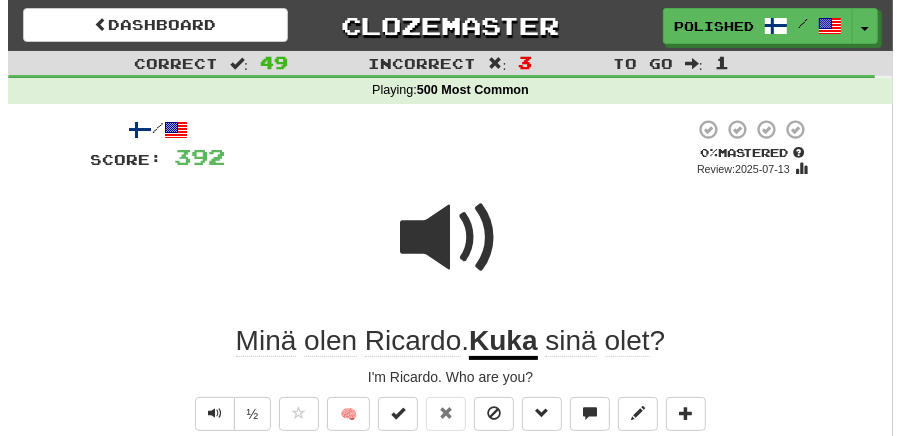 scroll, scrollTop: 147, scrollLeft: 0, axis: vertical 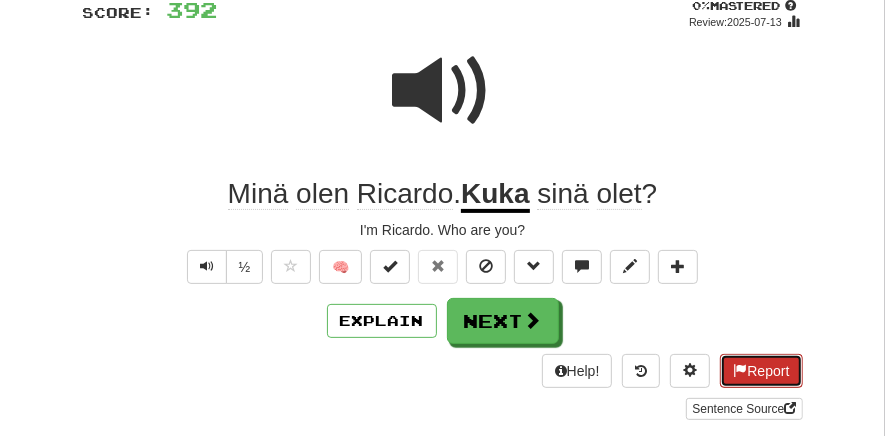 click on "Report" at bounding box center (761, 371) 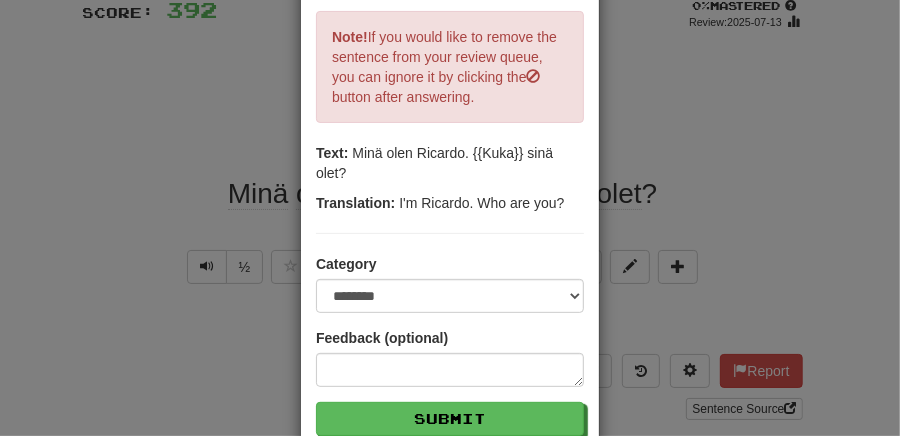 scroll, scrollTop: 332, scrollLeft: 0, axis: vertical 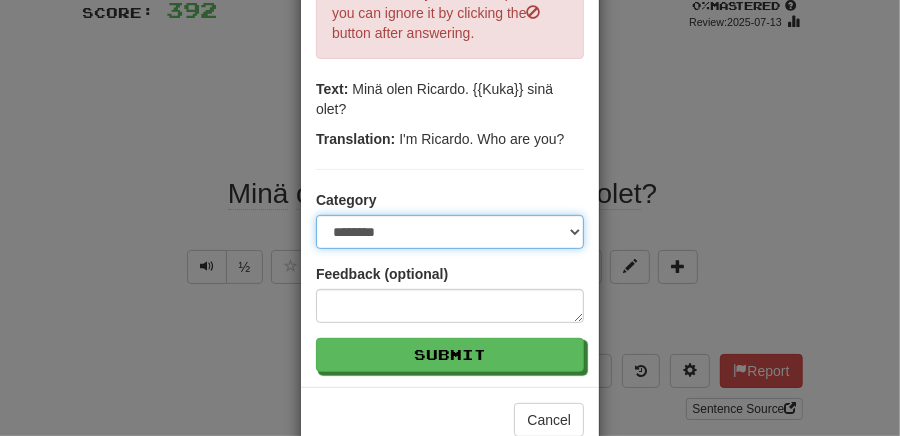click on "**********" at bounding box center (450, 232) 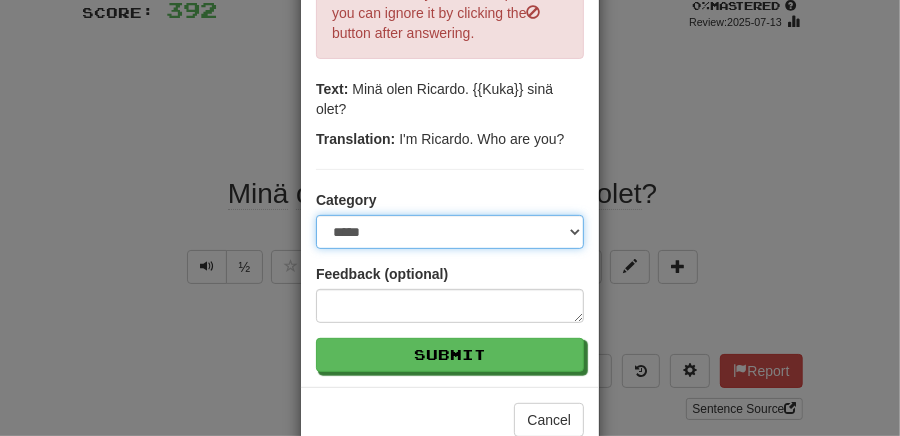 click on "**********" at bounding box center [450, 232] 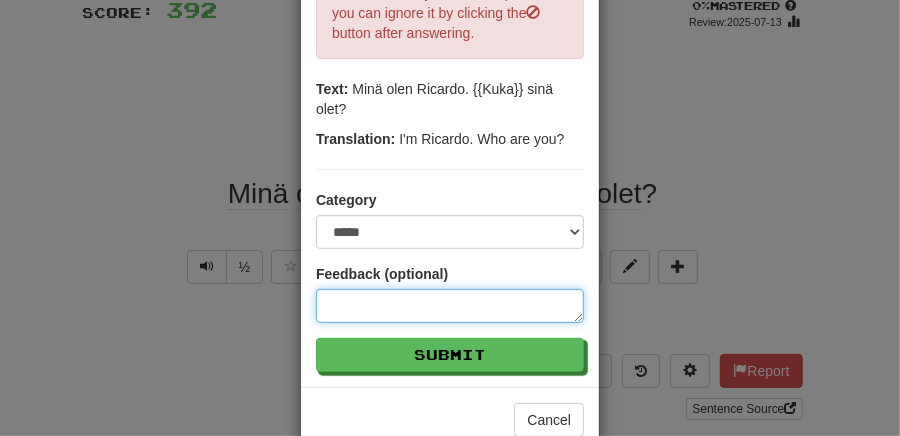 click at bounding box center [450, 306] 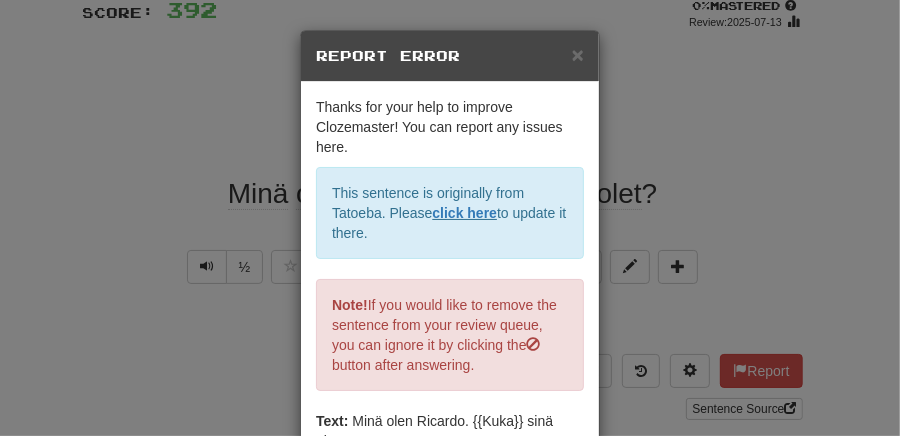 scroll, scrollTop: 208, scrollLeft: 0, axis: vertical 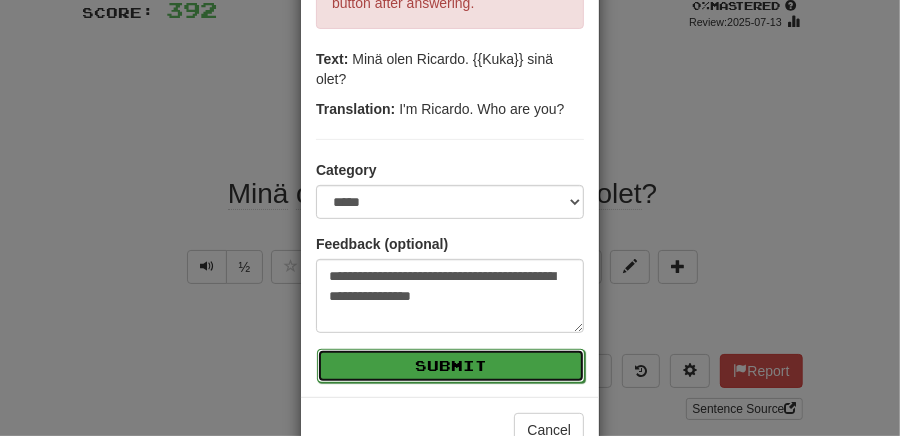click on "Submit" at bounding box center [451, 366] 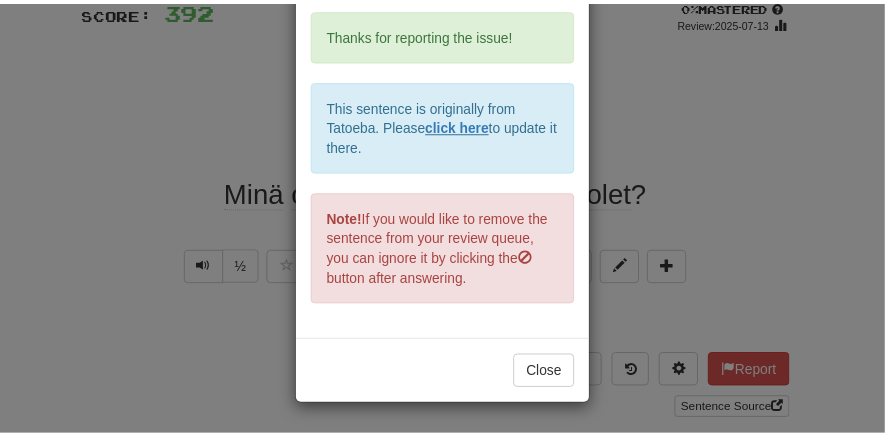 scroll, scrollTop: 87, scrollLeft: 0, axis: vertical 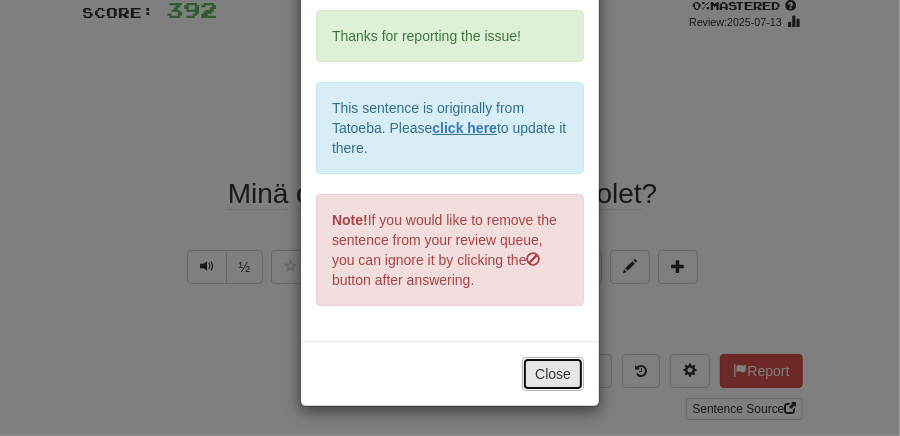 click on "Close" at bounding box center [553, 374] 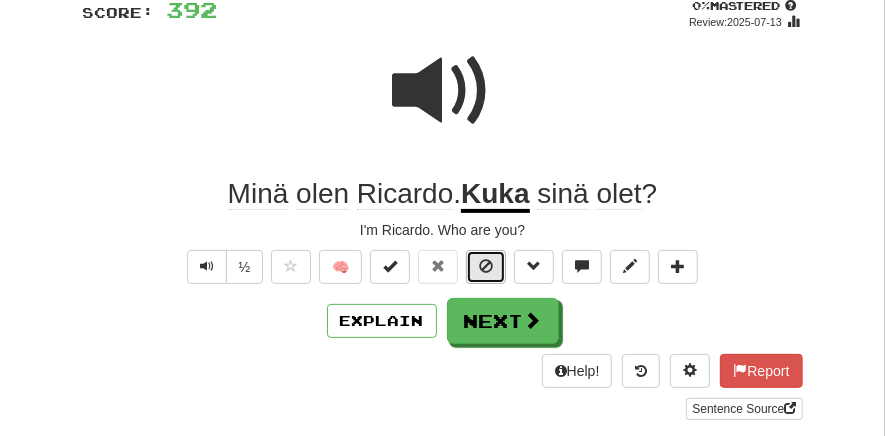 click at bounding box center [486, 267] 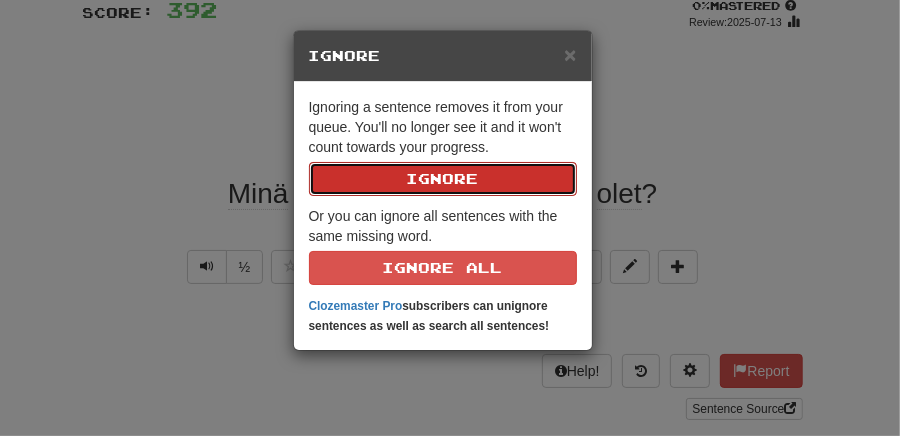 click on "Ignore" at bounding box center [443, 179] 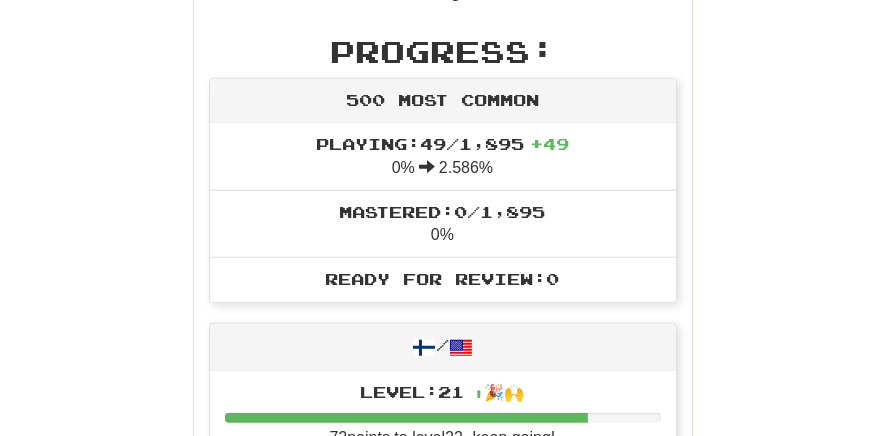 scroll, scrollTop: 0, scrollLeft: 0, axis: both 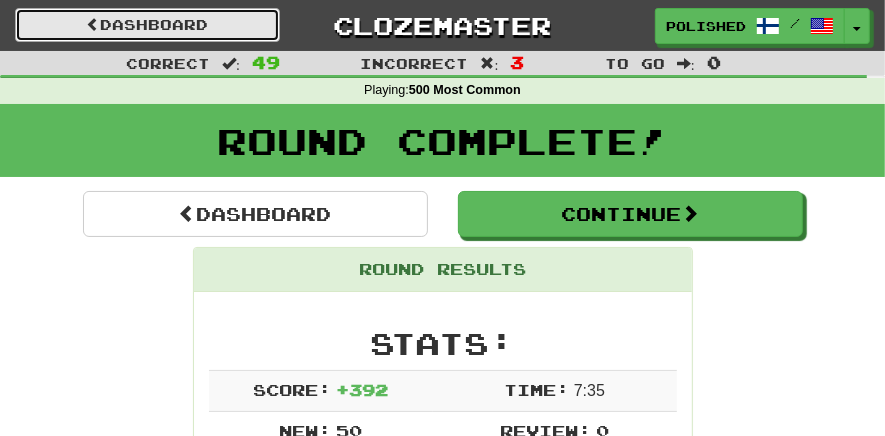 click on "Dashboard" at bounding box center [147, 25] 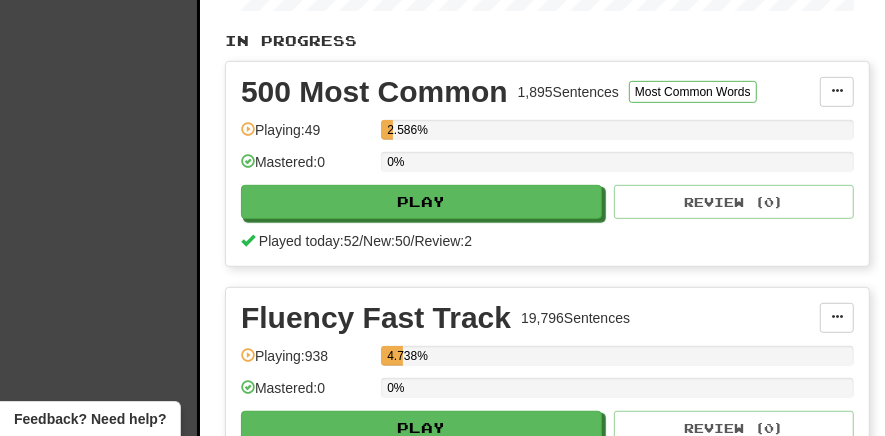 scroll, scrollTop: 437, scrollLeft: 0, axis: vertical 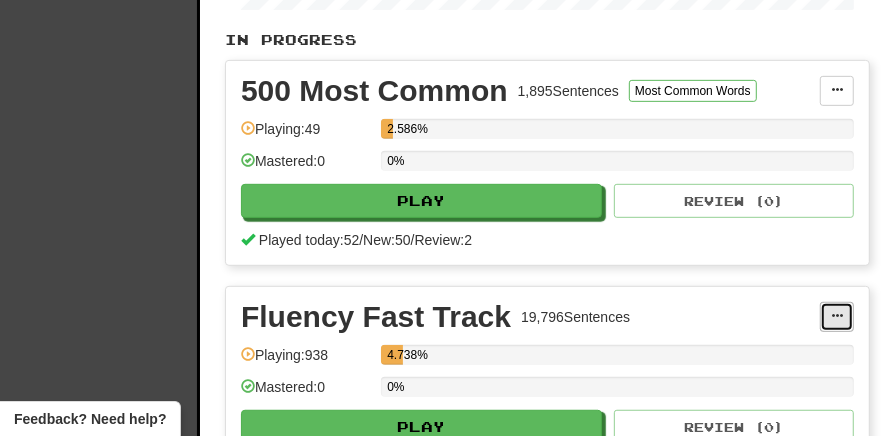 click at bounding box center [837, 316] 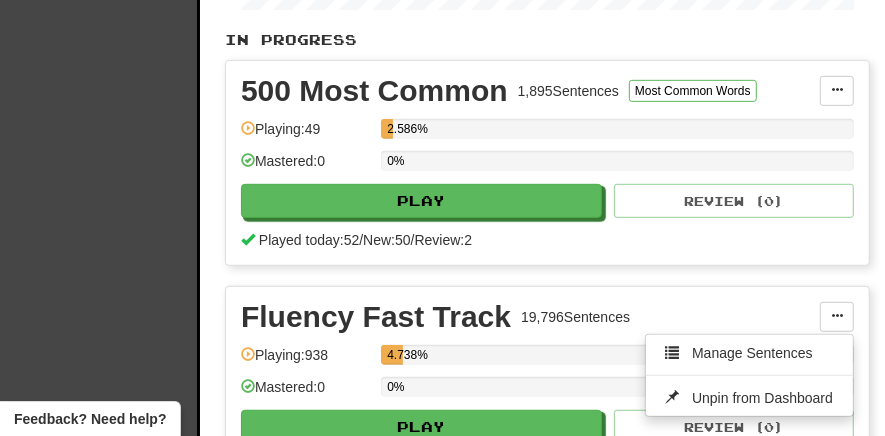 click on "In Progress 500 Most Common 1,895  Sentences Most Common Words Manage Sentences Unpin from Dashboard  Playing:  49 2.586%  Mastered:  0 0% Play Review ( 0 )   Played today:  52  /  New:  50  /  Review:  2 Fluency Fast Track 19,796  Sentences Manage Sentences Unpin from Dashboard  Playing:  938 4.738%  Mastered:  0 0% Play Review ( 0 )   Played today:  303  /  New:  281  /  Review:  22  Add Collection Reset  Progress Delete  Language Pairing Dark Mode On Off" at bounding box center [547, 294] 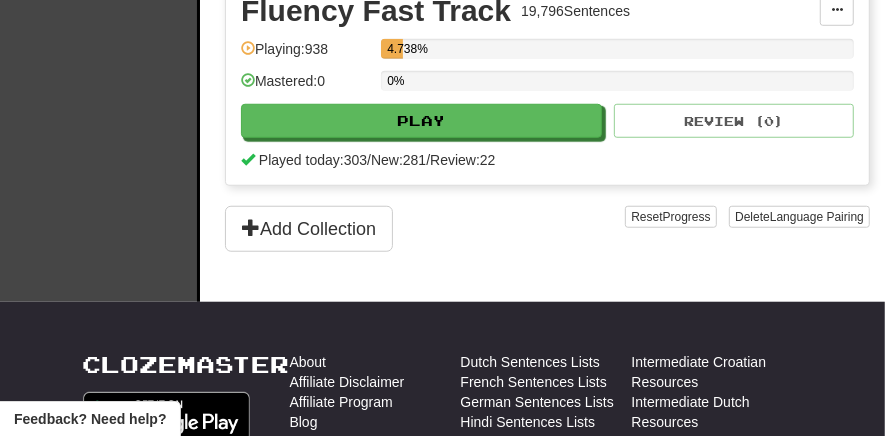 scroll, scrollTop: 748, scrollLeft: 0, axis: vertical 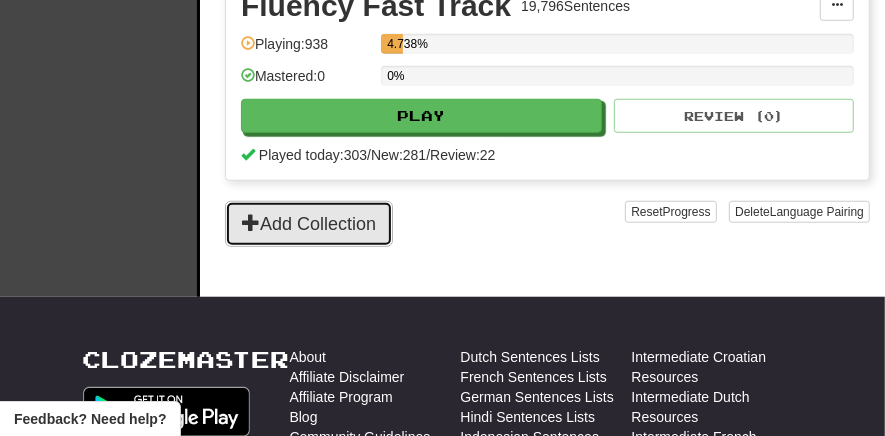 click on "Add Collection" at bounding box center (309, 224) 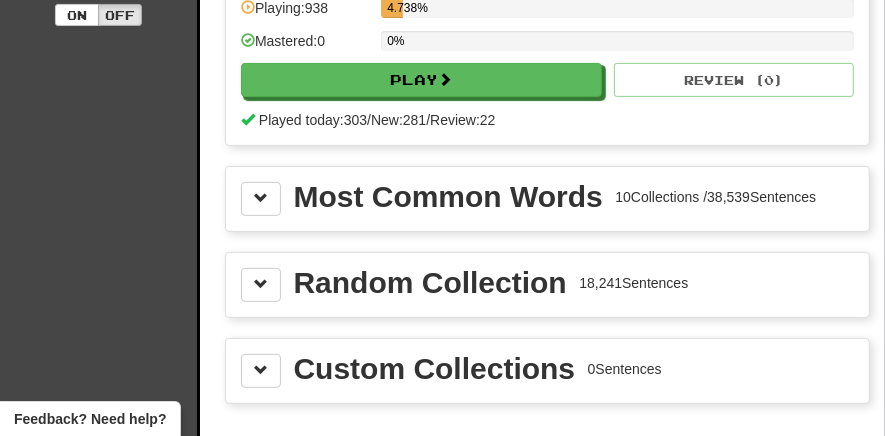scroll, scrollTop: 324, scrollLeft: 0, axis: vertical 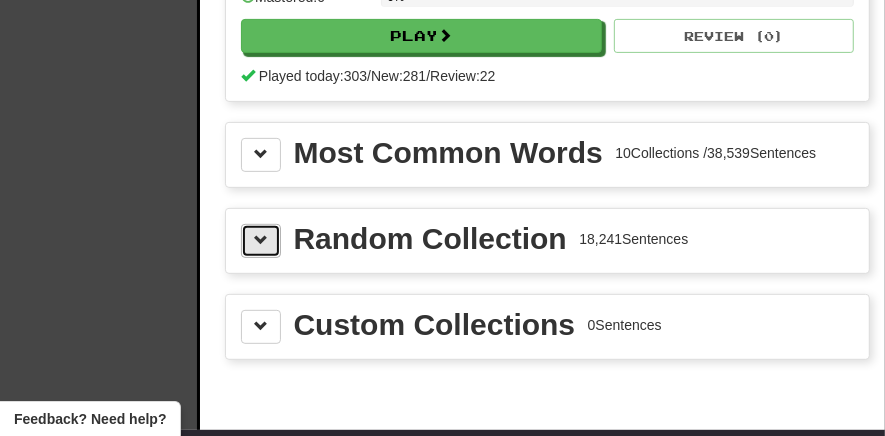 click at bounding box center [261, 241] 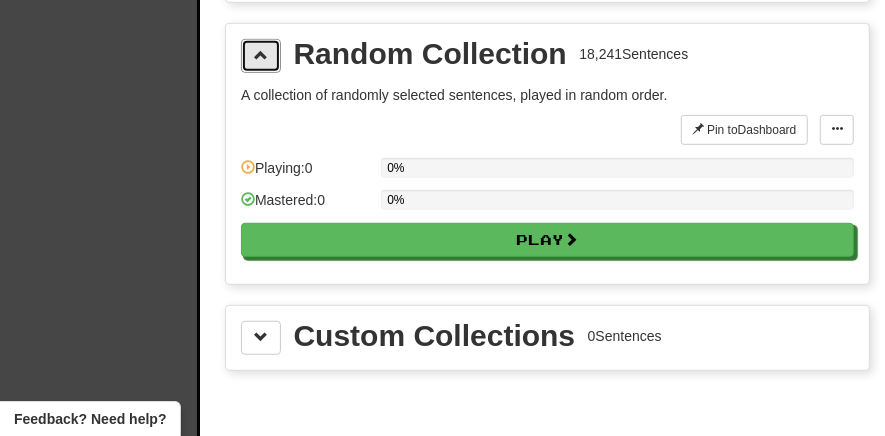 scroll, scrollTop: 510, scrollLeft: 0, axis: vertical 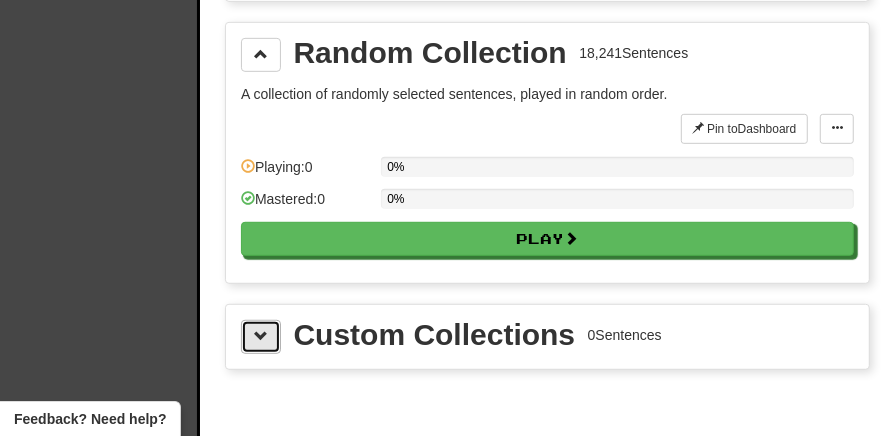 click at bounding box center (261, 337) 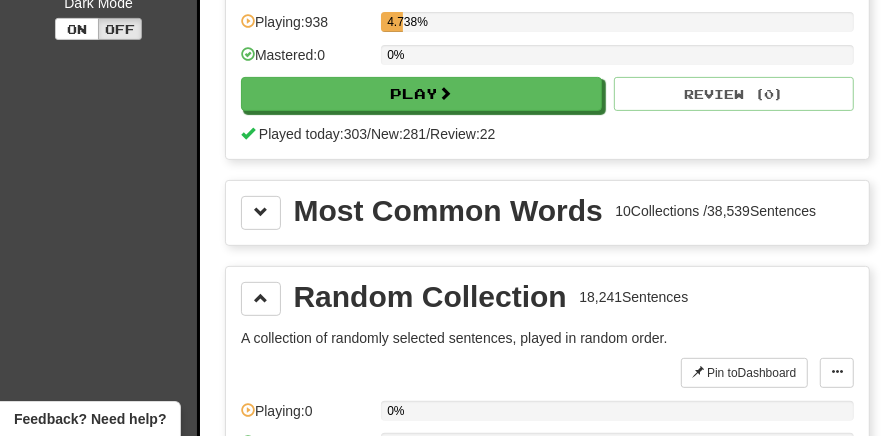 scroll, scrollTop: 265, scrollLeft: 0, axis: vertical 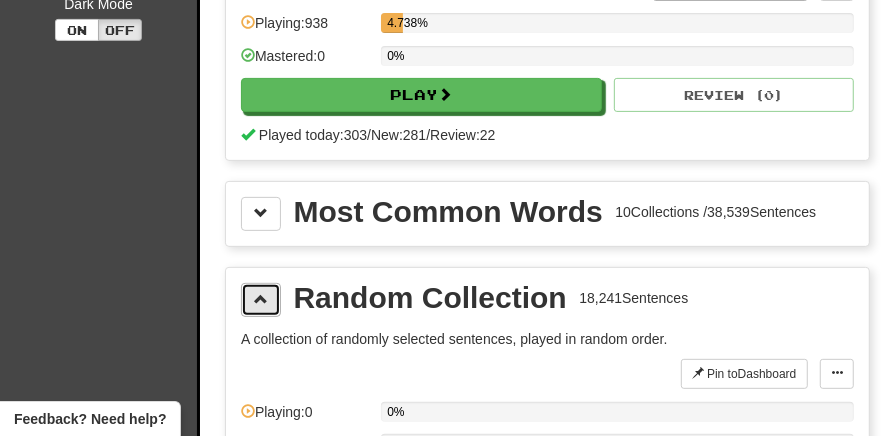 click at bounding box center [261, 300] 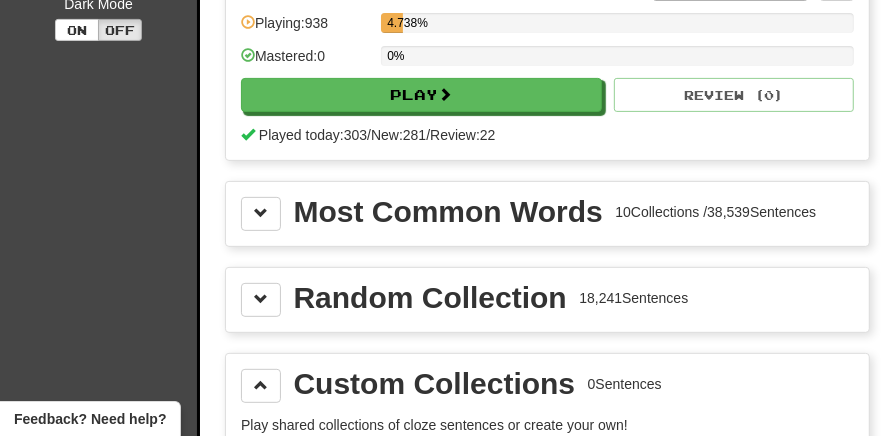 click on "Custom Collections 0  Sentences Play shared collections of cloze sentences or create your own! Create Shared" at bounding box center (547, 435) 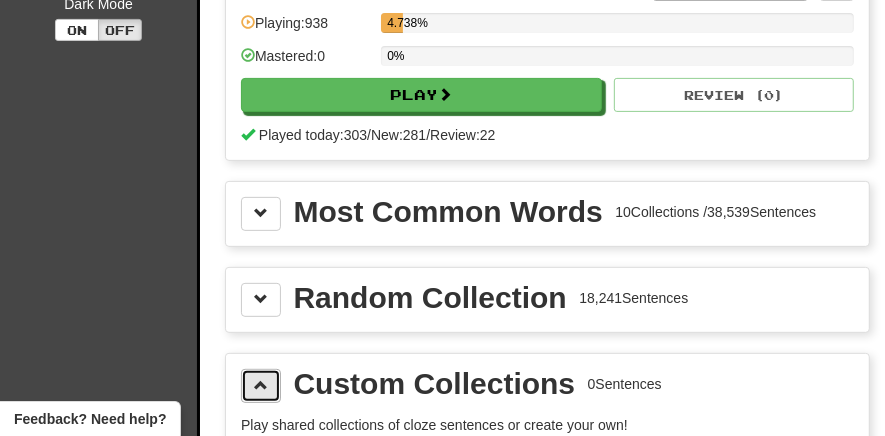 click at bounding box center (261, 385) 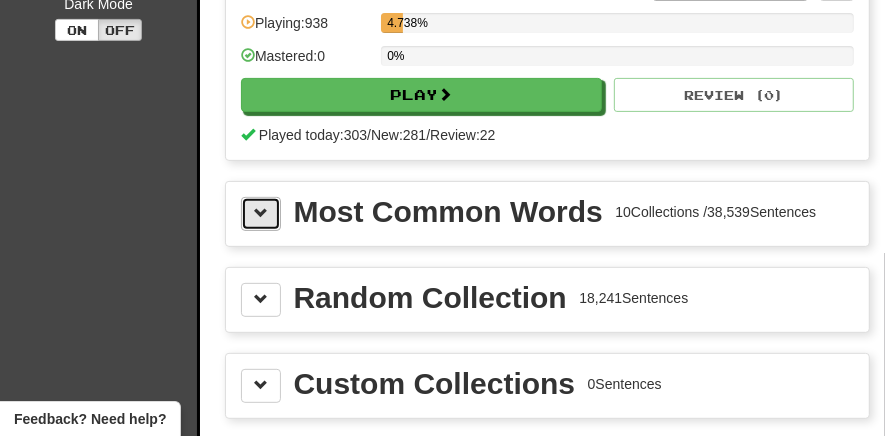 click at bounding box center (261, 213) 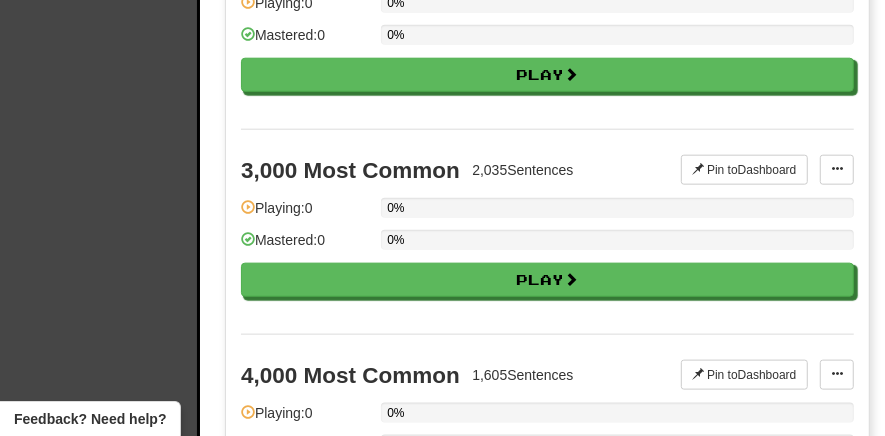 scroll, scrollTop: 1069, scrollLeft: 0, axis: vertical 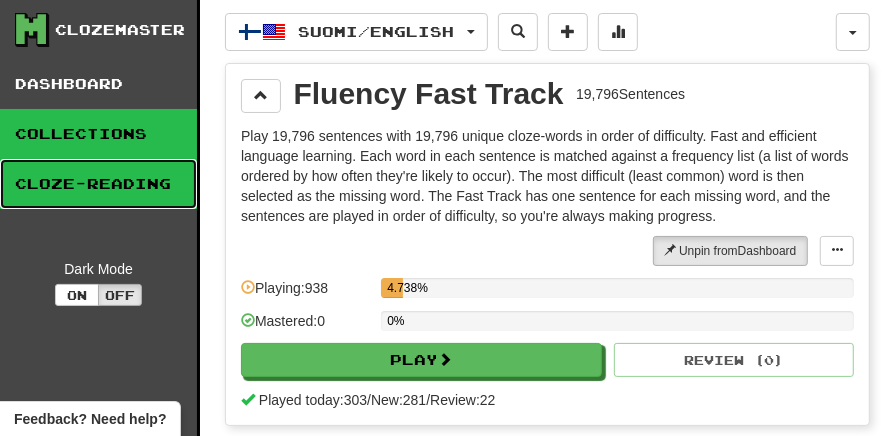 click on "Cloze-Reading" at bounding box center [98, 184] 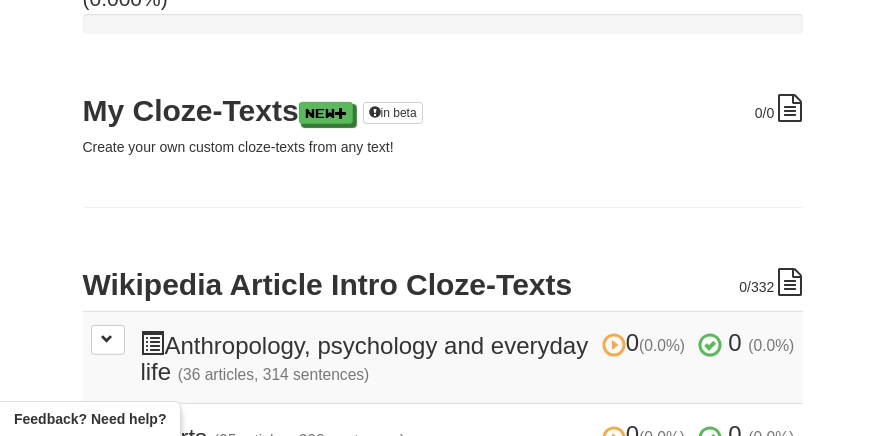 scroll, scrollTop: 273, scrollLeft: 0, axis: vertical 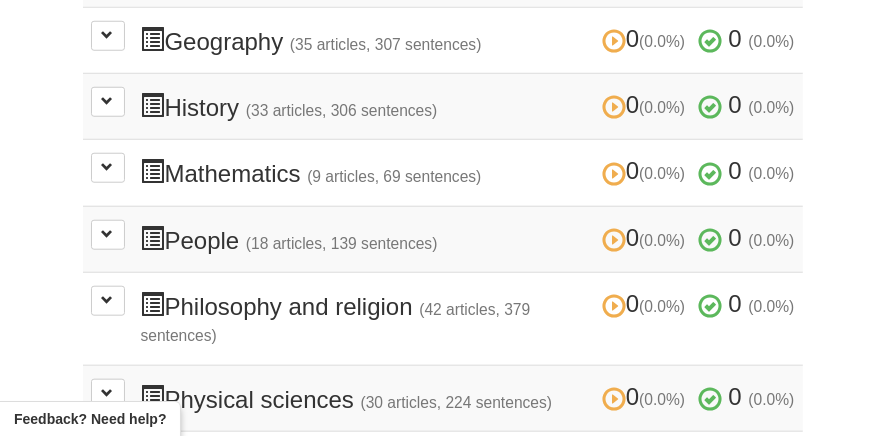 click on "0
(0.0%)
0
(0.0%)
Philosophy and religion
(42 articles, 379 sentences)
0
(0.0%)
0
(0.0%)
Loading..." at bounding box center [443, 319] 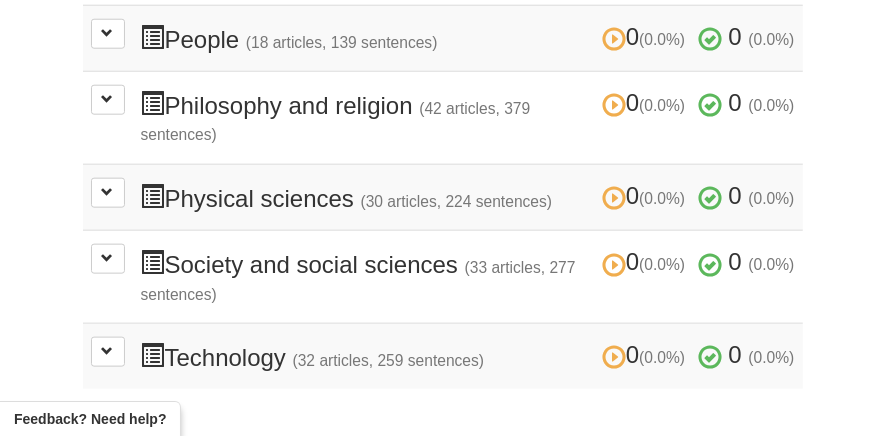 scroll, scrollTop: 1033, scrollLeft: 0, axis: vertical 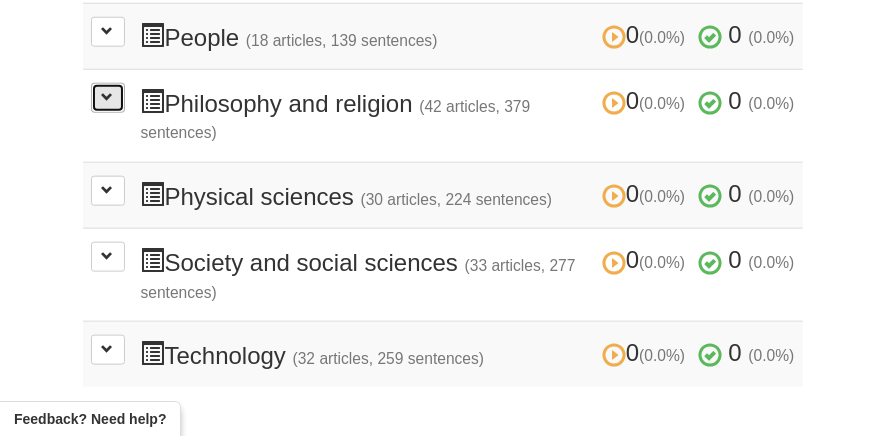 click at bounding box center (108, 98) 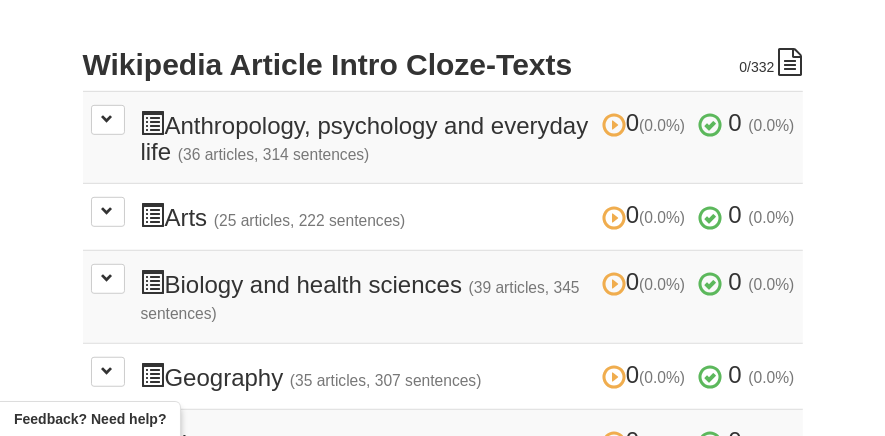 scroll, scrollTop: 495, scrollLeft: 0, axis: vertical 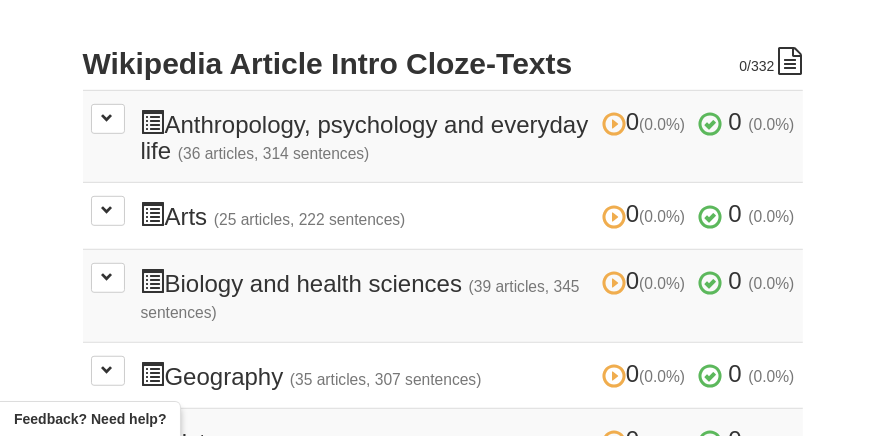 click at bounding box center [791, 61] 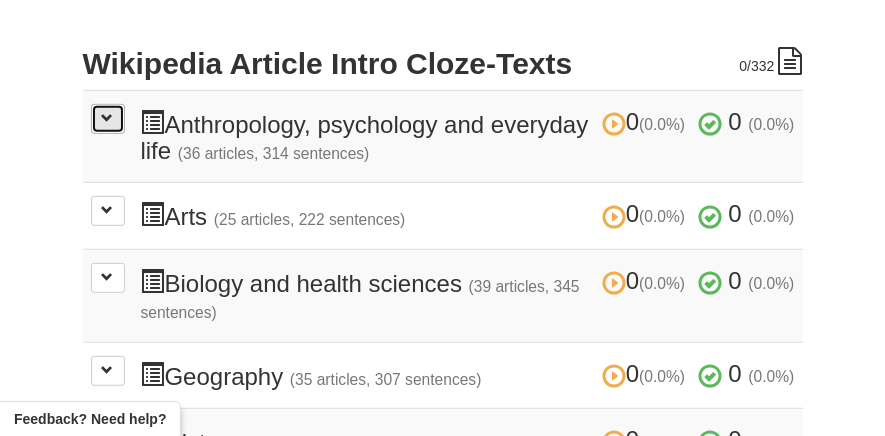 click at bounding box center (108, 118) 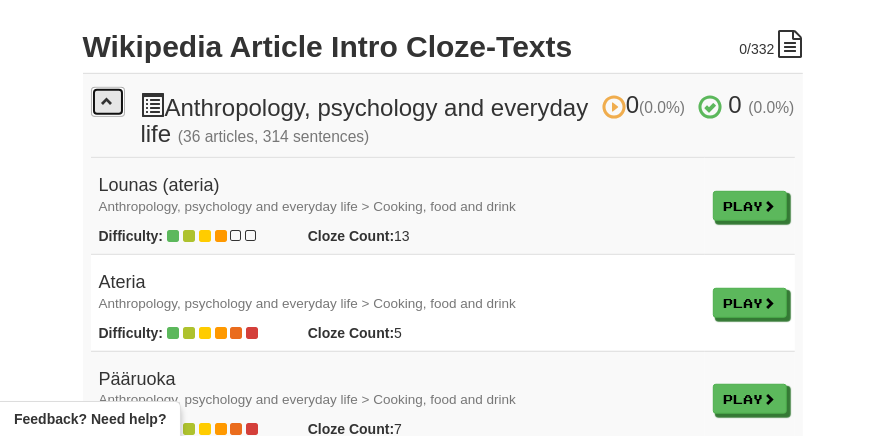 scroll, scrollTop: 511, scrollLeft: 0, axis: vertical 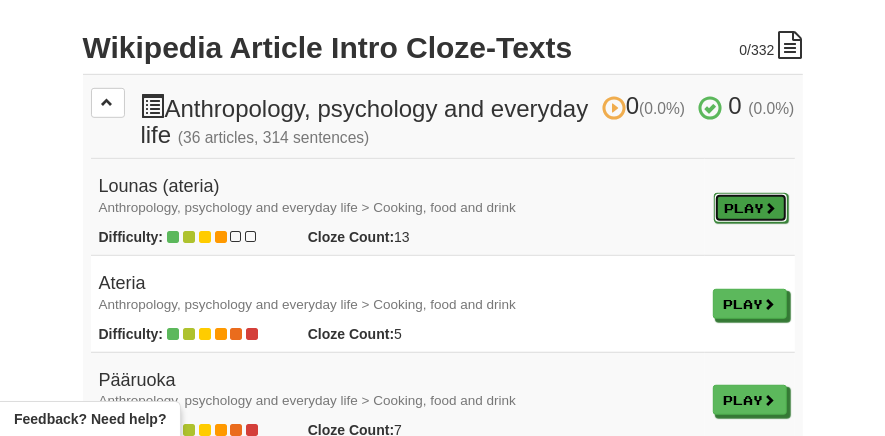 click on "Play" at bounding box center [751, 208] 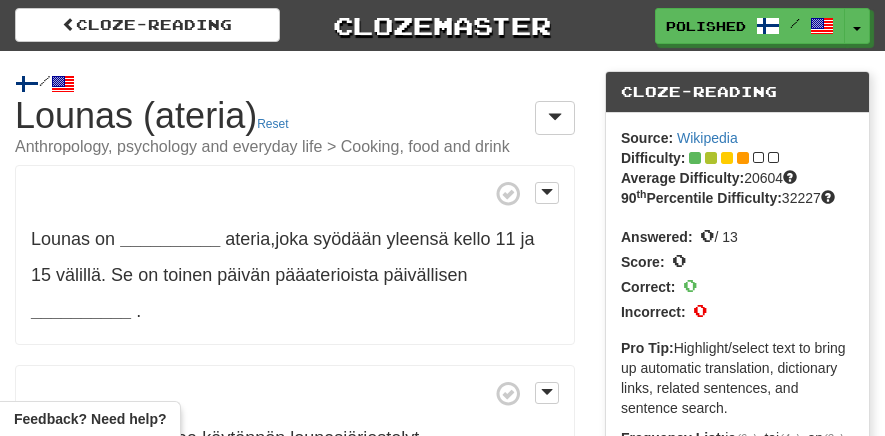 scroll, scrollTop: 0, scrollLeft: 0, axis: both 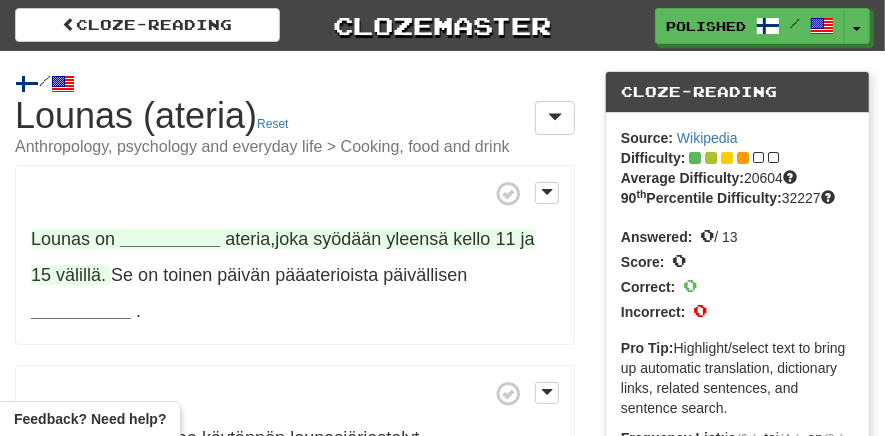click on "__________" at bounding box center [170, 239] 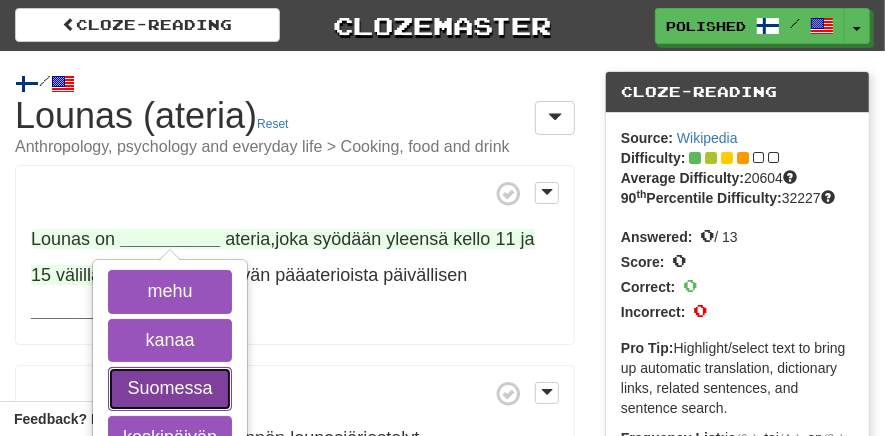 click on "Suomessa" at bounding box center [170, 389] 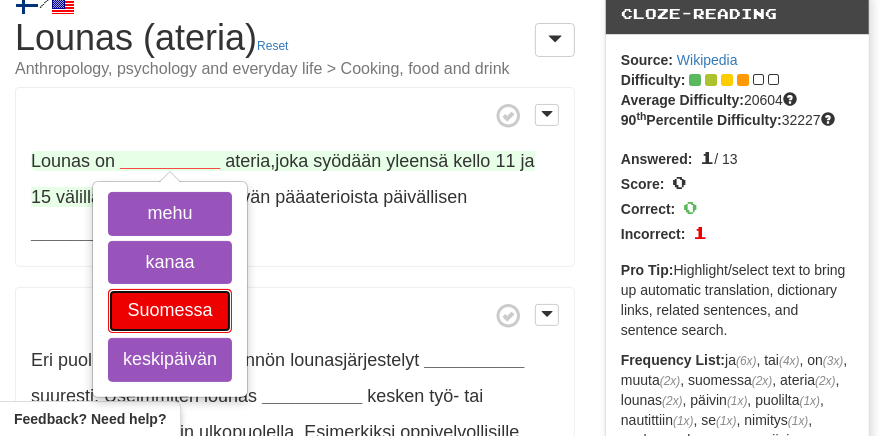 scroll, scrollTop: 81, scrollLeft: 0, axis: vertical 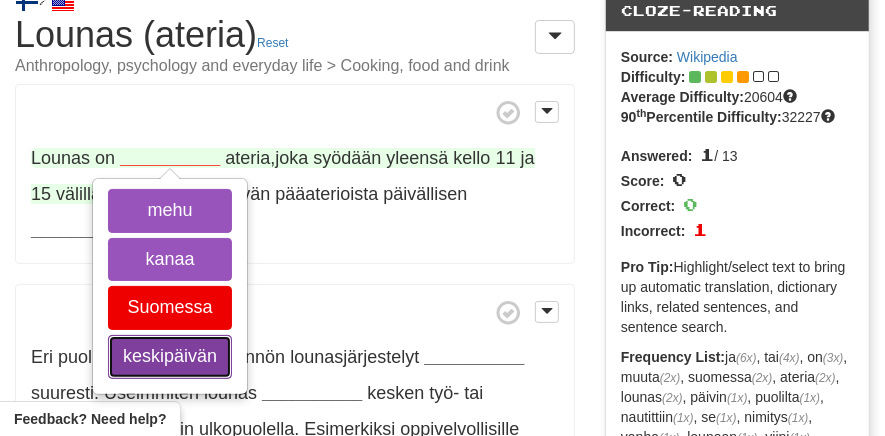 click on "keskipäivän" at bounding box center [170, 357] 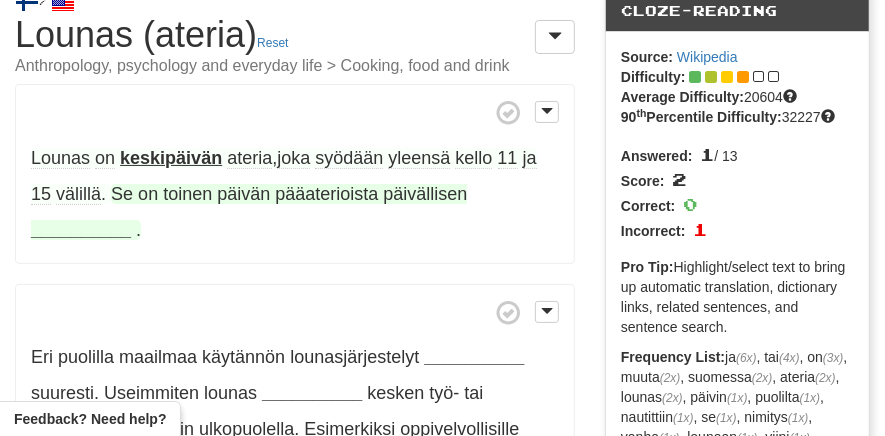 click on "__________" at bounding box center [81, 230] 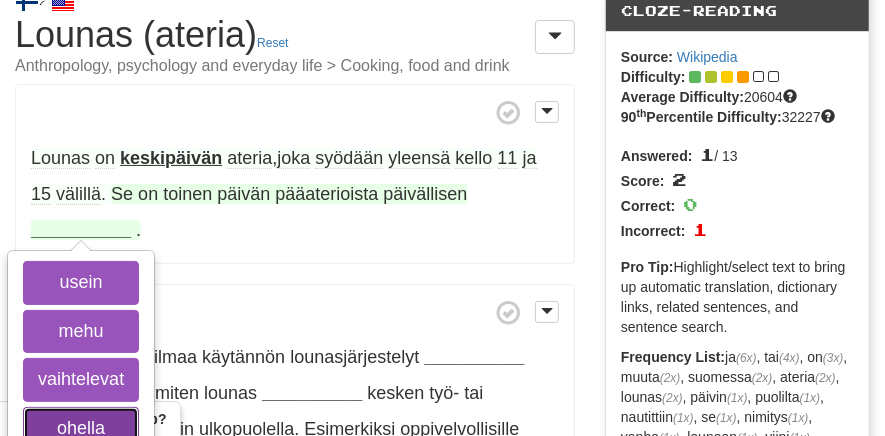 click on "ohella" at bounding box center [81, 429] 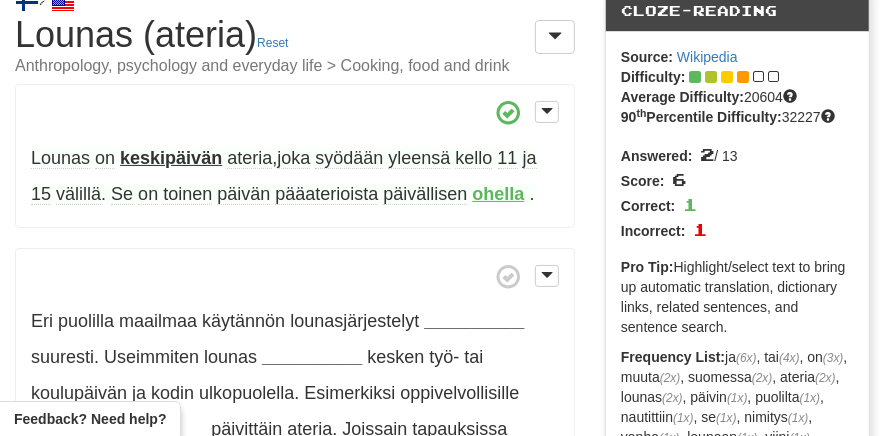 click on "ohella" at bounding box center (499, 194) 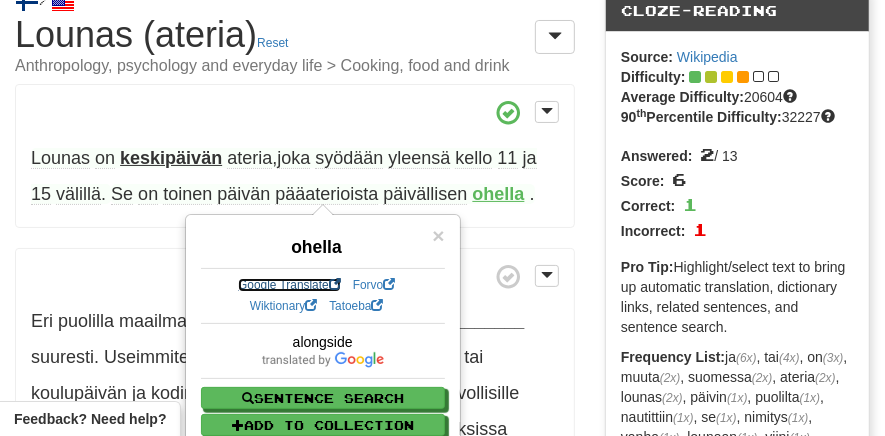 click on "Google Translate" at bounding box center [289, 285] 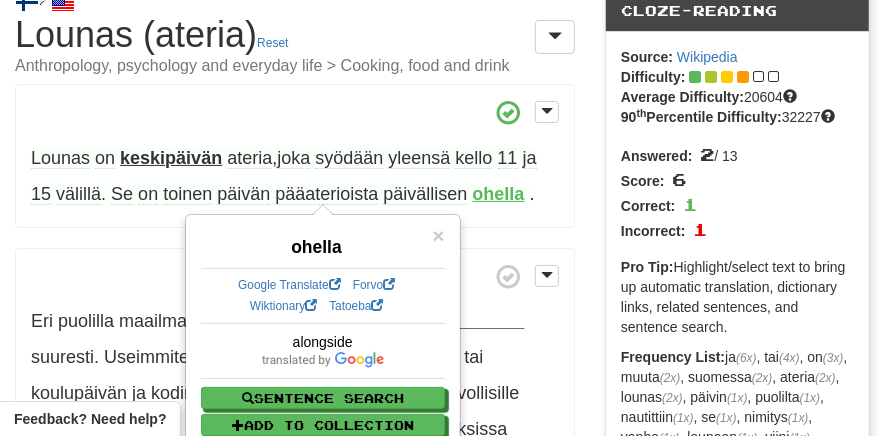 click on "Lounas   on
keskipäivän
ateria ,  joka   syödään   yleensä   kello   11   ja   15   välillä .
Se   on   toinen   päivän   pääaterioista   päivällisen
ohella
." at bounding box center (295, 156) 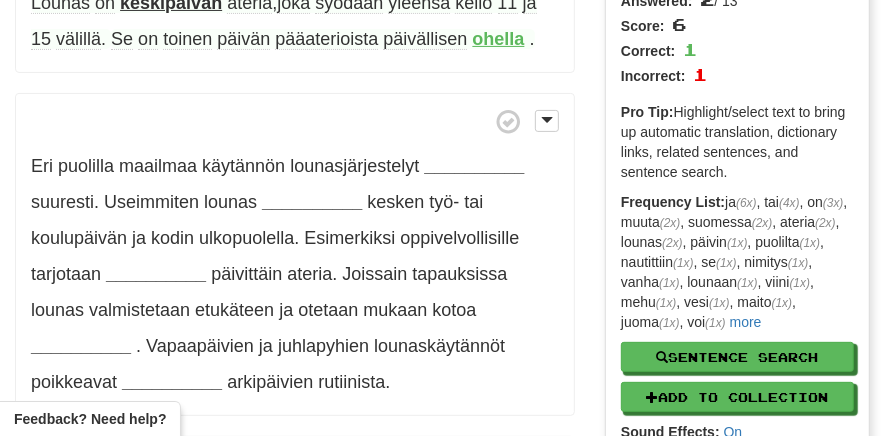 scroll, scrollTop: 239, scrollLeft: 0, axis: vertical 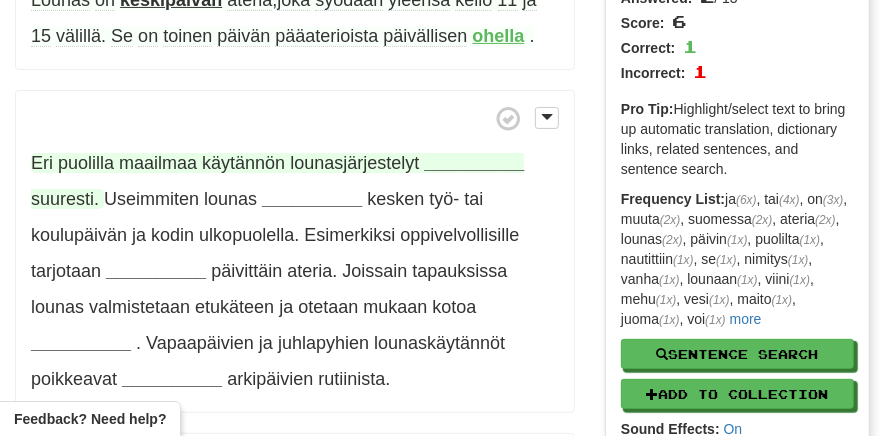 click on "__________" at bounding box center (474, 163) 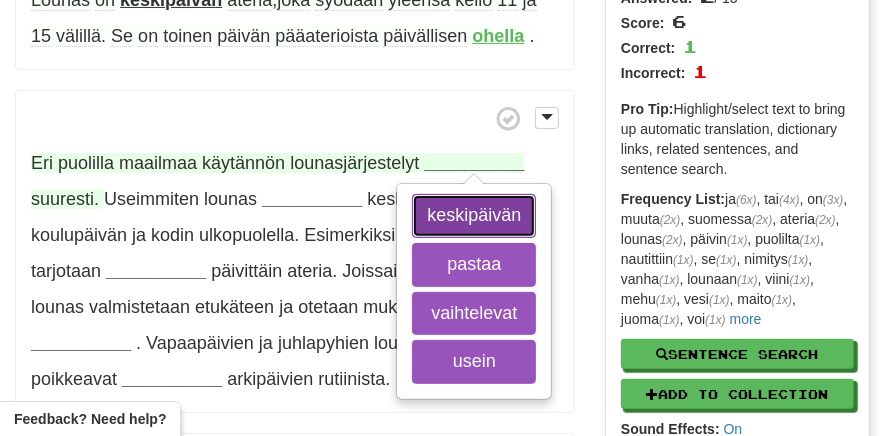 click on "keskipäivän" at bounding box center (474, 216) 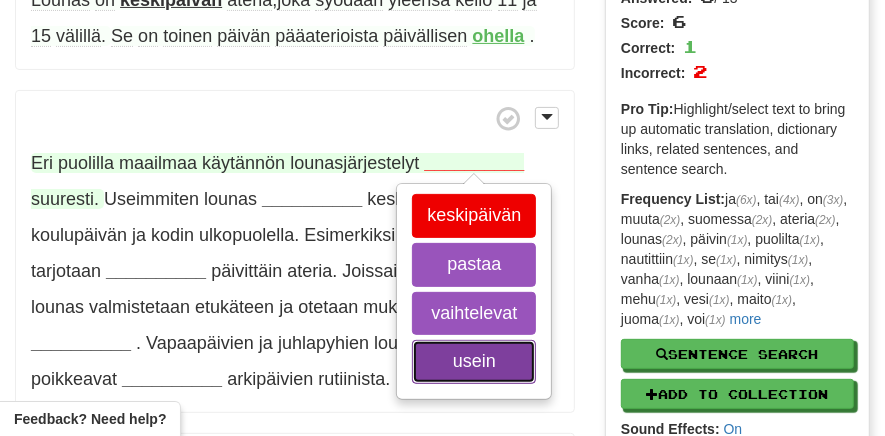 click on "usein" at bounding box center (474, 362) 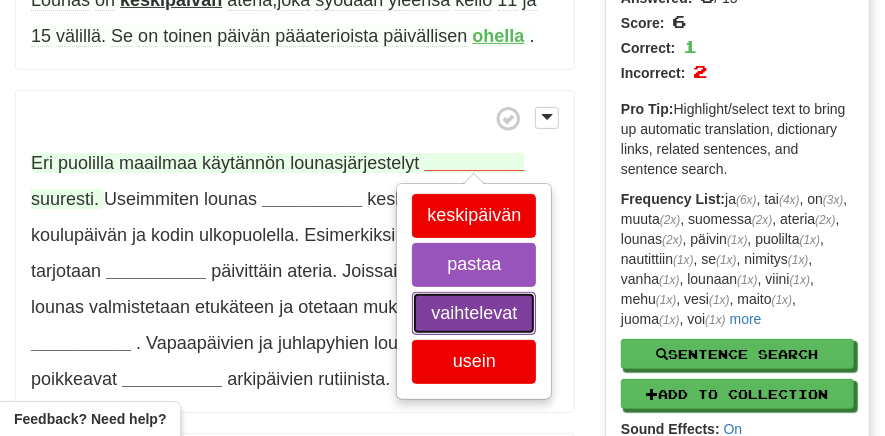 click on "vaihtelevat" at bounding box center [474, 314] 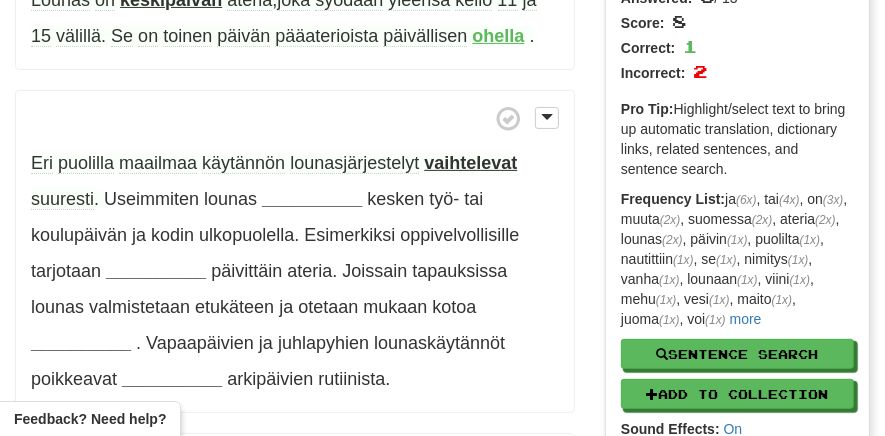 click on "vaihtelevat" at bounding box center (470, 163) 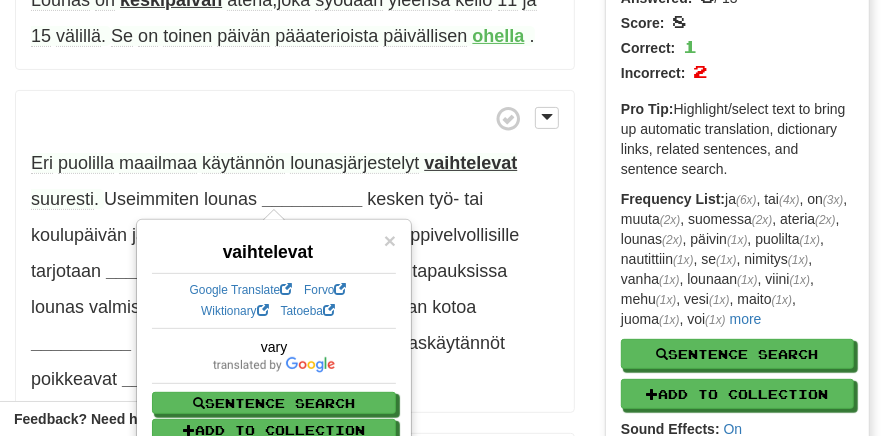 click on "Eri   puolilla   maailmaa   käytännön   lounasjärjestelyt
vaihtelevat
suuresti .
Useimmiten   lounas
[MEAL_TIME]
kesken   työ-   tai   koulupäivän   ja   kodin   ulkopuolella .
Esimerkiksi   oppivelvollisille   tarjotaan
[MEAL_TYPE]
päivittäin   ateria .
Joissain   tapauksissa   lounas   valmistetaan   etukäteen   ja   otetaan   mukaan   kotoa
[PACKED_LUNCH]
.
Vapaapäivien   ja   juhlapyhien   lounaskäytännöt   poikkeavat
[ROUTINE_DIFFERENCE]
arkipäivien   rutiinista ." at bounding box center (295, 252) 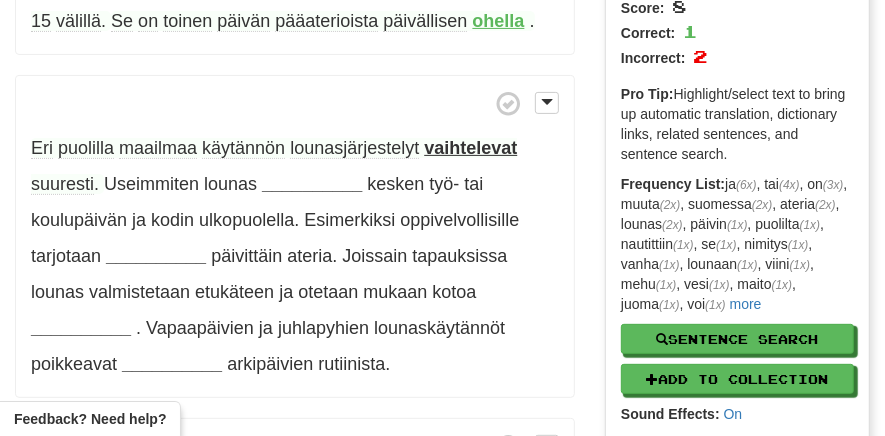 scroll, scrollTop: 256, scrollLeft: 0, axis: vertical 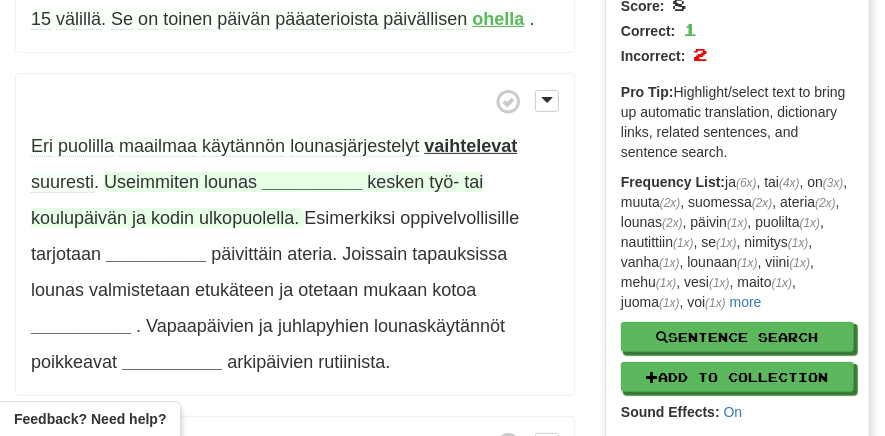 click on "__________" at bounding box center (312, 182) 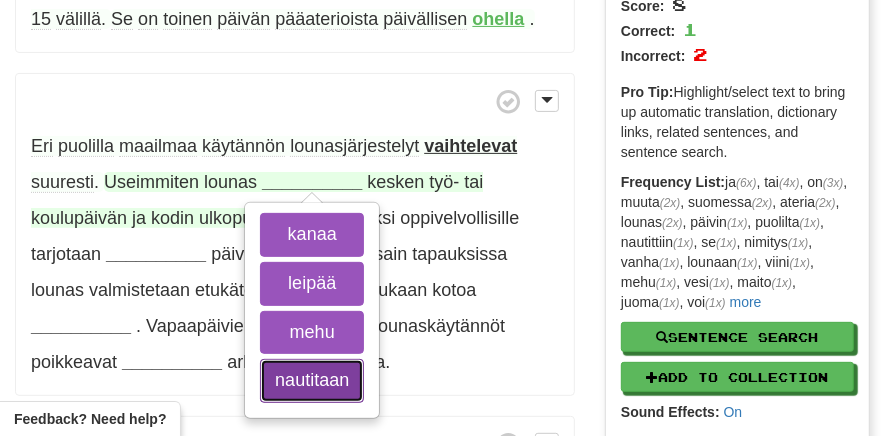 click on "nautitaan" at bounding box center [312, 381] 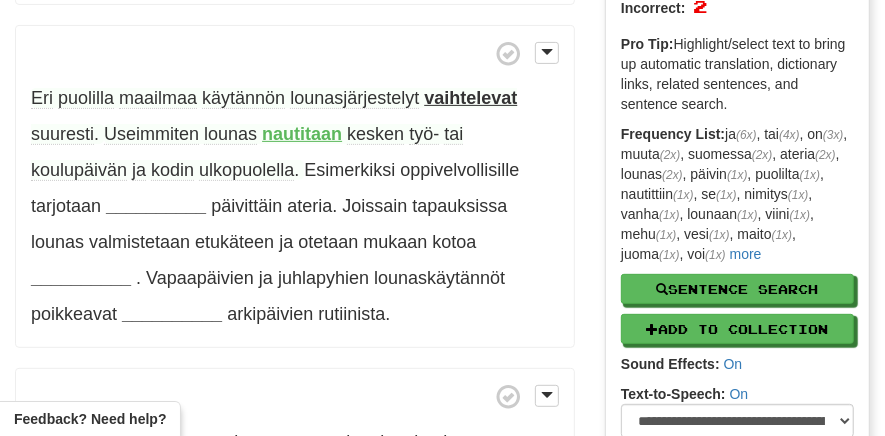 scroll, scrollTop: 305, scrollLeft: 0, axis: vertical 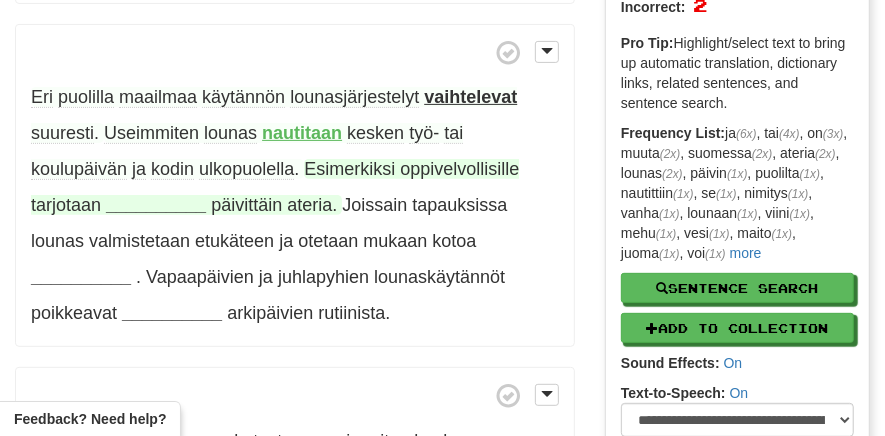click on "__________" at bounding box center (156, 205) 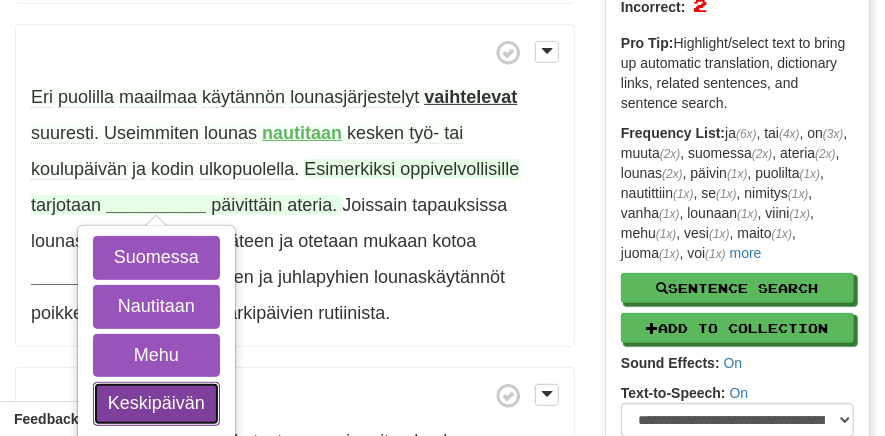 click on "Keskipäivän" at bounding box center [156, 404] 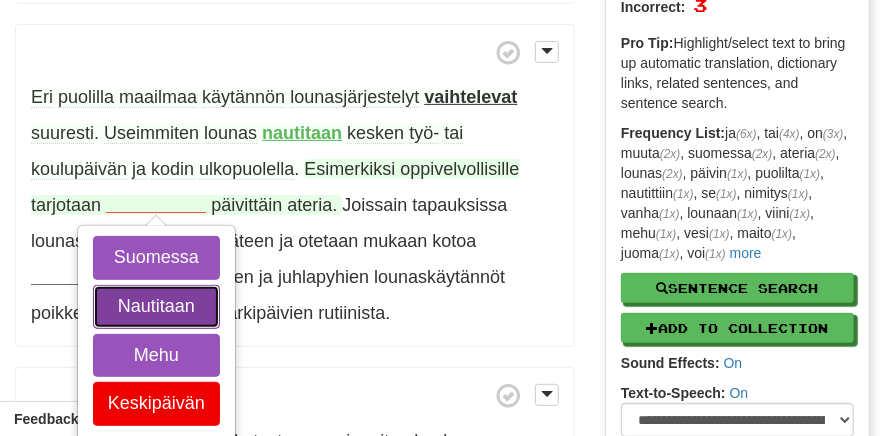 click on "Nautitaan" at bounding box center (156, 307) 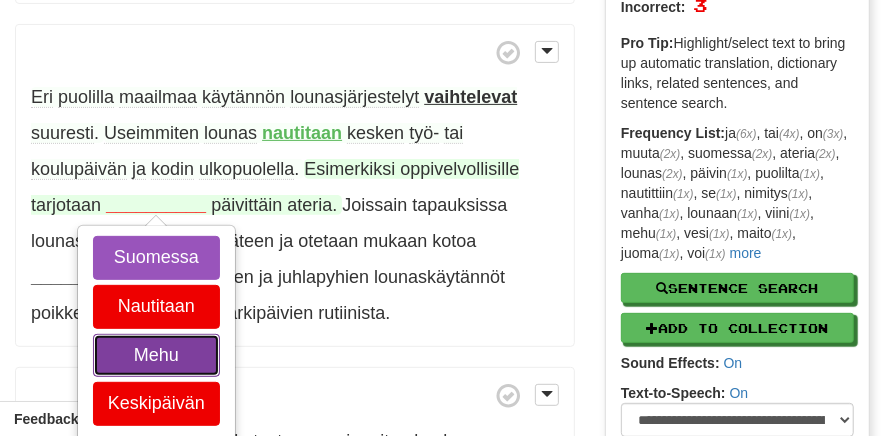 click on "Mehu" at bounding box center [156, 356] 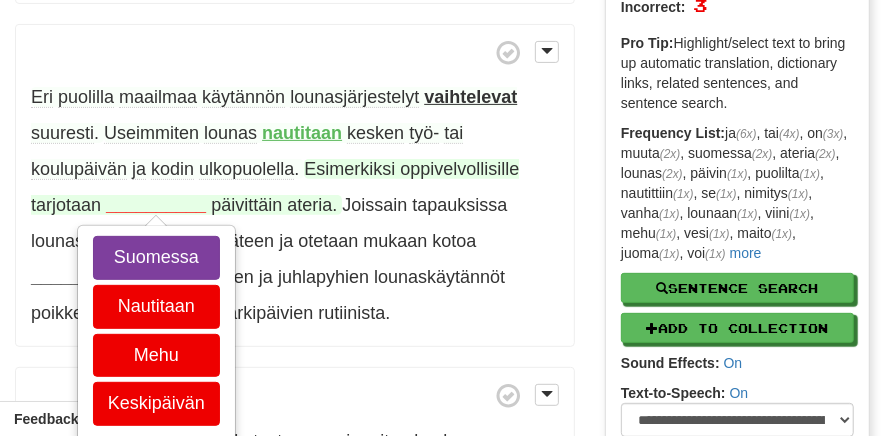 click on "Suomessa" at bounding box center [156, 258] 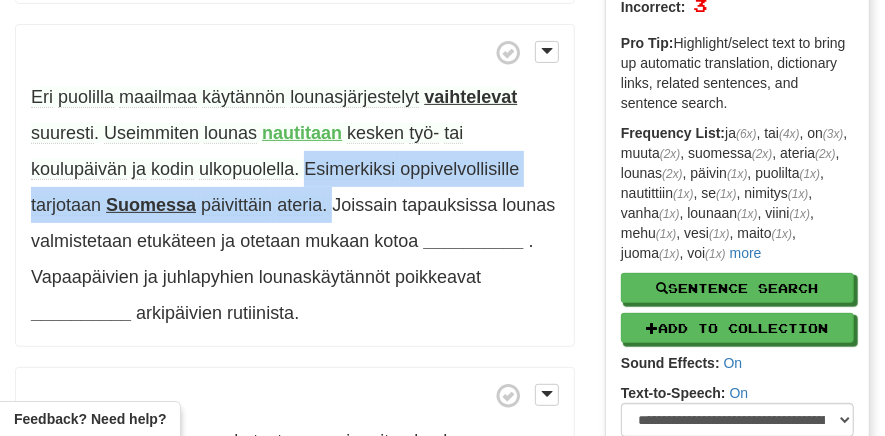 drag, startPoint x: 331, startPoint y: 204, endPoint x: 306, endPoint y: 172, distance: 40.60788 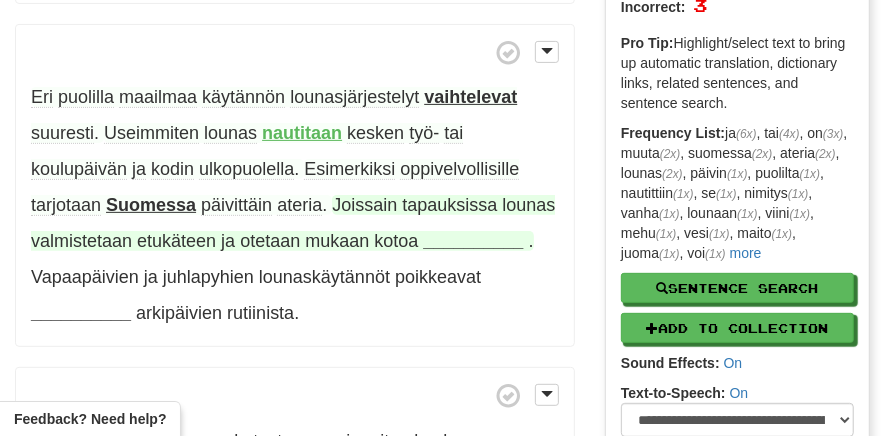 click on "kotoa" at bounding box center (396, 241) 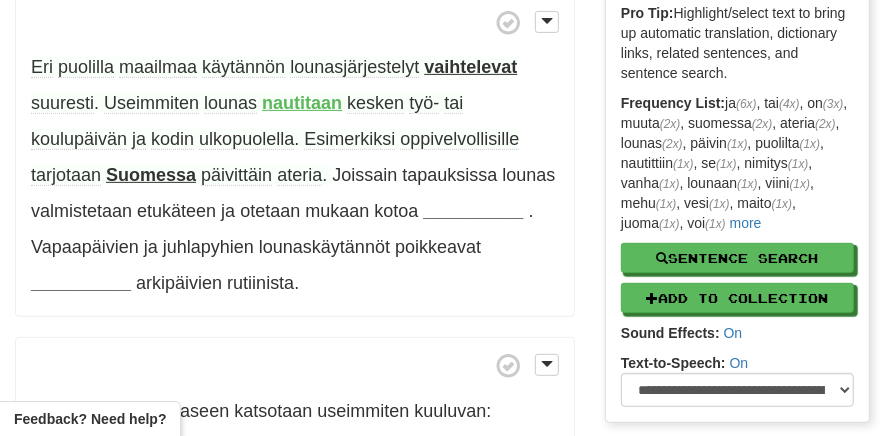 scroll, scrollTop: 336, scrollLeft: 0, axis: vertical 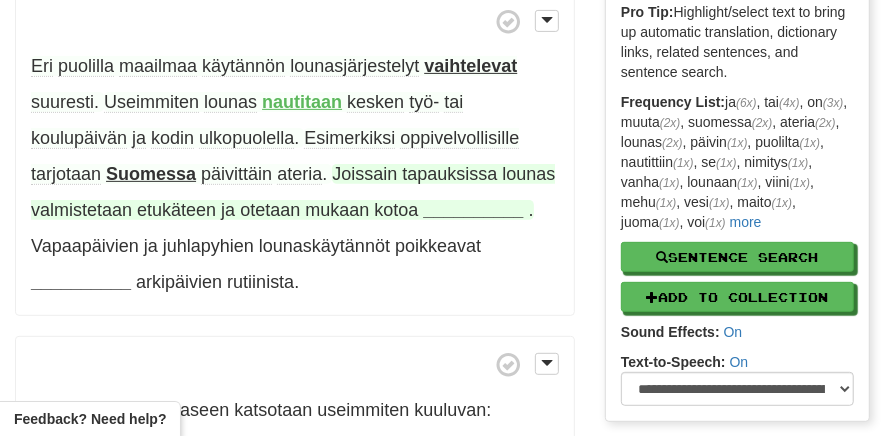click on "__________" at bounding box center (473, 210) 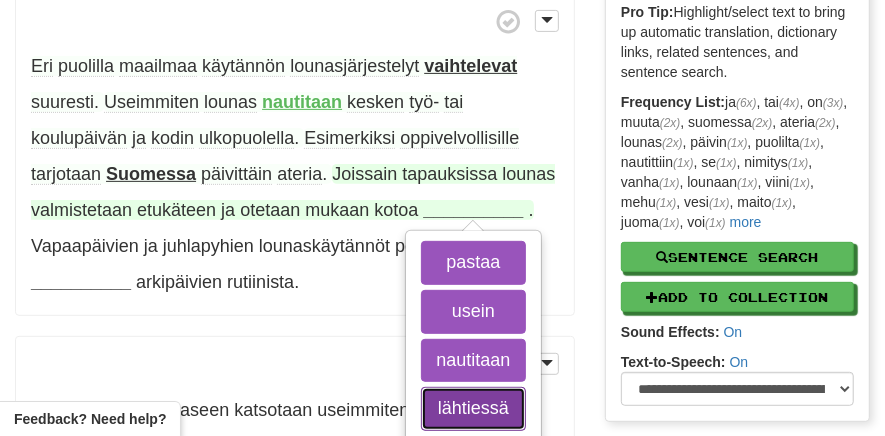 click on "lähtiessä" at bounding box center [473, 409] 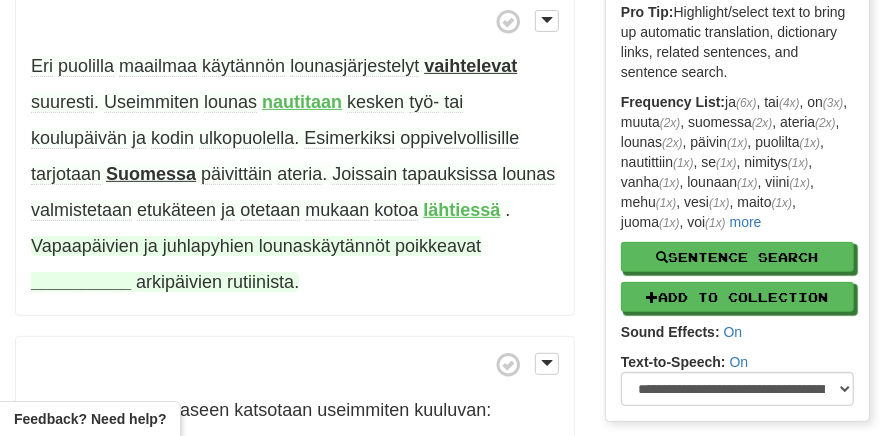 click on "__________" at bounding box center (81, 282) 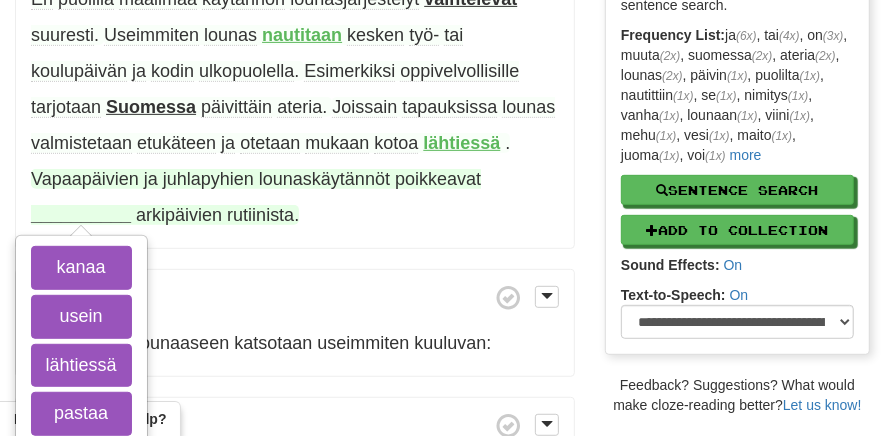 scroll, scrollTop: 409, scrollLeft: 0, axis: vertical 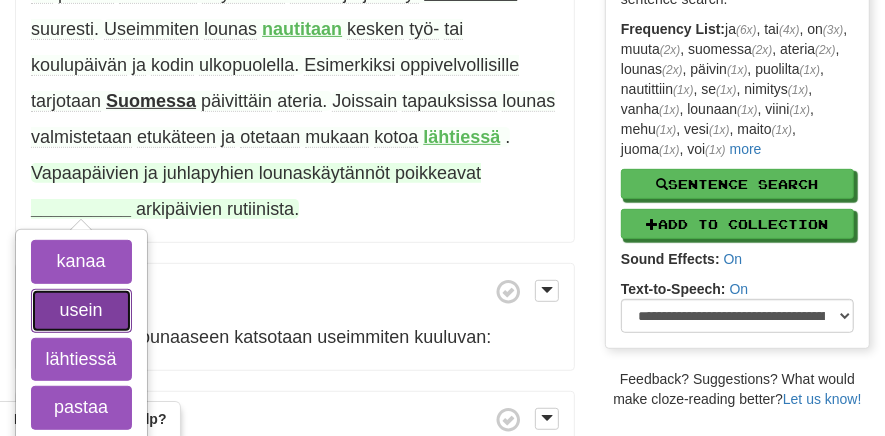 click on "usein" at bounding box center (81, 311) 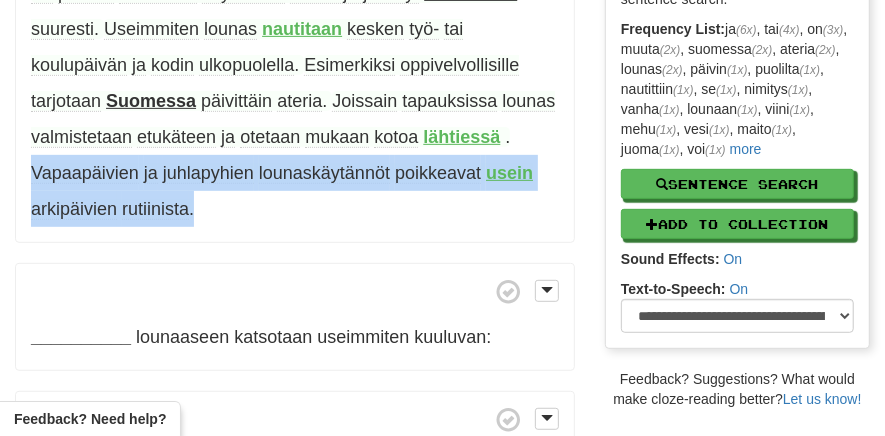 drag, startPoint x: 177, startPoint y: 200, endPoint x: 10, endPoint y: 173, distance: 169.16855 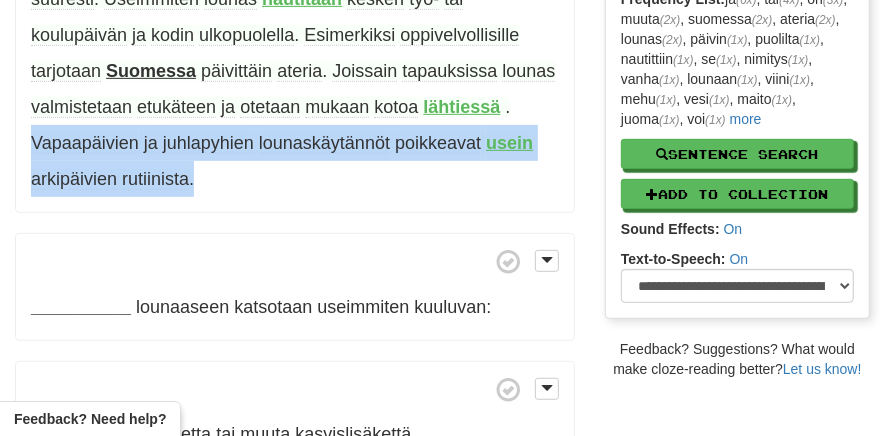 scroll, scrollTop: 434, scrollLeft: 0, axis: vertical 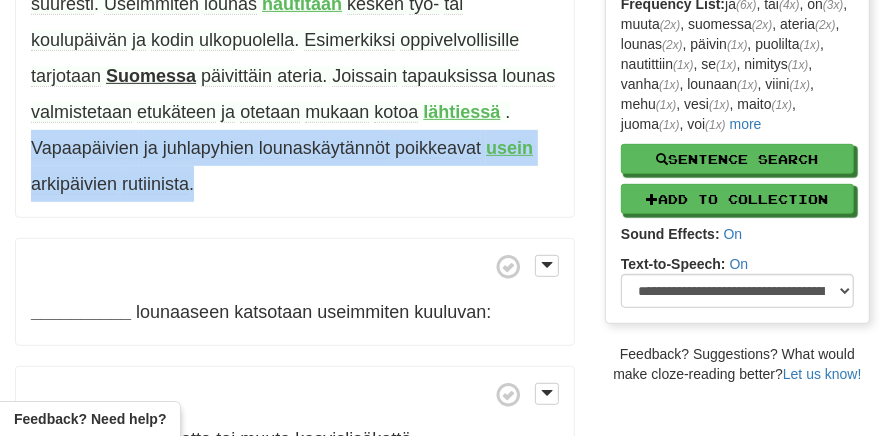 click on "Eri   puolilla   maailmaa   käytännön   lounasjärjestelyt
[VARIATION_WORD]
suuresti .
Useimmiten   lounas
[MEAL_TIME]
kesken   työ-   tai   koulupäivän   ja   kodin   ulkopuolella .
Esimerkiksi   oppivelvollisille   tarjotaan
[MEAL_TYPE]
päivittäin   ateria .
Joissain   tapauksissa   lounas   valmistetaan   etukäteen   ja   otetaan   mukaan   kotoa
[PACKED_LUNCH]
.
Vapaapäivien   ja   juhlapyhien   lounaskäytännöt   poikkeavat
[ROUTINE_DIFFERENCE]
arkipäivien   rutiinista ." at bounding box center (295, 57) 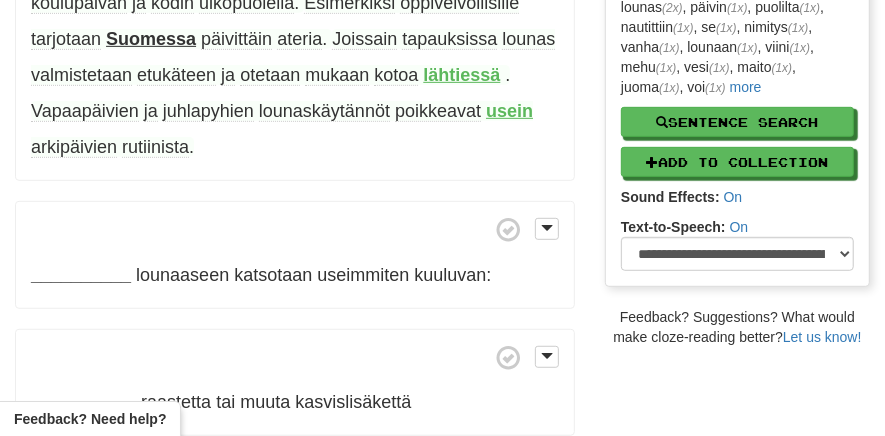 scroll, scrollTop: 478, scrollLeft: 0, axis: vertical 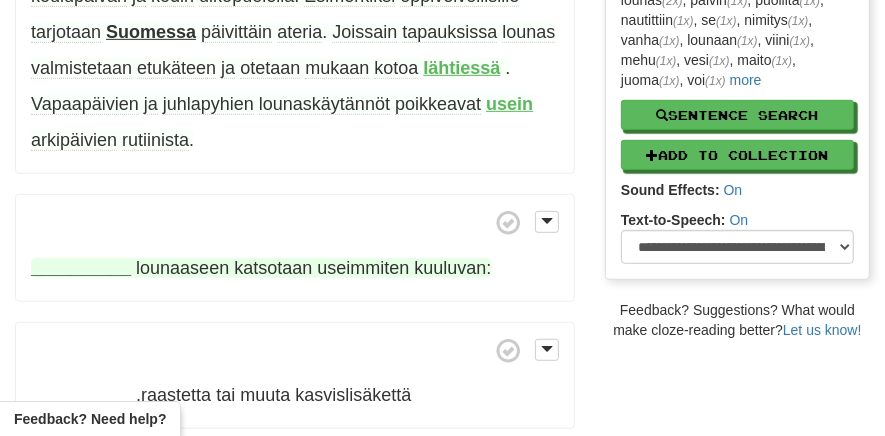 click on "__________" at bounding box center (81, 268) 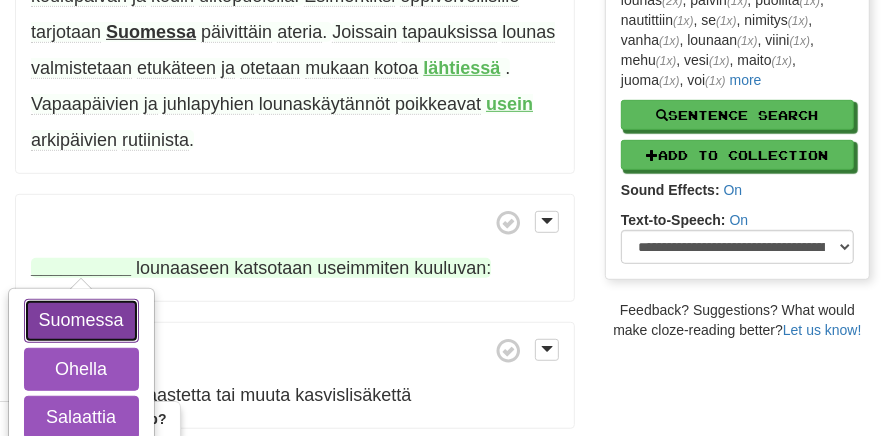 click on "Suomessa" at bounding box center [81, 321] 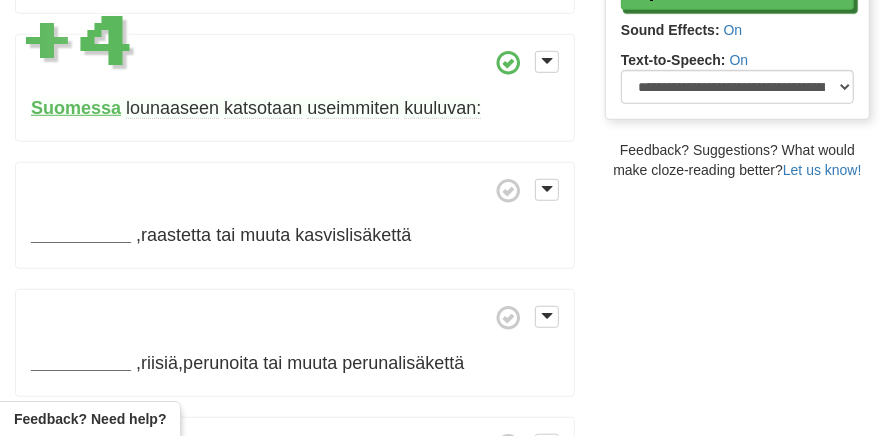 scroll, scrollTop: 658, scrollLeft: 0, axis: vertical 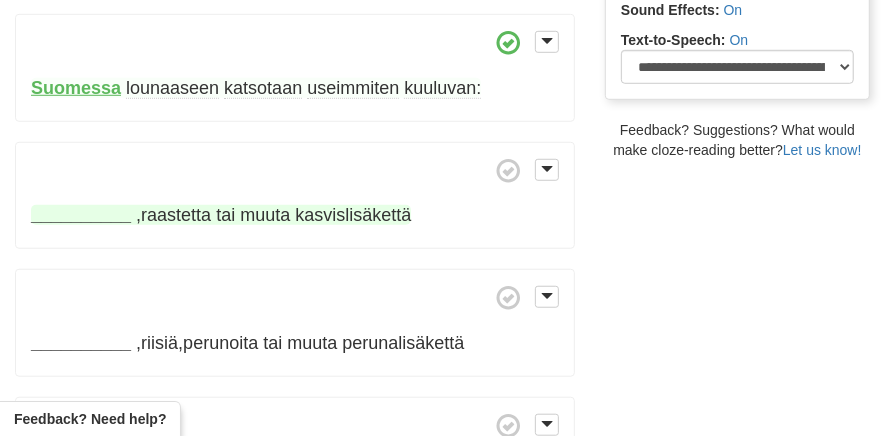 click on "__________" at bounding box center [81, 215] 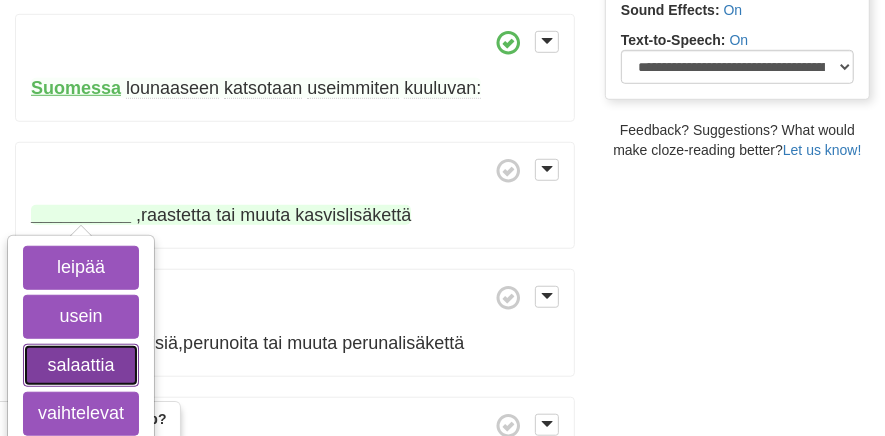 click on "salaattia" at bounding box center (81, 366) 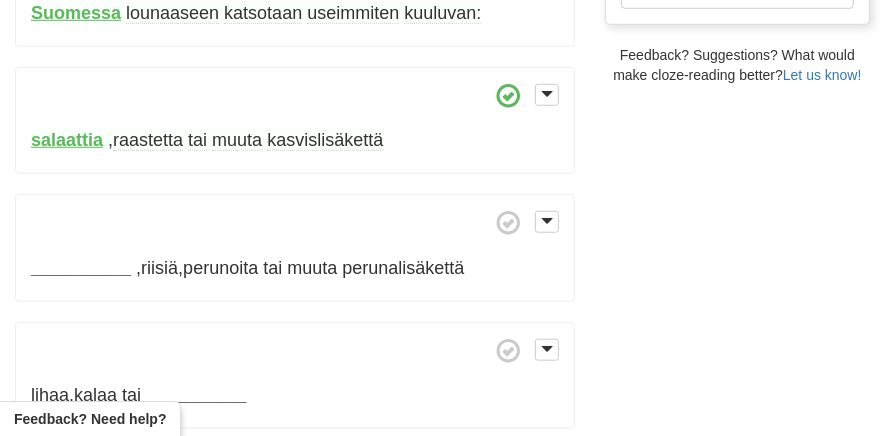scroll, scrollTop: 747, scrollLeft: 0, axis: vertical 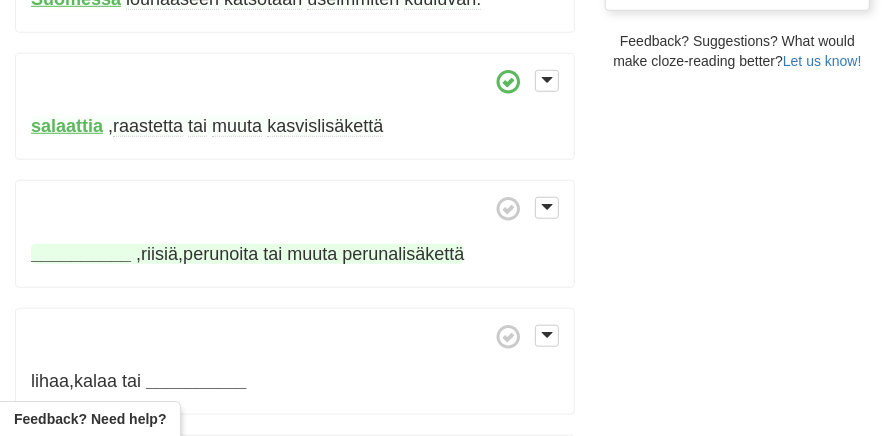 click on "__________" at bounding box center [81, 254] 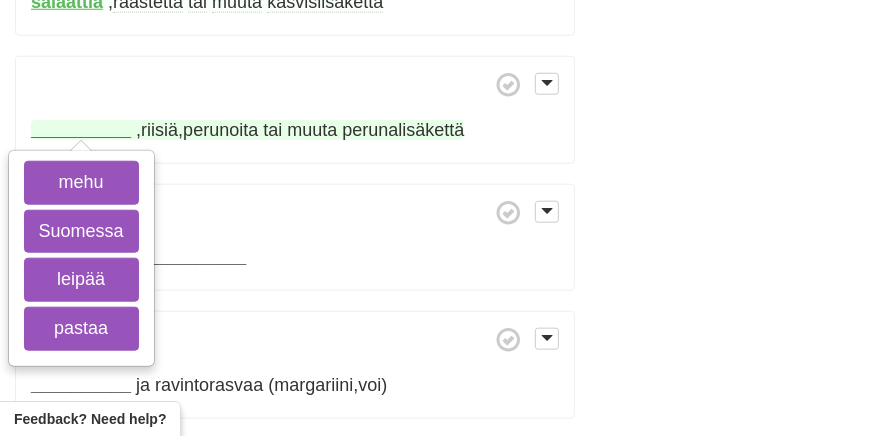 scroll, scrollTop: 882, scrollLeft: 0, axis: vertical 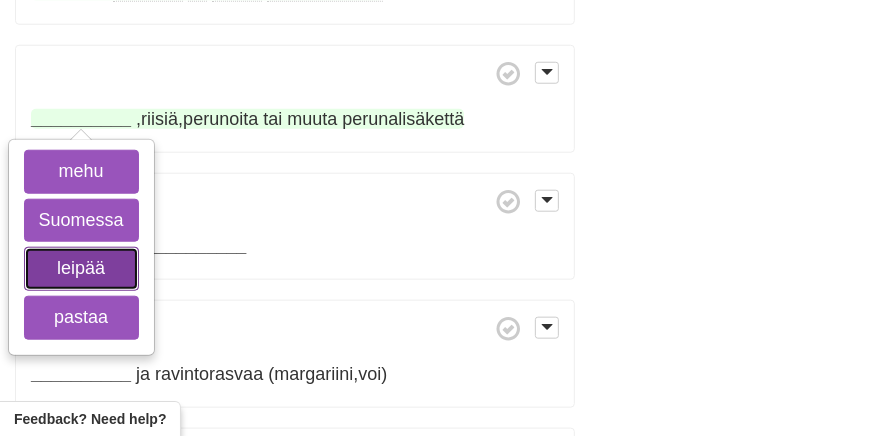 click on "leipää" at bounding box center [81, 269] 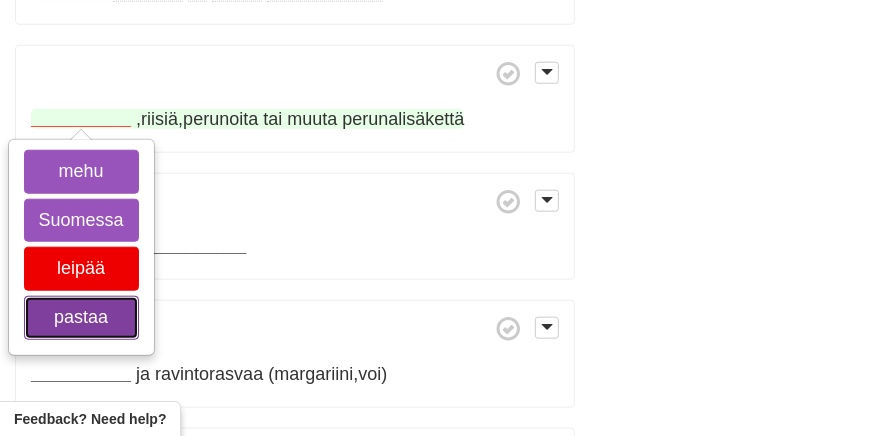 click on "pastaa" at bounding box center [81, 318] 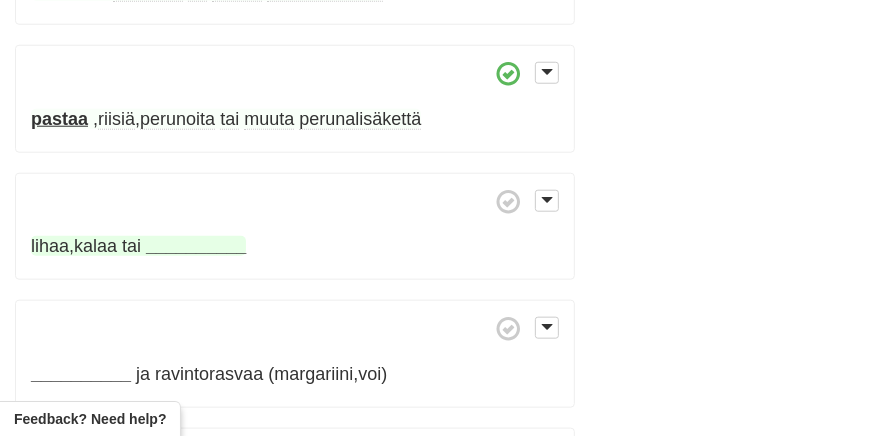 click on "__________" at bounding box center [196, 246] 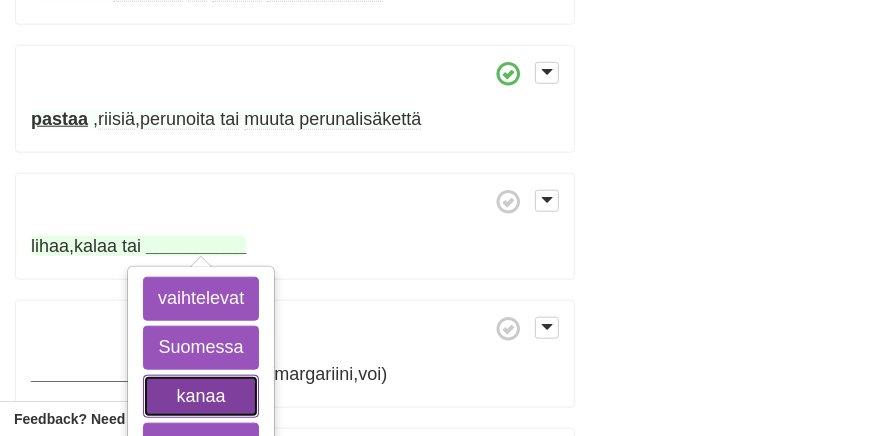 click on "kanaa" at bounding box center (201, 397) 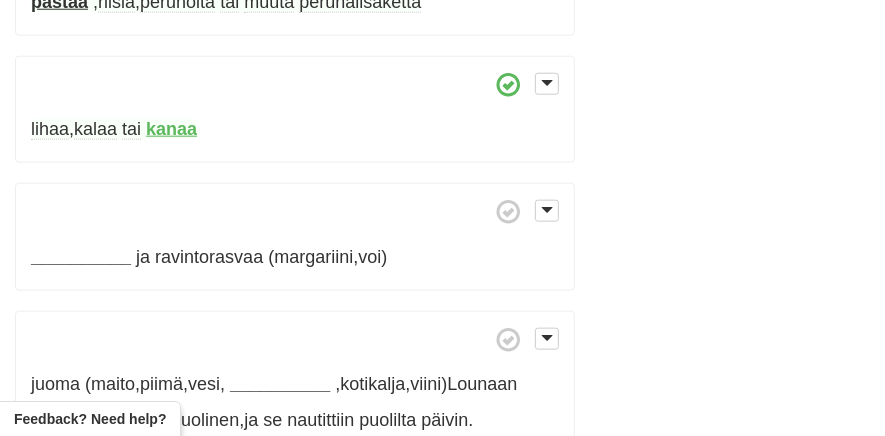 scroll, scrollTop: 1016, scrollLeft: 0, axis: vertical 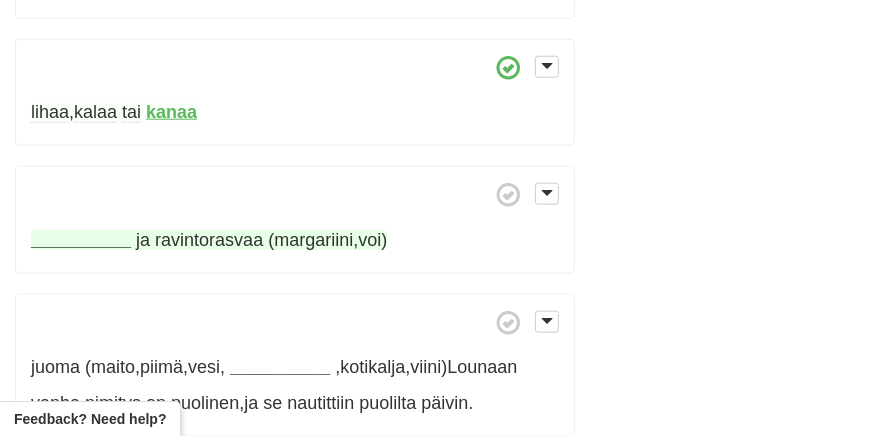 click on "__________" at bounding box center [81, 240] 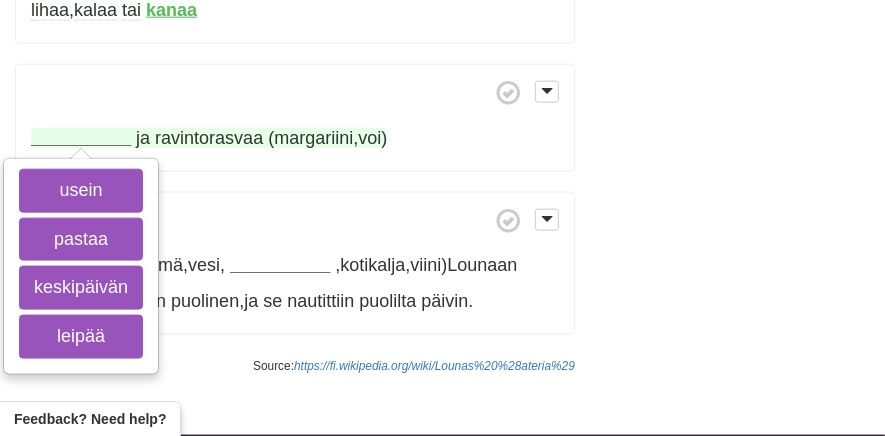 scroll, scrollTop: 1126, scrollLeft: 0, axis: vertical 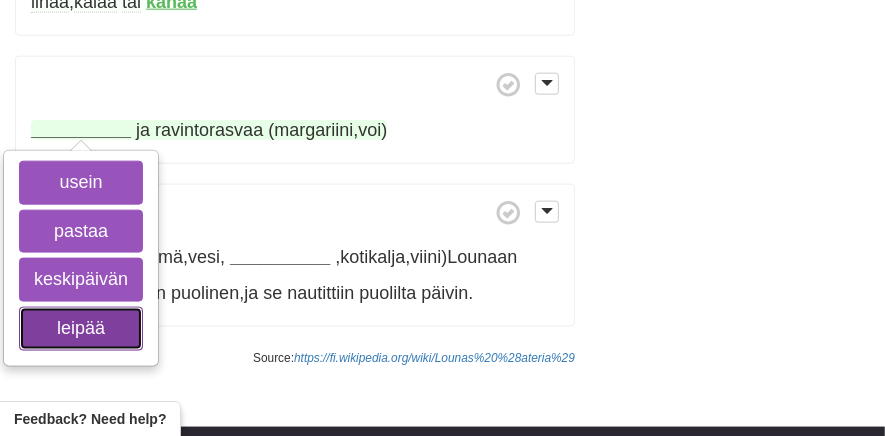 click on "leipää" at bounding box center (81, 329) 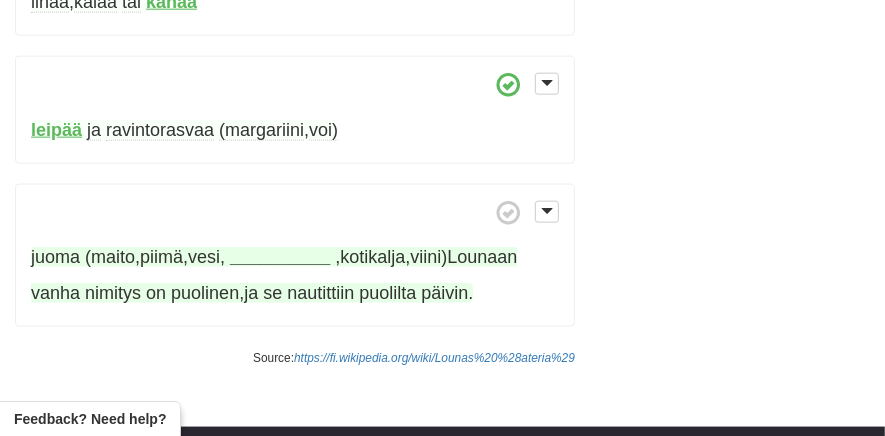 click on "__________" at bounding box center (280, 257) 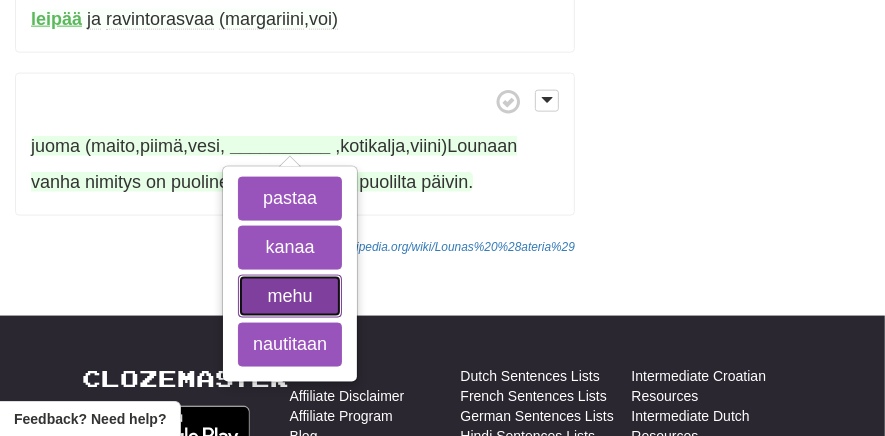 click on "mehu" at bounding box center (290, 297) 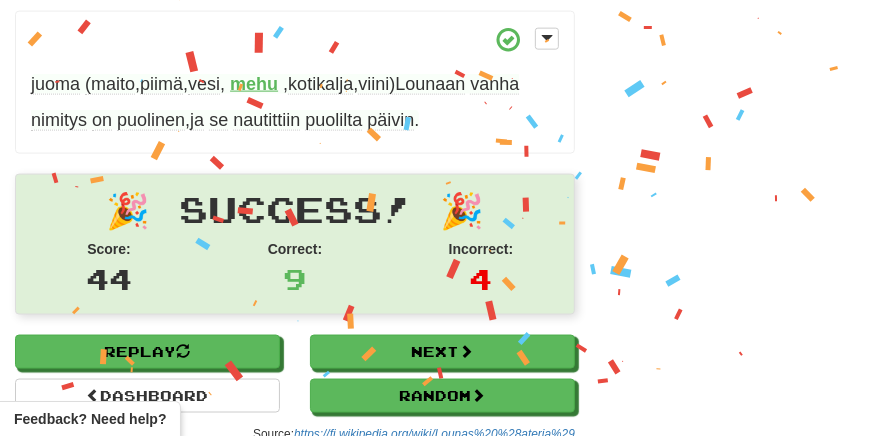 scroll, scrollTop: 1343, scrollLeft: 0, axis: vertical 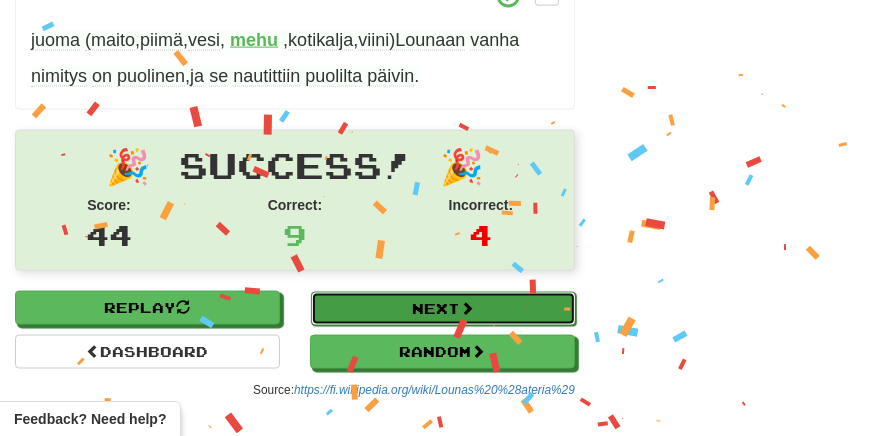 click on "Next" at bounding box center [443, 309] 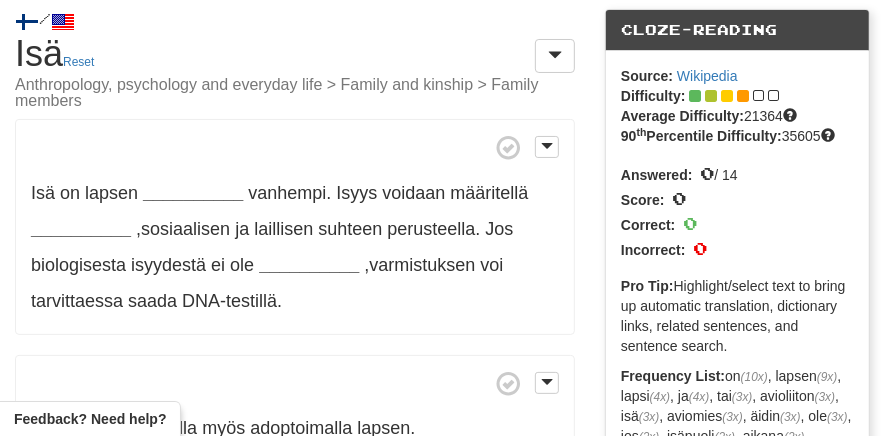scroll, scrollTop: 63, scrollLeft: 0, axis: vertical 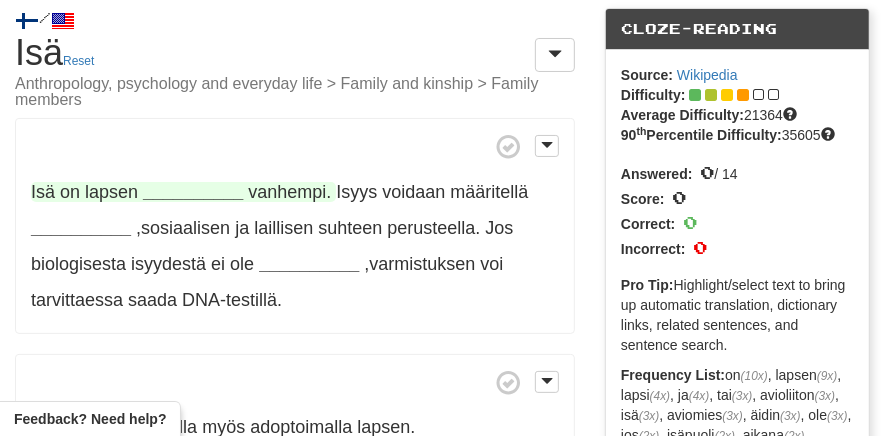 click on "__________" at bounding box center [193, 192] 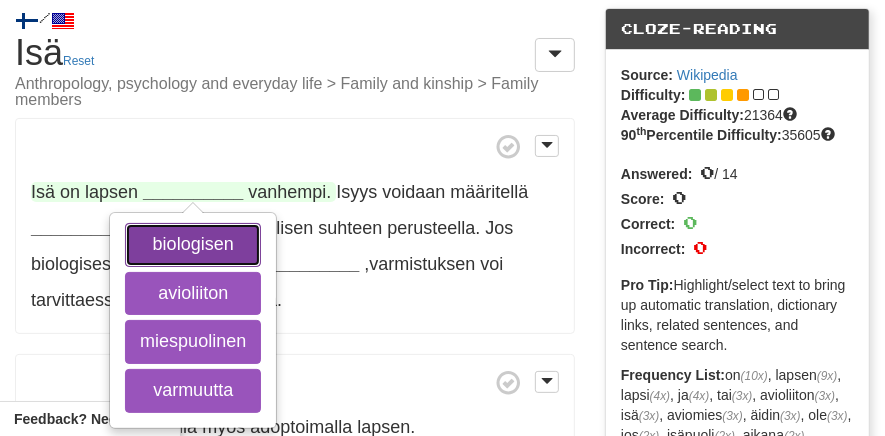 click on "biologisen" at bounding box center [193, 245] 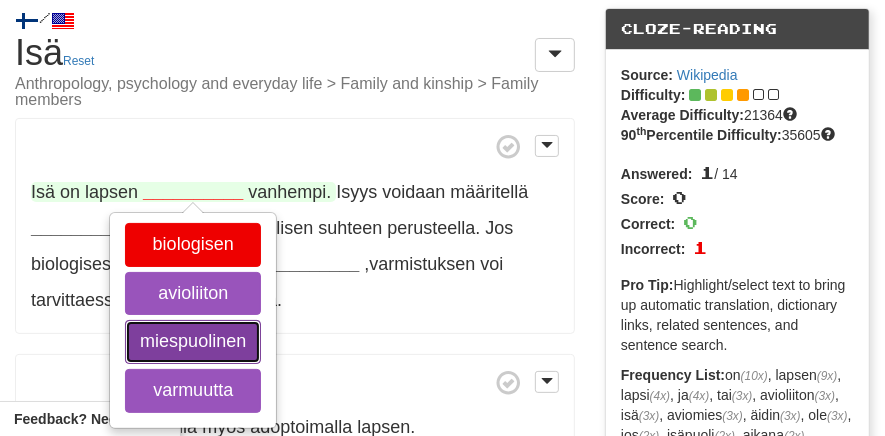 click on "miespuolinen" at bounding box center [193, 342] 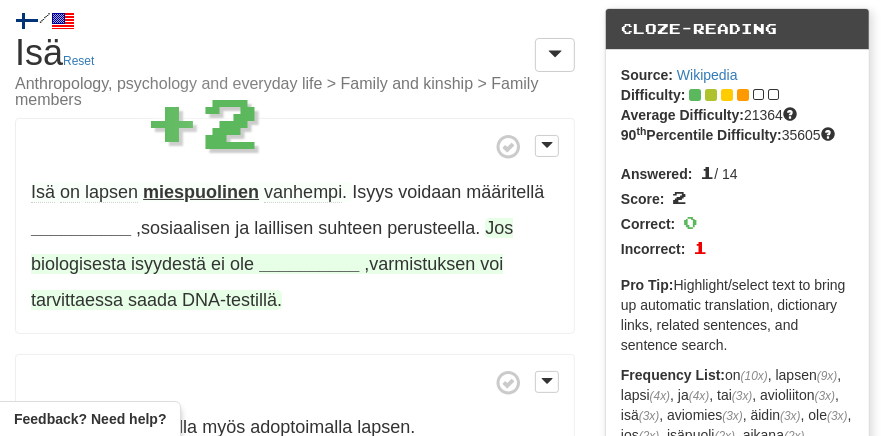 click on "tarvittaessa" at bounding box center (77, 300) 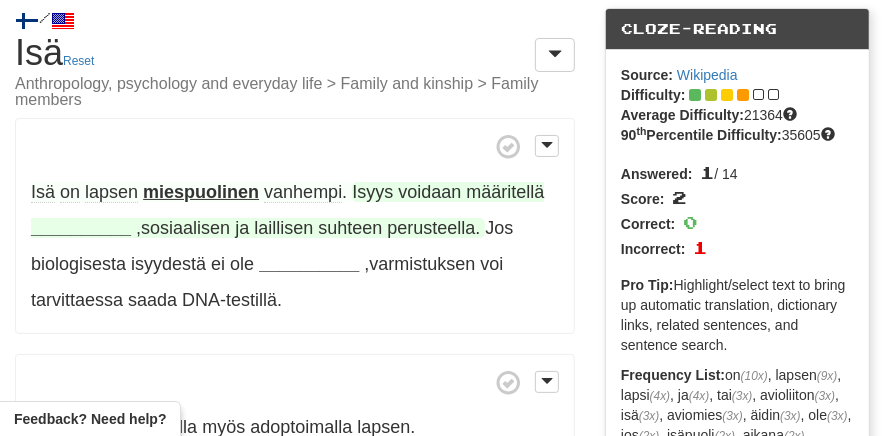 click on "__________" at bounding box center [81, 228] 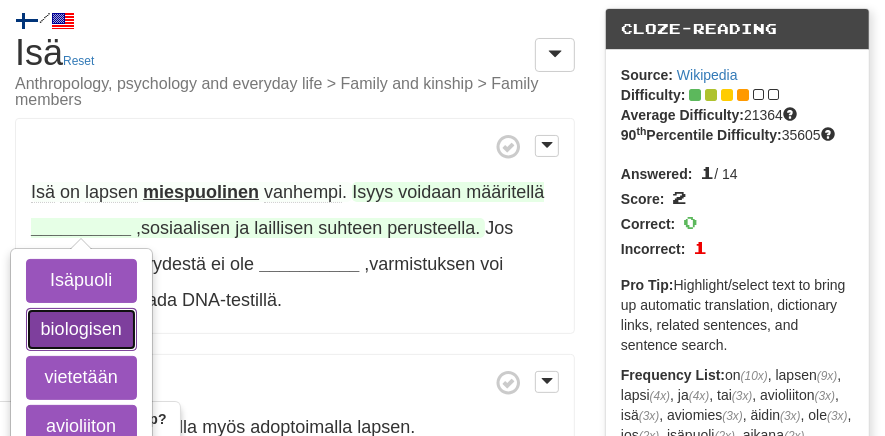 click on "biologisen" at bounding box center [81, 330] 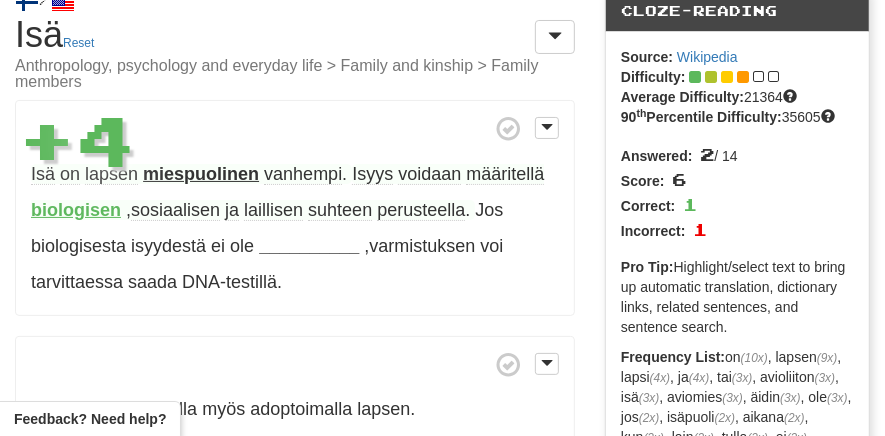 scroll, scrollTop: 91, scrollLeft: 0, axis: vertical 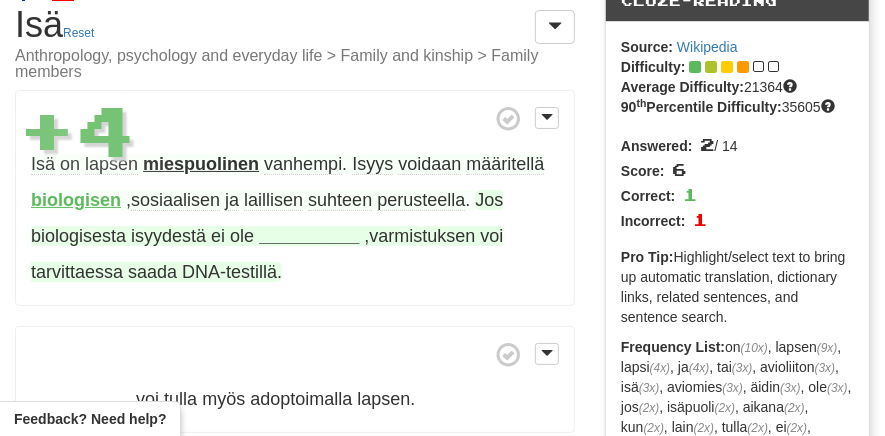 click on "__________" at bounding box center (309, 236) 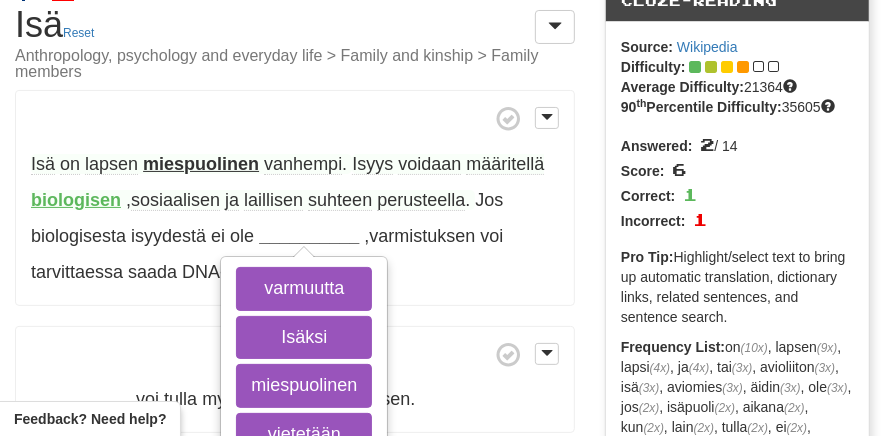 click at bounding box center (295, 354) 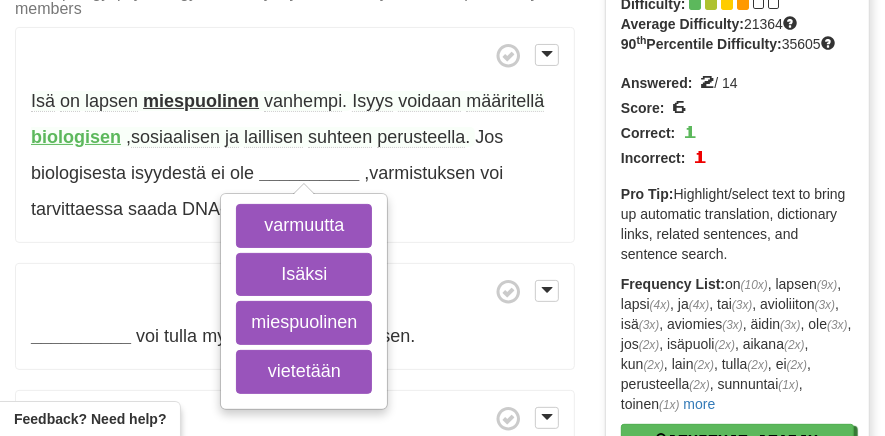 scroll, scrollTop: 156, scrollLeft: 0, axis: vertical 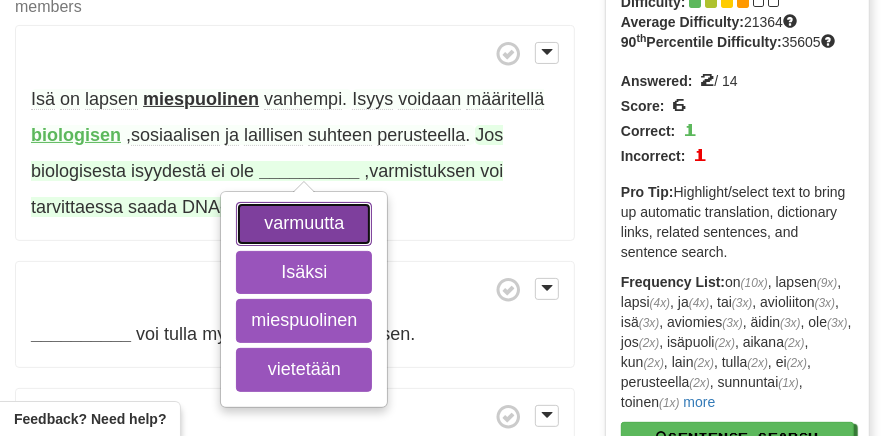 click on "varmuutta" at bounding box center [304, 224] 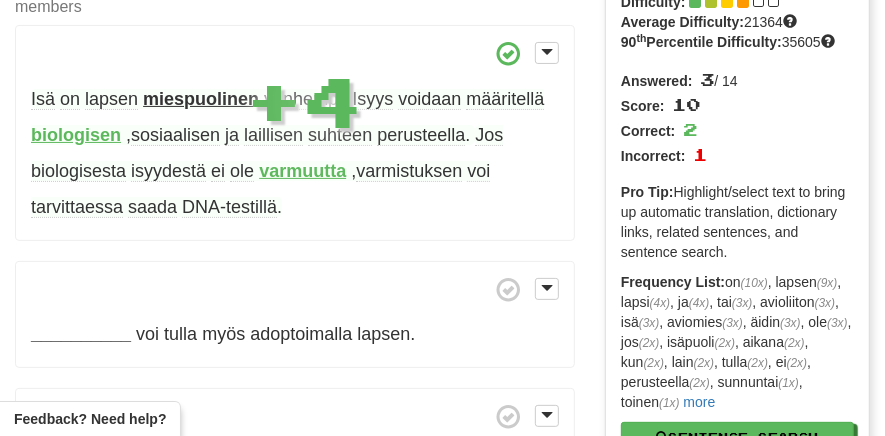click at bounding box center (295, 289) 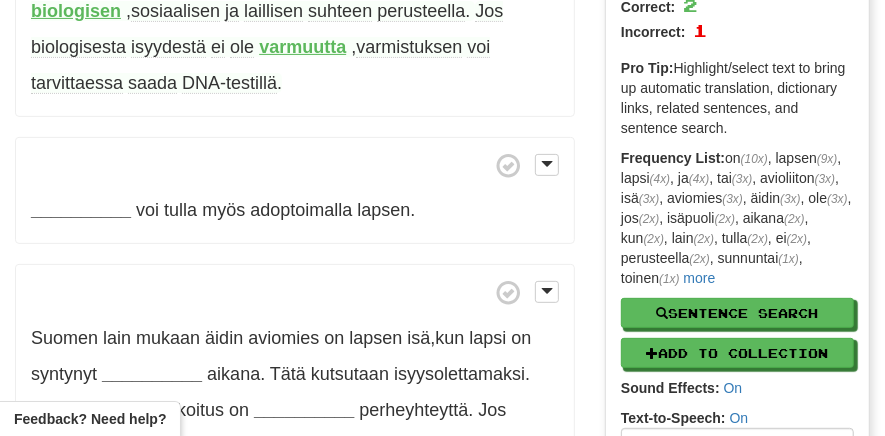 scroll, scrollTop: 281, scrollLeft: 0, axis: vertical 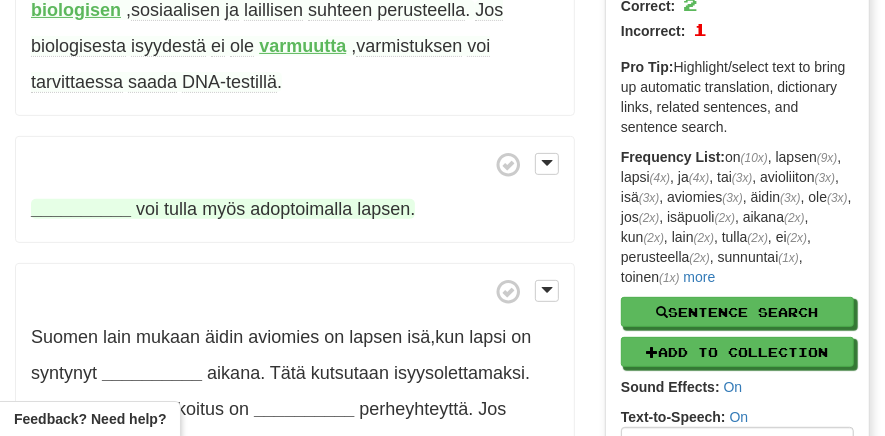 click on "__________" at bounding box center [81, 209] 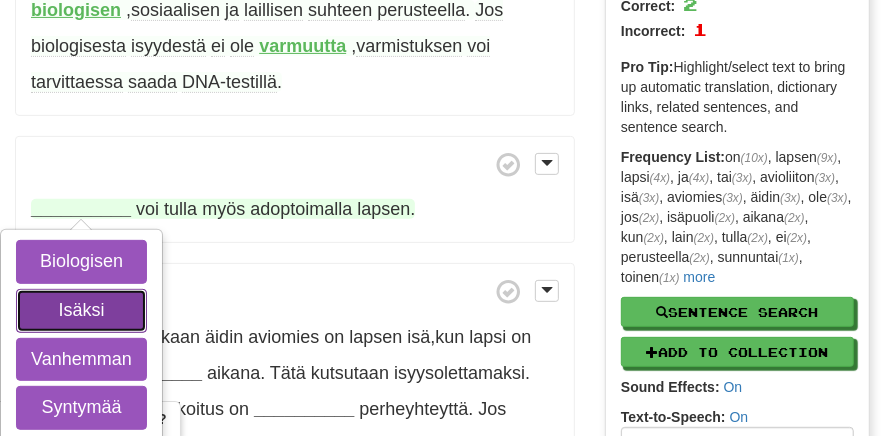 click on "Isäksi" at bounding box center (81, 311) 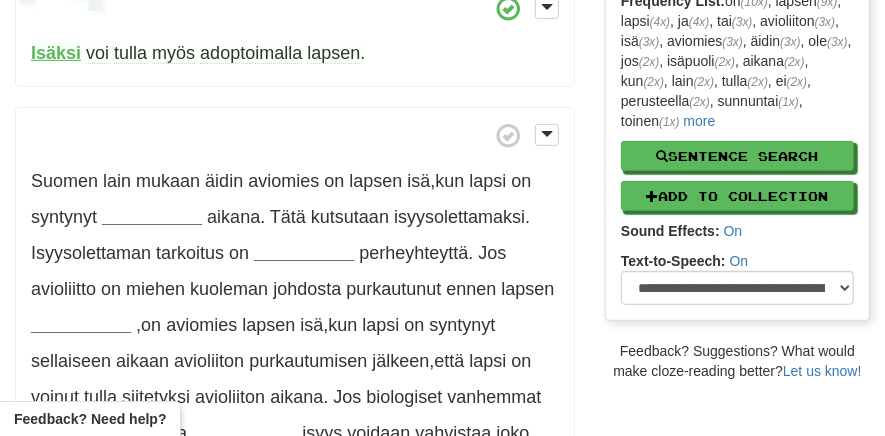 scroll, scrollTop: 438, scrollLeft: 0, axis: vertical 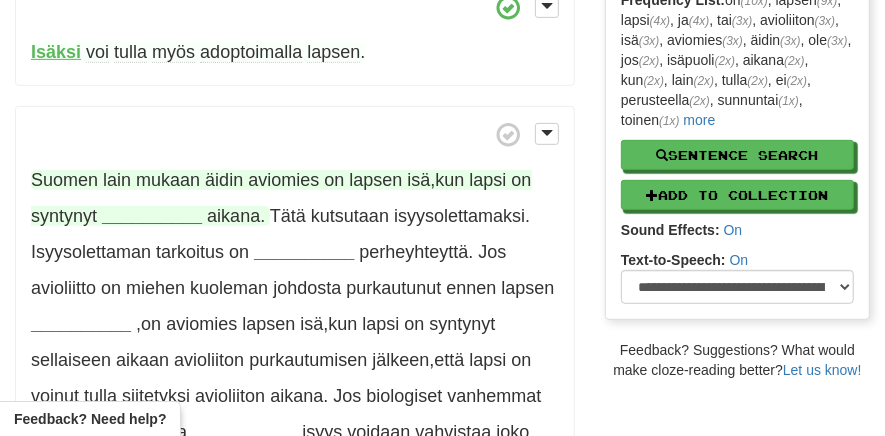 click on "__________" at bounding box center (152, 216) 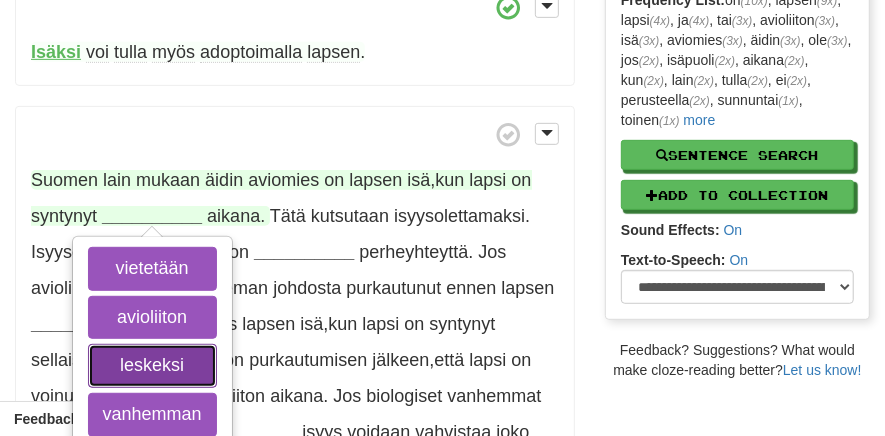 click on "leskeksi" at bounding box center (152, 366) 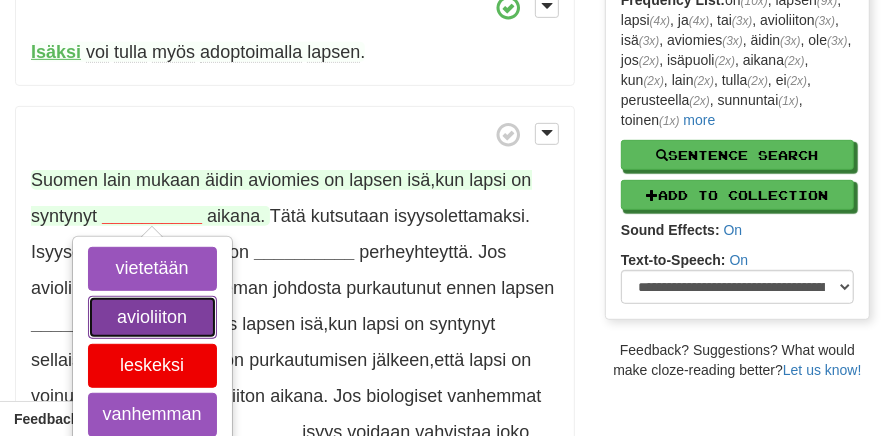 click on "avioliiton" at bounding box center (152, 318) 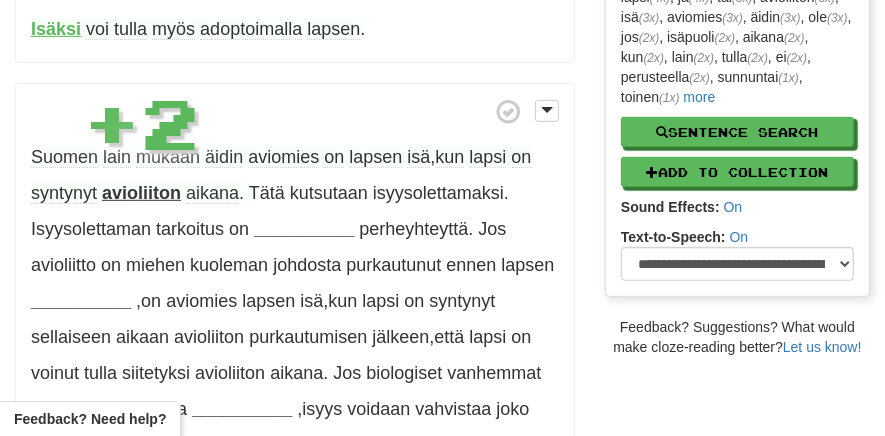 scroll, scrollTop: 474, scrollLeft: 0, axis: vertical 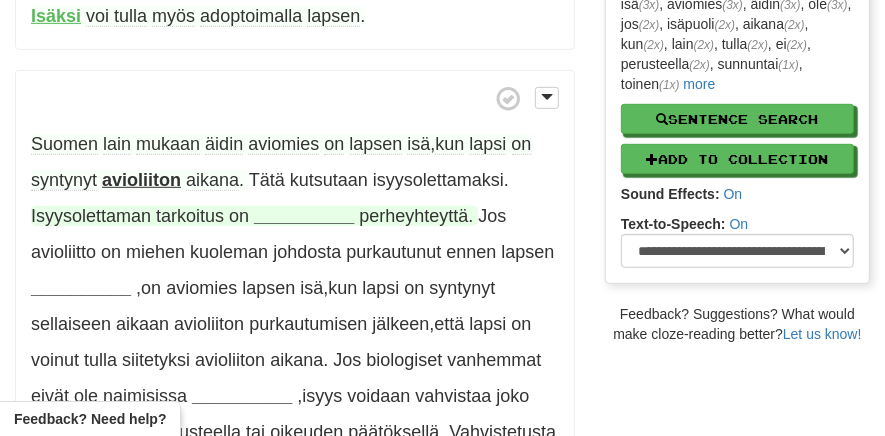 click on "__________" at bounding box center (304, 216) 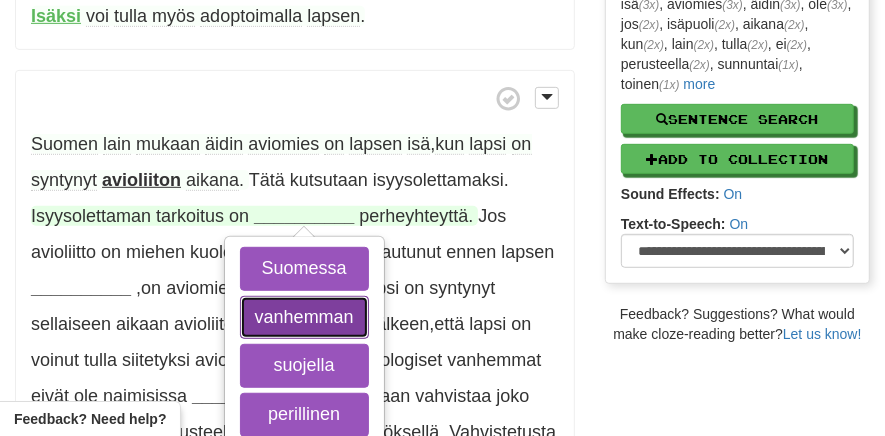 click on "vanhemman" at bounding box center (304, 318) 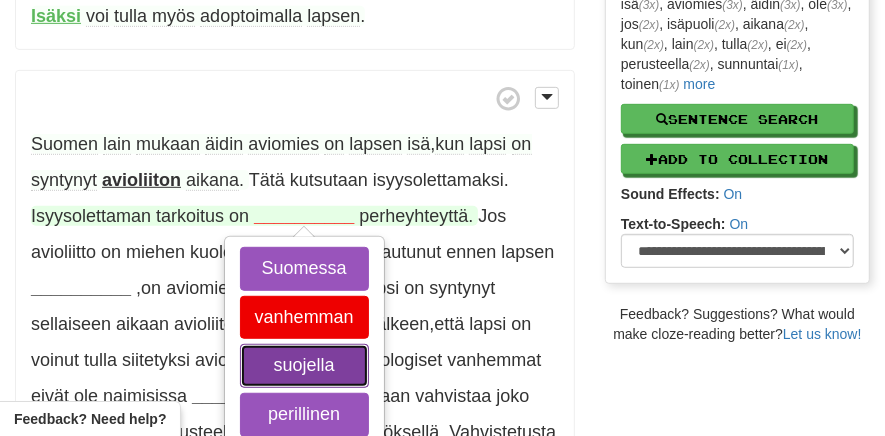 click on "suojella" at bounding box center (304, 366) 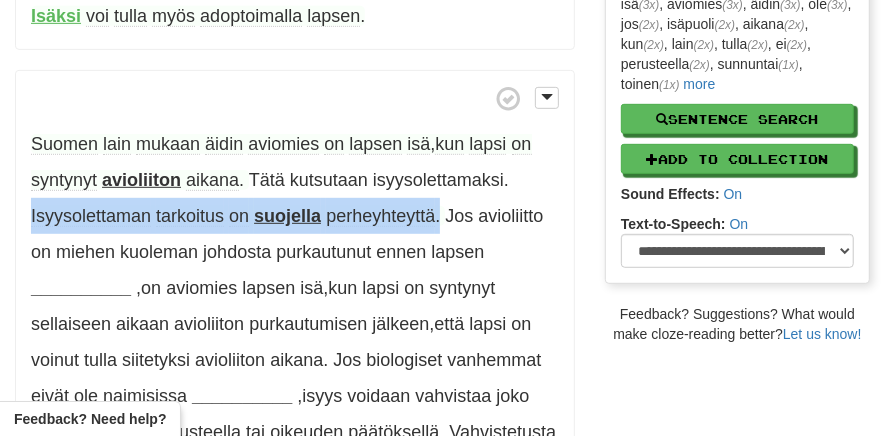 drag, startPoint x: 437, startPoint y: 215, endPoint x: 0, endPoint y: 200, distance: 437.25735 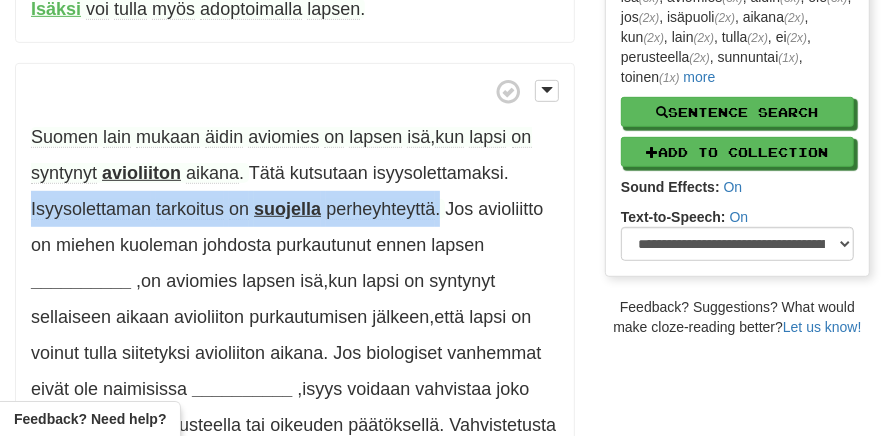 scroll, scrollTop: 503, scrollLeft: 0, axis: vertical 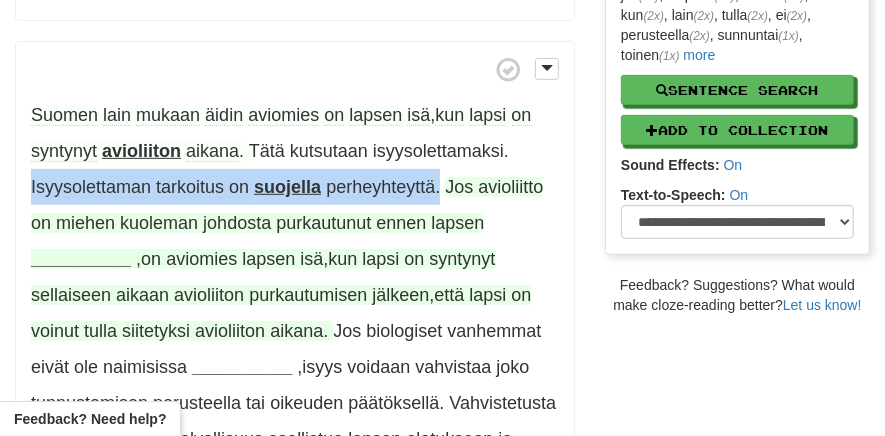 click on "__________" at bounding box center (81, 259) 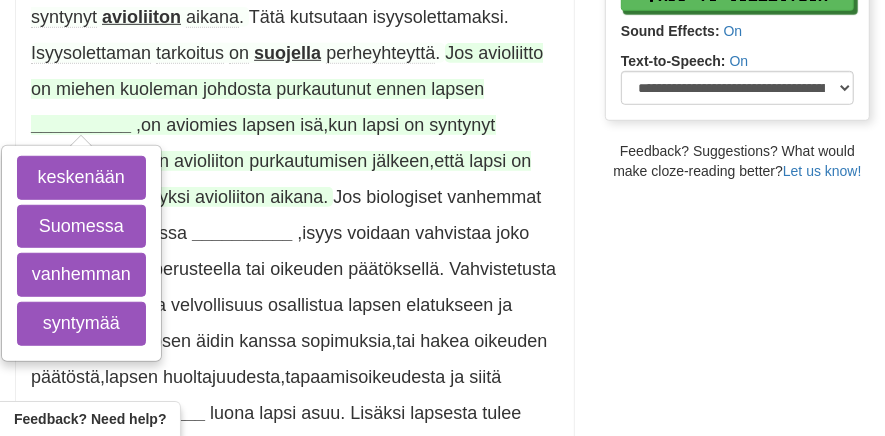 scroll, scrollTop: 637, scrollLeft: 0, axis: vertical 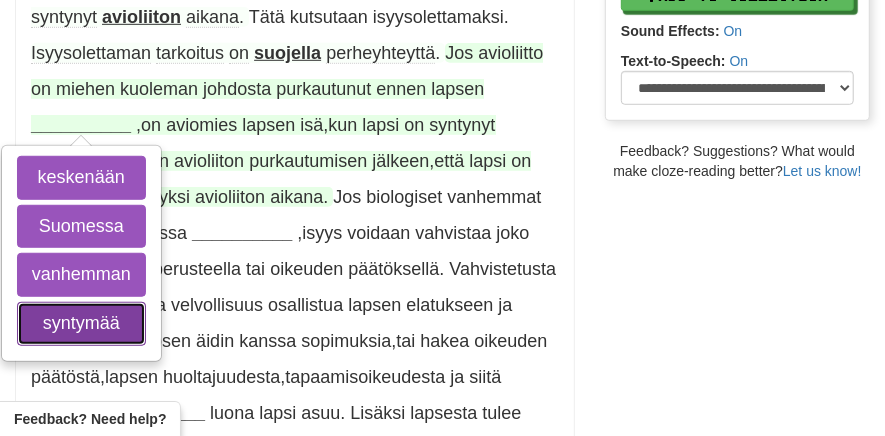 click on "syntymää" at bounding box center (81, 324) 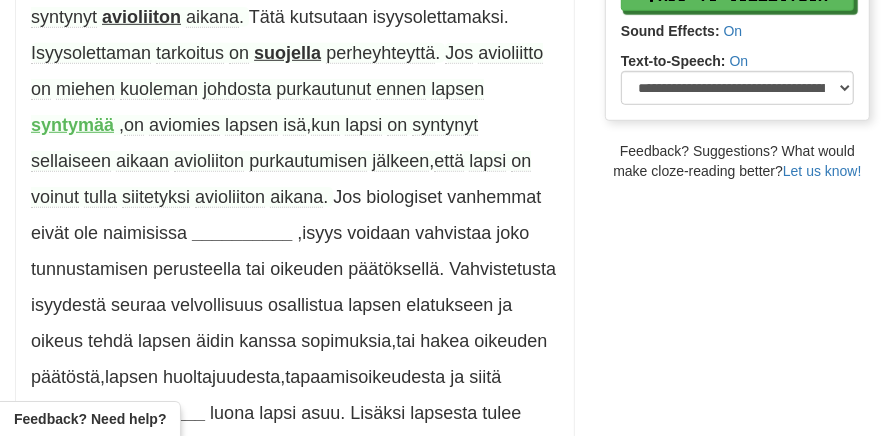 drag, startPoint x: 333, startPoint y: 203, endPoint x: 448, endPoint y: 40, distance: 199.48433 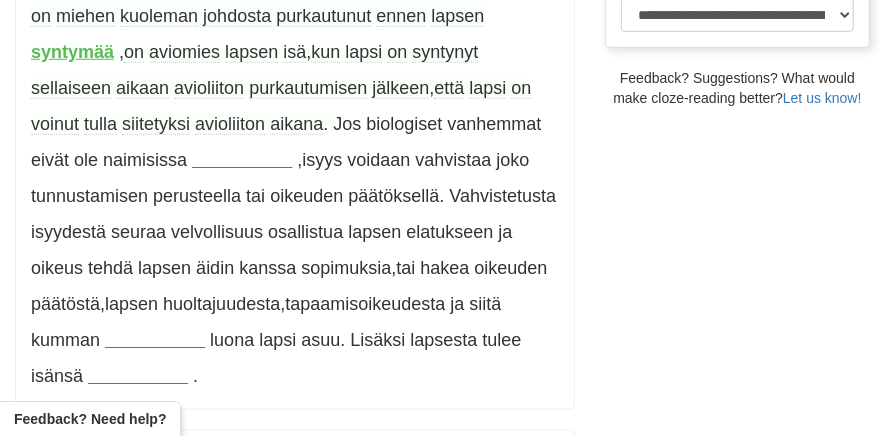 scroll, scrollTop: 711, scrollLeft: 0, axis: vertical 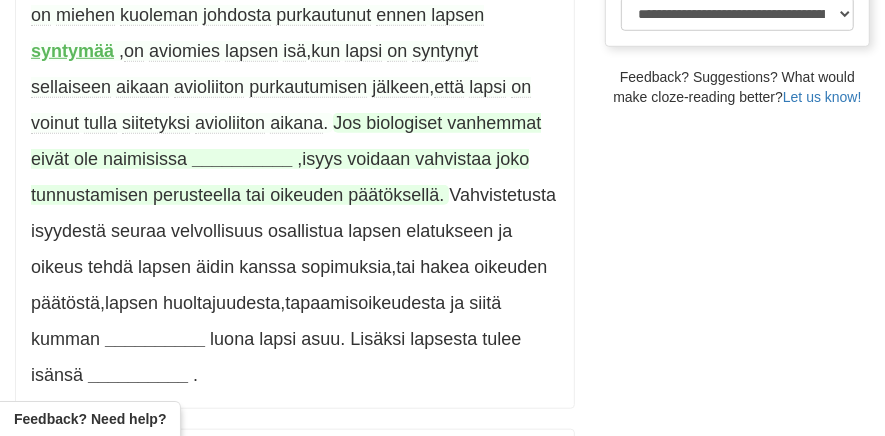 click on "__________" at bounding box center [242, 159] 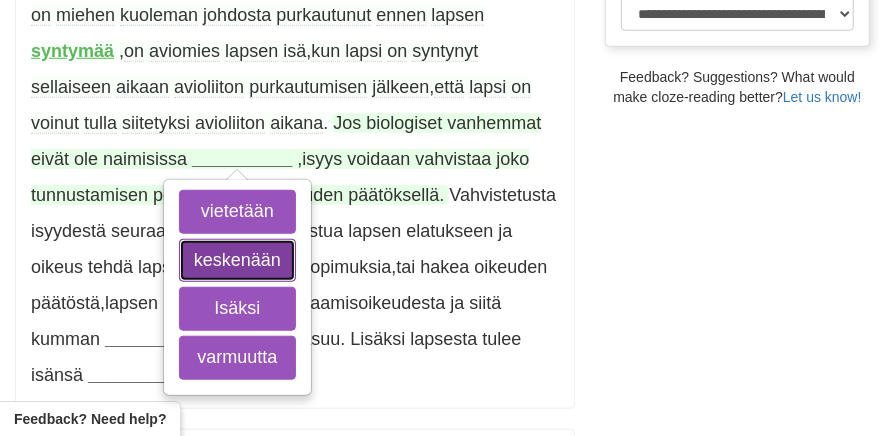 click on "keskenään" at bounding box center [237, 261] 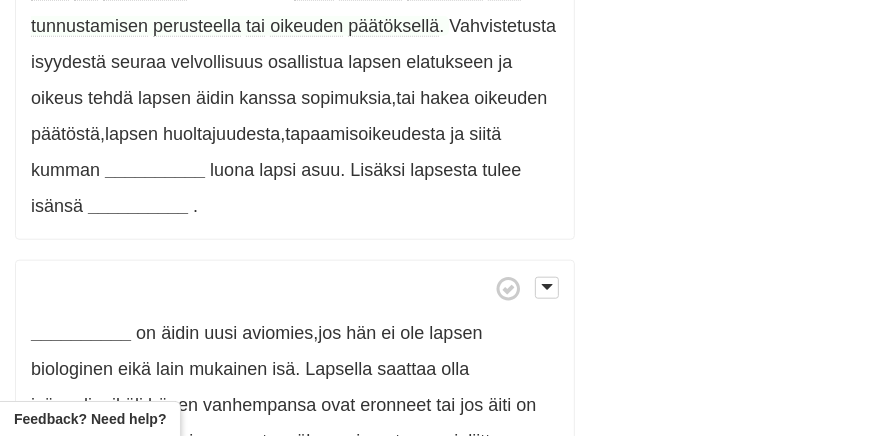 scroll, scrollTop: 881, scrollLeft: 0, axis: vertical 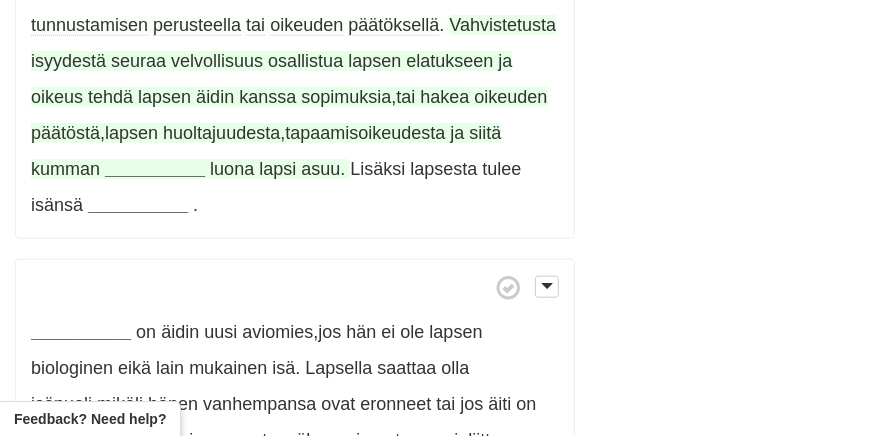 click on "__________" at bounding box center [155, 169] 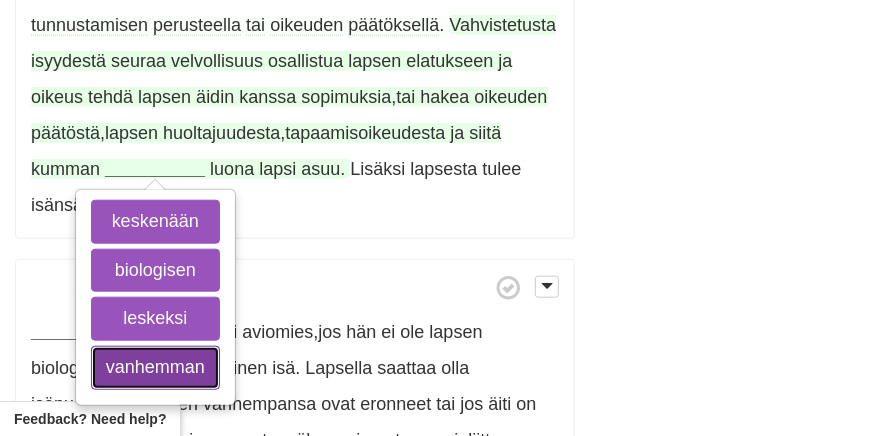 click on "vanhemman" at bounding box center [155, 368] 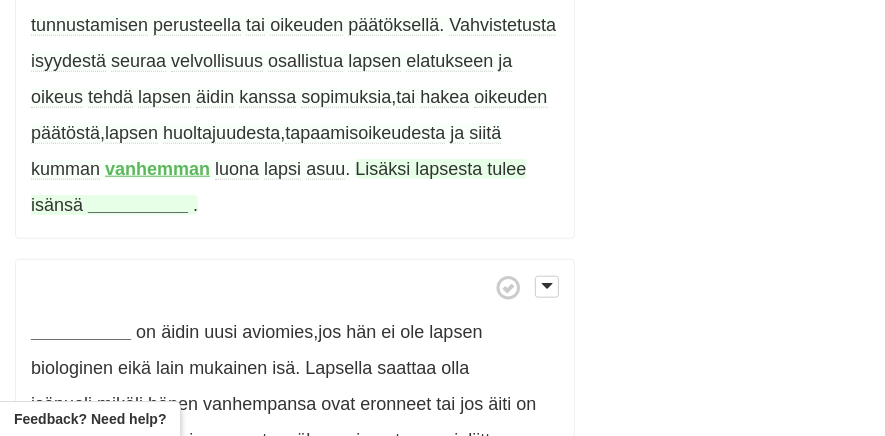 click on "__________" at bounding box center [138, 205] 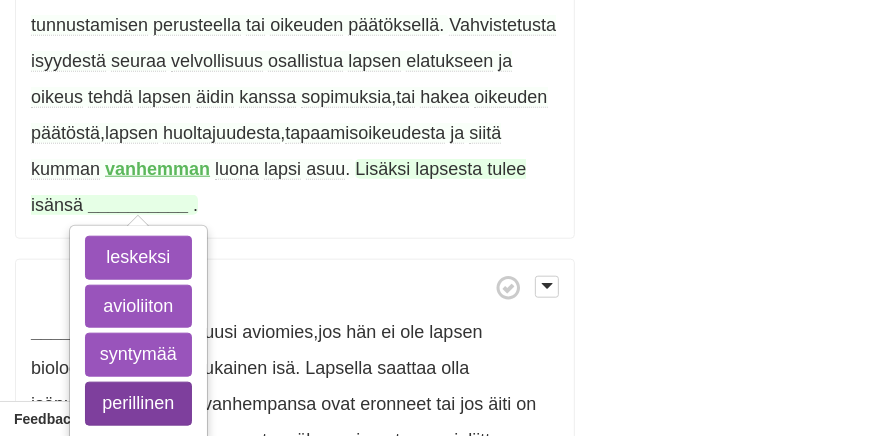 click on "perillinen" at bounding box center (138, 404) 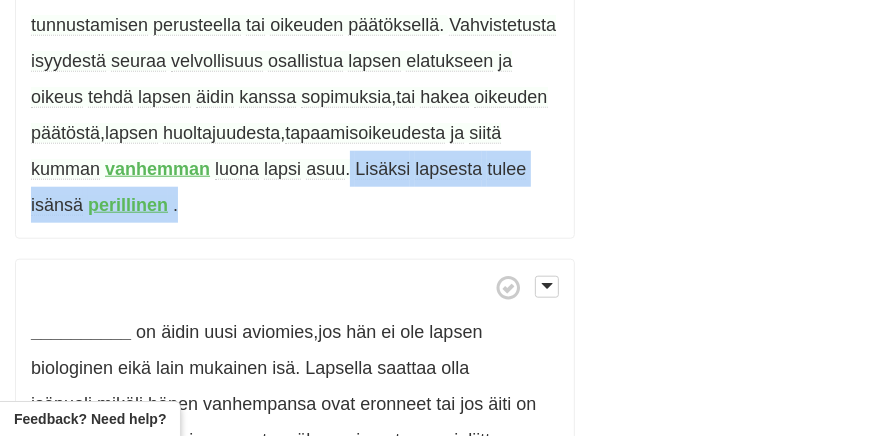 drag, startPoint x: 325, startPoint y: 201, endPoint x: 351, endPoint y: 179, distance: 34.058773 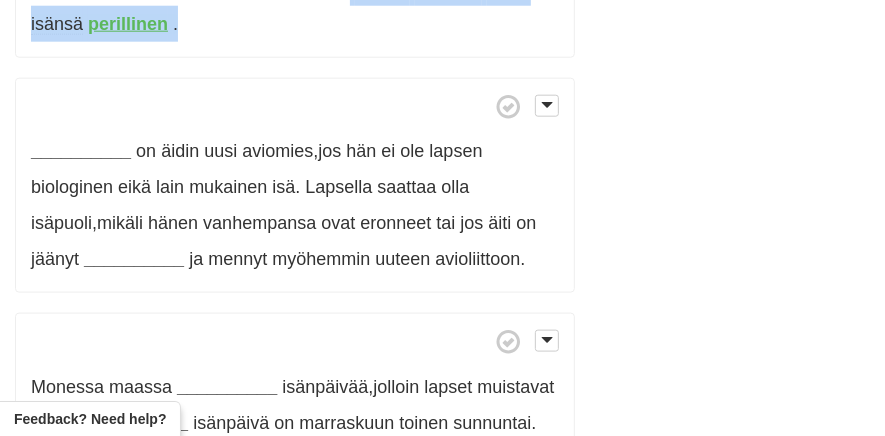 scroll, scrollTop: 1063, scrollLeft: 0, axis: vertical 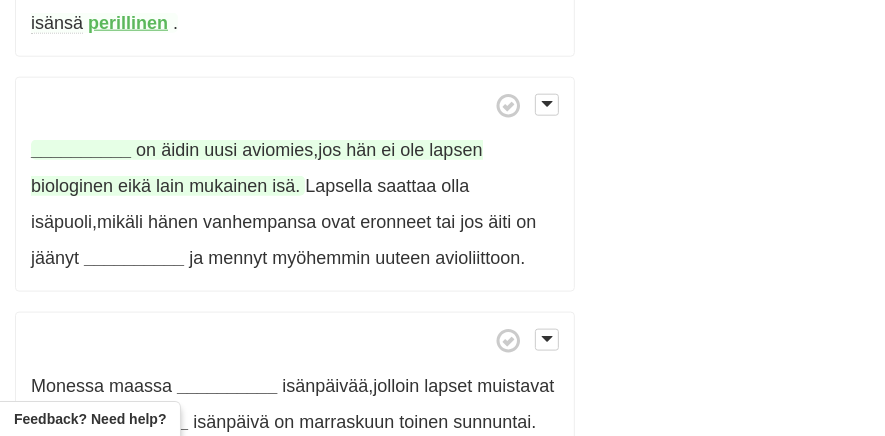 click on "__________" at bounding box center [81, 150] 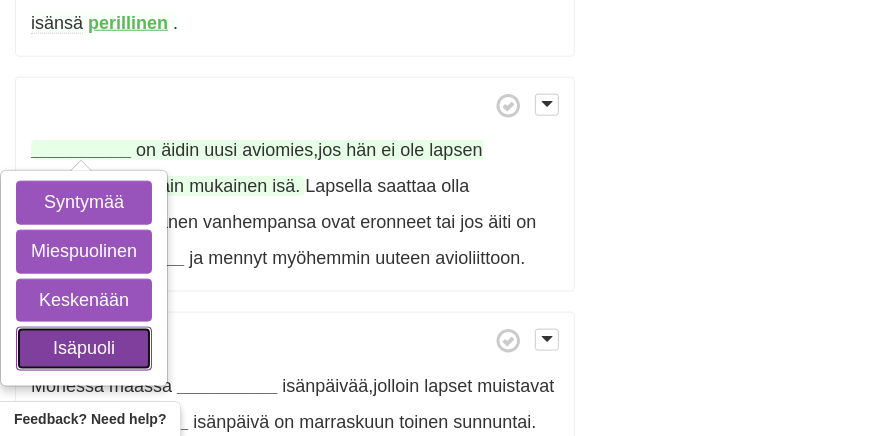 click on "Isäpuoli" at bounding box center [84, 349] 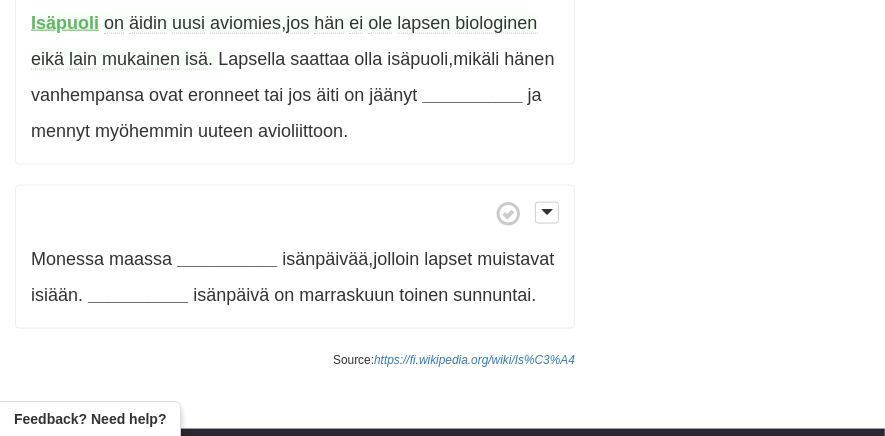 scroll, scrollTop: 1194, scrollLeft: 0, axis: vertical 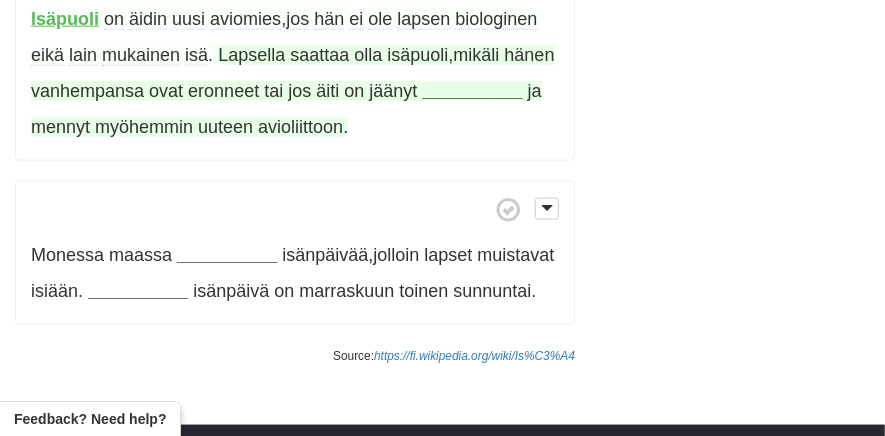 click on "__________" at bounding box center (472, 91) 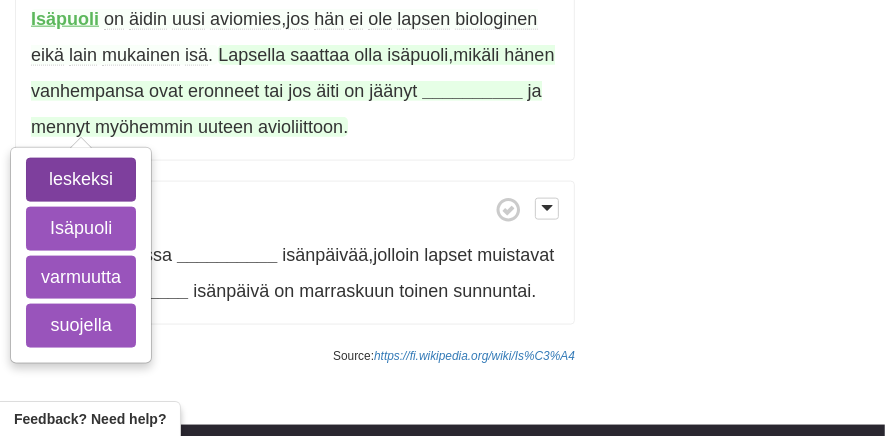 click on "leskeksi" at bounding box center (81, 180) 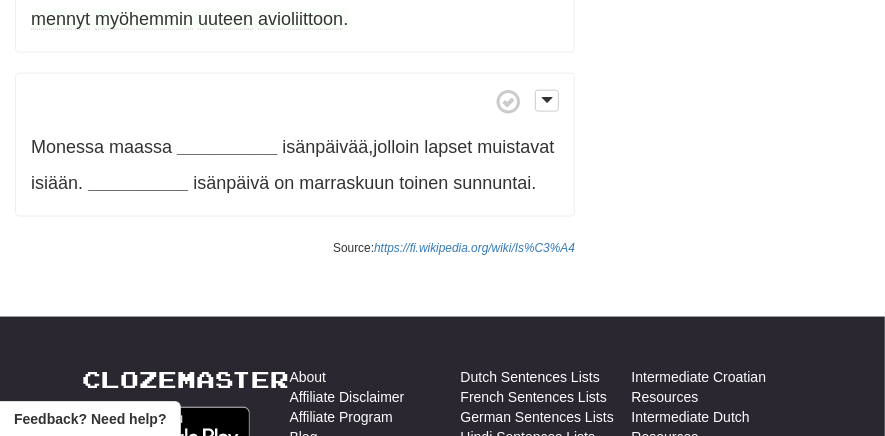 scroll, scrollTop: 1302, scrollLeft: 0, axis: vertical 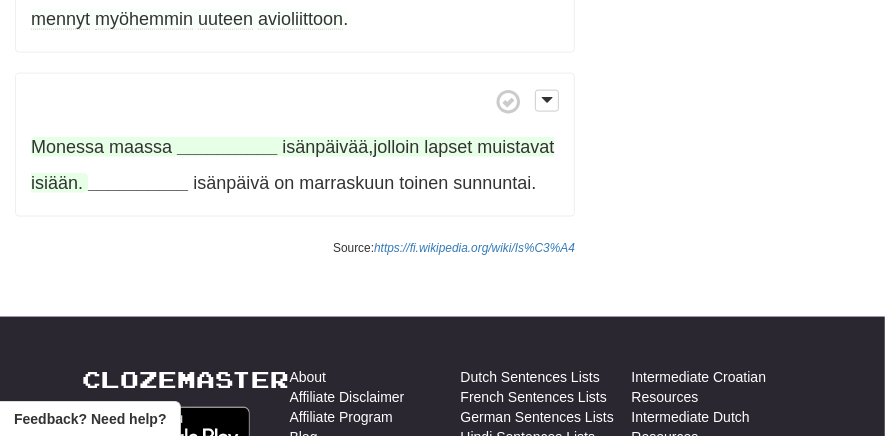 click on "__________" at bounding box center (227, 147) 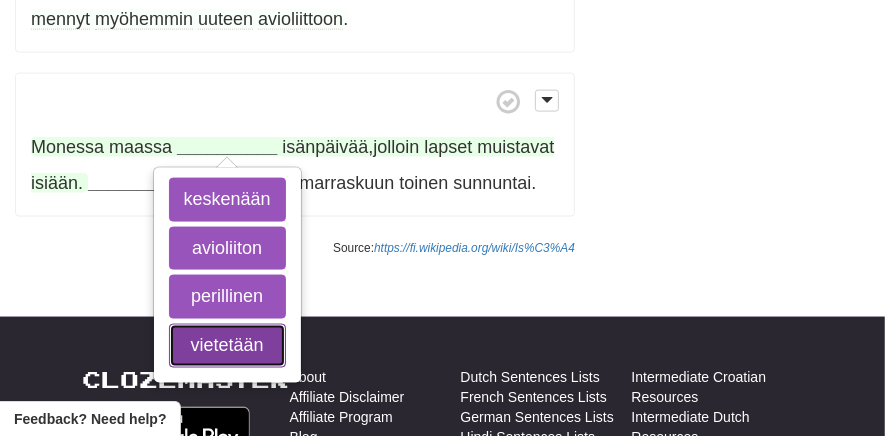 click on "vietetään" at bounding box center (227, 346) 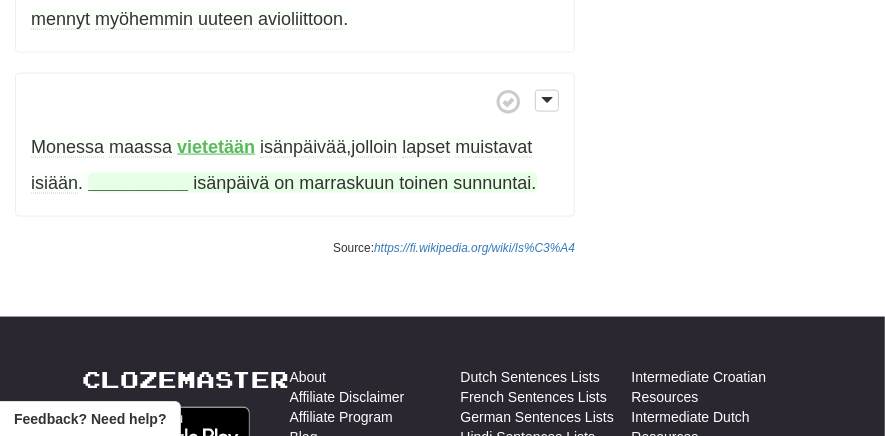 click on "__________" at bounding box center [138, 183] 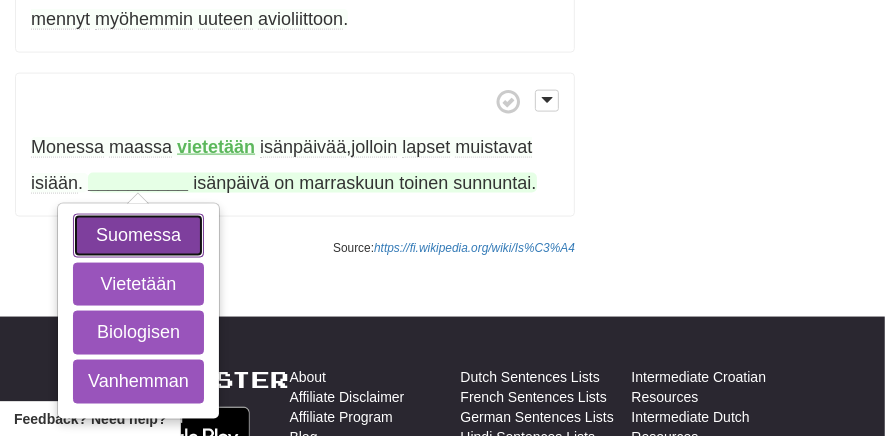 click on "Suomessa" at bounding box center [138, 236] 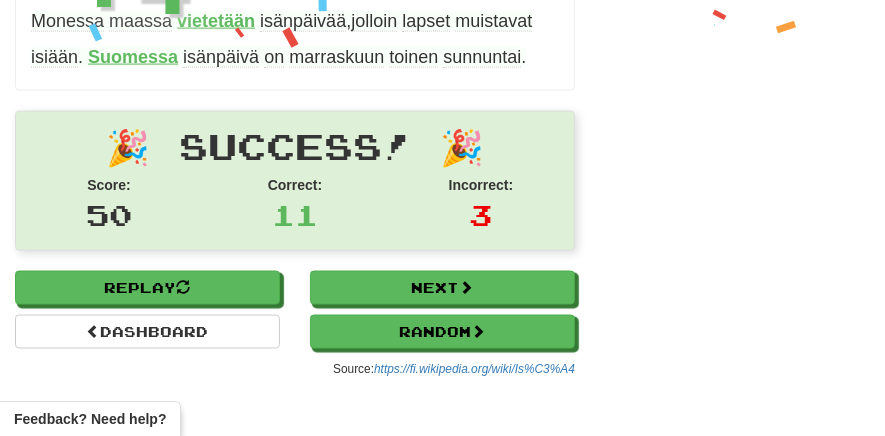 scroll, scrollTop: 1428, scrollLeft: 0, axis: vertical 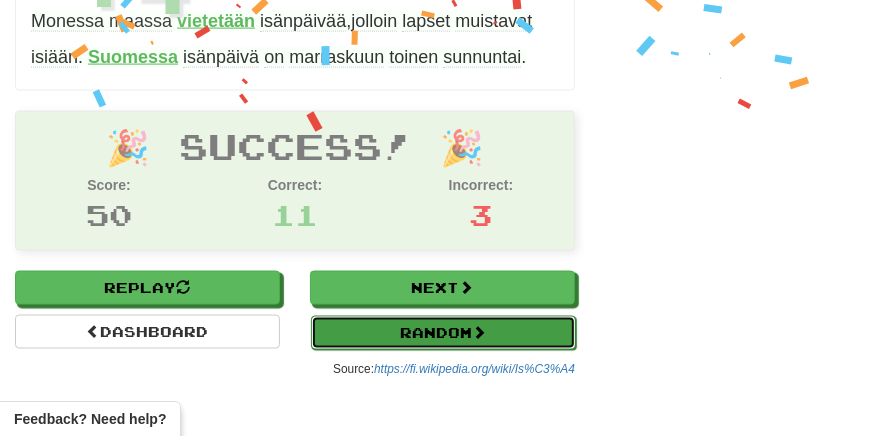 click on "Random" at bounding box center [443, 333] 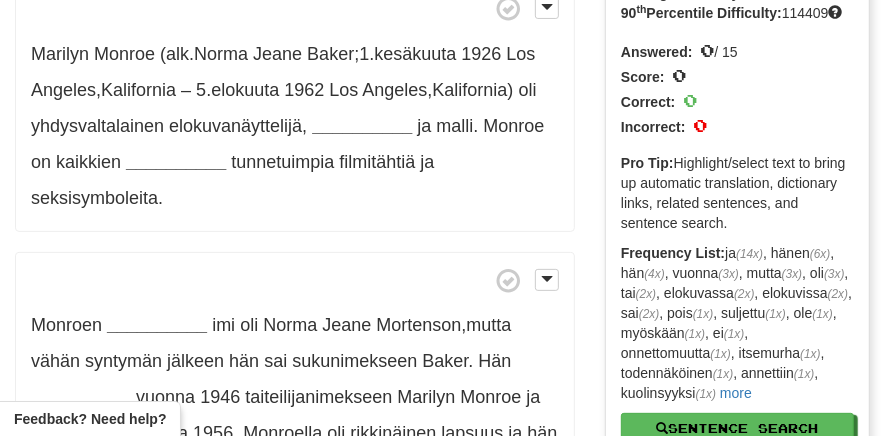 scroll, scrollTop: 179, scrollLeft: 0, axis: vertical 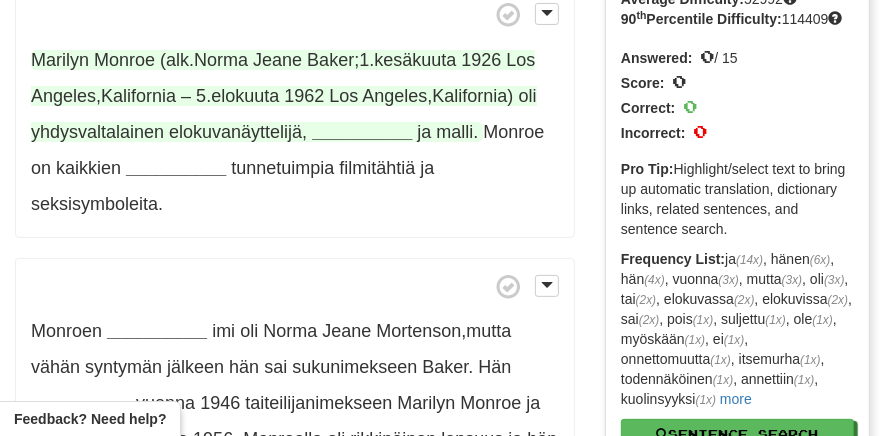 click on "__________" at bounding box center (362, 132) 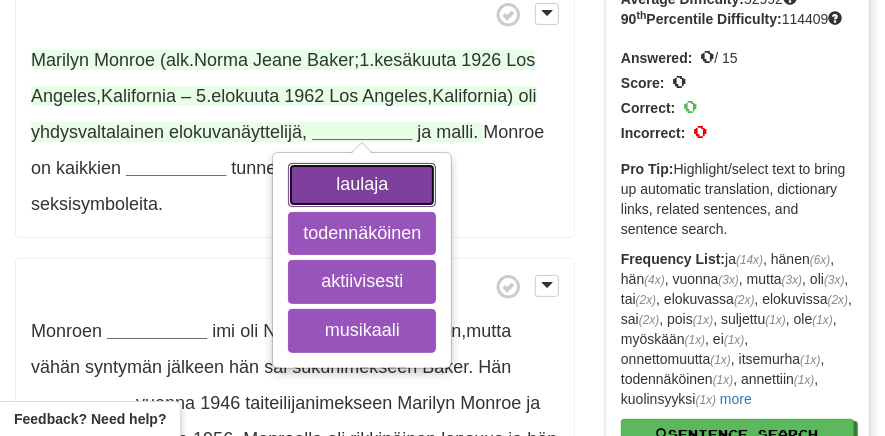 click on "laulaja" at bounding box center [362, 185] 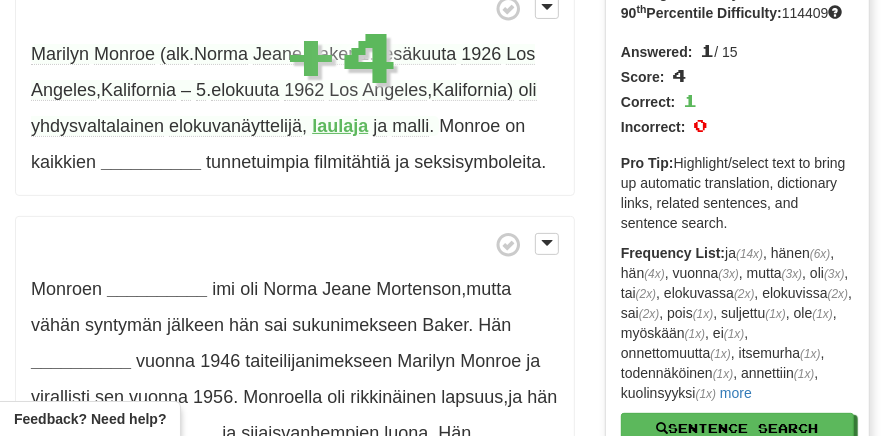 scroll, scrollTop: 189, scrollLeft: 0, axis: vertical 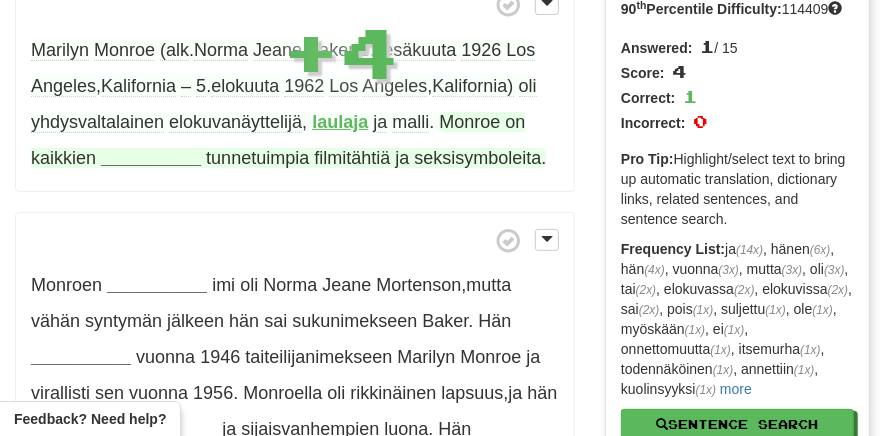 click on "__________" at bounding box center [151, 158] 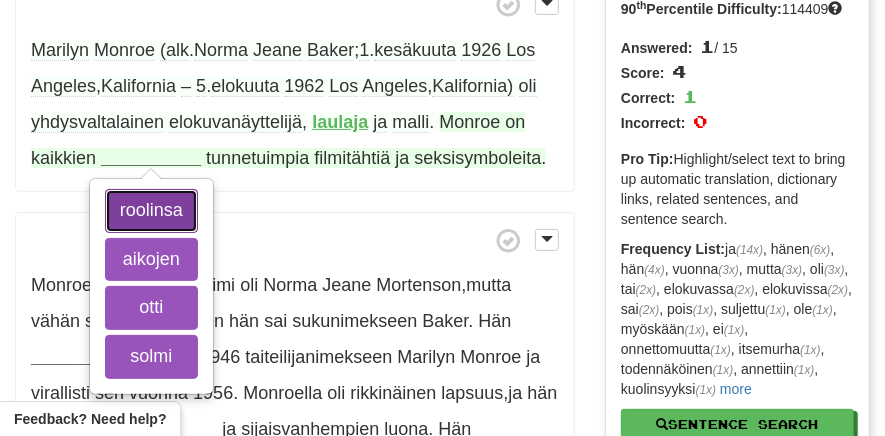 click on "roolinsa" at bounding box center [151, 211] 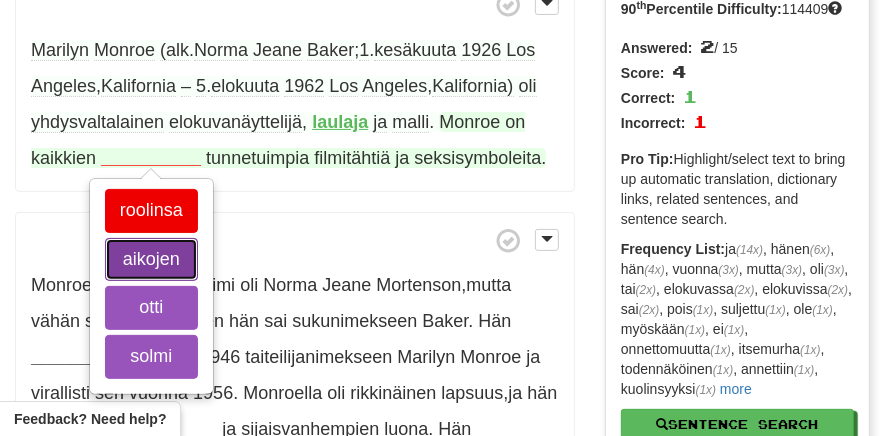 click on "aikojen" at bounding box center (151, 260) 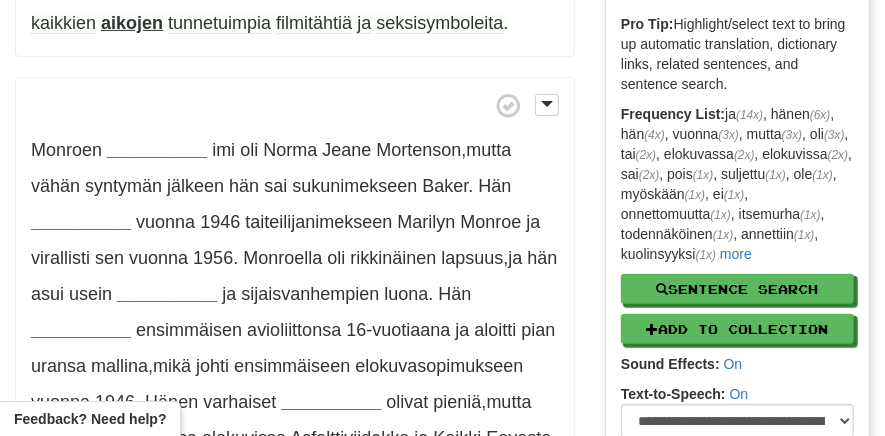 scroll, scrollTop: 325, scrollLeft: 0, axis: vertical 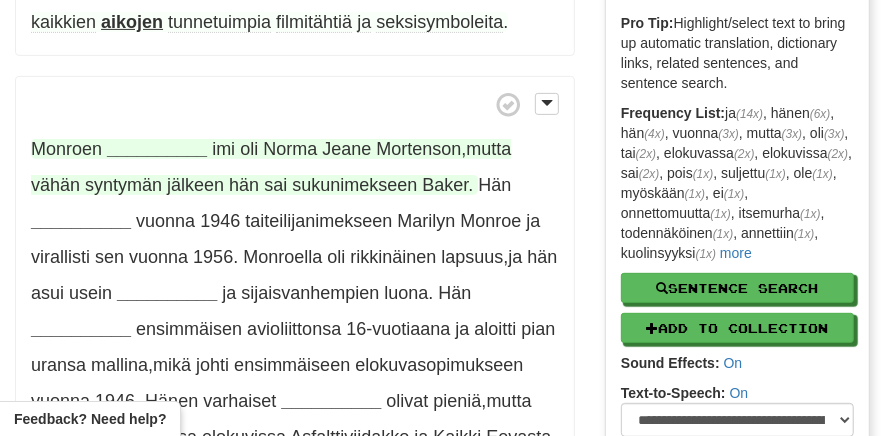 click on "__________" at bounding box center (157, 149) 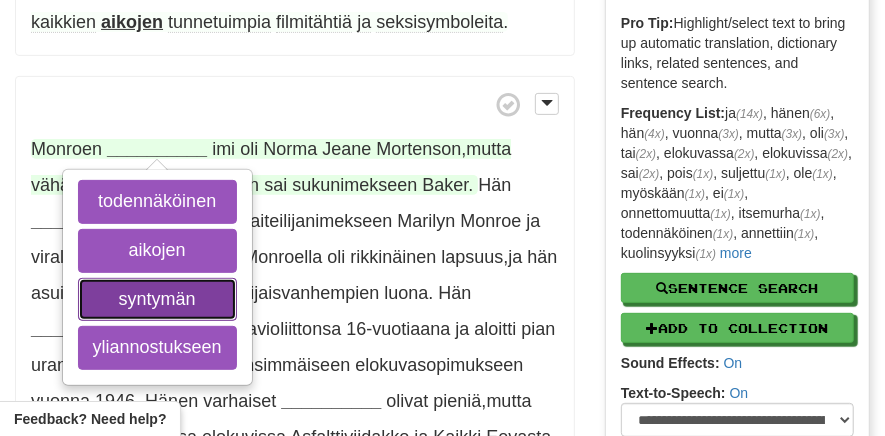 click on "syntymän" at bounding box center (157, 300) 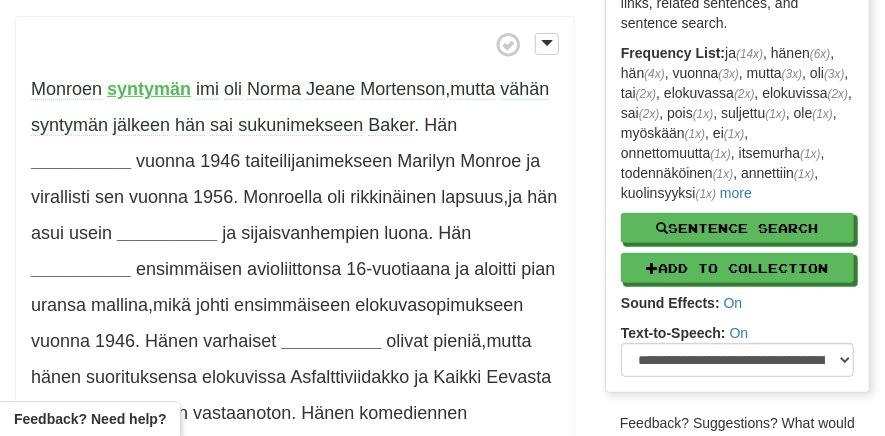 scroll, scrollTop: 387, scrollLeft: 0, axis: vertical 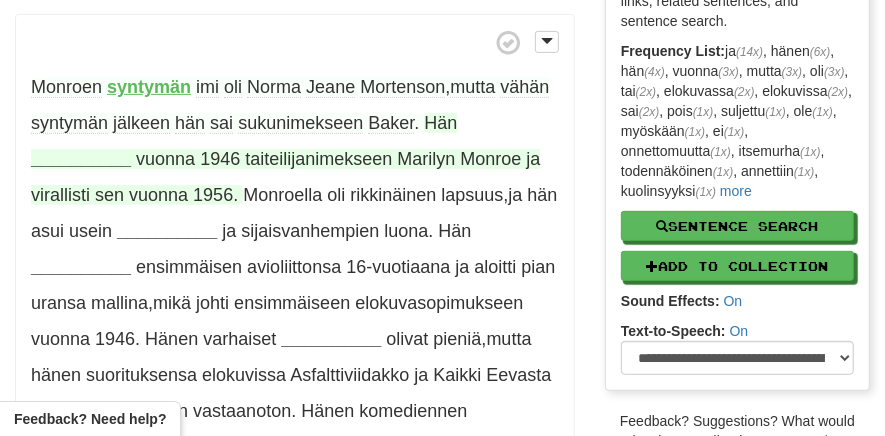 click on "__________" at bounding box center (81, 159) 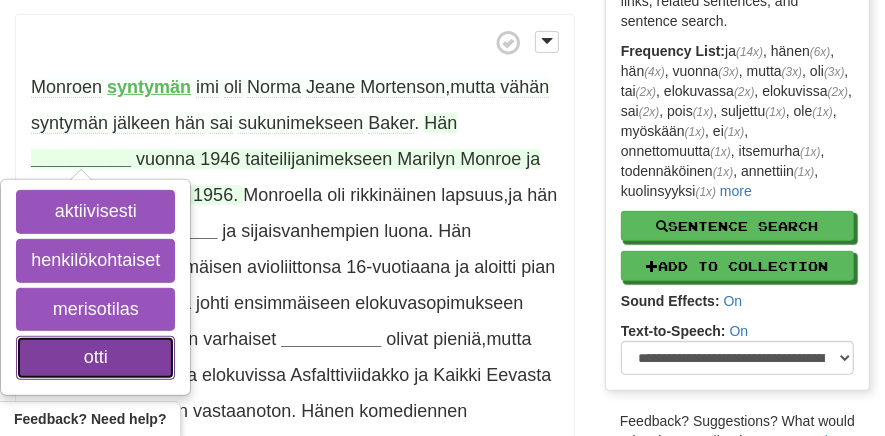 click on "otti" at bounding box center [95, 358] 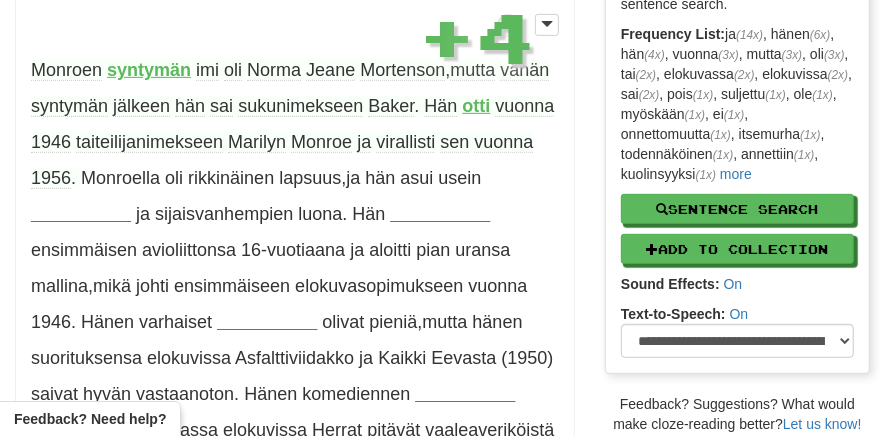 scroll, scrollTop: 410, scrollLeft: 0, axis: vertical 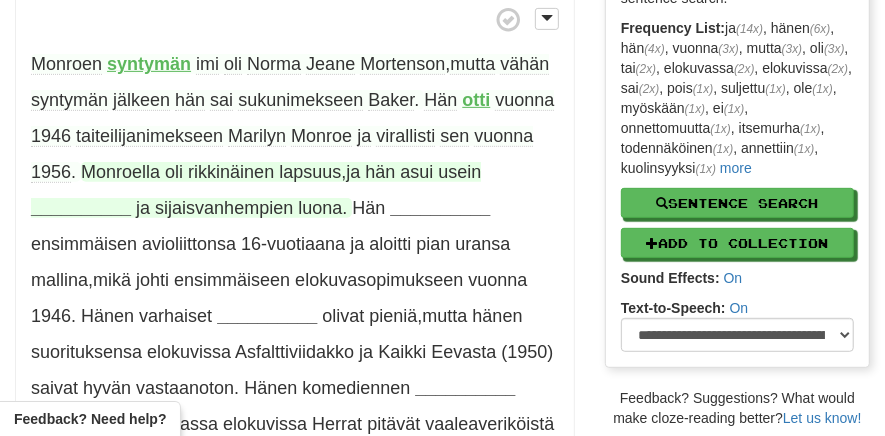 click on "__________" at bounding box center [81, 208] 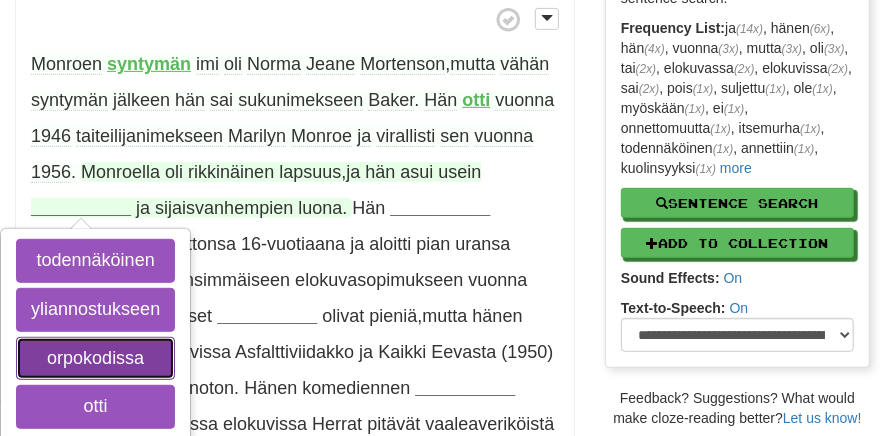 click on "orpokodissa" at bounding box center (95, 359) 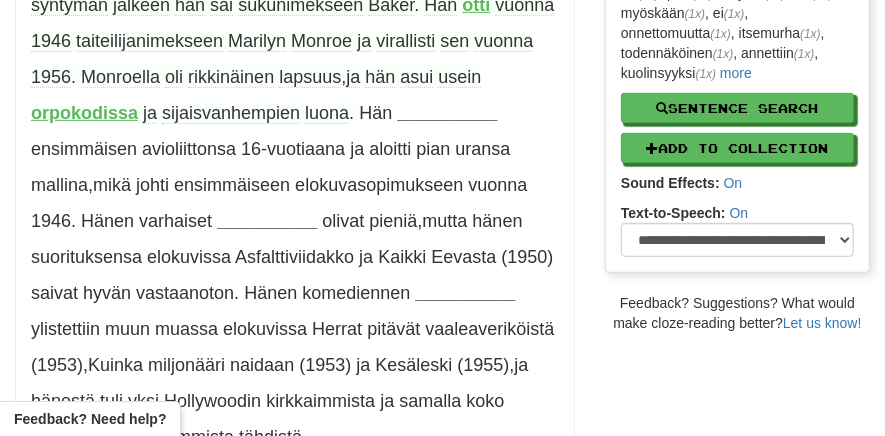 scroll, scrollTop: 514, scrollLeft: 0, axis: vertical 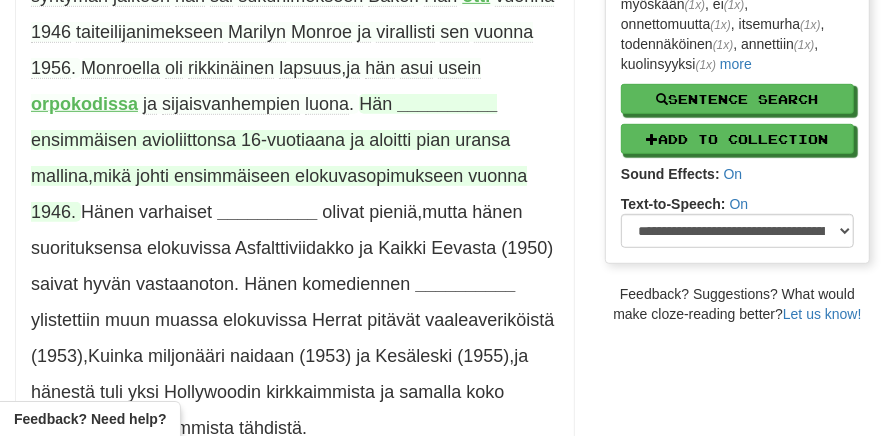 click on "__________" at bounding box center [447, 104] 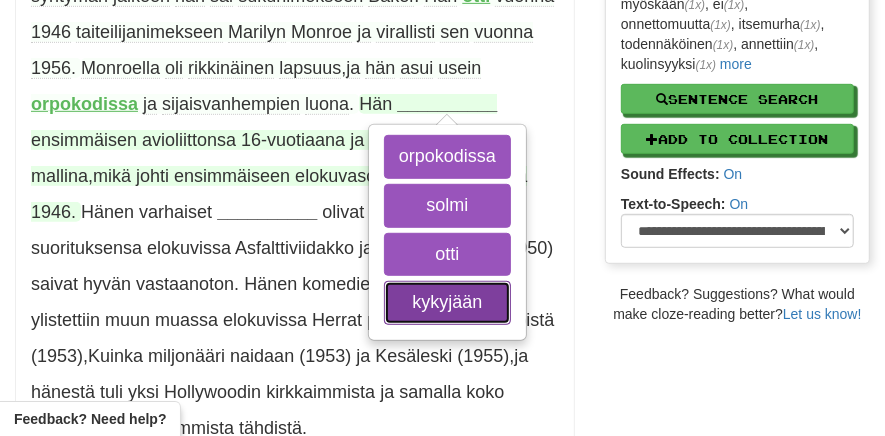click on "kykyjään" at bounding box center [447, 303] 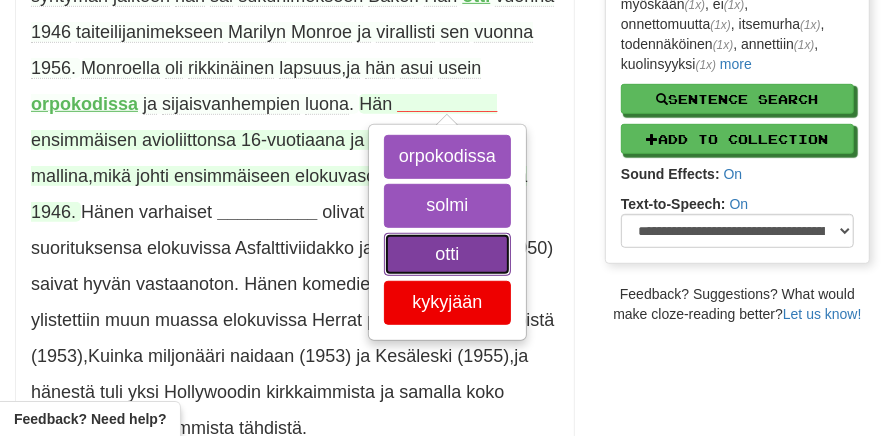 click on "otti" at bounding box center (447, 255) 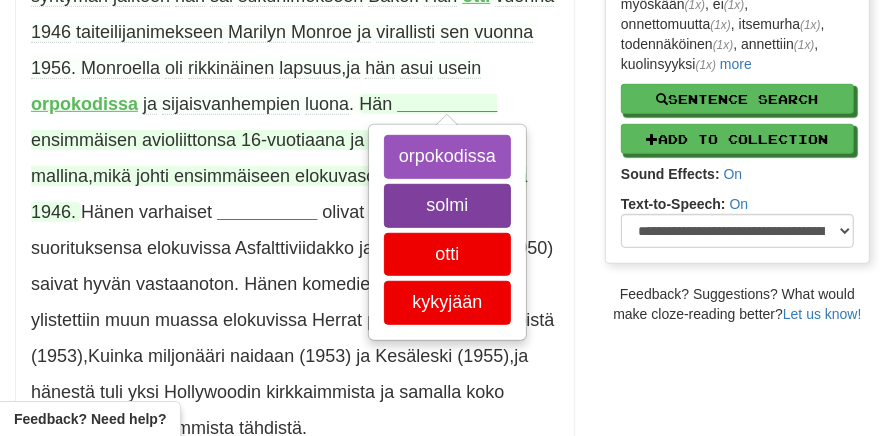 click on "solmi" at bounding box center [447, 206] 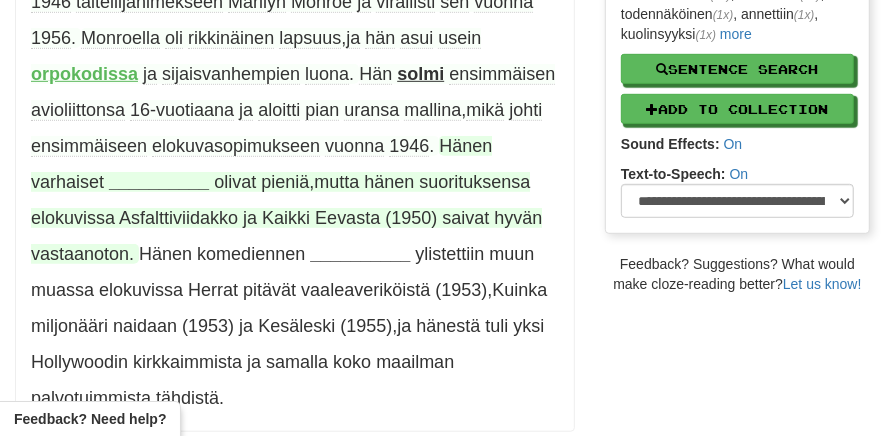scroll, scrollTop: 546, scrollLeft: 0, axis: vertical 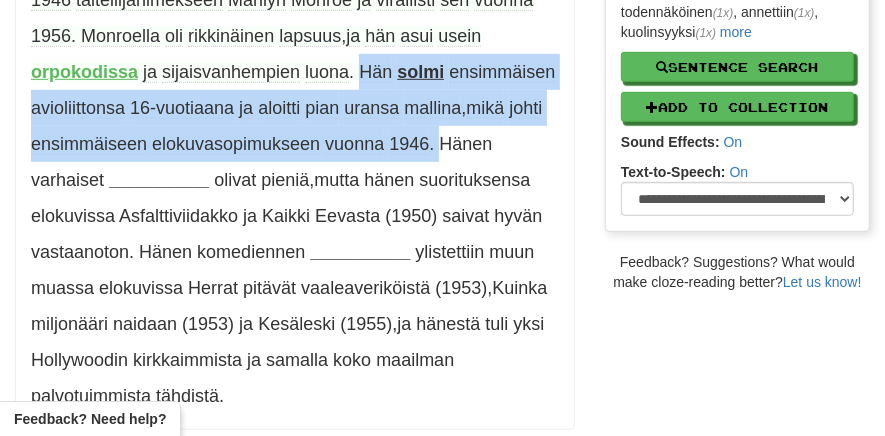 drag, startPoint x: 440, startPoint y: 147, endPoint x: 363, endPoint y: 78, distance: 103.392456 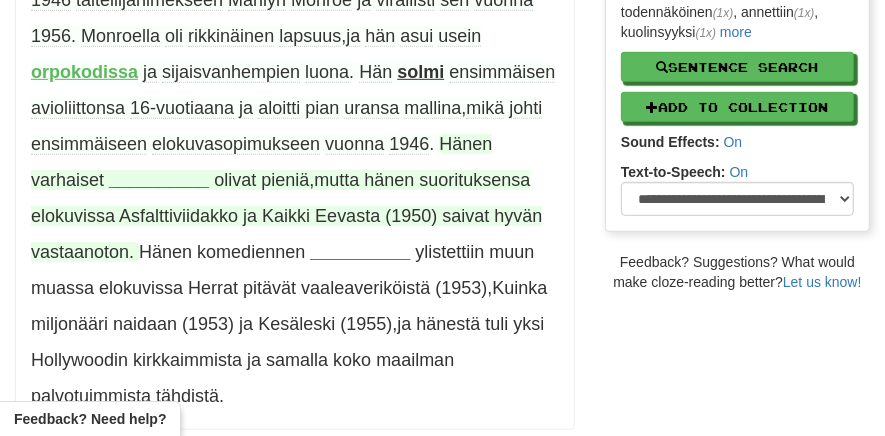 click on "__________" at bounding box center (159, 180) 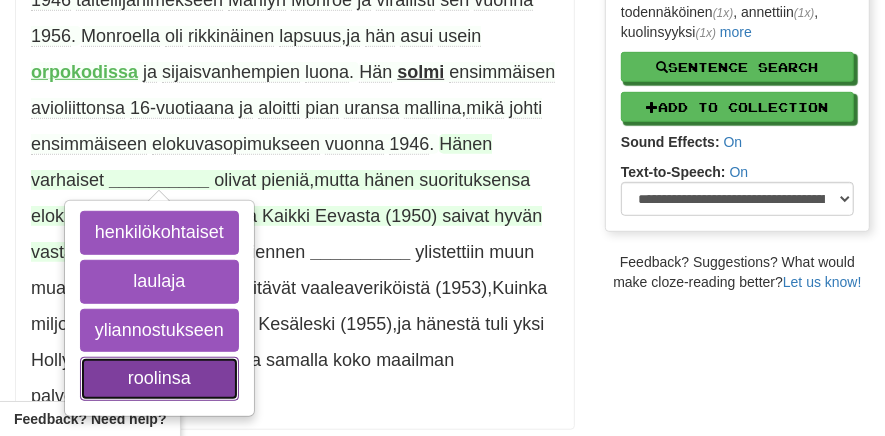 click on "roolinsa" at bounding box center (159, 379) 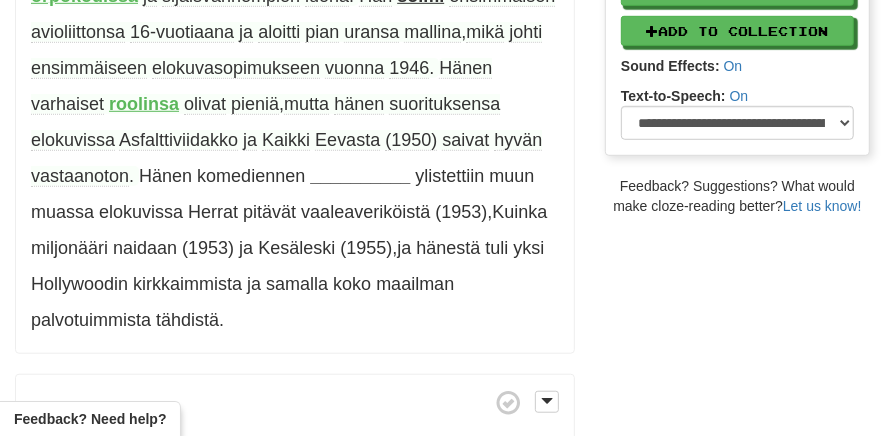 scroll, scrollTop: 624, scrollLeft: 0, axis: vertical 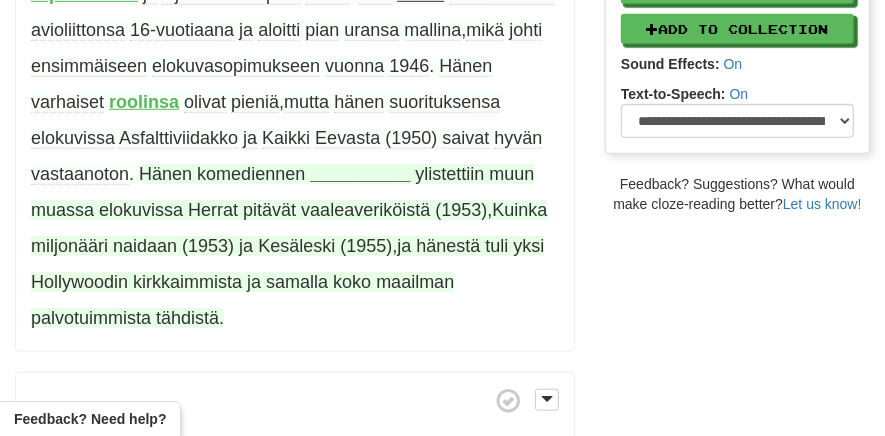 click on "__________" at bounding box center [360, 174] 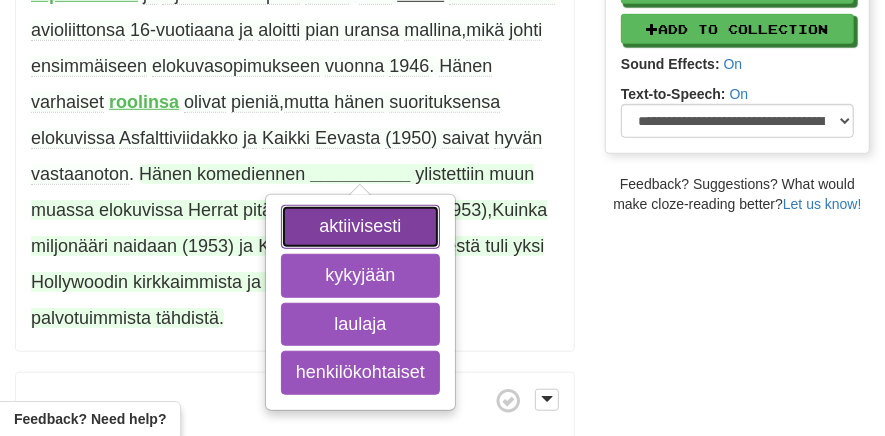 click on "aktiivisesti" at bounding box center [360, 227] 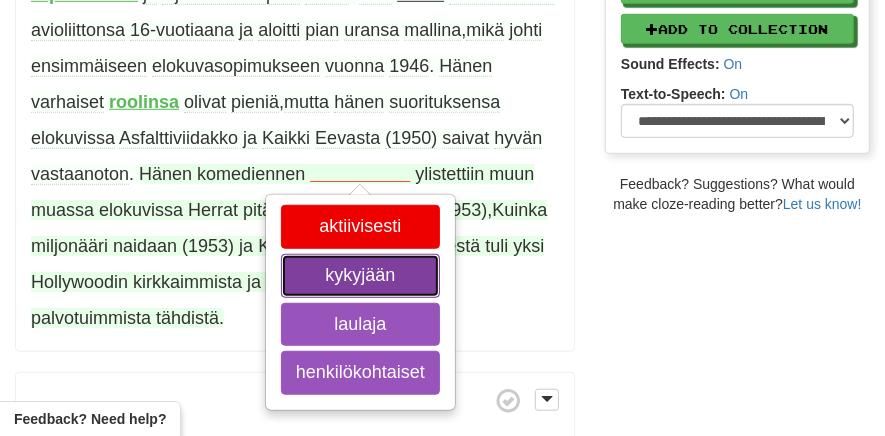 click on "kykyjään" at bounding box center (360, 276) 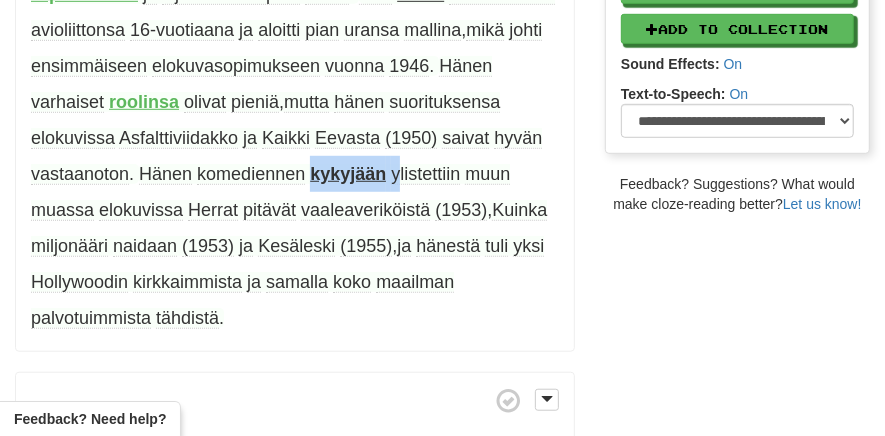 drag, startPoint x: 397, startPoint y: 181, endPoint x: 312, endPoint y: 173, distance: 85.37564 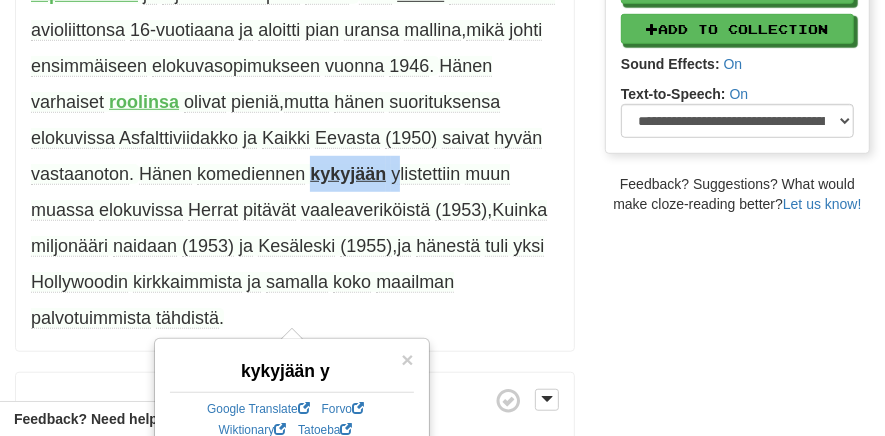 copy on "kykyjään
y" 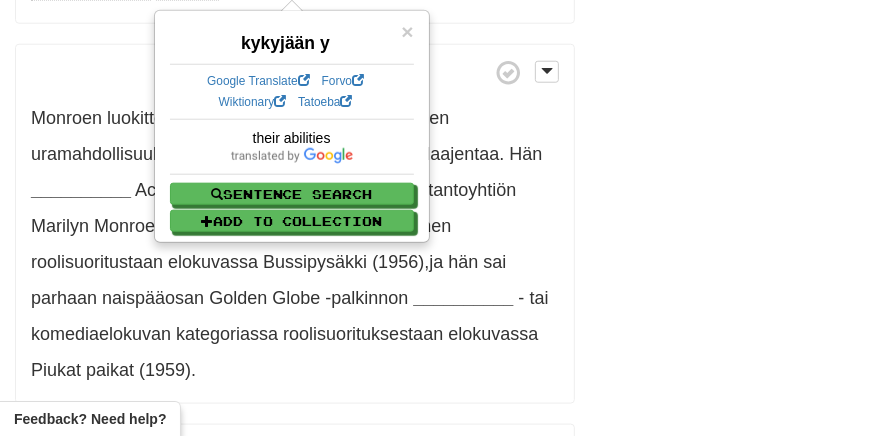 scroll, scrollTop: 967, scrollLeft: 0, axis: vertical 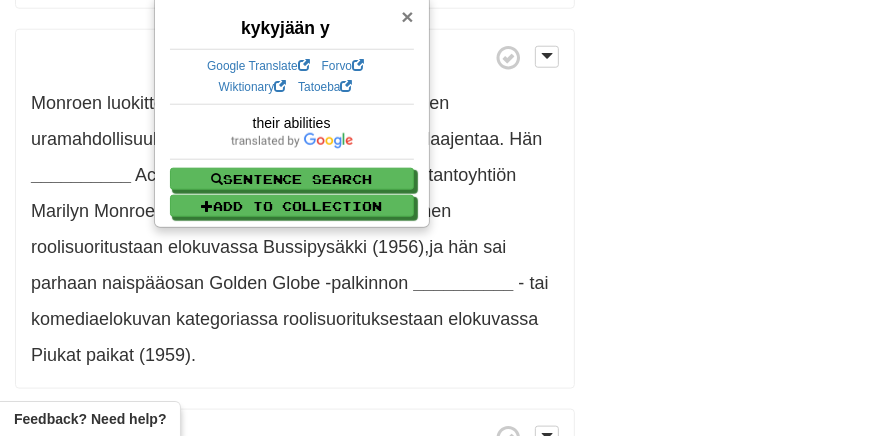 click on "×" at bounding box center [407, 16] 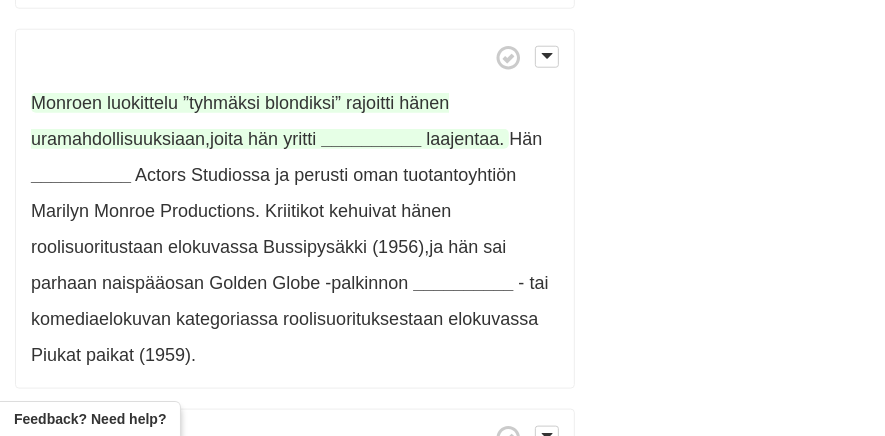 click on "rajoitti" at bounding box center (370, 103) 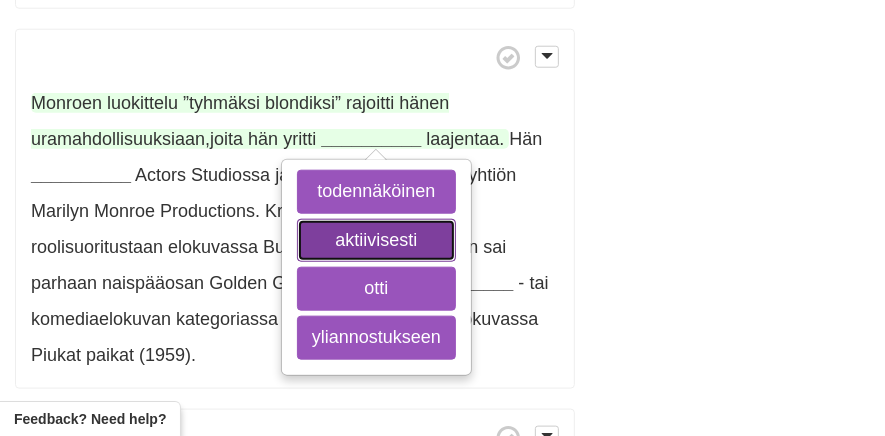 click on "aktiivisesti" at bounding box center (376, 241) 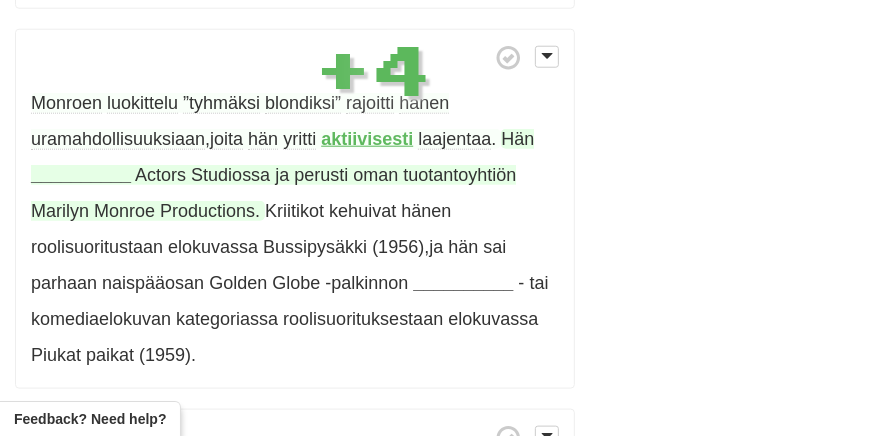 click on "__________" at bounding box center (81, 175) 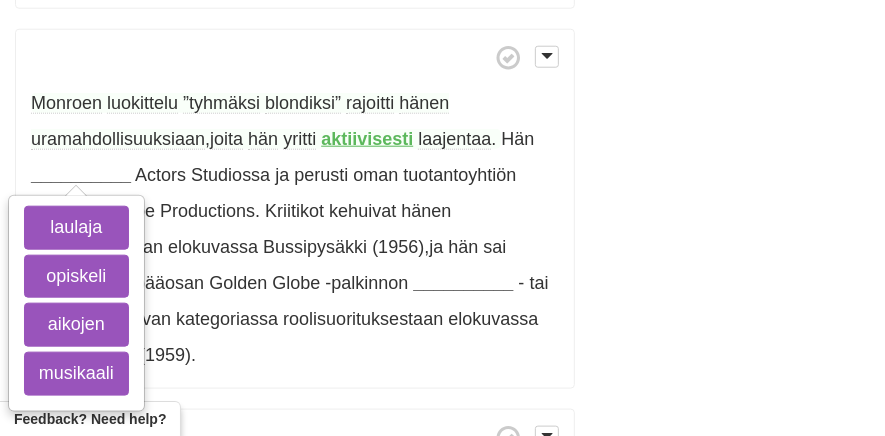 scroll, scrollTop: 1002, scrollLeft: 0, axis: vertical 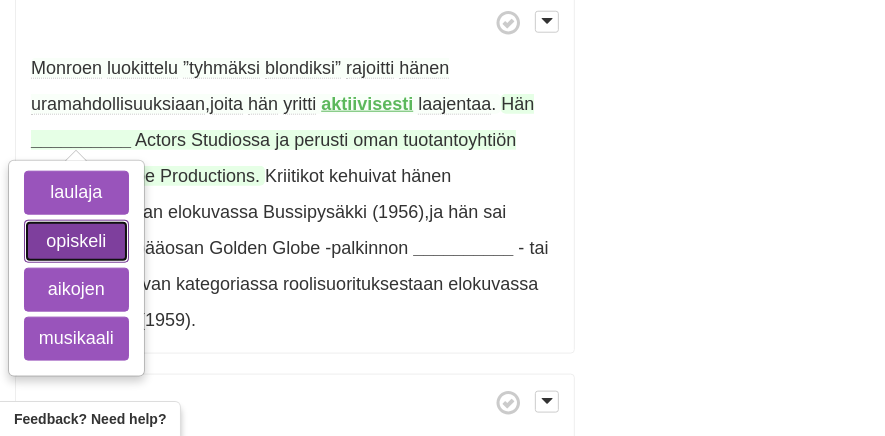 click on "opiskeli" at bounding box center [76, 242] 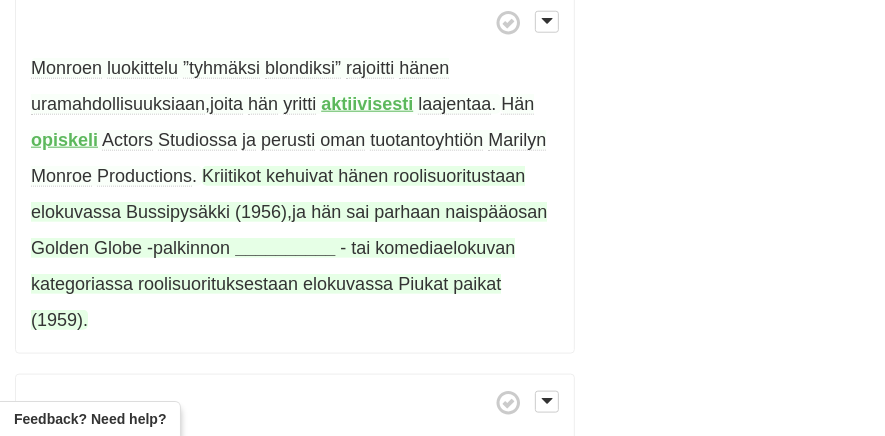 click on "__________" at bounding box center (285, 248) 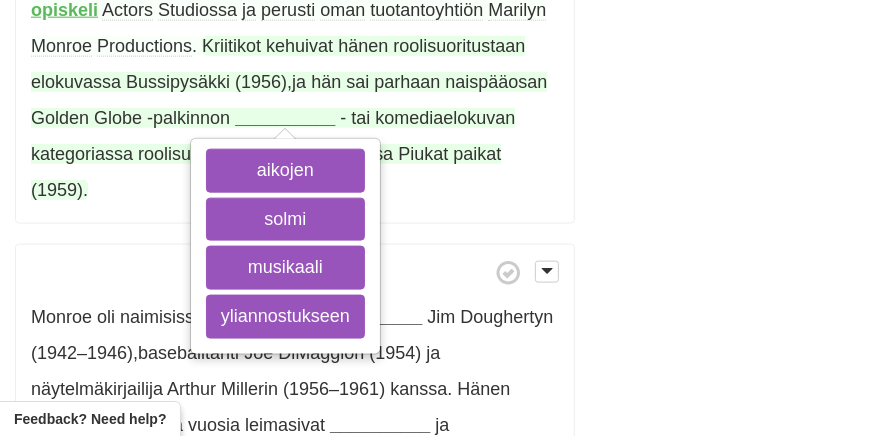 scroll, scrollTop: 1134, scrollLeft: 0, axis: vertical 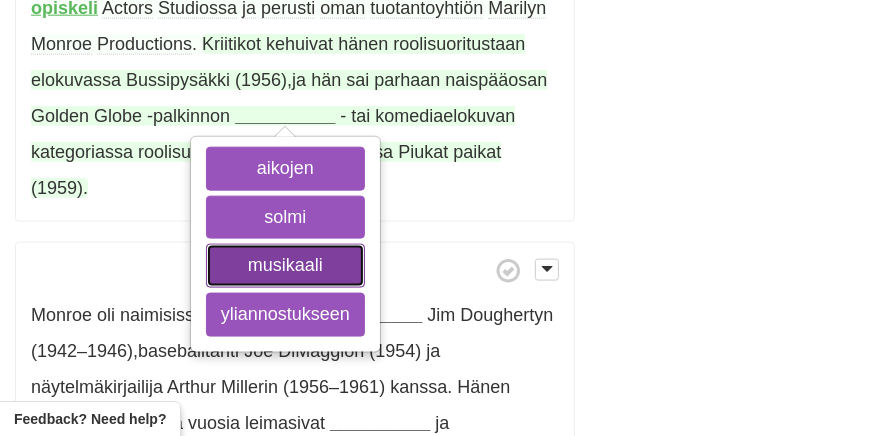 click on "musikaali" at bounding box center (285, 266) 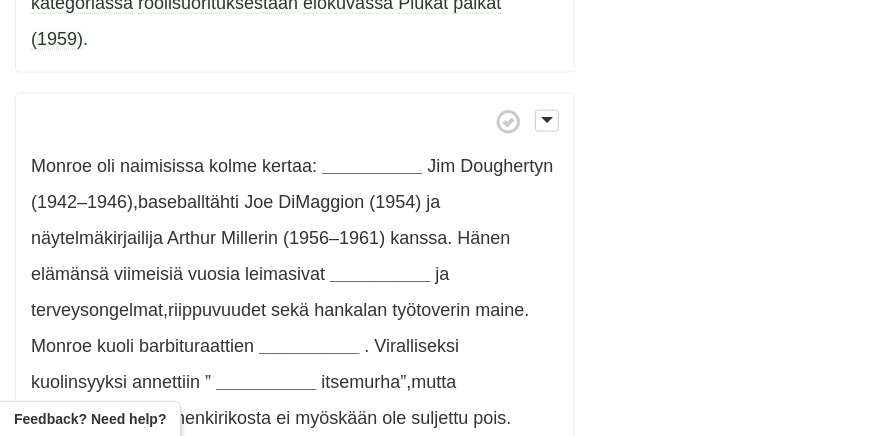 scroll, scrollTop: 1284, scrollLeft: 0, axis: vertical 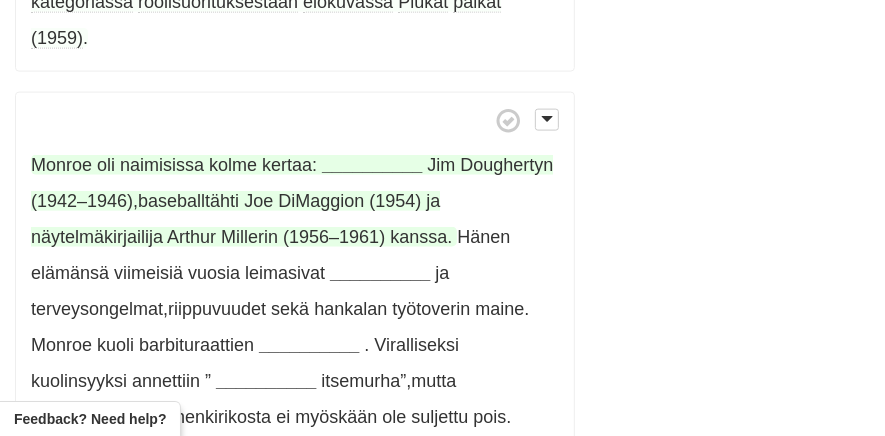 click on "__________" at bounding box center [372, 165] 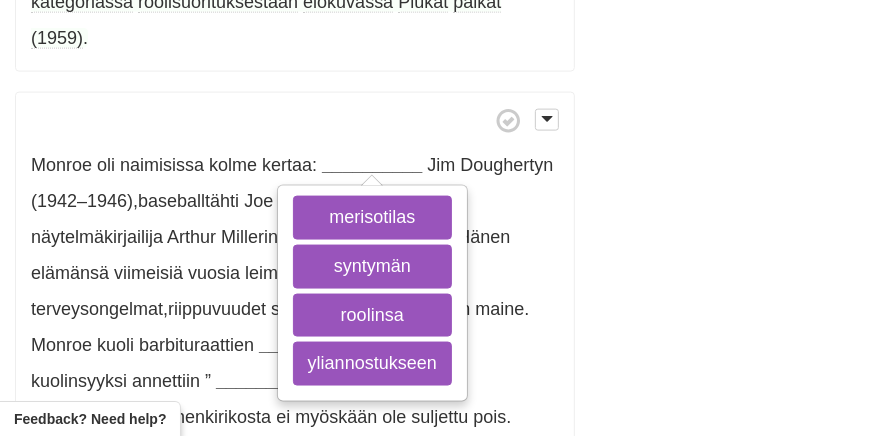 click on "/
Cloze-Reading
Marilyn Monroe
Reset
People > Entertainers > Actors and Actresses > USA
Marilyn   Monroe   (alk .  [NAME] ;  1 .  kesäkuuta   1926   [CITY] ,  [STATE]   –   5 .  elokuuta   1962   [CITY] ,  [STATE])   oli   yhdysvaltalainen   elokuvanäyttelijä ,
__________
ja   malli .
Monroe   on   kaikkien
__________
tunnetuimpia   filmitähtiä   ja   seksisymboleita .
Monroen
__________
oli   [NAME] ,  mutta   vähän   syntymän   jälkeen   hän   sai   sukunimekseen   [NAME] .
Hän
__________
vuonna   1946   taiteilijanimekseen   Marilyn   Monroe   ja   virallisti   sen   vuonna   1956 .
Monroella   oli   rikkinäinen   lapsuus ,  ja   hän   asui   usein
__________
ja   sijaisvanhempien   luona ." at bounding box center [442, -366] 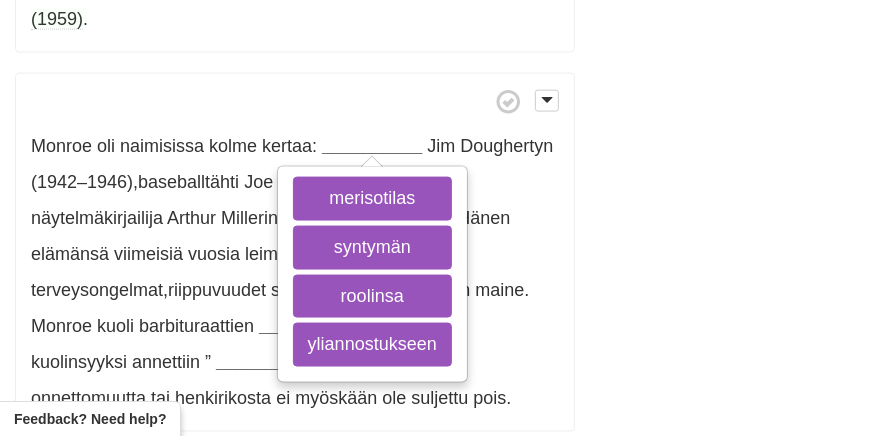 scroll, scrollTop: 1362, scrollLeft: 0, axis: vertical 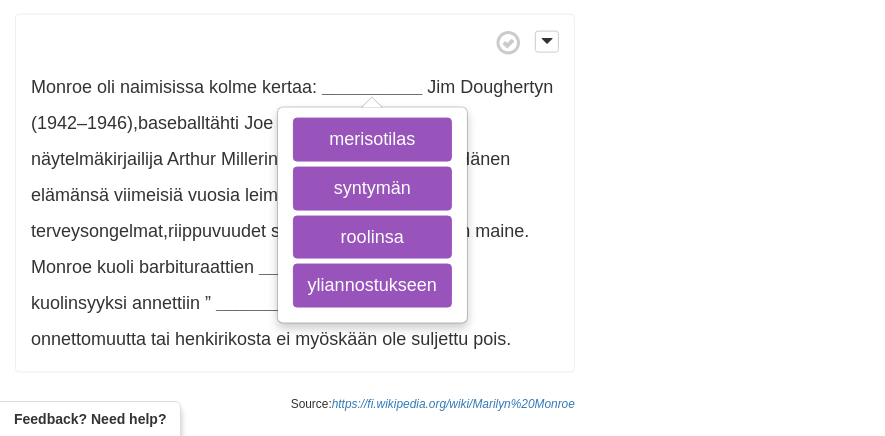 click on "/
Cloze-Reading
Marilyn Monroe
Reset
People > Entertainers > Actors and Actresses > USA
Marilyn   Monroe   (alk .  [NAME] ;  1 .  kesäkuuta   1926   [CITY] ,  [STATE]   –   5 .  elokuuta   1962   [CITY] ,  [STATE])   oli   yhdysvaltalainen   elokuvanäyttelijä ,
__________
ja   malli .
Monroe   on   kaikkien
__________
tunnetuimpia   filmitähtiä   ja   seksisymboleita .
Monroen
__________
oli   [NAME] ,  mutta   vähän   syntymän   jälkeen   hän   sai   sukunimekseen   [NAME] .
Hän
__________
vuonna   1946   taiteilijanimekseen   Marilyn   Monroe   ja   virallisti   sen   vuonna   1956 .
Monroella   oli   rikkinäinen   lapsuus ,  ja   hän   asui   usein
__________
ja   sijaisvanhempien   luona ." at bounding box center [442, -444] 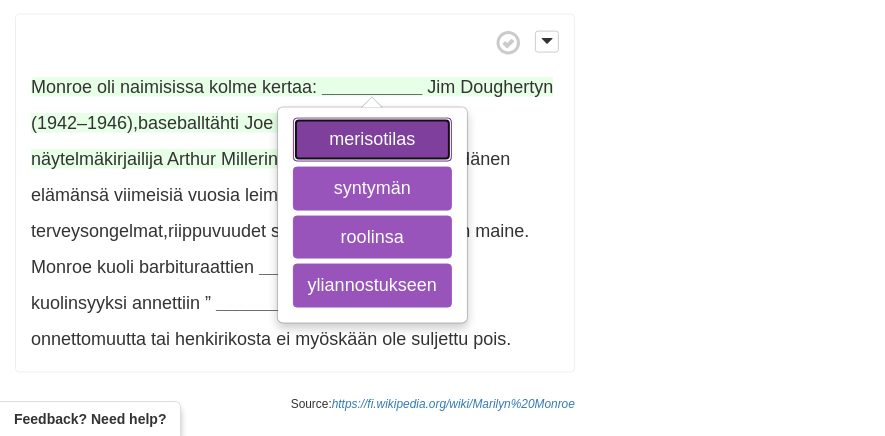 click on "merisotilas" at bounding box center (372, 140) 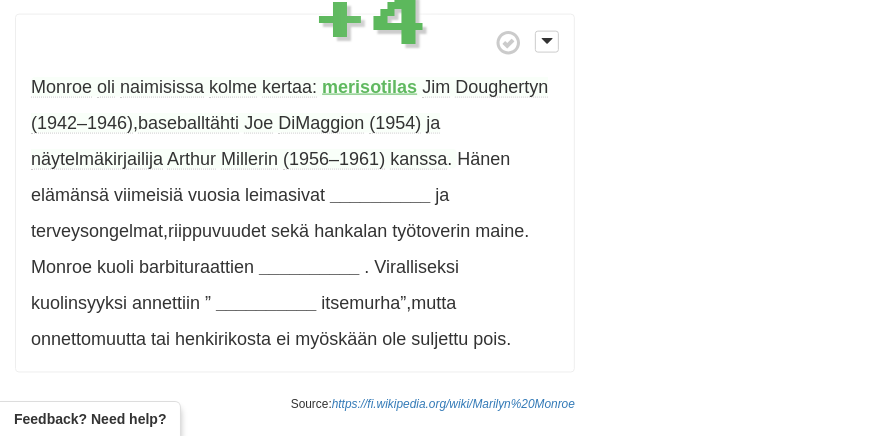 click on "Monroe   oli   naimisissa   kolme   kertaa:
merisotilas
[NAME]   (1942–1946) ,  baseballtähti   [NAME]   (1954)   ja   näytelmäkirjailija   [NAME]   (1956–1961)   kanssa .
Monroe   kuoli   barbituraattien
__________
.
Viralliseksi   kuolinsyyksi   annettiin   ”
__________
itsemurha” ,  mutta   onnettomuutta   tai   henkirikosta   ei   myöskään   ole   suljettu   pois ." at bounding box center (295, 194) 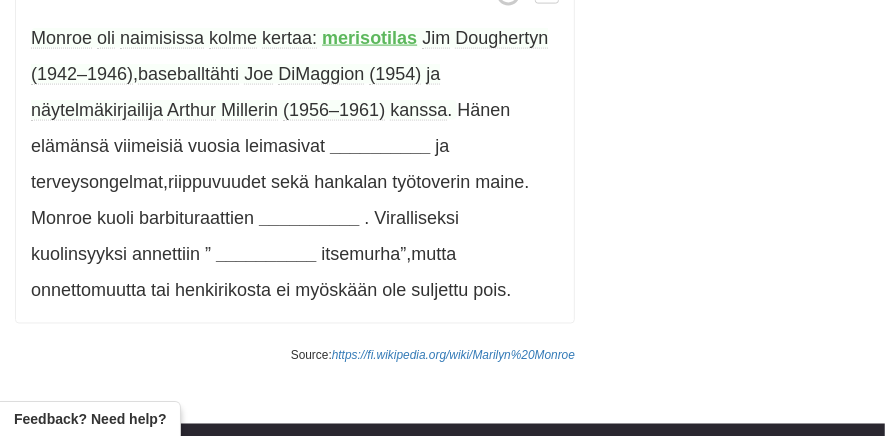 scroll, scrollTop: 1409, scrollLeft: 0, axis: vertical 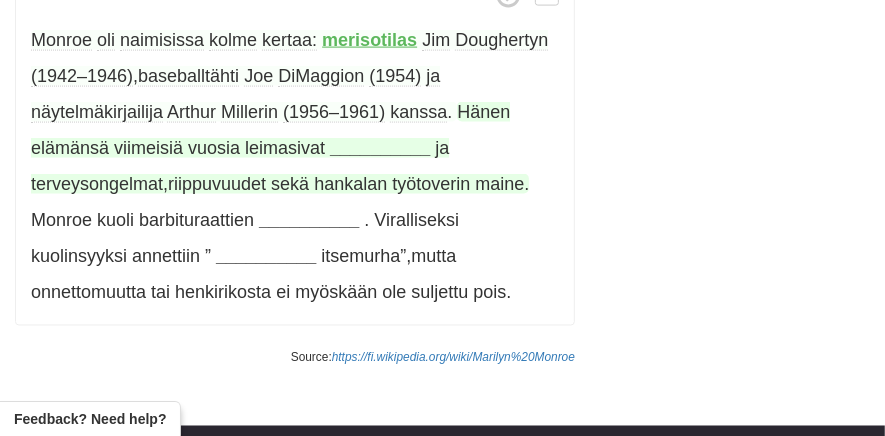 click on "__________" at bounding box center [380, 148] 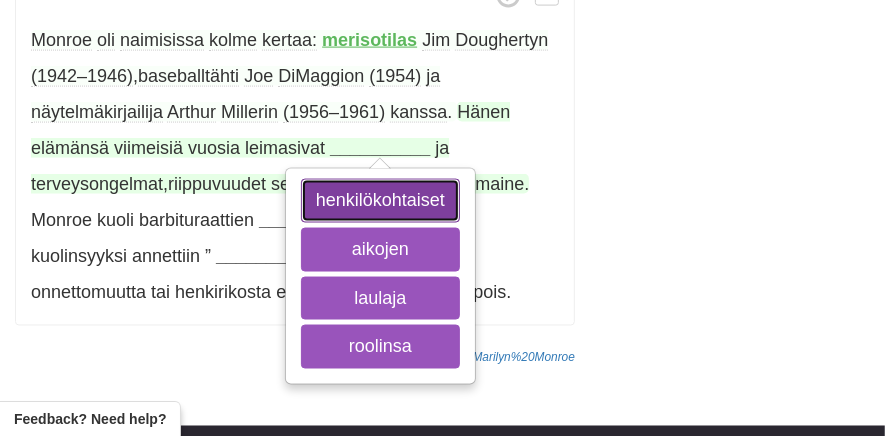 click on "henkilökohtaiset" at bounding box center [380, 201] 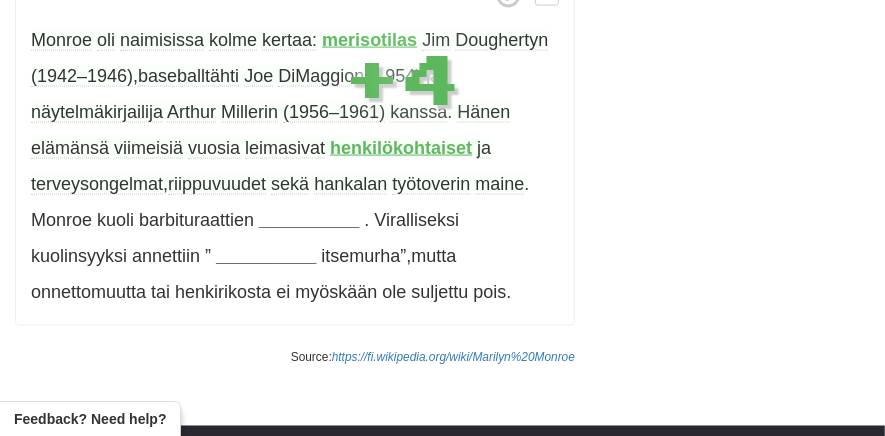 click on "/
Cloze-Reading
Marilyn Monroe
Reset
People > Entertainers > Actors and Actresses > USA
Marilyn   Monroe   (alk .  [NAME] ;  1 .  kesäkuuta   1926   [CITY] ,  [STATE]   –   5 .  elokuuta   1962   [CITY] ,  [STATE])   oli   yhdysvaltalainen   elokuvanäyttelijä ,
__________
ja   malli .
Monroe   on   kaikkien
__________
tunnetuimpia   filmitähtiä   ja   seksisymboleita .
Monroen
__________
oli   [NAME] ,  mutta   vähän   syntymän   jälkeen   hän   sai   sukunimekseen   [NAME] .
Hän
__________
vuonna   1946   taiteilijanimekseen   Marilyn   Monroe   ja   virallisti   sen   vuonna   1956 .
Monroella   oli   rikkinäinen   lapsuus ,  ja   hän   asui   usein
__________
ja   sijaisvanhempien   luona ." at bounding box center [442, -491] 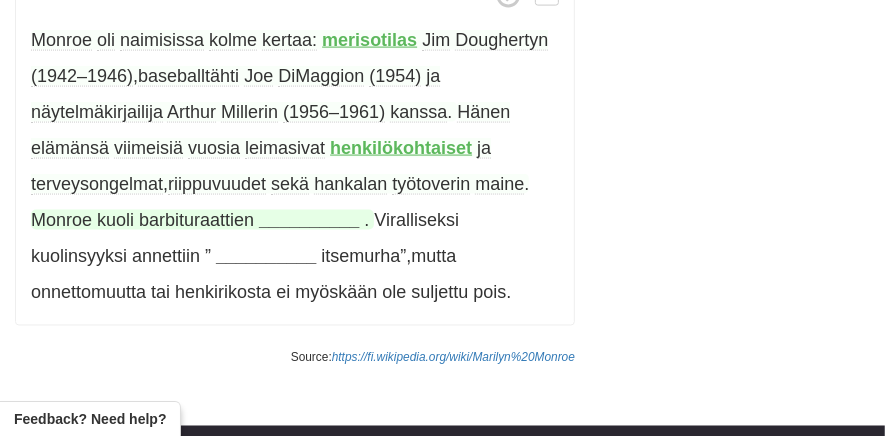 click on "__________" at bounding box center (309, 220) 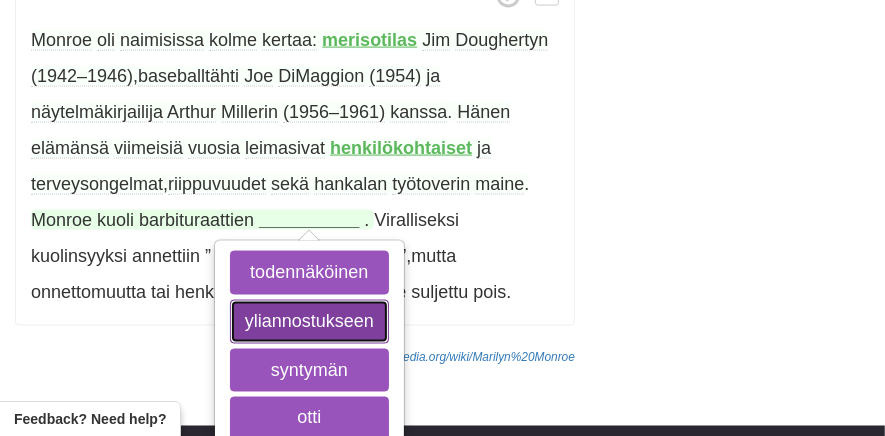 click on "yliannostukseen" at bounding box center [309, 322] 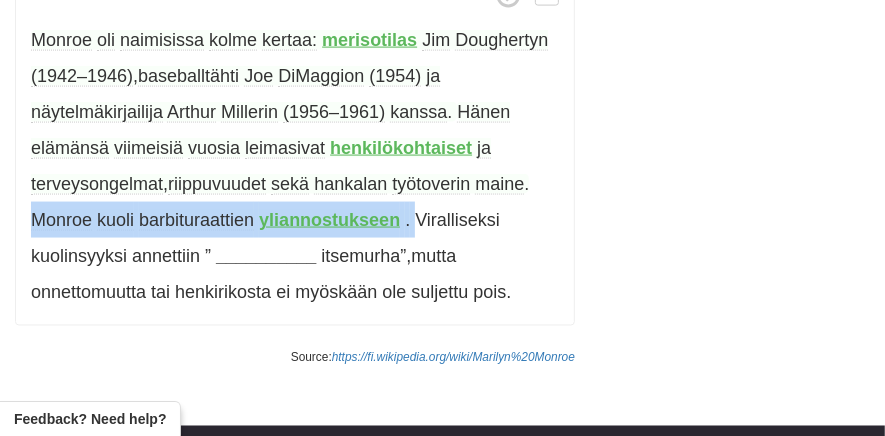drag, startPoint x: 416, startPoint y: 207, endPoint x: 32, endPoint y: 215, distance: 384.0833 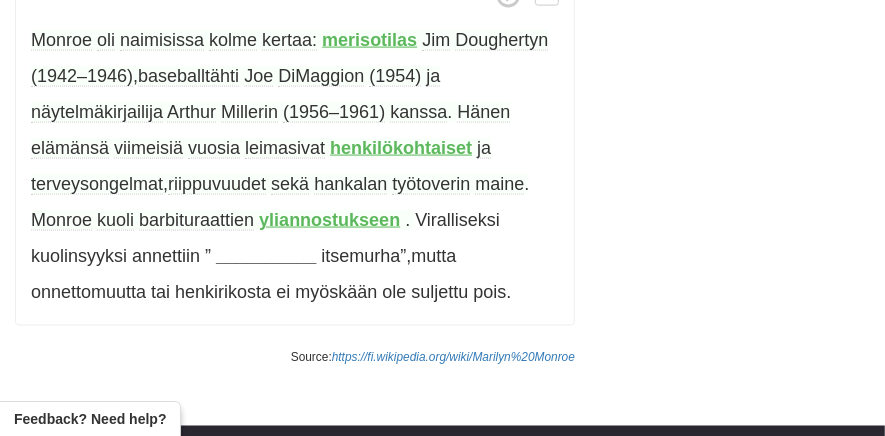click on "Monroe   oli   naimisissa   kolme   kertaa:
merisotilas
[NAME]   (1942–1946) ,  baseballtähti   [NAME]   (1954)   ja   näytelmäkirjailija   [NAME]   (1956–1961)   kanssa .
Monroe   kuoli   barbituraattien
__________
.
Viralliseksi   kuolinsyyksi   annettiin   ”
__________
itsemurha” ,  mutta   onnettomuutta   tai   henkirikosta   ei   myöskään   ole   suljettu   pois ." at bounding box center [295, 147] 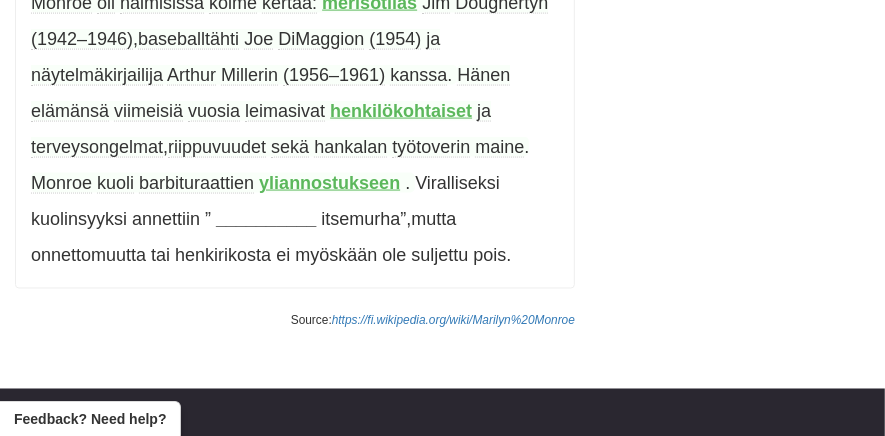 scroll, scrollTop: 1448, scrollLeft: 0, axis: vertical 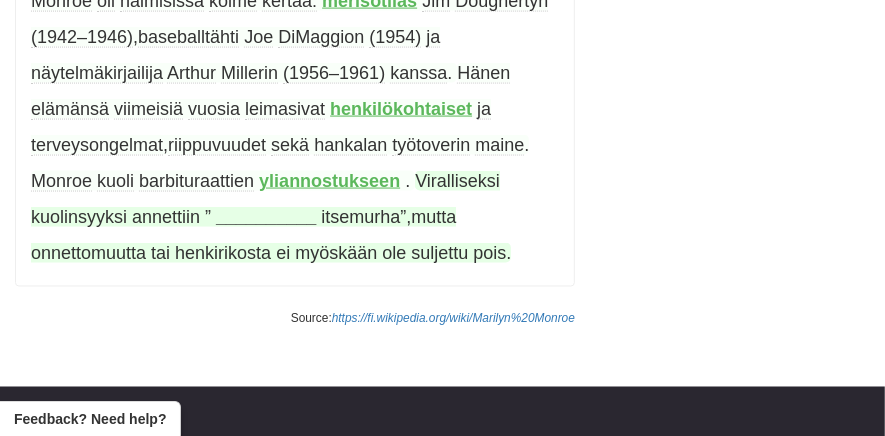 click on "__________" at bounding box center (266, 217) 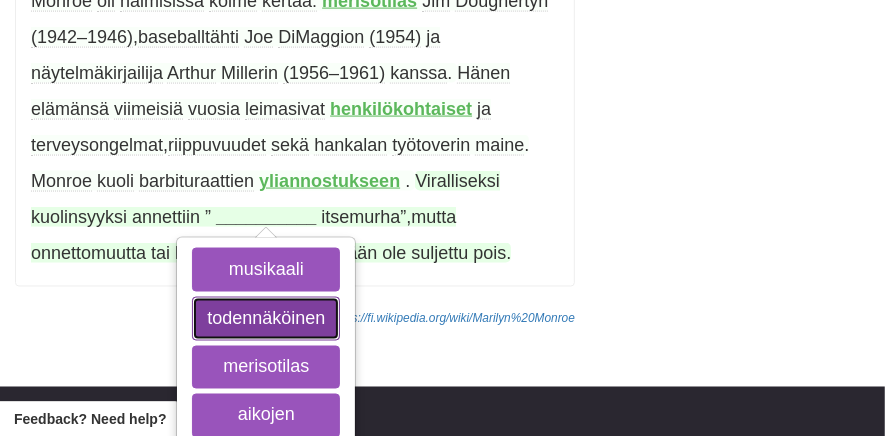 click on "todennäköinen" at bounding box center [266, 319] 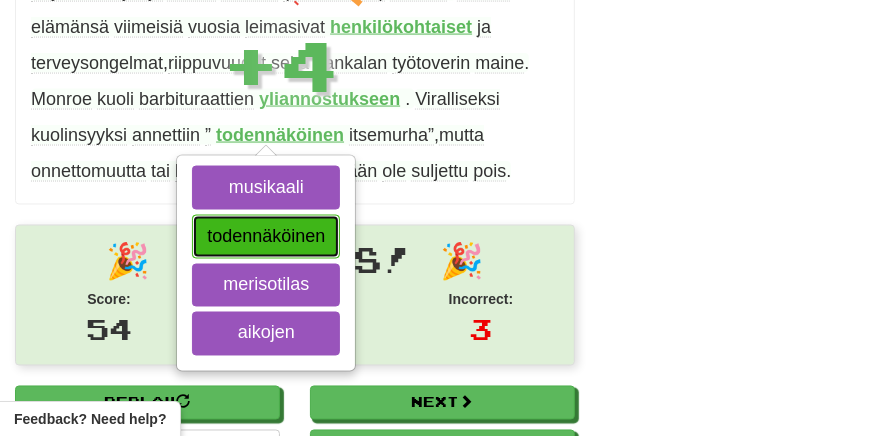 scroll, scrollTop: 1537, scrollLeft: 0, axis: vertical 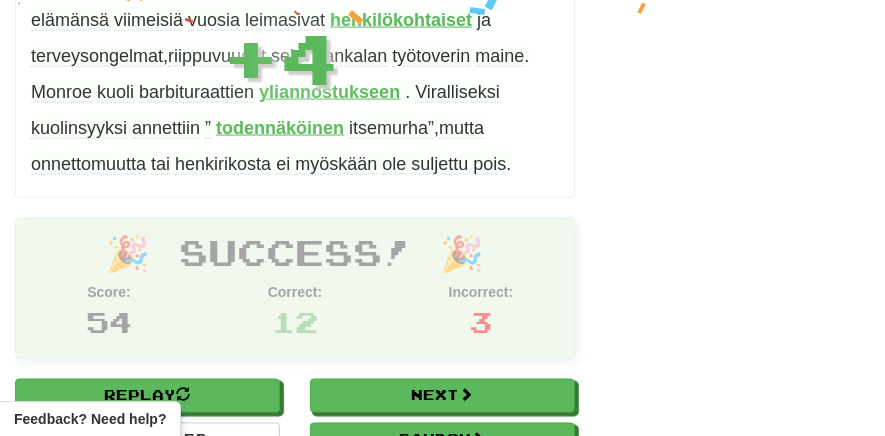 click on "/
Cloze-Reading
Marilyn Monroe
Reset
People > Entertainers > Actors and Actresses > USA
Marilyn   Monroe   (alk .  Norma   Jeane   Baker ;  1 .  kesäkuuta   1926   Los   Angeles ,  Kalifornia   –   5 .  elokuuta   1962   Los   Angeles ,  Kalifornia)   oli   yhdysvaltalainen   elokuvanäyttelijä ,
laulaja
ja   malli .
Monroe   on   kaikkien
aikojen
tunnetuimpia   filmitähtiä   ja   seksisymboleita .
Monroen
syntymän
imi   oli   Norma   Jeane   Mortenson ,  mutta   vähän   syntymän   jälkeen   hän   sai   sukunimekseen   Baker .
Hän
otti
vuonna   1946   taiteilijanimekseen   Marilyn   Monroe   ja   virallisti   sen   vuonna   1956 .
Monroella   oli   rikkinäinen   lapsuus ,  ja   hän   asui   usein
orpokodissa
ja   sijaisvanhempien   luona ." at bounding box center (442, -495) 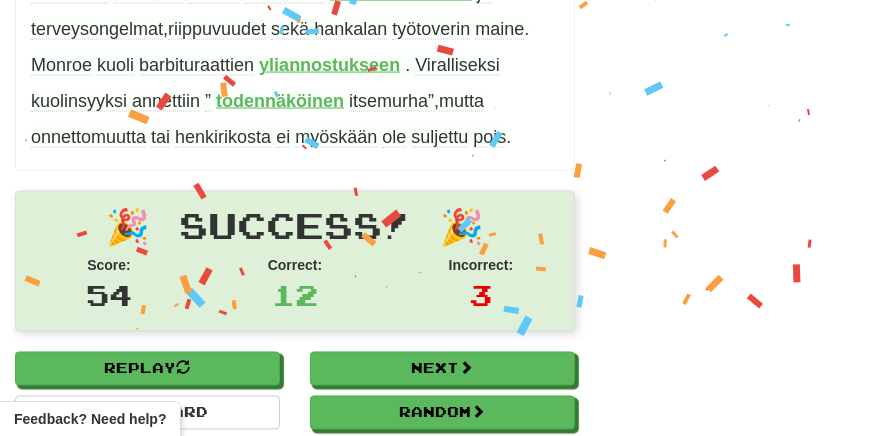 scroll, scrollTop: 1608, scrollLeft: 0, axis: vertical 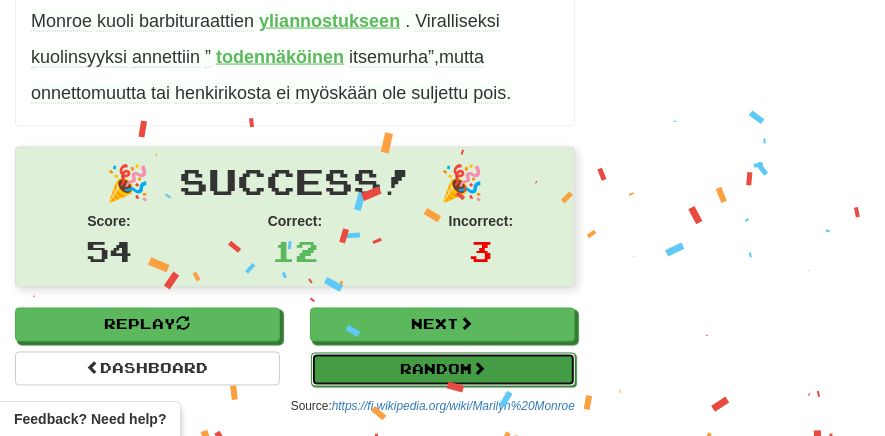 click on "Random" at bounding box center [443, 370] 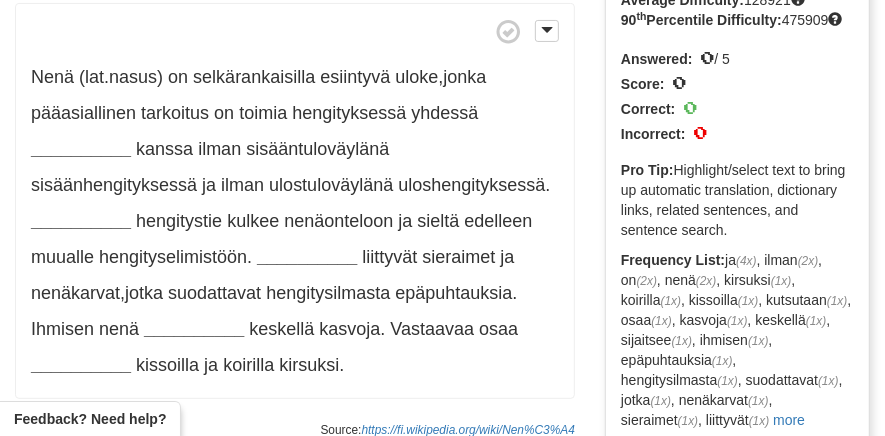 scroll, scrollTop: 0, scrollLeft: 0, axis: both 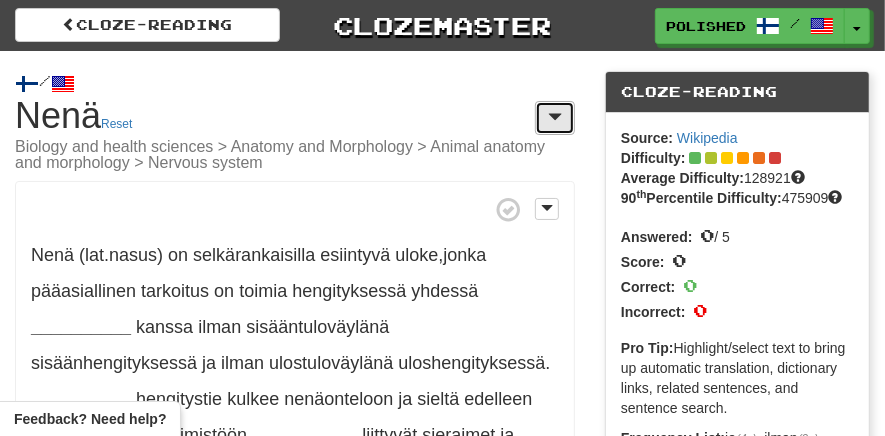 click at bounding box center (555, 118) 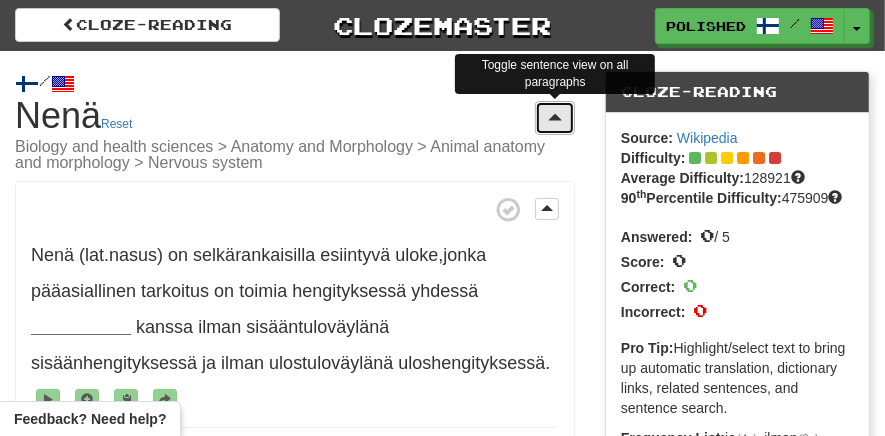 click at bounding box center (555, 118) 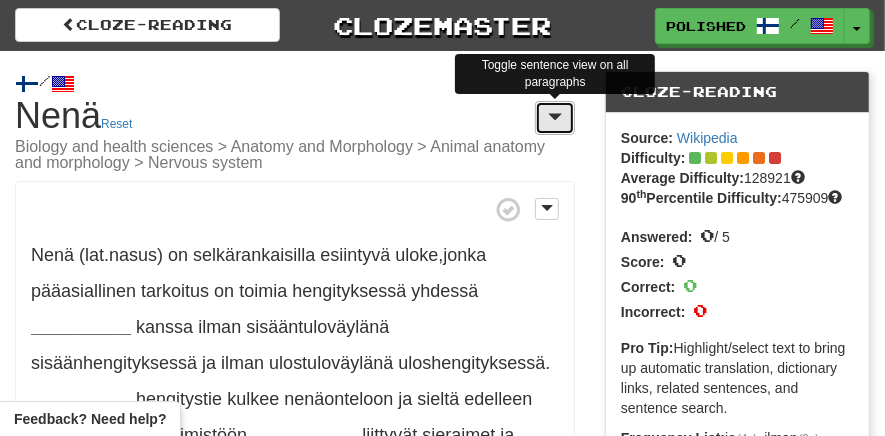 click at bounding box center (555, 118) 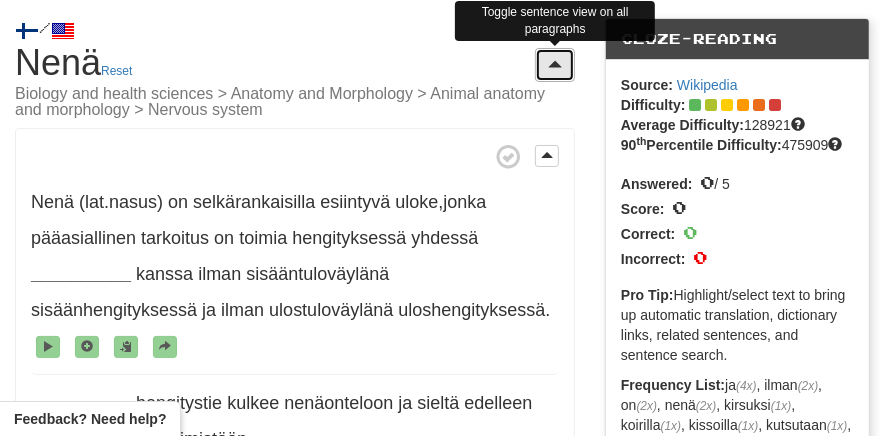 scroll, scrollTop: 0, scrollLeft: 0, axis: both 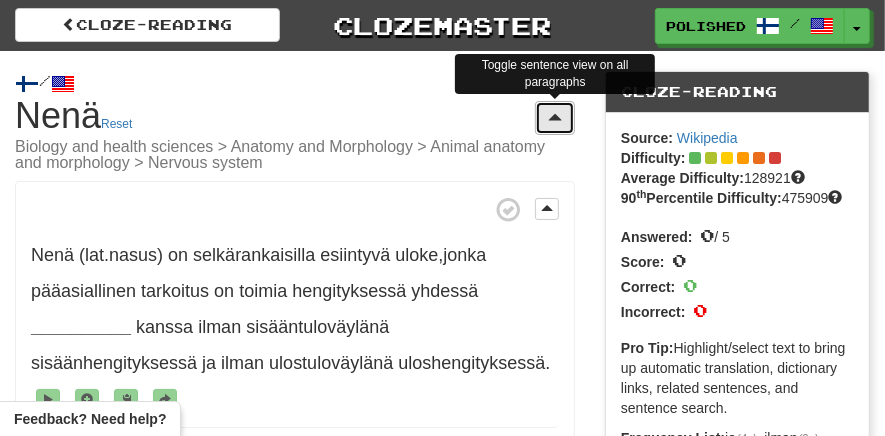 click at bounding box center [555, 117] 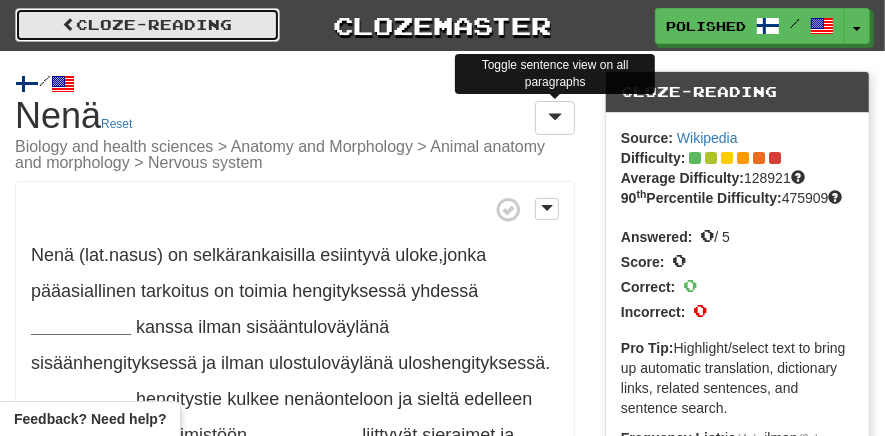 click on "Cloze-Reading" at bounding box center (147, 25) 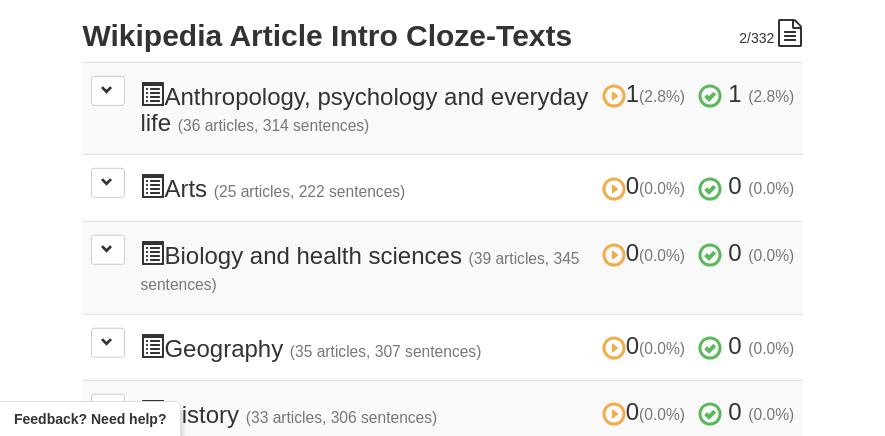 scroll, scrollTop: 521, scrollLeft: 0, axis: vertical 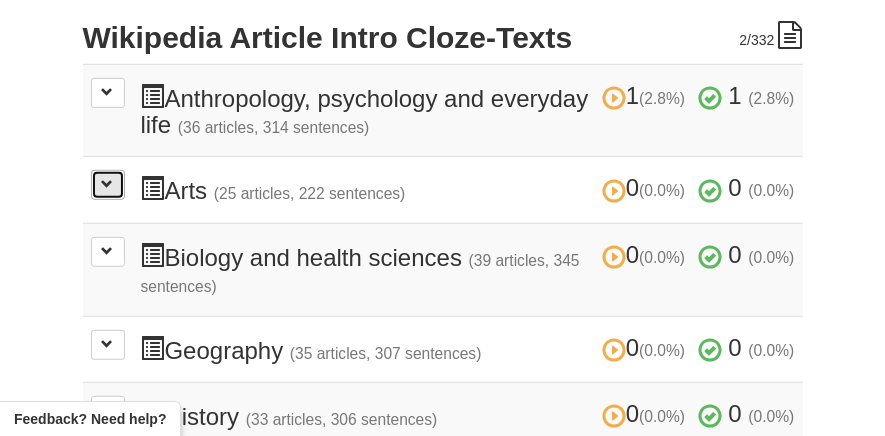 click at bounding box center [108, 184] 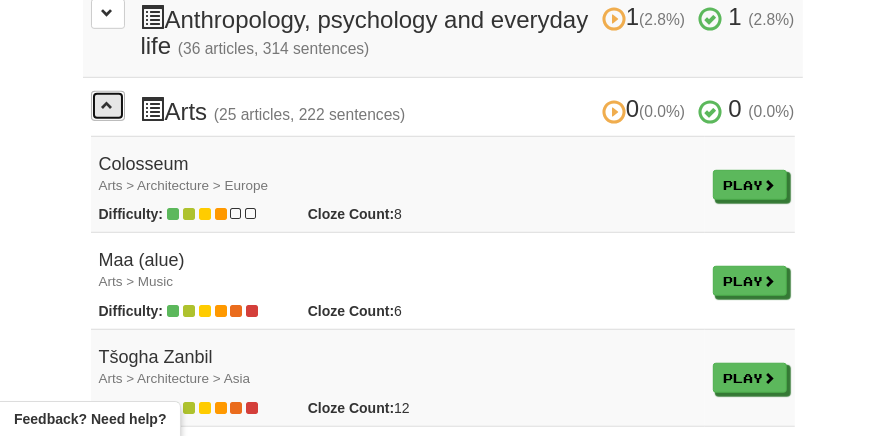 scroll, scrollTop: 601, scrollLeft: 0, axis: vertical 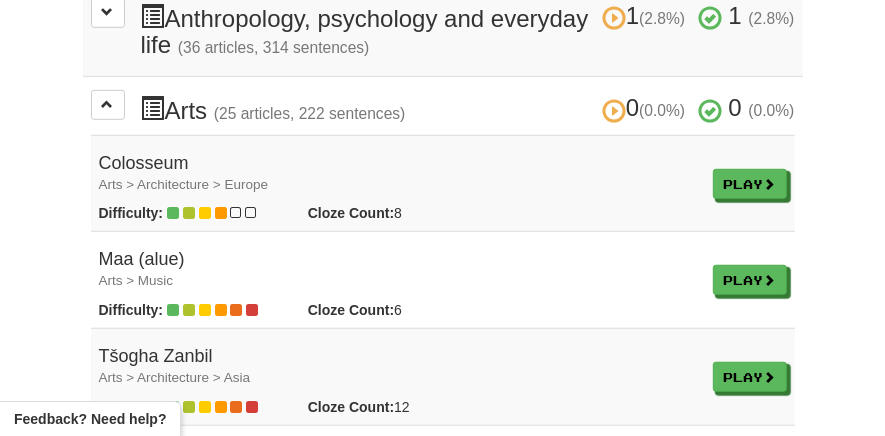 click on "Colosseum
Arts > Architecture > Europe" at bounding box center [398, 174] 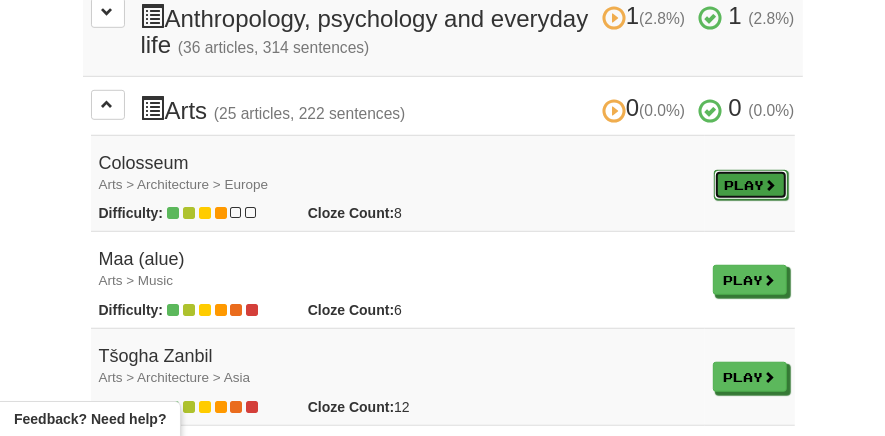 click on "Play" at bounding box center (751, 185) 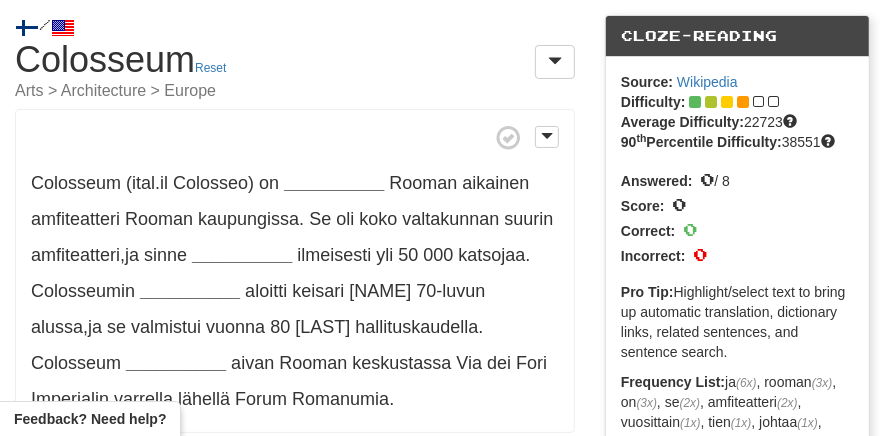scroll, scrollTop: 80, scrollLeft: 0, axis: vertical 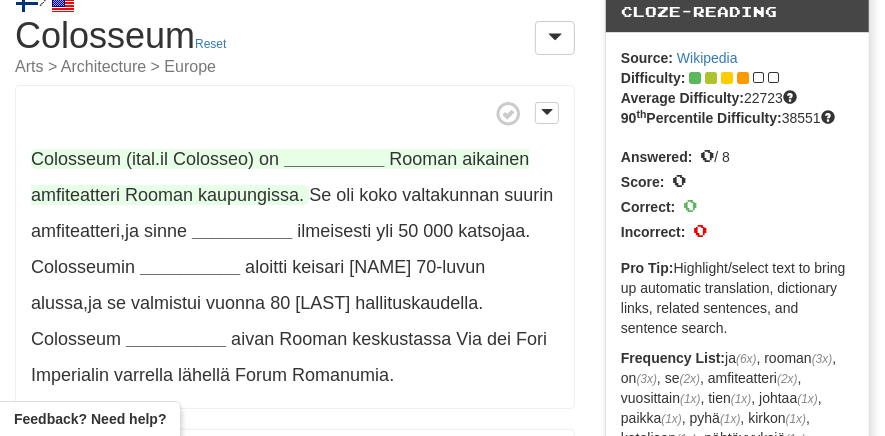 click on "__________" at bounding box center [334, 159] 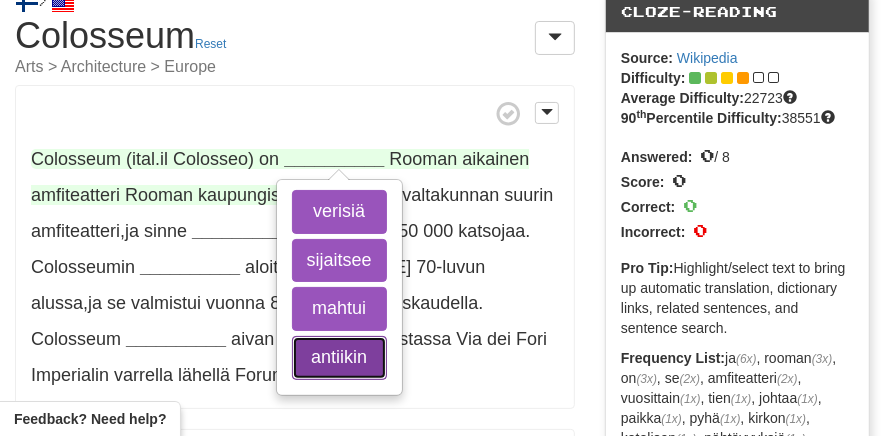 click on "antiikin" at bounding box center [339, 358] 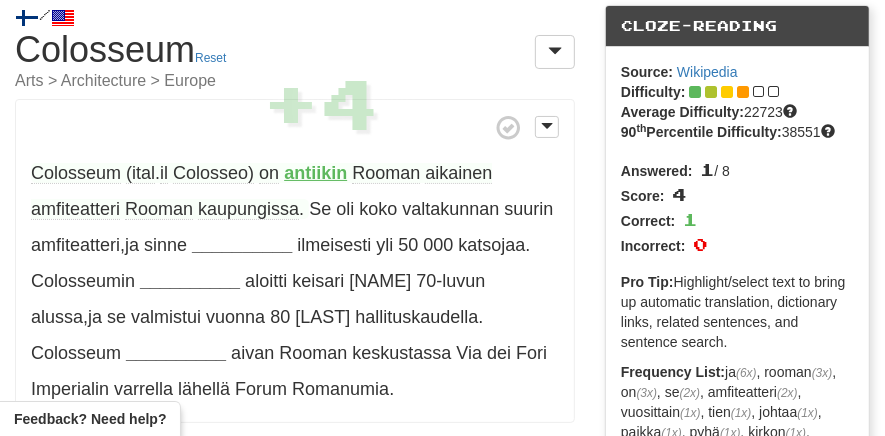 scroll, scrollTop: 0, scrollLeft: 0, axis: both 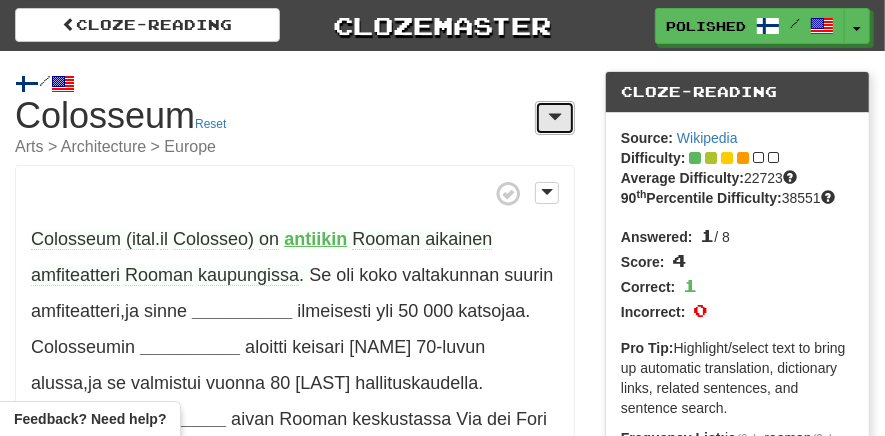 click at bounding box center [555, 118] 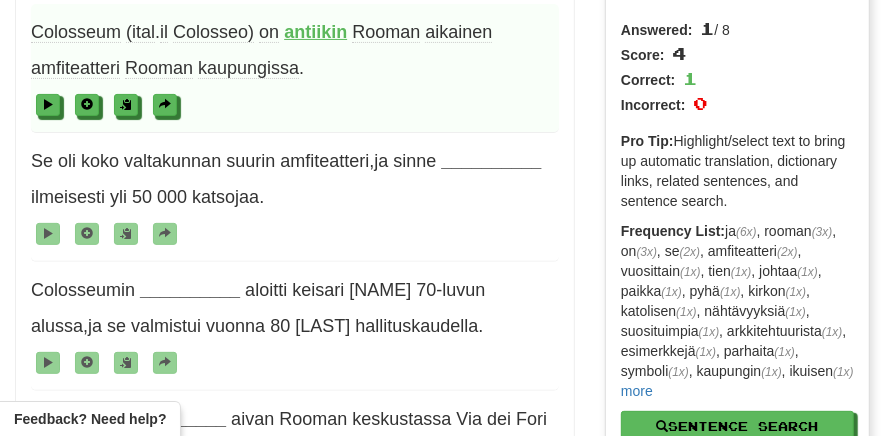 scroll, scrollTop: 205, scrollLeft: 0, axis: vertical 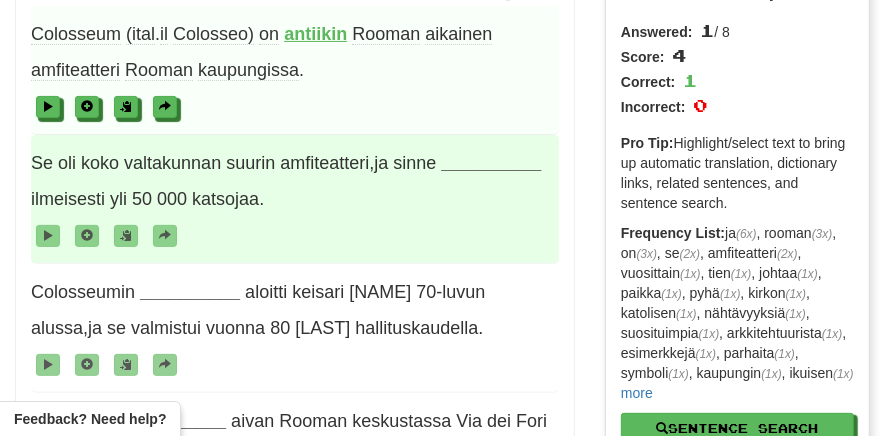 click on "Se   oli   koko   valtakunnan   suurin   amfiteatteri ,  ja   sinne
__________
ilmeisesti   yli   50   000   katsojaa ." at bounding box center [295, 199] 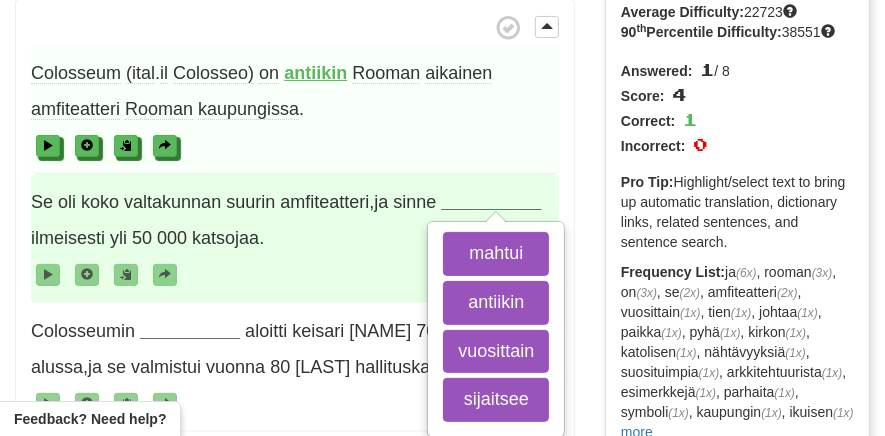 scroll, scrollTop: 171, scrollLeft: 0, axis: vertical 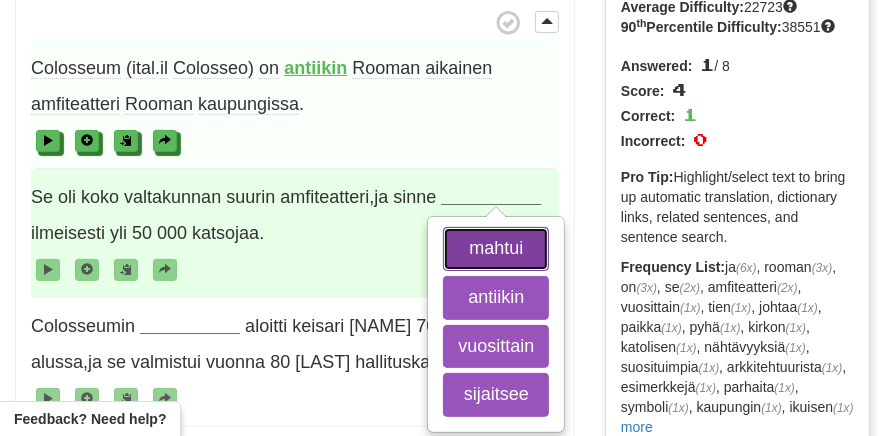 click on "mahtui" at bounding box center (496, 249) 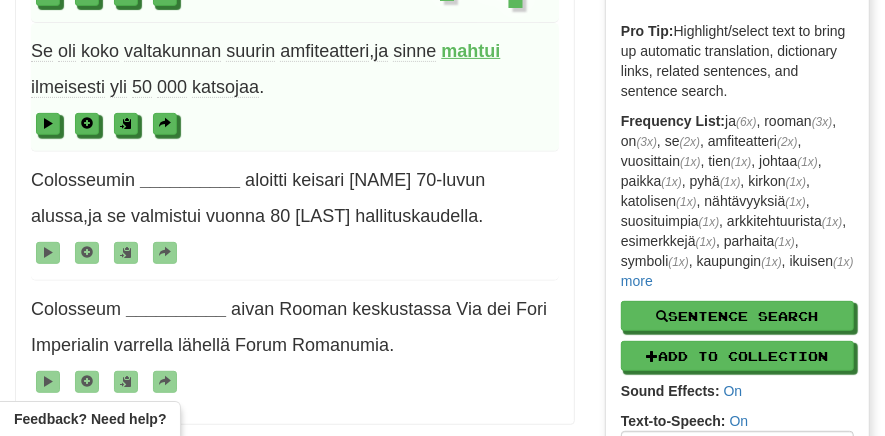 scroll, scrollTop: 318, scrollLeft: 0, axis: vertical 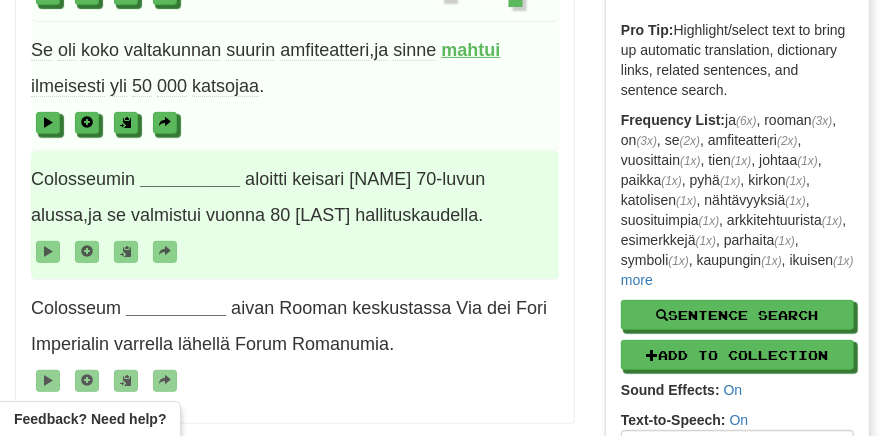 click on "__________" at bounding box center (190, 179) 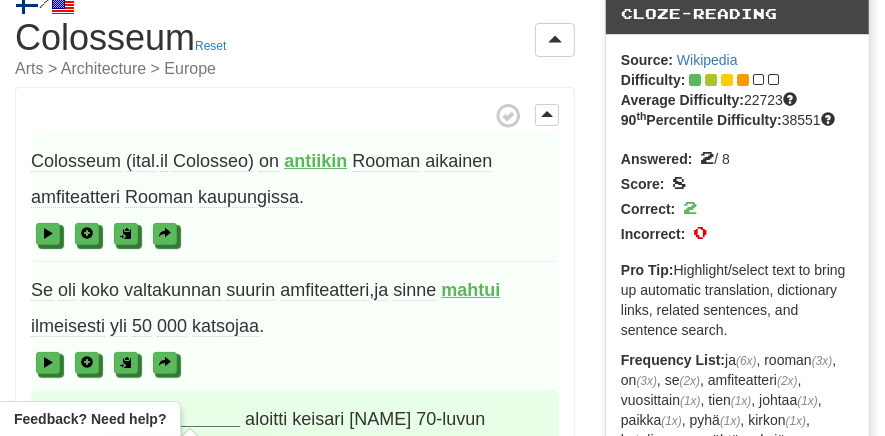 scroll, scrollTop: 58, scrollLeft: 0, axis: vertical 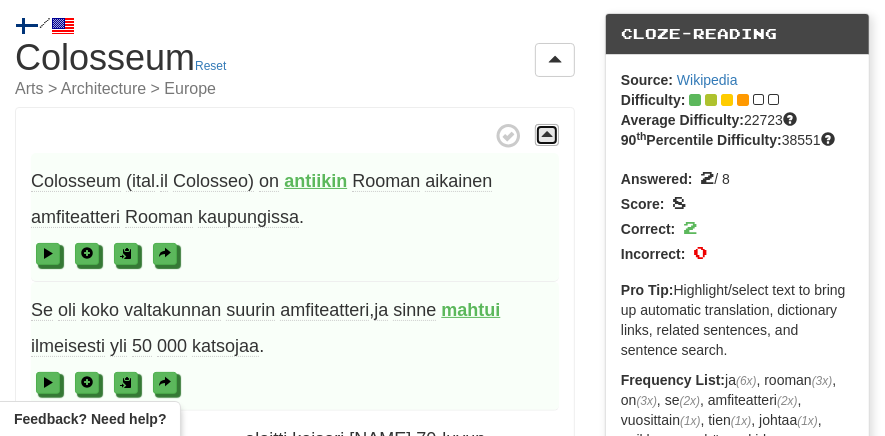 click at bounding box center [547, 134] 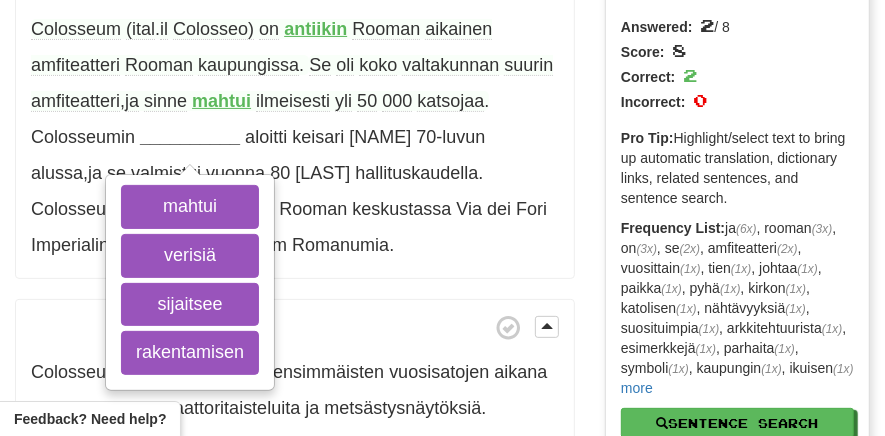 scroll, scrollTop: 210, scrollLeft: 0, axis: vertical 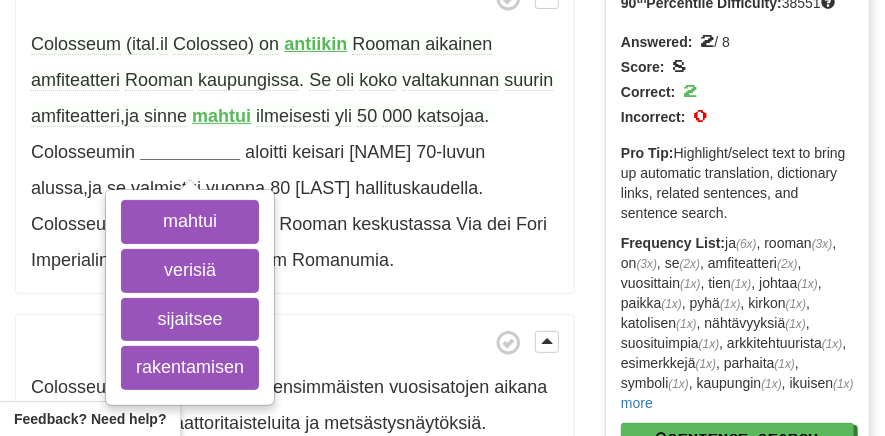 click at bounding box center (295, 342) 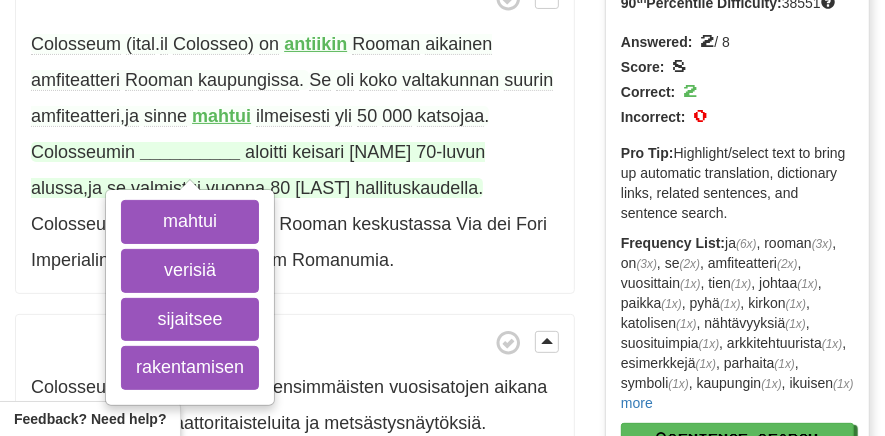 click on "__________" at bounding box center (190, 152) 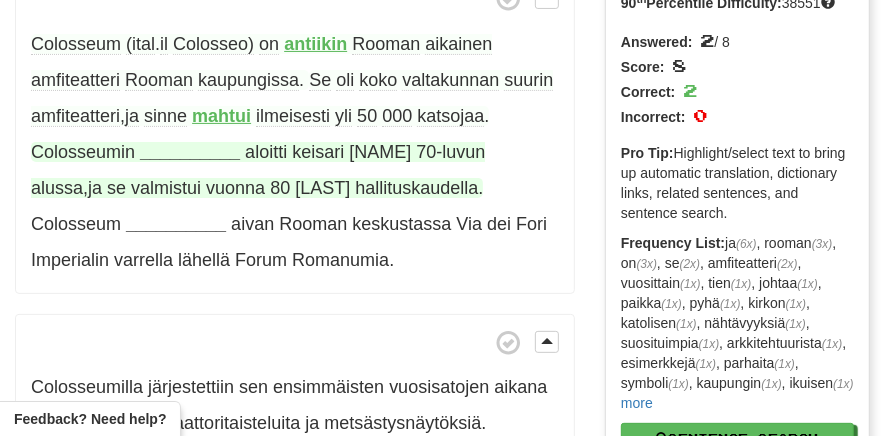 click on "valmistui" at bounding box center [166, 188] 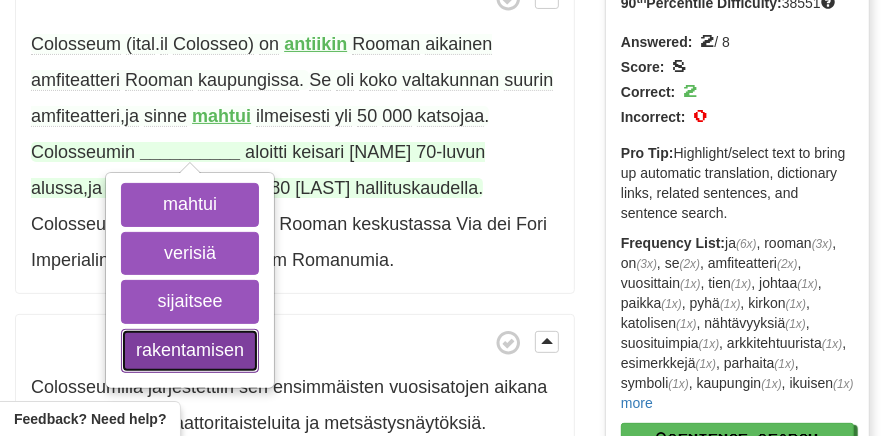 click on "rakentamisen" at bounding box center (190, 351) 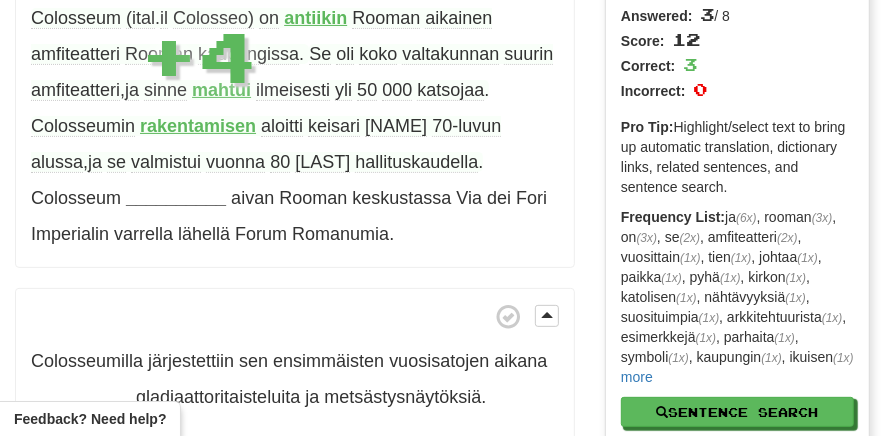 scroll, scrollTop: 224, scrollLeft: 0, axis: vertical 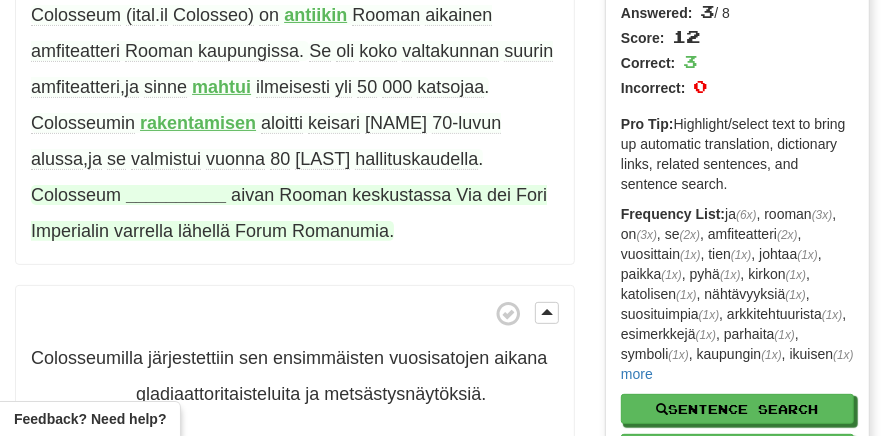 click on "__________" at bounding box center [176, 195] 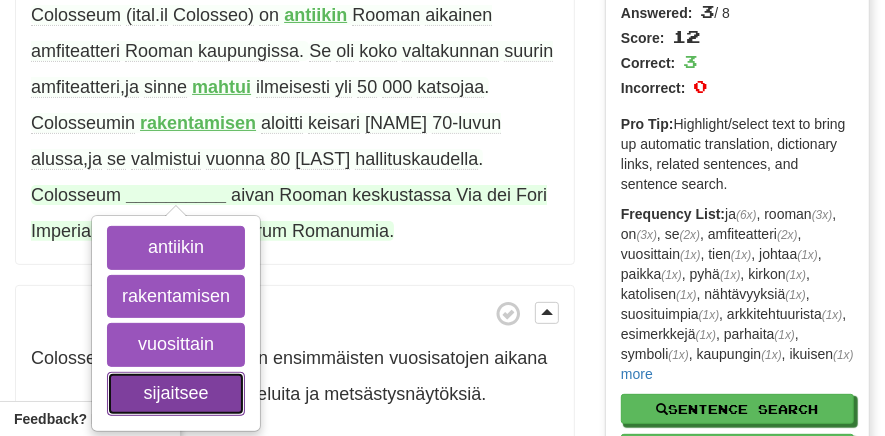click on "sijaitsee" at bounding box center [176, 394] 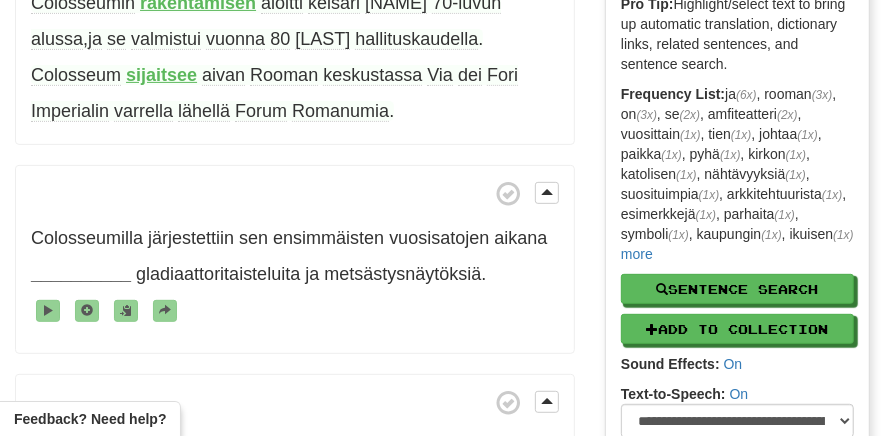 scroll, scrollTop: 355, scrollLeft: 0, axis: vertical 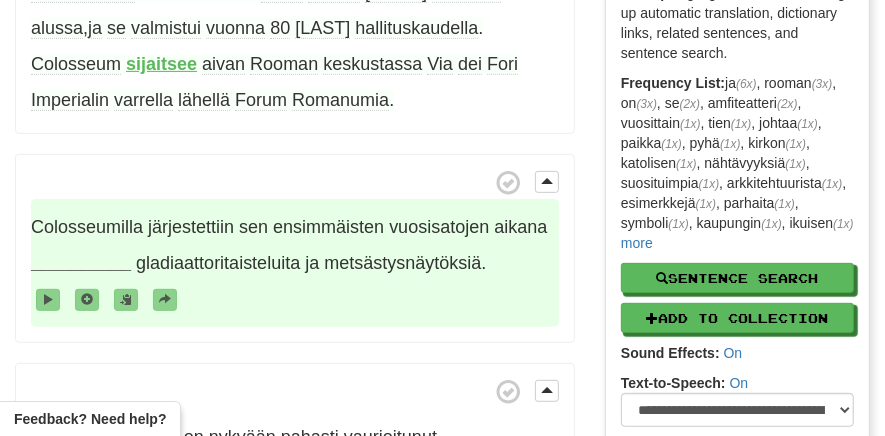click on "__________" at bounding box center (81, 263) 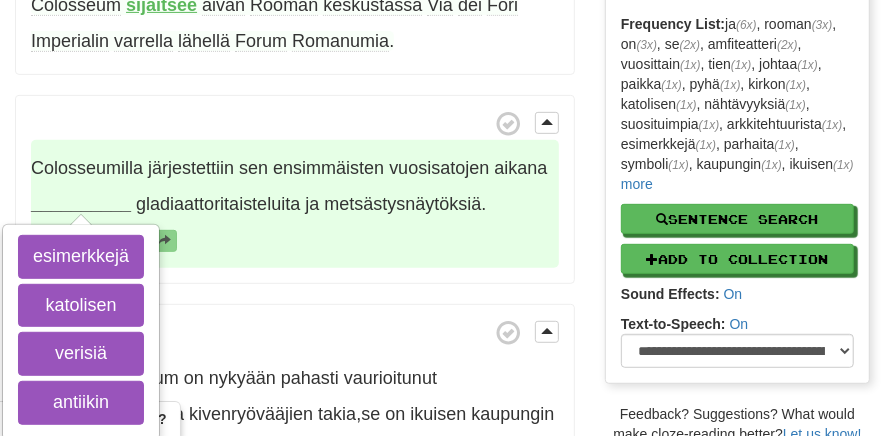 scroll, scrollTop: 417, scrollLeft: 0, axis: vertical 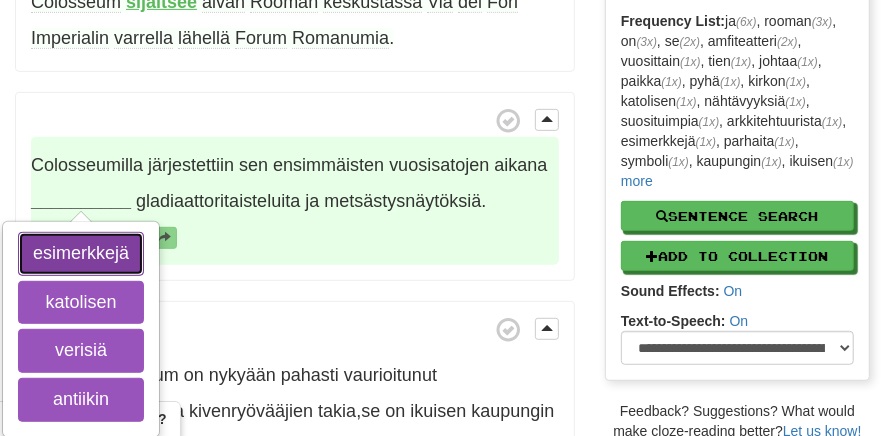 click on "esimerkkejä" at bounding box center (81, 254) 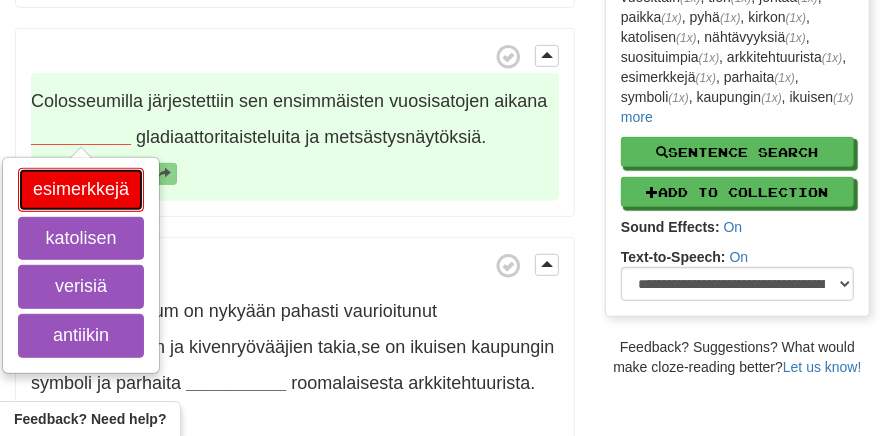 scroll, scrollTop: 488, scrollLeft: 0, axis: vertical 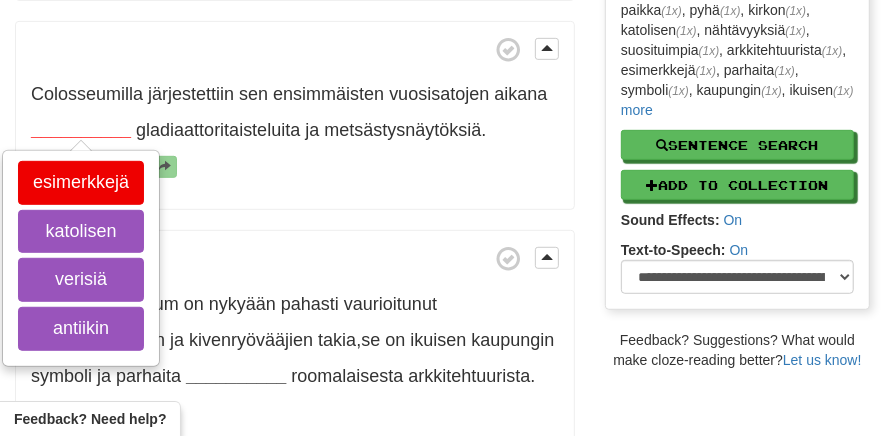 click on "Vaikka   Colosseum   on   nykyään   pahasti   vaurioitunut   maanjäristyksien   ja   kivenryövääjien   takia ,  se   on   ikuisen   kaupungin   symboli   ja   parhaita
__________
roomalaisesta   arkkitehtuurista .
Colosseum   on   Rooman   suosituimpia   nähtävyyksiä   ja
__________
kirkon   pyhä   paikka .
Paavi   johtaa   Ristin   tien   soihtukulkuetta   Colosseumille
__________
pitkäperjantaina ." at bounding box center (295, 472) 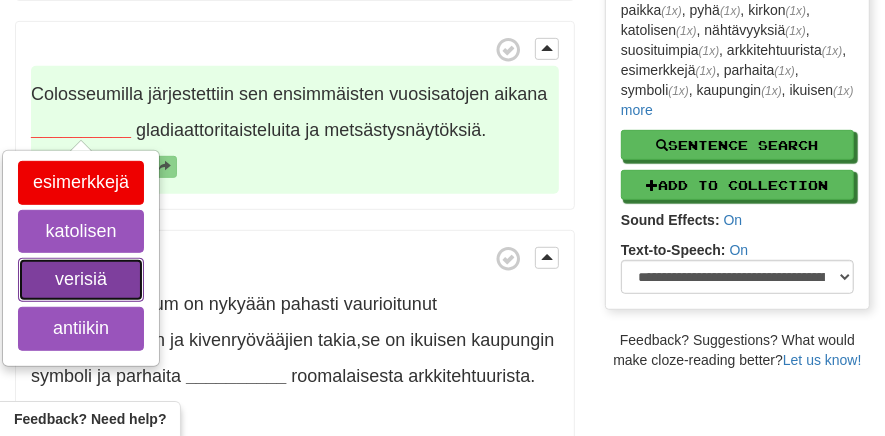 click on "verisiä" at bounding box center (81, 280) 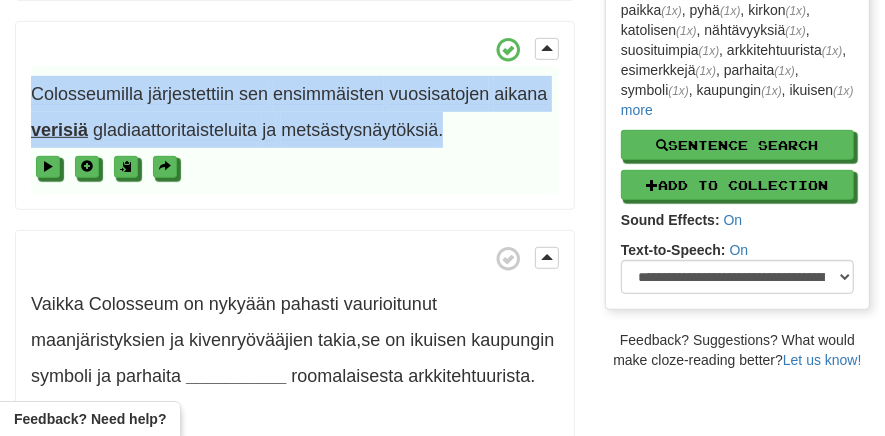 drag, startPoint x: 481, startPoint y: 121, endPoint x: 28, endPoint y: 102, distance: 453.3983 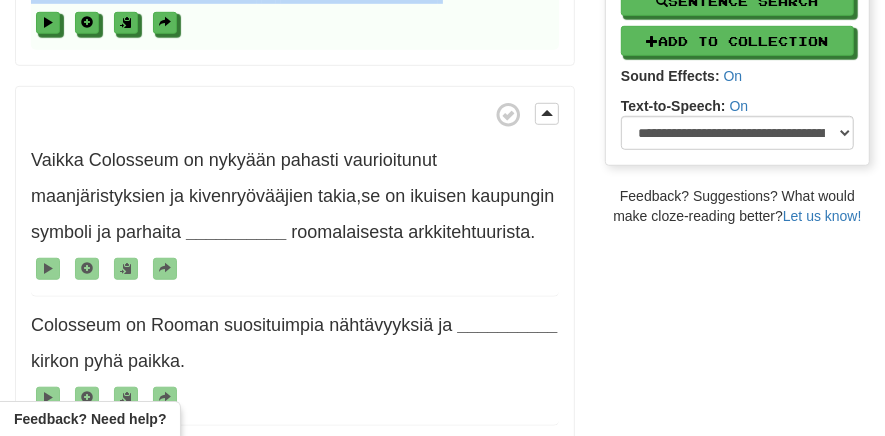 scroll, scrollTop: 640, scrollLeft: 0, axis: vertical 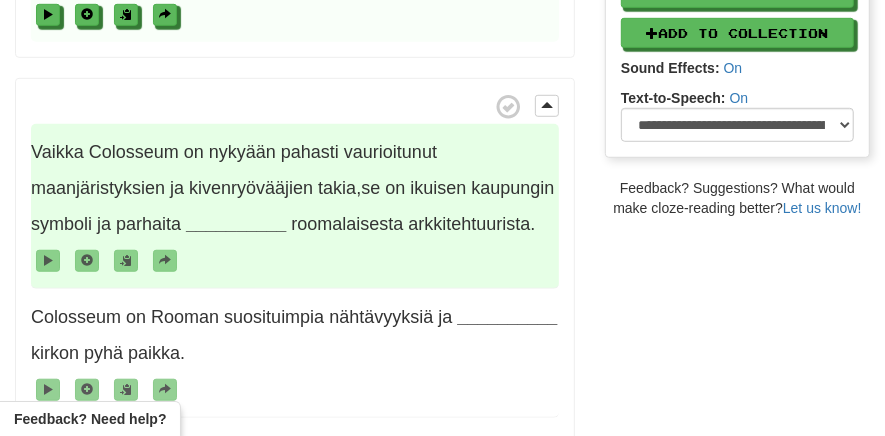 click on "__________" at bounding box center (236, 224) 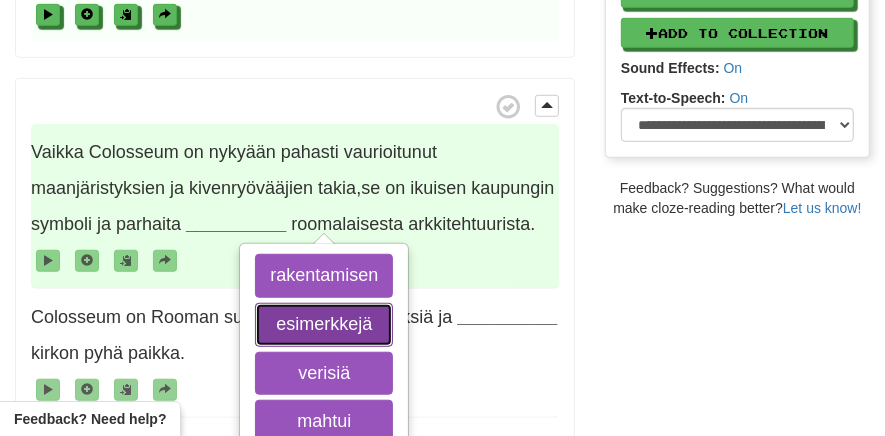 click on "esimerkkejä" at bounding box center [324, 325] 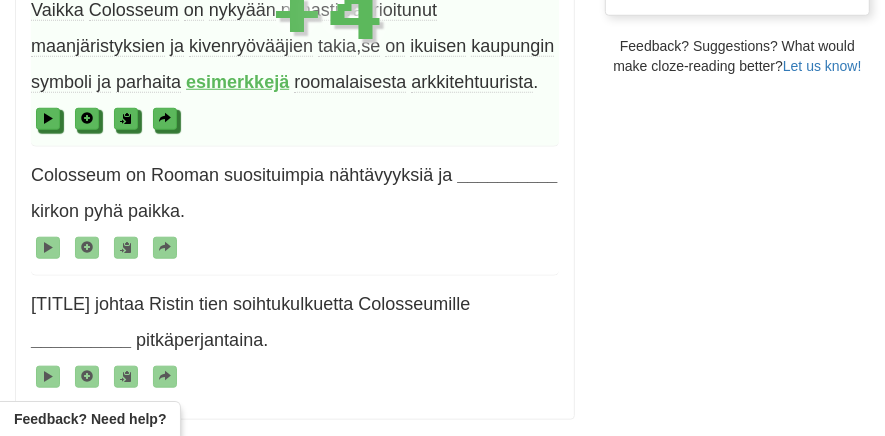 scroll, scrollTop: 801, scrollLeft: 0, axis: vertical 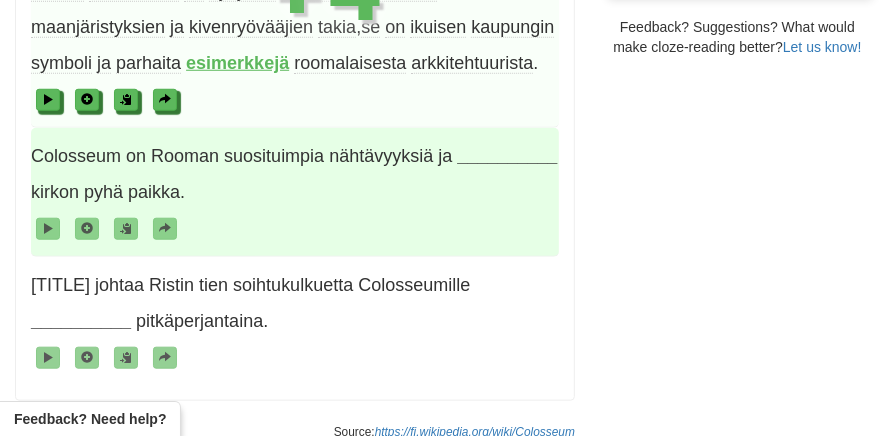 click on "__________" at bounding box center [507, 156] 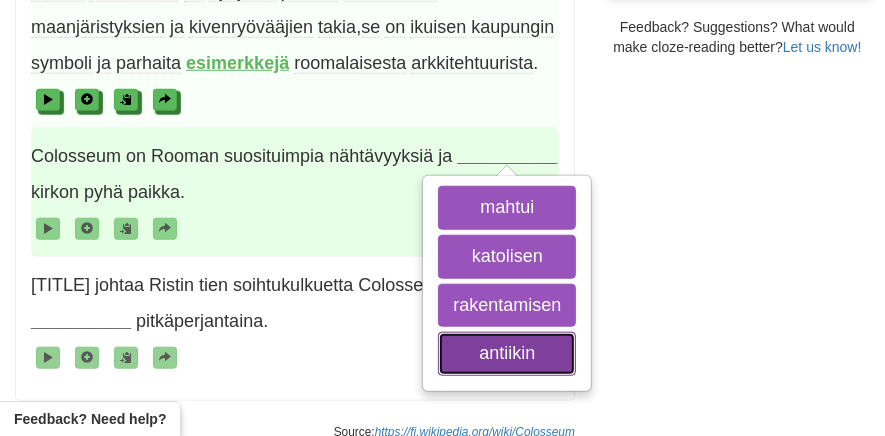 click on "antiikin" at bounding box center [507, 354] 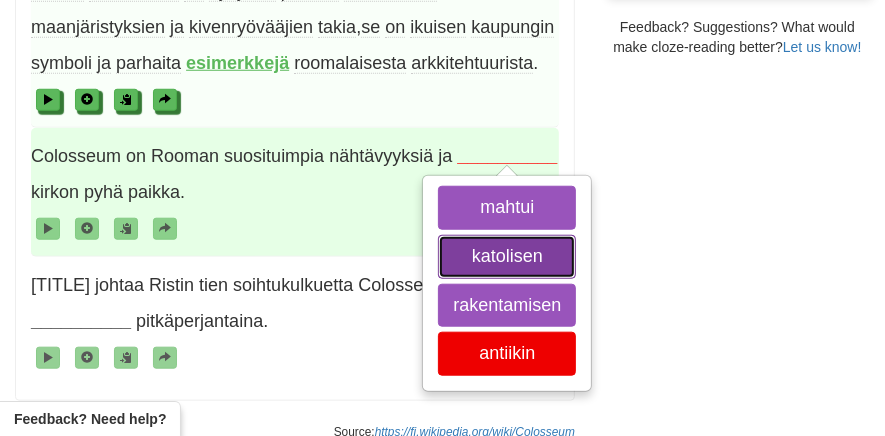 click on "katolisen" at bounding box center (507, 257) 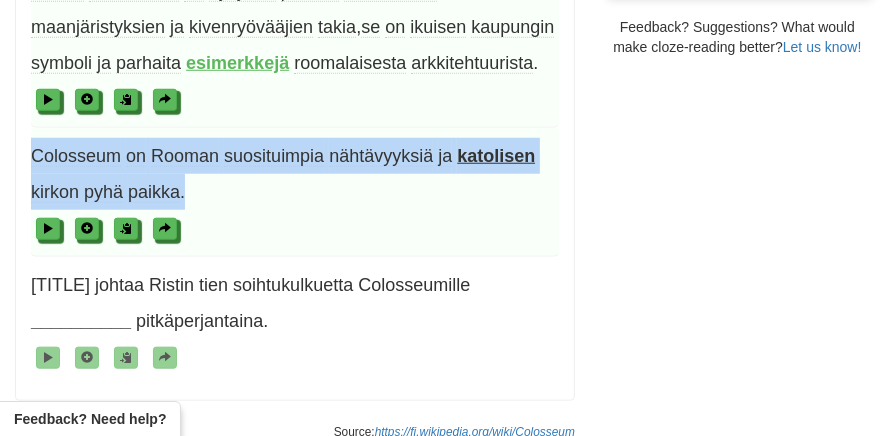 drag, startPoint x: 186, startPoint y: 229, endPoint x: 31, endPoint y: 194, distance: 158.90248 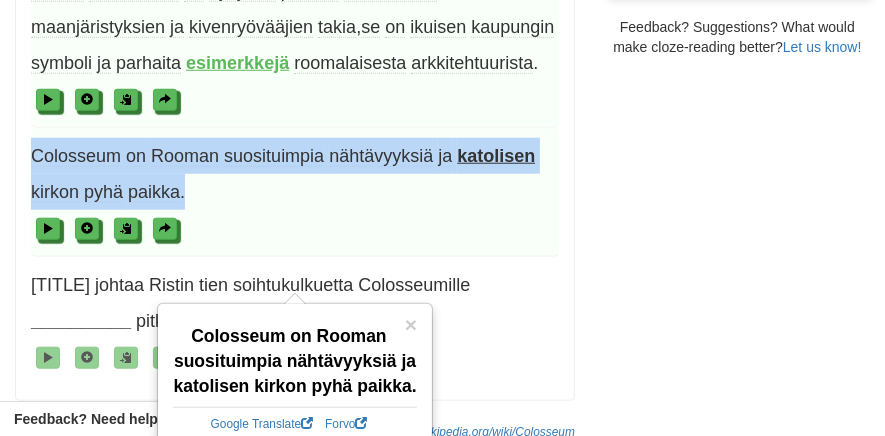 copy on "Colosseum   on   Rooman   suosituimpia   nähtävyyksiä   ja
katolisen
kirkon   pyhä   paikka ." 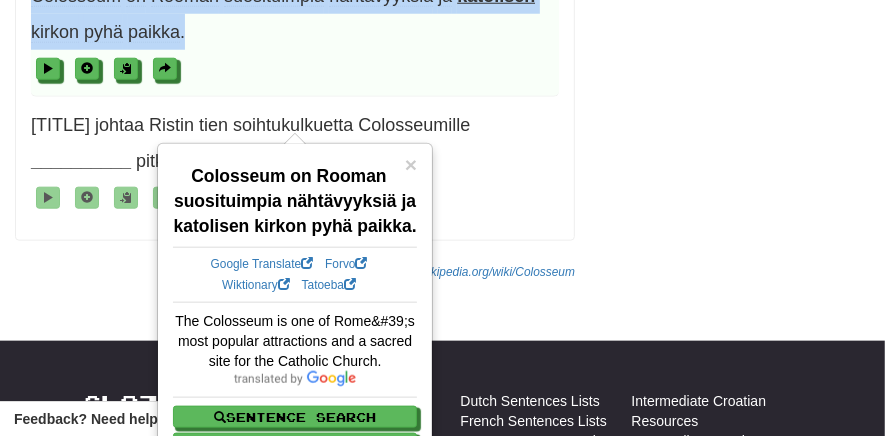 scroll, scrollTop: 972, scrollLeft: 0, axis: vertical 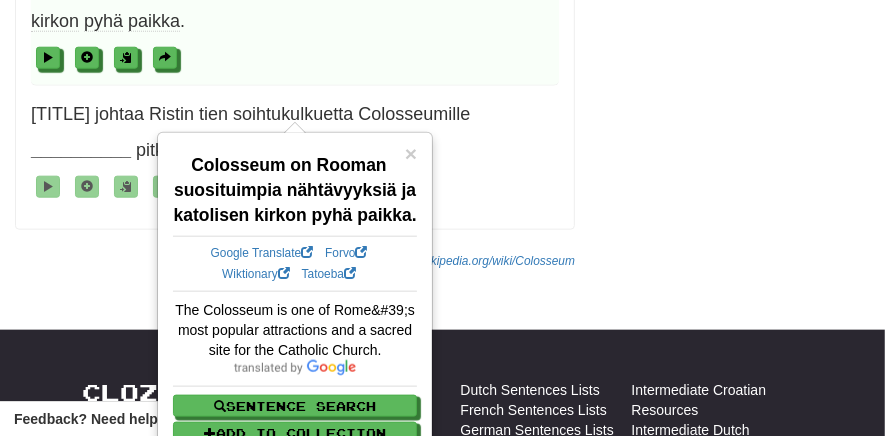 click on "/
Cloze-Reading
Colosseum
Reset
Arts > Architecture > Europe
Colosseum   (ital .  il   Colosseo)   on
antiikin
Rooman   aikainen   amfiteatteri   Rooman   kaupungissa .
Se   oli   koko   valtakunnan   suurin   amfiteatteri ,  ja   sinne
mahtui
ilmeisesti   yli   50   000   katsojaa .
Colosseumin
rakentamisen
aloitti   keisari   Vespasianus   70-luvun   alussa ,  ja   se   valmistui   vuonna   80   Tituksen   hallituskaudella .
Colosseum
sijaitsee
aivan   Rooman   keskustassa   Via   dei   Fori   Imperialin   varrella   lähellä   Forum   Romanumia .
Colosseumilla   järjestettiin   sen   ensimmäisten   vuosisatojen   aikana
verisiä
gladiaattoritaisteluita   ja   metsästysnäytöksiä .
Vaikka" at bounding box center (442, -321) 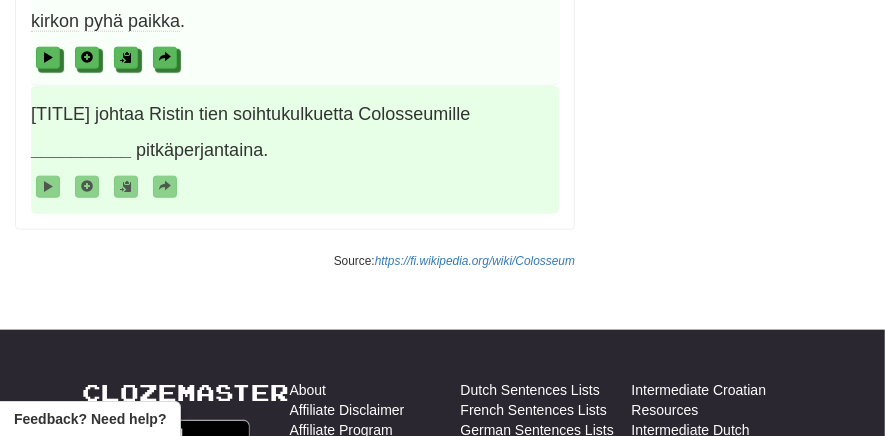 click on "__________" at bounding box center [81, 150] 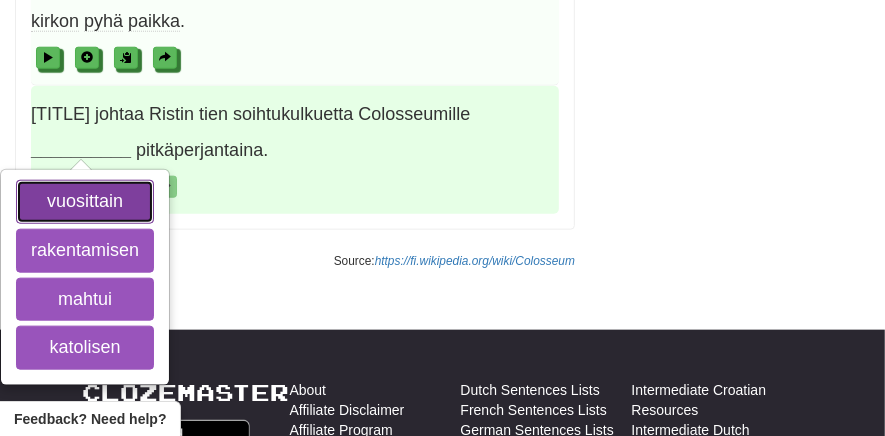 click on "vuosittain" at bounding box center (85, 202) 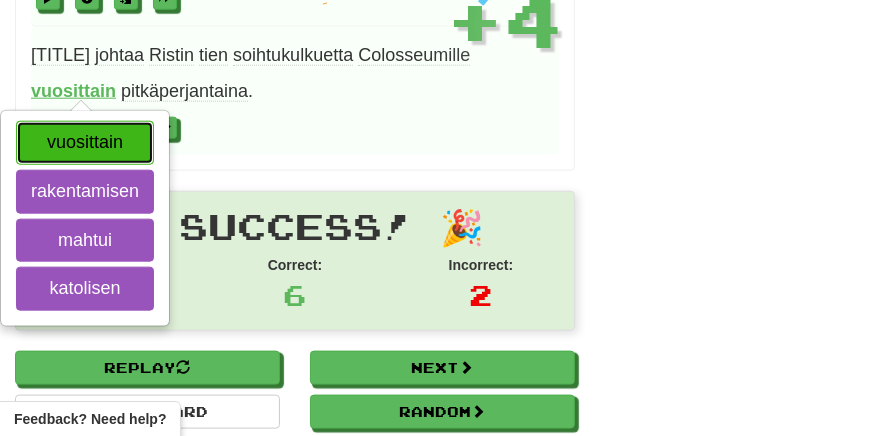 scroll, scrollTop: 1039, scrollLeft: 0, axis: vertical 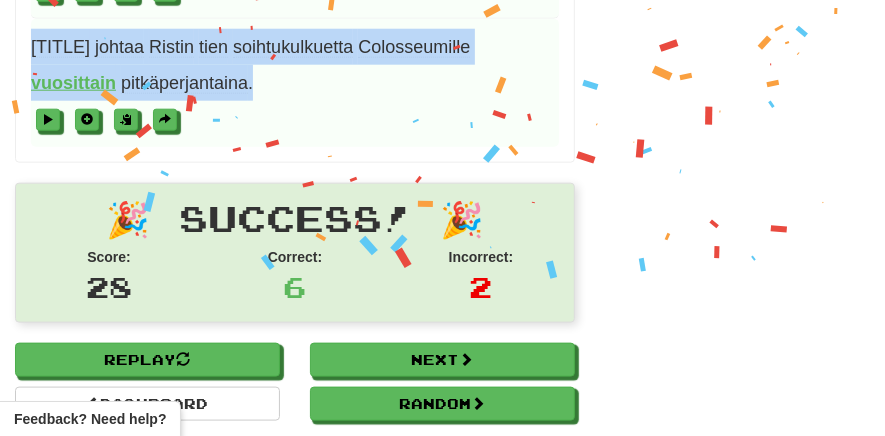 drag, startPoint x: 201, startPoint y: 113, endPoint x: 0, endPoint y: 92, distance: 202.09404 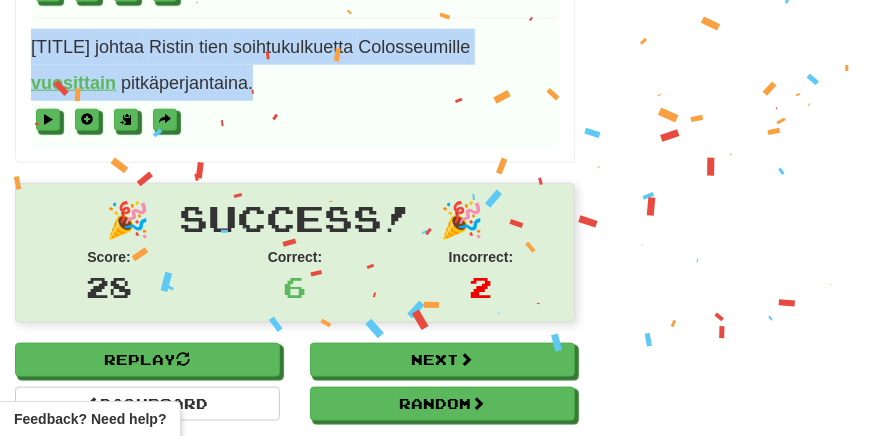 copy on "Paavi   johtaa   Ristin   tien   soihtukulkuetta   Colosseumille
vuosittain
pitkäperjantaina ." 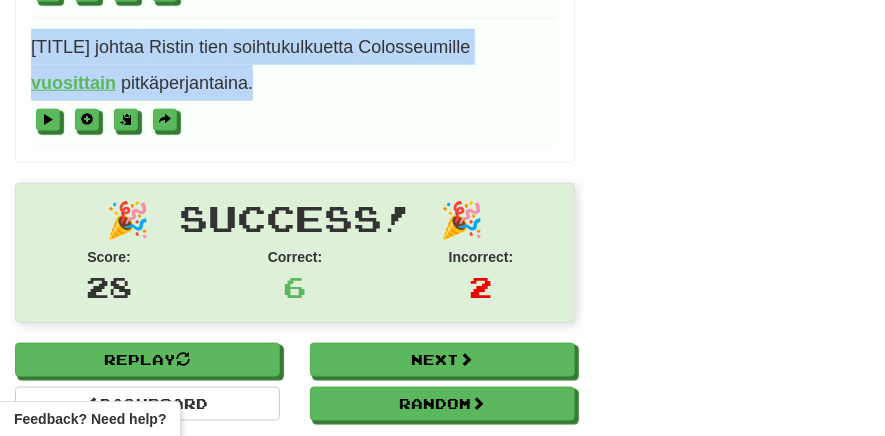 scroll, scrollTop: 1269, scrollLeft: 0, axis: vertical 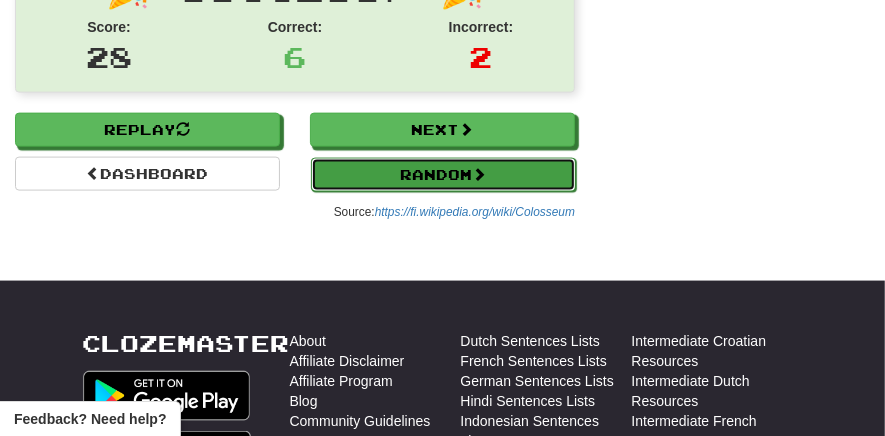 click at bounding box center [479, 174] 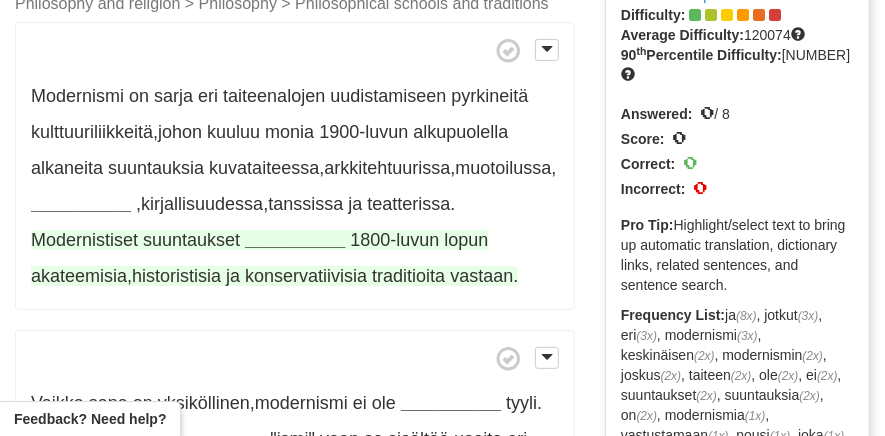 scroll, scrollTop: 145, scrollLeft: 0, axis: vertical 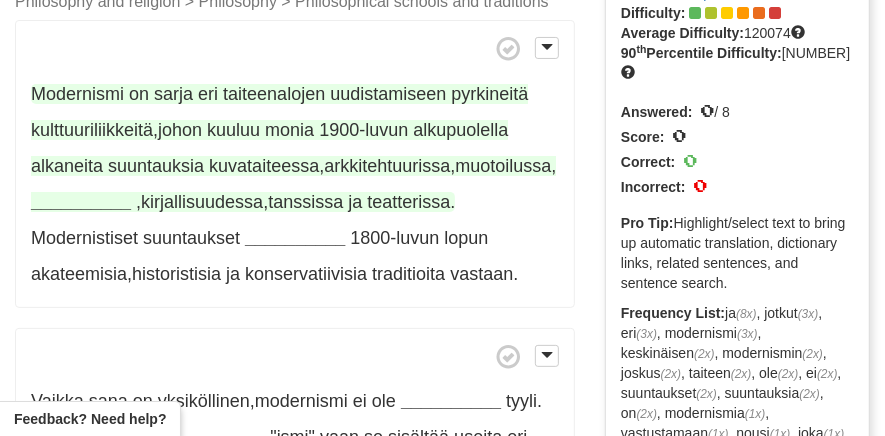 click on "__________" at bounding box center (81, 202) 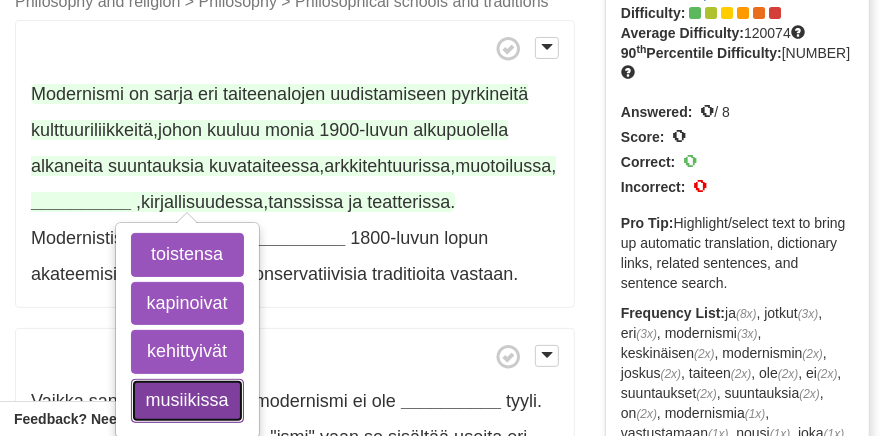 click on "musiikissa" at bounding box center (187, 401) 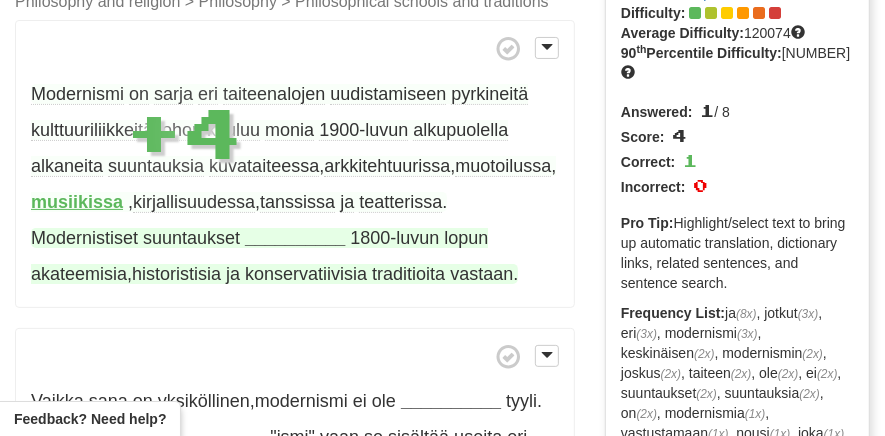 click on "__________" at bounding box center (295, 238) 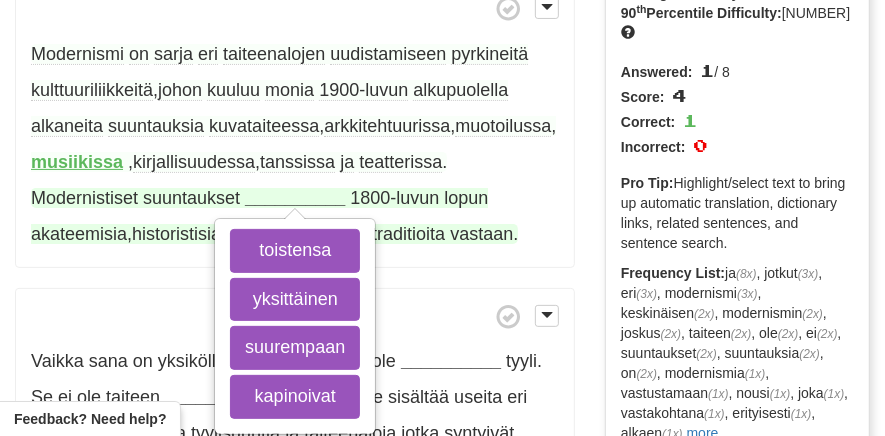 scroll, scrollTop: 188, scrollLeft: 0, axis: vertical 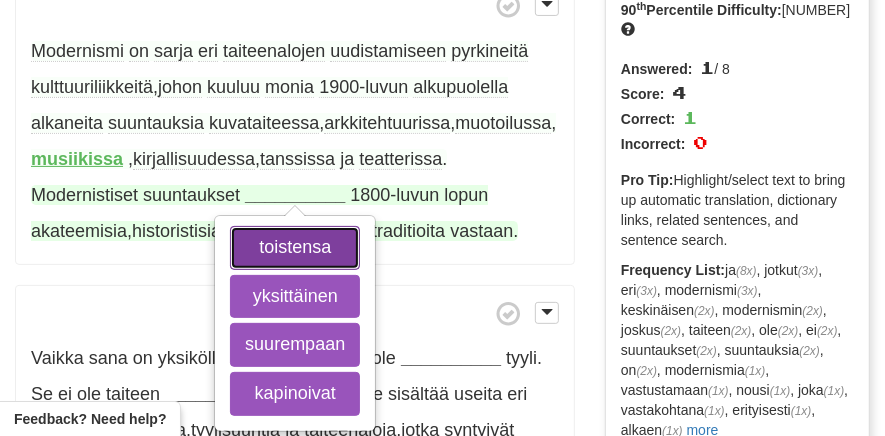 click on "toistensa" at bounding box center [295, 248] 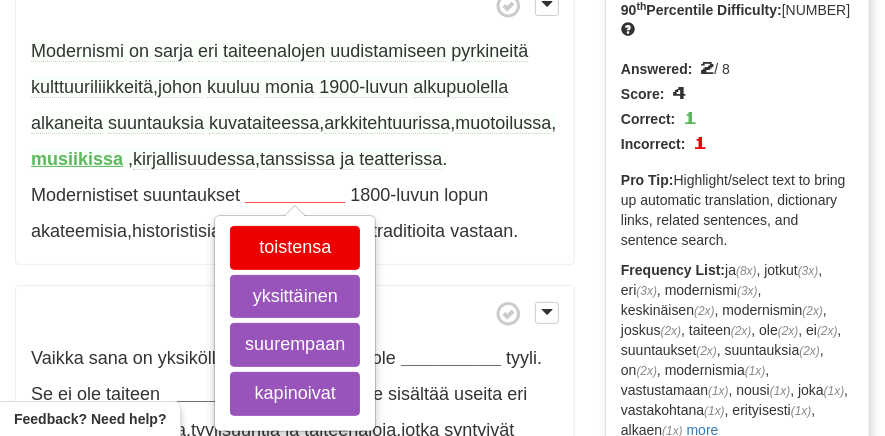click on "Modernismi   on   sarja   eri   taiteenalojen   uudistamiseen   pyrkineitä   kulttuuriliikkeitä ,  johon   kuuluu   monia   1900-luvun   alkupuolella   alkaneita   suuntauksia   kuvataiteessa ,  arkkitehtuurissa ,  muotoilussa ,
musiikissa
,  kirjallisuudessa ,  tanssissa   ja   teatterissa .
Modernistiset   suuntaukset
__________ toistensa yksittäinen suurempaan kapinoivat
1800-luvun   lopun   akateemisia ,  historistisia   ja   konservatiivisia   traditioita   vastaan ." at bounding box center (295, 121) 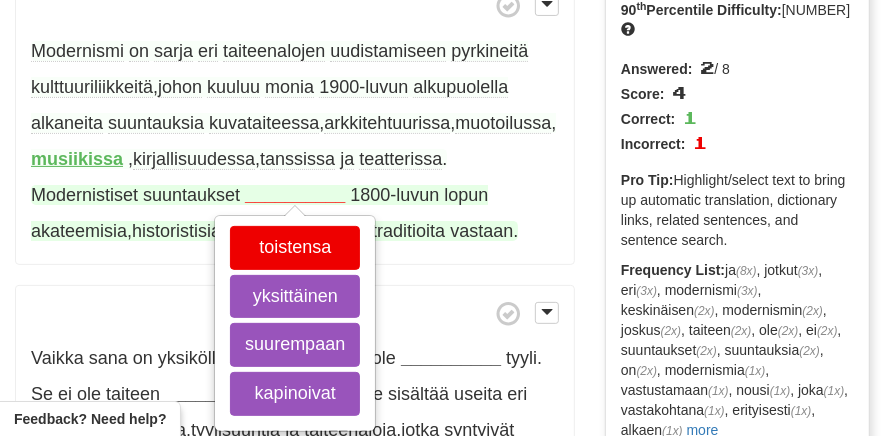 click on "__________" at bounding box center [295, 195] 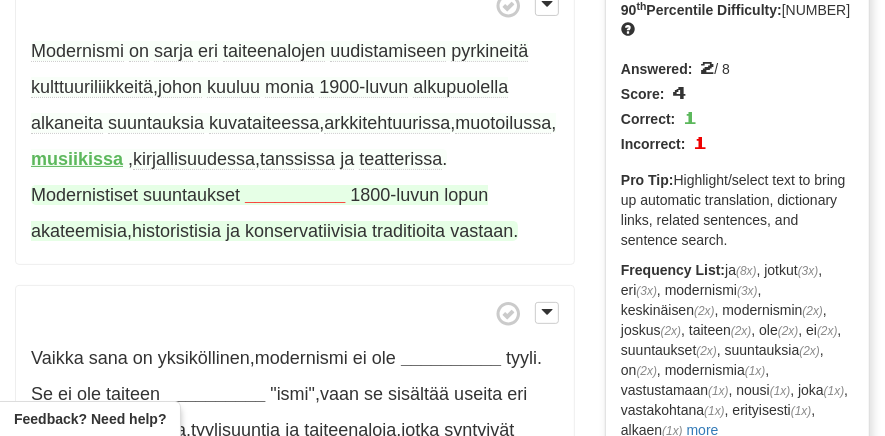 click on "__________" at bounding box center [295, 195] 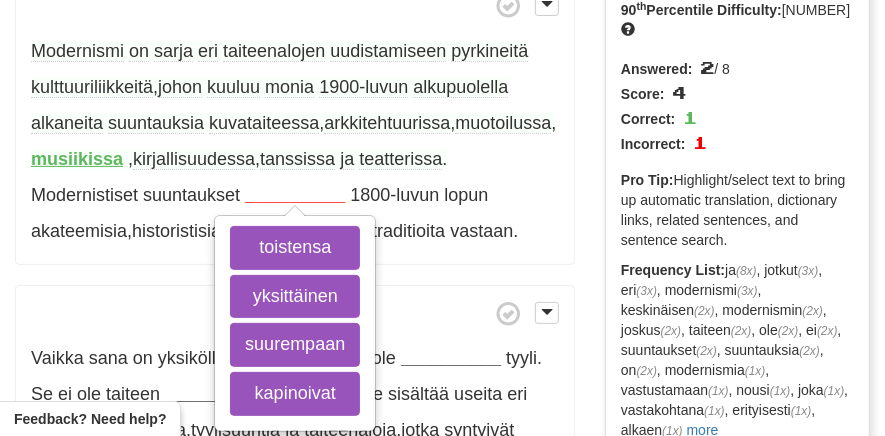 click on "Modernismi   on   sarja   eri   taiteenalojen   uudistamiseen   pyrkineitä   kulttuuriliikkeitä ,  johon   kuuluu   monia   1900-luvun   alkupuolella   alkaneita   suuntauksia   kuvataiteessa ,  arkkitehtuurissa ,  muotoilussa ,
musiikissa
,  kirjallisuudessa ,  tanssissa   ja   teatterissa .
Modernistiset   suuntaukset
__________ toistensa yksittäinen suurempaan kapinoivat
1800-luvun   lopun   akateemisia ,  historistisia   ja   konservatiivisia   traditioita   vastaan ." at bounding box center (295, 121) 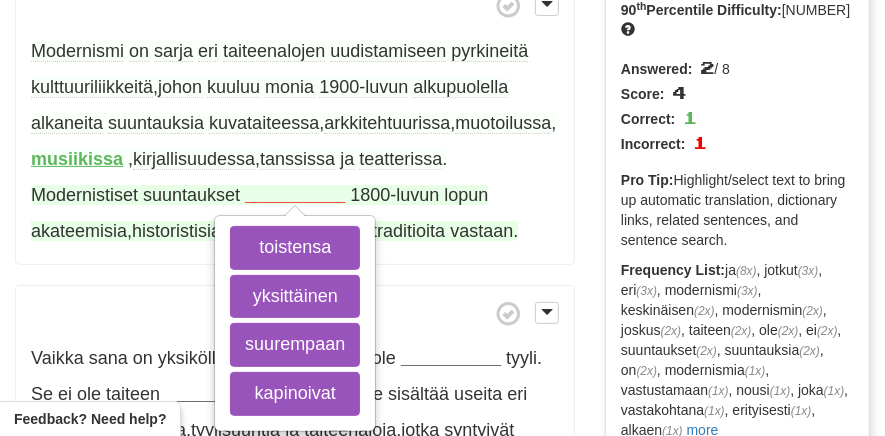 click on "__________" at bounding box center (295, 195) 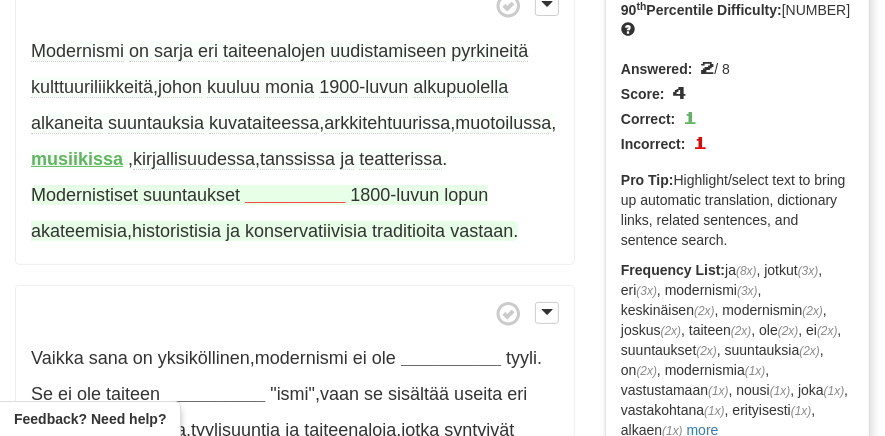 click on "__________" at bounding box center [295, 195] 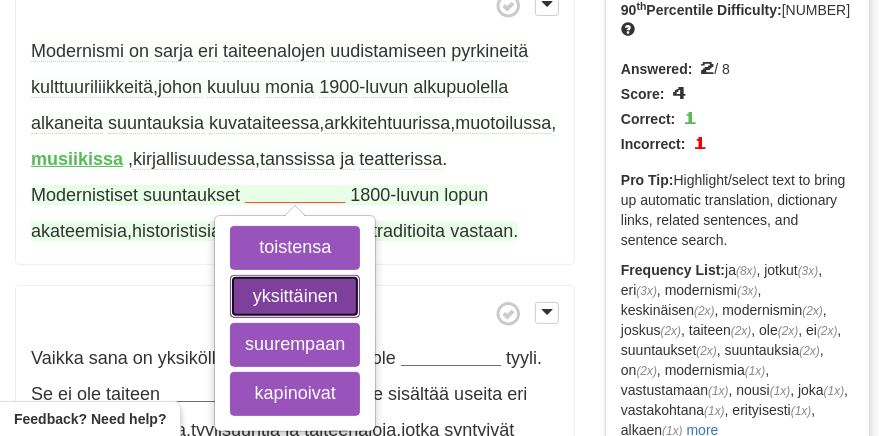click on "yksittäinen" at bounding box center [295, 297] 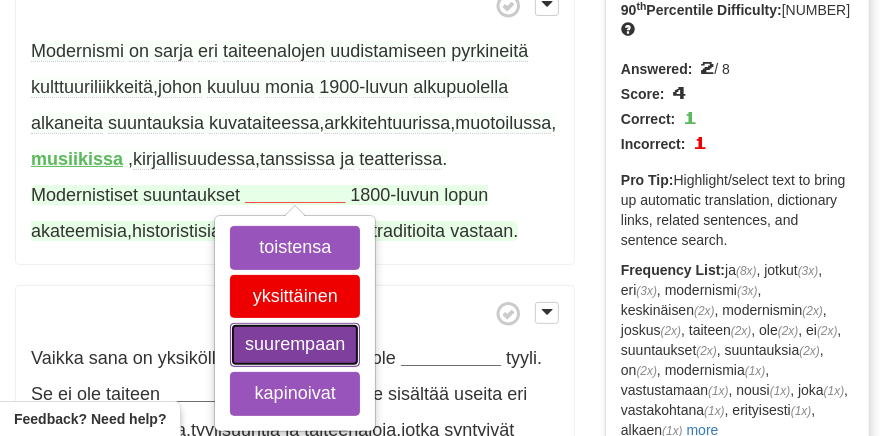 click on "suurempaan" at bounding box center [295, 345] 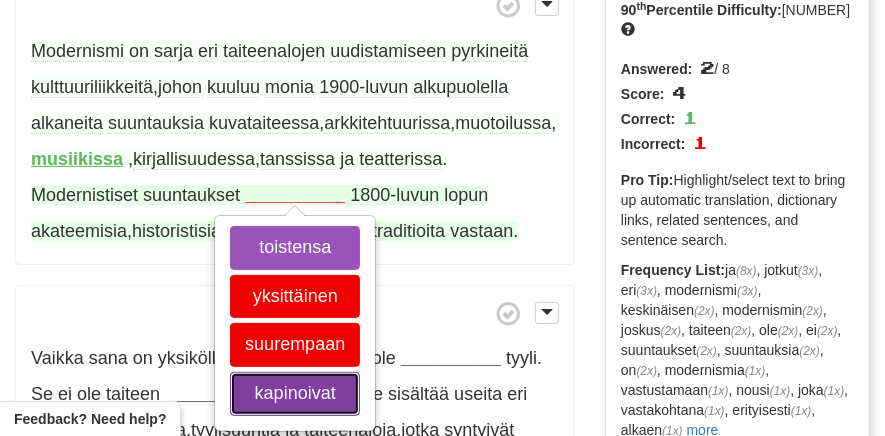 click on "kapinoivat" at bounding box center [295, 394] 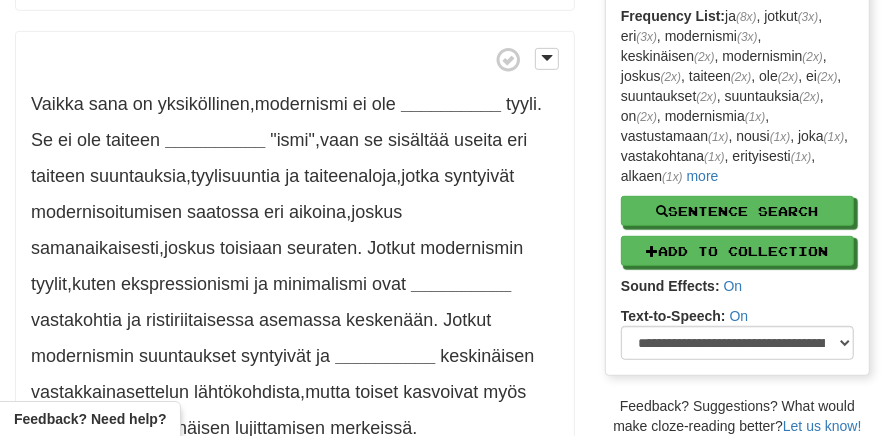 scroll, scrollTop: 459, scrollLeft: 0, axis: vertical 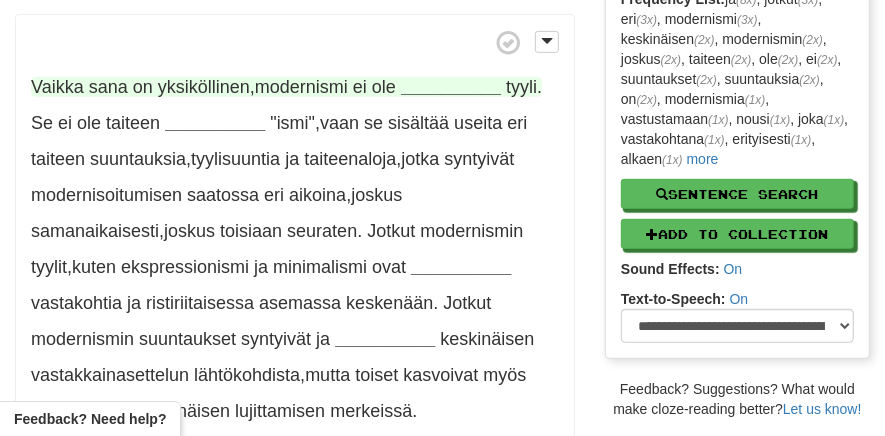 click on "__________" at bounding box center (451, 87) 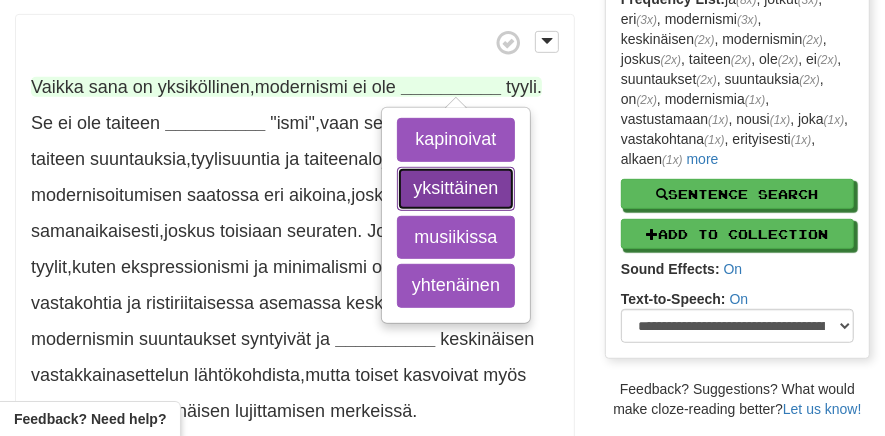 click on "yksittäinen" at bounding box center [456, 189] 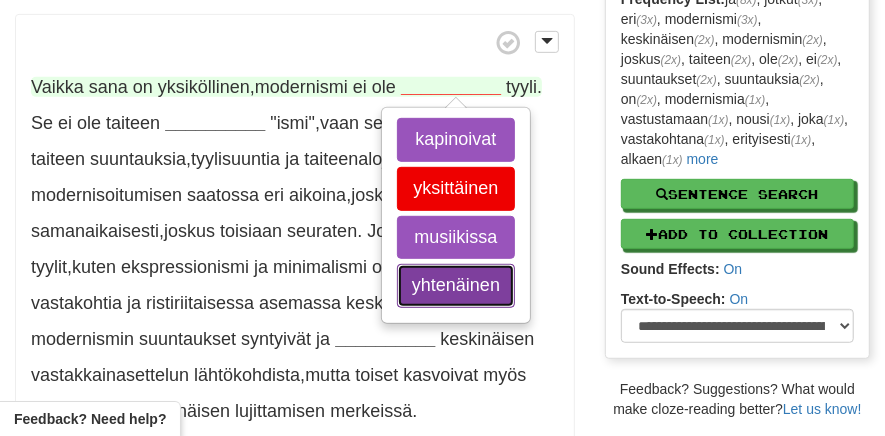 click on "yhtenäinen" at bounding box center [456, 286] 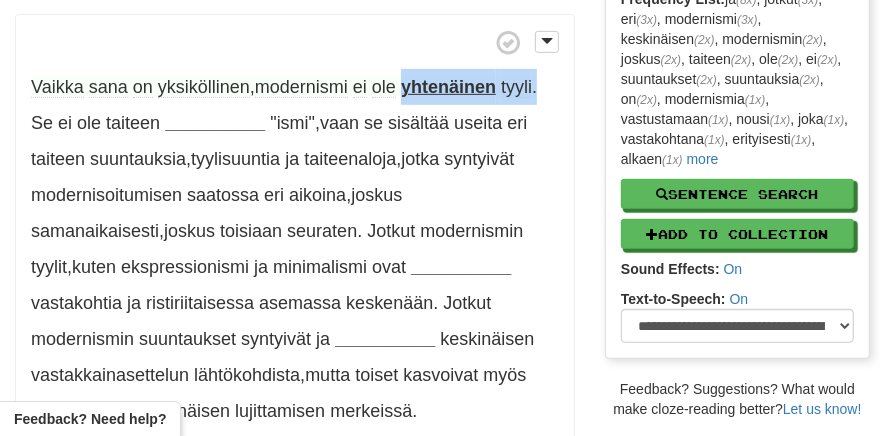 drag, startPoint x: 561, startPoint y: 120, endPoint x: 405, endPoint y: 135, distance: 156.7195 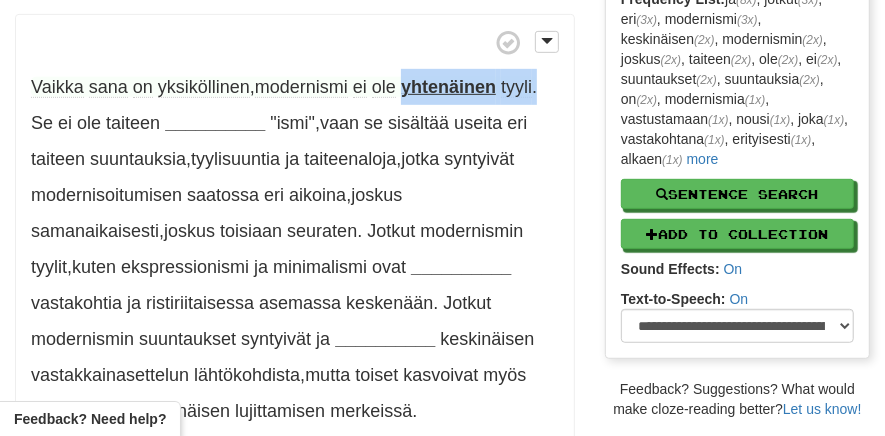 click on "yksiköllinen" at bounding box center (204, 87) 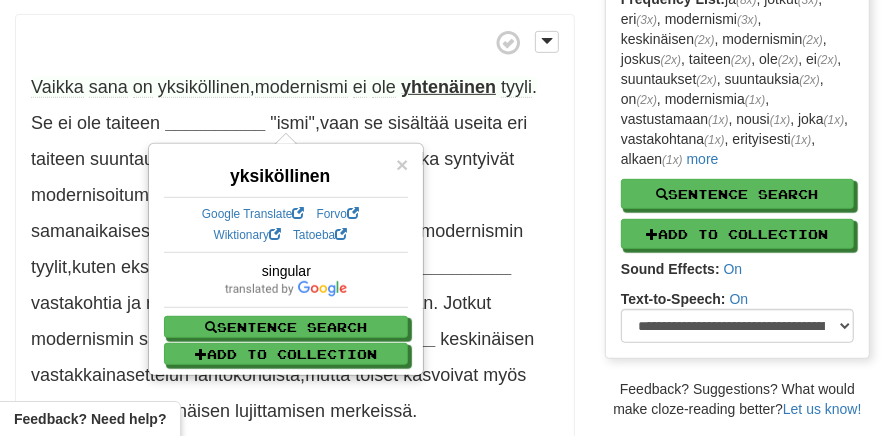click on "Vaikka   sana   on   yksiköllinen ,  modernismi   ei   ole
yhtenäinen
tyyli .
Se   ei   ole   taiteen
__________
"ismi" ,  vaan   se   sisältää   useita   eri   taiteen   suuntauksia ,  tyylisuuntia   ja   taiteenaloja ,  jotka   syntyivät   modernisoitumisen   saatossa   eri   aikoina ,  joskus   samanaikaisesti ,  joskus   toisiaan   seuraten .
Jotkut   modernismin   tyylit ,  kuten   ekspressionismi   ja   minimalismi   ovat
__________
vastakohtia   ja   ristiriitaisessa   asemassa   keskenään .
Jotkut   modernismin   suuntaukset   syntyivät   ja
__________
keskinäisen   vastakkainasettelun   lähtökohdista ,  mutta   toiset   kasvoivat   myös   yhteistyön   ja   keskinäisen   lujittamisen   merkeissä ." at bounding box center [295, 230] 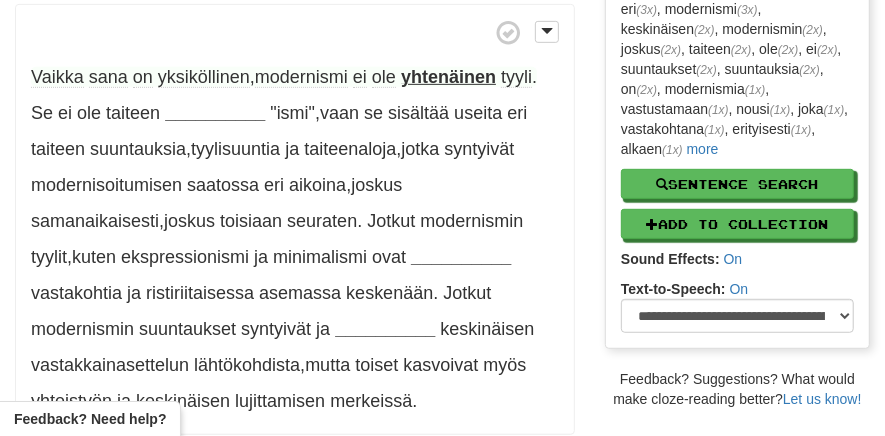 scroll, scrollTop: 479, scrollLeft: 0, axis: vertical 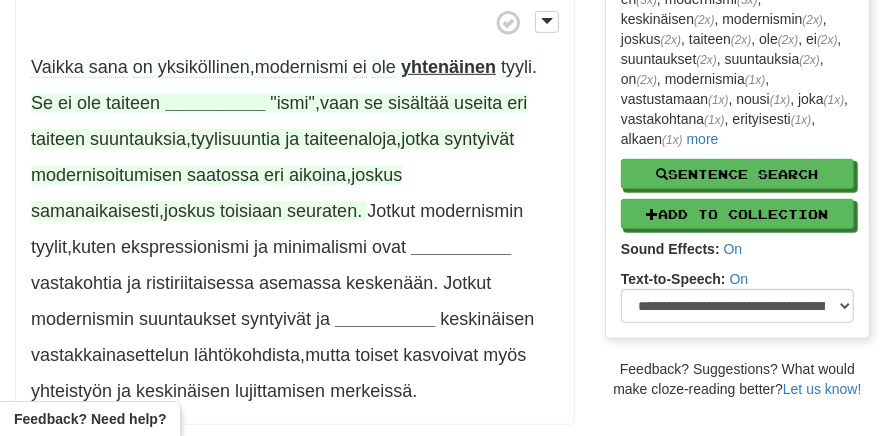 click on "__________" at bounding box center (215, 103) 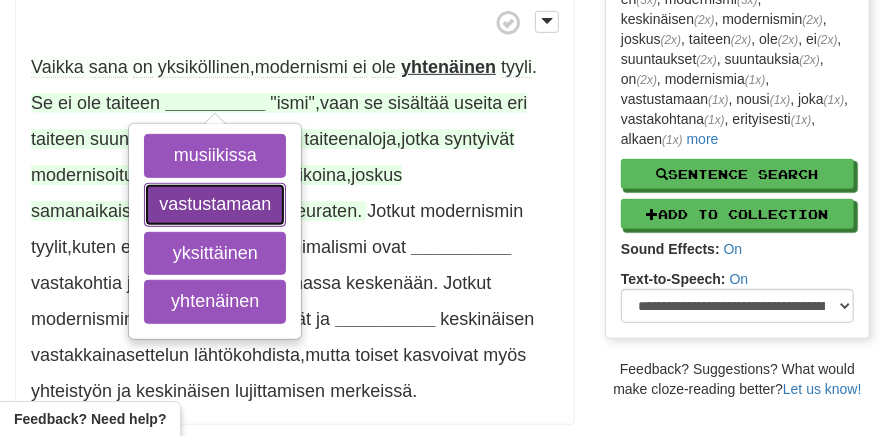 click on "vastustamaan" at bounding box center (215, 205) 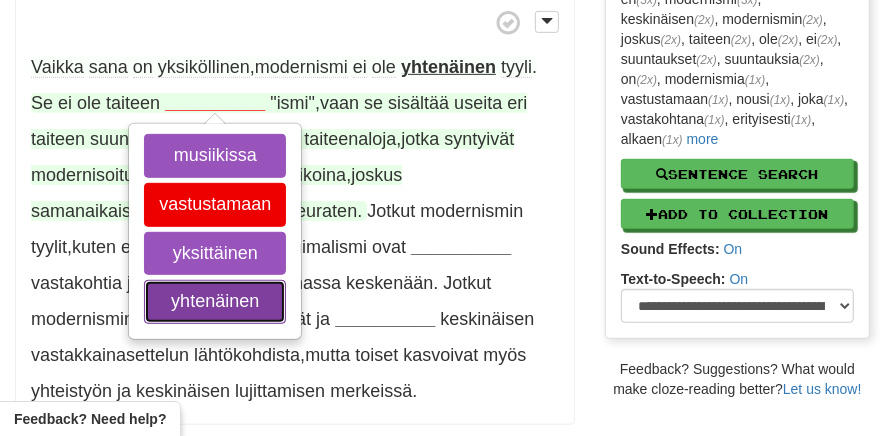click on "yhtenäinen" at bounding box center (215, 302) 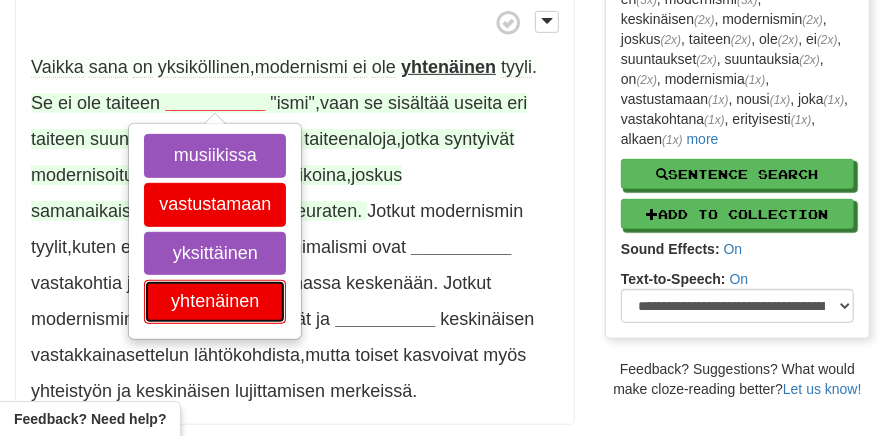click on "yhtenäinen" at bounding box center [215, 302] 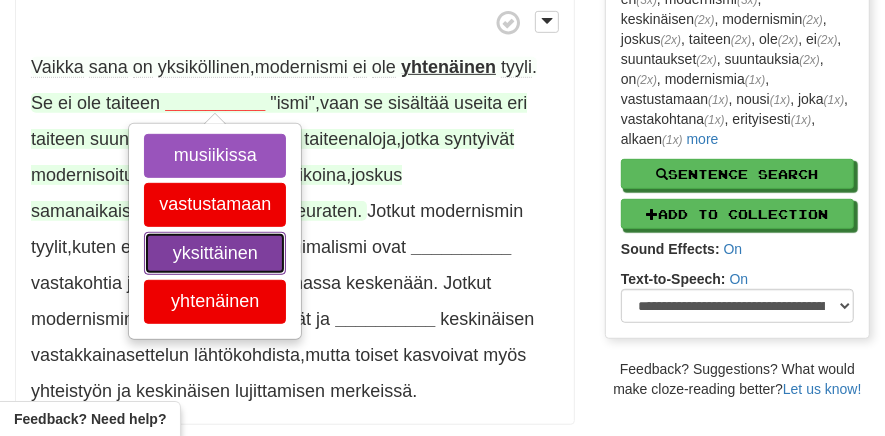 click on "yksittäinen" at bounding box center (215, 254) 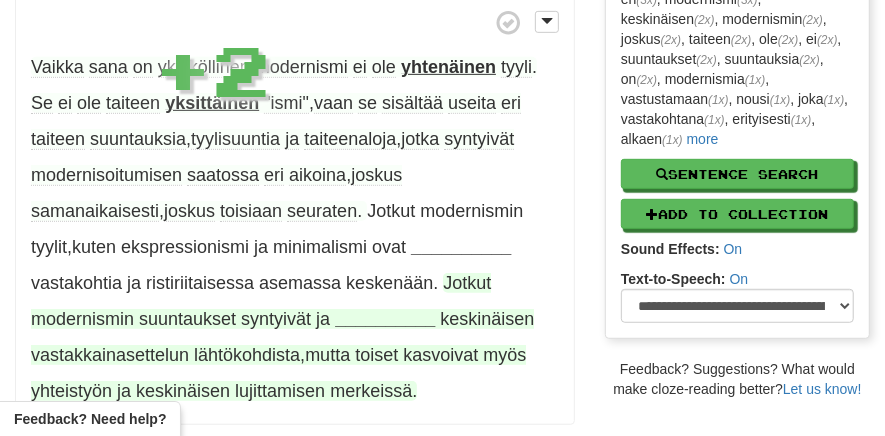 click on "modernismin" at bounding box center (82, 319) 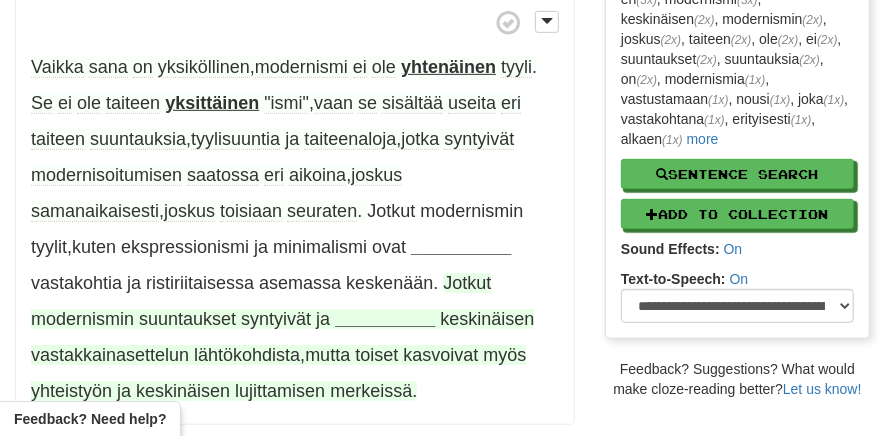 click on "kasvoivat" at bounding box center [440, 355] 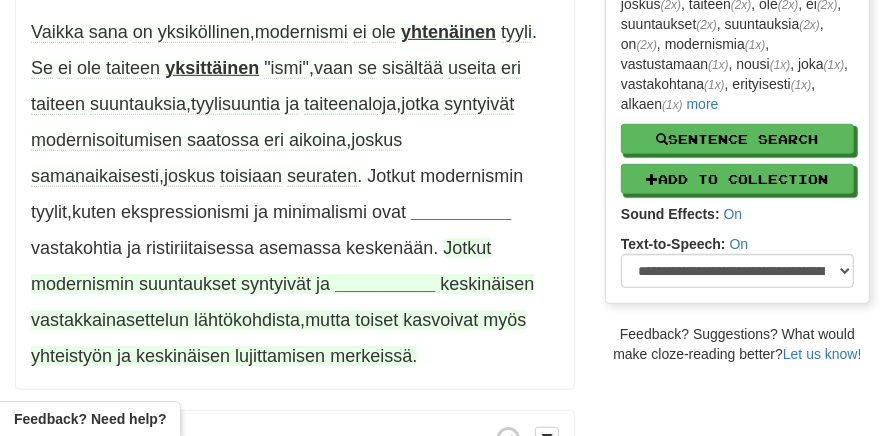 scroll, scrollTop: 539, scrollLeft: 0, axis: vertical 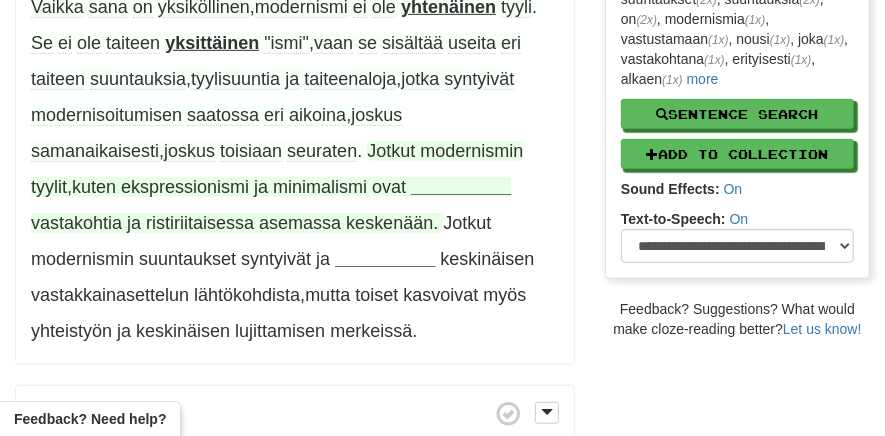 click on "__________" at bounding box center (461, 187) 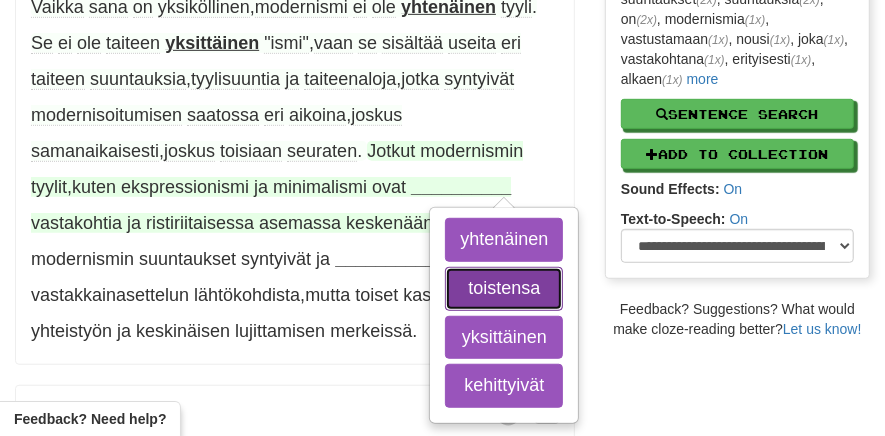click on "toistensa" at bounding box center [504, 289] 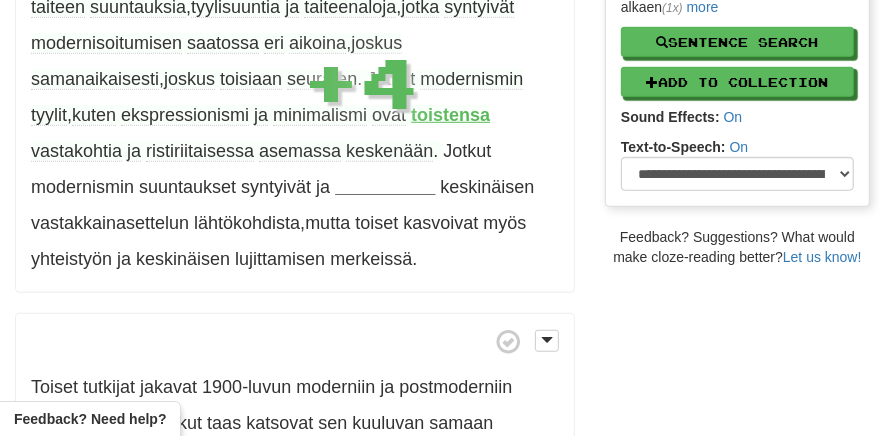 scroll, scrollTop: 614, scrollLeft: 0, axis: vertical 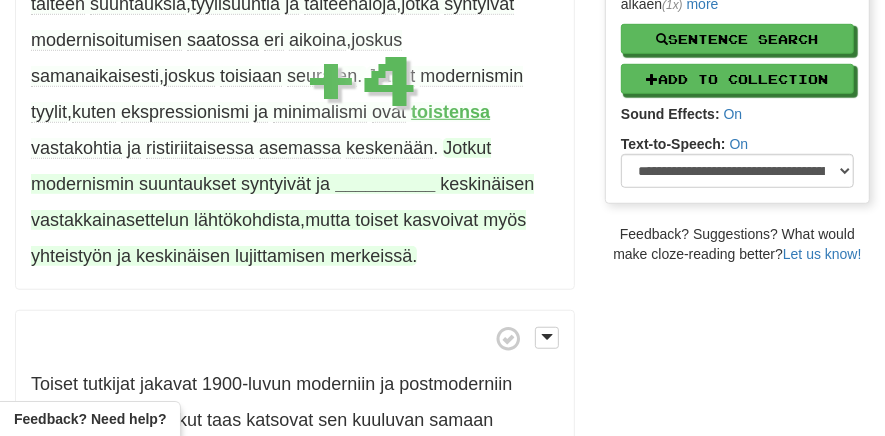 click on "__________" at bounding box center (385, 184) 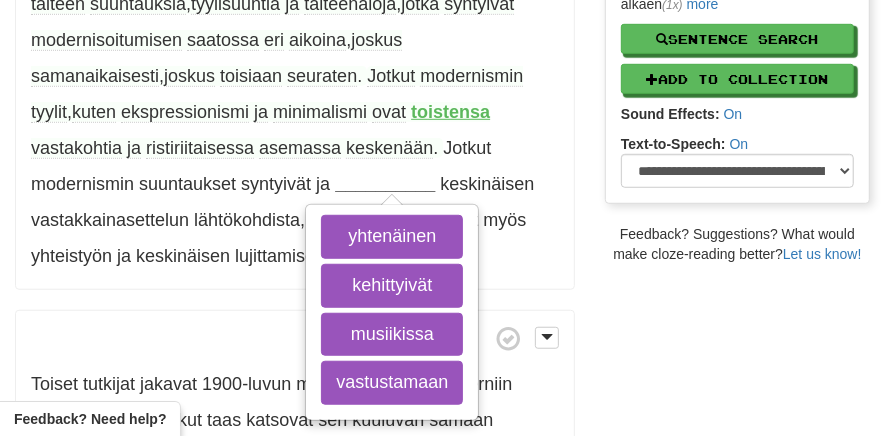 click on "Modernismi   on   sarja   eri   taiteenalojen   uudistamiseen   pyrkineitä   kulttuuriliikkeitä ,  johon   kuuluu   monia   1900-luvun   alkupuolella   alkaneita   suuntauksia   kuvataiteessa ,  arkkitehtuurissa ,  muotoilussa ,
musiikissa
,  kirjallisuudessa ,  tanssissa   ja   teatterissa .
Modernistiset   suuntaukset
kapinoivat
1800-luvun   lopun   akateemisia ,  historistisia   ja   konservatiivisia   traditioita   vastaan .
Vaikka   sana   on   yksiköllinen ,  modernismi   ei   ole
yhtenäinen
tyyli .
Se   ei   ole   taiteen
yksittäinen
"ismi" ,  vaan   se   sisältää   useita   eri   taiteen   suuntauksia ,  tyylisuuntia   ja   taiteenaloja ,  jotka   syntyivät   modernisoitumisen   saatossa   eri   aikoina ,  joskus   samanaikaisesti ,  joskus   toisiaan   seuraten .
Jotkut   modernismin" at bounding box center [295, 56] 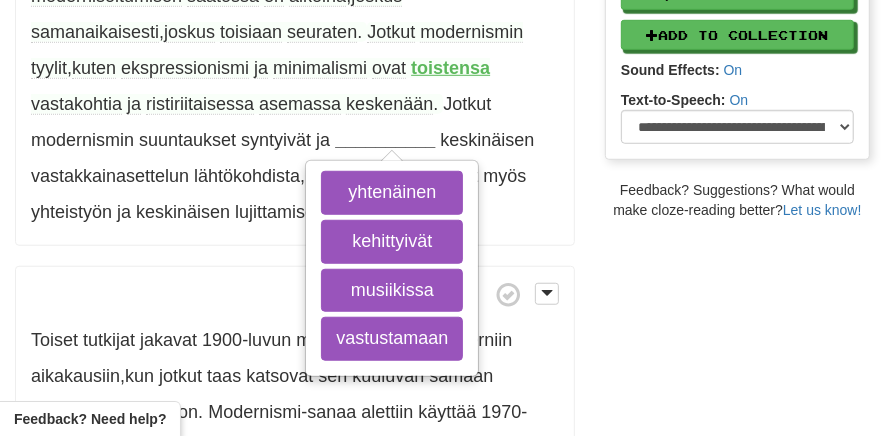 scroll, scrollTop: 688, scrollLeft: 0, axis: vertical 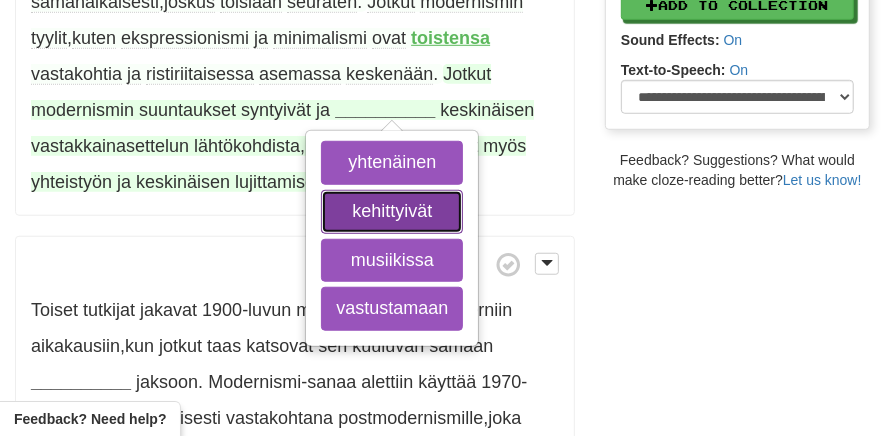 click on "kehittyivät" at bounding box center [392, 212] 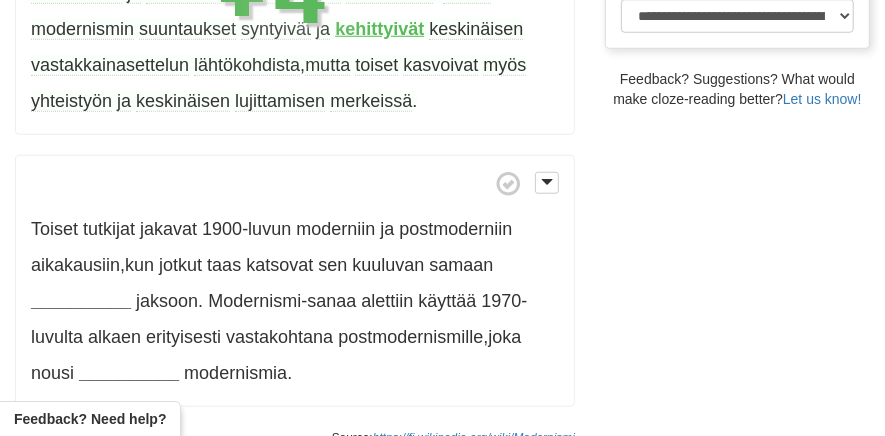 scroll, scrollTop: 858, scrollLeft: 0, axis: vertical 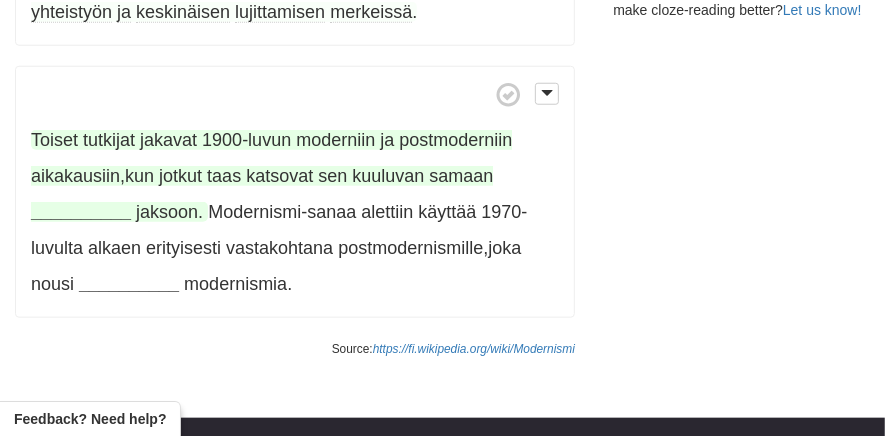 click on "__________" at bounding box center (81, 212) 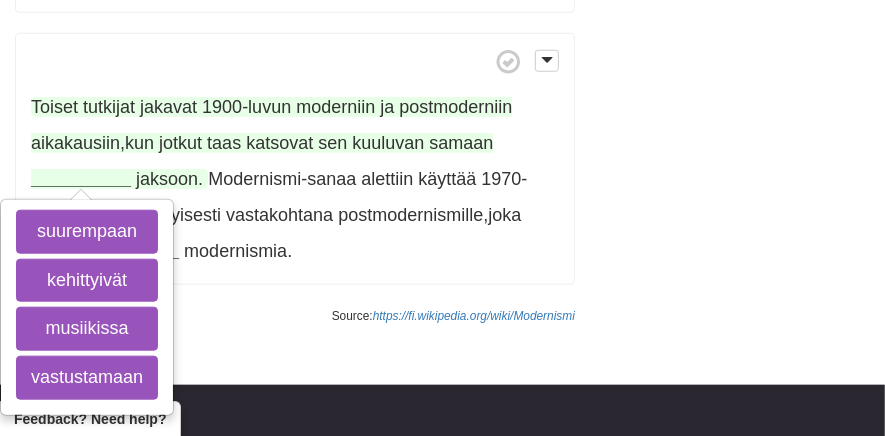 scroll, scrollTop: 925, scrollLeft: 0, axis: vertical 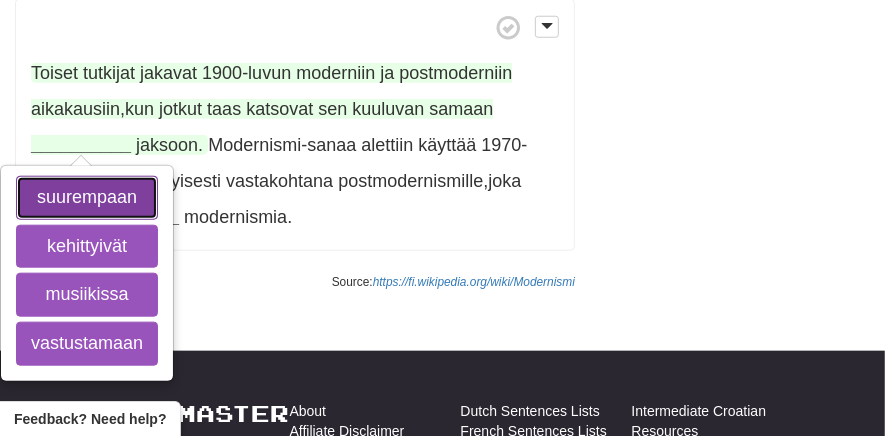 click on "suurempaan" at bounding box center (87, 198) 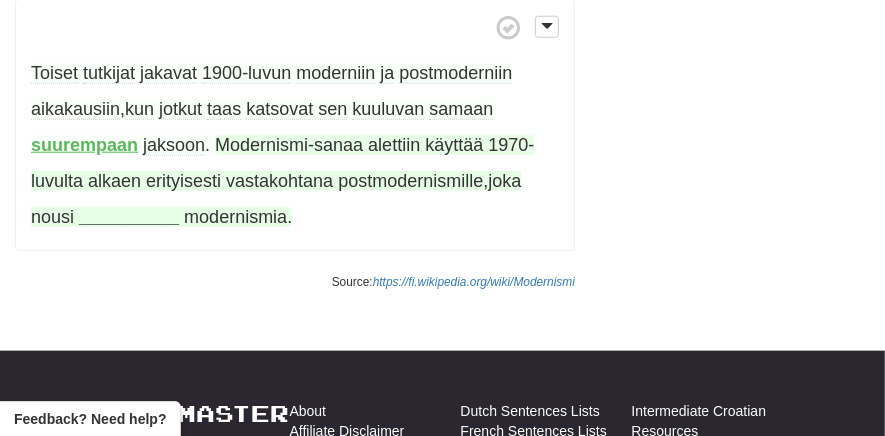 click on "__________" at bounding box center (129, 217) 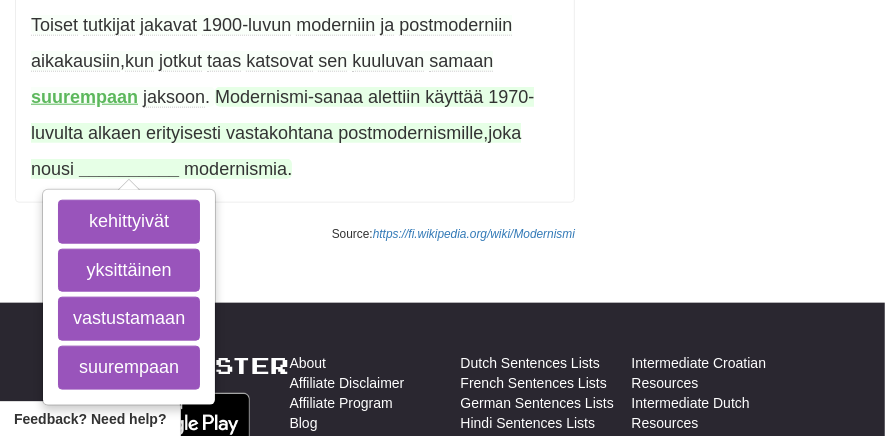 scroll, scrollTop: 974, scrollLeft: 0, axis: vertical 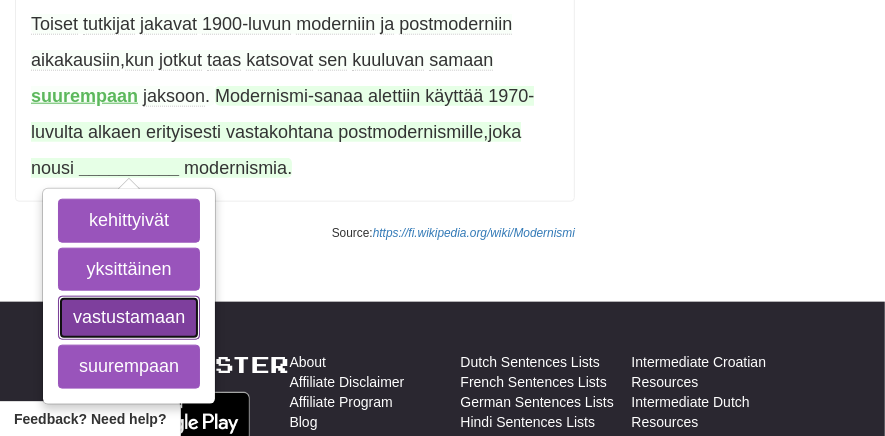 click on "vastustamaan" at bounding box center (129, 318) 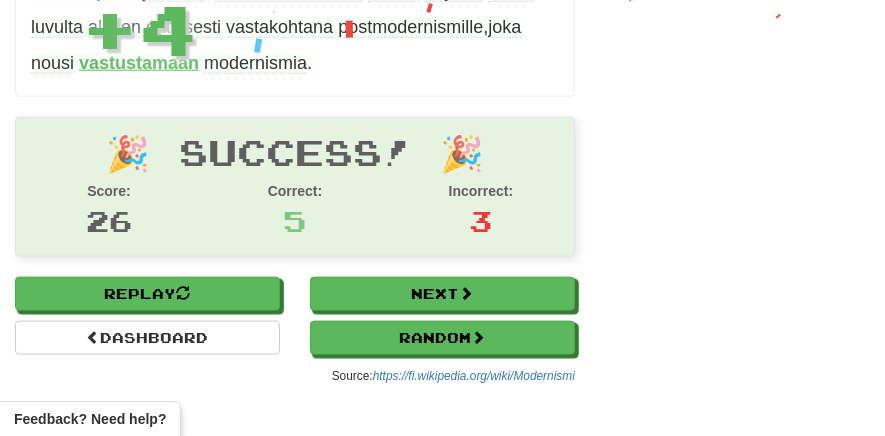 scroll, scrollTop: 1090, scrollLeft: 0, axis: vertical 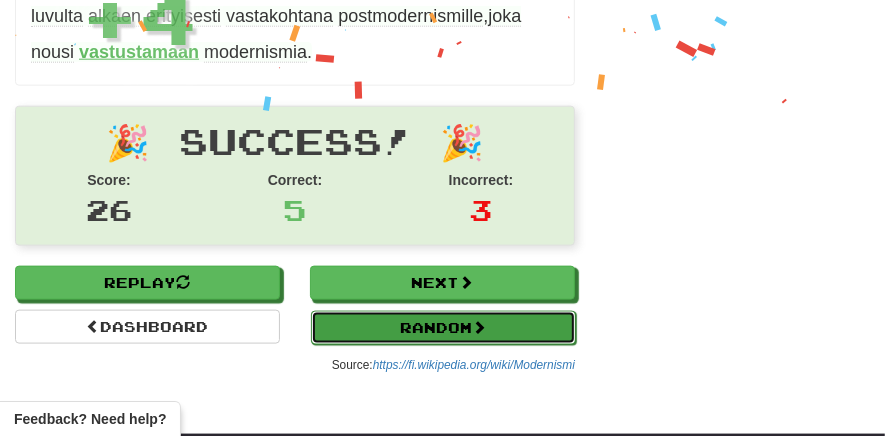 click on "Random" at bounding box center [443, 328] 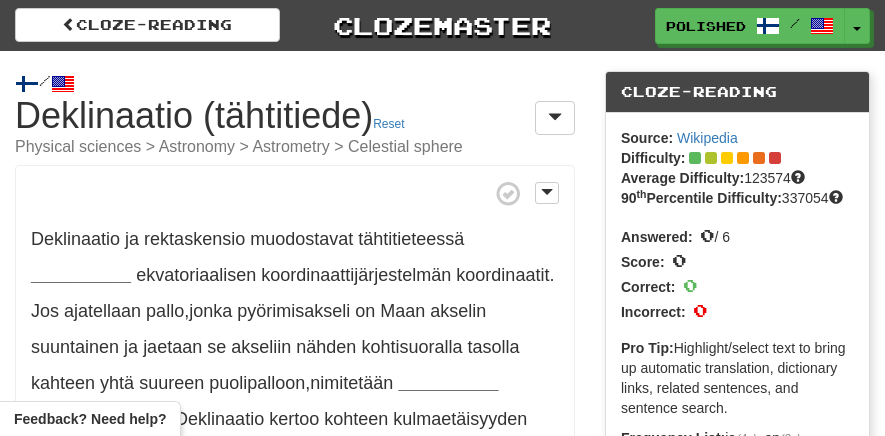 scroll, scrollTop: 0, scrollLeft: 0, axis: both 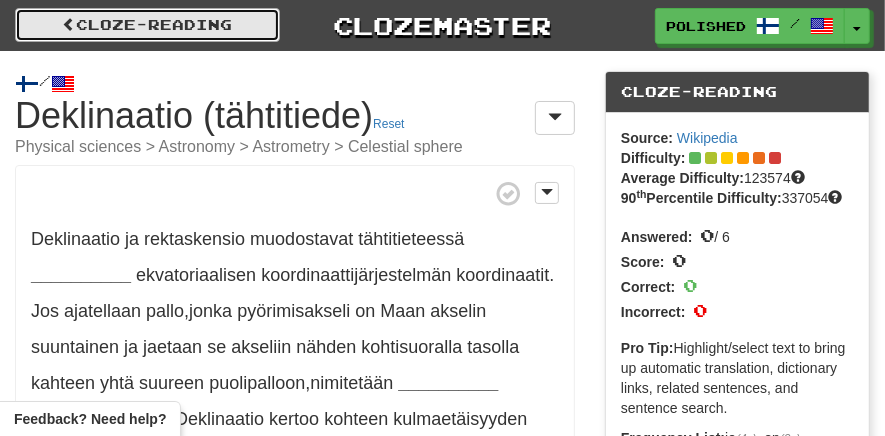 click on "Cloze-Reading" at bounding box center (147, 25) 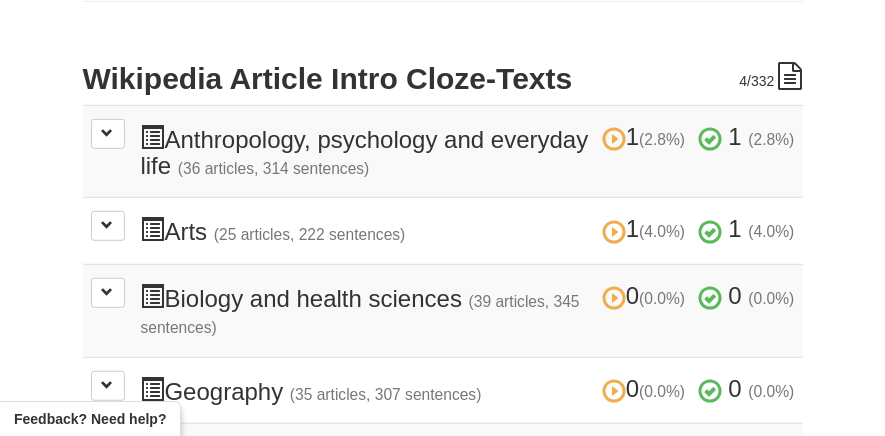 scroll, scrollTop: 494, scrollLeft: 0, axis: vertical 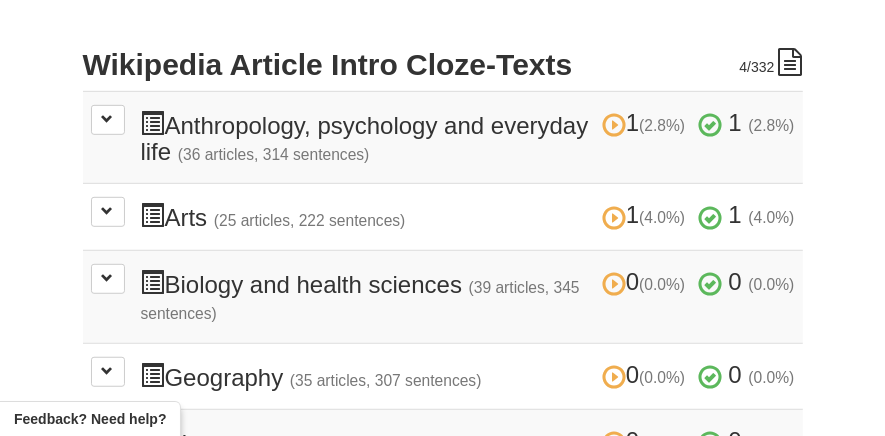 click on "1
(2.8%)
1
(2.8%)
Anthropology, psychology and everyday life
(36 articles, 314 sentences)
1
(2.8%)
1
(2.8%)" at bounding box center [468, 138] 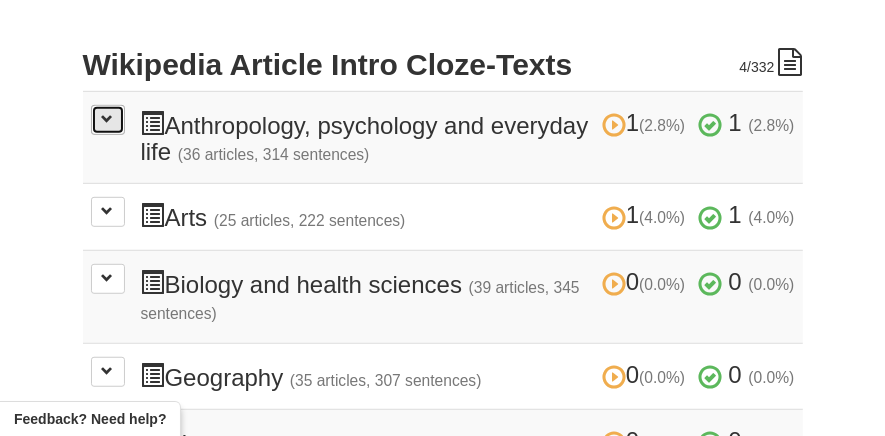 click at bounding box center [108, 120] 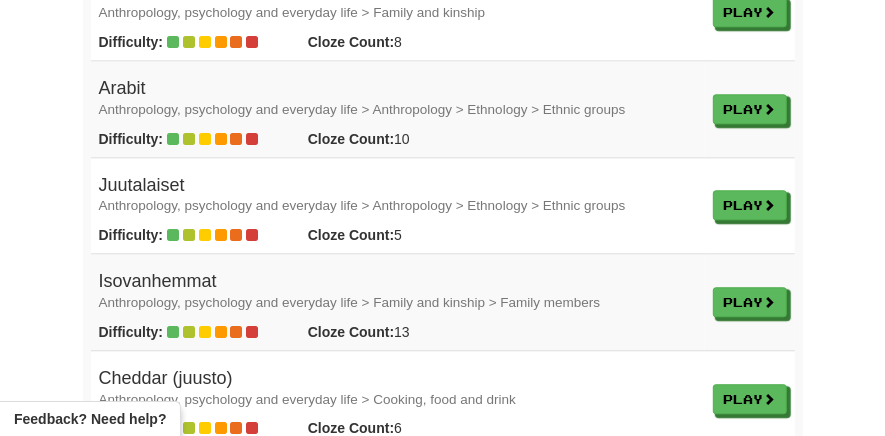 click on "Cloze Count:
6" at bounding box center [371, 428] 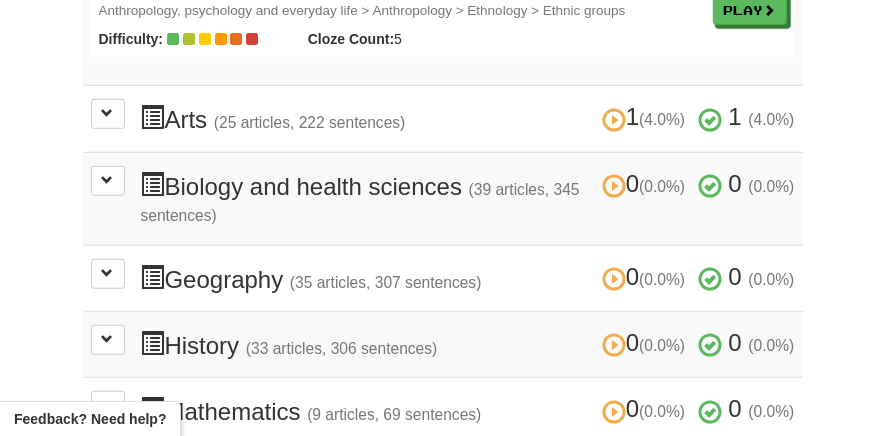 scroll, scrollTop: 4277, scrollLeft: 0, axis: vertical 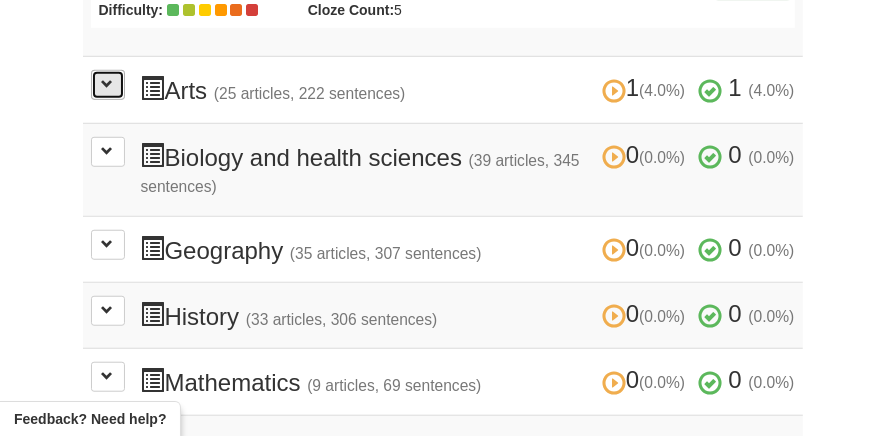 click at bounding box center (108, 85) 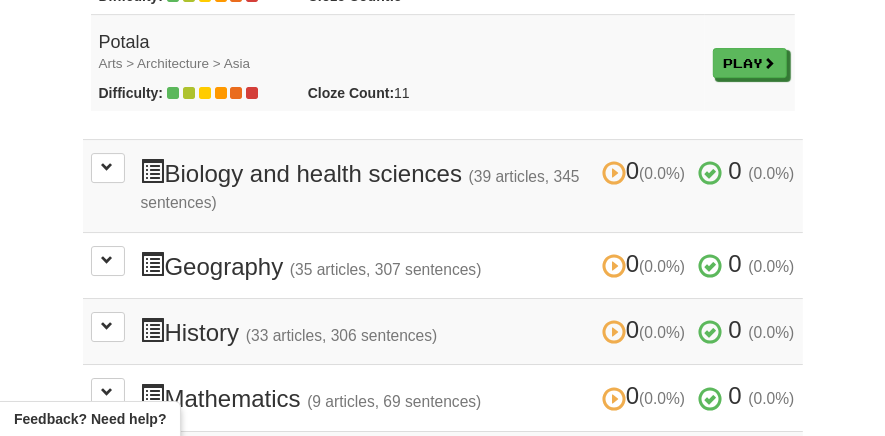 scroll, scrollTop: 6745, scrollLeft: 0, axis: vertical 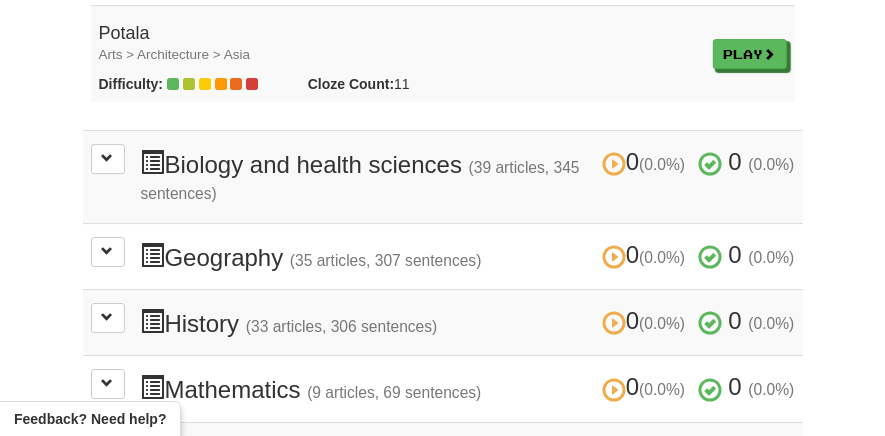 click on "0
(0.0%)
0
(0.0%)
Biology and health sciences
(39 articles, 345 sentences)
0
(0.0%)
0
(0.0%)" at bounding box center [468, 177] 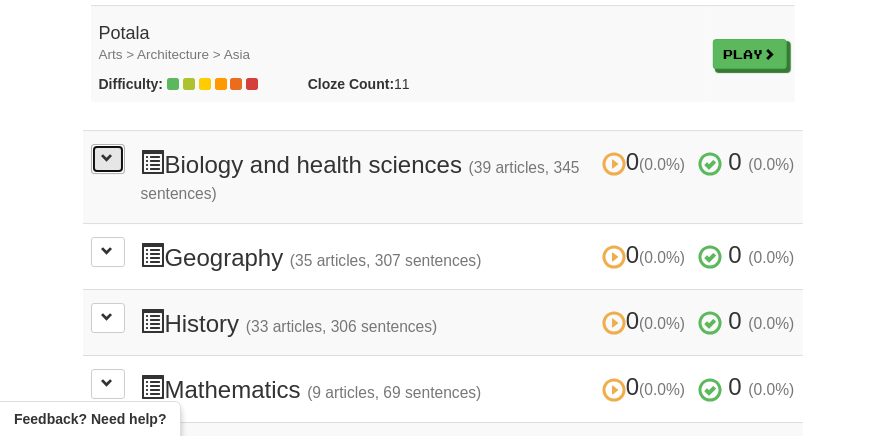 click at bounding box center [108, 159] 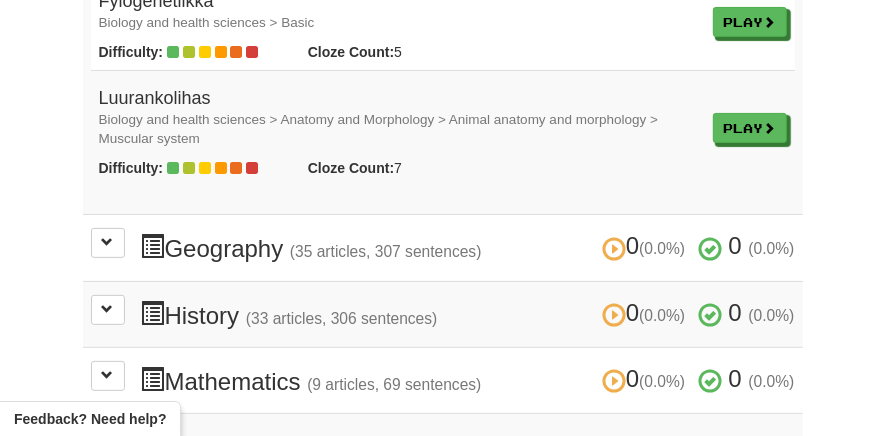 scroll, scrollTop: 10979, scrollLeft: 0, axis: vertical 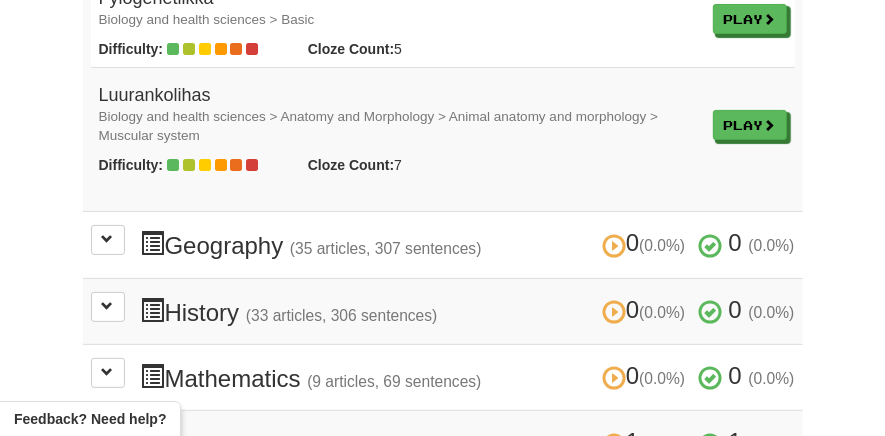click on "(35 articles, 307 sentences)" at bounding box center [386, 248] 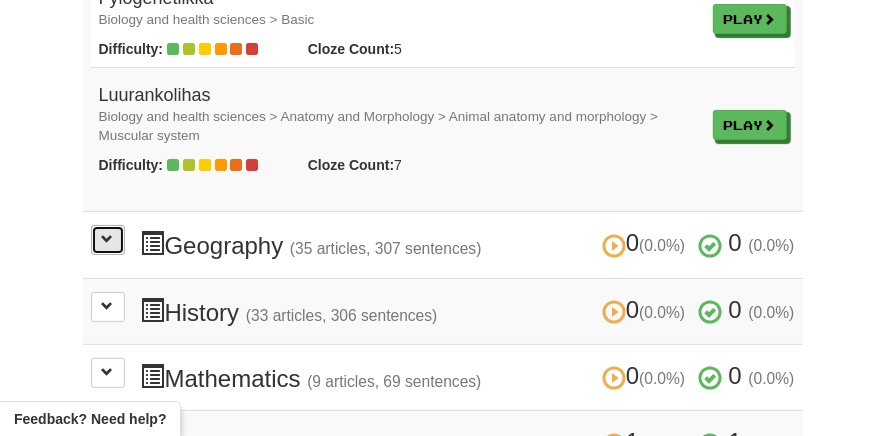click at bounding box center [108, 240] 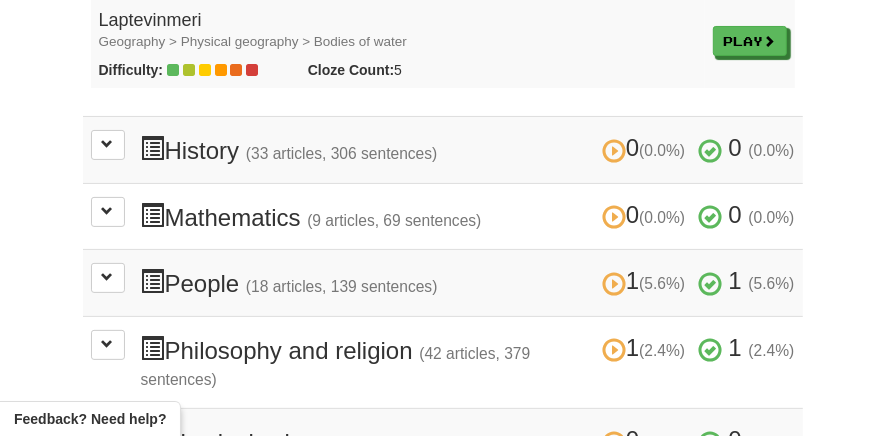 scroll, scrollTop: 14542, scrollLeft: 0, axis: vertical 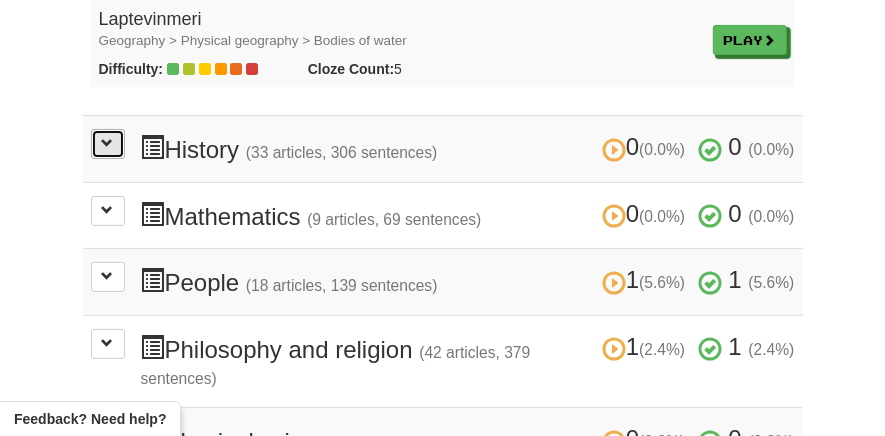 click at bounding box center [108, 144] 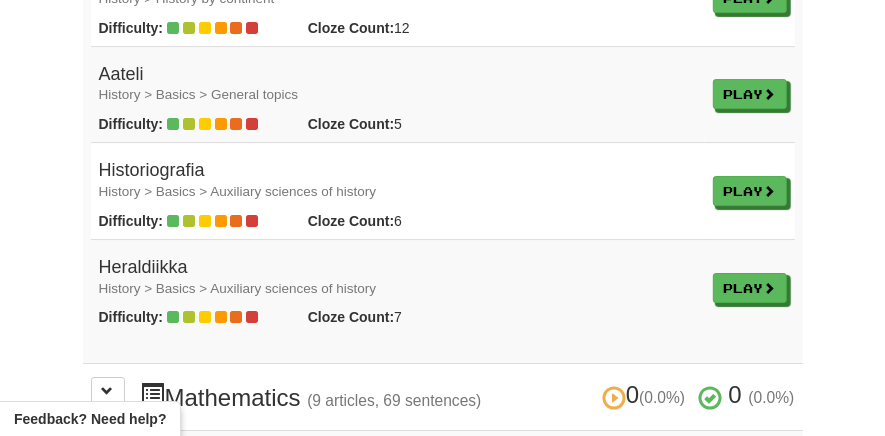 scroll, scrollTop: 17639, scrollLeft: 0, axis: vertical 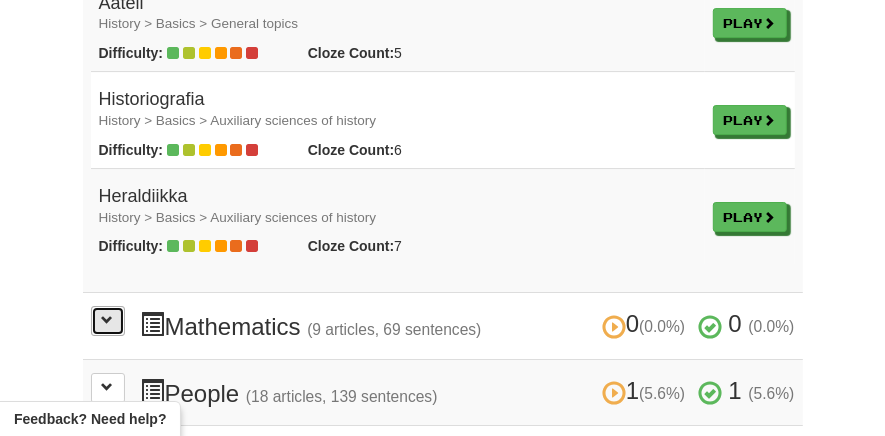 click at bounding box center (108, 320) 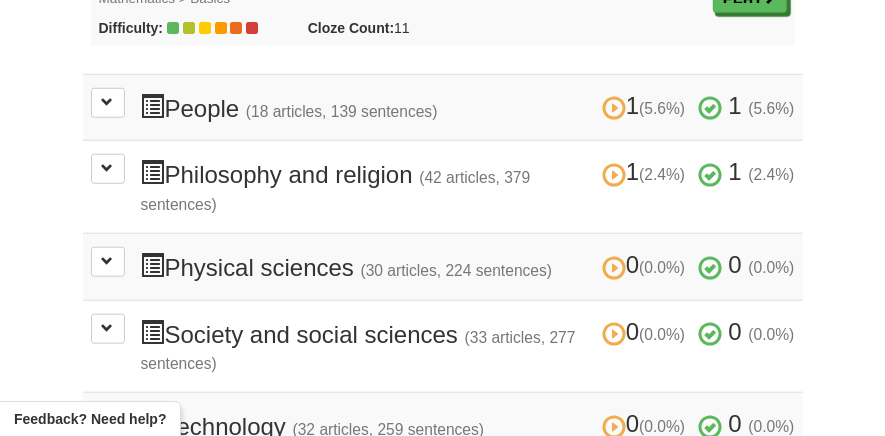 scroll, scrollTop: 18826, scrollLeft: 0, axis: vertical 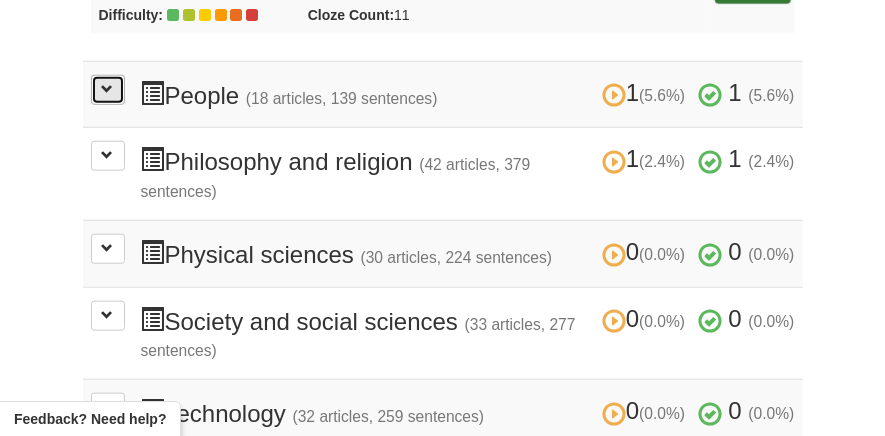 click at bounding box center [108, 90] 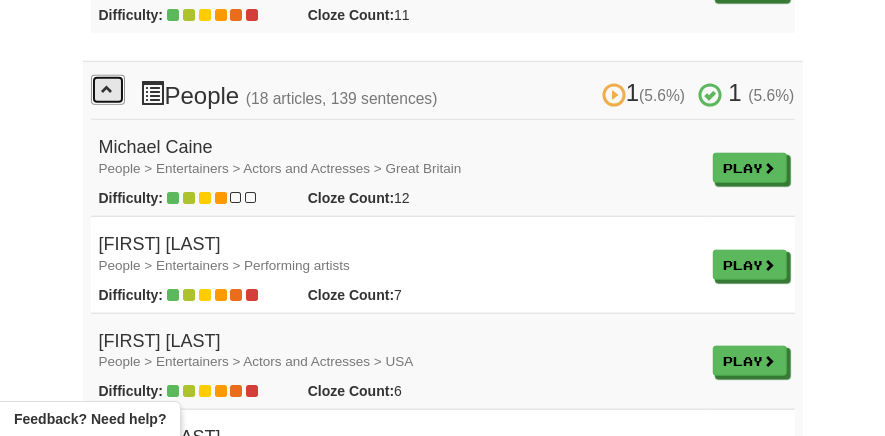 scroll, scrollTop: 18828, scrollLeft: 0, axis: vertical 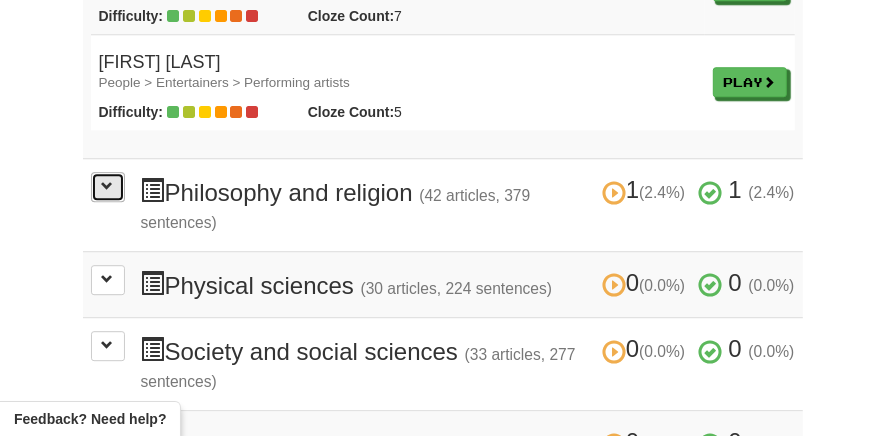 click at bounding box center [108, 187] 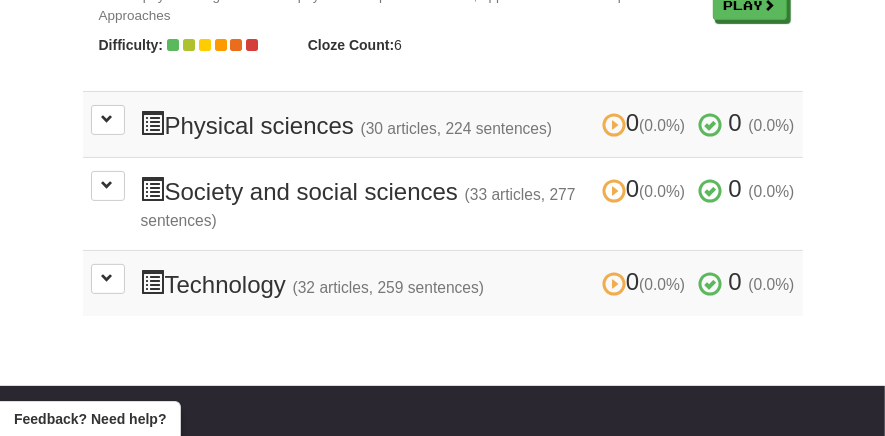 scroll, scrollTop: 25399, scrollLeft: 0, axis: vertical 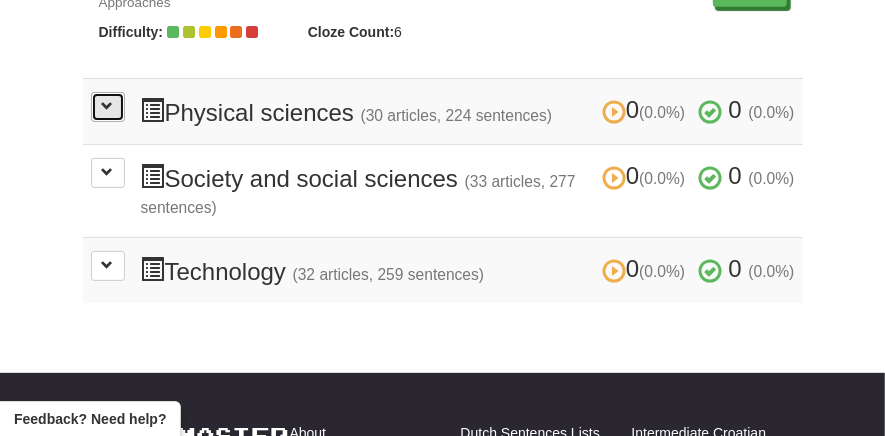 click at bounding box center [108, 107] 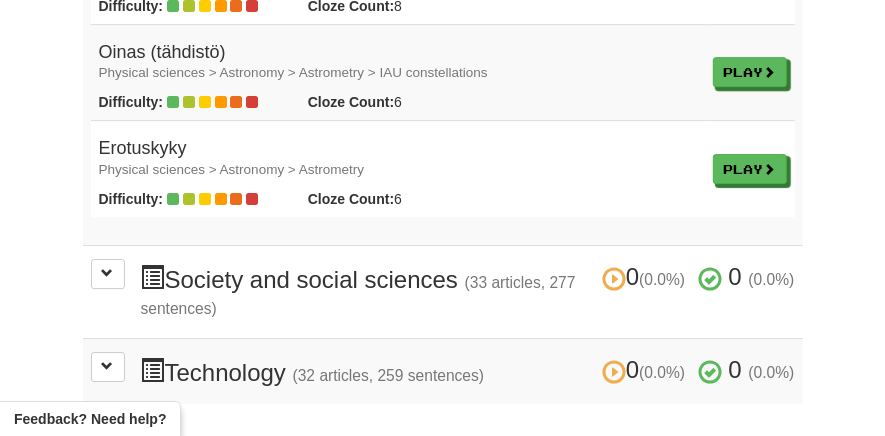 scroll, scrollTop: 28434, scrollLeft: 0, axis: vertical 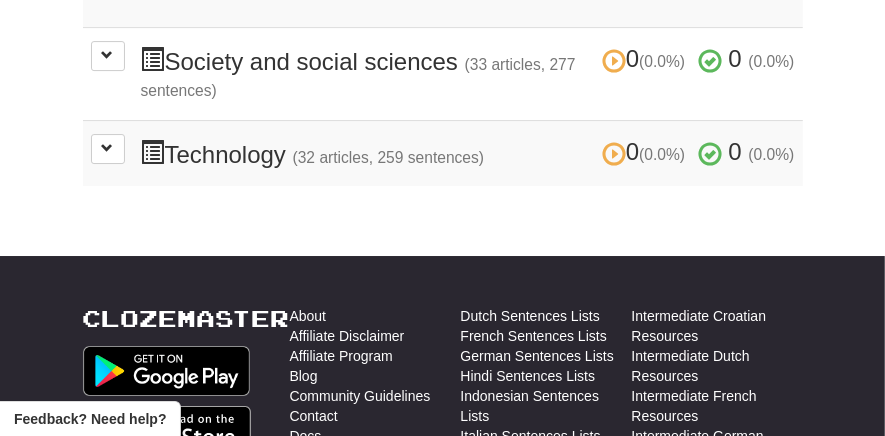 click on "0
(0.0%)
0
(0.0%)
Society and social sciences
(33 articles, 277 sentences)
0
(0.0%)
0
(0.0%)
Loading..." at bounding box center (443, 73) 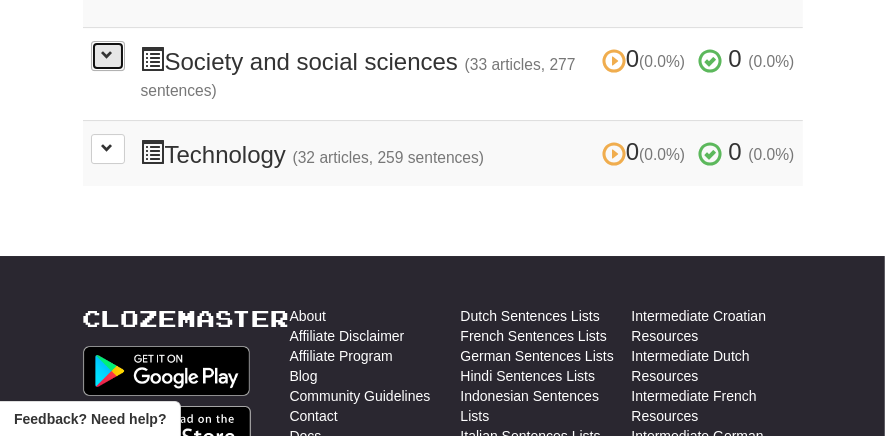 click at bounding box center [108, 56] 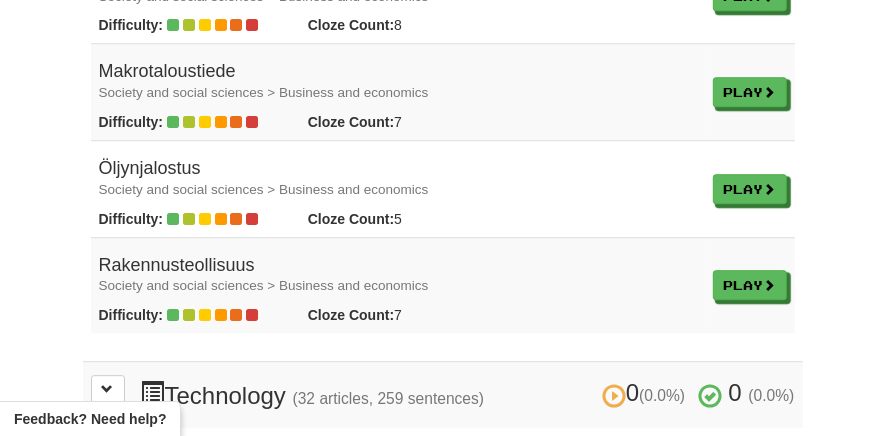 scroll, scrollTop: 31582, scrollLeft: 0, axis: vertical 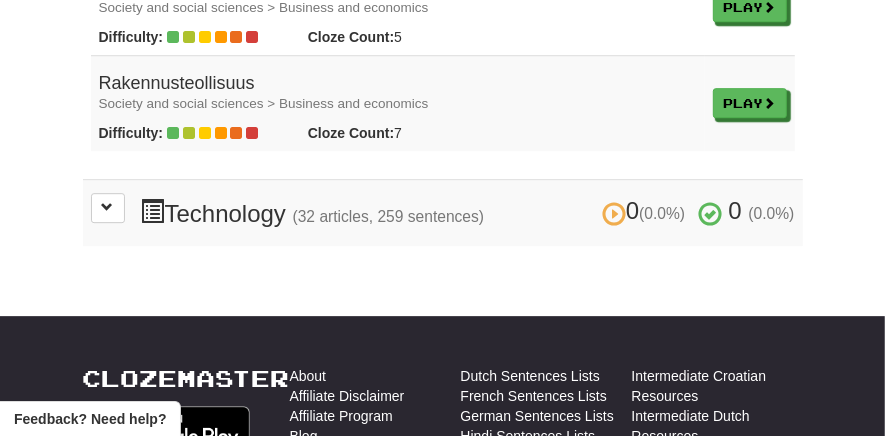 click on "0
(0.0%)
0
(0.0%)
Society and social sciences
(33 articles, 277 sentences)
0
(0.0%)
0
(0.0%)
Luottokortti
Society and social sciences > Business and economics
Difficulty:
Cloze Count:
5
Play
Play
Aldi
Society and social sciences > Business and economics
Difficulty:
Cloze Count:
8
Play
Play
Sosiaalinen pääoma
Society and social sciences > Basics
Difficulty:
Cloze Count:
7
Play
Play
Korko
Society and social sciences > Business and economics
Difficulty:
Cloze Count:
5
Play
Play
Monopoli
Society and social sciences > Business and economics
Difficulty:" at bounding box center [443, -1471] 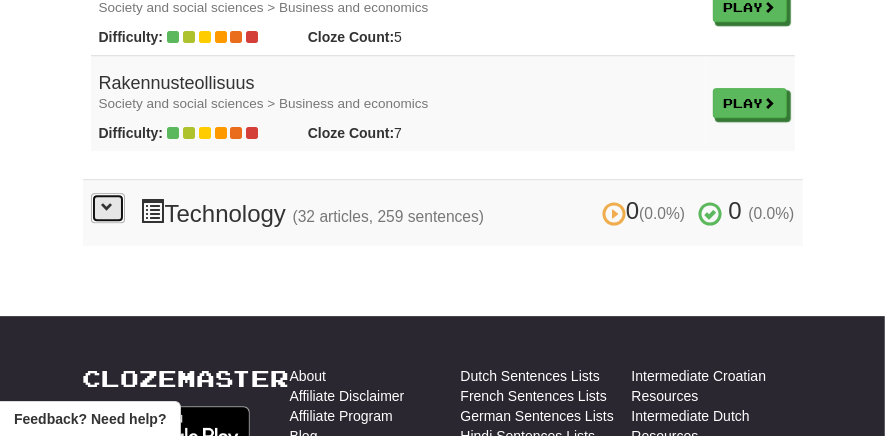 click at bounding box center (108, 208) 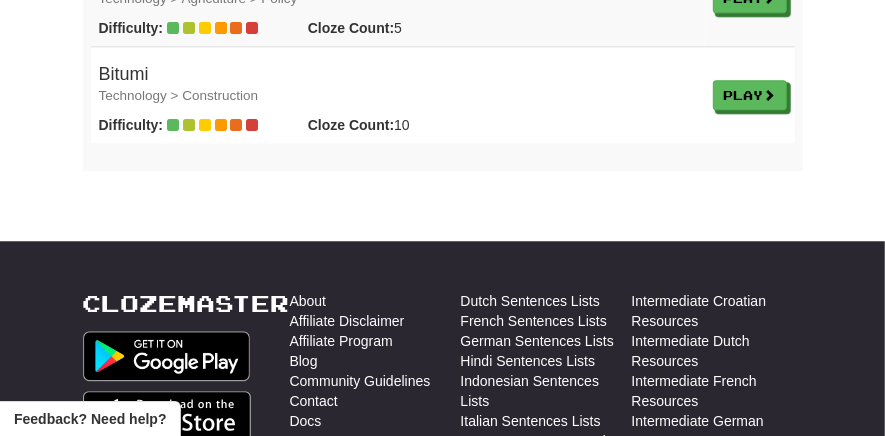 scroll, scrollTop: 34830, scrollLeft: 0, axis: vertical 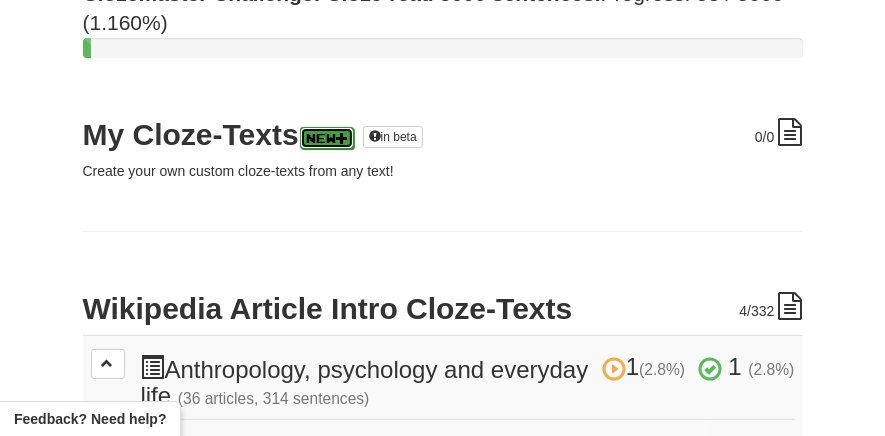 click on "New" at bounding box center [327, 138] 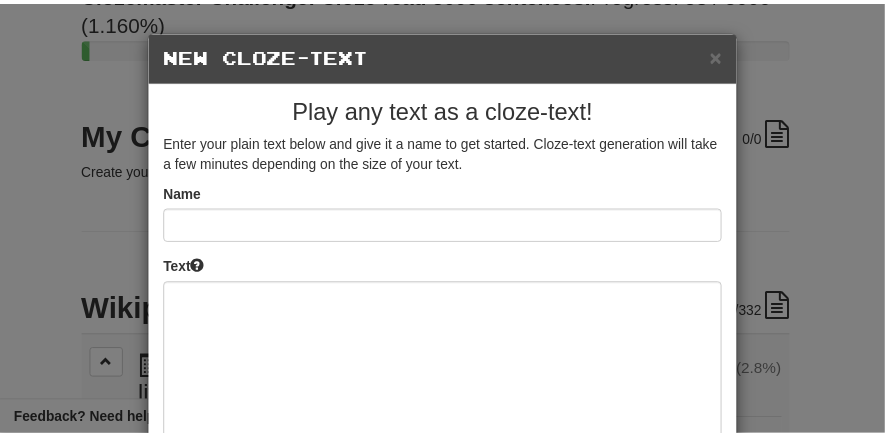 scroll, scrollTop: 368, scrollLeft: 0, axis: vertical 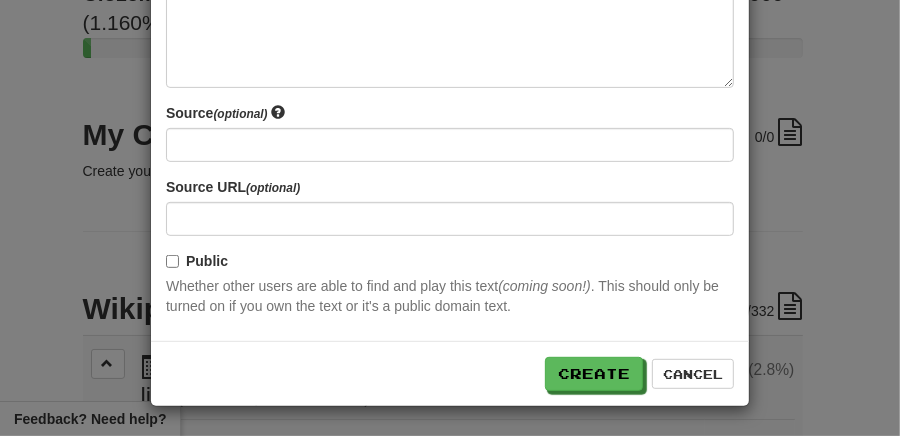 click on "×
New Cloze-Text
Play any text as a cloze-text!
Enter your plain text below and give it a name to get started. Cloze-text generation will take a few minutes depending on the size of your text.
Name
Text
Source  (optional)
Source URL  (optional)
Public
Whether other users are able to find and play this text  (coming soon!) . This should only be turned on if you own the text or it's a public domain text.
Create
Cancel" at bounding box center (450, 218) 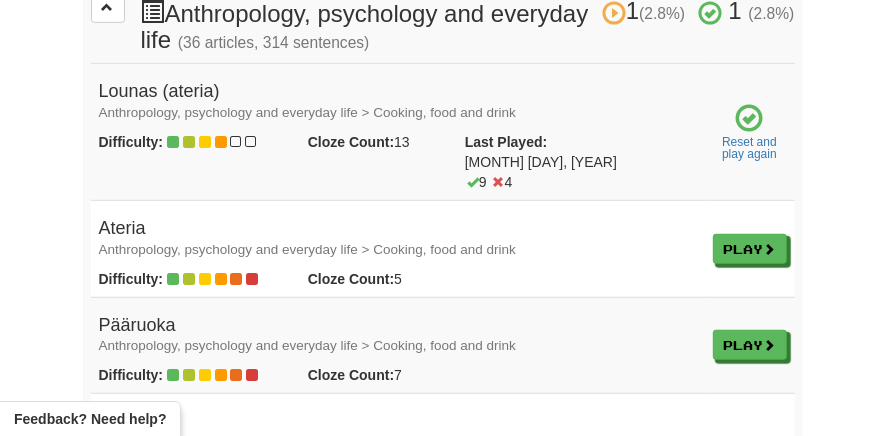 scroll, scrollTop: 609, scrollLeft: 0, axis: vertical 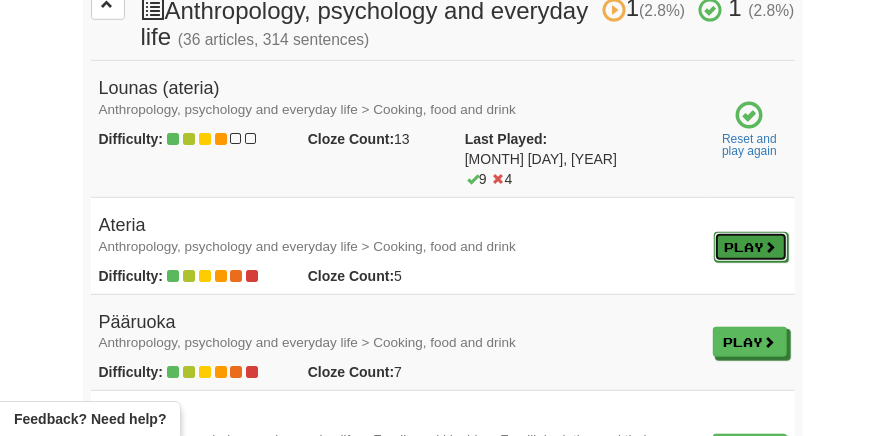 click on "Play" at bounding box center [751, 247] 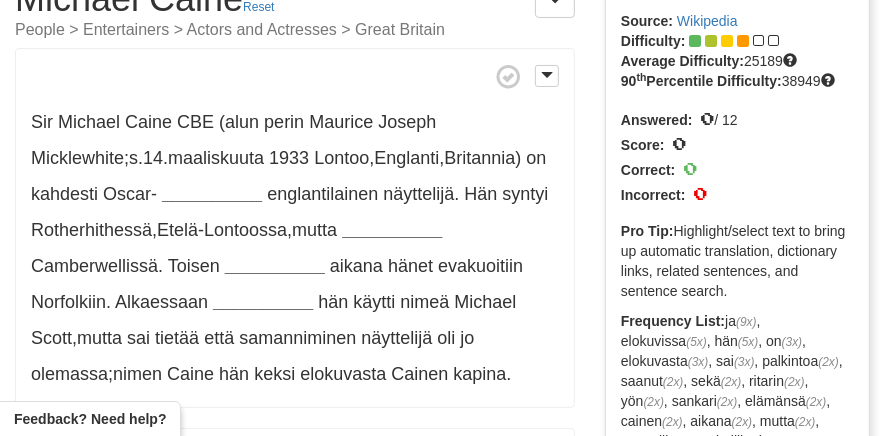 scroll, scrollTop: 118, scrollLeft: 0, axis: vertical 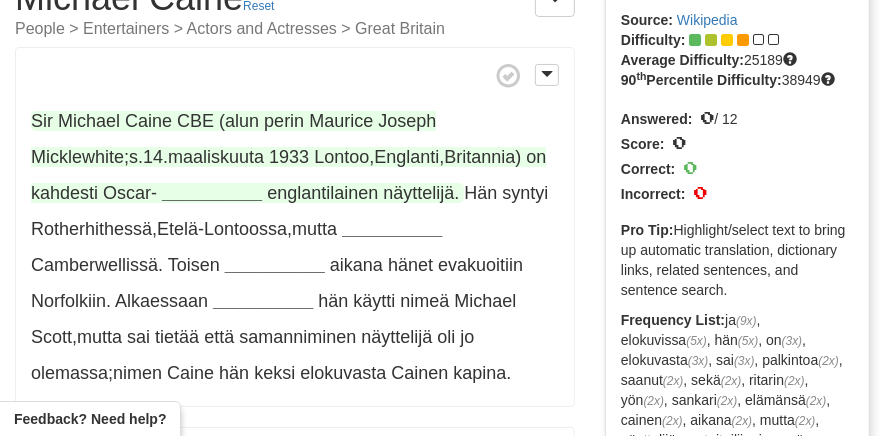 click on "__________" at bounding box center (212, 193) 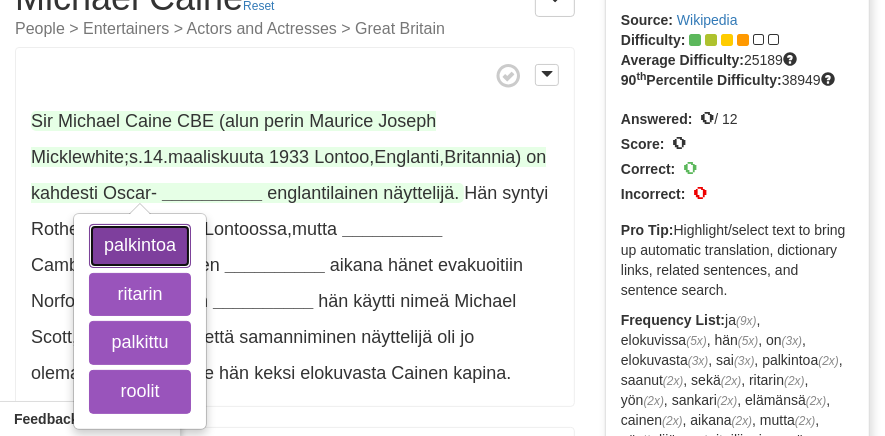 click on "palkintoa" at bounding box center [140, 246] 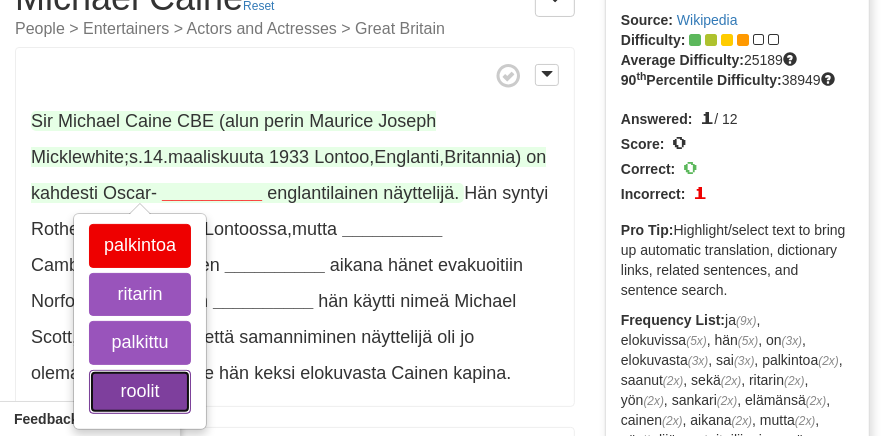 click on "roolit" at bounding box center [140, 392] 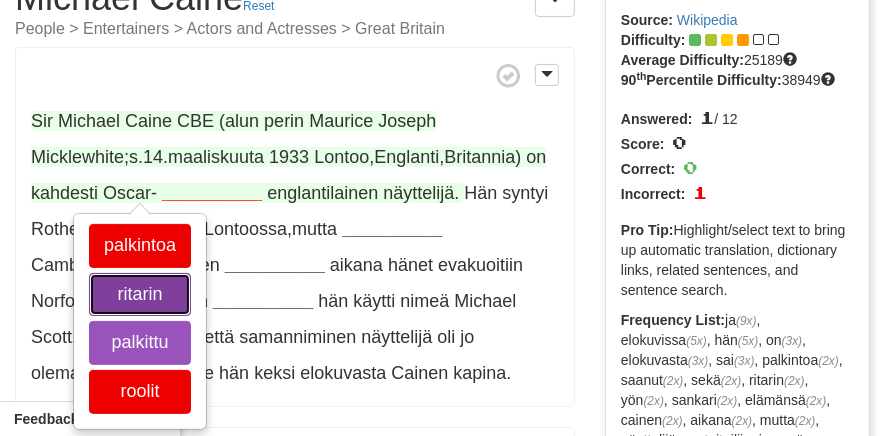 click on "ritarin" at bounding box center (140, 295) 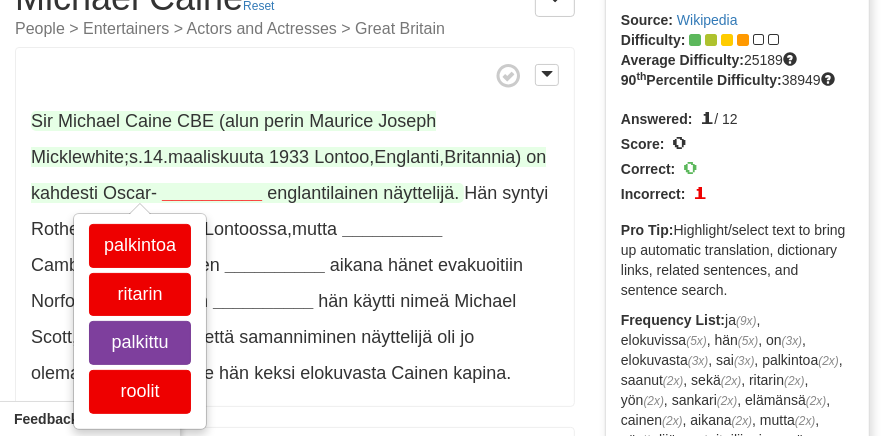 click on "palkittu" at bounding box center (140, 343) 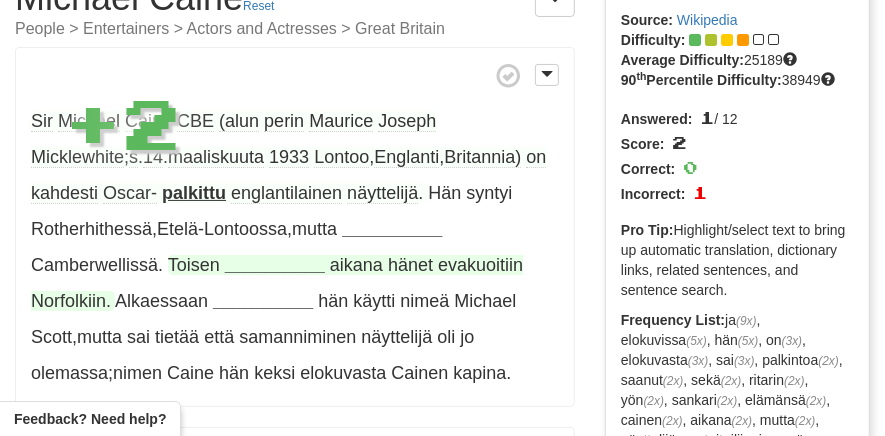 click on "__________" at bounding box center [275, 265] 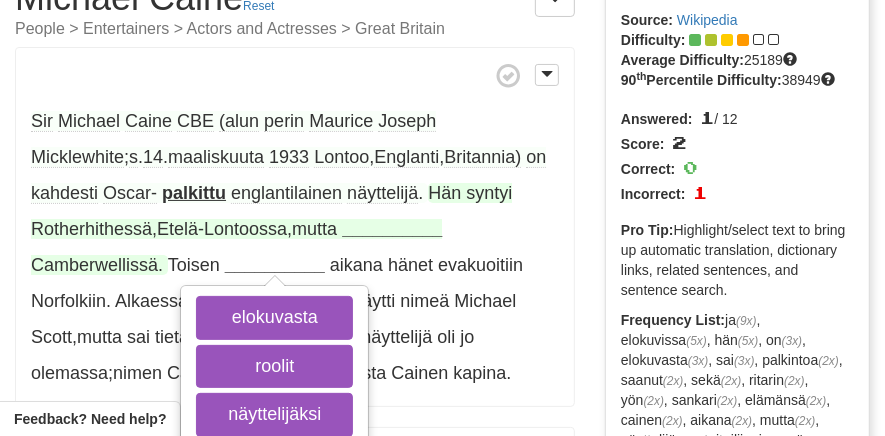 click on "__________" at bounding box center (392, 229) 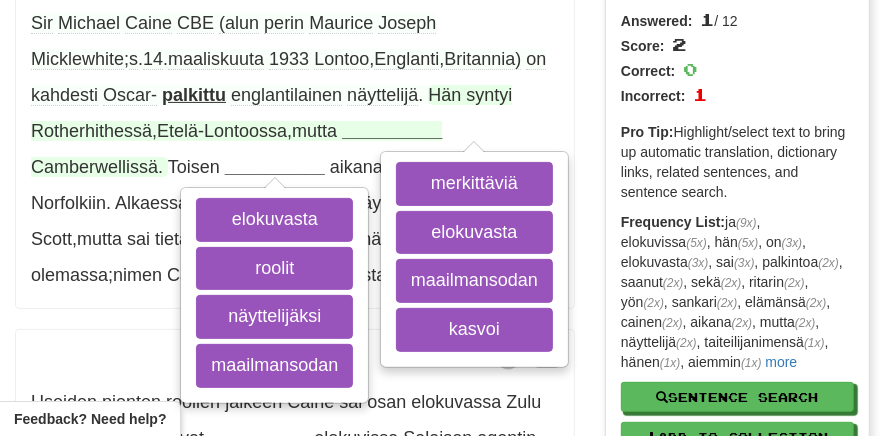 scroll, scrollTop: 239, scrollLeft: 0, axis: vertical 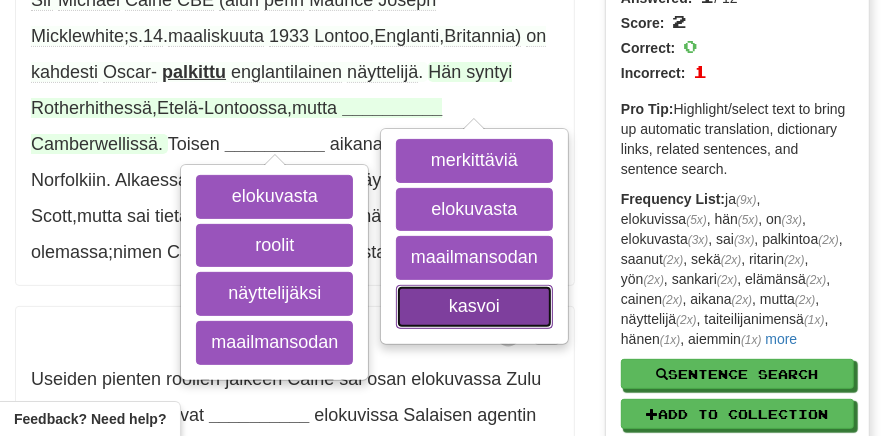 click on "kasvoi" at bounding box center (474, 307) 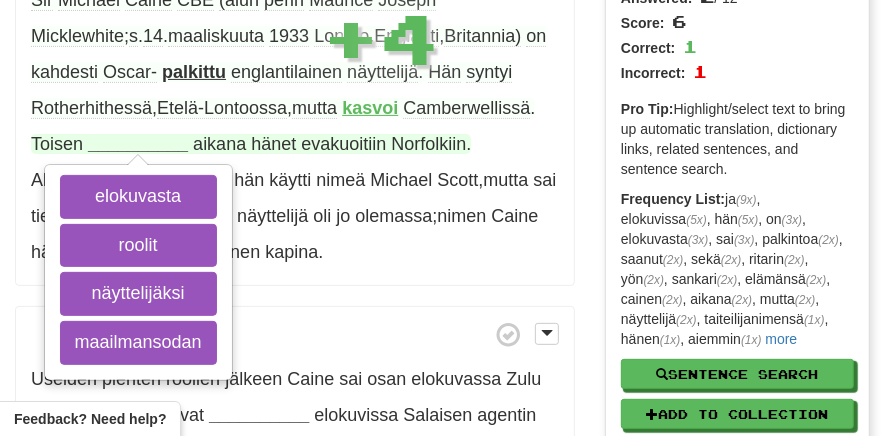 click on "__________" at bounding box center (138, 144) 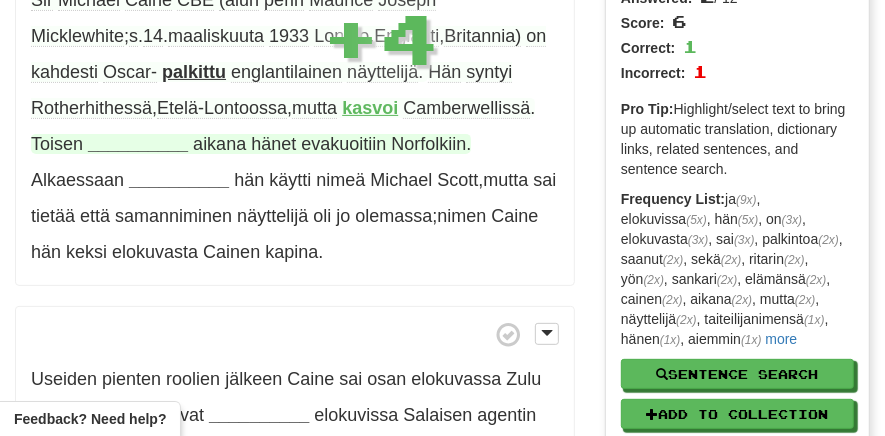 click on "__________" at bounding box center [138, 144] 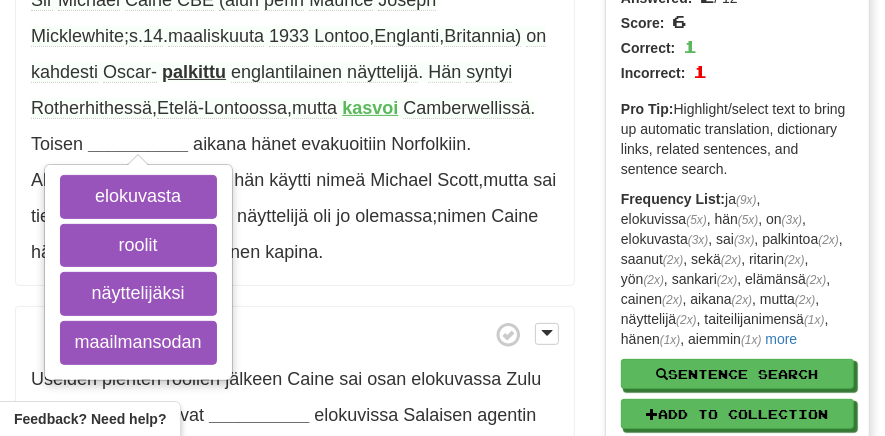 click on "Sir   [FIRST]   [LAST]   CBE   (alun   perin   Maurice   Joseph   Micklewhite ;  s .  [DATE]   [CITY],   [STATE],   [COUNTRY])   on   kahdesti   Oscar-
palkittu
englantilainen   näyttelijä .
Hän   syntyi   Rotherhithessä ,  Etelä-Lontoossa ,  mutta
kasvoi
Camberwellissä .
Toisen
__________ elokuvasta roolit näyttelijäksi maailmansodan
aikana   hänet   evakuoitiin   Norfolkiin .
Alkaessaan
__________
hän   käytti   nimeä   Michael   Scott ,  mutta   sai   tietää   että   samanniminen   näyttelijä   oli   jo   olemassa ;  nimen   Caine   hän   keksi   elokuvasta   Cainen   kapina .
Useiden   pienten   roolien   jälkeen   Caine   sai   osan   elokuvassa   Zulu   (1964) ,  jota   seurasivat
__________
elokuvissa   Salaisen   agentin   kansio   (1965) ,  Alfie" at bounding box center (295, 639) 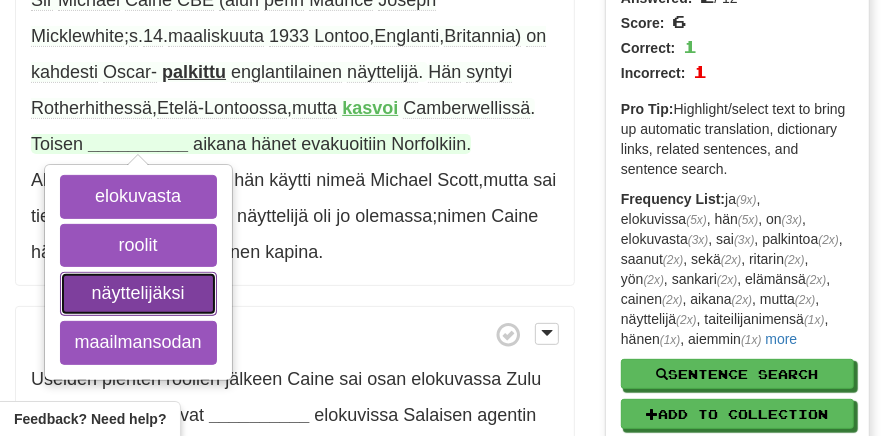 click on "näyttelijäksi" at bounding box center (138, 294) 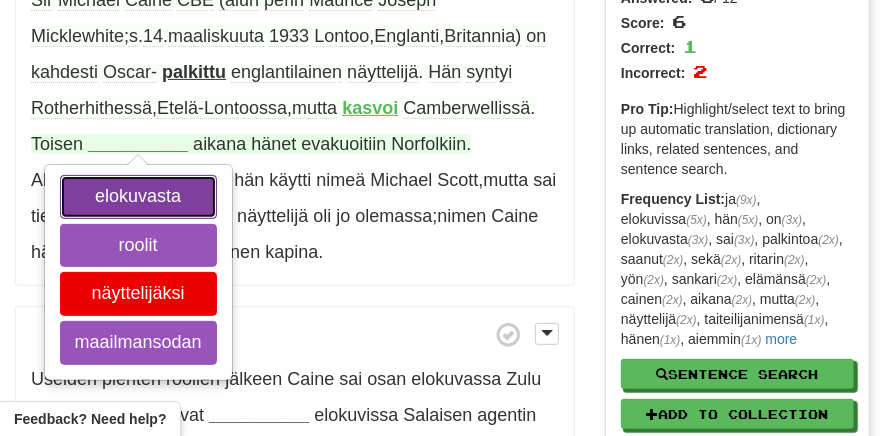 click on "elokuvasta" at bounding box center [138, 197] 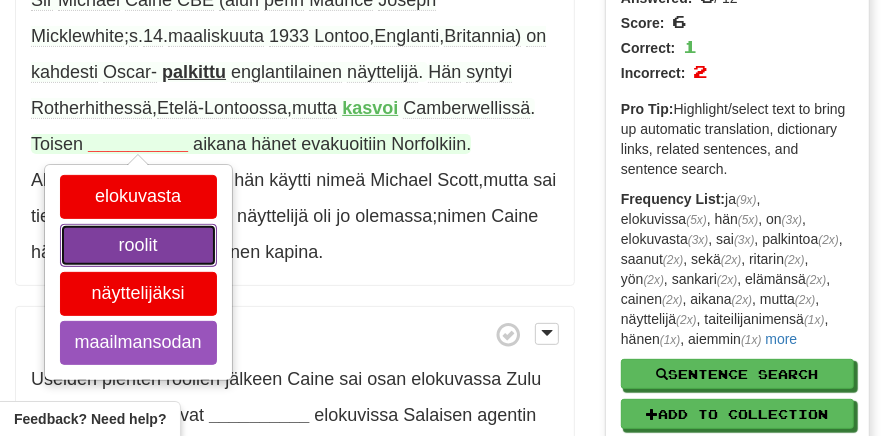 click on "roolit" at bounding box center [138, 246] 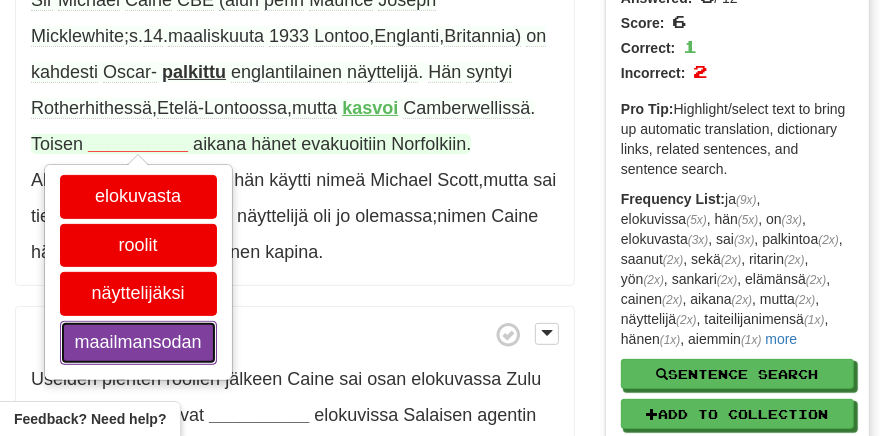 click on "maailmansodan" at bounding box center [138, 343] 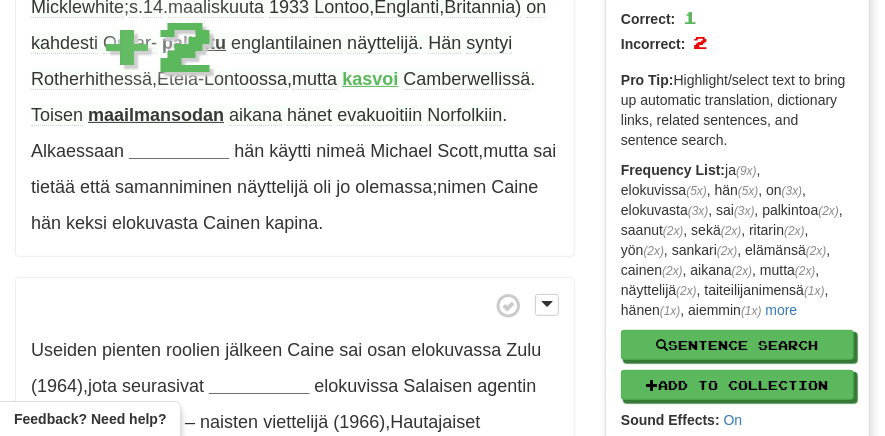 scroll, scrollTop: 271, scrollLeft: 0, axis: vertical 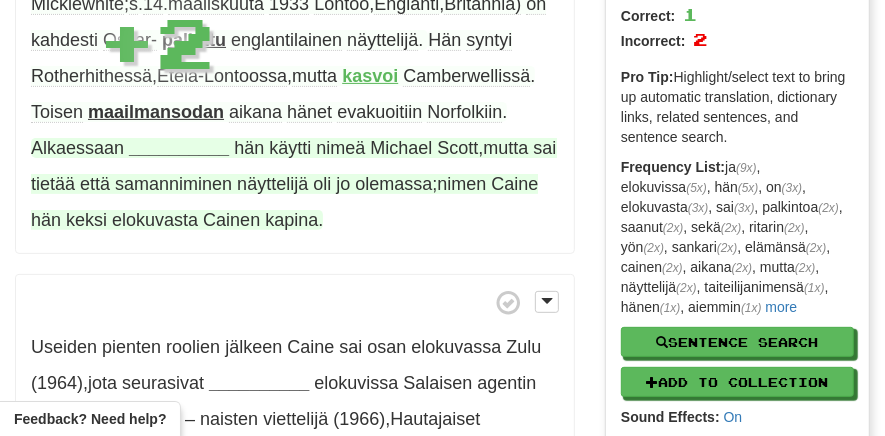 click on "__________" at bounding box center [179, 148] 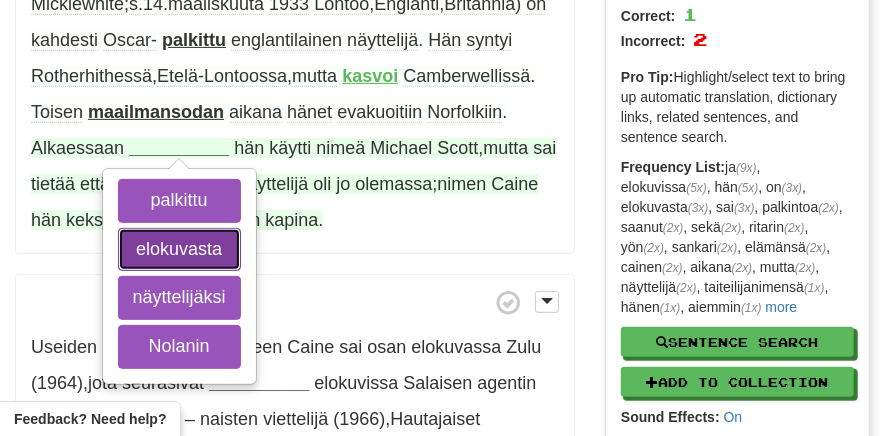 click on "elokuvasta" at bounding box center [179, 250] 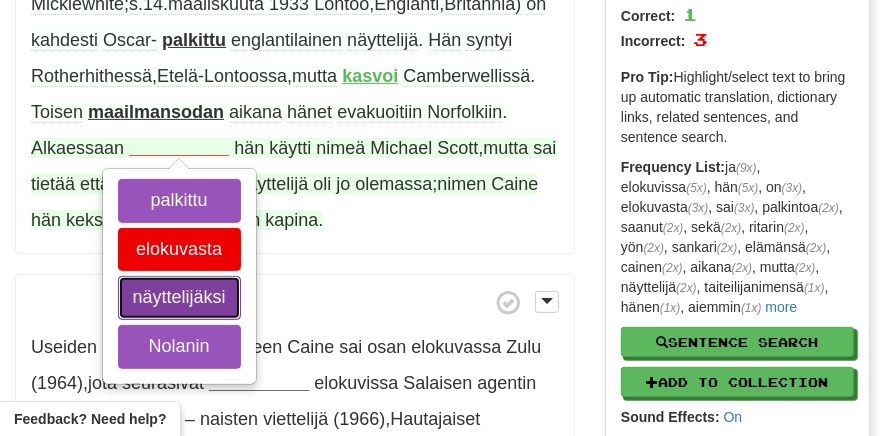 click on "näyttelijäksi" at bounding box center (179, 298) 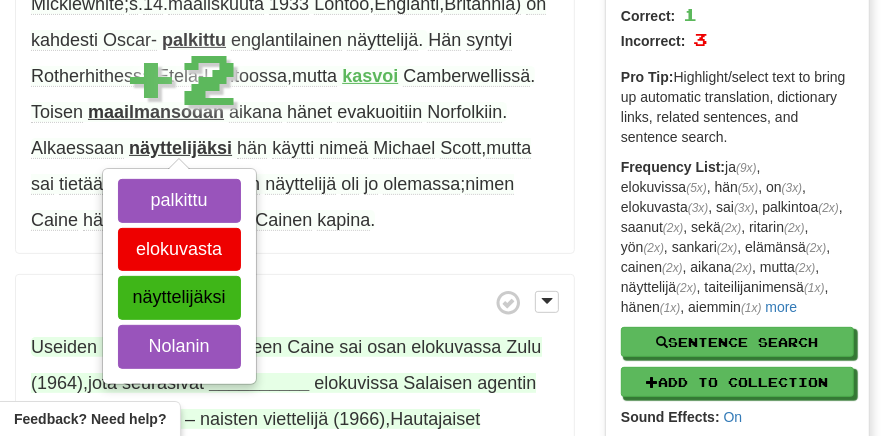 click on "elokuvissa" at bounding box center (356, 383) 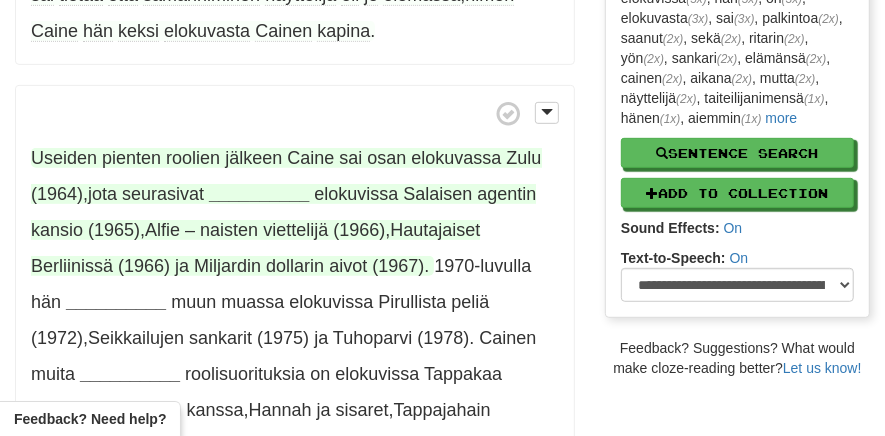 scroll, scrollTop: 469, scrollLeft: 0, axis: vertical 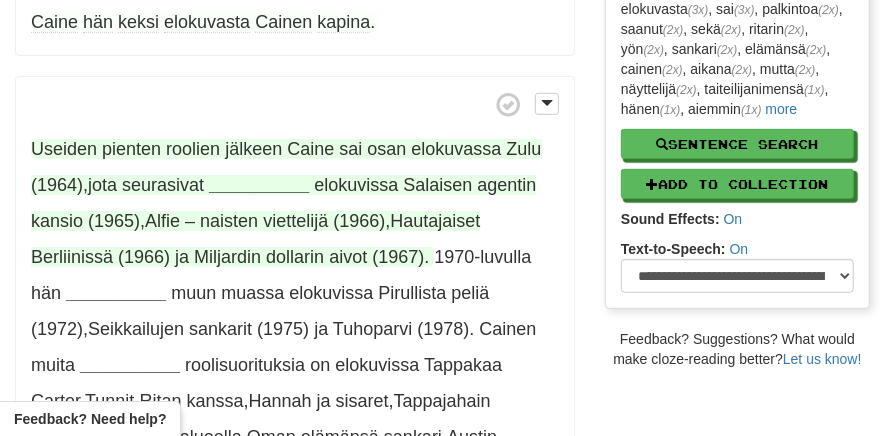 click on "__________" at bounding box center (259, 185) 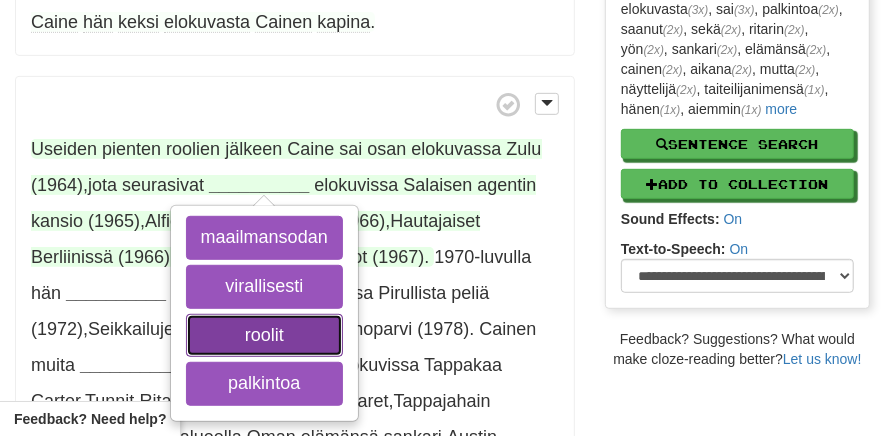 click on "roolit" at bounding box center (264, 336) 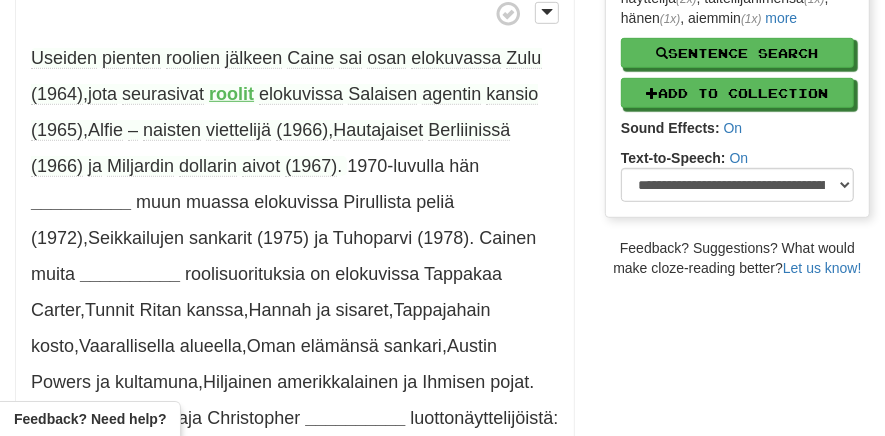 scroll, scrollTop: 594, scrollLeft: 0, axis: vertical 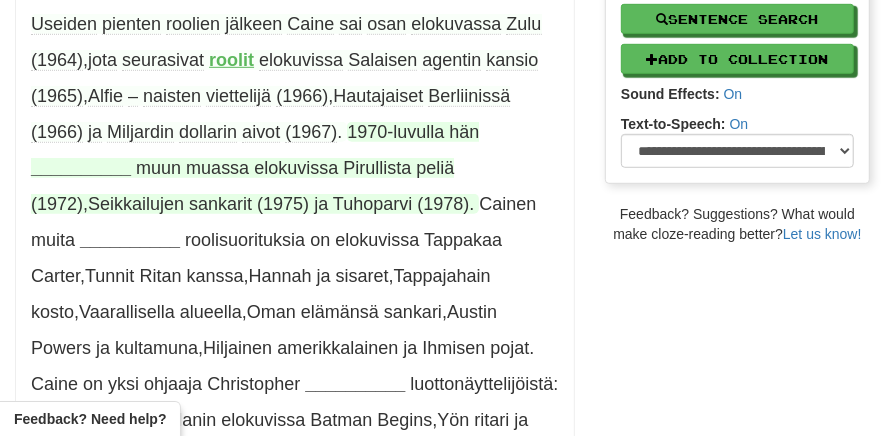 click on "__________" at bounding box center [81, 168] 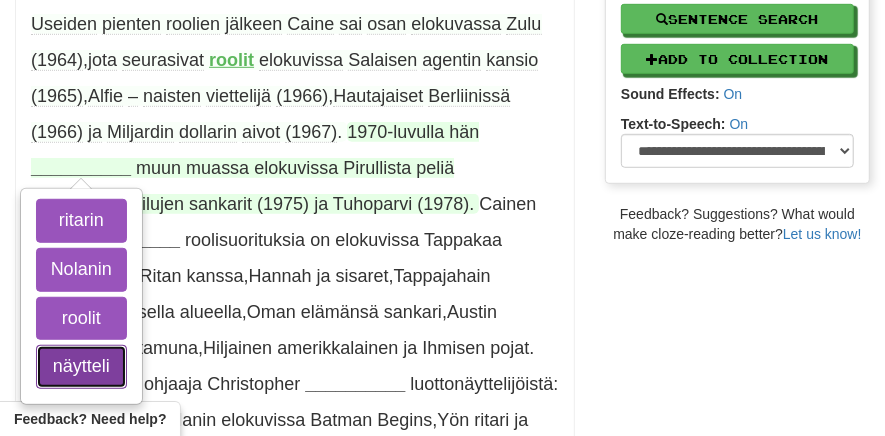 click on "näytteli" at bounding box center [81, 367] 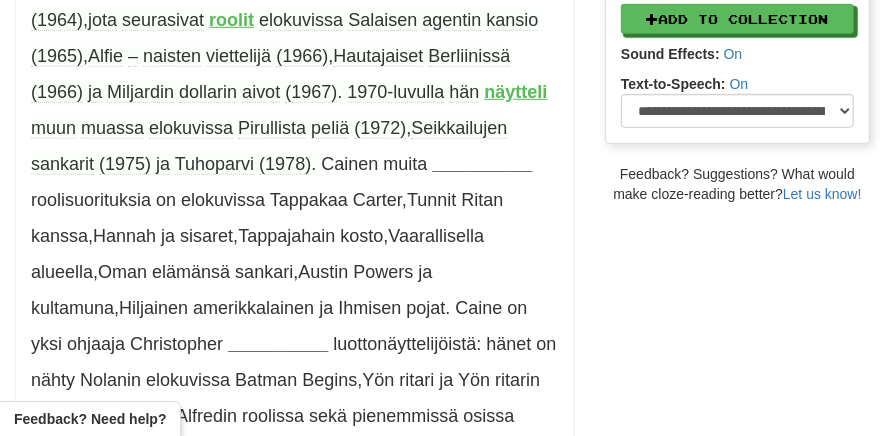 scroll, scrollTop: 640, scrollLeft: 0, axis: vertical 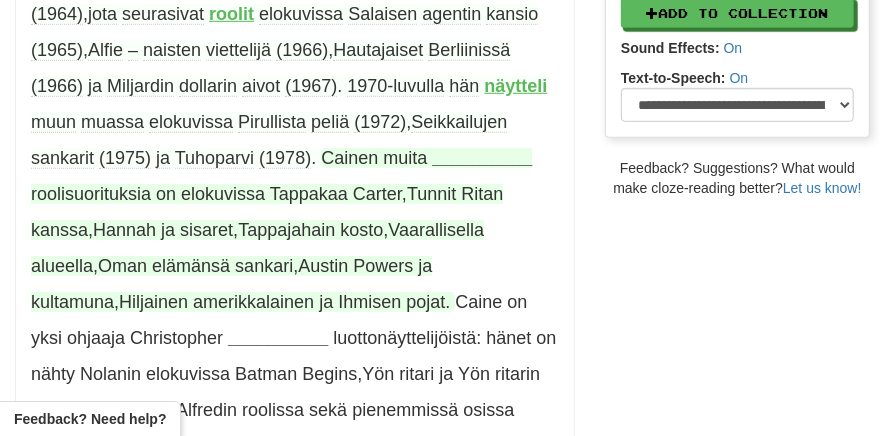 click on "__________" at bounding box center (482, 158) 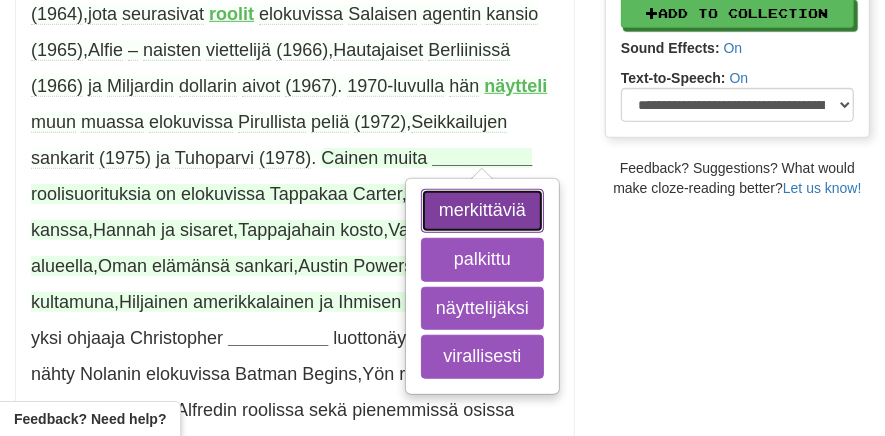 click on "merkittäviä" at bounding box center (482, 211) 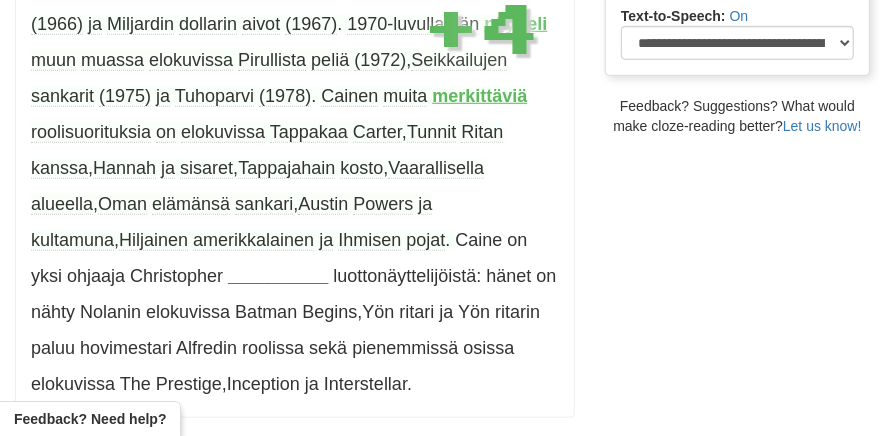 scroll, scrollTop: 707, scrollLeft: 0, axis: vertical 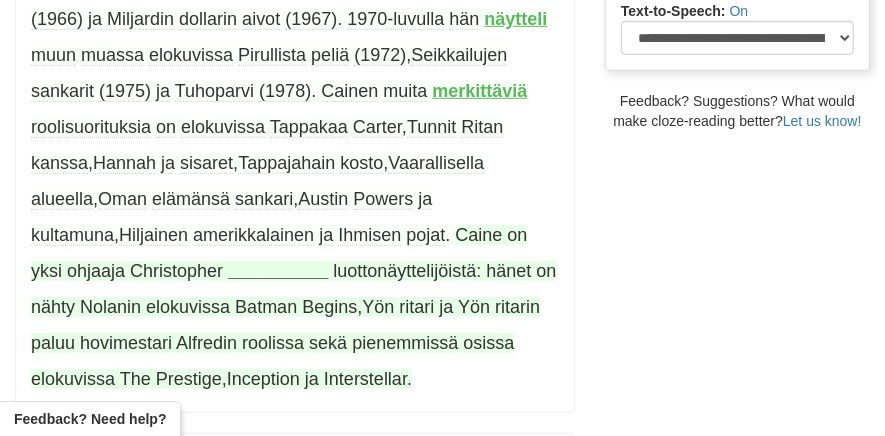 click on "__________" at bounding box center [278, 271] 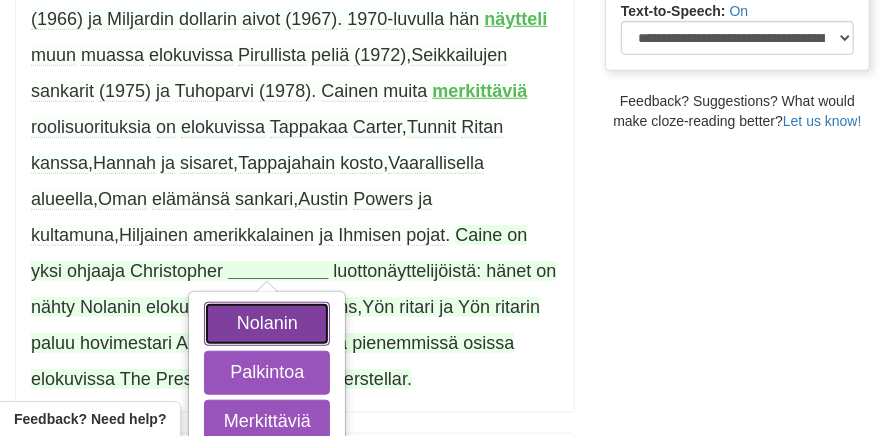 click on "Nolanin" at bounding box center [267, 324] 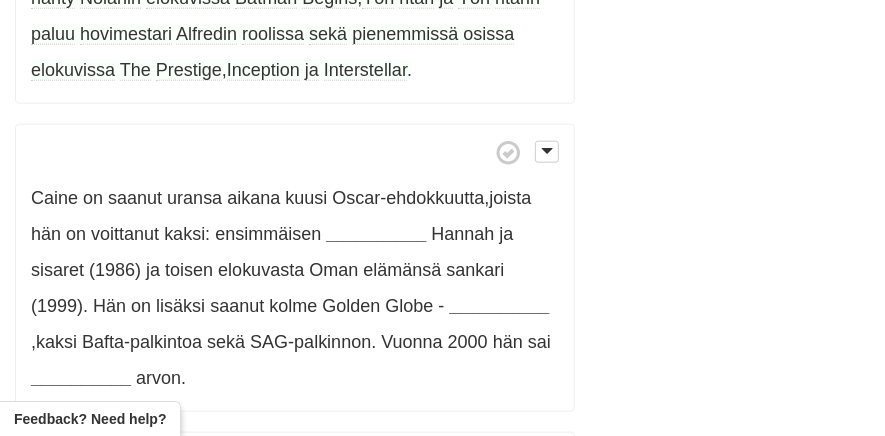 scroll, scrollTop: 1023, scrollLeft: 0, axis: vertical 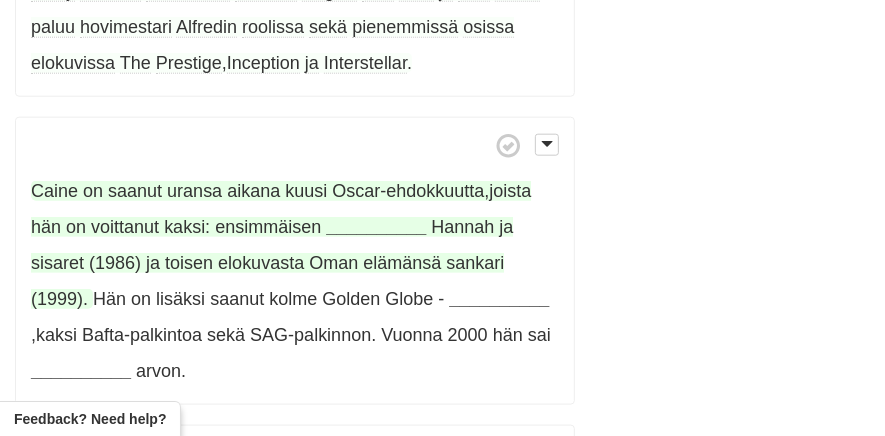 click on "__________" at bounding box center (376, 227) 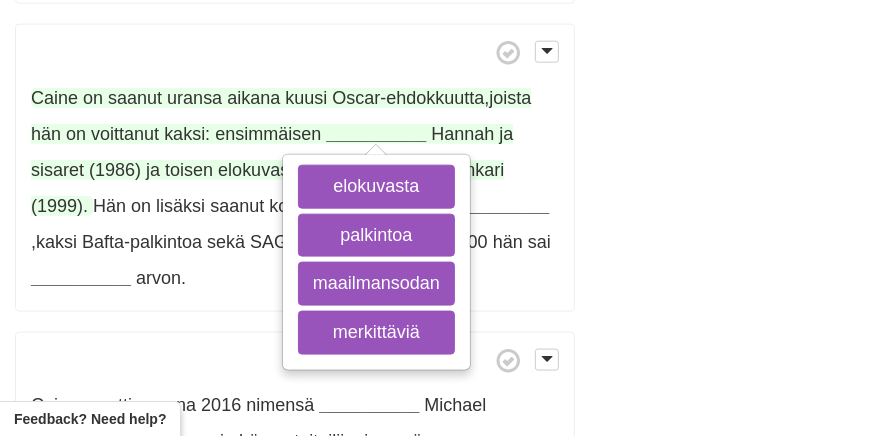 scroll, scrollTop: 1122, scrollLeft: 0, axis: vertical 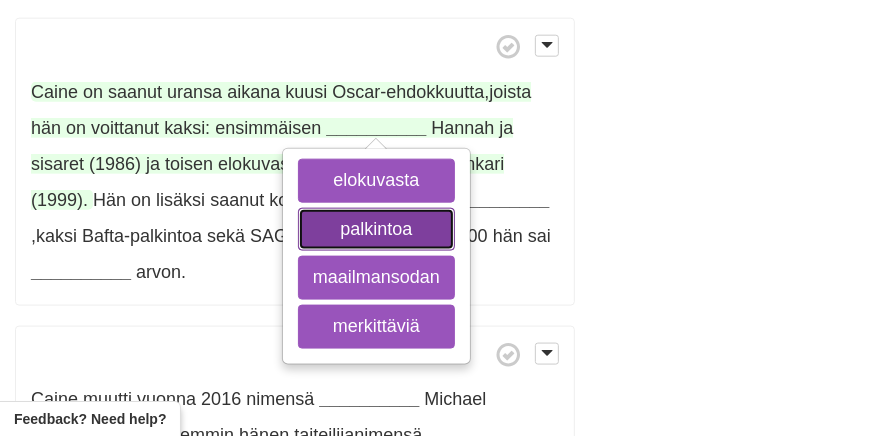 click on "palkintoa" at bounding box center [376, 230] 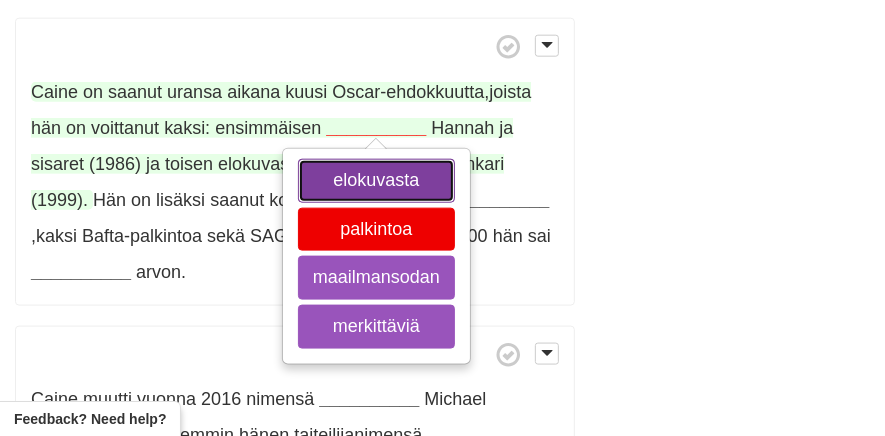 click on "elokuvasta" at bounding box center [376, 181] 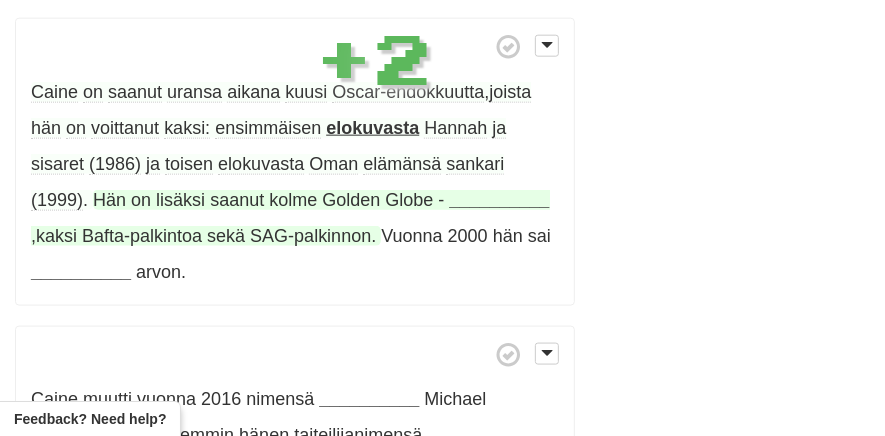 click on "__________" at bounding box center (499, 200) 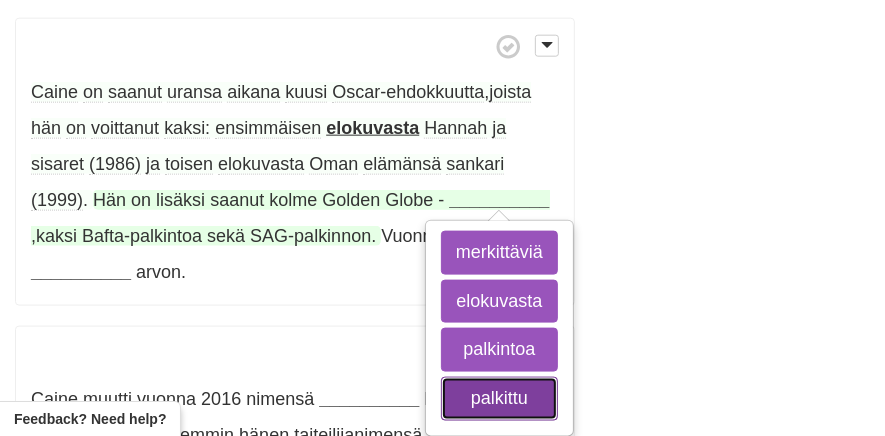 click on "palkittu" at bounding box center (499, 399) 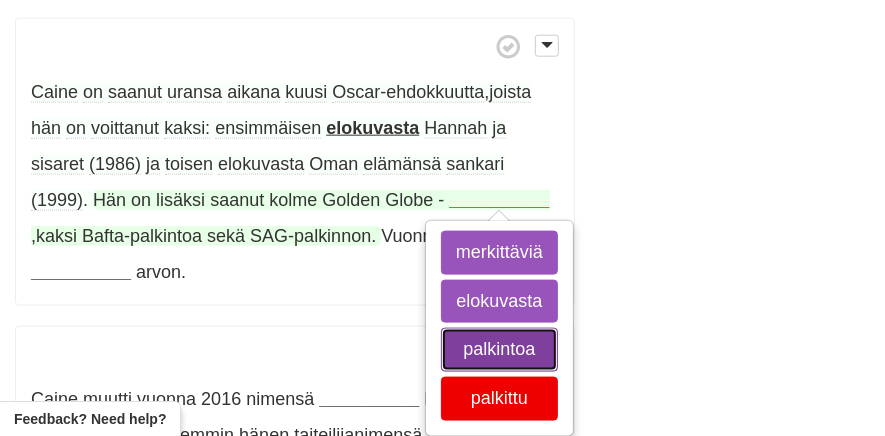 click on "palkintoa" at bounding box center (499, 350) 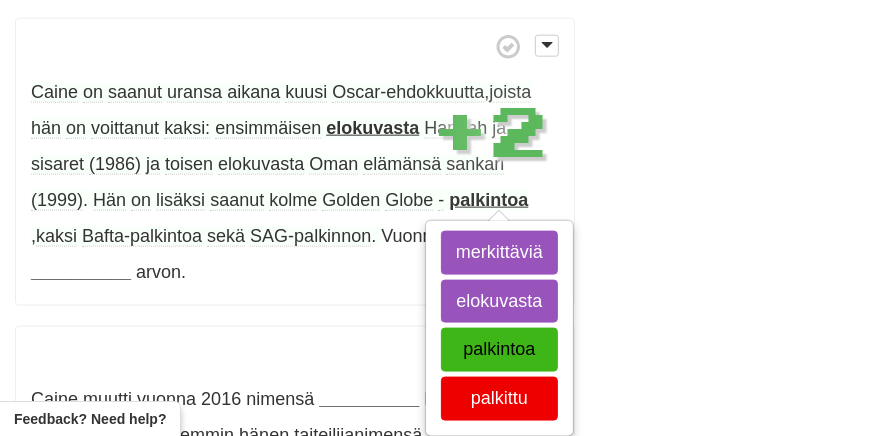 click on "Caine   muutti   vuonna   2016   nimensä
__________
Michael   Caineksi ,  joka   oli   aiemmin   hänen   taiteilijanimensä ." at bounding box center [295, 398] 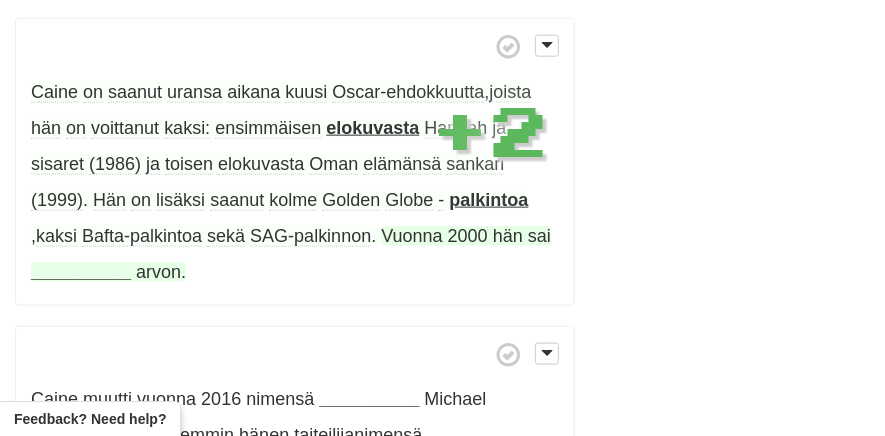 click on "__________" at bounding box center (81, 272) 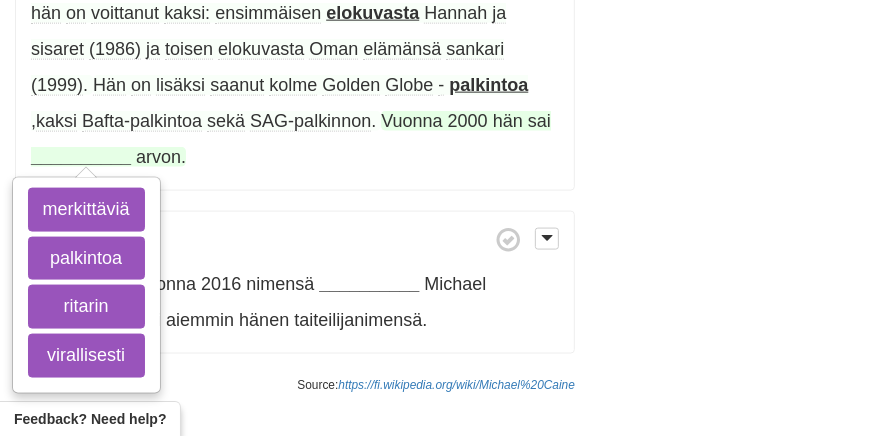 scroll, scrollTop: 1253, scrollLeft: 0, axis: vertical 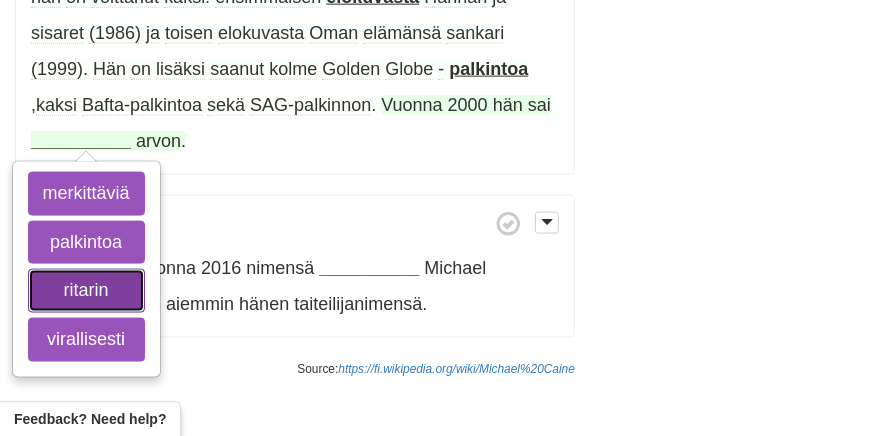 click on "ritarin" at bounding box center [86, 291] 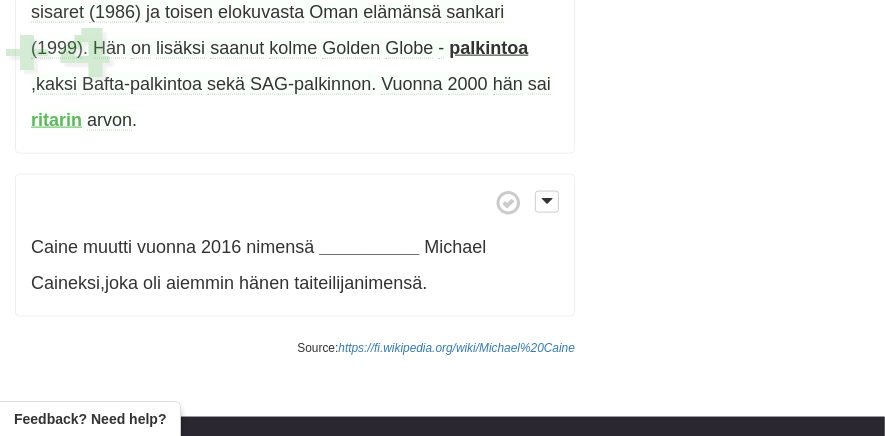 scroll, scrollTop: 1278, scrollLeft: 0, axis: vertical 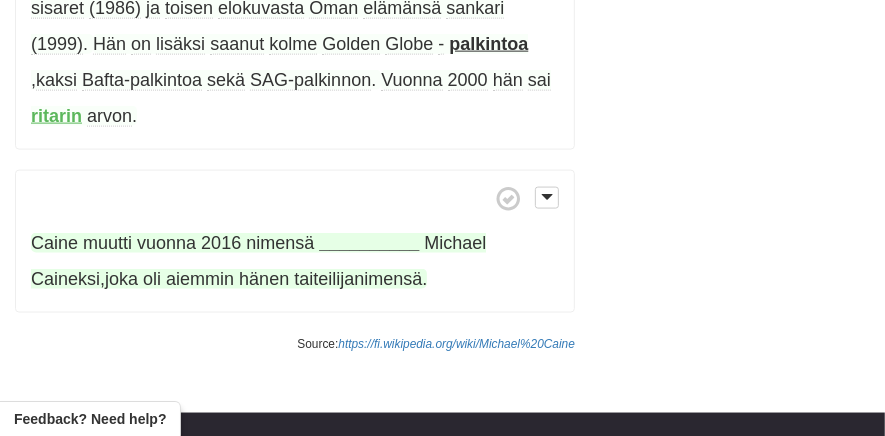 click on "__________" at bounding box center [369, 243] 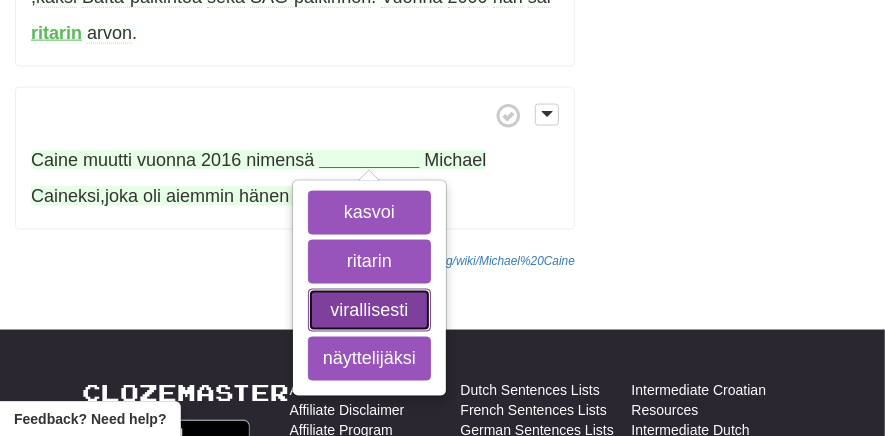 click on "virallisesti" at bounding box center (369, 311) 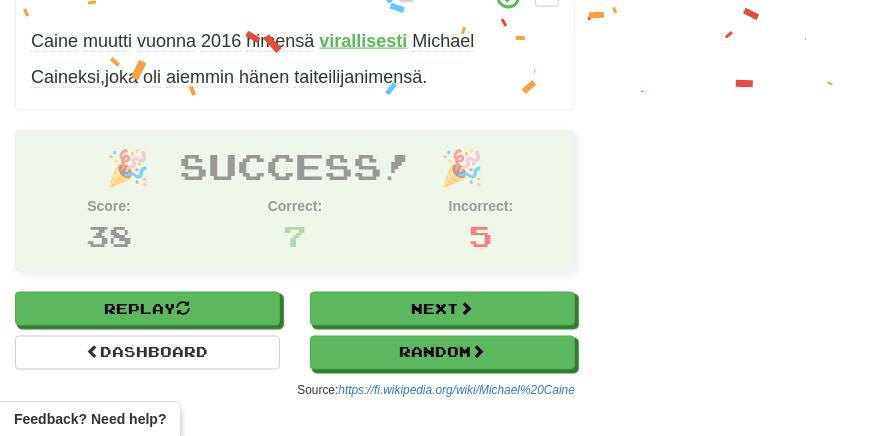 scroll, scrollTop: 1483, scrollLeft: 0, axis: vertical 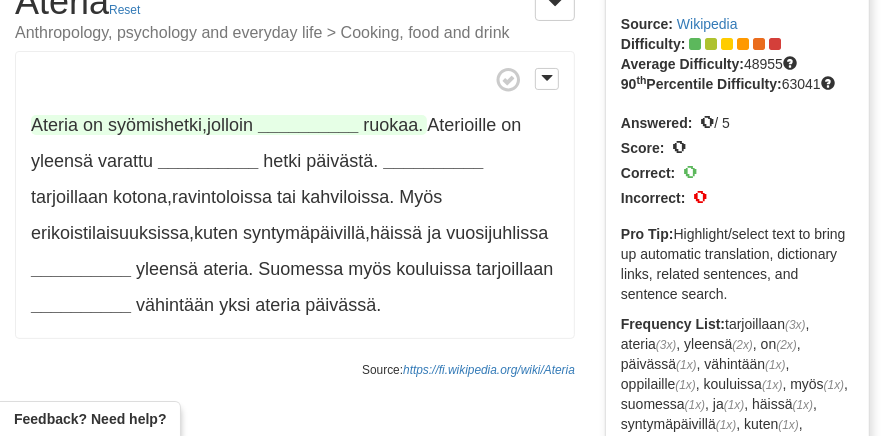 click on "__________" at bounding box center (308, 125) 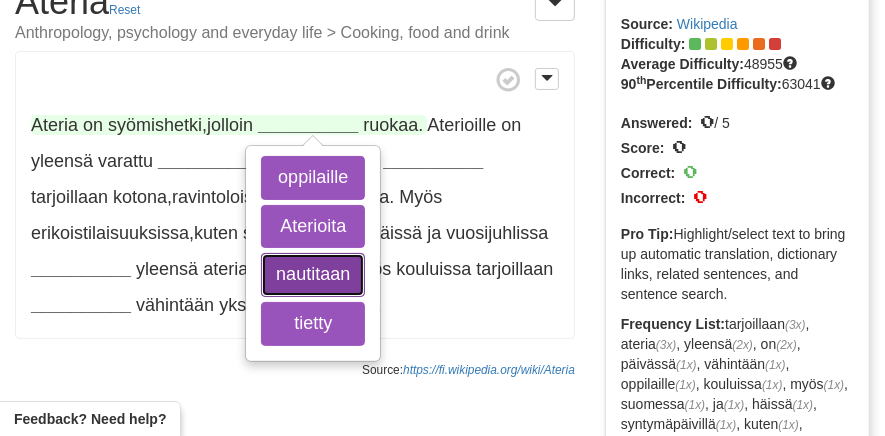 click on "nautitaan" at bounding box center [313, 275] 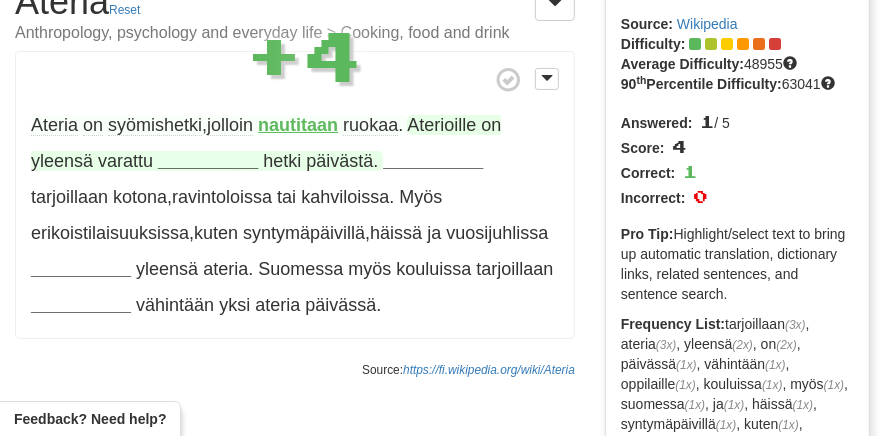 click on "__________" at bounding box center (208, 161) 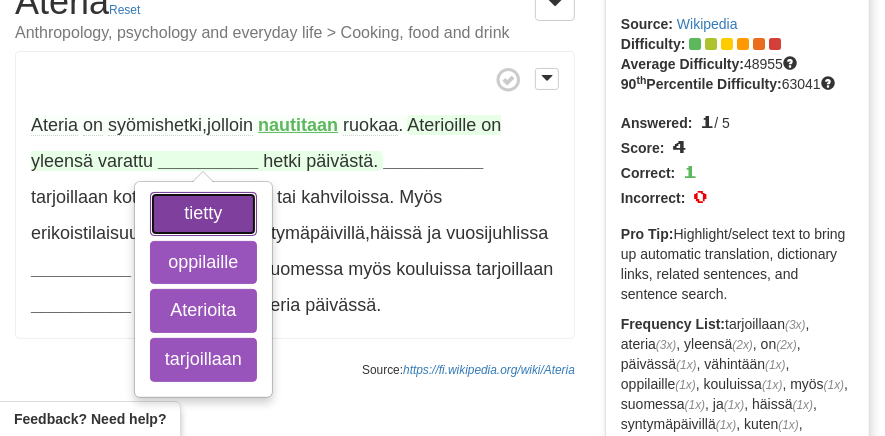 click on "tietty" at bounding box center (203, 214) 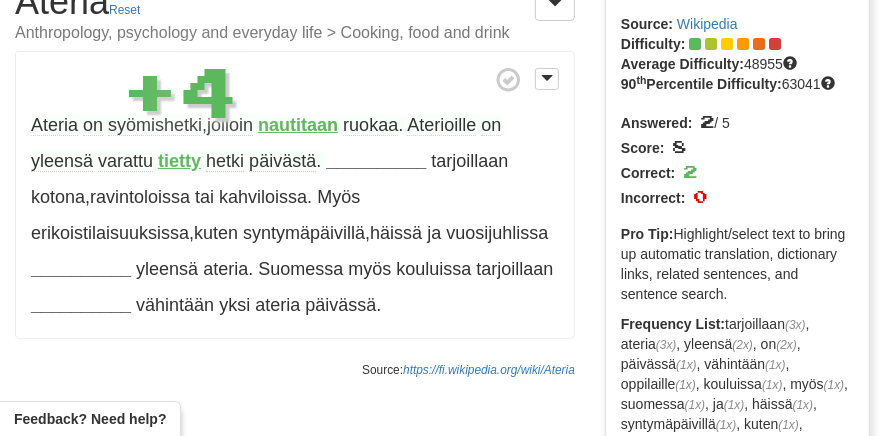 click on "Ateria   on   syömishetki ,  jolloin
nautitaan
ruokaa ." at bounding box center [219, 125] 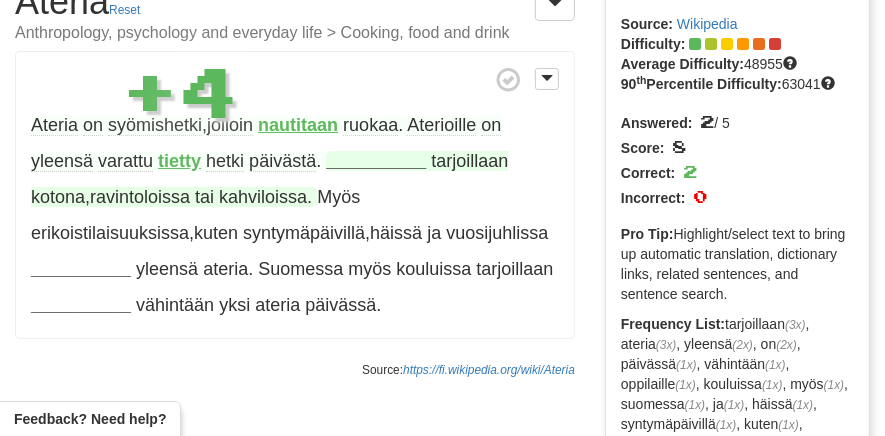 click on "__________" at bounding box center [376, 161] 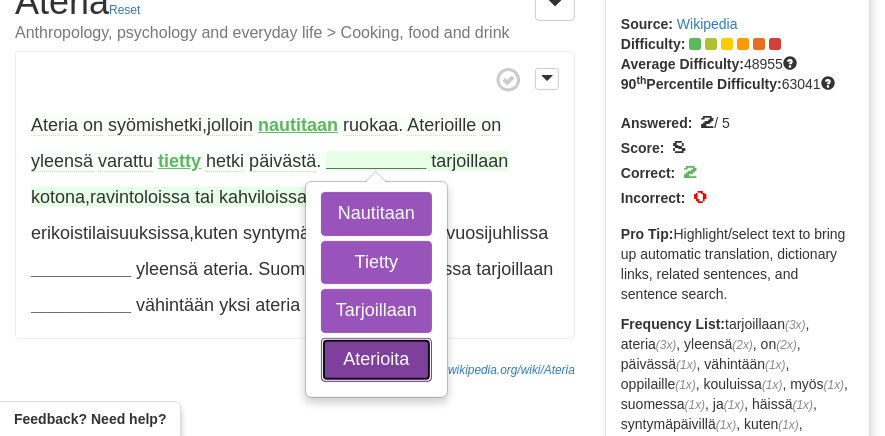 click on "Aterioita" at bounding box center [376, 360] 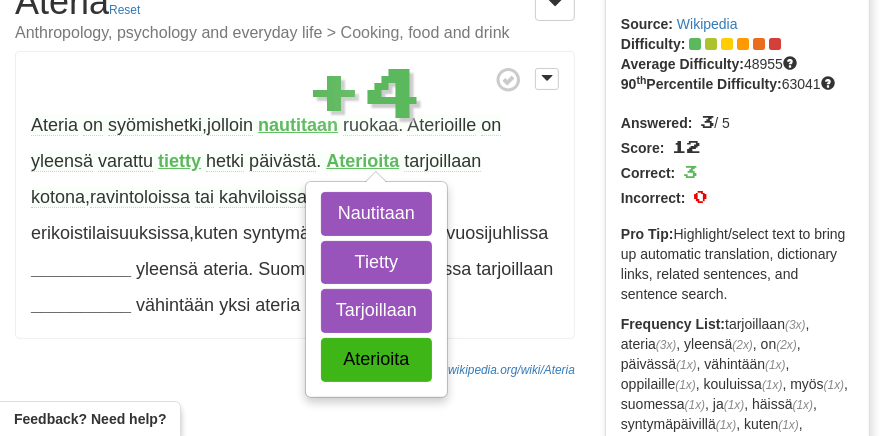 click on "/
Cloze-Reading
Ateria
Reset
Anthropology, psychology and everyday life > Cooking, food and drink
Ateria   on   syömishetki ,  jolloin
nautitaan
ruokaa .
Aterioille   on   yleensä   varattu
tietty
hetki   päivästä .
Aterioita Nautitaan Tietty Tarjoillaan Aterioita
tarjoillaan   kotona ,  ravintoloissa   tai   kahviloissa .
Myös   erikoistilaisuuksissa ,  kuten   syntymäpäivillä ,  häissä   ja   vuosijuhlissa
[WORD]
yleensä   ateria .
Suomessa   myös   kouluissa   tarjoillaan
[WORD]
vähintään   yksi   ateria   päivässä .
+ 4
🎉
Success!
🎉
Score:
12
Correct:
3
Incorrect:
0
Next
Replay
Dashboard
Random
Next
Replay" at bounding box center (295, 163) 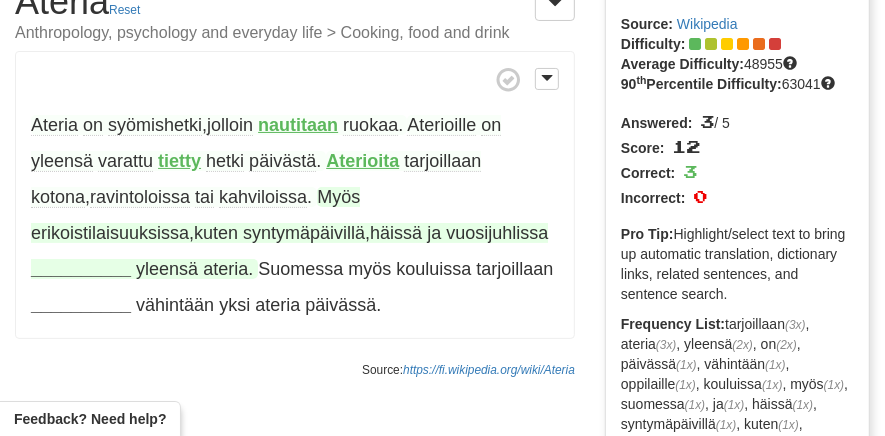 click on "__________" at bounding box center [81, 269] 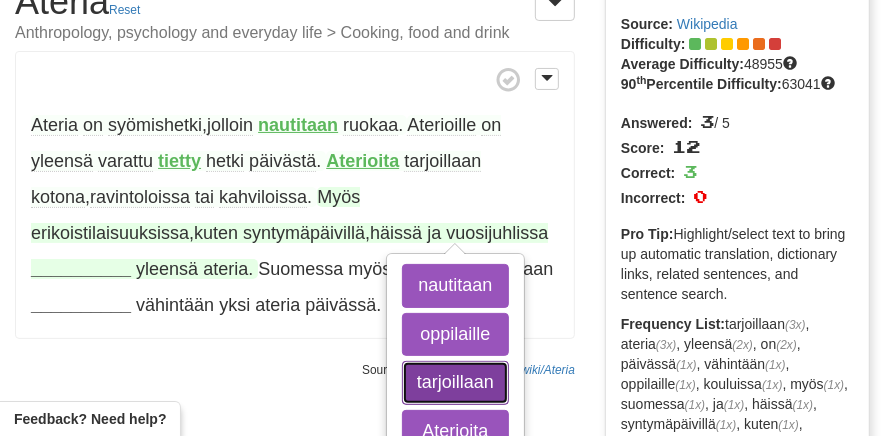 click on "tarjoillaan" at bounding box center (455, 383) 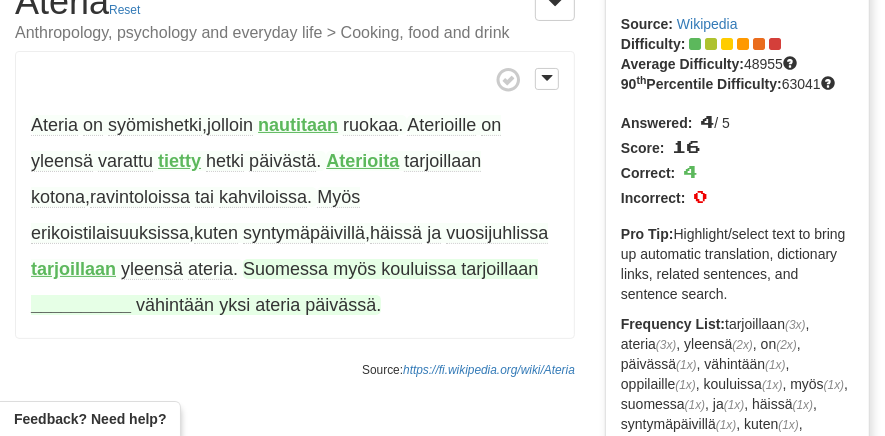 click on "__________" at bounding box center (81, 305) 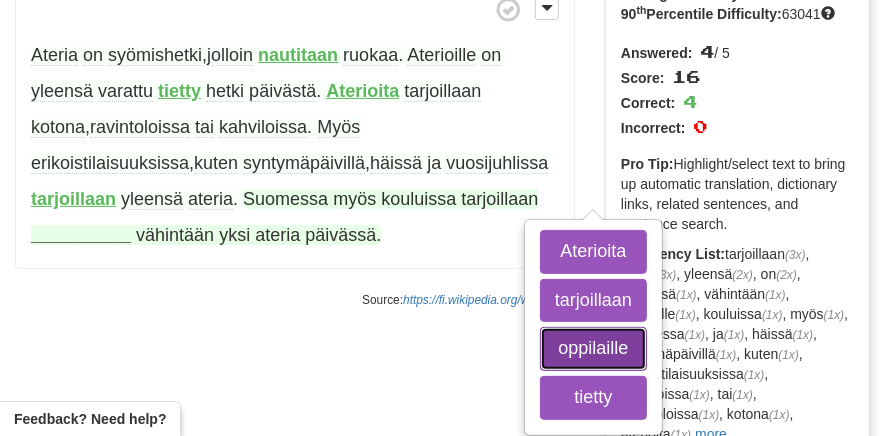 click on "oppilaille" at bounding box center [593, 349] 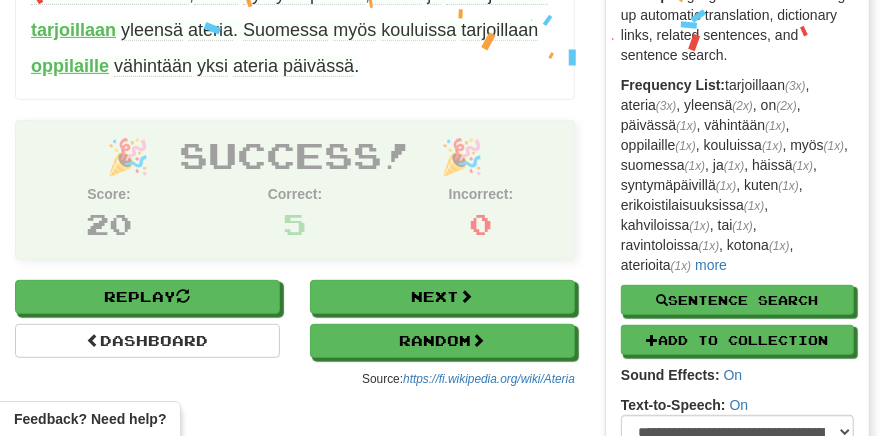 scroll, scrollTop: 368, scrollLeft: 0, axis: vertical 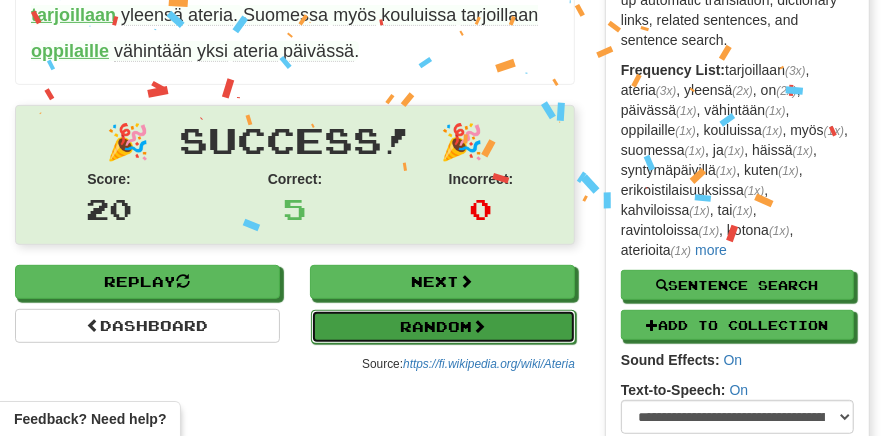click on "Random" at bounding box center (443, 327) 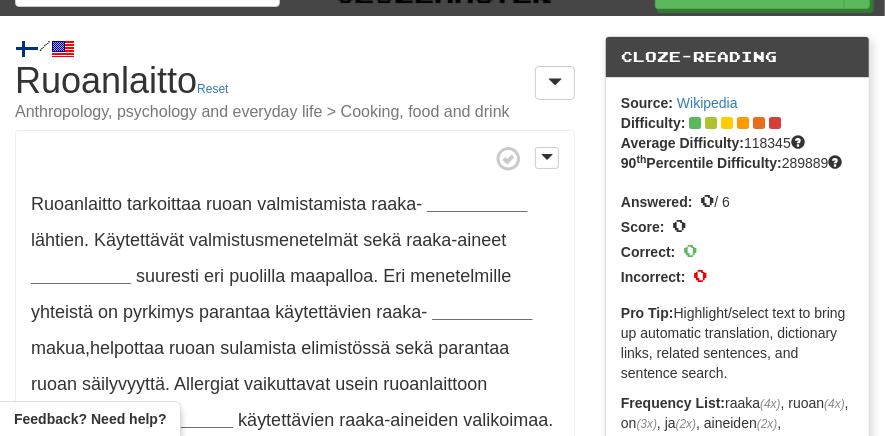 scroll, scrollTop: 39, scrollLeft: 0, axis: vertical 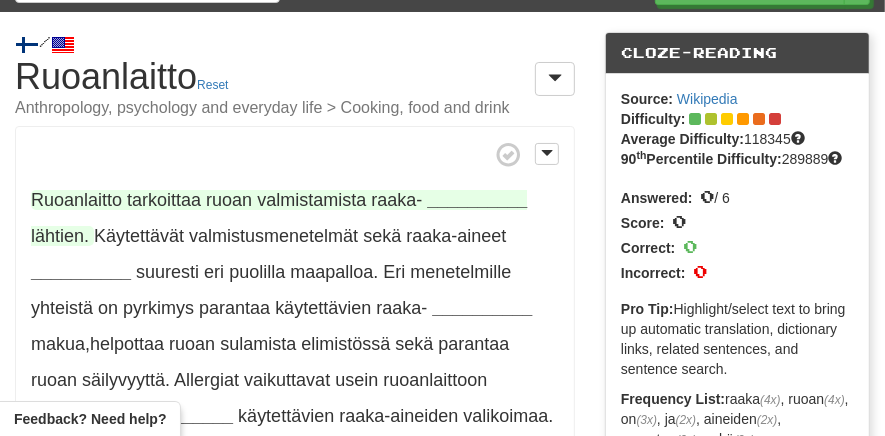 click on "__________" at bounding box center (477, 200) 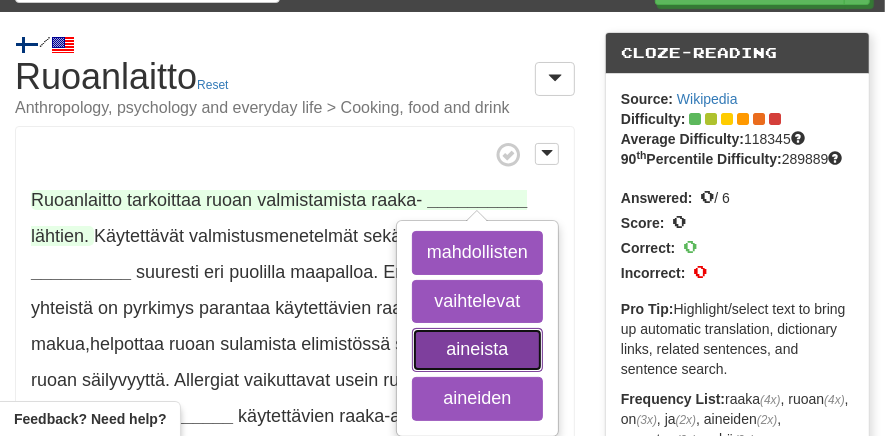 click on "aineista" at bounding box center [477, 350] 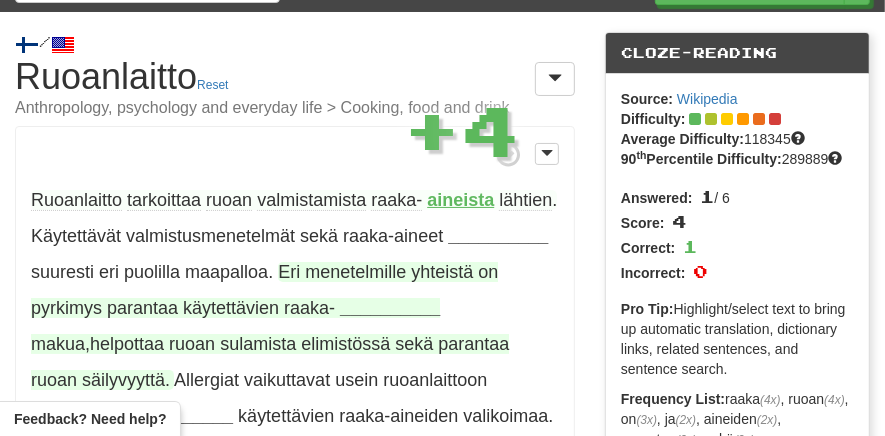 click on "elimistössä" at bounding box center [345, 344] 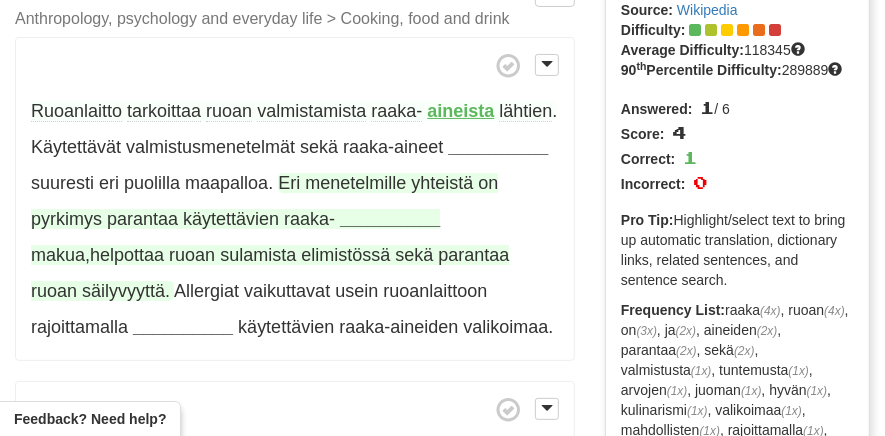 scroll, scrollTop: 139, scrollLeft: 0, axis: vertical 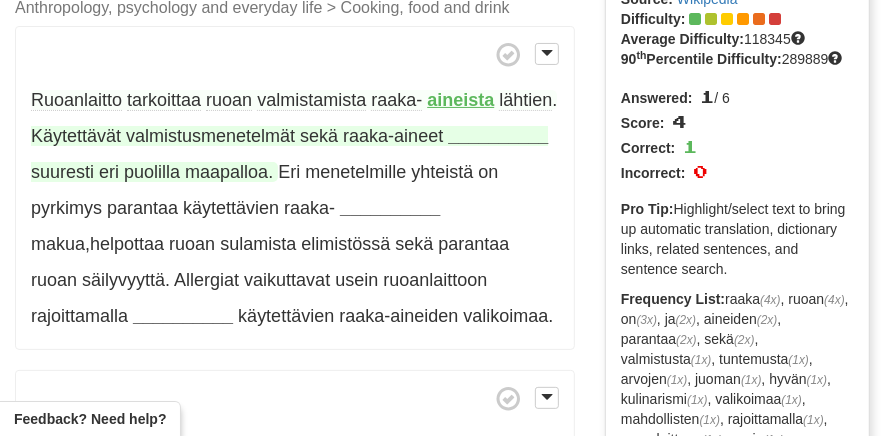 click on "__________" at bounding box center [498, 136] 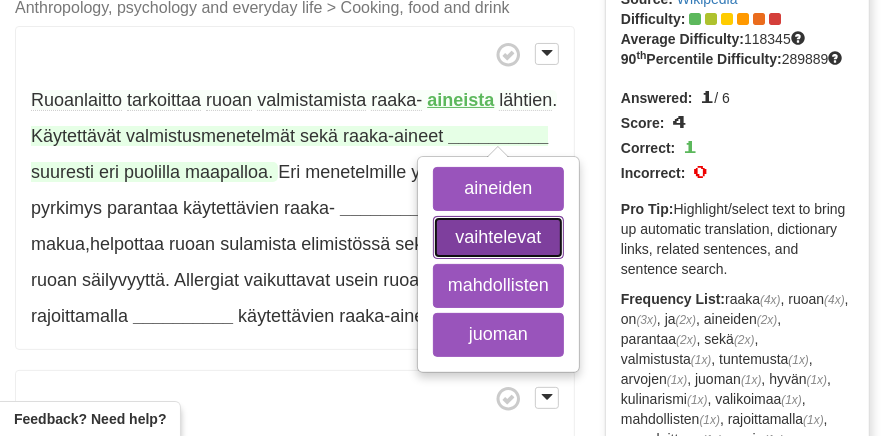 click on "vaihtelevat" at bounding box center [498, 238] 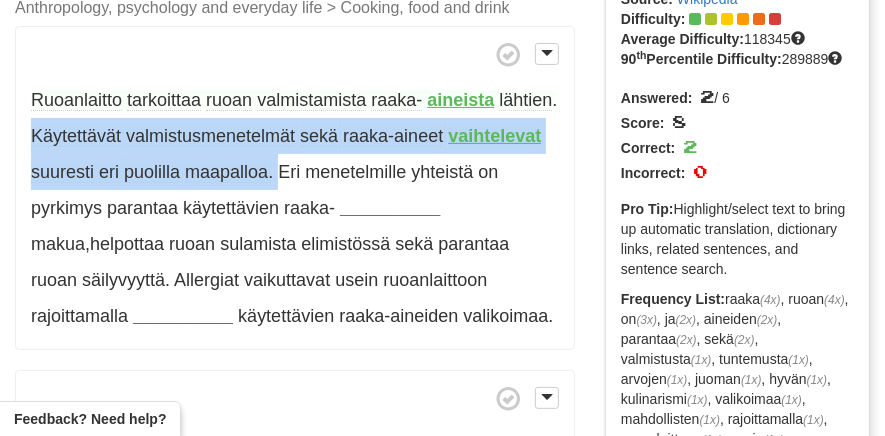 drag, startPoint x: 276, startPoint y: 174, endPoint x: 22, endPoint y: 127, distance: 258.31183 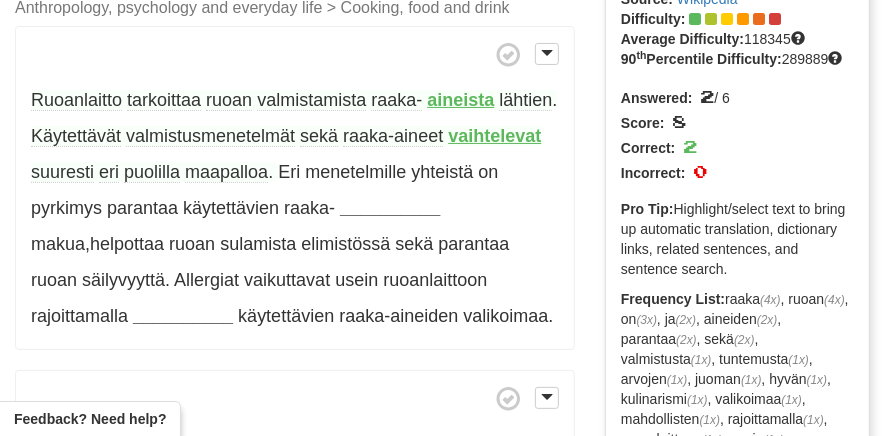 click on "Ruoanlaitto   tarkoittaa   ruoan   valmistamista   raaka-
aineista
lähtien .
Käytettävät   valmistusmenetelmät   sekä   raaka-aineet
vaihtelevat
suuresti   eri   puolilla   maapalloa .
Eri   menetelmille   yhteistä   on   pyrkimys   parantaa   käytettävien   raaka-
__________
makua ,  helpottaa   ruoan   sulamista   elimistössä   sekä   parantaa   ruoan   säilyvyyttä .
Allergiat   vaikuttavat   usein   ruoanlaittoon   rajoittamalla
__________
käytettävien   raaka-aineiden   valikoimaa ." at bounding box center (295, 188) 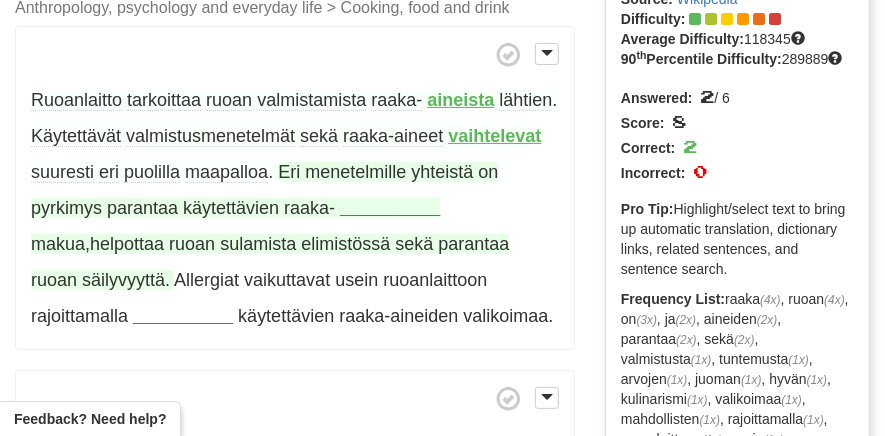 click on "__________" at bounding box center [390, 208] 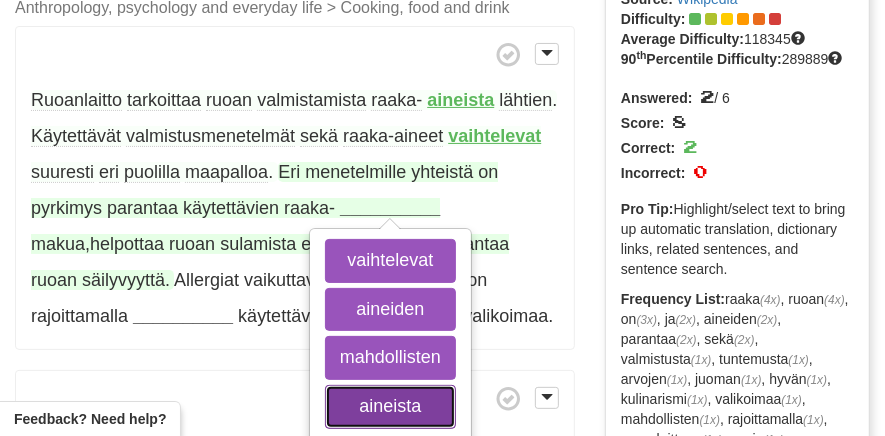 click on "aineista" at bounding box center [390, 407] 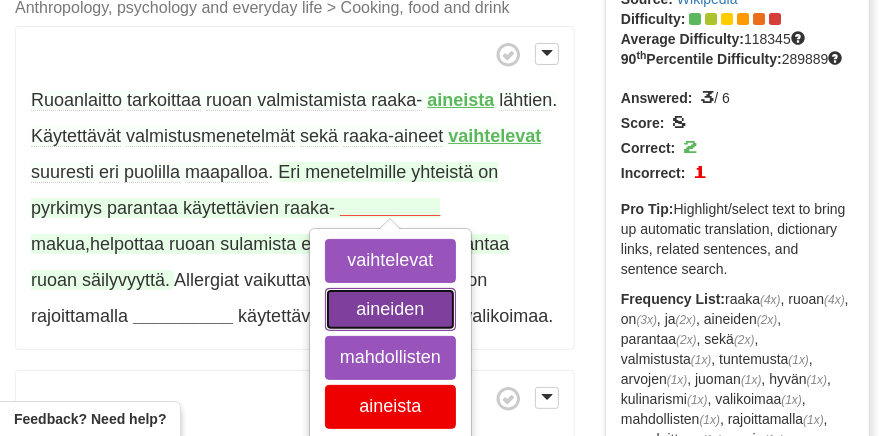 click on "aineiden" at bounding box center (390, 310) 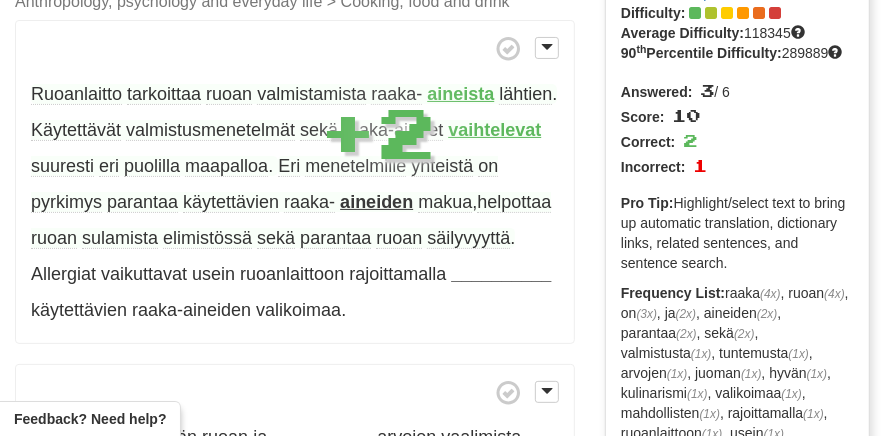 scroll, scrollTop: 162, scrollLeft: 0, axis: vertical 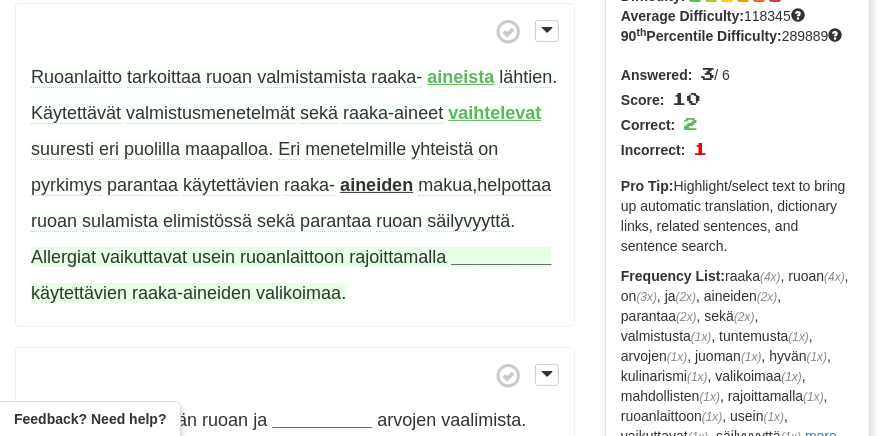 click on "__________" at bounding box center [501, 257] 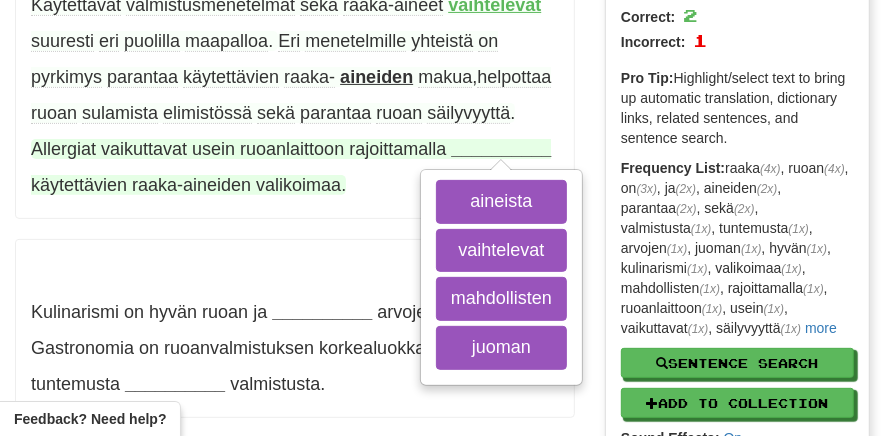 scroll, scrollTop: 269, scrollLeft: 0, axis: vertical 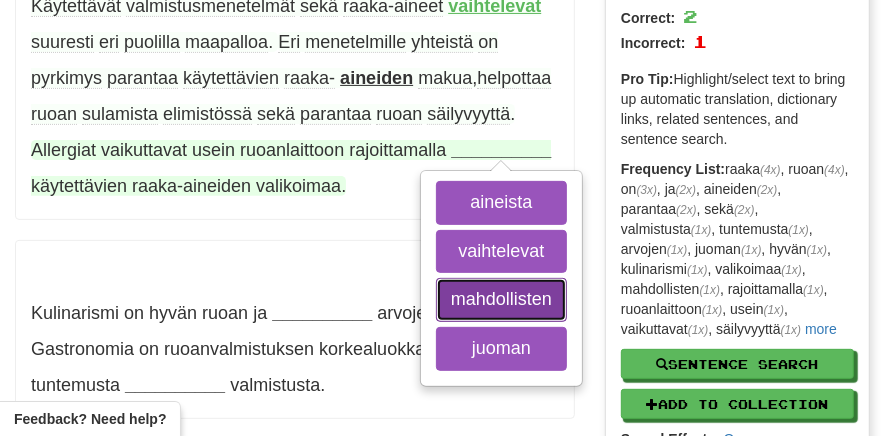 click on "mahdollisten" at bounding box center (501, 300) 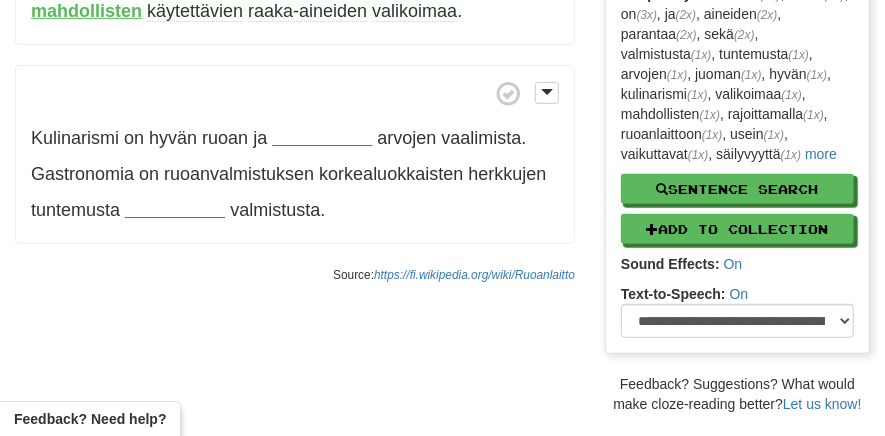 scroll, scrollTop: 444, scrollLeft: 0, axis: vertical 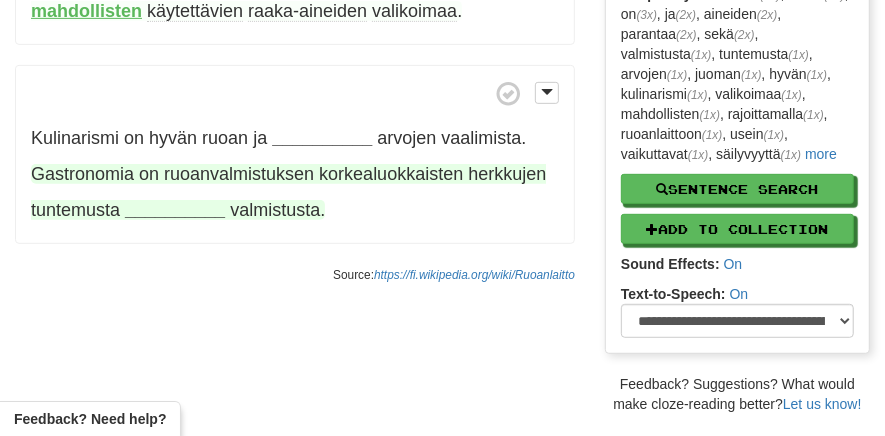 click on "ruoanvalmistuksen" at bounding box center (239, 174) 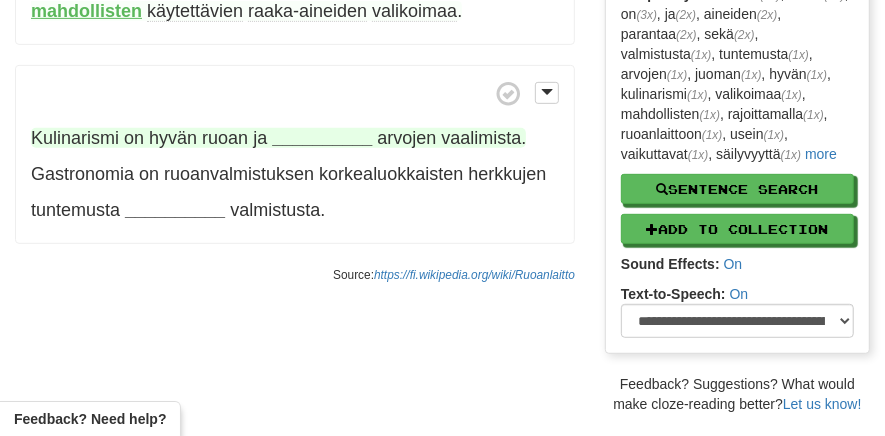 click on "__________" at bounding box center (322, 138) 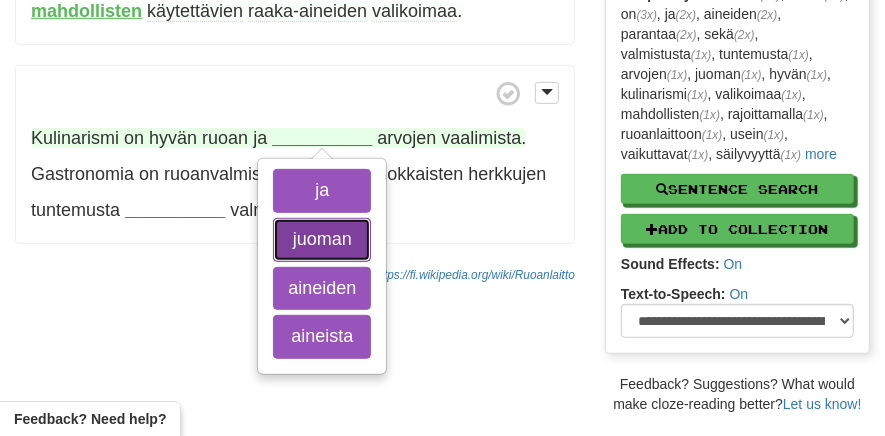 click on "juoman" at bounding box center [322, 240] 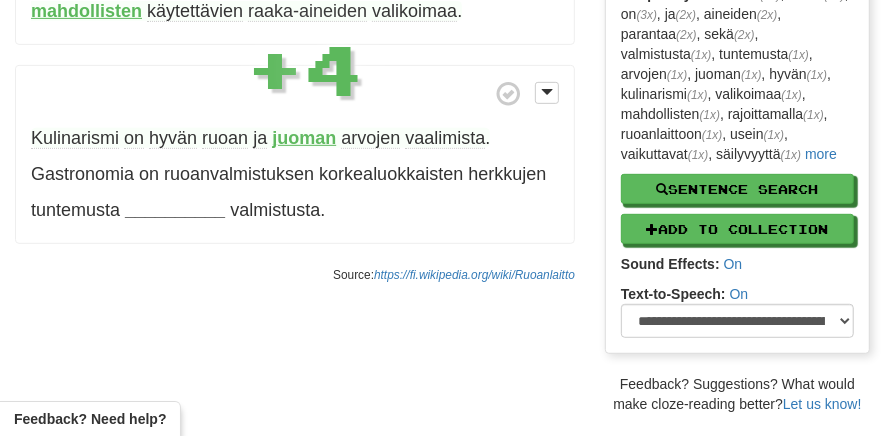 scroll, scrollTop: 444, scrollLeft: 0, axis: vertical 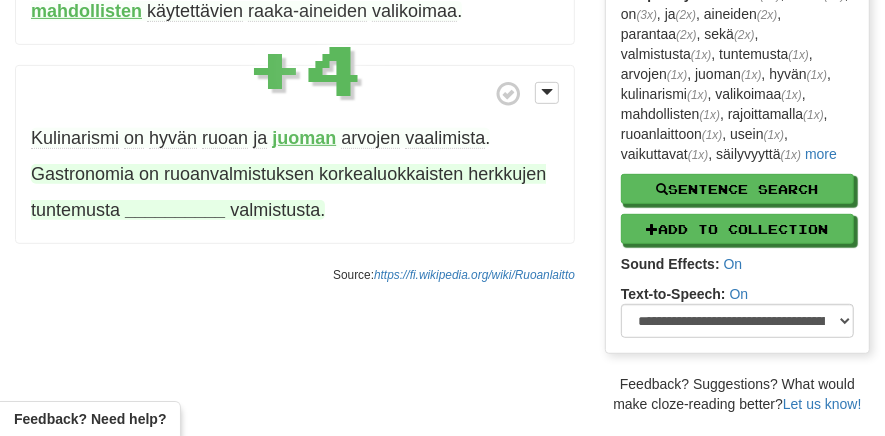 click on "__________" at bounding box center (175, 210) 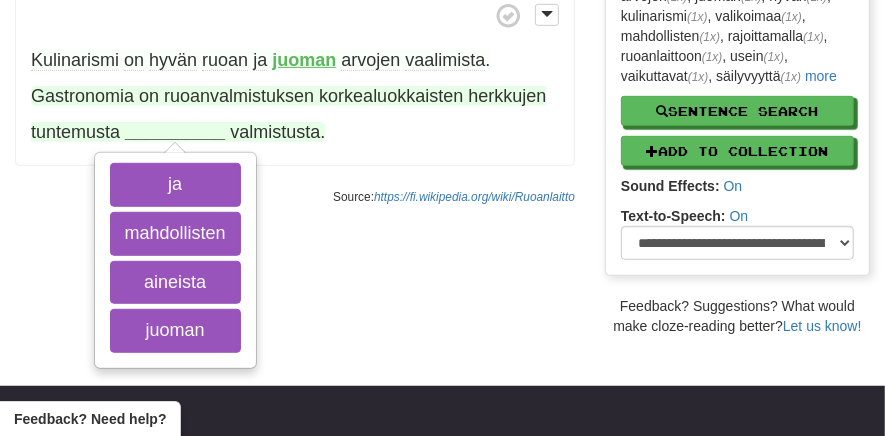 scroll, scrollTop: 524, scrollLeft: 0, axis: vertical 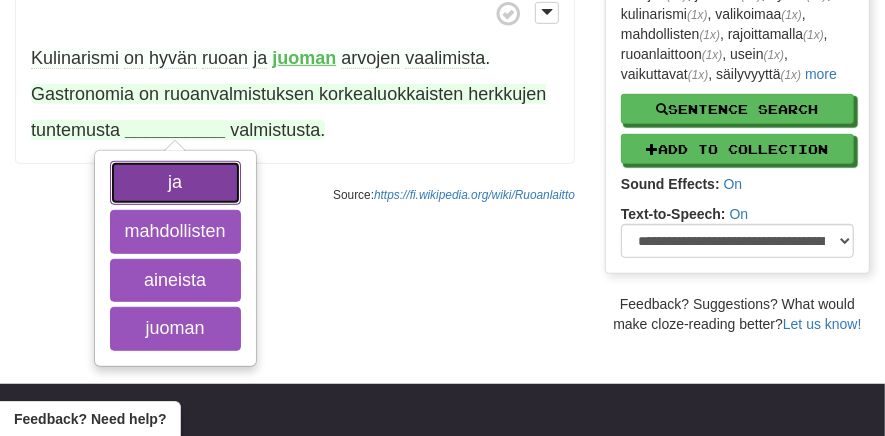 click on "ja" at bounding box center [175, 183] 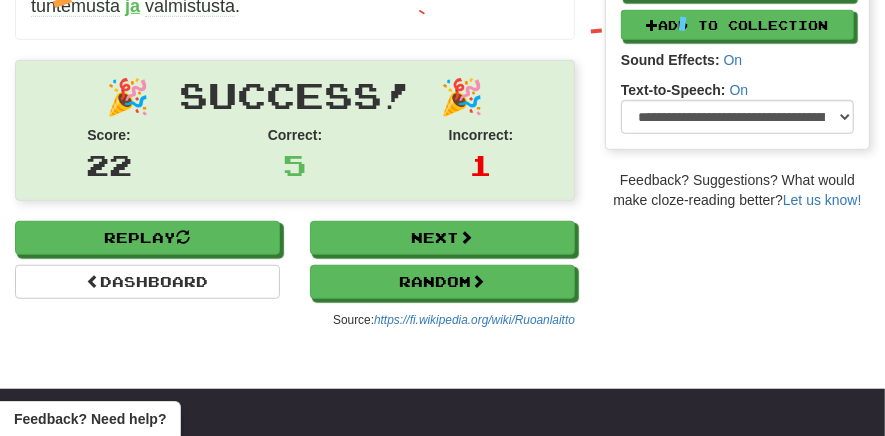 scroll, scrollTop: 662, scrollLeft: 0, axis: vertical 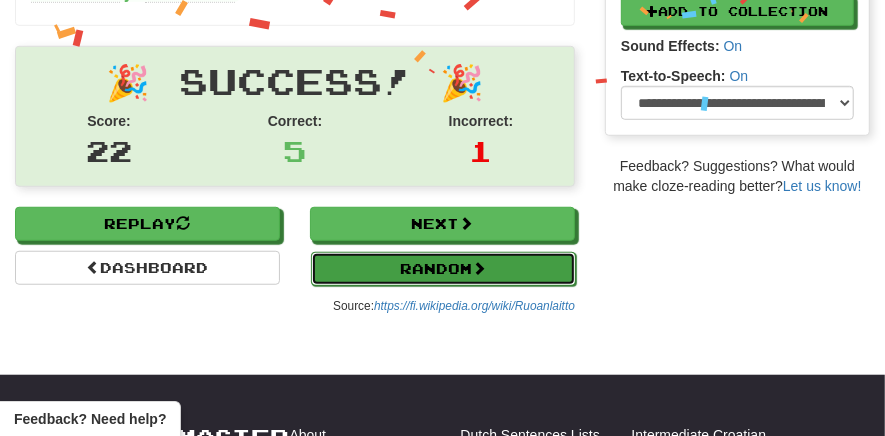 click on "Random" at bounding box center (443, 269) 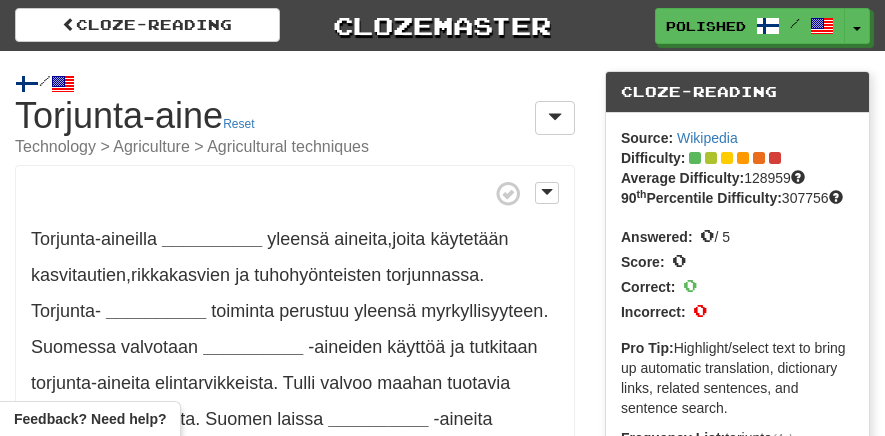 scroll, scrollTop: 0, scrollLeft: 0, axis: both 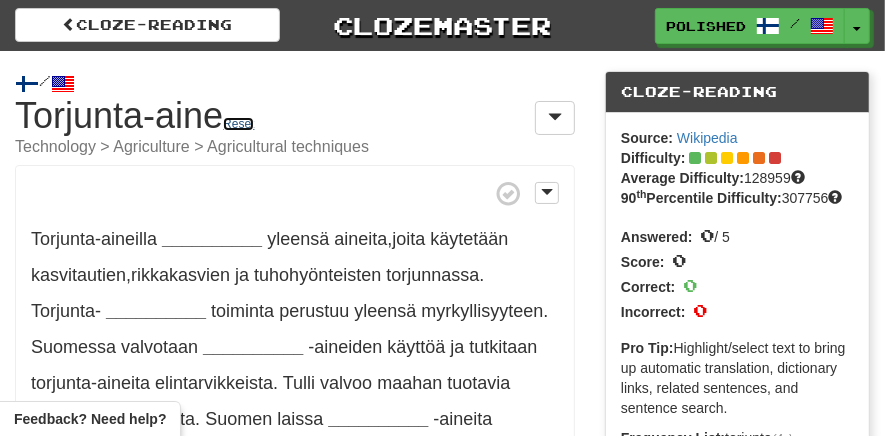 click on "Reset" at bounding box center (238, 124) 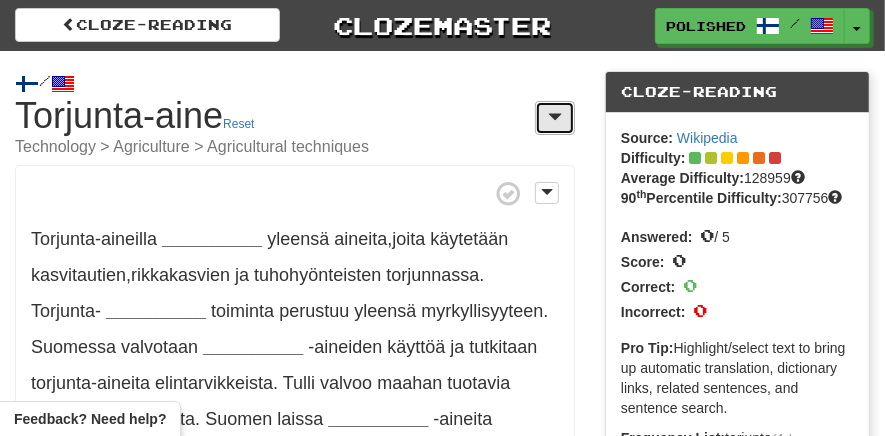 click at bounding box center [555, 118] 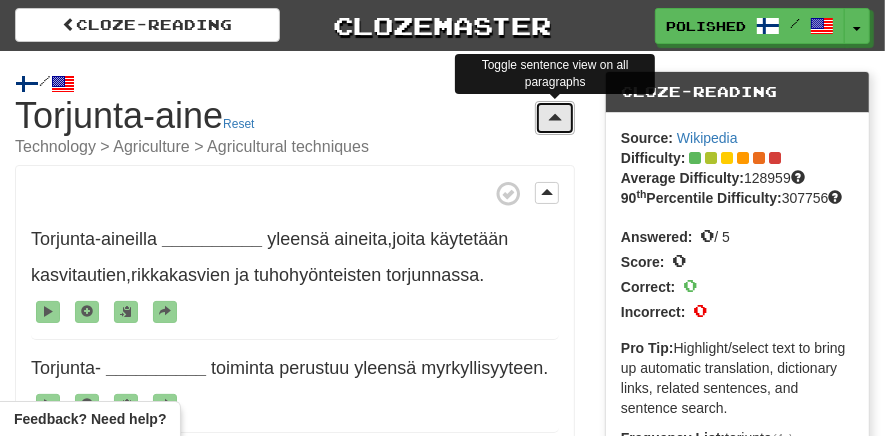 click at bounding box center (555, 118) 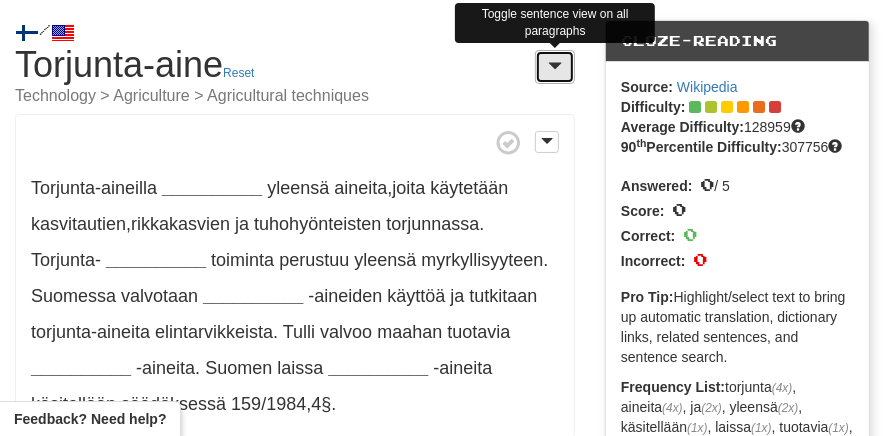 scroll, scrollTop: 0, scrollLeft: 0, axis: both 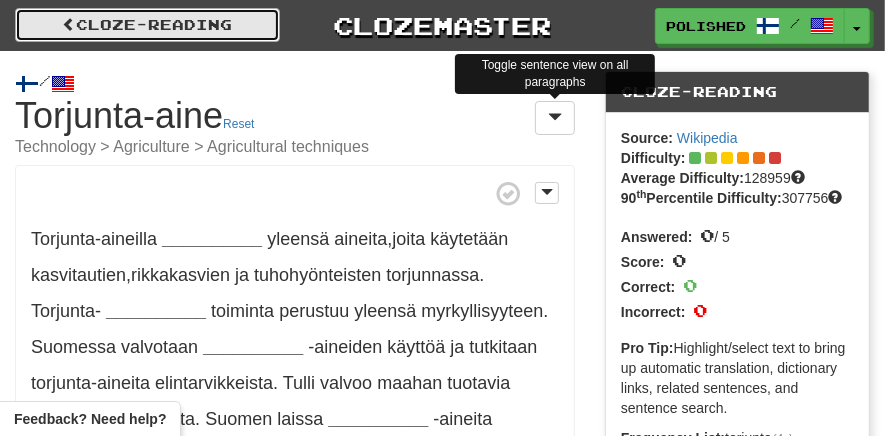 click on "Cloze-Reading" at bounding box center [147, 25] 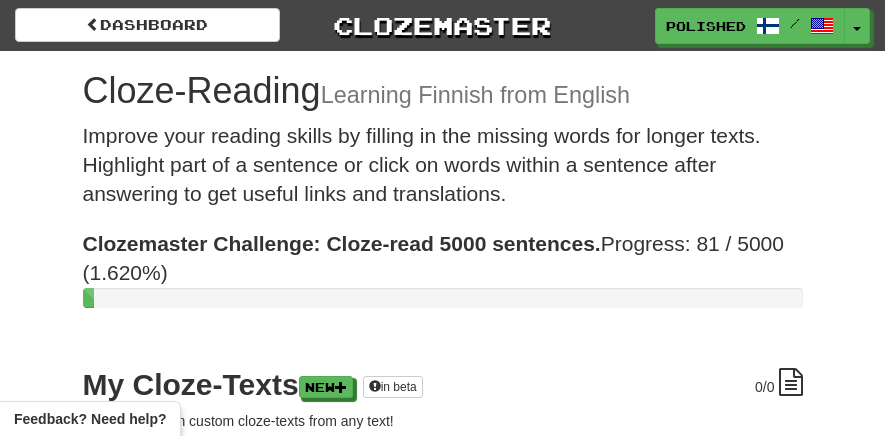 scroll, scrollTop: 0, scrollLeft: 0, axis: both 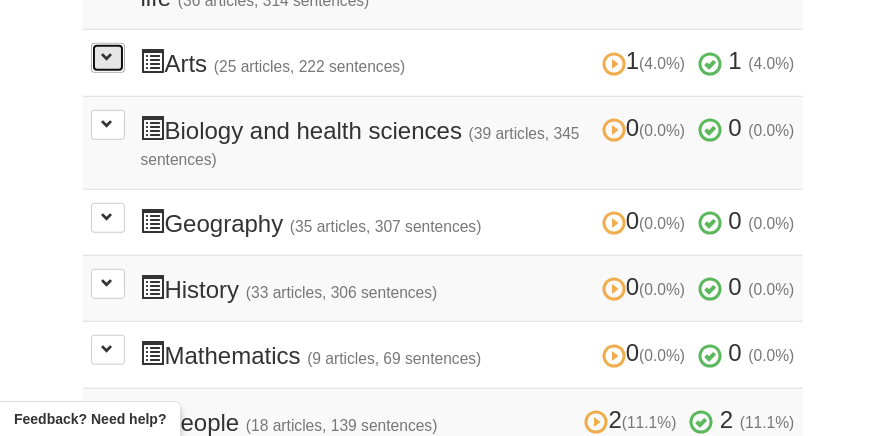click at bounding box center (108, 57) 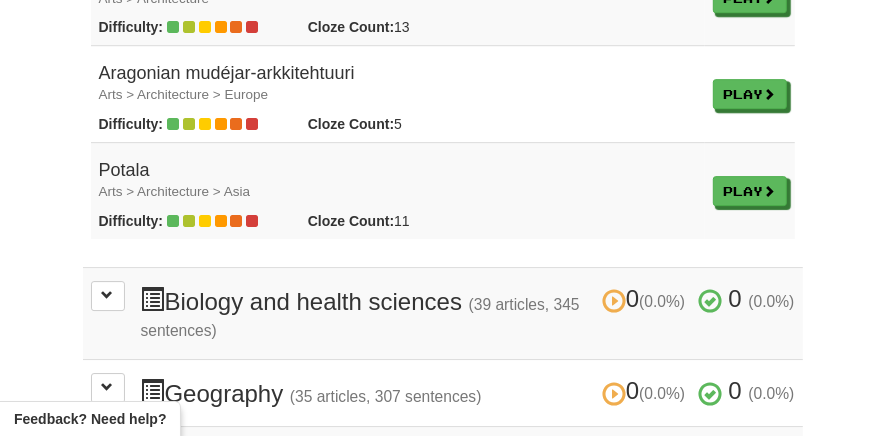 scroll, scrollTop: 2950, scrollLeft: 0, axis: vertical 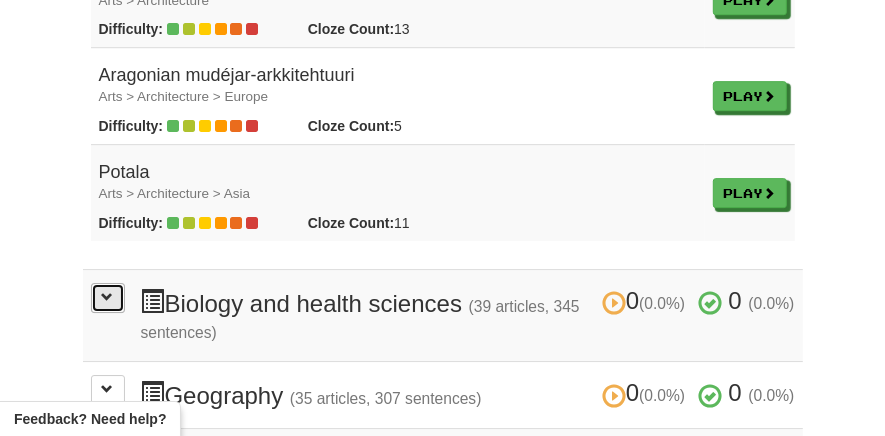 click at bounding box center (108, 298) 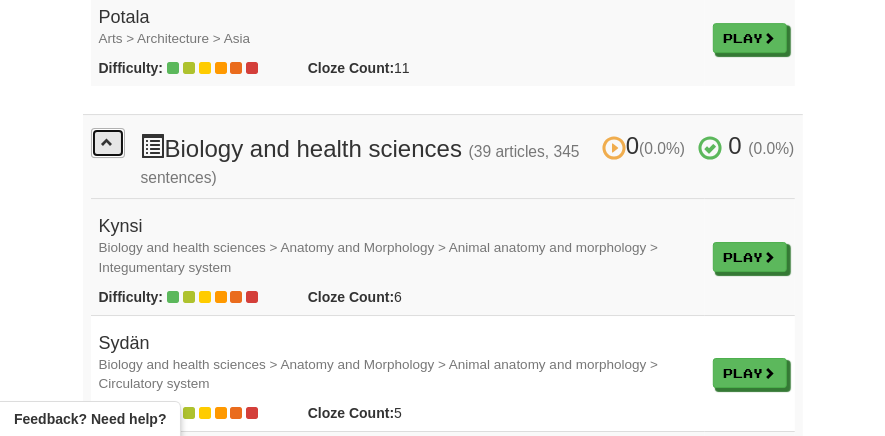 scroll, scrollTop: 3103, scrollLeft: 0, axis: vertical 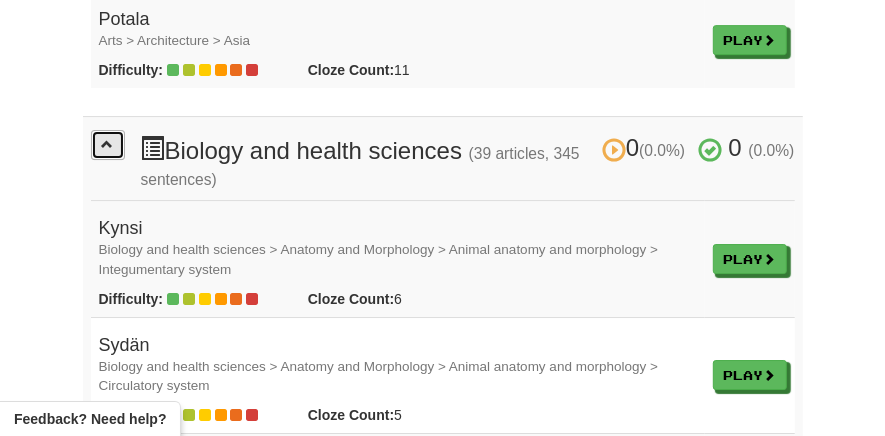 click at bounding box center [108, 145] 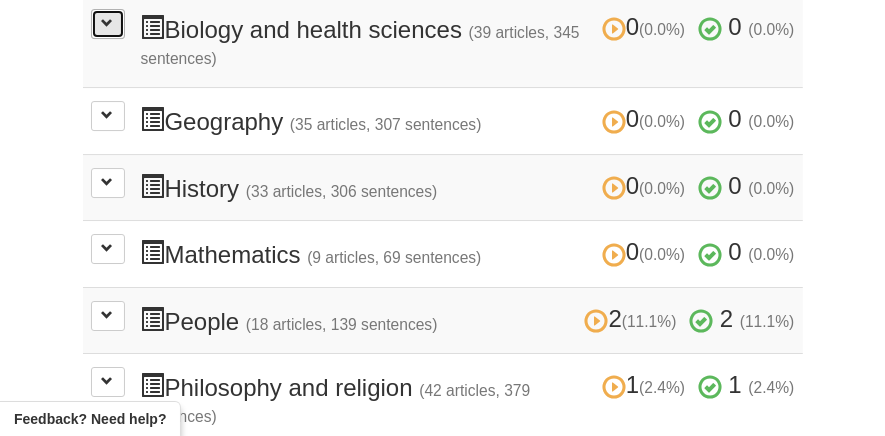 scroll, scrollTop: 3230, scrollLeft: 0, axis: vertical 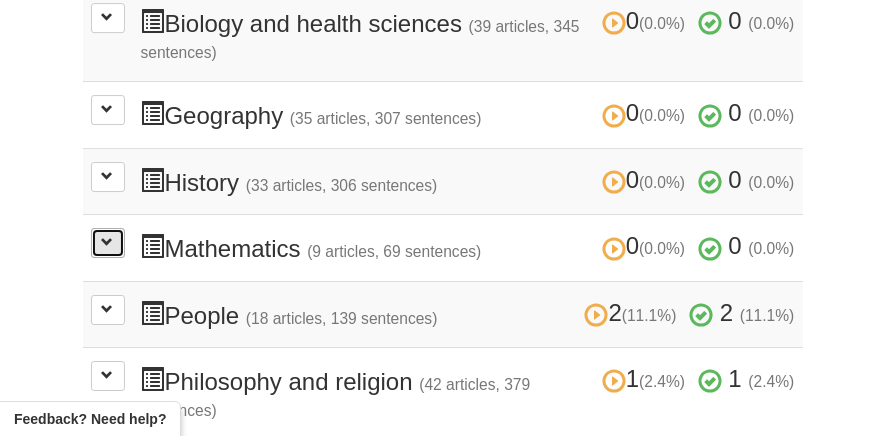 click at bounding box center (108, 243) 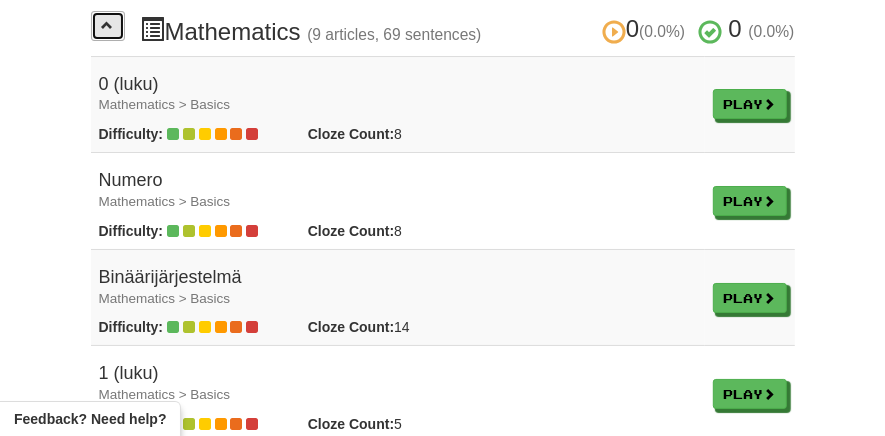 scroll, scrollTop: 3448, scrollLeft: 0, axis: vertical 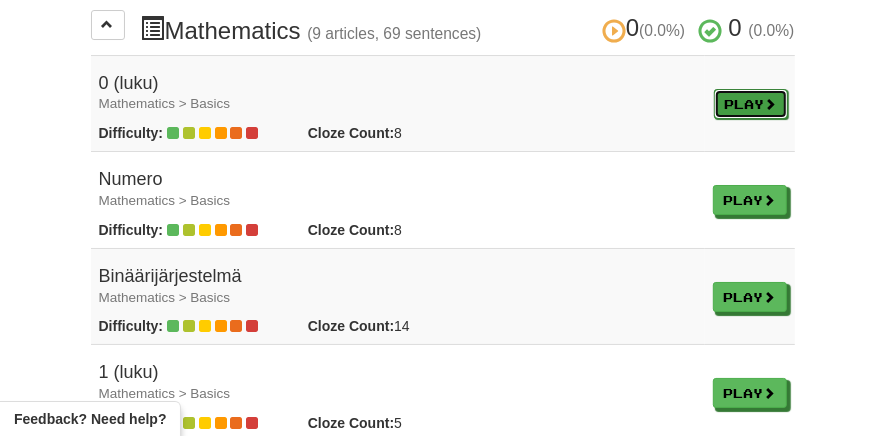 click on "Play" at bounding box center (751, 104) 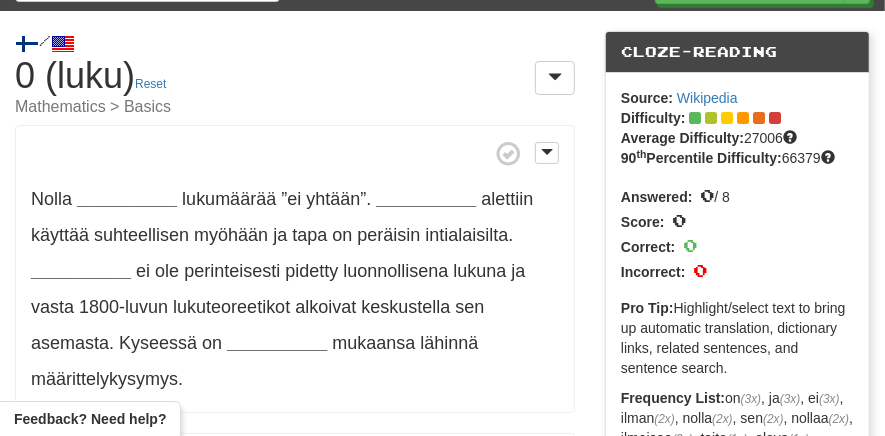 scroll, scrollTop: 61, scrollLeft: 0, axis: vertical 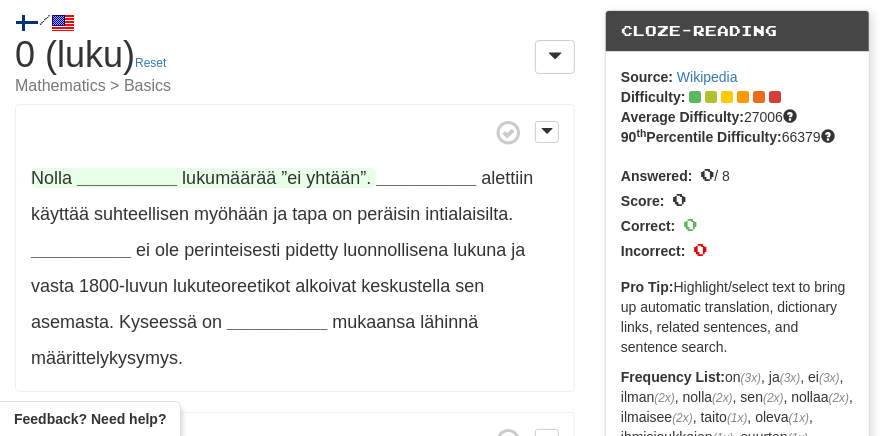 click on "__________" at bounding box center (127, 178) 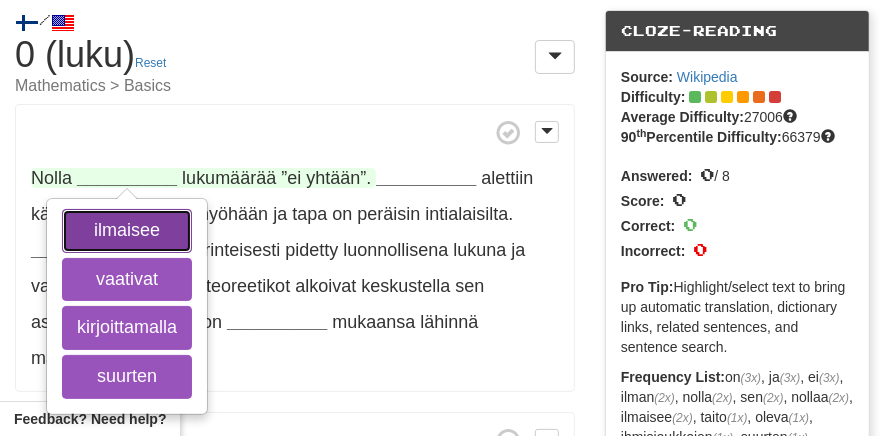 click on "ilmaisee" at bounding box center [127, 231] 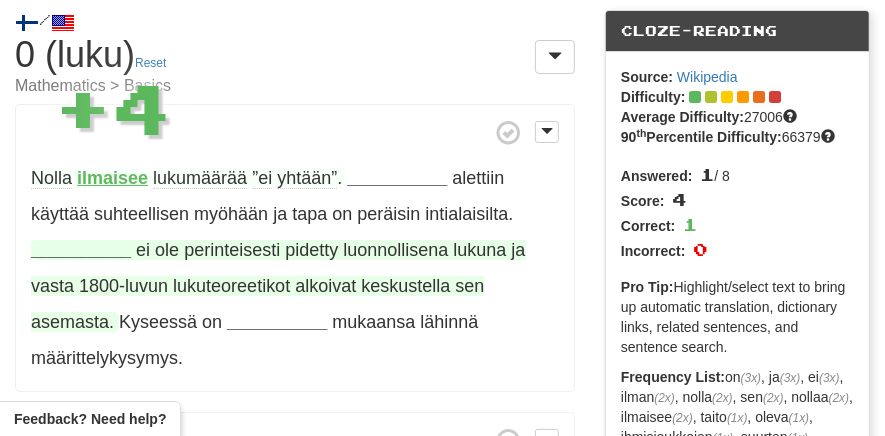 click on "alkoivat" at bounding box center (325, 286) 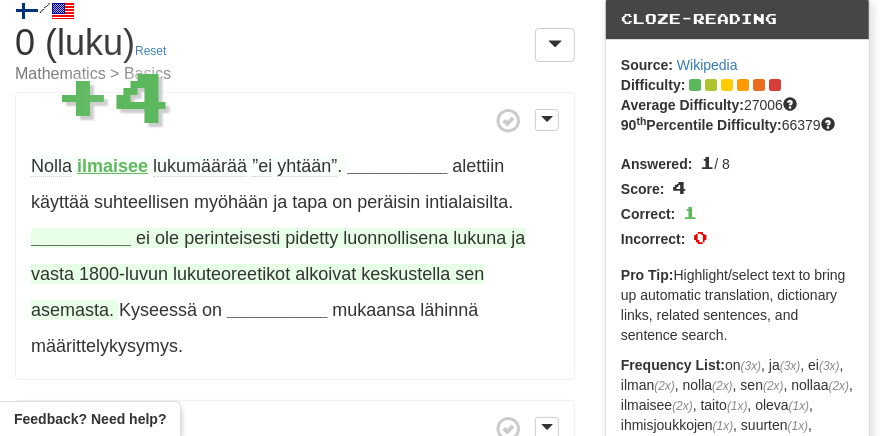 scroll, scrollTop: 75, scrollLeft: 0, axis: vertical 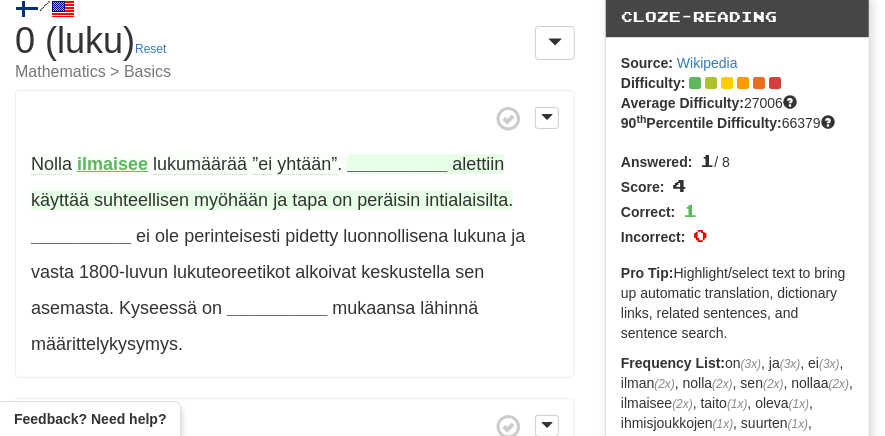 click on "__________" at bounding box center (397, 164) 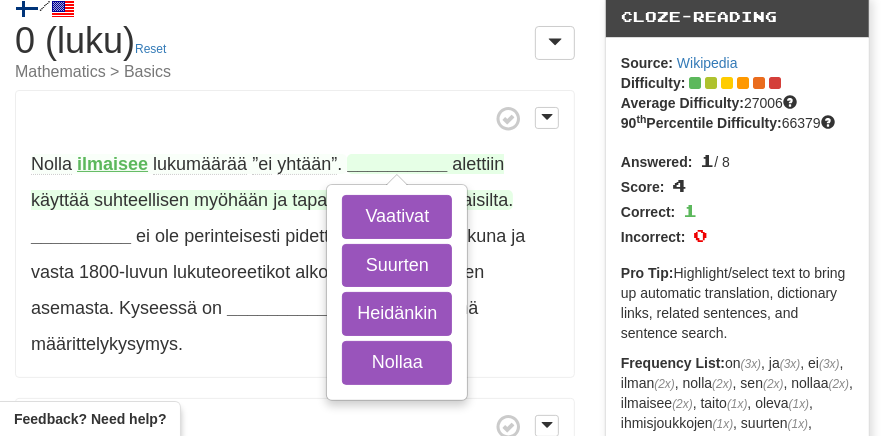 scroll, scrollTop: 78, scrollLeft: 0, axis: vertical 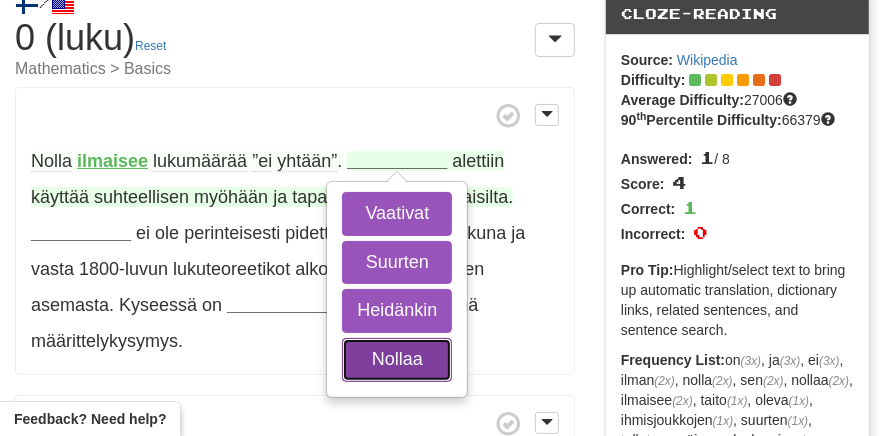 click on "Nollaa" at bounding box center (397, 360) 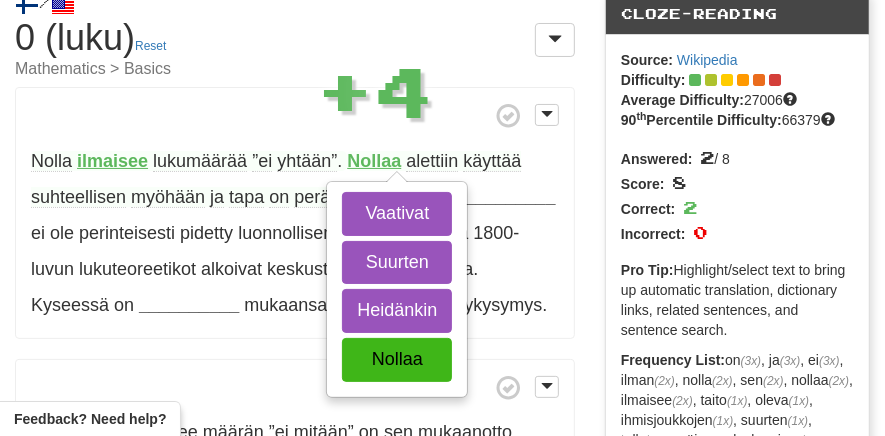 click on "Nolla
ilmaisee
lukumäärää   ”ei   yhtään” .
Nollaa Vaativat Suurten Heidänkin Nollaa
alettiin   käyttää   suhteellisen   myöhään   ja   tapa   on   peräisin   intialaisilta .
__________
ei   ole   perinteisesti   pidetty   luonnollisena   lukuna   ja   vasta   1800-luvun   lukuteoreetikot   alkoivat   keskustella   sen   asemasta .
Kyseessä   on
__________
mukaansa   lähinnä   määrittelykysymys .
Vaikka   nolla   ilmaisee   määrän   ”ei   mitään” ,  on   sen   mukaanotto   paikkamerkinnässä   vaikuttanut
__________
laskutoimitusten   sujuvuuteen .
Monet   laskutoimituksien   algoritmit
__________
nolla-merkin   käyttöä   lukuesityksessä   toimiakseen   ilman   poikkeussääntöjä ." at bounding box center [295, 402] 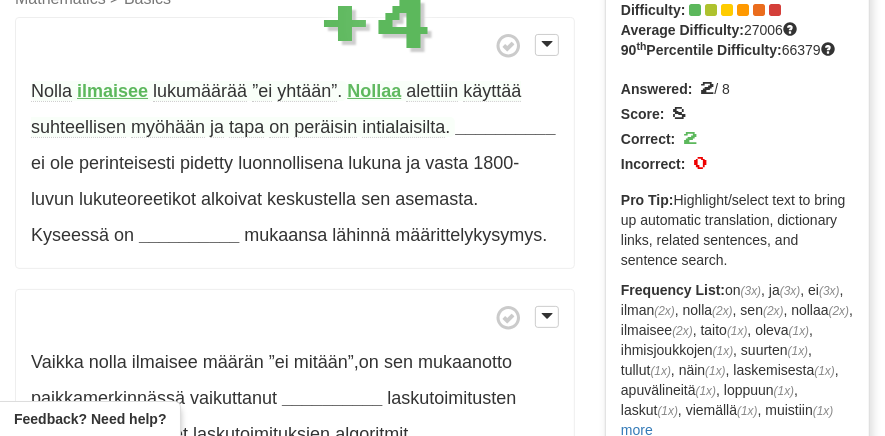 scroll, scrollTop: 153, scrollLeft: 0, axis: vertical 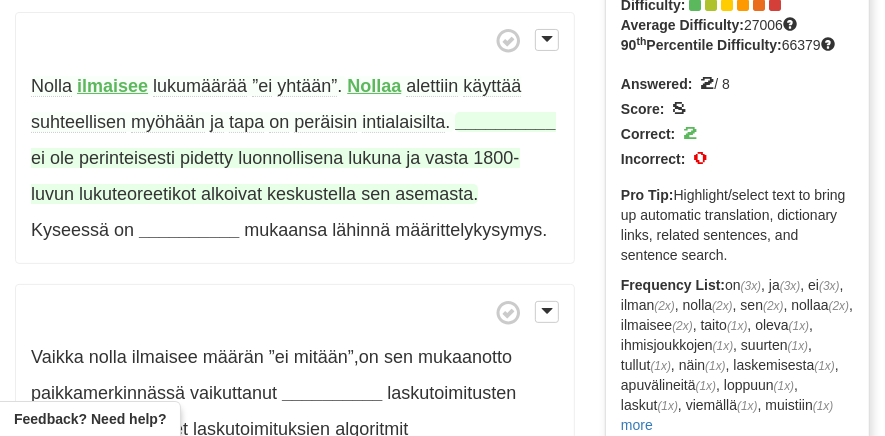 click on "__________" at bounding box center [505, 122] 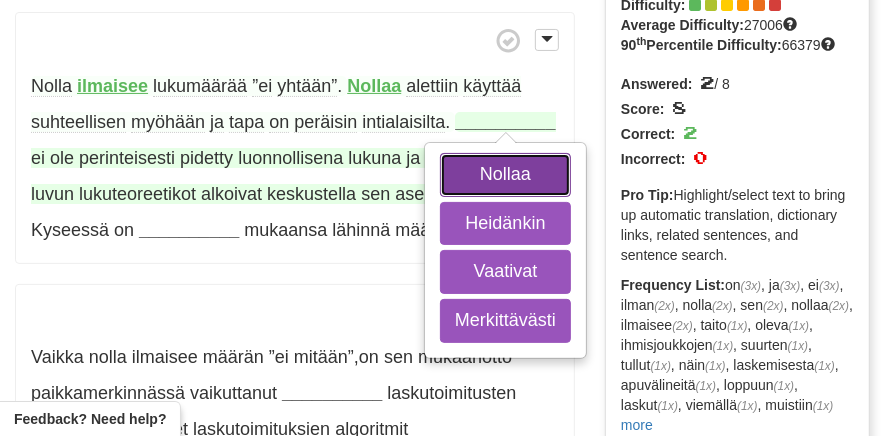 click on "Nollaa" at bounding box center [505, 175] 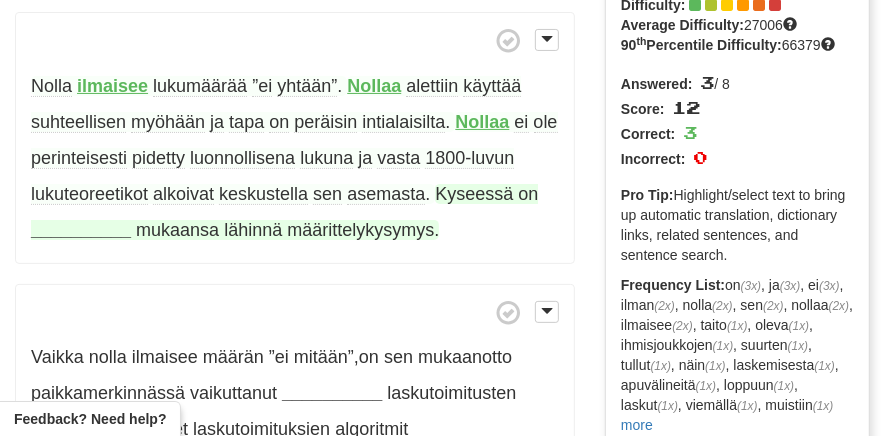 click on "__________" at bounding box center (81, 230) 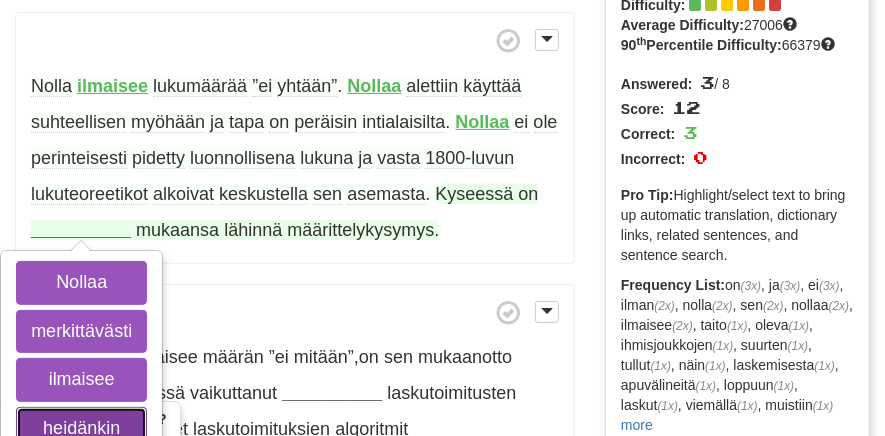 click on "heidänkin" at bounding box center (81, 429) 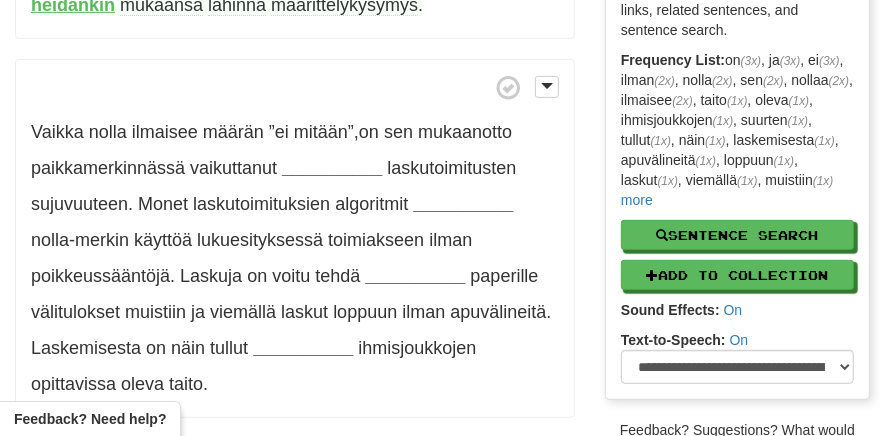 scroll, scrollTop: 382, scrollLeft: 0, axis: vertical 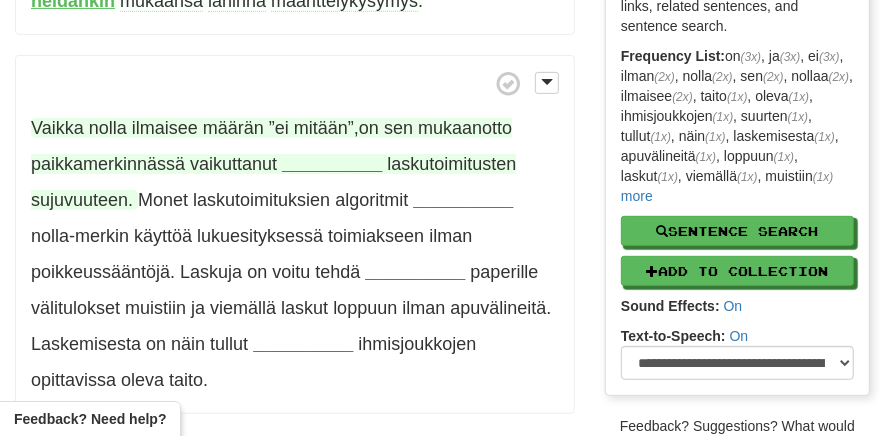 click on "__________" at bounding box center [332, 164] 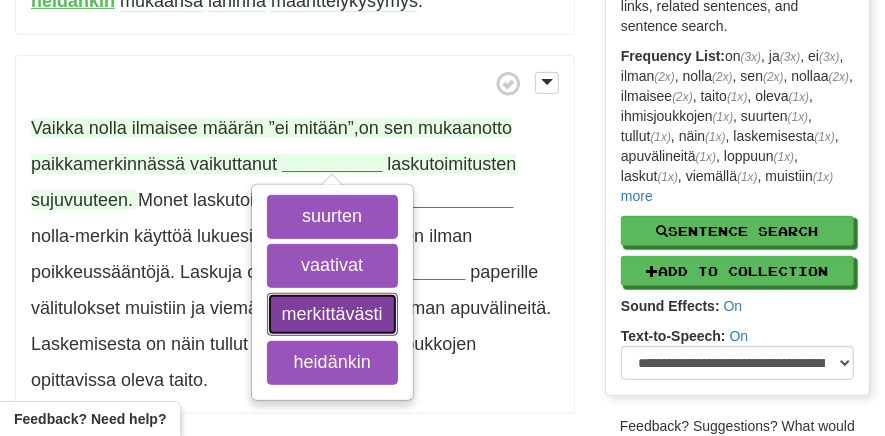 click on "merkittävästi" at bounding box center [332, 315] 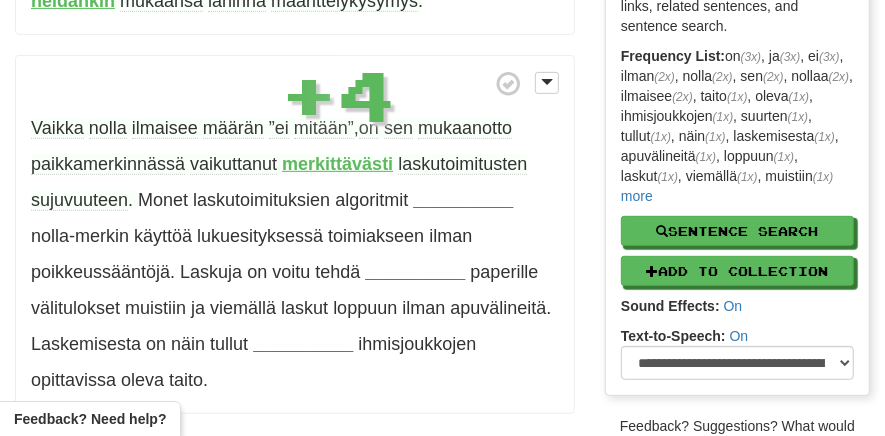 click on "Vaikka   nolla   ilmaisee   määrän   ”ei   mitään” ,  on   sen   mukaanotto   paikkamerkinnässä   vaikuttanut
merkittävästi suurten vaativat merkittävästi heidänkin
laskutoimitusten   sujuvuuteen .
Monet   laskutoimituksien   algoritmit
__________
nolla-merkin   käyttöä   lukuesityksessä   toimiakseen   ilman   poikkeussääntöjä .
Laskuja   on   voitu   tehdä
__________
paperille   välitulokset   muistiin   ja   viemällä   laskut   loppuun   ilman   apuvälineitä .
Laskemisesta   on   näin   tullut
__________
ihmisjoukkojen   opittavissa   oleva   taito ." at bounding box center [295, 235] 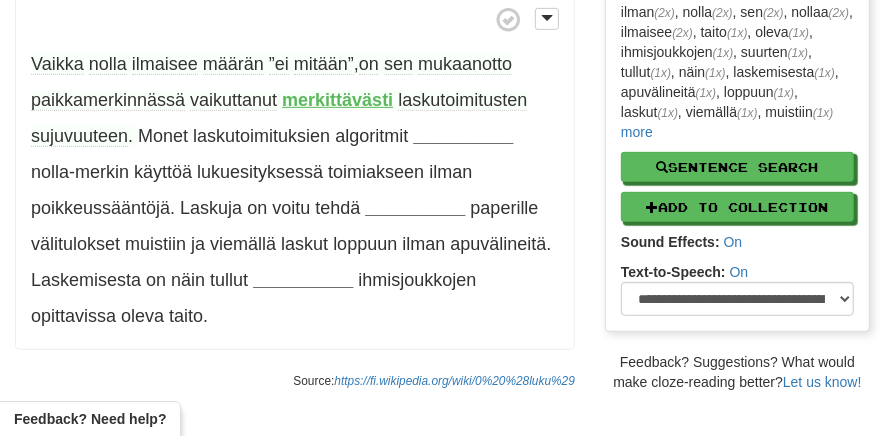 scroll, scrollTop: 449, scrollLeft: 0, axis: vertical 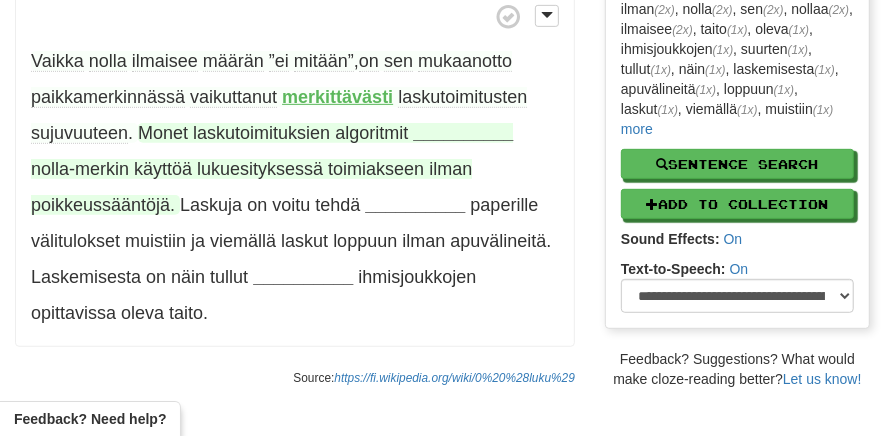 click on "__________" at bounding box center (463, 133) 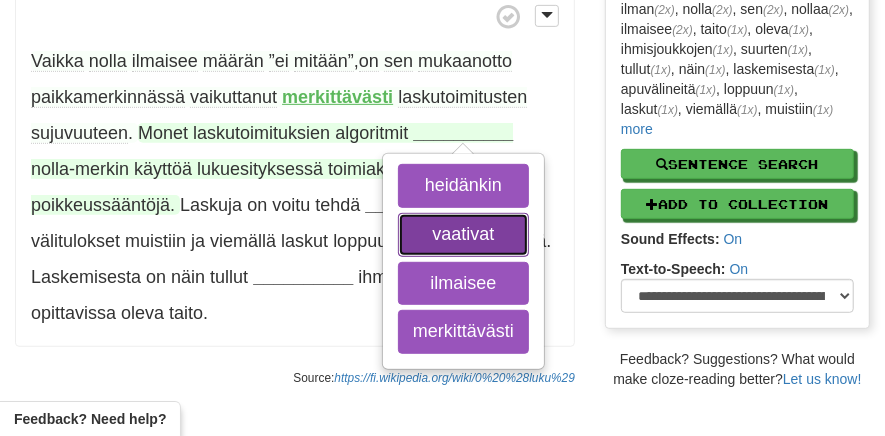 click on "vaativat" at bounding box center (463, 235) 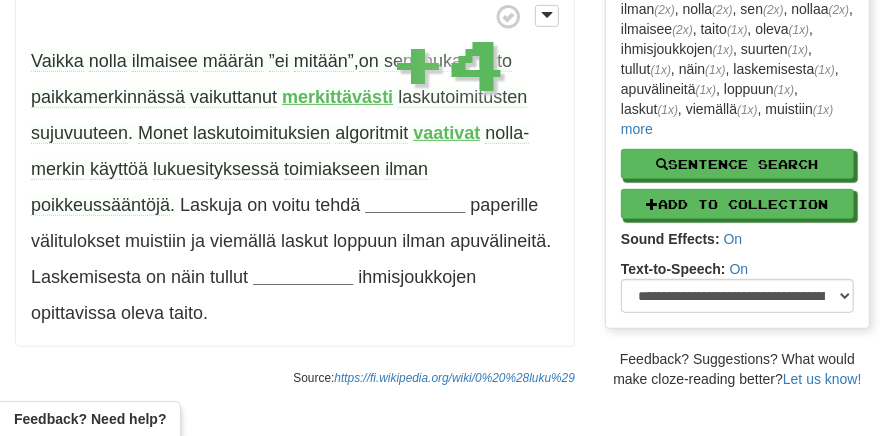 click on "Source:
https://fi.wikipedia.org/wiki/0%20%28luku%29" at bounding box center [295, 377] 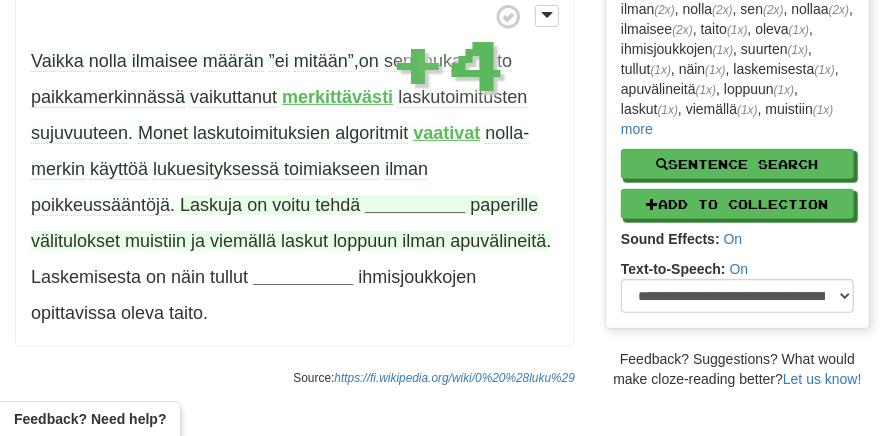 click on "__________" at bounding box center (415, 205) 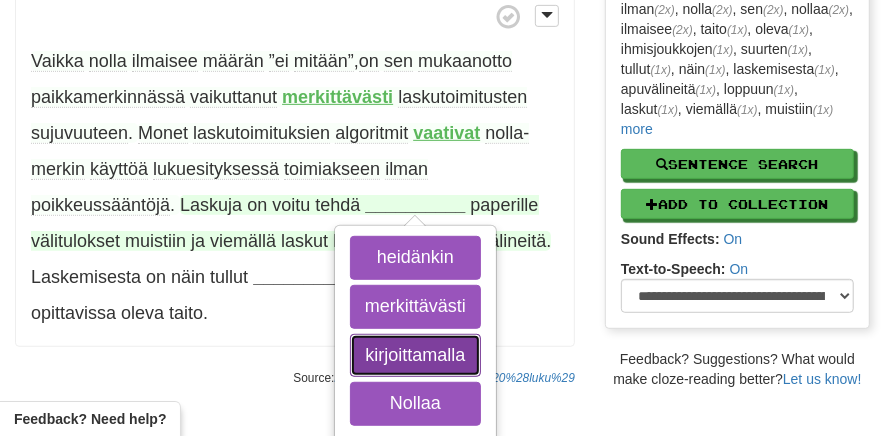 click on "kirjoittamalla" at bounding box center (415, 356) 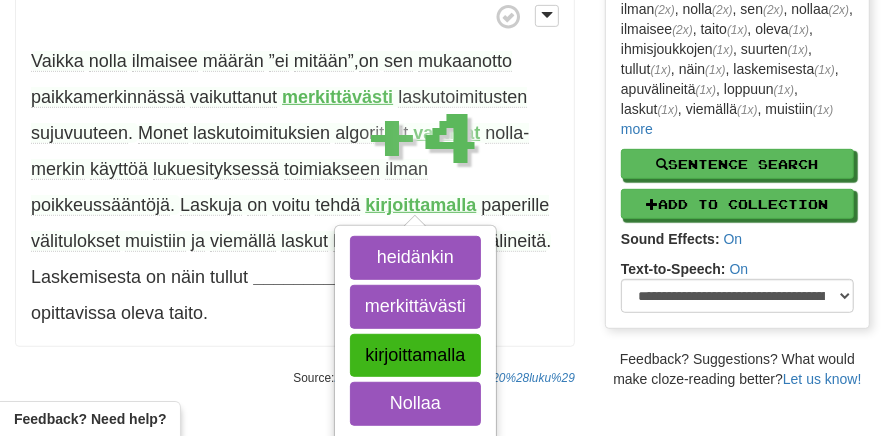 click on "Cloze-Reading
Clozemaster
PolishedBreeze9539
/
Toggle Dropdown
Dashboard
Leaderboard
Activity Feed
Notifications
Profile
Discussions
Suomi
/
English
Streak:
1
Review:
0
Daily Goal:  3242 /1000
Languages
Account
Logout
PolishedBreeze9539
/
Toggle Dropdown
Dashboard
Leaderboard
Activity Feed
Notifications
Profile
Discussions
Suomi
/
English
Streak:
1
Review:
0
Daily Goal:  3242 /1000
Languages
Account
Logout
clozemaster
×
Add Sentence to Cloze-Collection
Close
/
Cloze-Reading
0 (luku)
Reset
Mathematics > Basics
Nolla
ilmaisee" at bounding box center (442, 399) 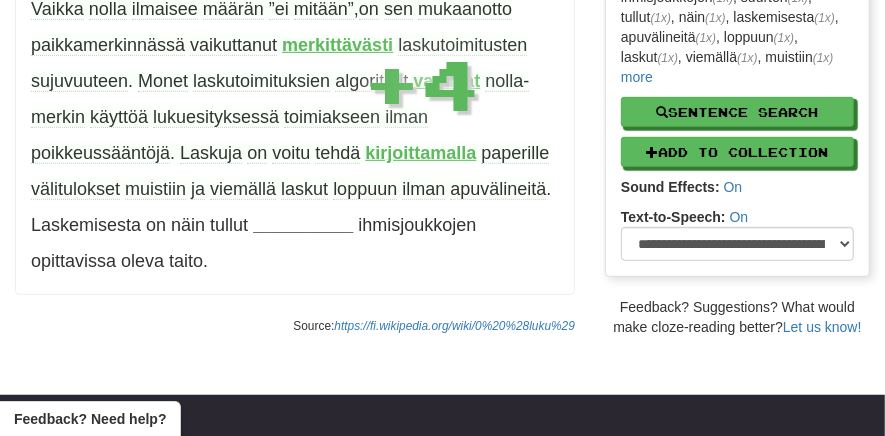scroll, scrollTop: 504, scrollLeft: 0, axis: vertical 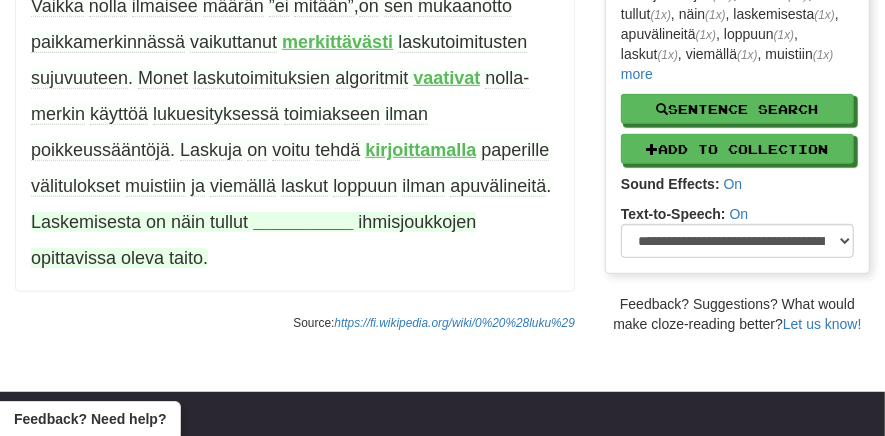 click on "__________" at bounding box center (303, 222) 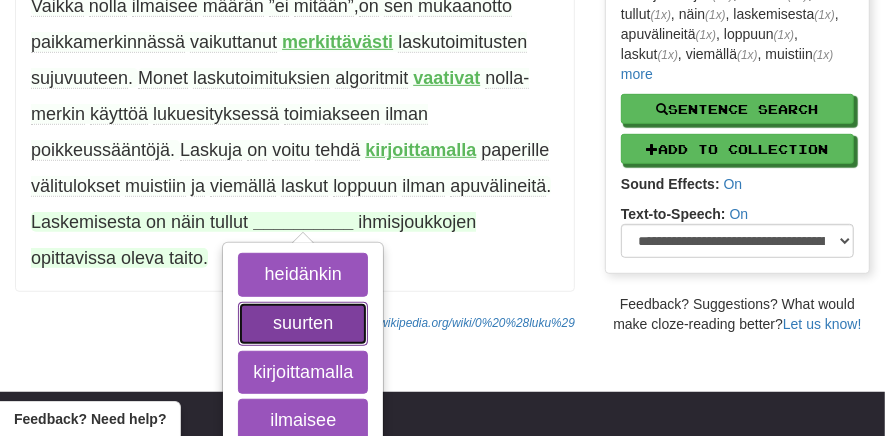 click on "suurten" at bounding box center (303, 324) 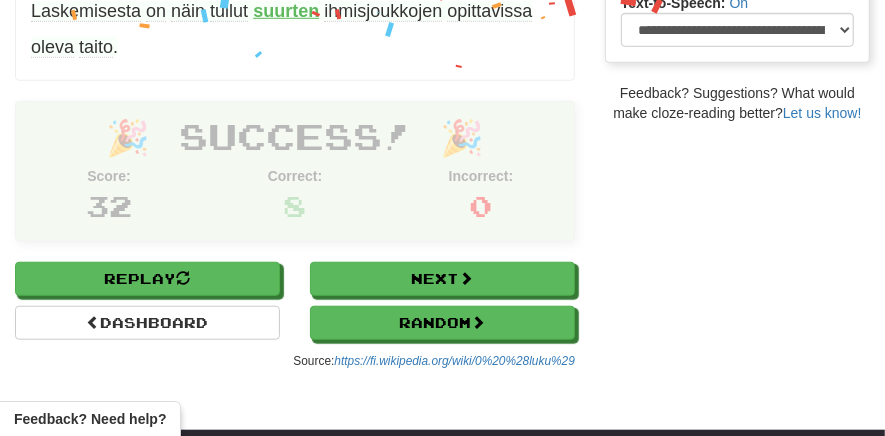 scroll, scrollTop: 725, scrollLeft: 0, axis: vertical 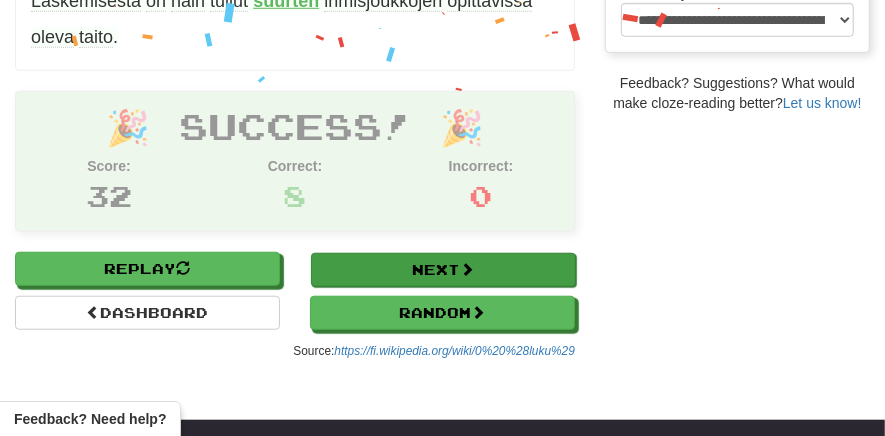 click at bounding box center [467, 269] 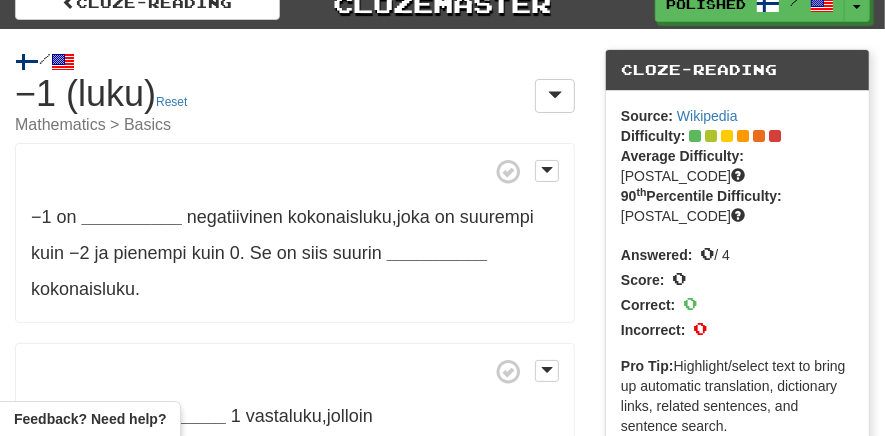 scroll, scrollTop: 25, scrollLeft: 0, axis: vertical 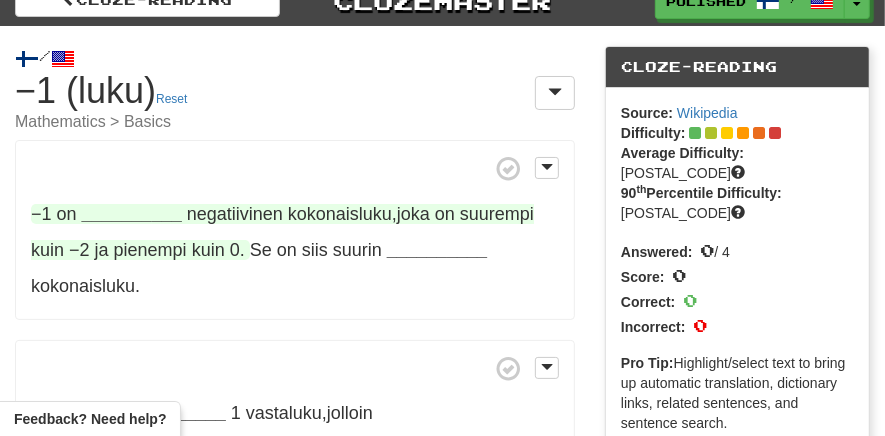 click on "__________" at bounding box center [132, 214] 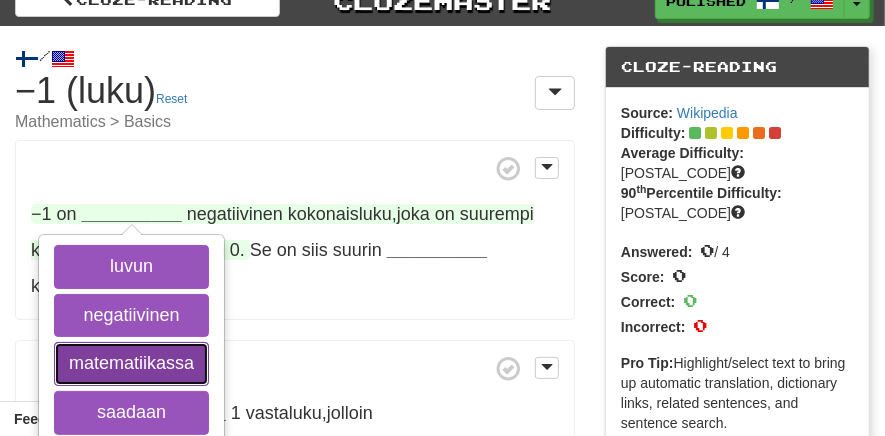 click on "matematiikassa" at bounding box center [131, 364] 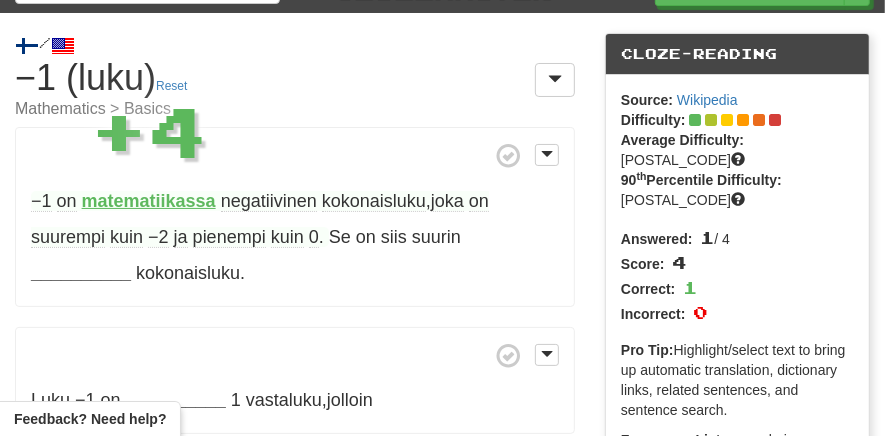 scroll, scrollTop: 39, scrollLeft: 0, axis: vertical 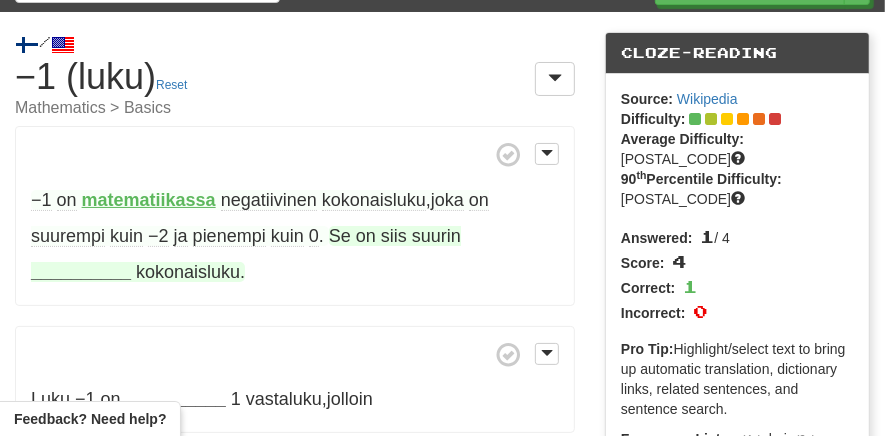 click on "__________" at bounding box center (81, 272) 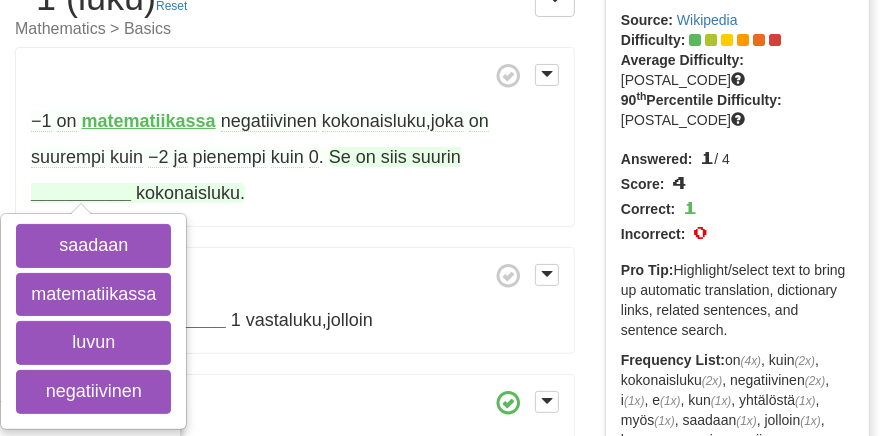 scroll, scrollTop: 121, scrollLeft: 0, axis: vertical 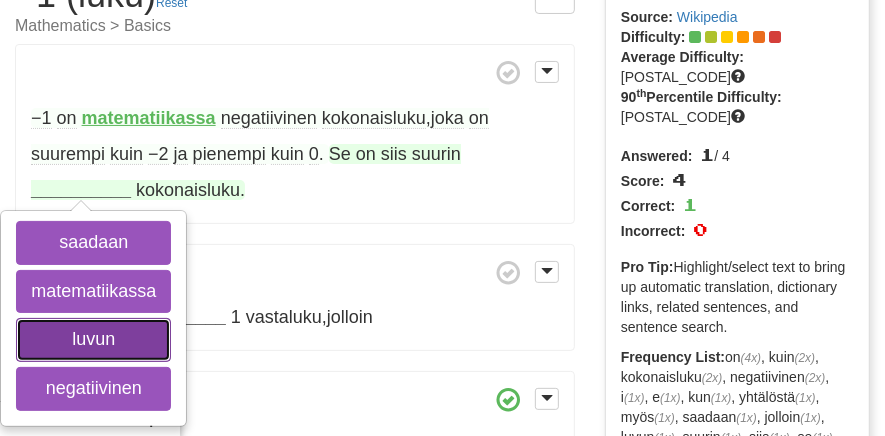 click on "luvun" at bounding box center [93, 340] 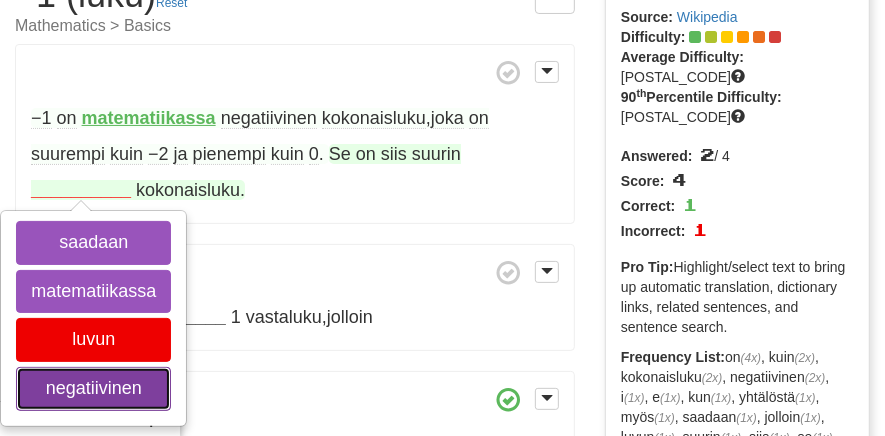click on "negatiivinen" at bounding box center [93, 389] 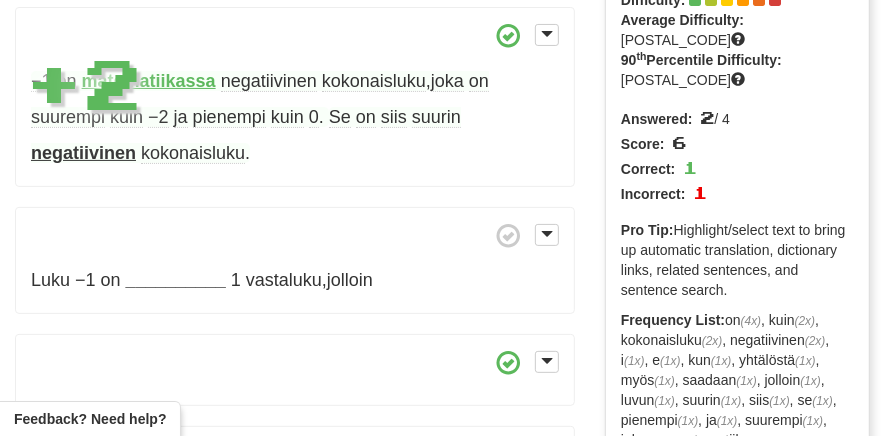 scroll, scrollTop: 202, scrollLeft: 0, axis: vertical 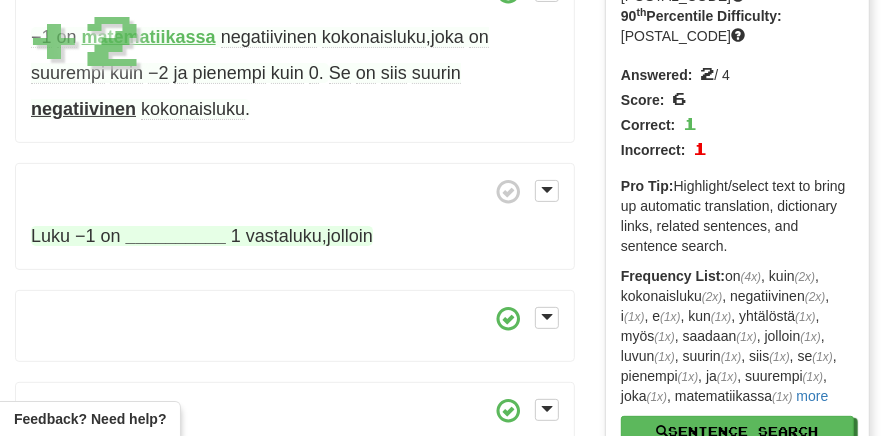 click on "__________" at bounding box center [176, 236] 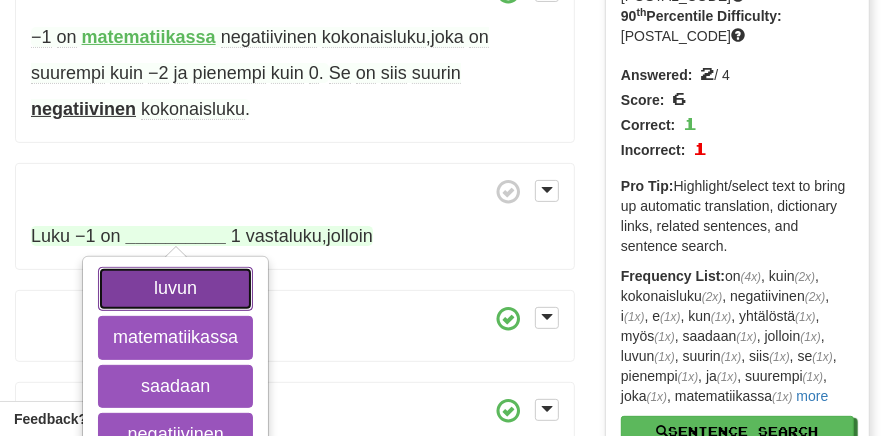 click on "luvun" at bounding box center (175, 289) 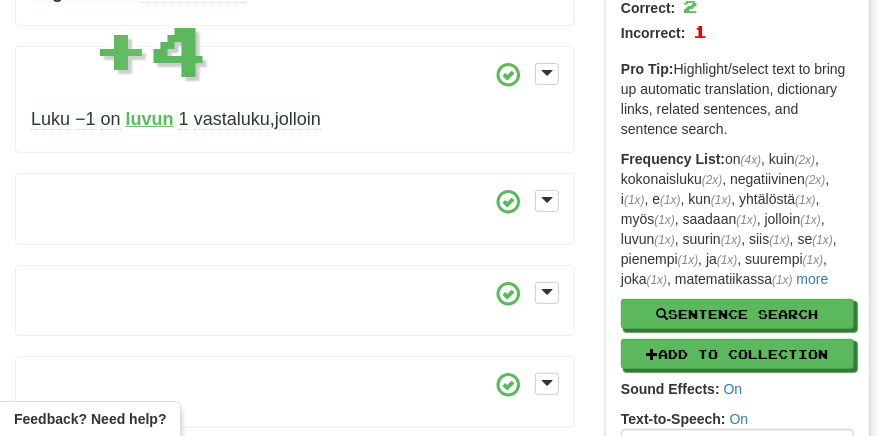 scroll, scrollTop: 331, scrollLeft: 0, axis: vertical 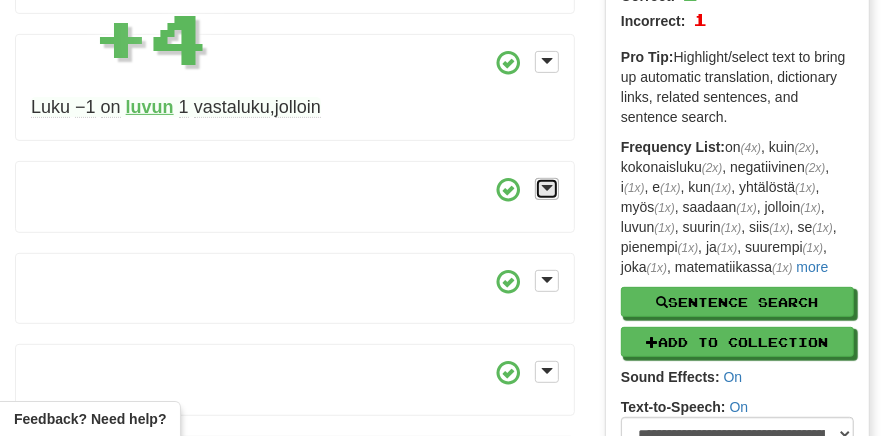 click at bounding box center (547, 188) 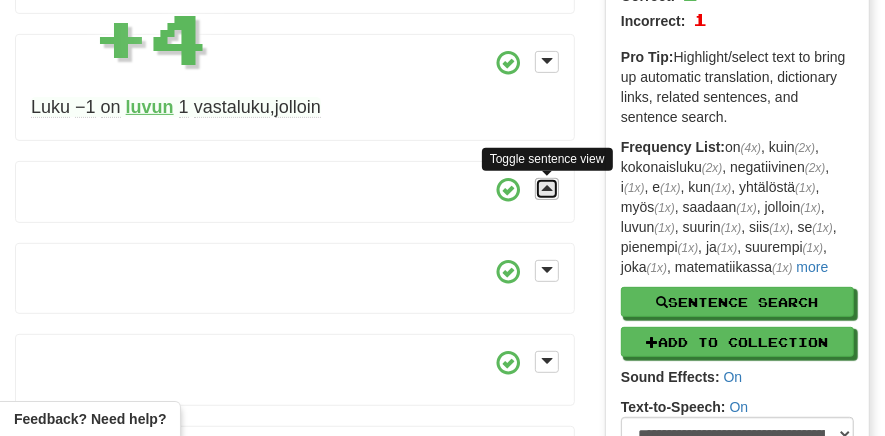 click at bounding box center [547, 188] 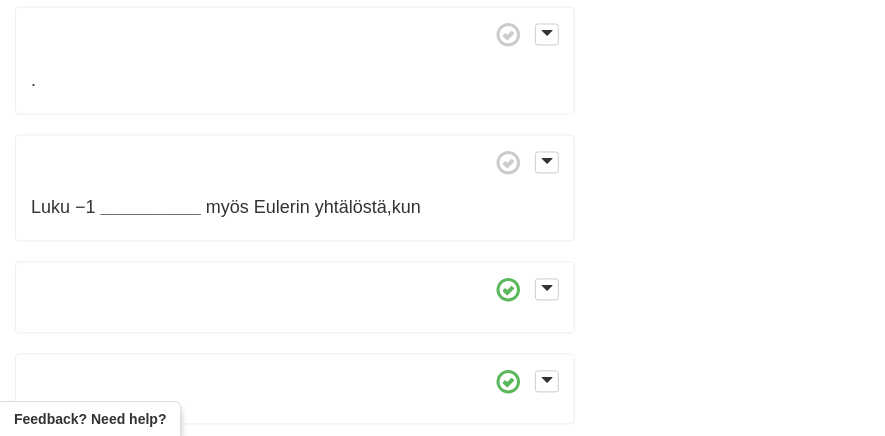 scroll, scrollTop: 1853, scrollLeft: 0, axis: vertical 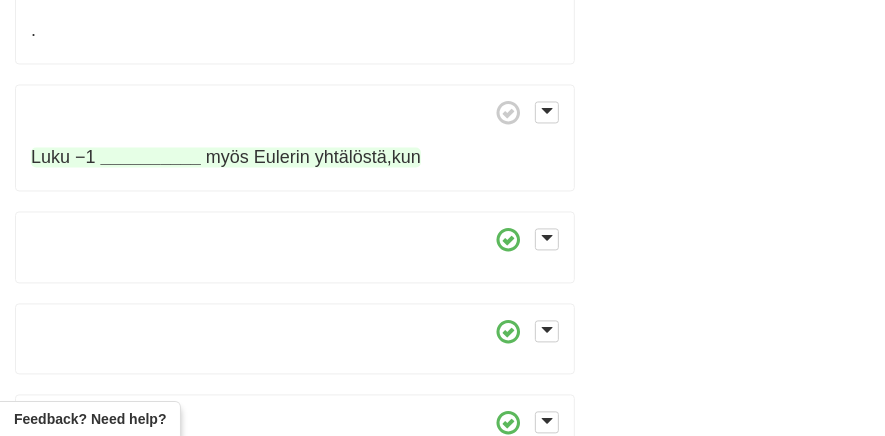 click on "__________" at bounding box center (151, 157) 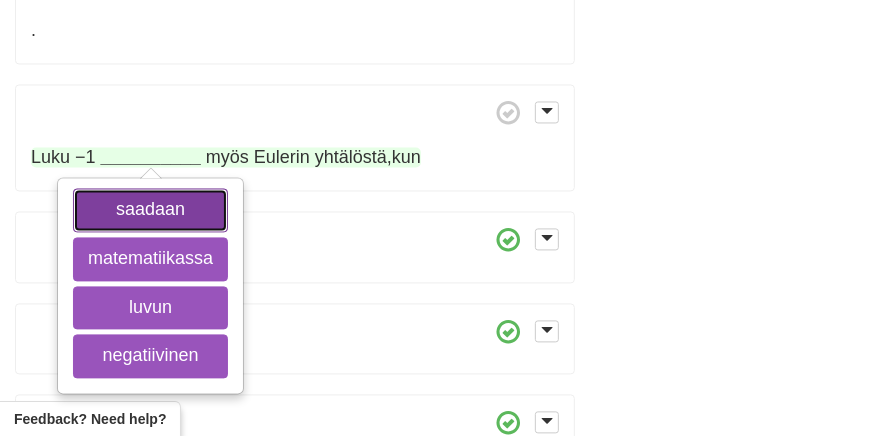 click on "saadaan" at bounding box center (150, 210) 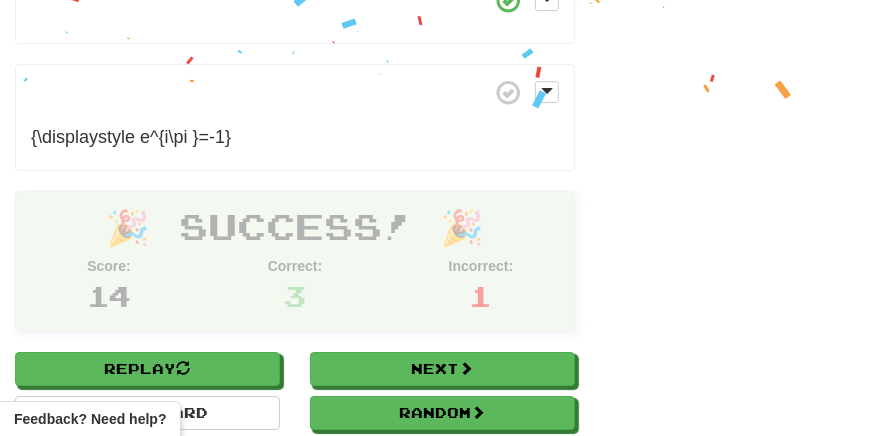 scroll, scrollTop: 3175, scrollLeft: 0, axis: vertical 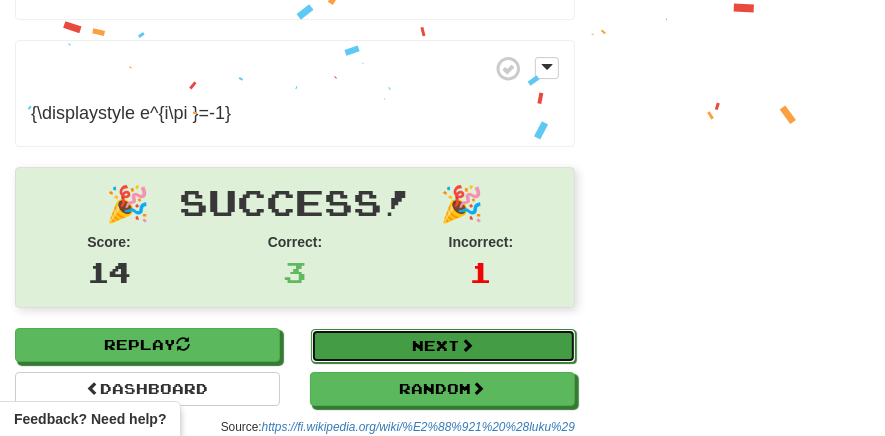 click on "Next" at bounding box center (443, 346) 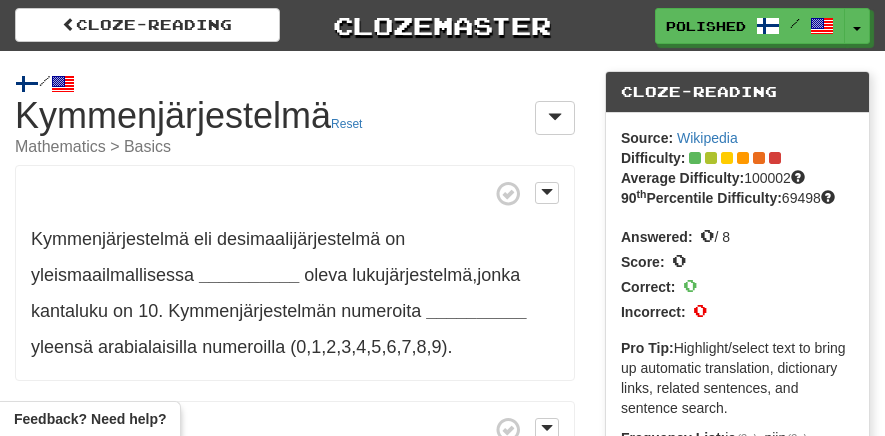 scroll, scrollTop: 0, scrollLeft: 0, axis: both 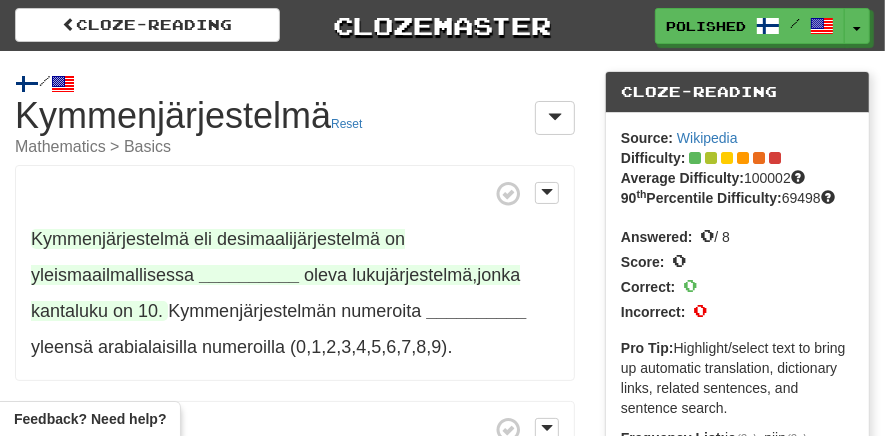 click on "__________" at bounding box center (249, 275) 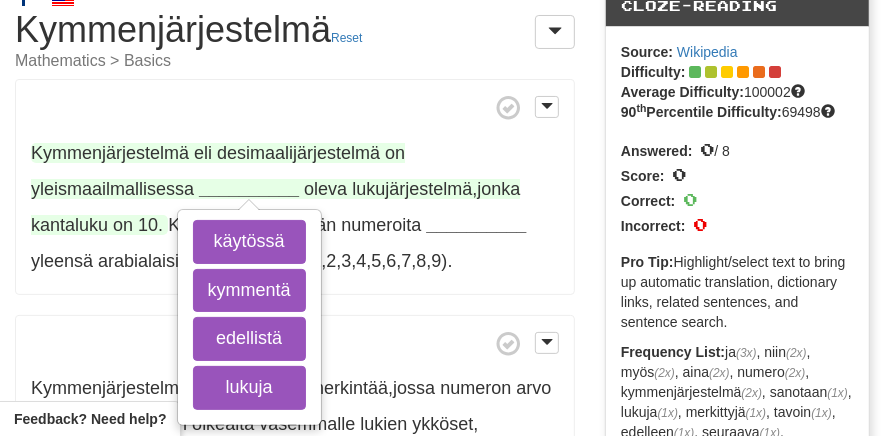 scroll, scrollTop: 95, scrollLeft: 0, axis: vertical 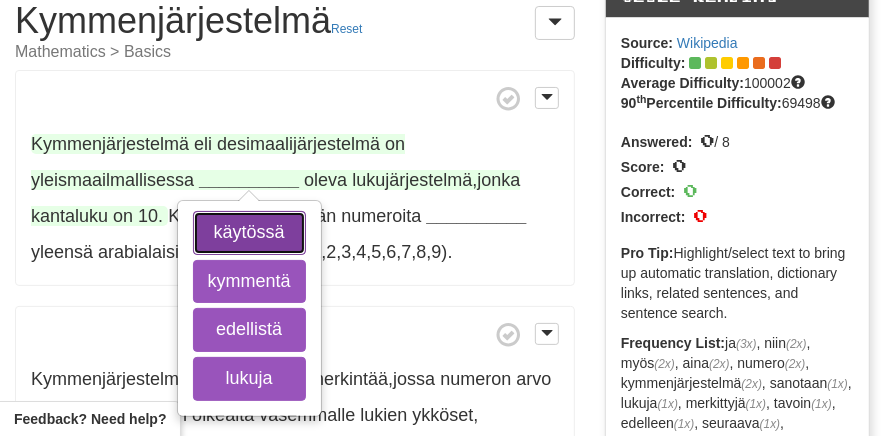 click on "käytössä" at bounding box center [249, 233] 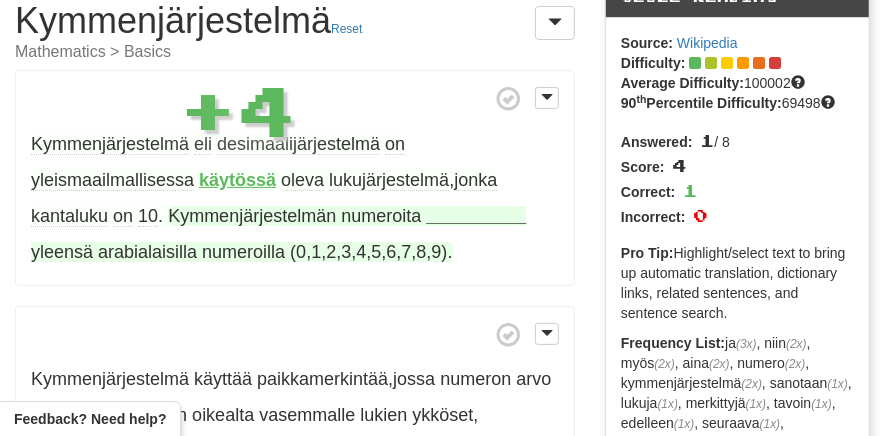 click on "__________" at bounding box center [476, 216] 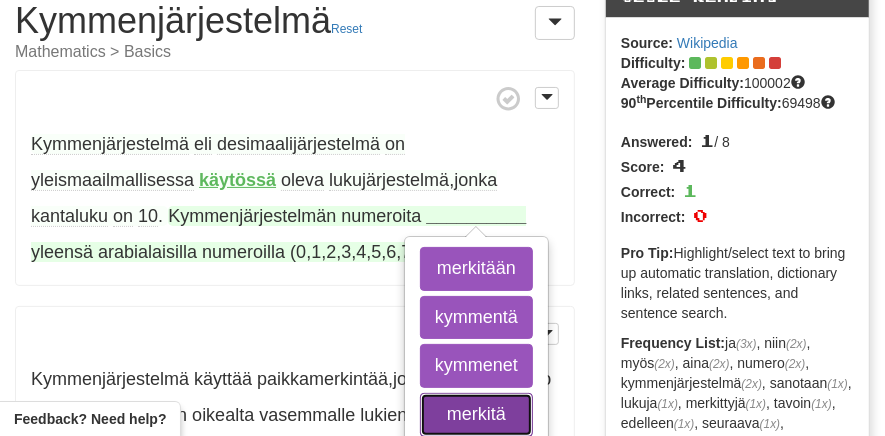 click on "merkitä" at bounding box center [476, 415] 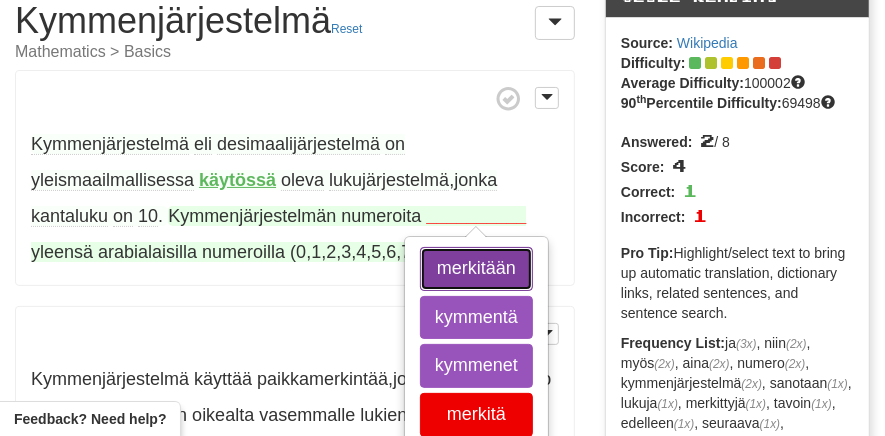 click on "merkitään" at bounding box center (476, 269) 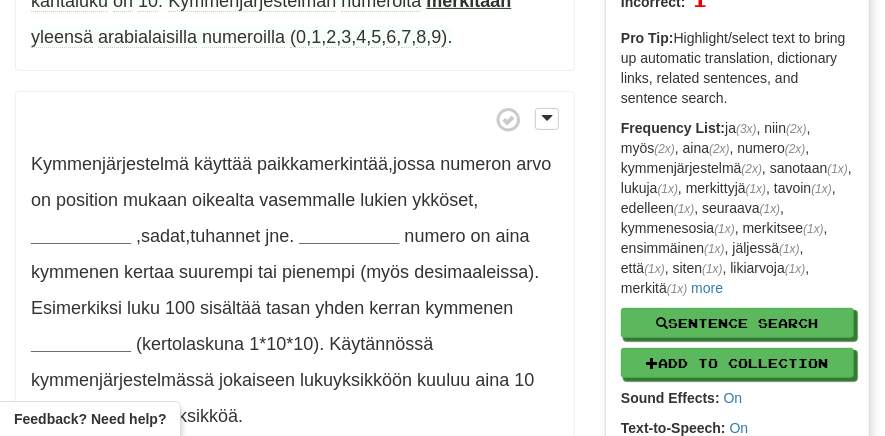 scroll, scrollTop: 308, scrollLeft: 0, axis: vertical 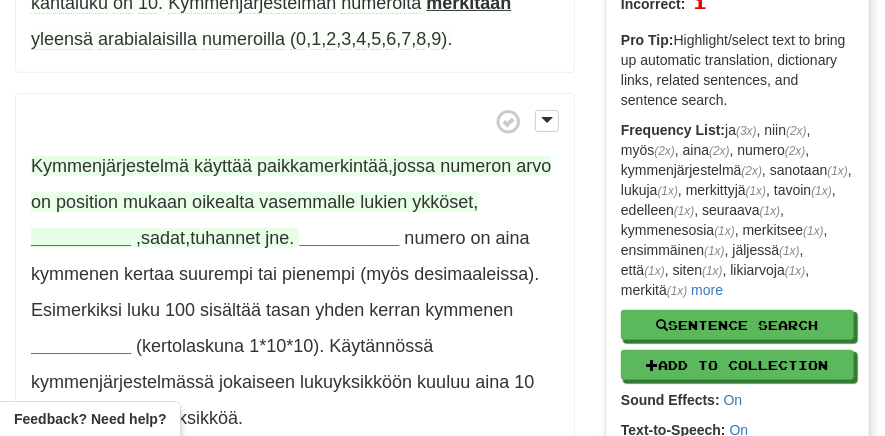 click on "__________" at bounding box center [81, 238] 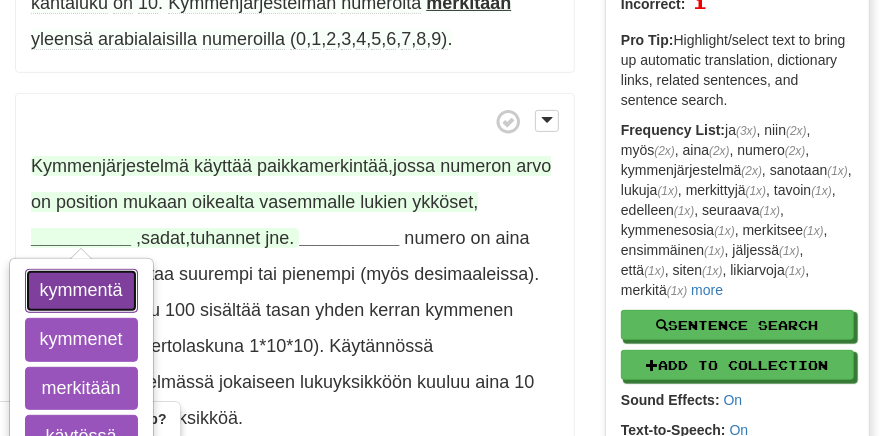 click on "kymmentä" at bounding box center [81, 291] 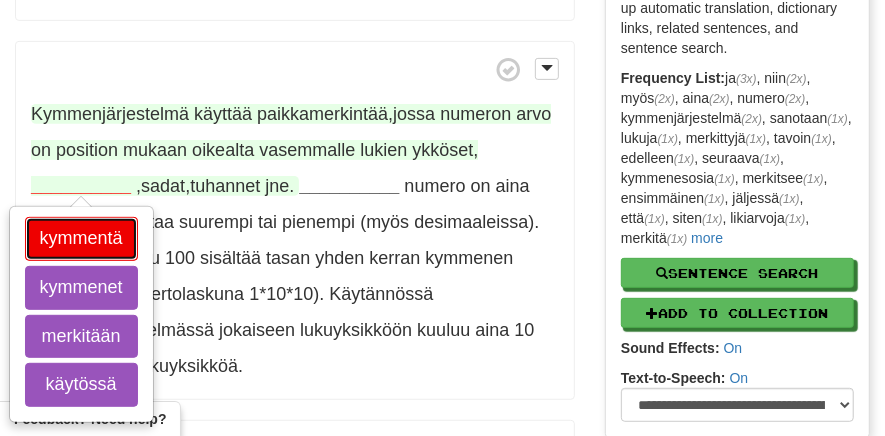 scroll, scrollTop: 419, scrollLeft: 0, axis: vertical 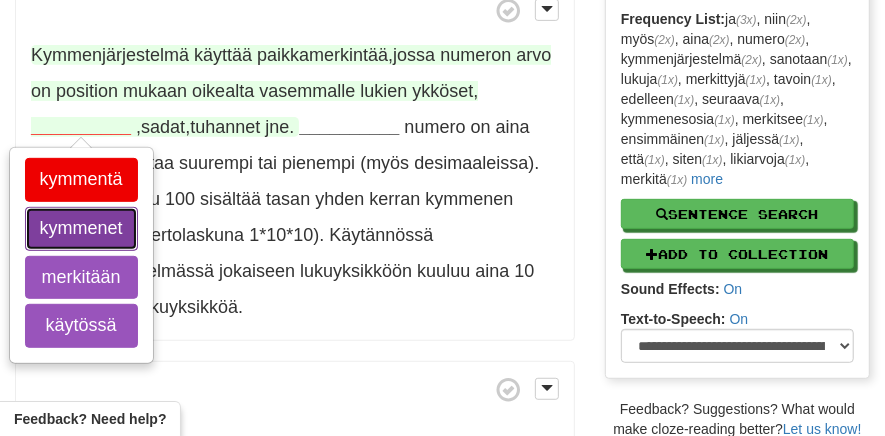 click on "kymmenet" at bounding box center (81, 229) 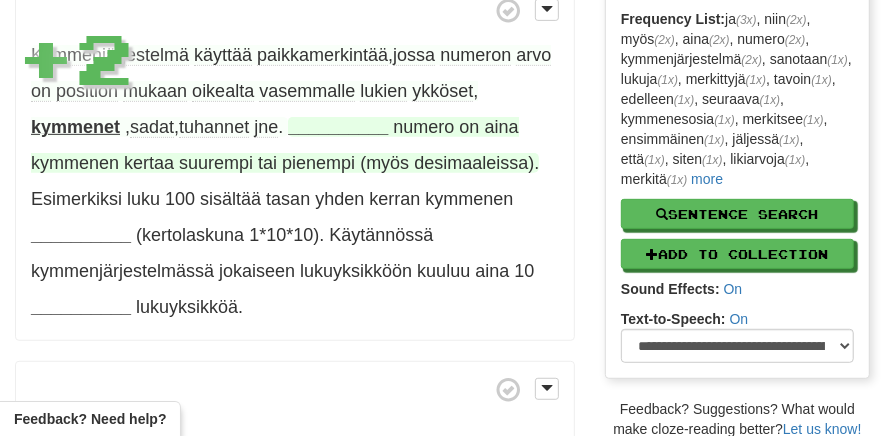 click on "__________" at bounding box center [338, 127] 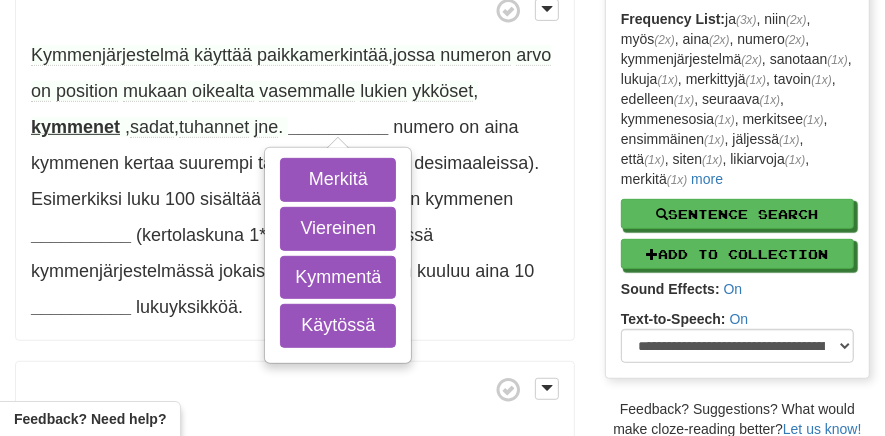 click on "Kymmenjärjestelmä   käyttää   paikkamerkintää ,  jossa   numeron   arvo   on   position   mukaan   oikealta   vasemmalle   lukien   ykköset ,
kymmenet
,  sadat ,  tuhannet   jne .
__________ Merkitä Viereinen Kymmentä Käytössä
numero   on   aina   kymmenen   kertaa   suurempi   tai   pienempi   (myös   desimaaleissa) .
Esimerkiksi   luku   100   sisältää   tasan   yhden   kerran   kymmenen
__________
(kertolaskuna   1*10*10) .
Käytännössä   kymmenjärjestelmässä   jokaiseen   lukuyksikköön   kuuluu   aina   10
__________
lukuyksikköä ." at bounding box center (295, 162) 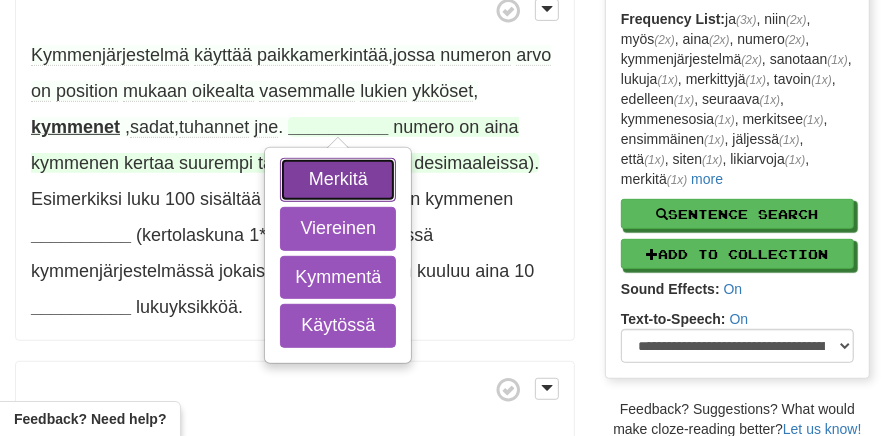 click on "Merkitä" at bounding box center (338, 180) 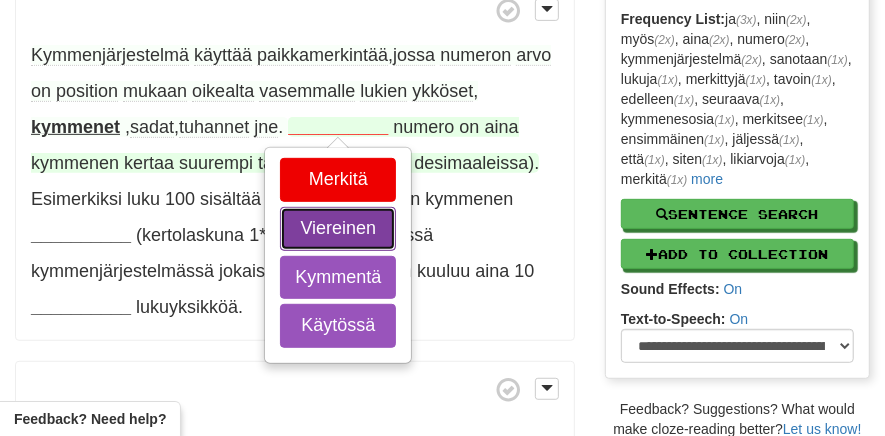 click on "Viereinen" at bounding box center [338, 229] 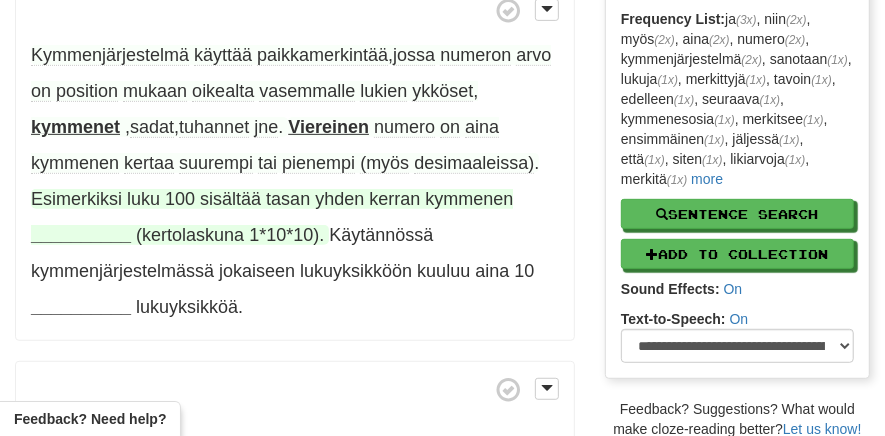 click on "__________" at bounding box center [81, 235] 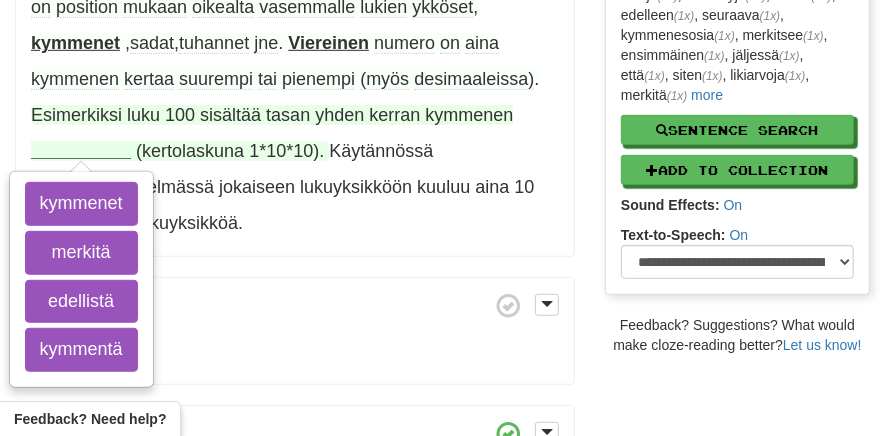 scroll, scrollTop: 514, scrollLeft: 0, axis: vertical 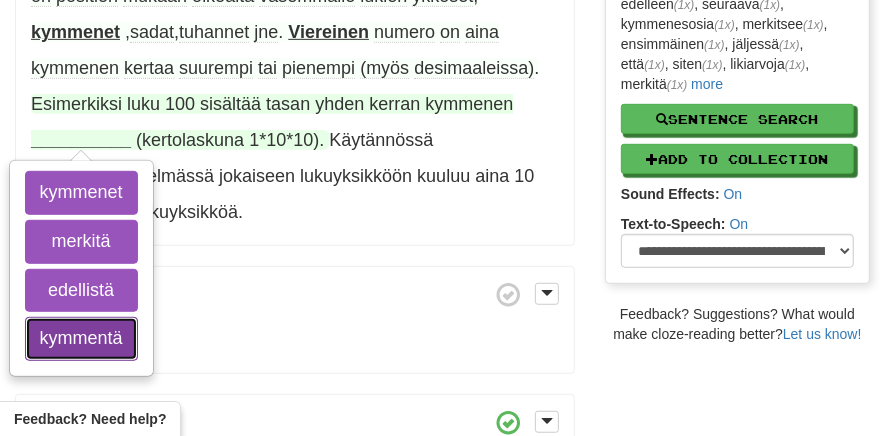 click on "kymmentä" at bounding box center (81, 339) 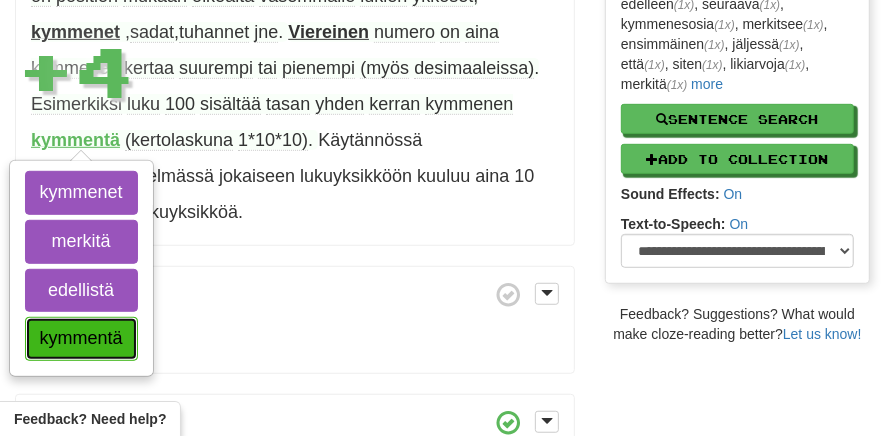 click on "kymmentä" at bounding box center [81, 339] 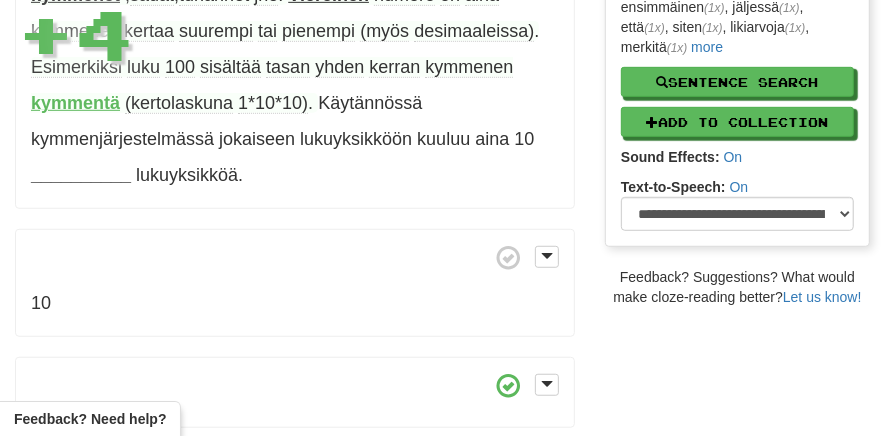 scroll, scrollTop: 552, scrollLeft: 0, axis: vertical 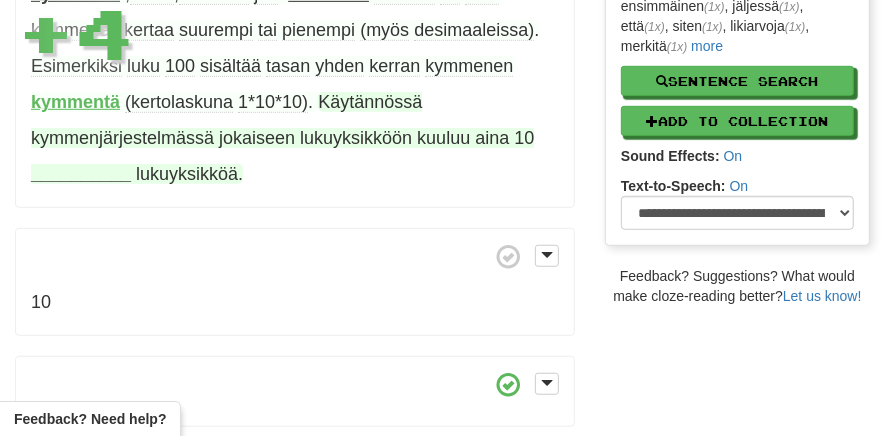 click on "__________" at bounding box center (81, 174) 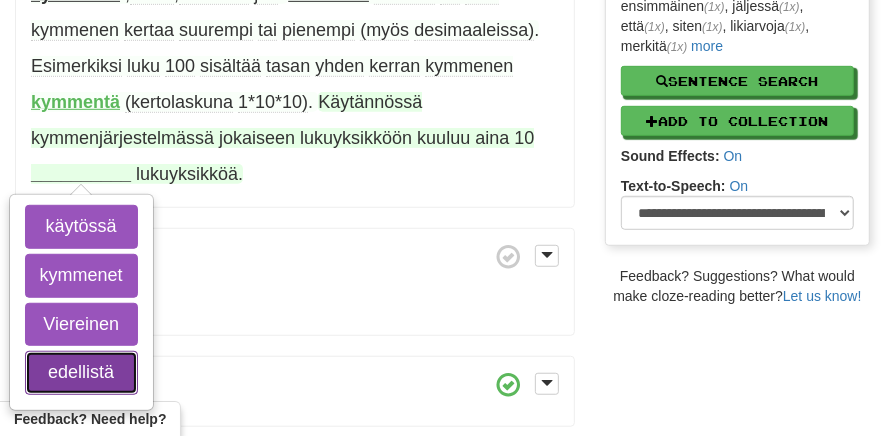 click on "edellistä" at bounding box center [81, 373] 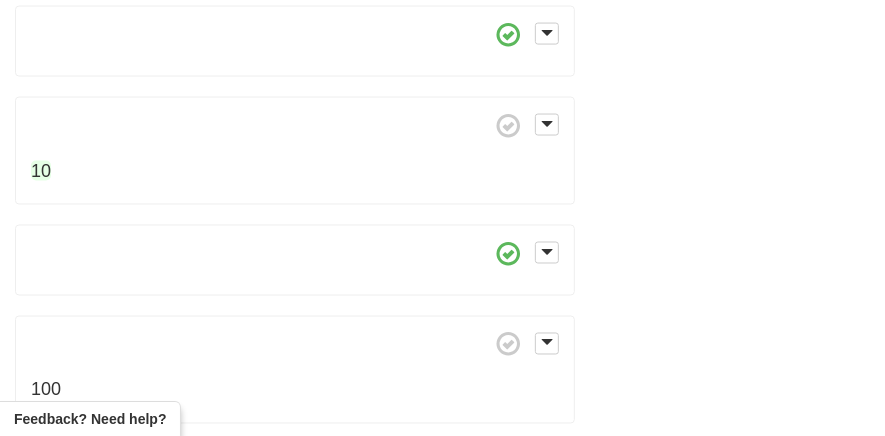 click on "10" at bounding box center [41, 171] 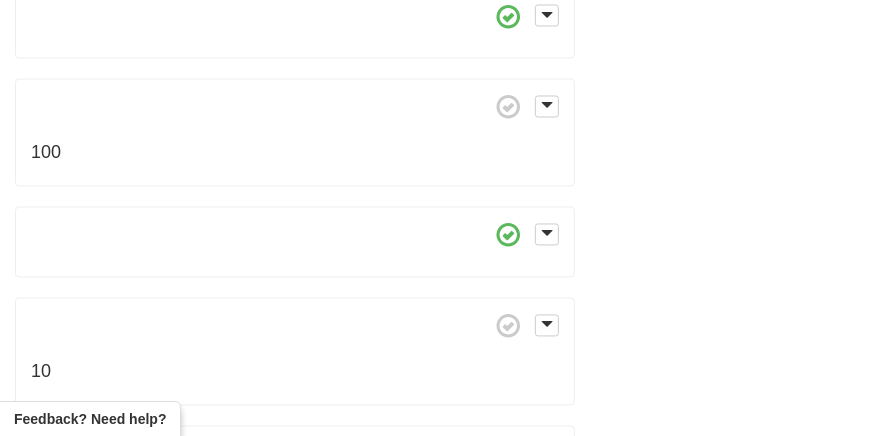 scroll, scrollTop: 1774, scrollLeft: 0, axis: vertical 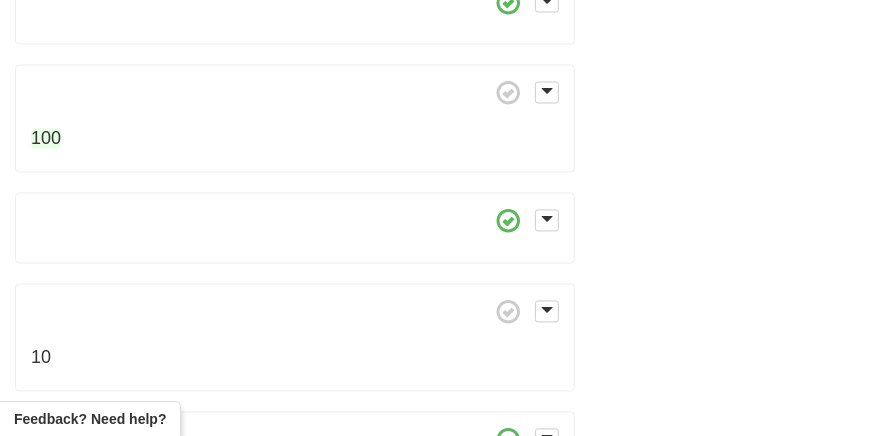 click on "100" at bounding box center (46, 139) 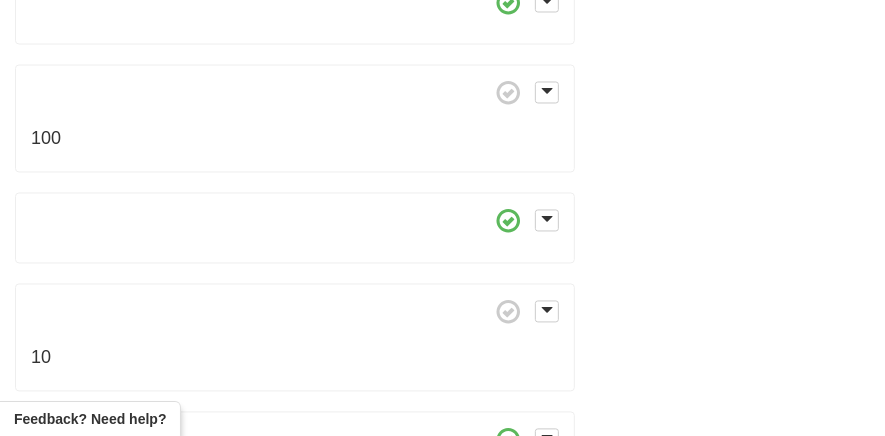 click at bounding box center [295, 93] 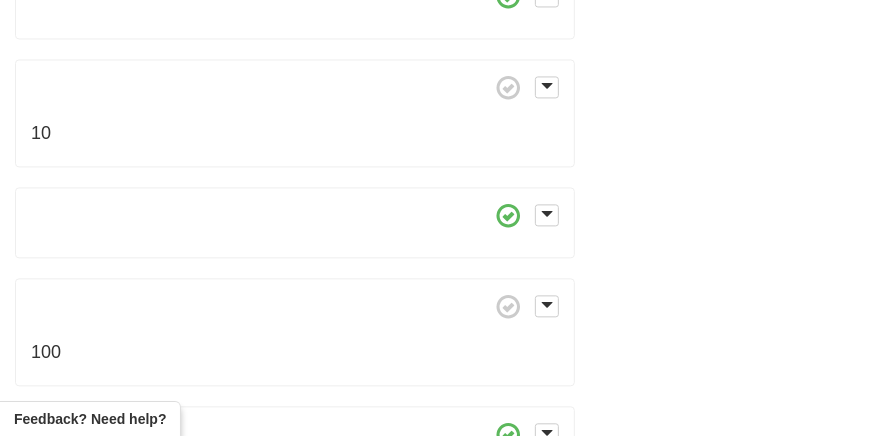 scroll, scrollTop: 1998, scrollLeft: 0, axis: vertical 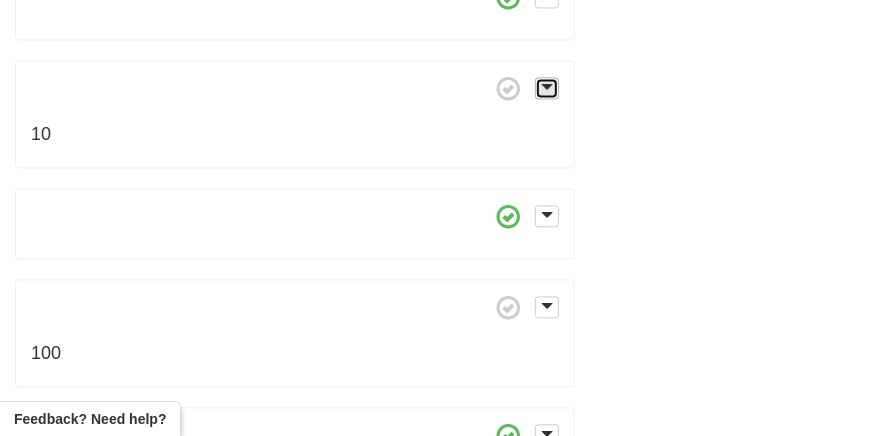 click at bounding box center [547, 88] 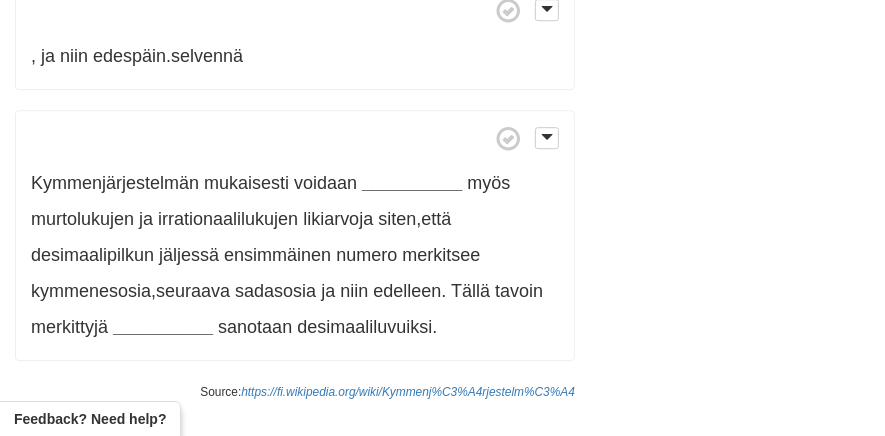 scroll, scrollTop: 2815, scrollLeft: 0, axis: vertical 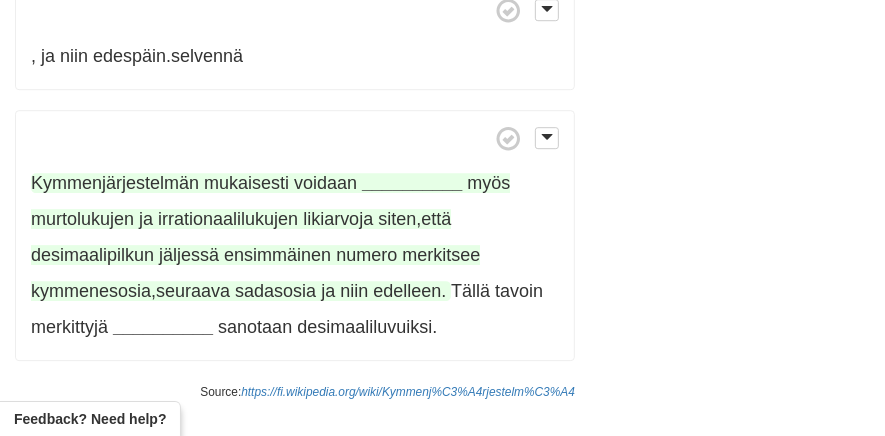 click on "__________" at bounding box center [412, 183] 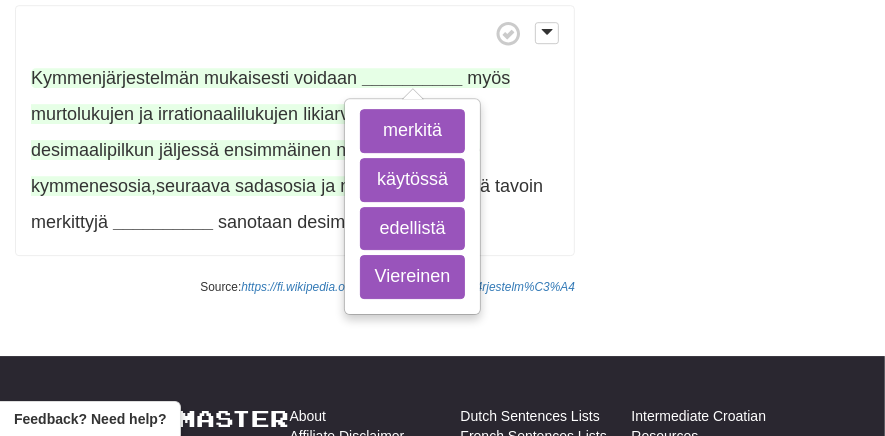 scroll, scrollTop: 2921, scrollLeft: 0, axis: vertical 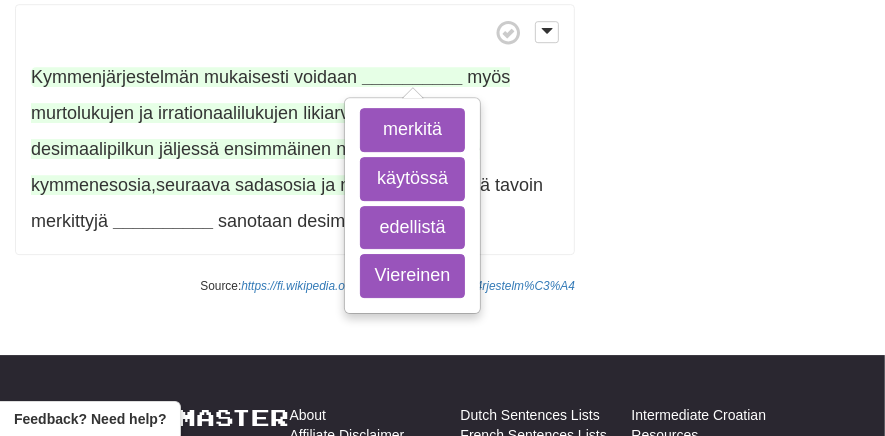 click on "murtolukujen" at bounding box center [82, 113] 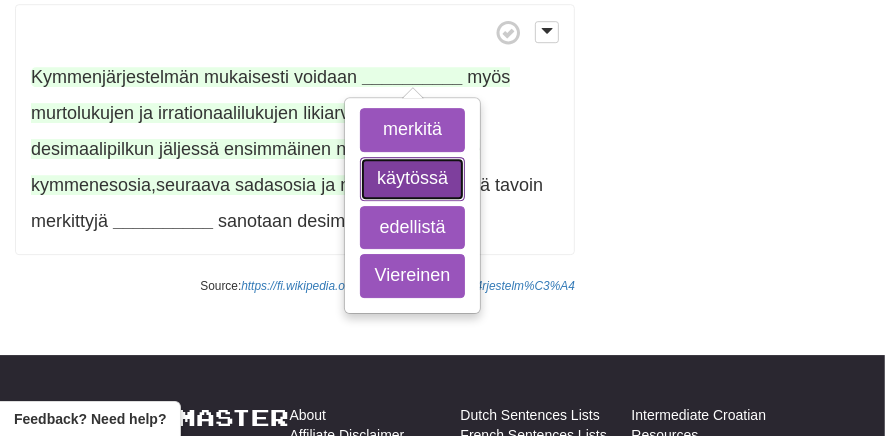 click on "käytössä" at bounding box center [413, 179] 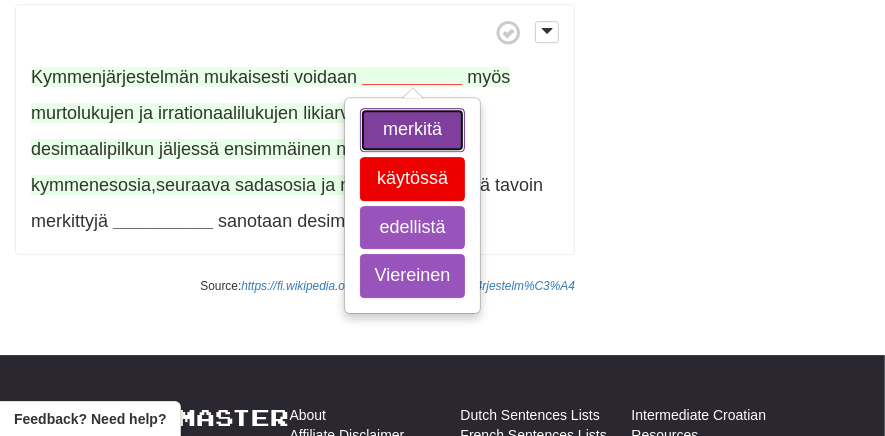 click on "merkitä" at bounding box center (413, 130) 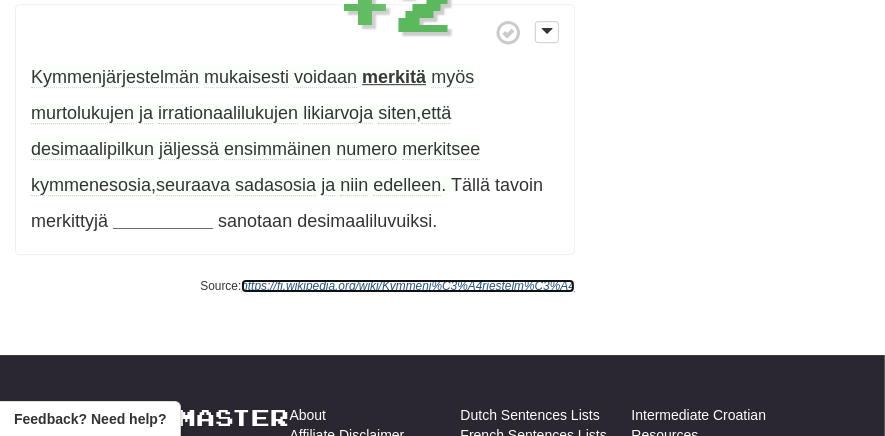 click on "https://fi.wikipedia.org/wiki/Kymmenj%C3%A4rjestelm%C3%A4" at bounding box center (408, 286) 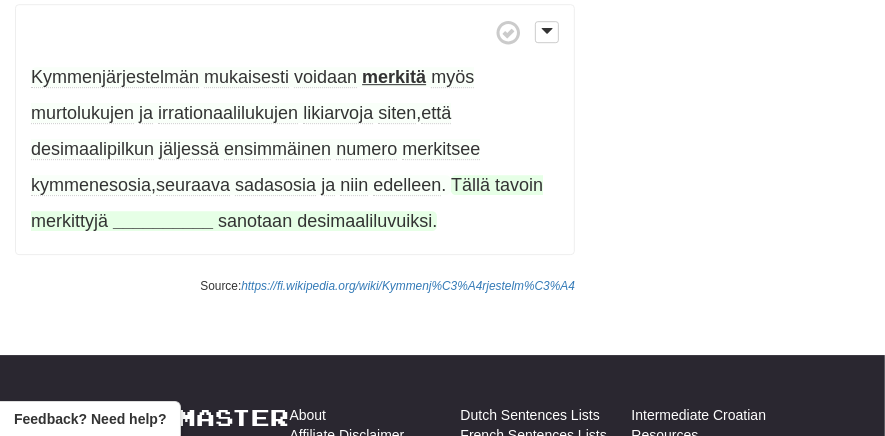 click on "__________" at bounding box center [163, 221] 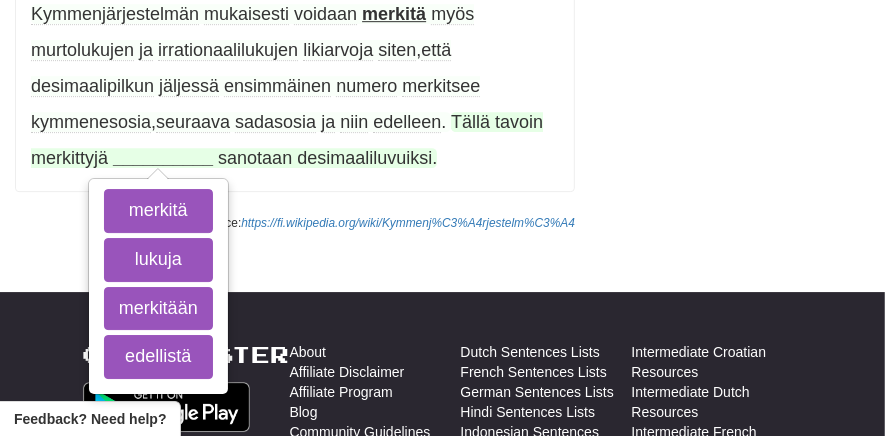 scroll, scrollTop: 2985, scrollLeft: 0, axis: vertical 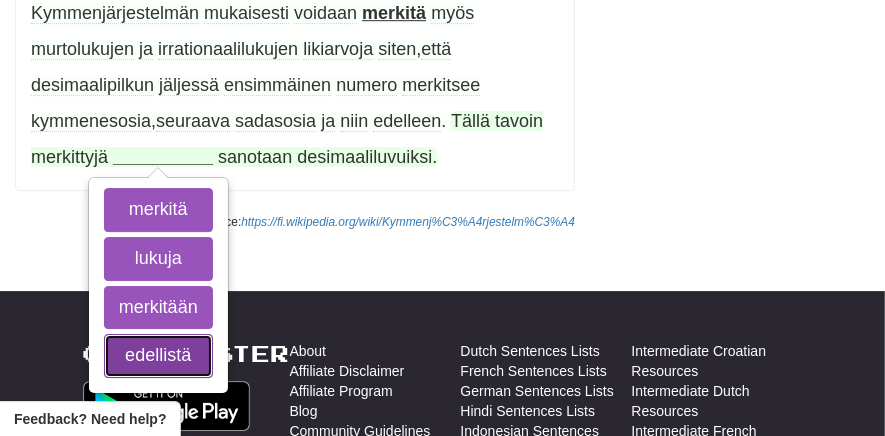 click on "edellistä" at bounding box center (158, 356) 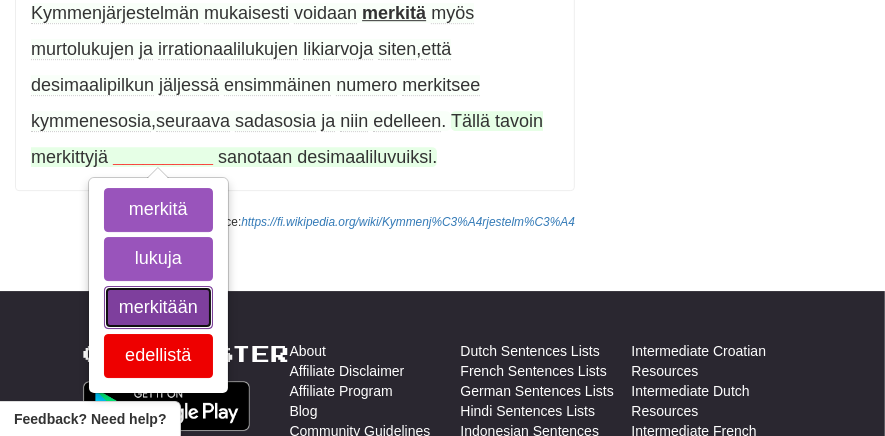 click on "merkitään" at bounding box center (158, 308) 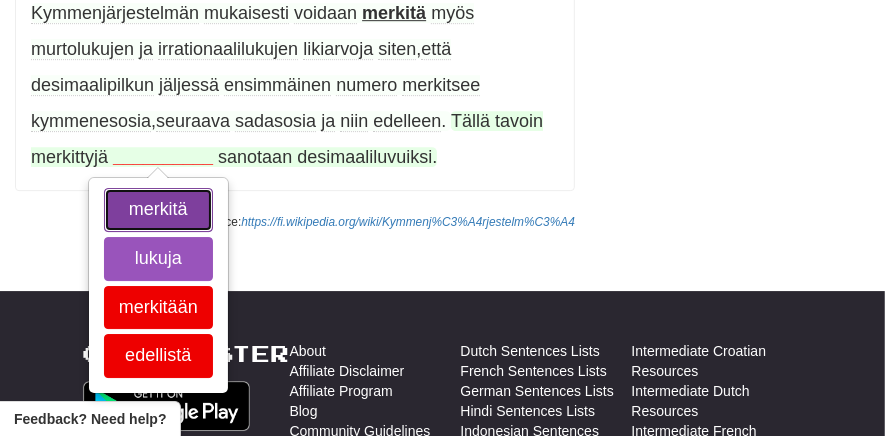 click on "merkitä" at bounding box center [158, 210] 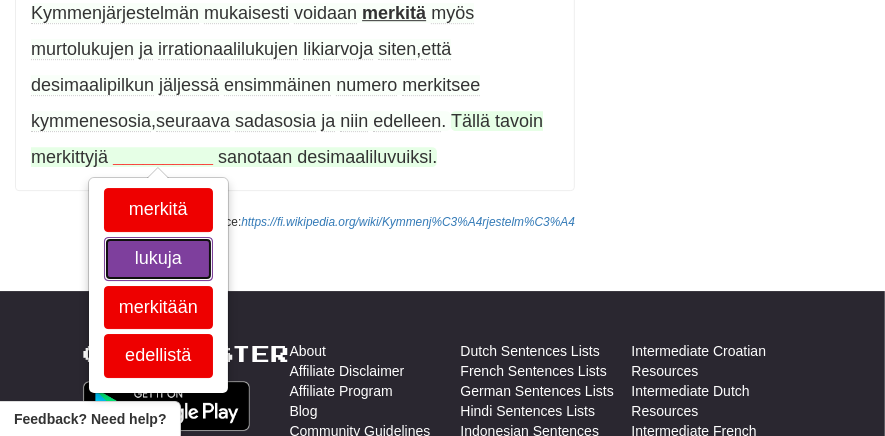 click on "lukuja" at bounding box center (158, 259) 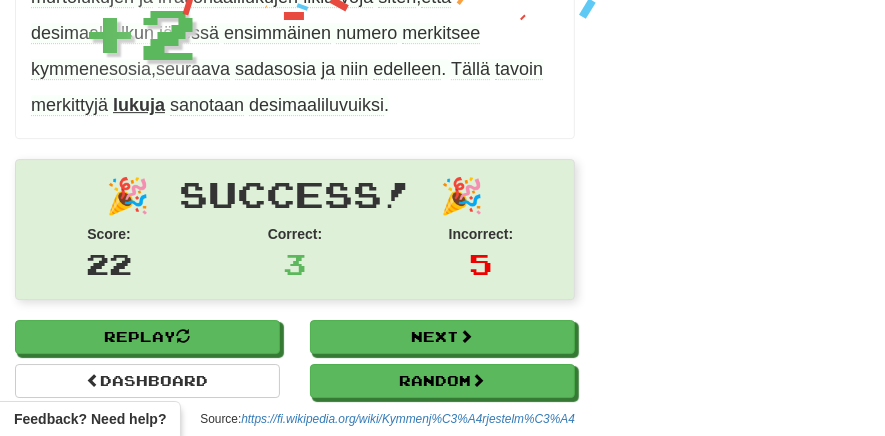 scroll, scrollTop: 3038, scrollLeft: 0, axis: vertical 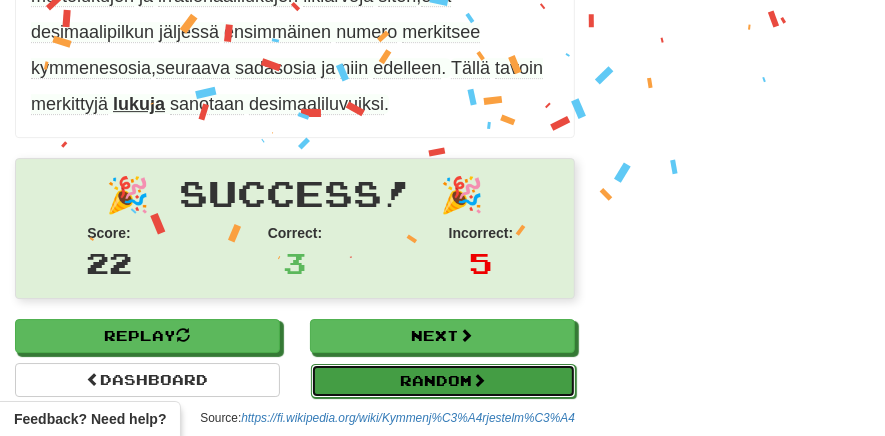 click on "Random" at bounding box center (443, 381) 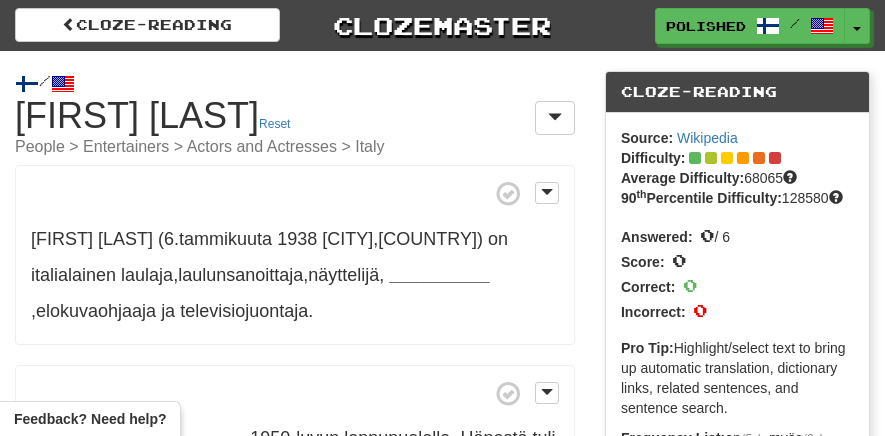 scroll, scrollTop: 0, scrollLeft: 0, axis: both 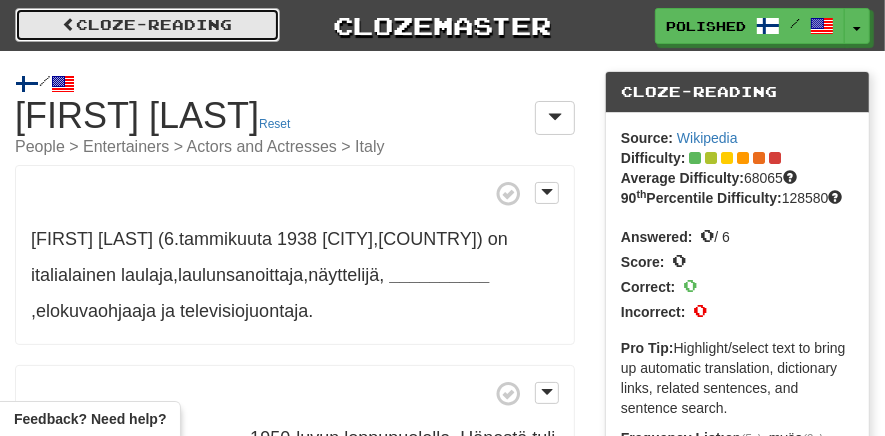 click on "Cloze-Reading" at bounding box center (147, 25) 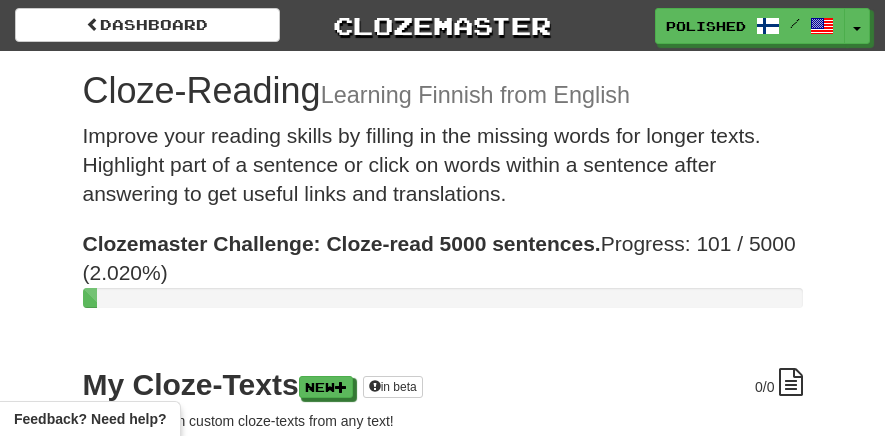 scroll, scrollTop: 0, scrollLeft: 0, axis: both 